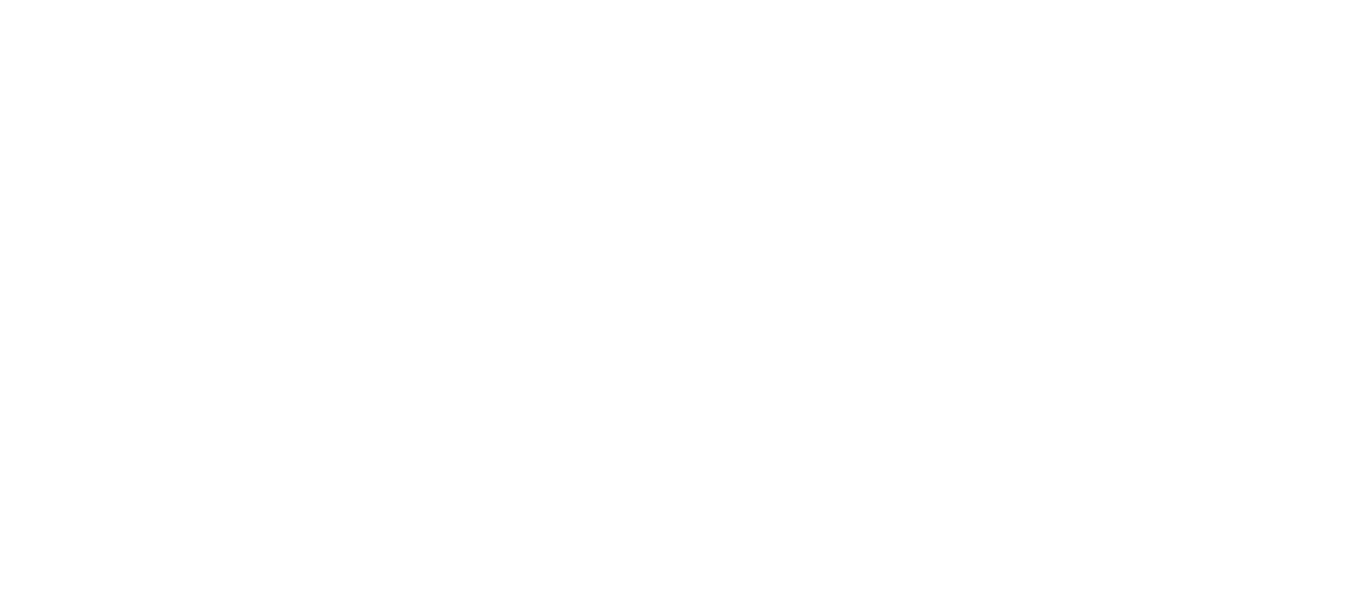 scroll, scrollTop: 0, scrollLeft: 0, axis: both 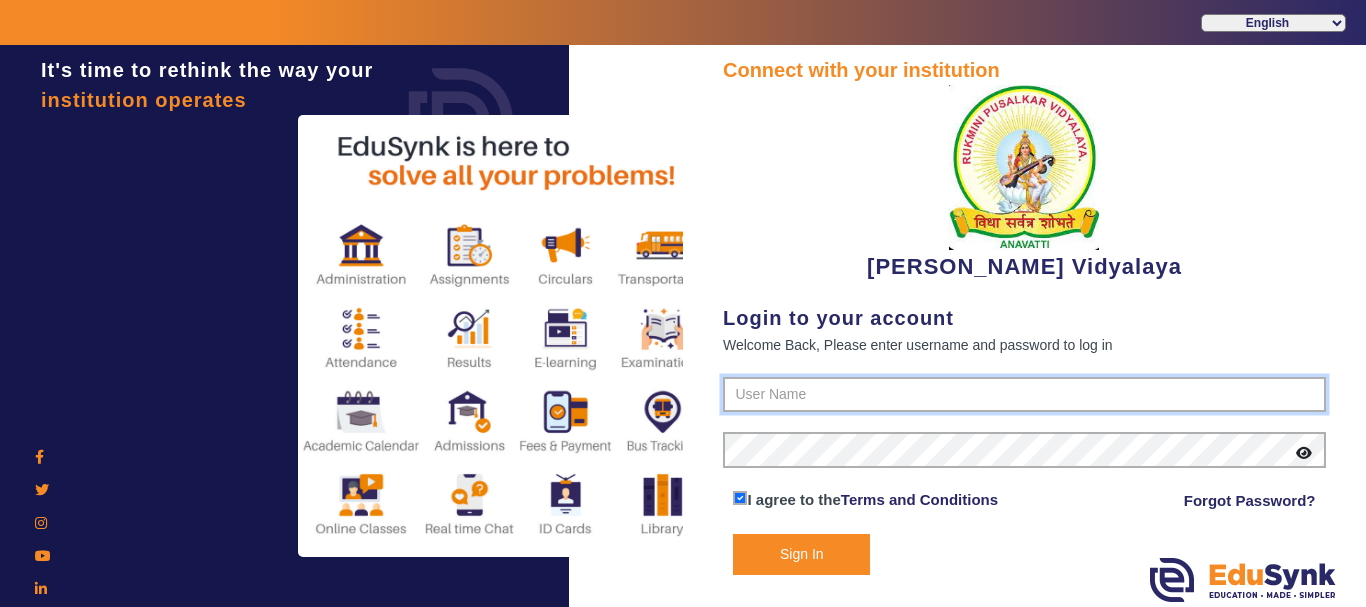type on "1236547891" 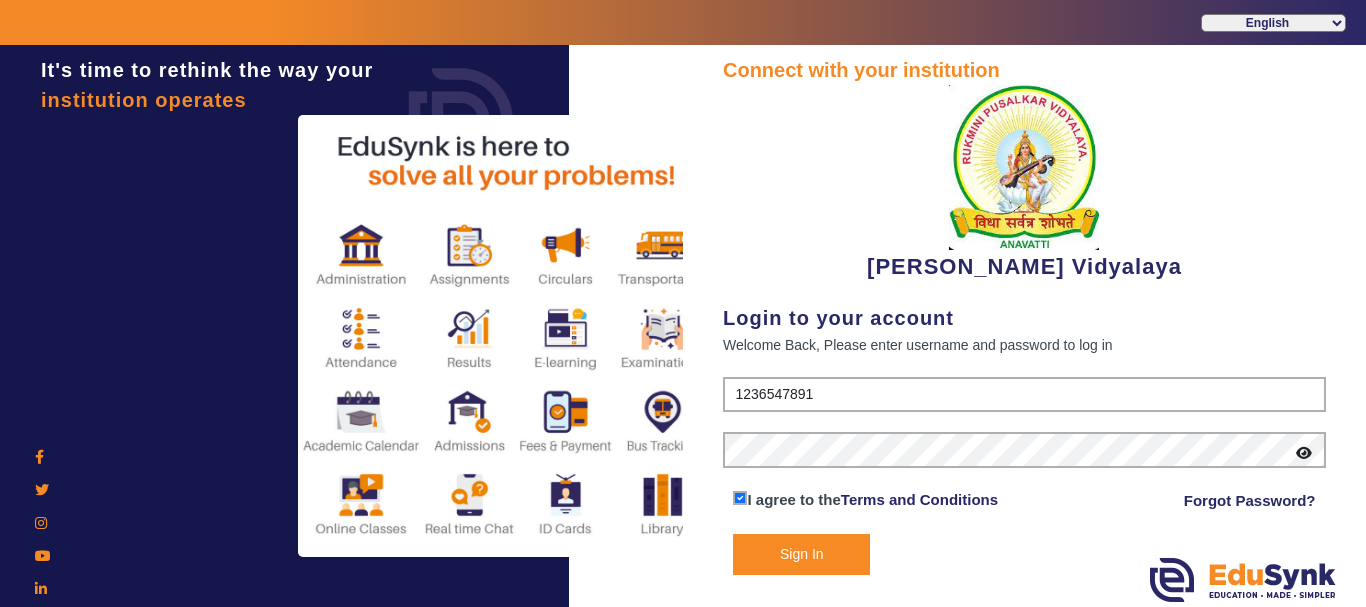 click on "Sign In" 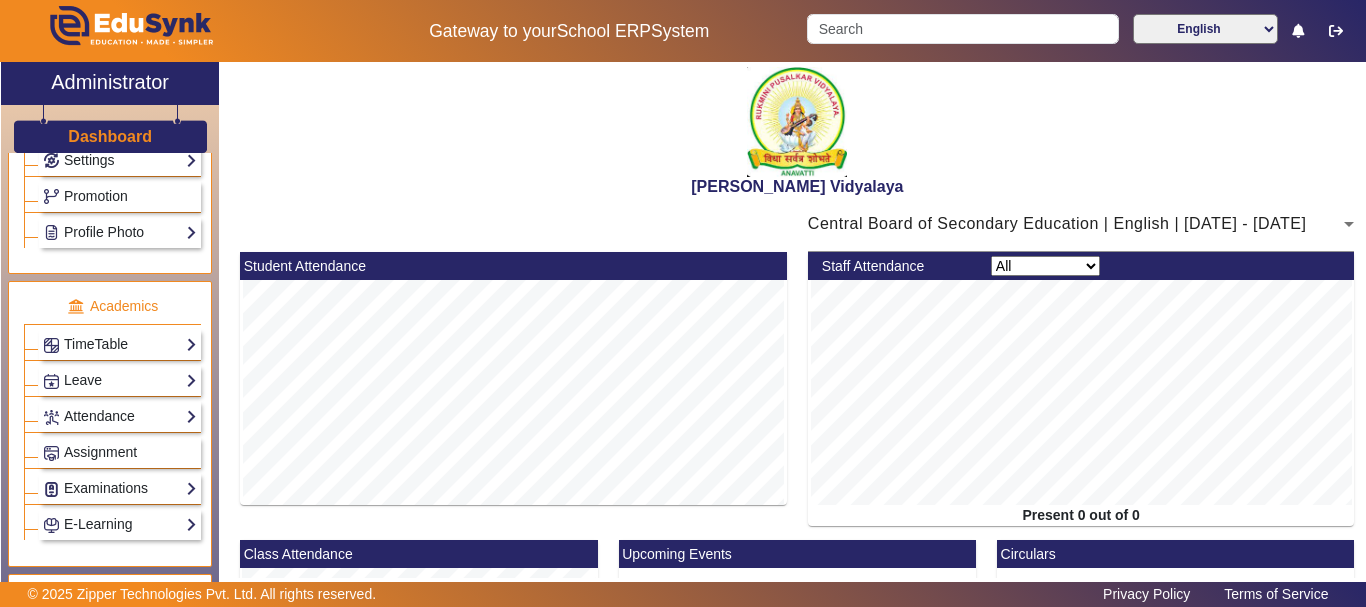 scroll, scrollTop: 900, scrollLeft: 0, axis: vertical 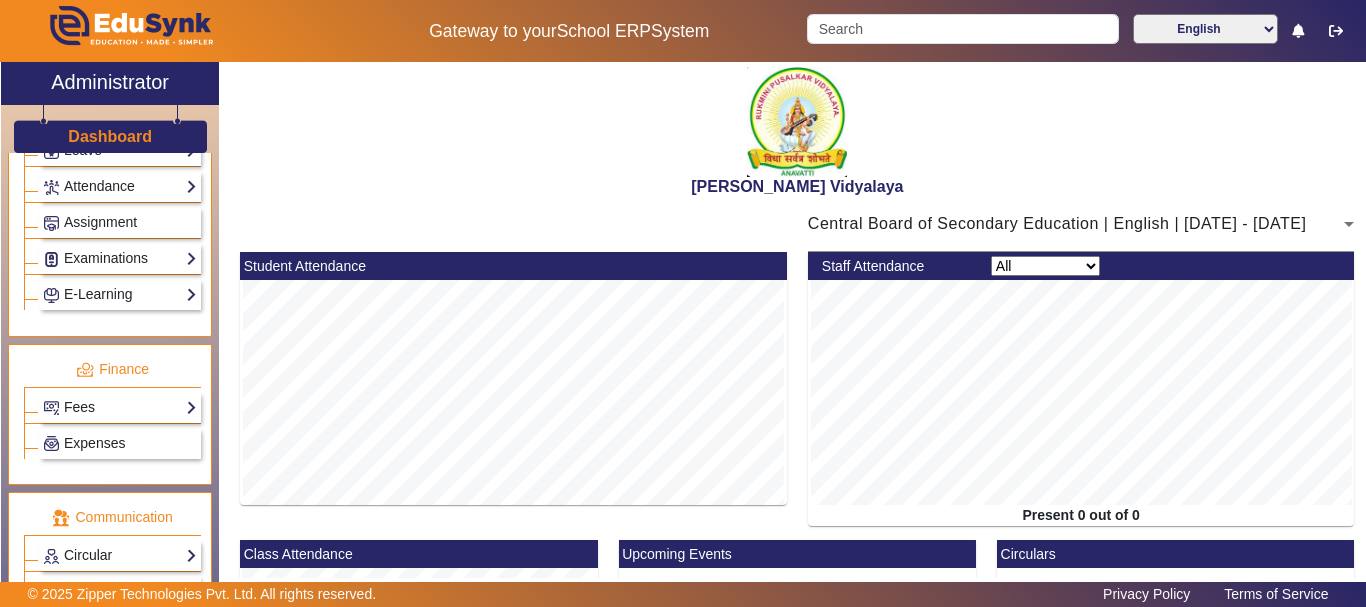 click on "Fees" 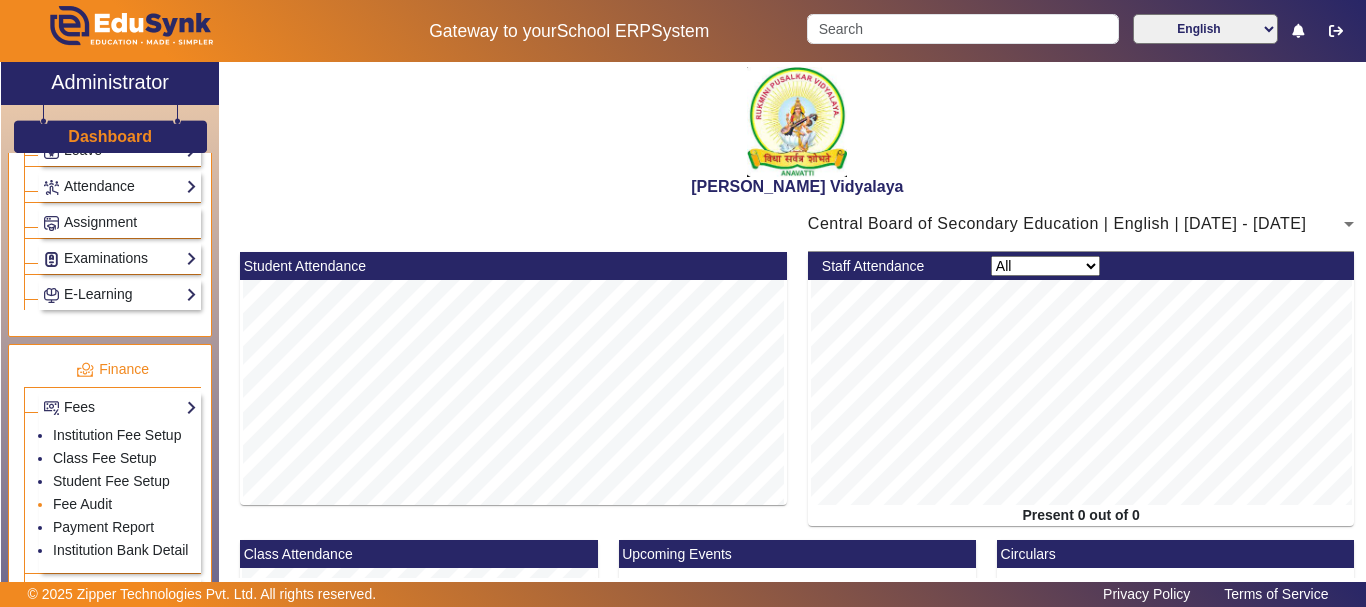 click on "Fee Audit" 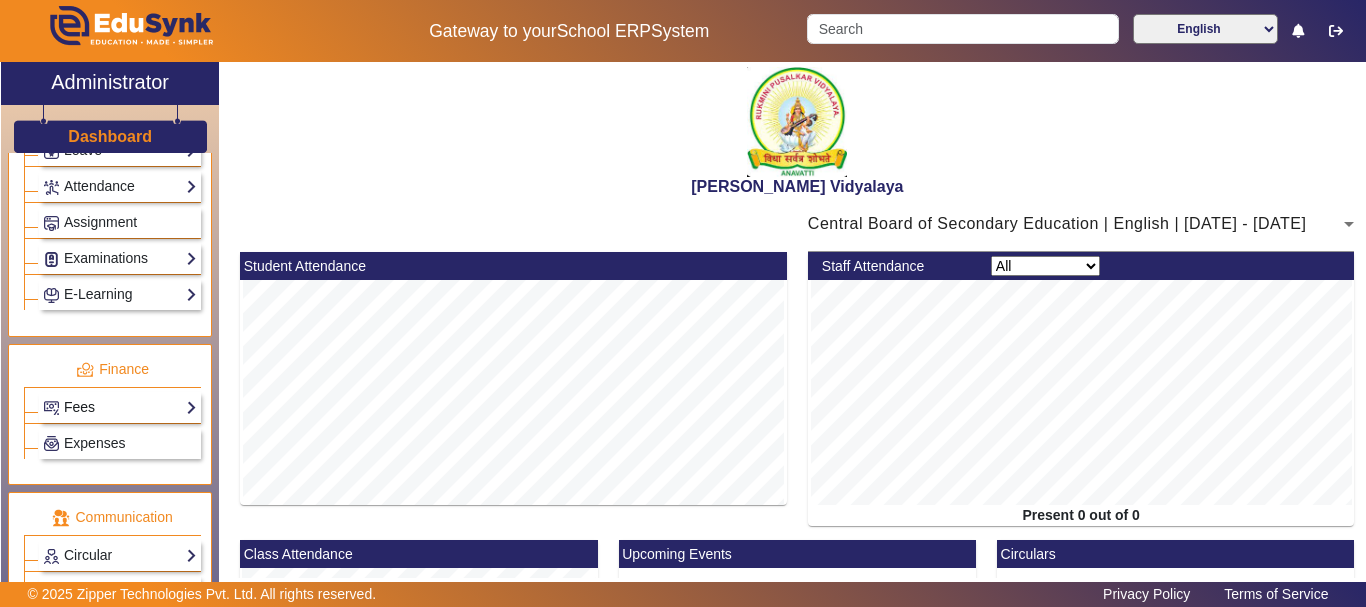 click on "Fees" 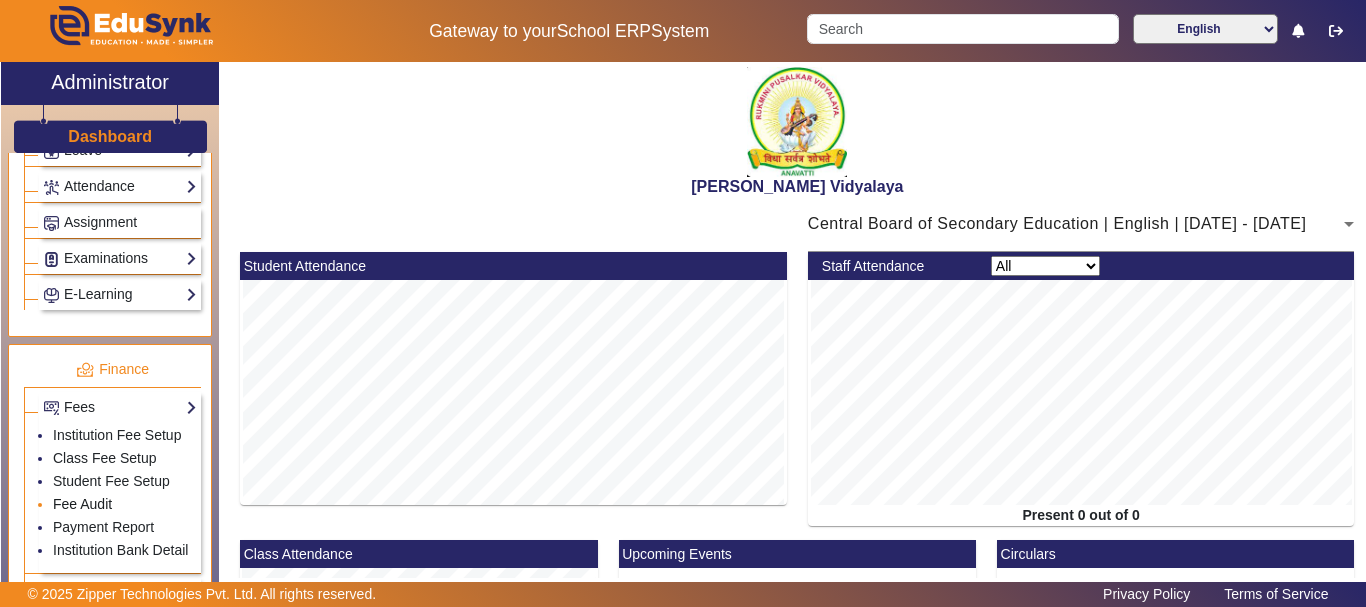click on "Fee Audit" 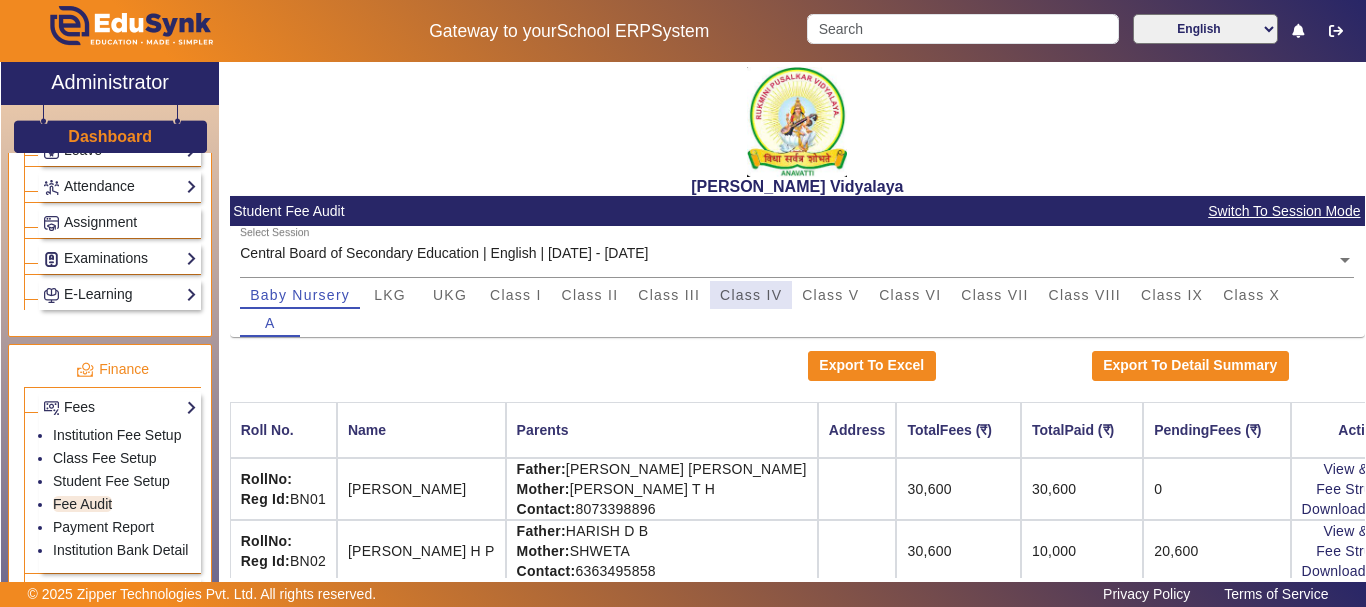 click on "Class IV" at bounding box center (751, 295) 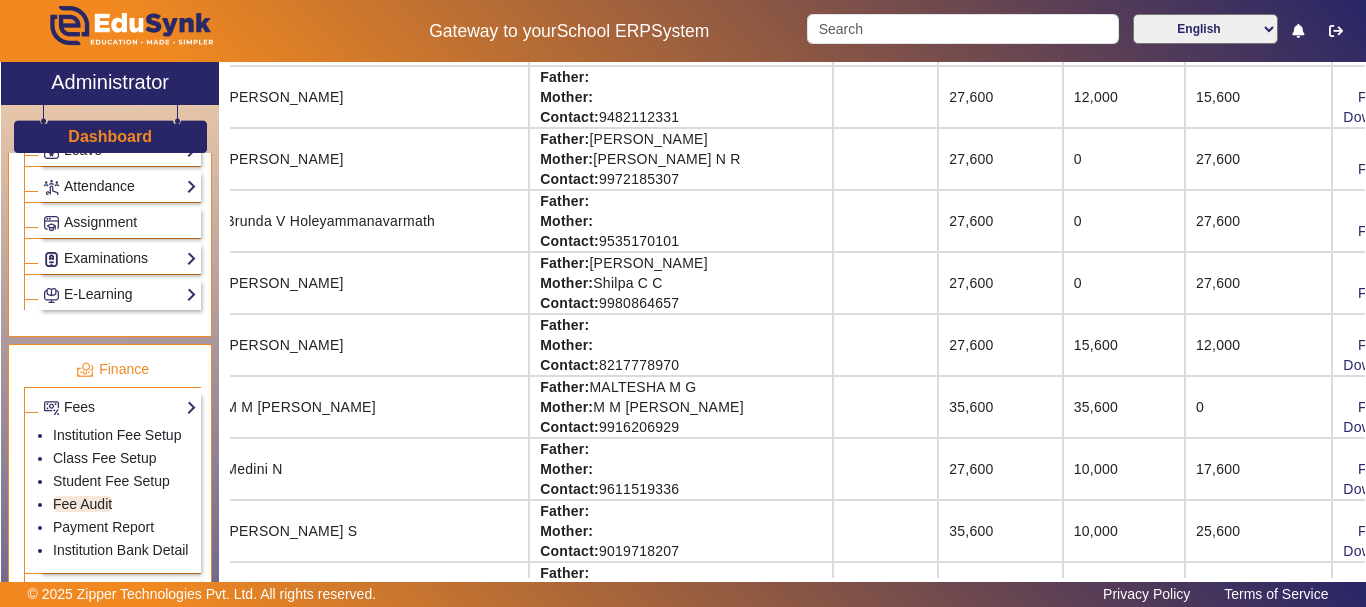 scroll, scrollTop: 640, scrollLeft: 200, axis: both 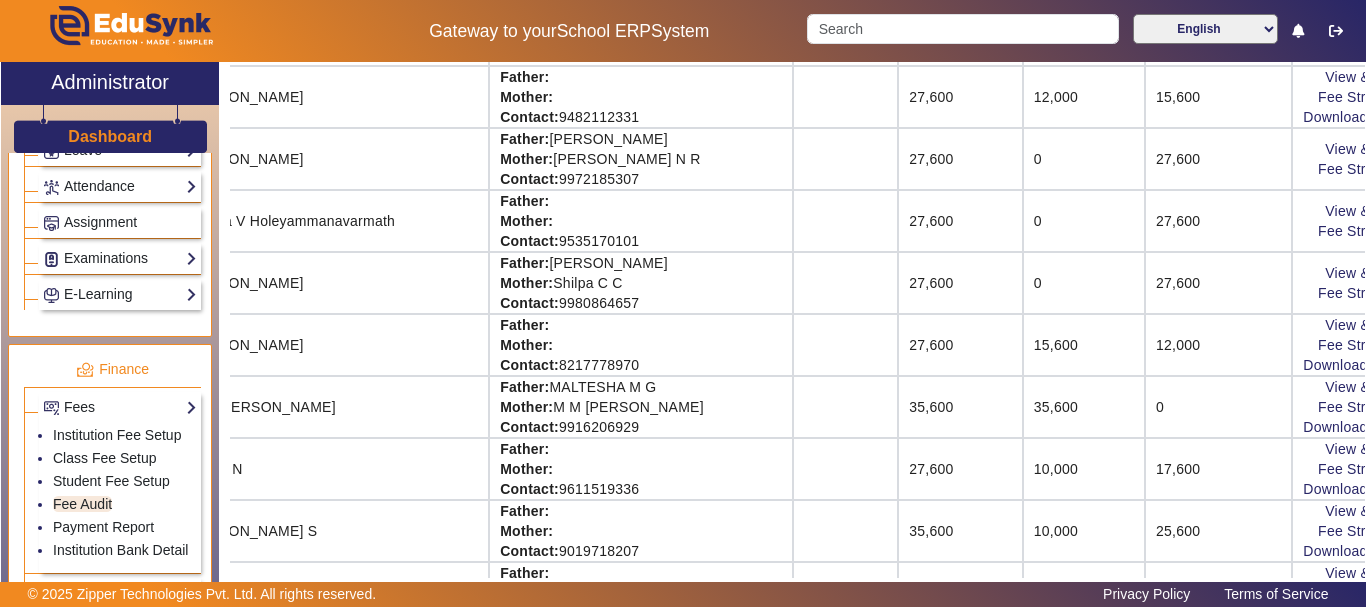 click on "View & Pay   Fee Structure  Download Receipt" 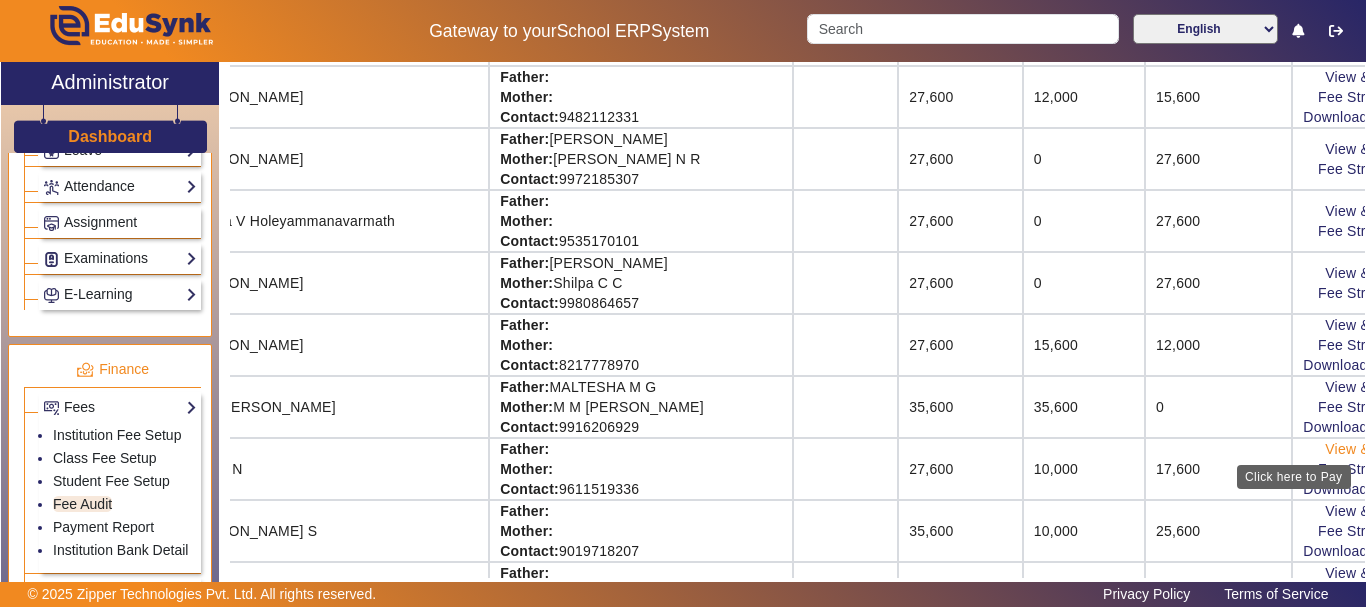 click on "View & Pay" 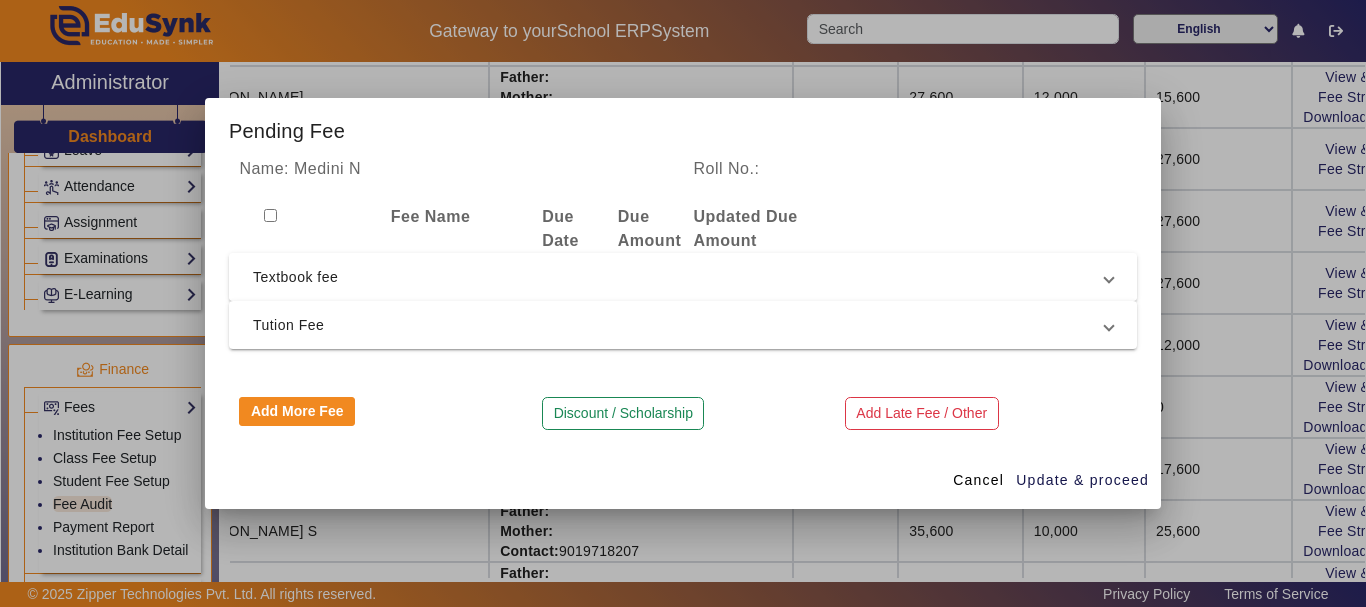 click on "Textbook fee" at bounding box center (679, 277) 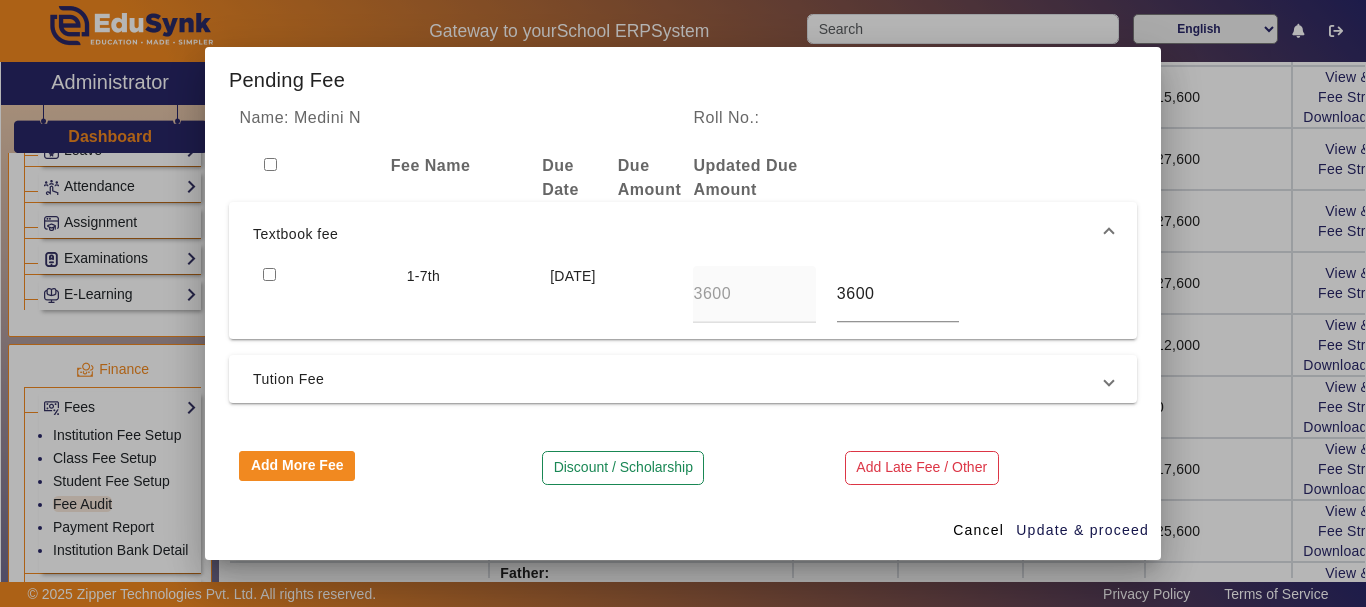 click at bounding box center [269, 274] 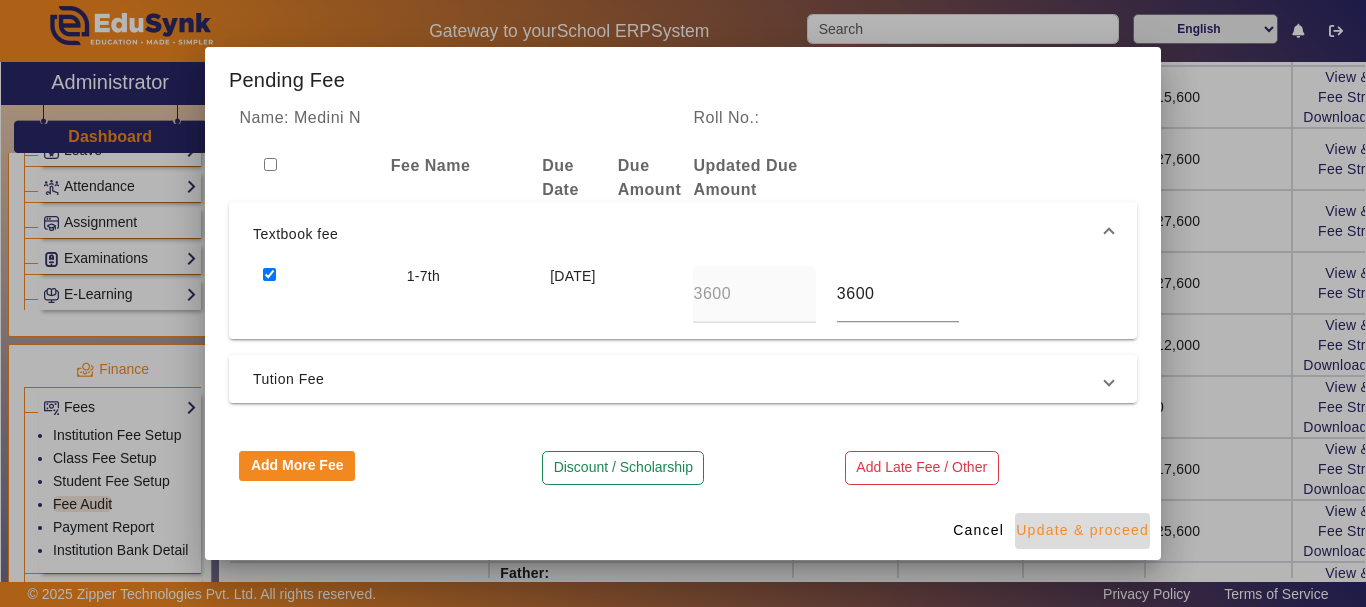 click on "Update & proceed" at bounding box center (1082, 530) 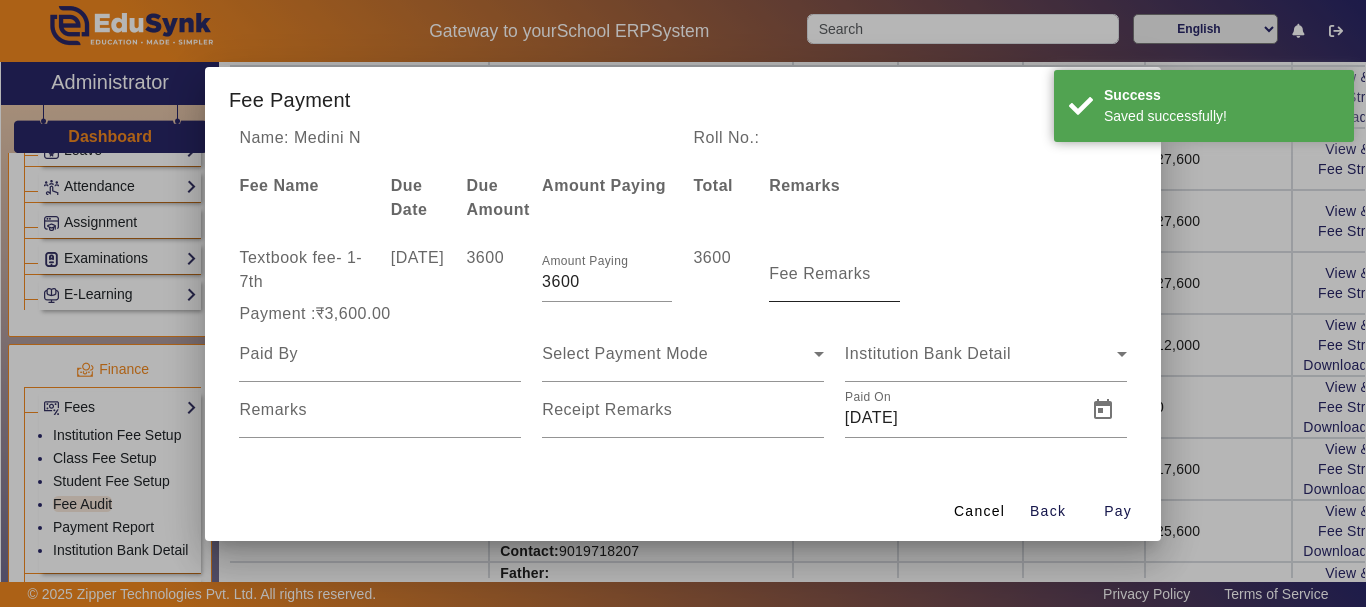 click on "Fee Remarks" at bounding box center (820, 273) 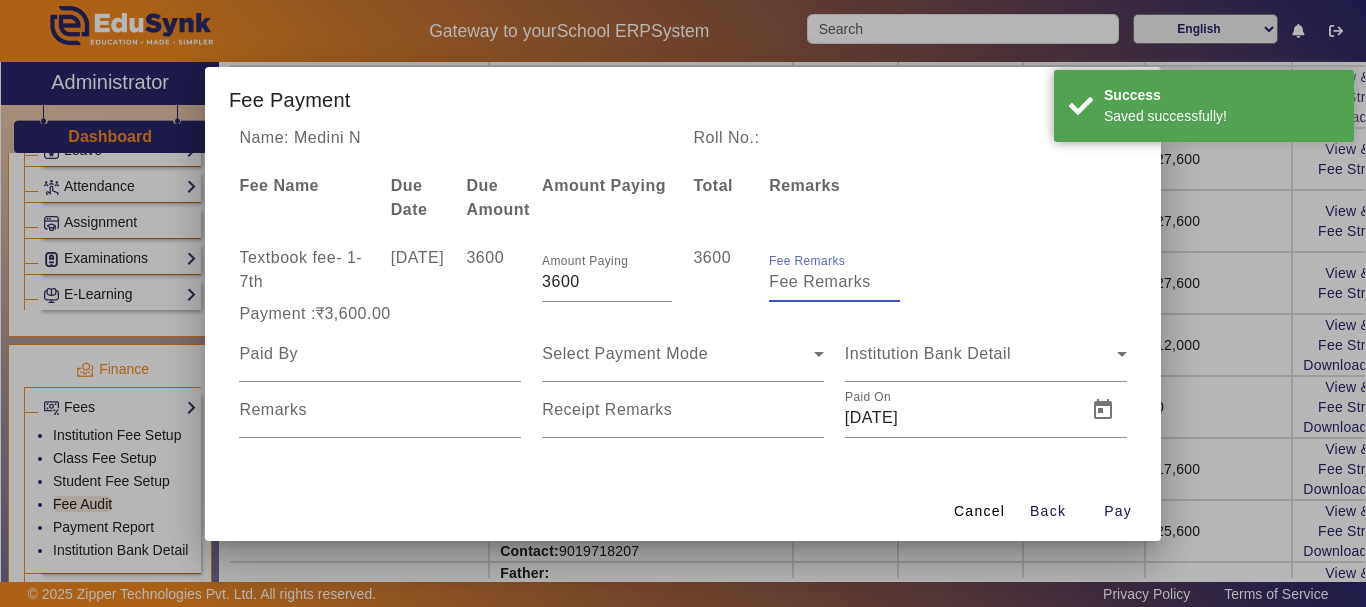 type on "1" 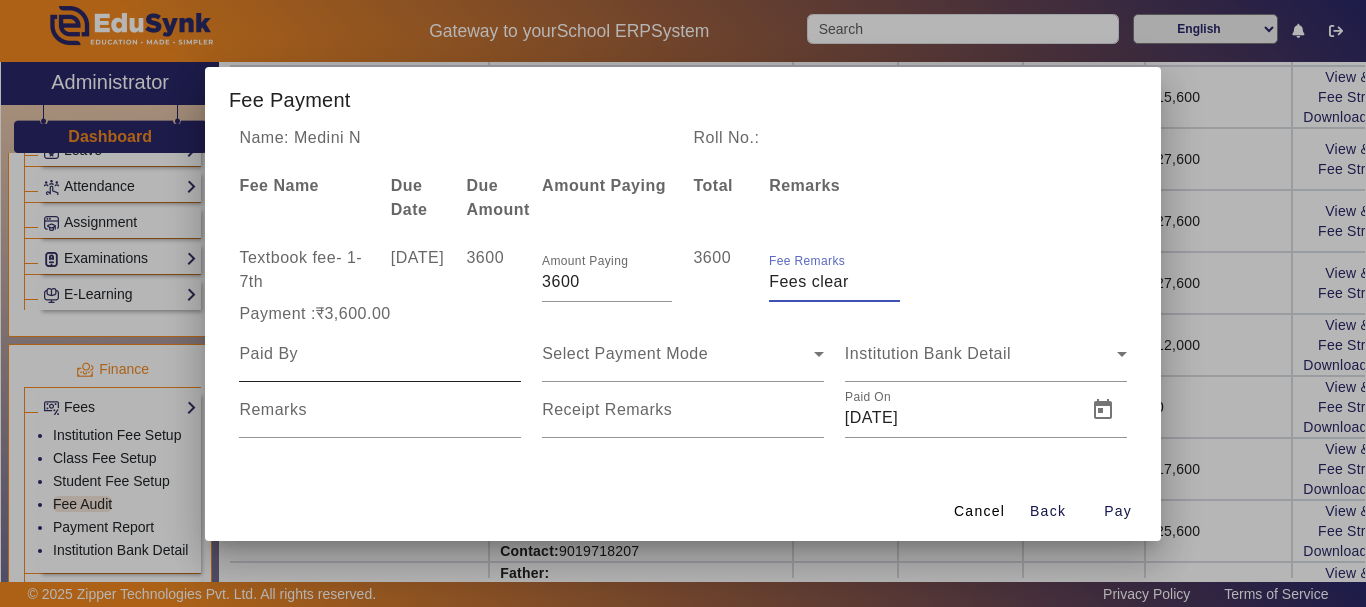 type on "Fees clear" 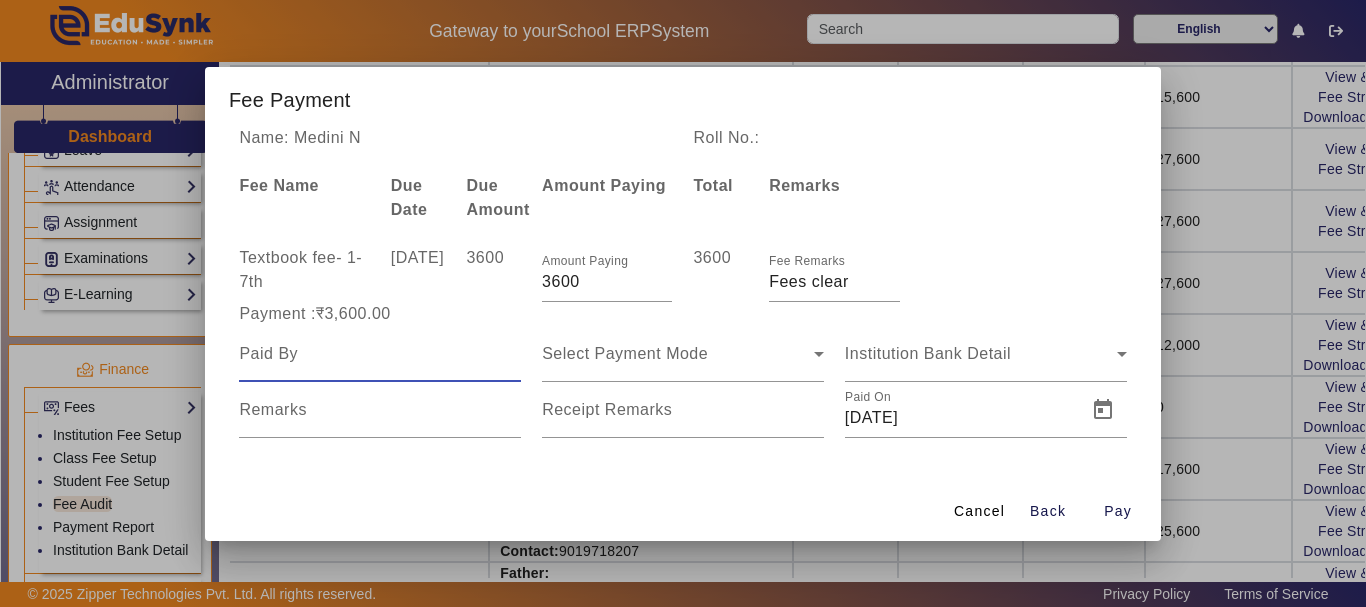click at bounding box center [380, 354] 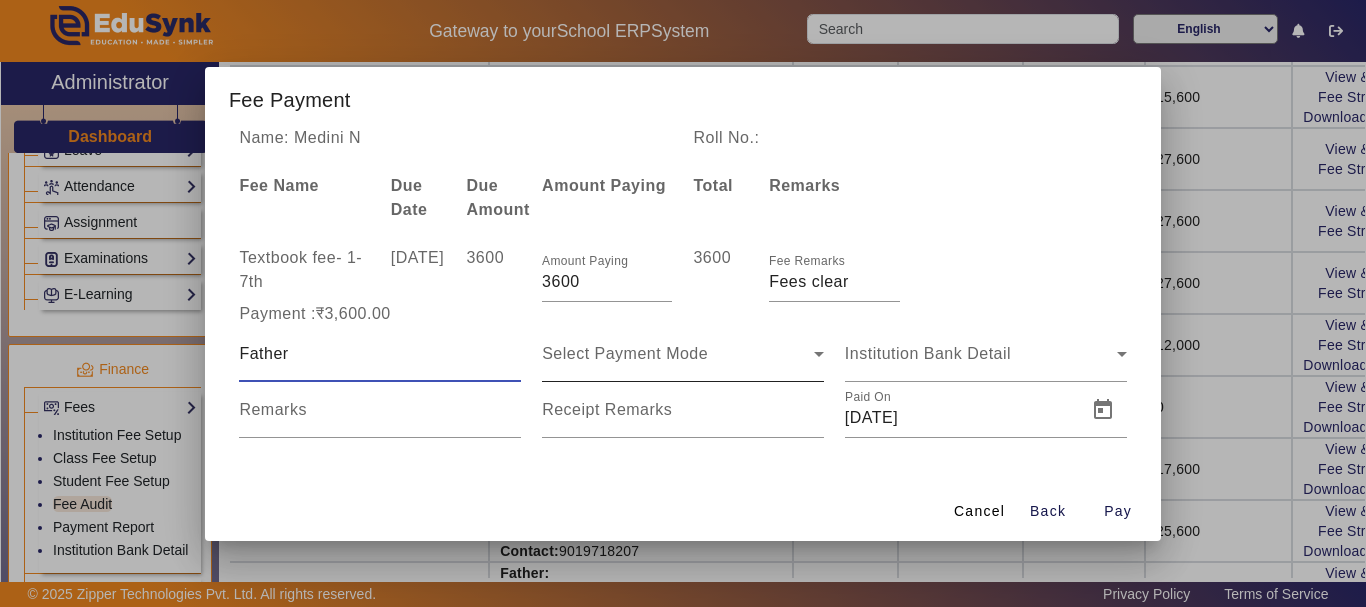 type on "Father" 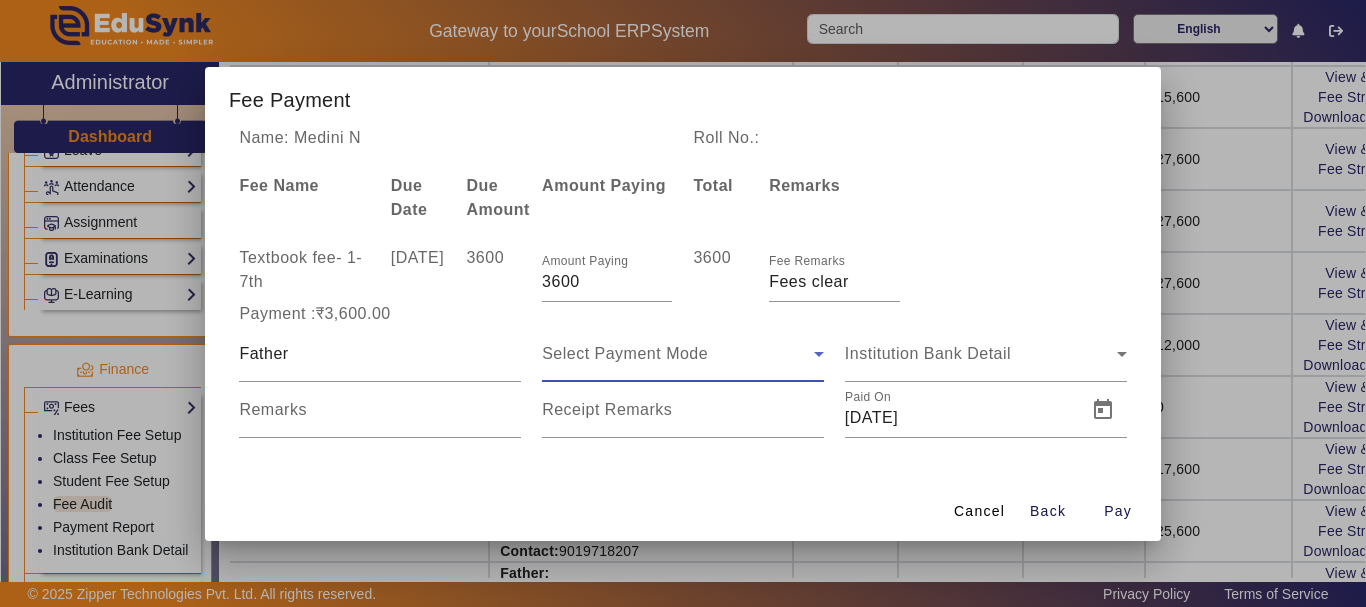 click on "Select Payment Mode" at bounding box center [625, 353] 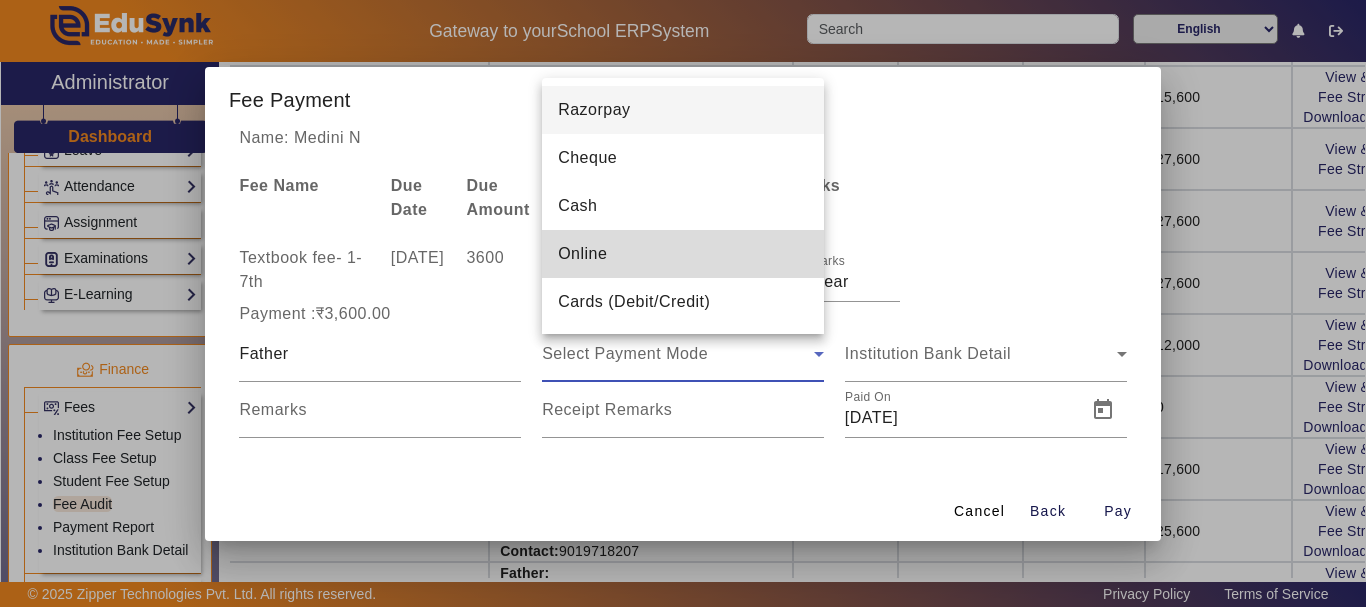 click on "Online" at bounding box center [582, 254] 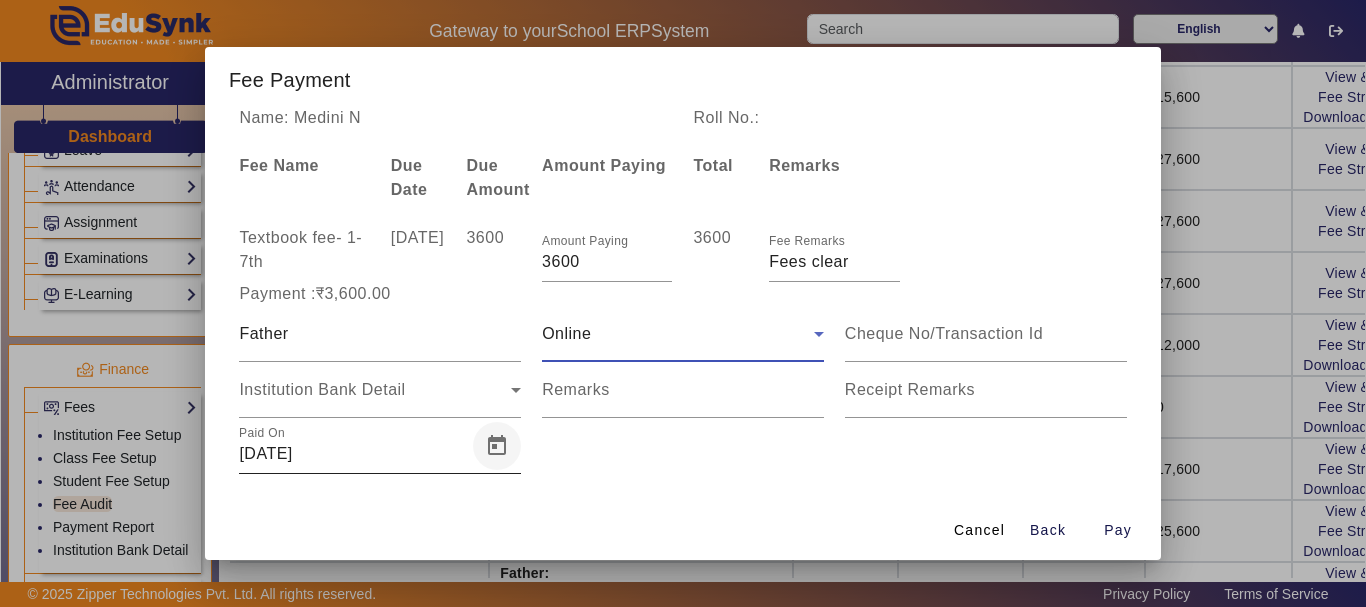 click at bounding box center [497, 446] 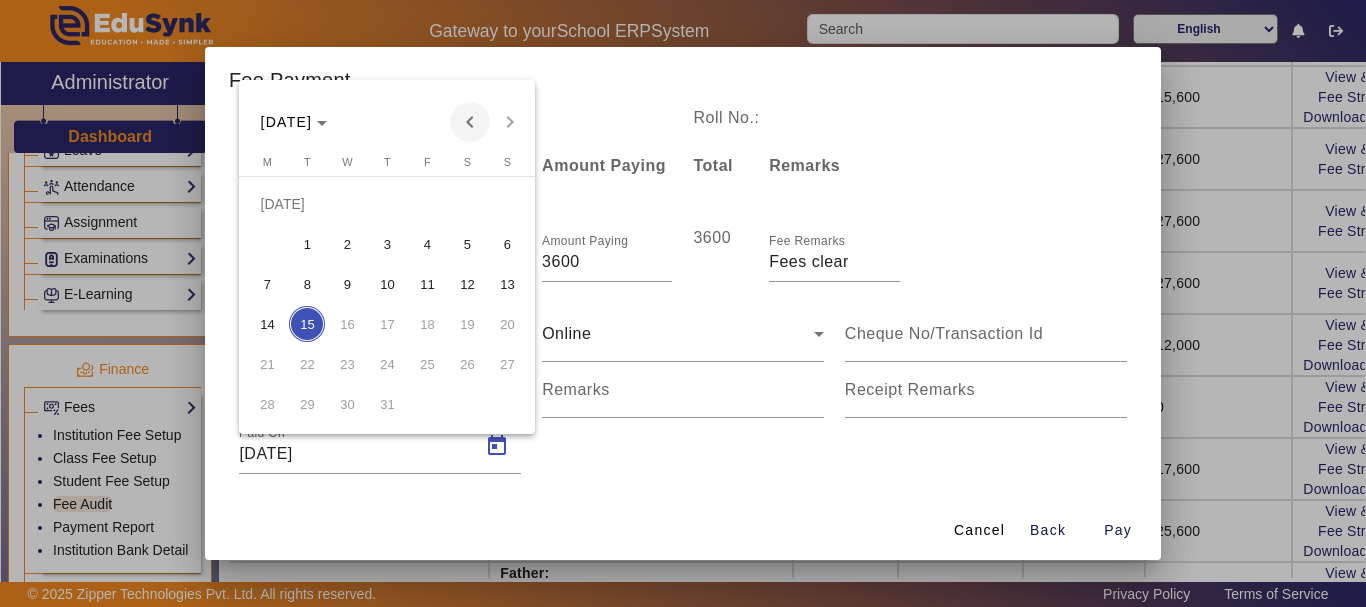 click at bounding box center (470, 122) 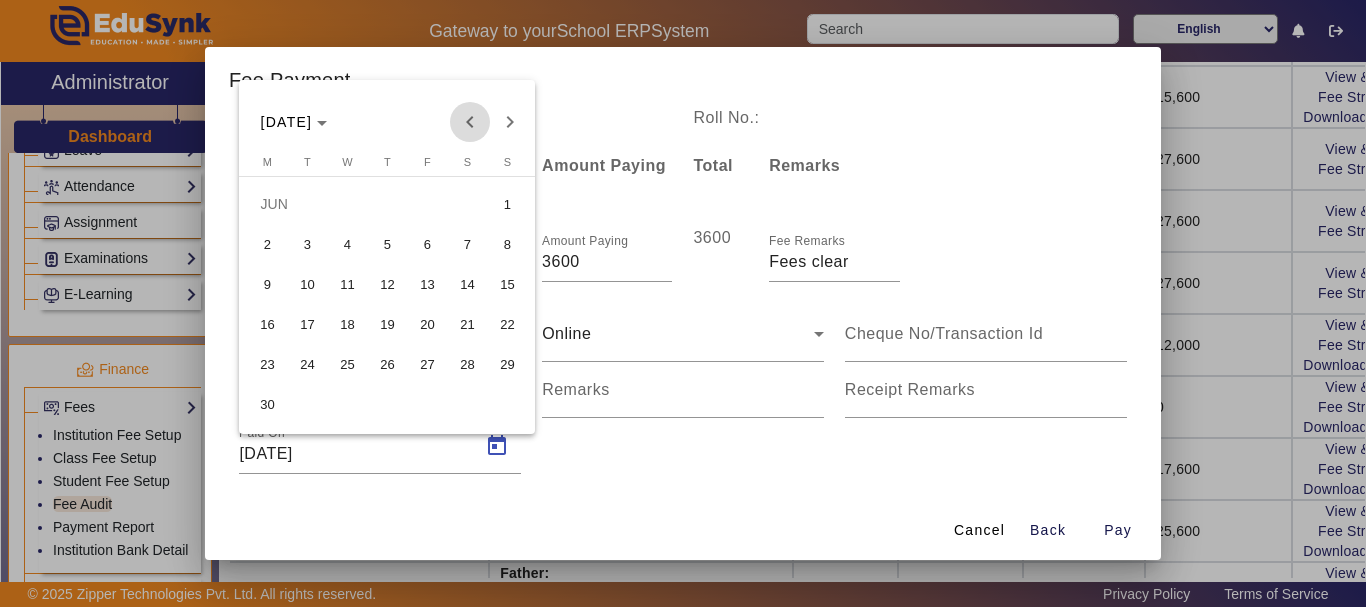 click at bounding box center (470, 122) 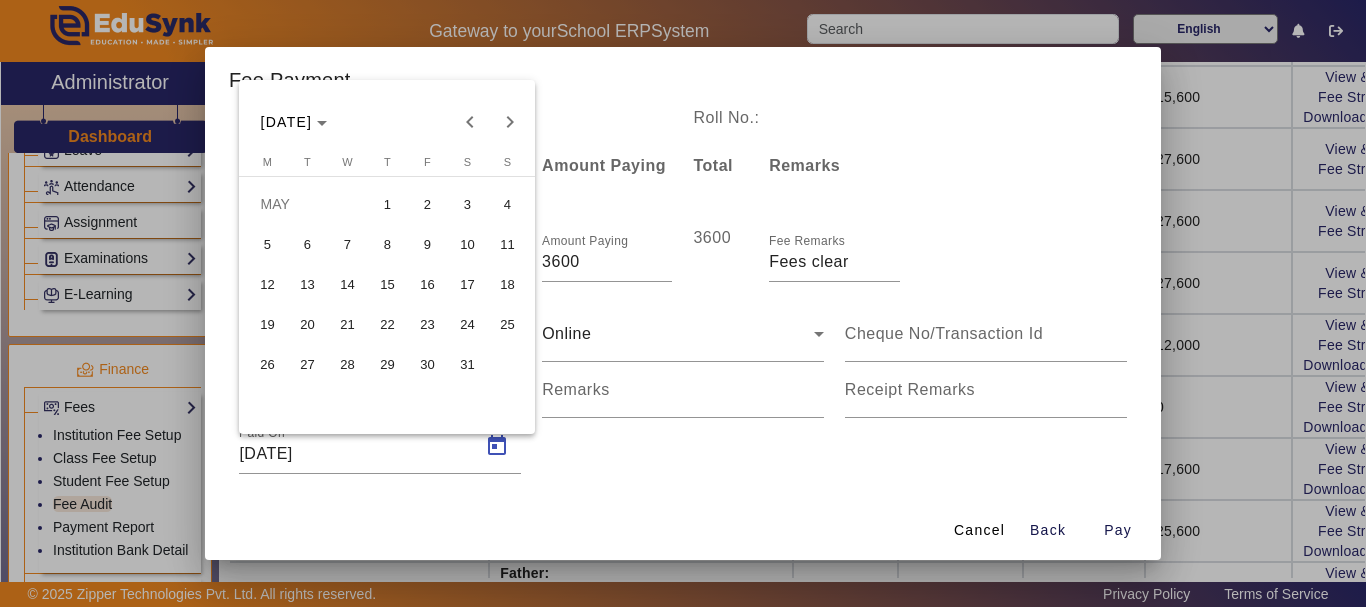 click on "23" at bounding box center [427, 324] 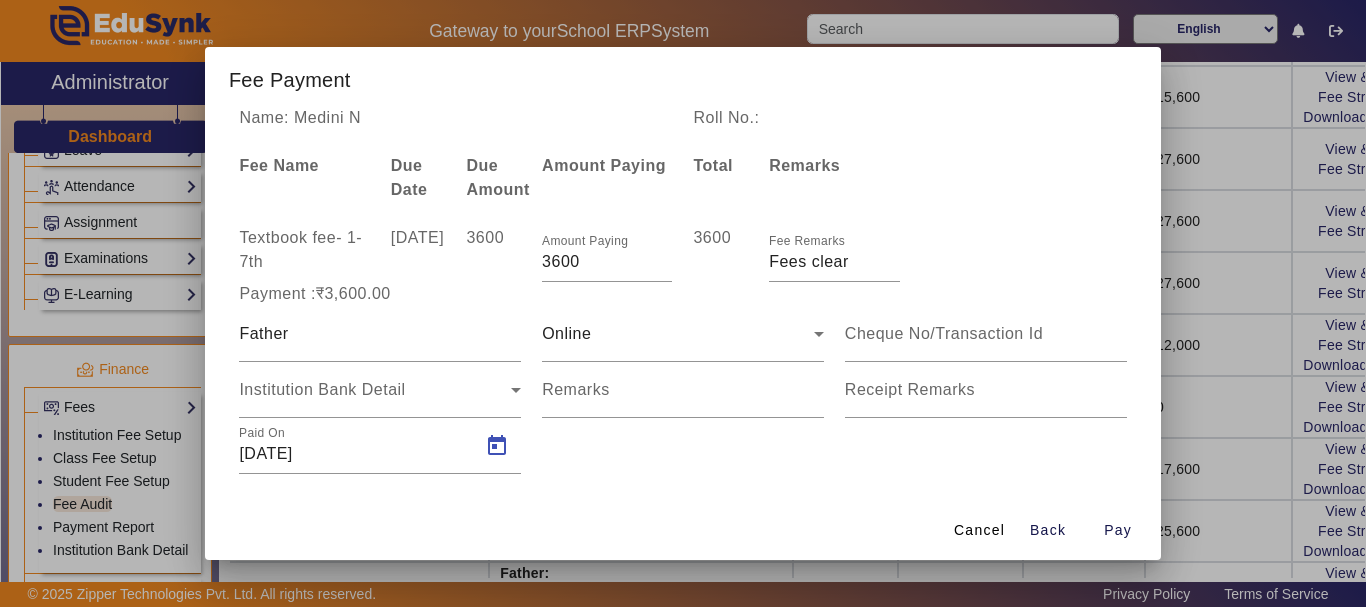 type on "[DATE]" 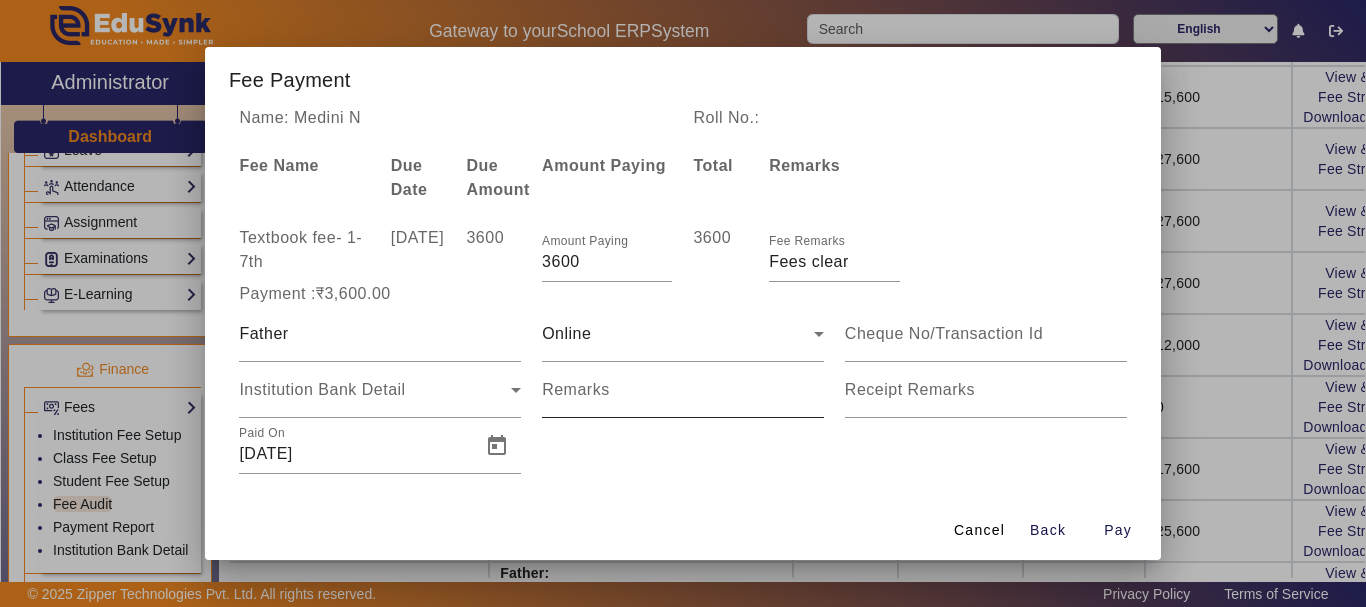 click on "Remarks" at bounding box center (576, 389) 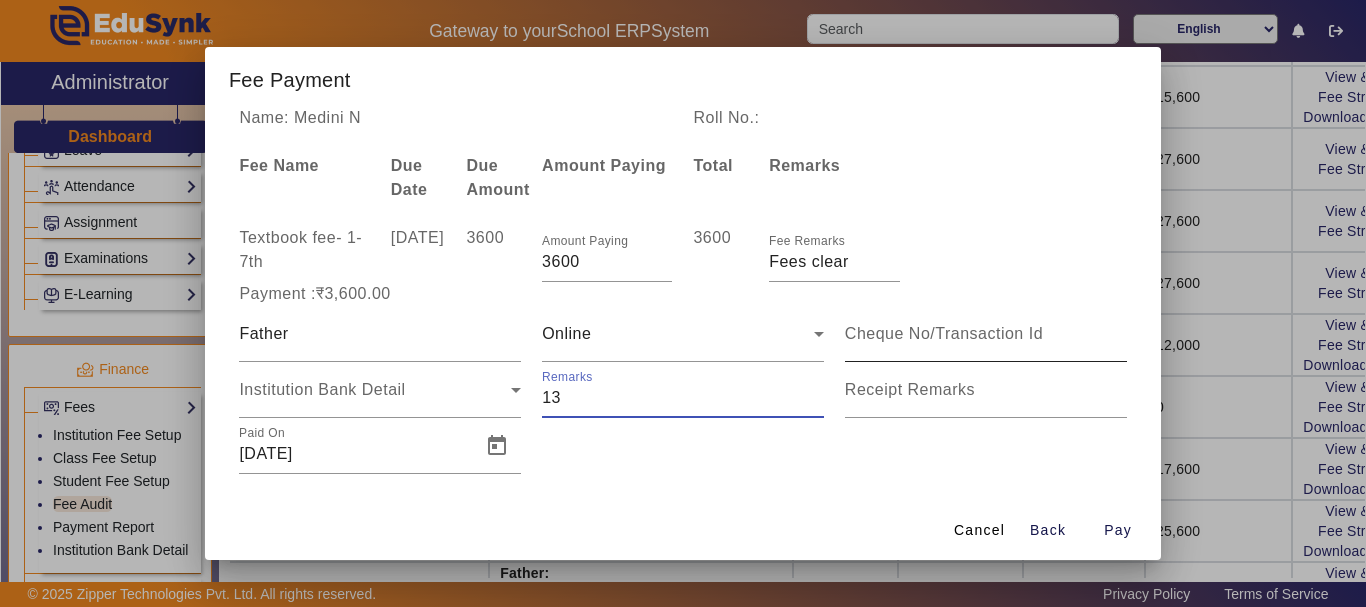 type on "13" 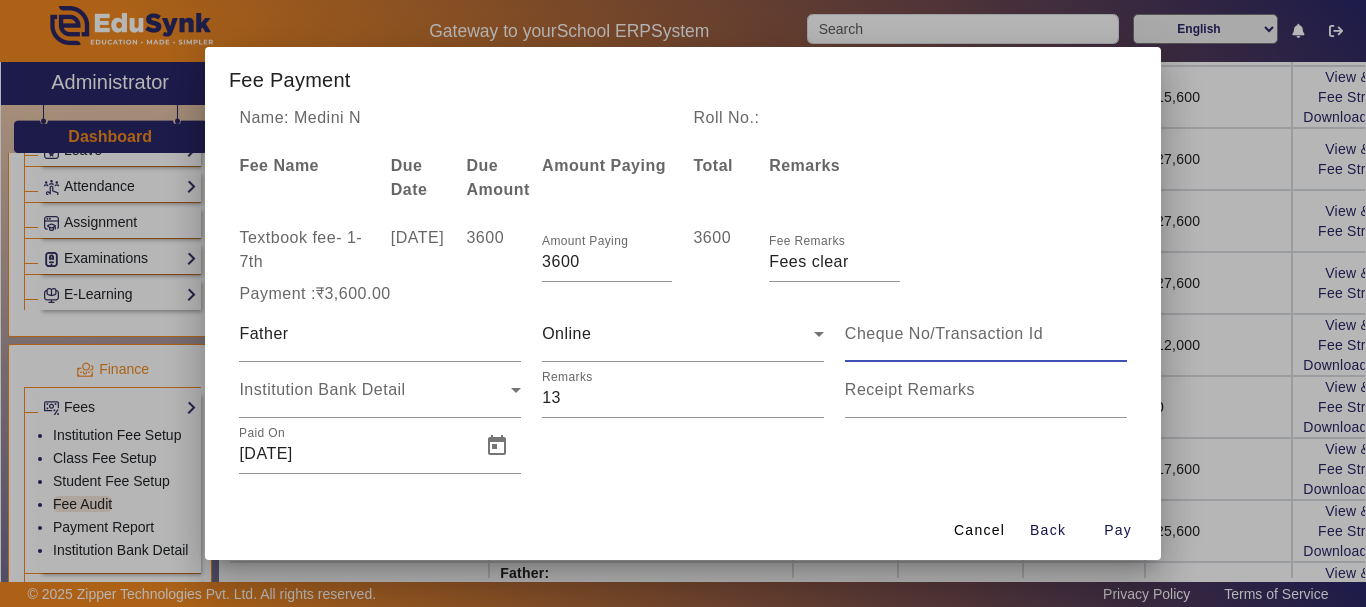 click at bounding box center (986, 334) 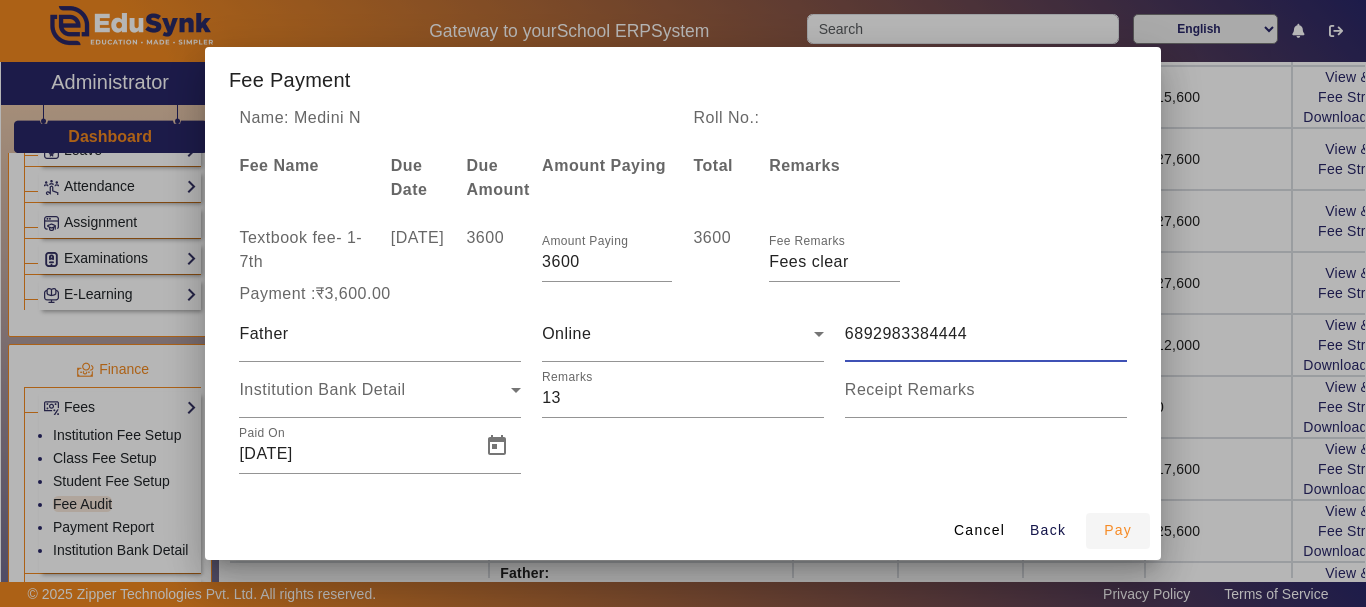 type on "6892983384444" 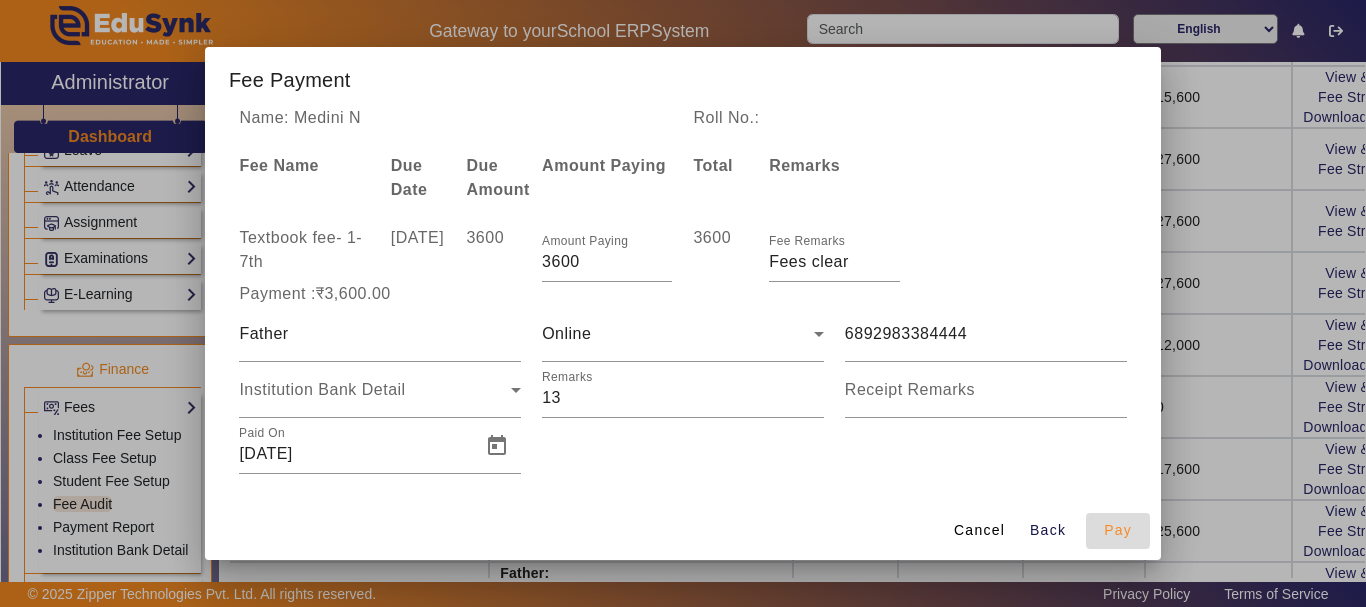 click on "Pay" at bounding box center (1118, 530) 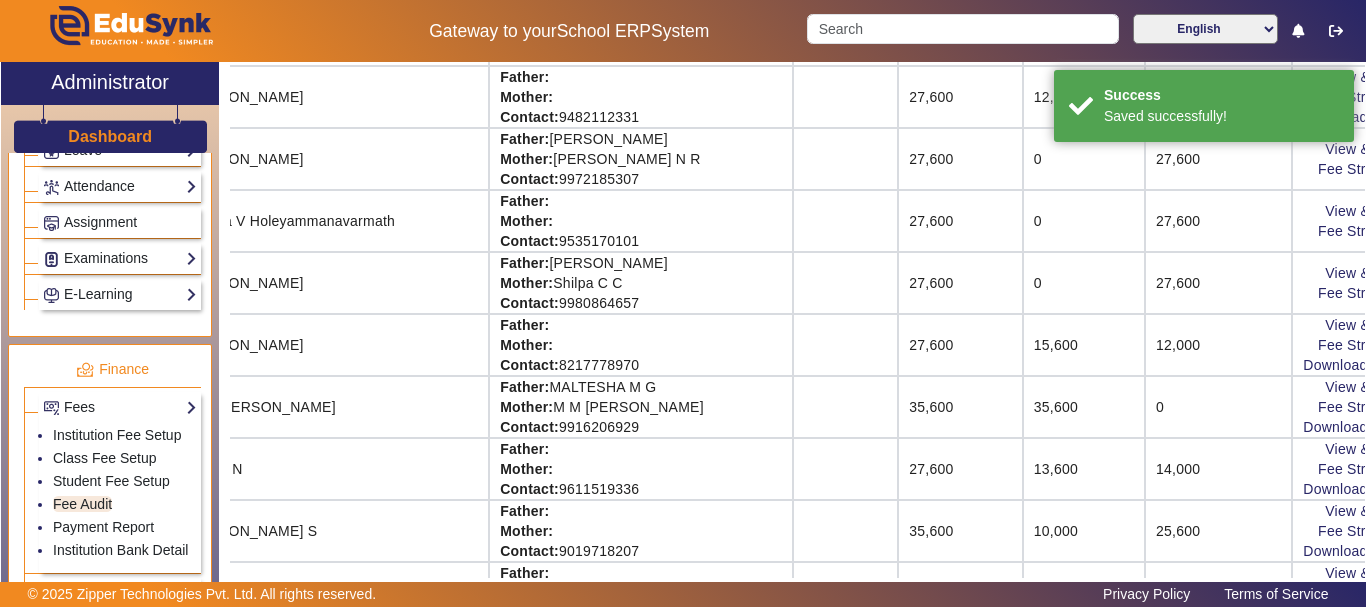 scroll, scrollTop: 20, scrollLeft: 200, axis: both 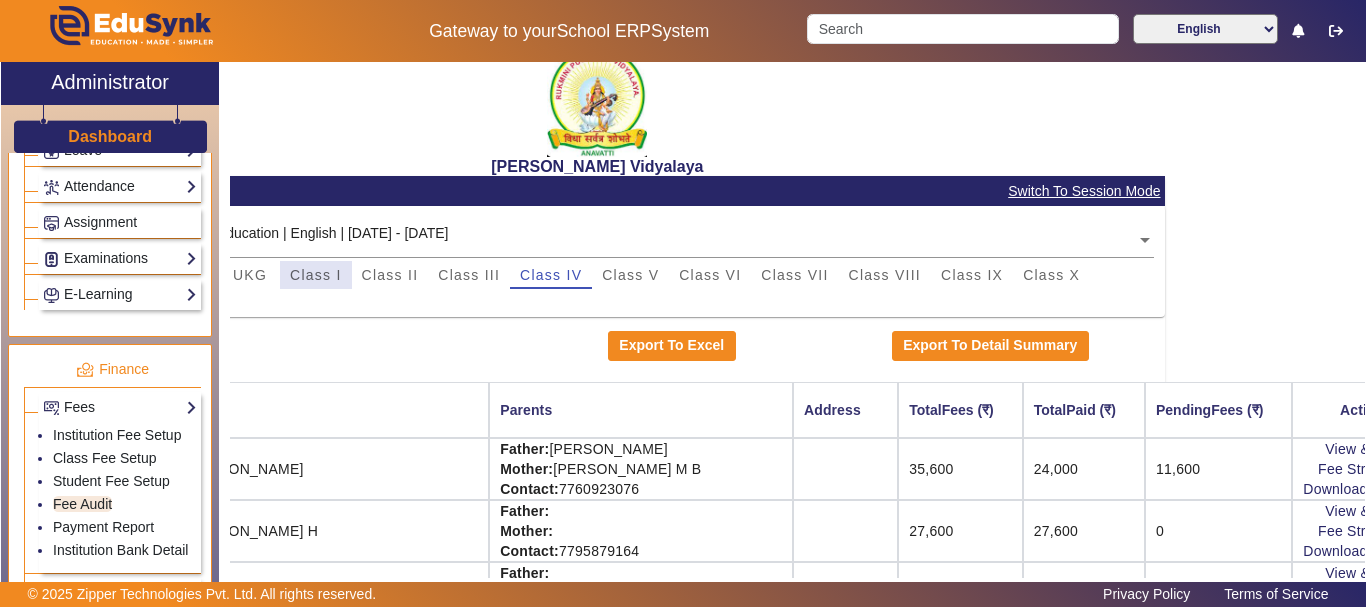 click on "Class I" at bounding box center [316, 275] 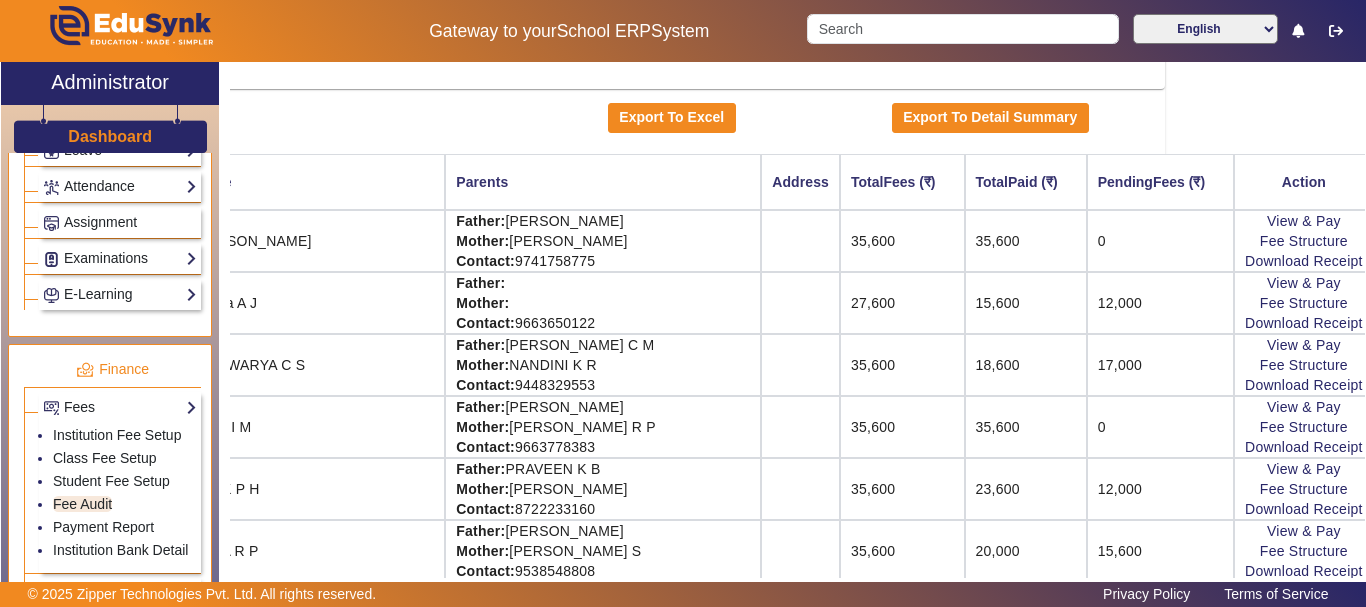 scroll, scrollTop: 273, scrollLeft: 200, axis: both 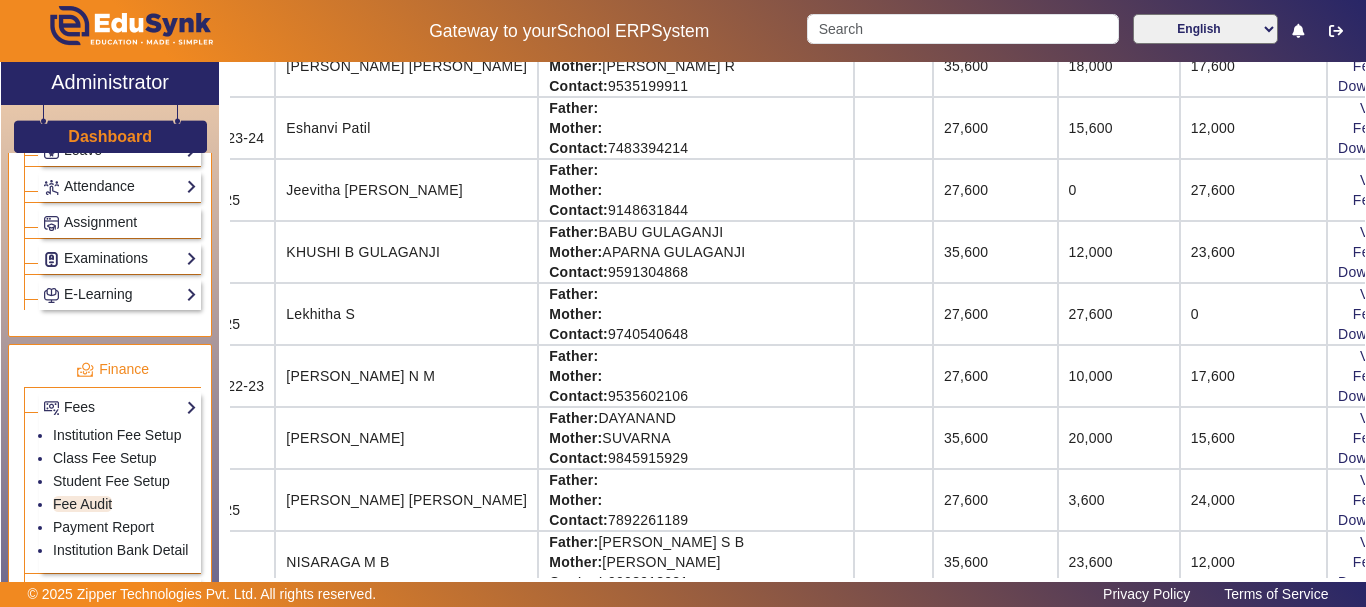 click on "View & Pay   Fee Structure  Download Receipt" 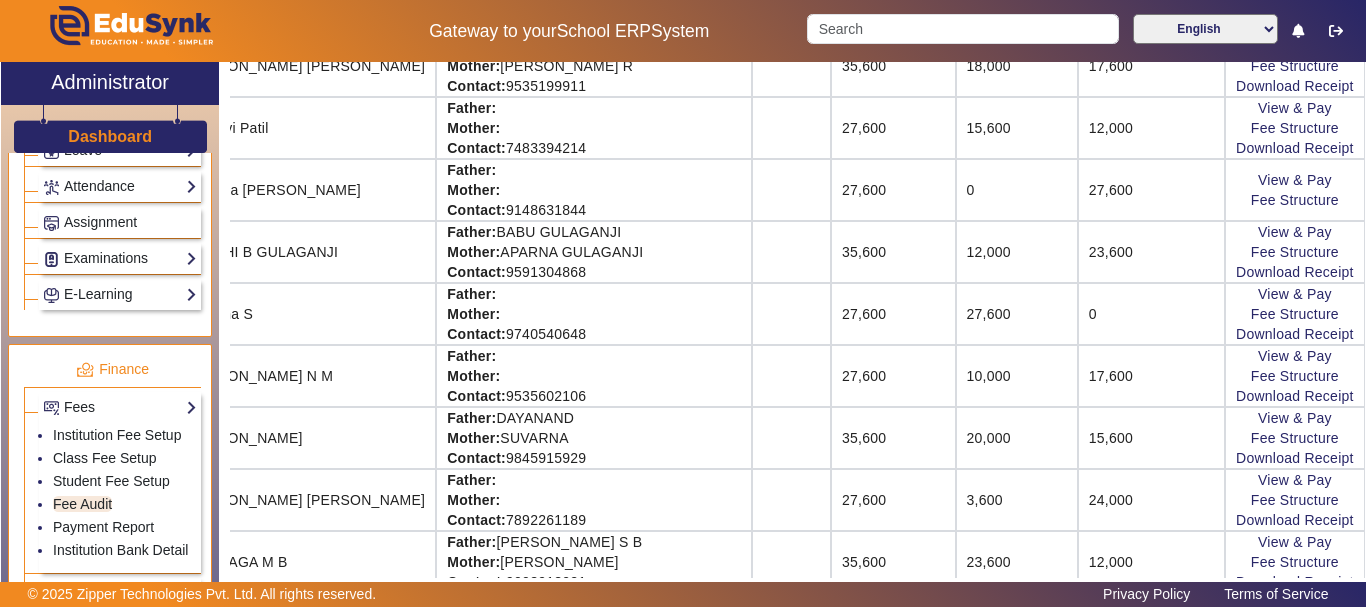 scroll, scrollTop: 1167, scrollLeft: 233, axis: both 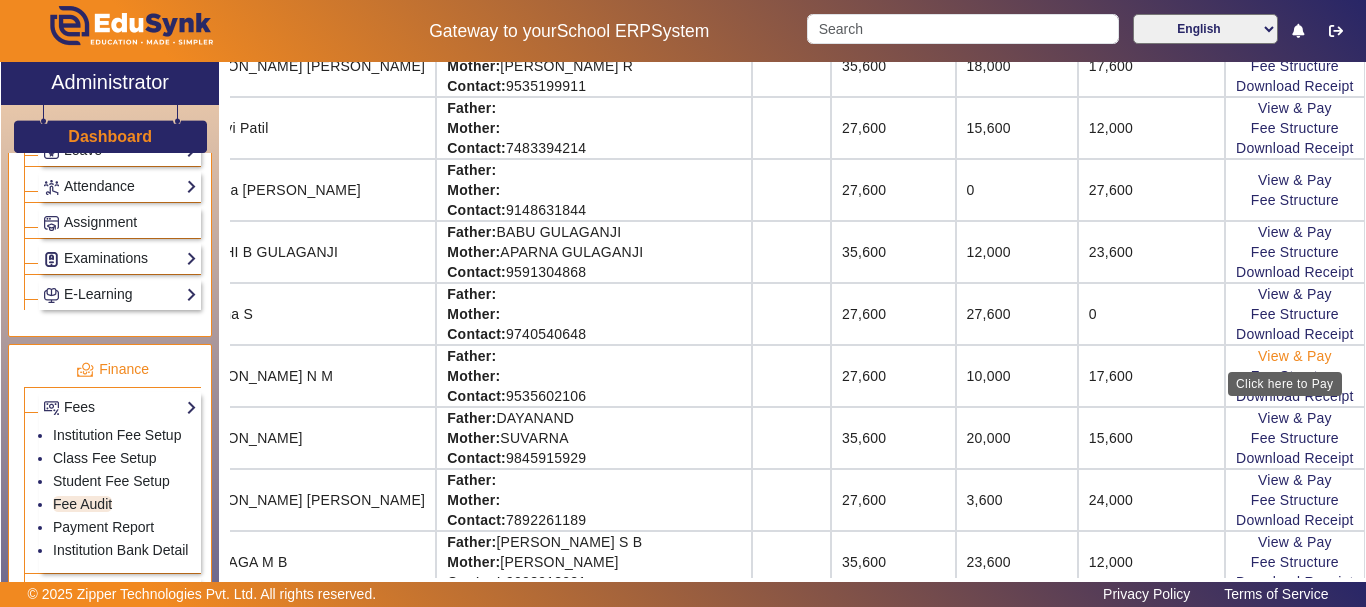 click on "View & Pay" 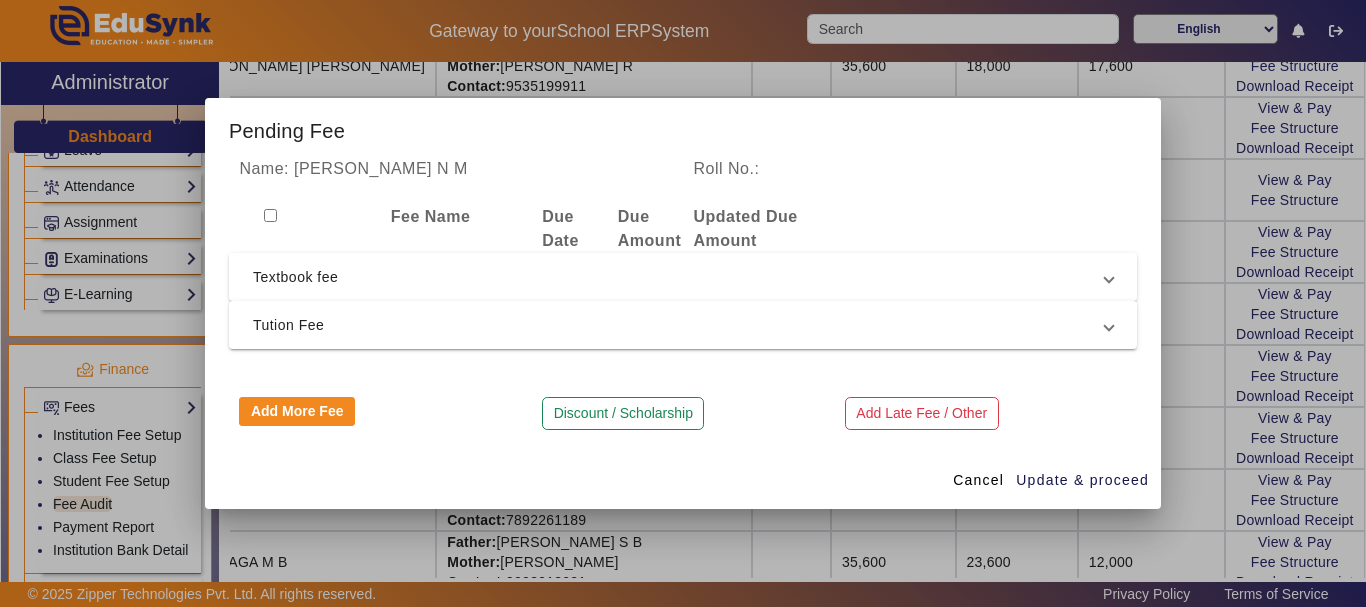 click on "Textbook fee" at bounding box center (679, 277) 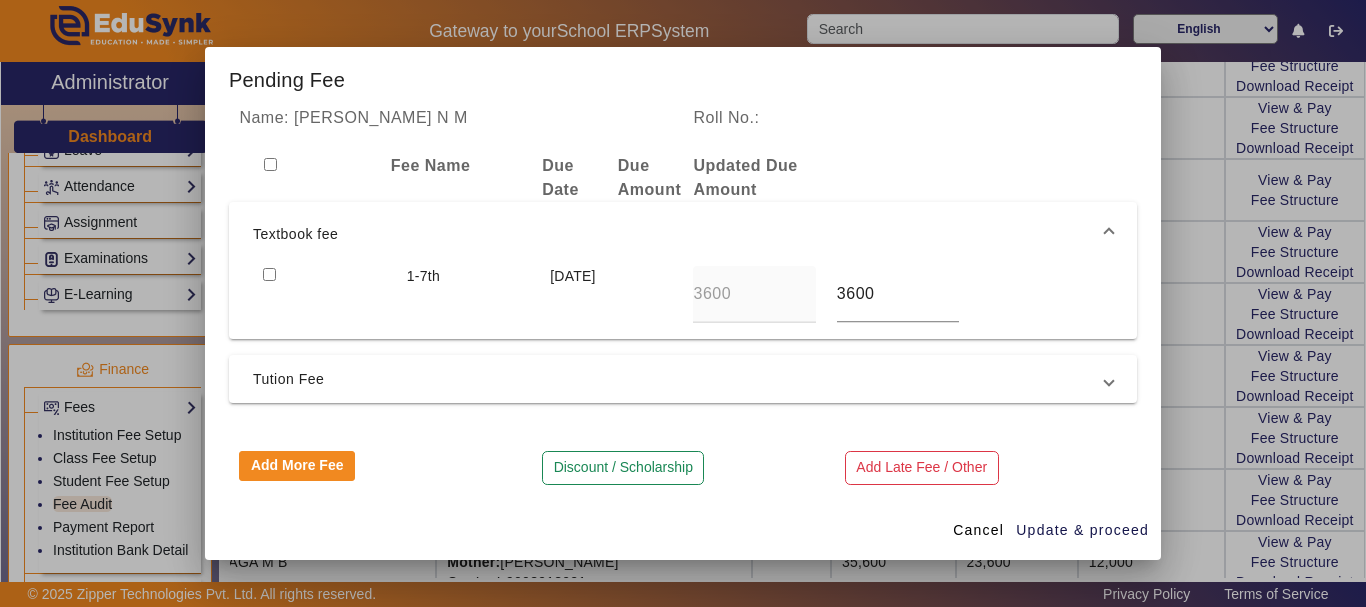 click at bounding box center [269, 274] 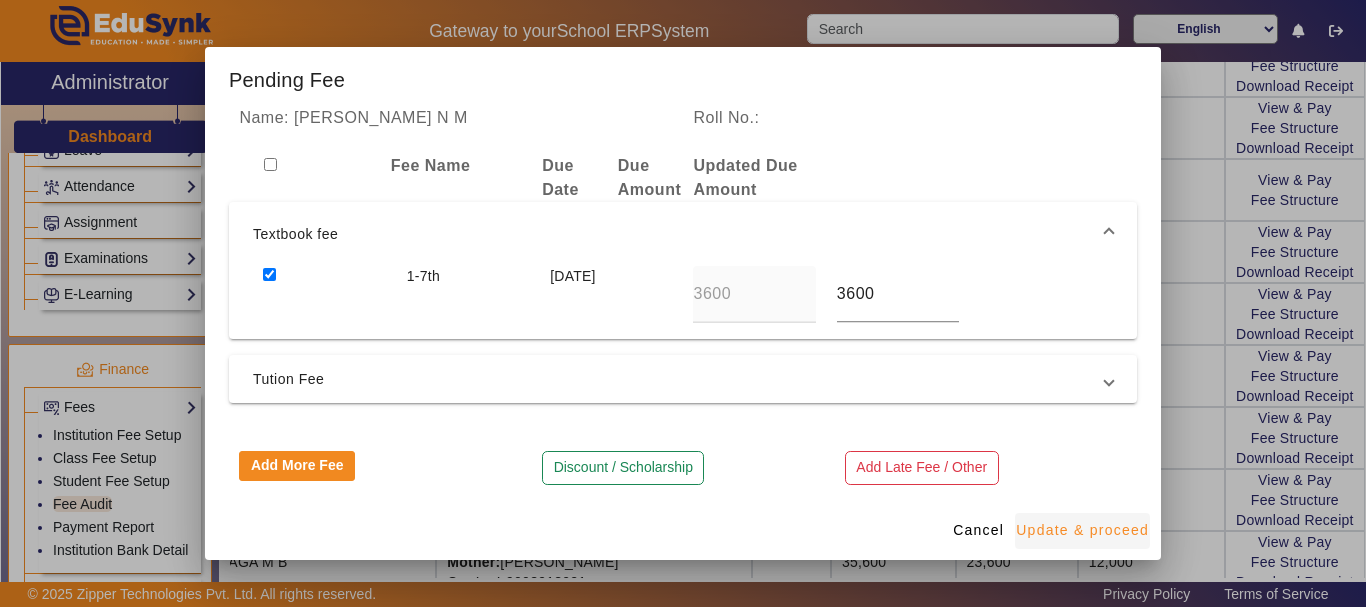 click on "Update & proceed" at bounding box center (1082, 530) 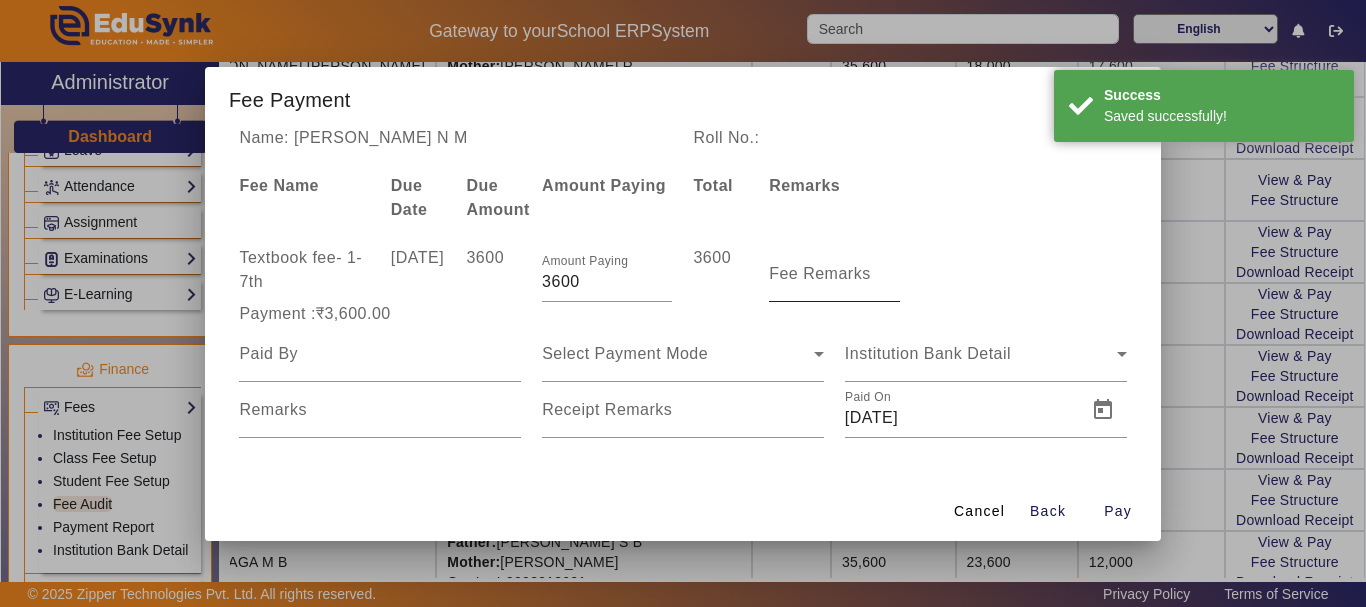 click on "Fee Remarks" at bounding box center [820, 273] 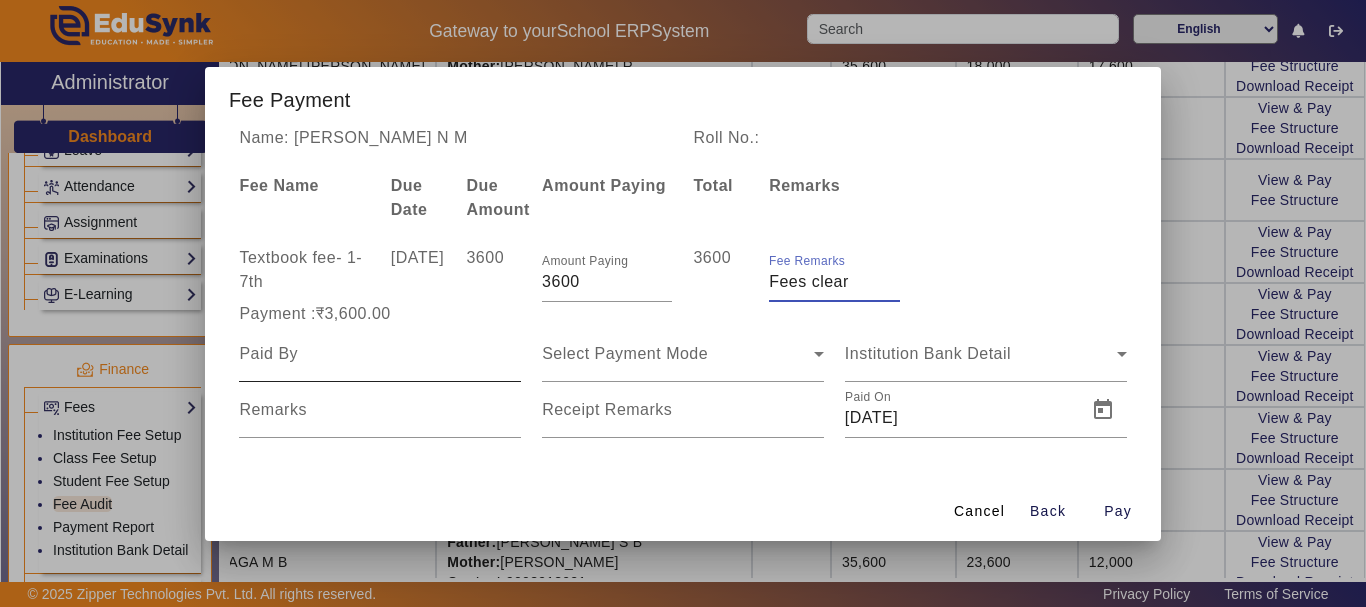 type on "Fees clear" 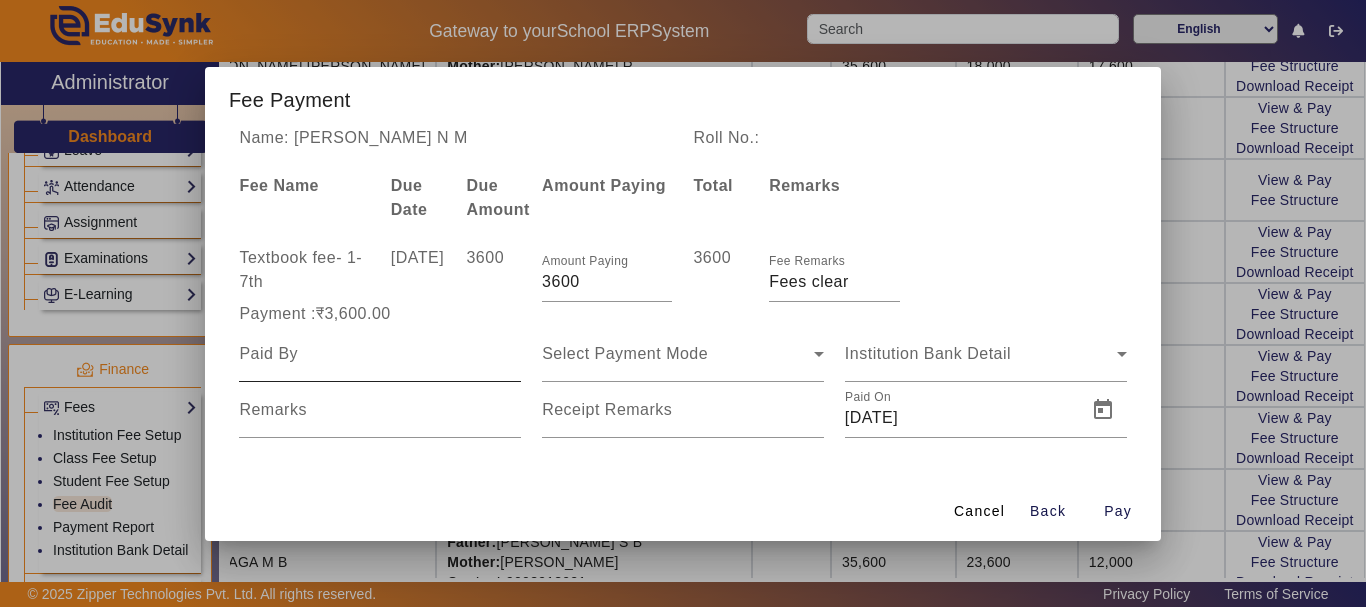 click at bounding box center (380, 354) 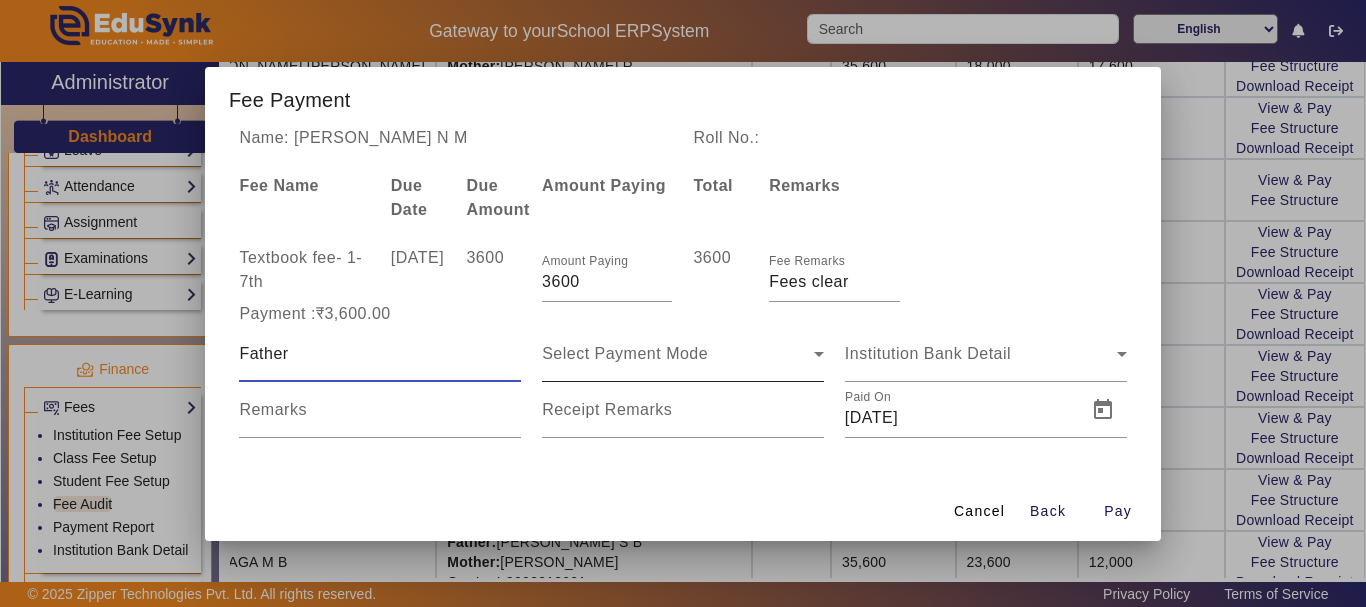 type on "Father" 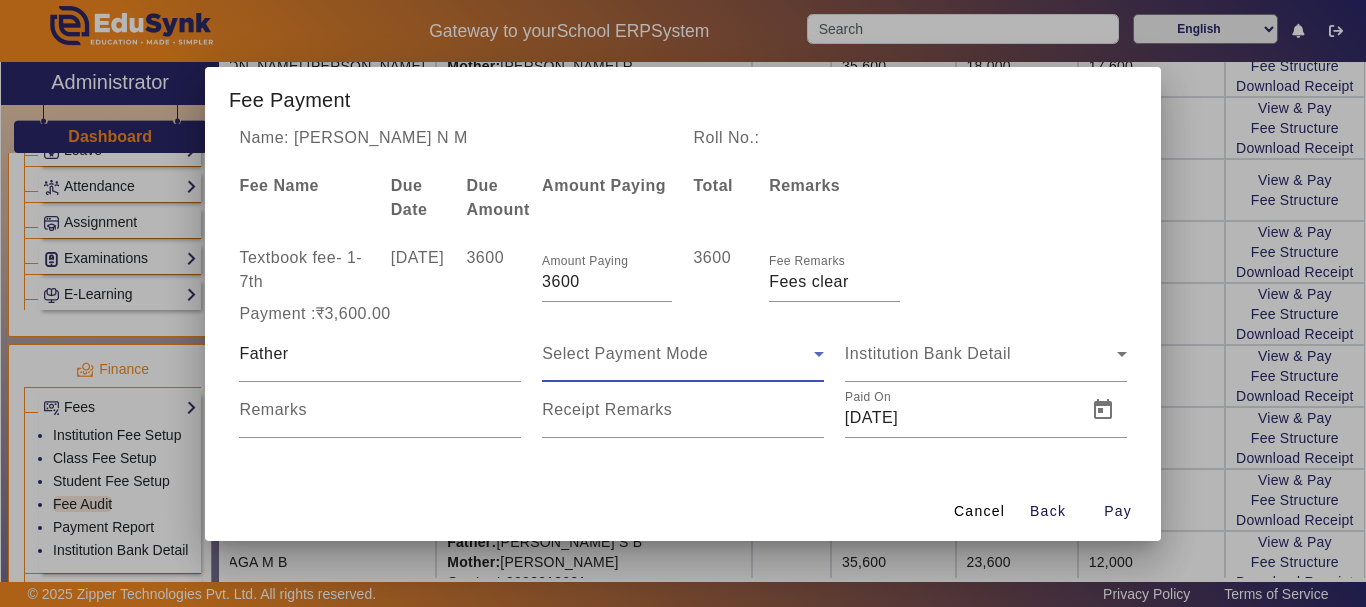 click on "Select Payment Mode" at bounding box center (678, 354) 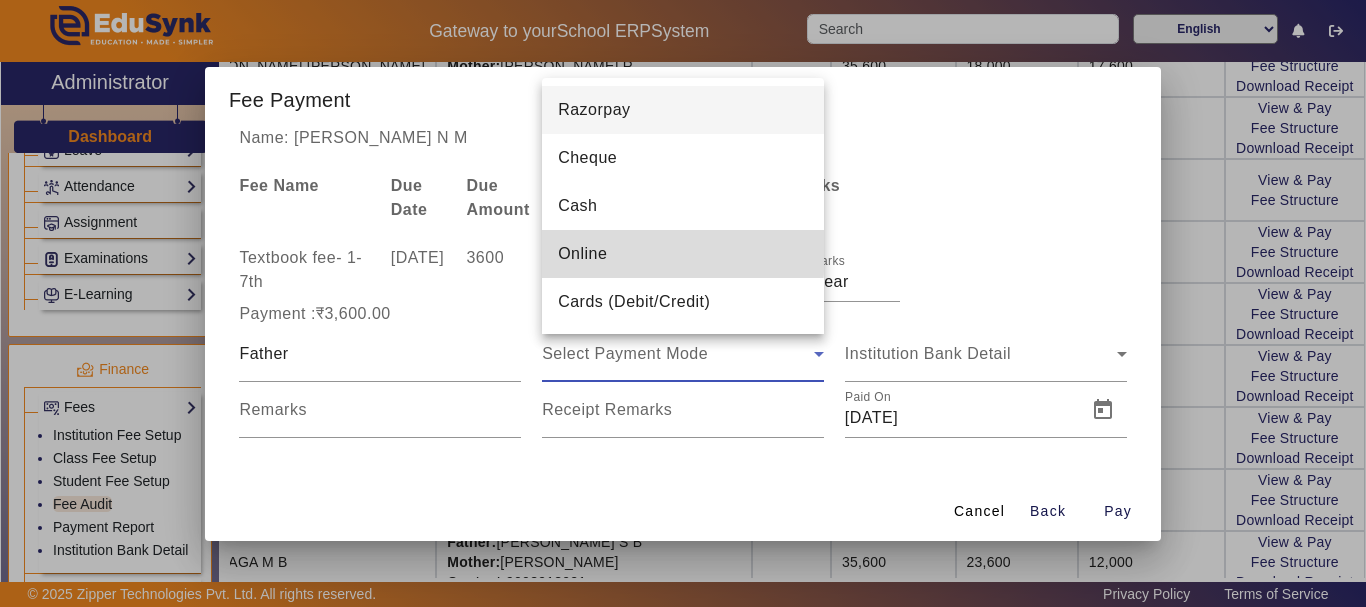 click on "Online" at bounding box center [582, 254] 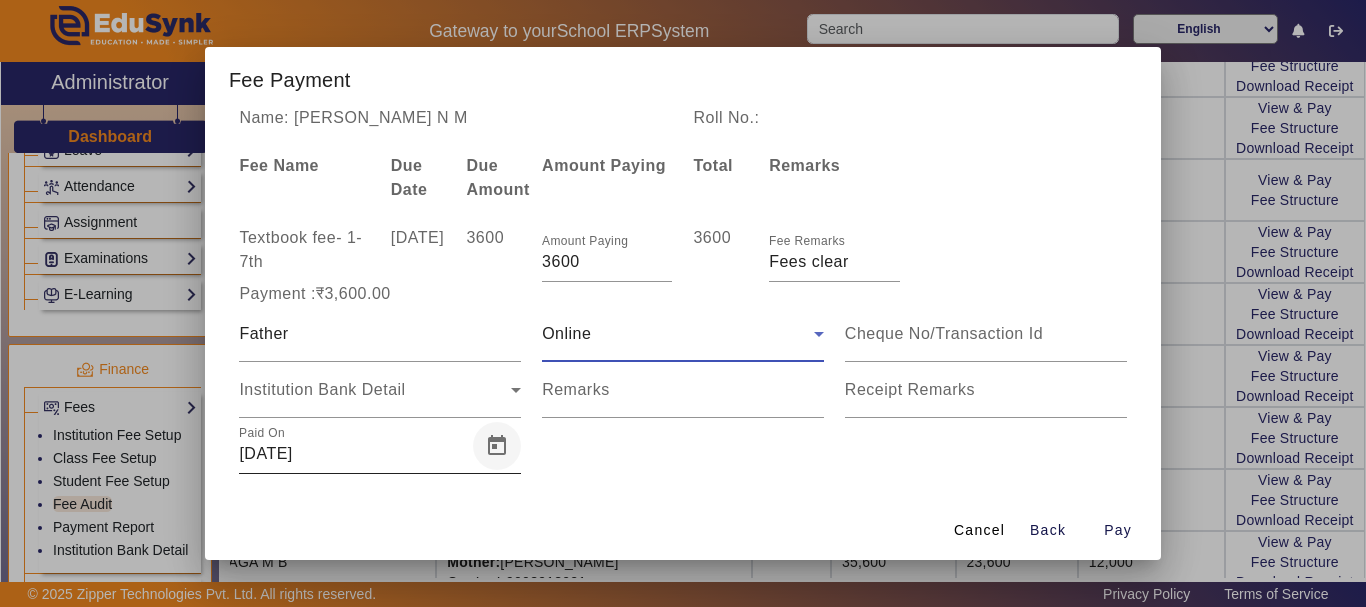 click at bounding box center [497, 446] 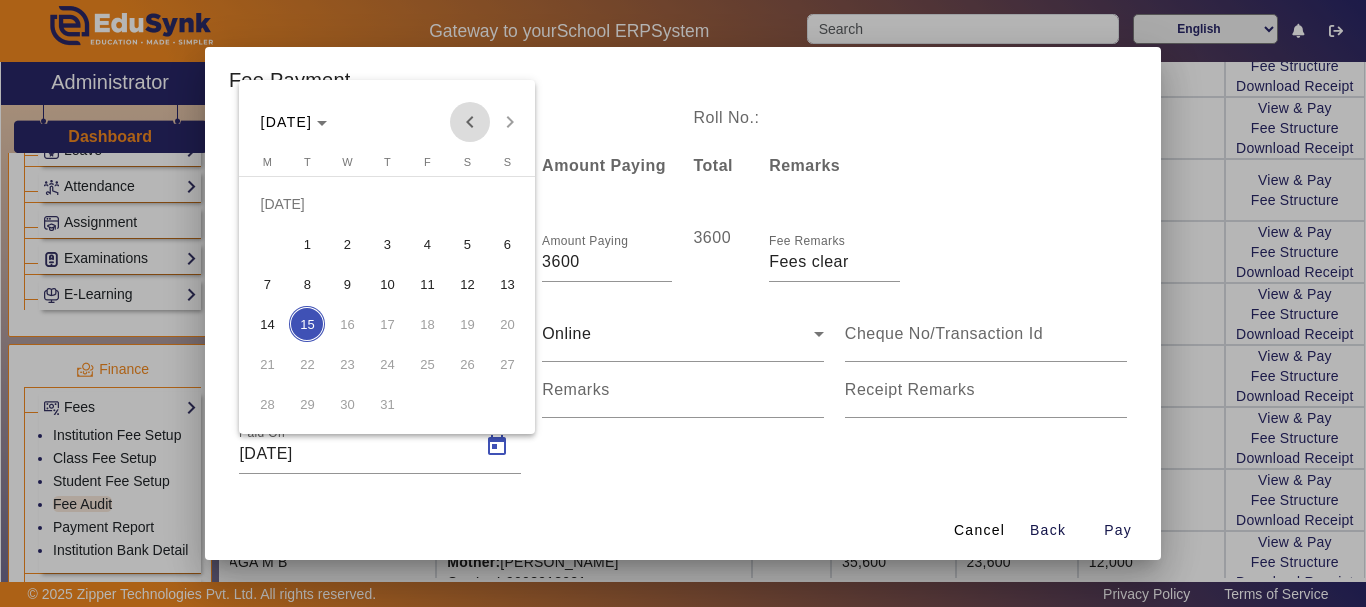 click at bounding box center (470, 122) 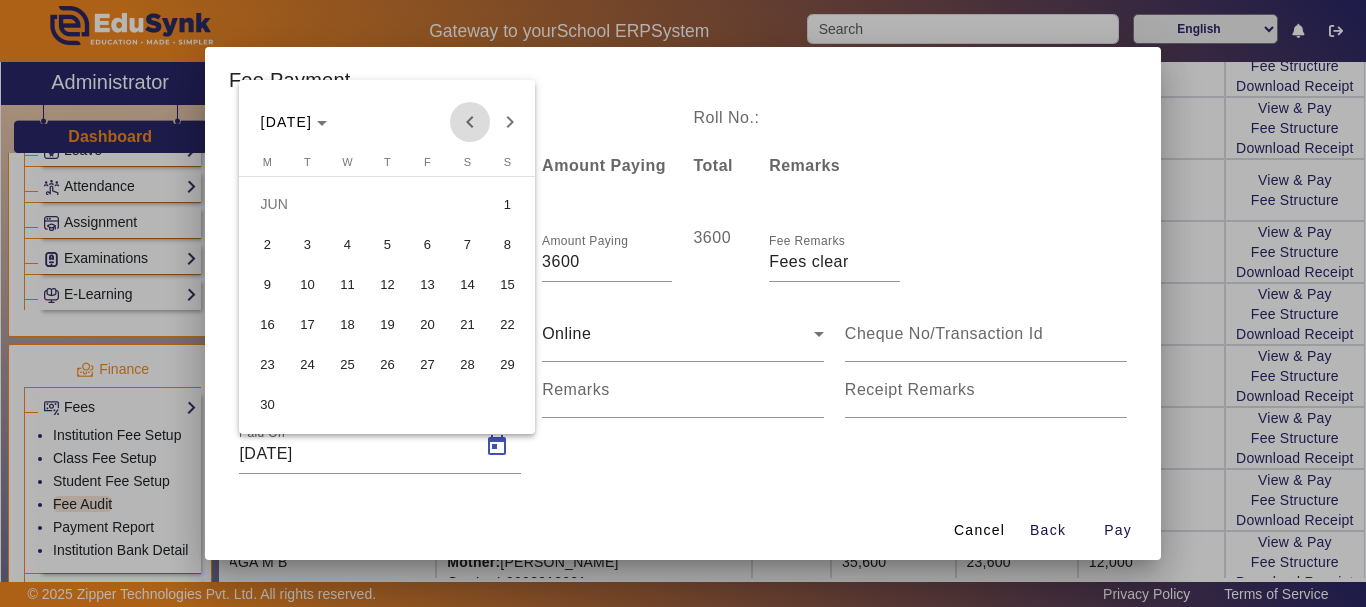 click at bounding box center [470, 122] 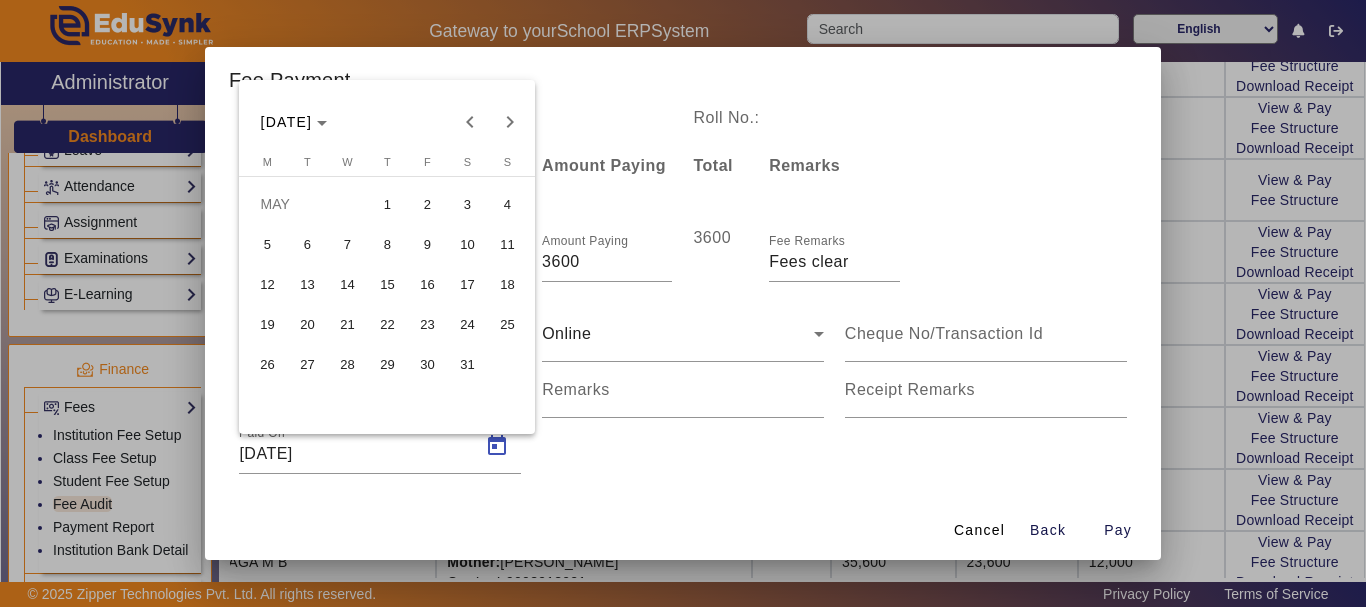 click on "23" at bounding box center (427, 324) 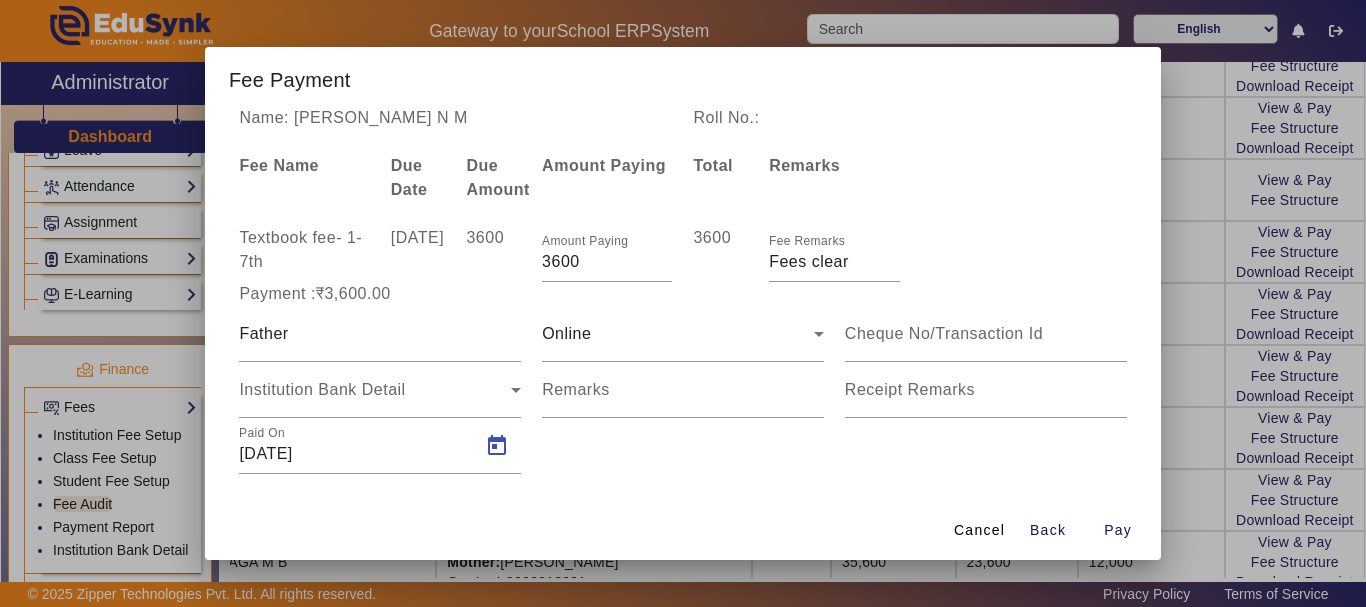 type on "[DATE]" 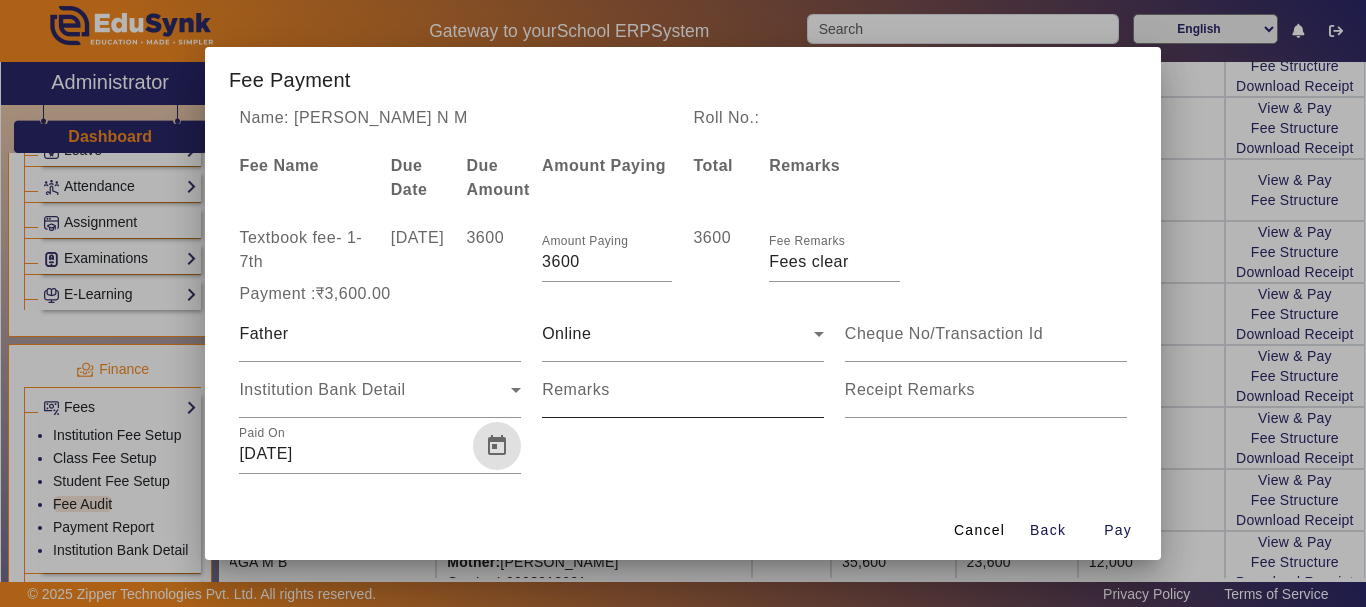 click on "Remarks" at bounding box center (683, 398) 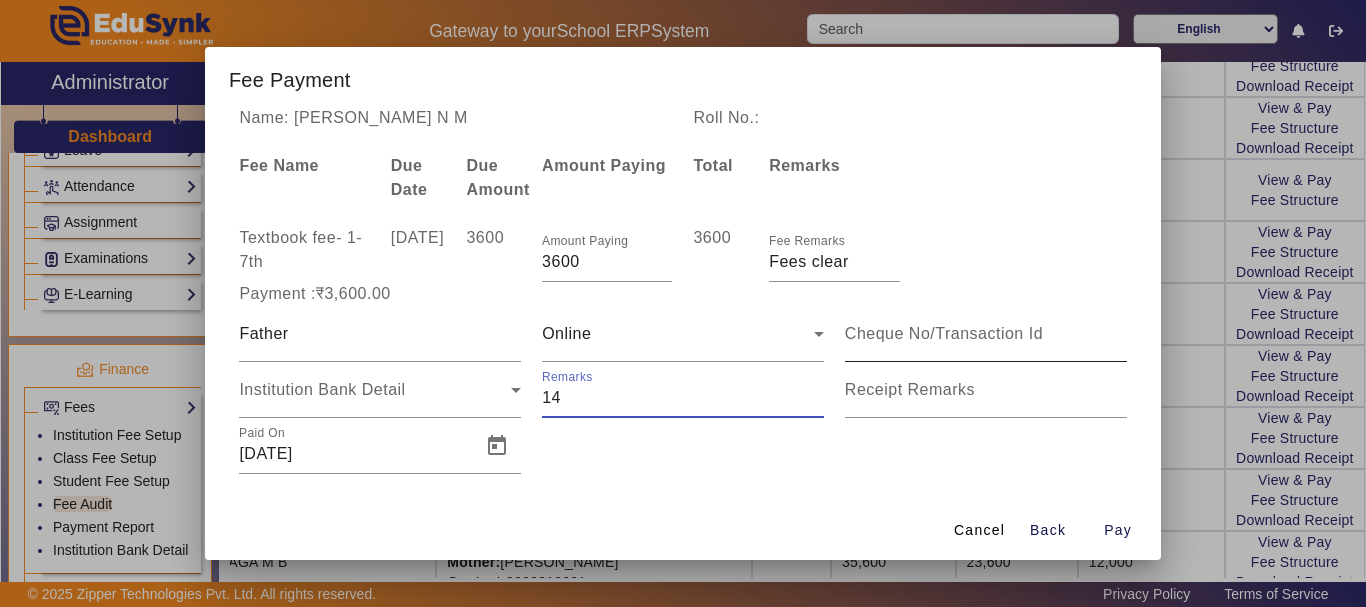 type on "14" 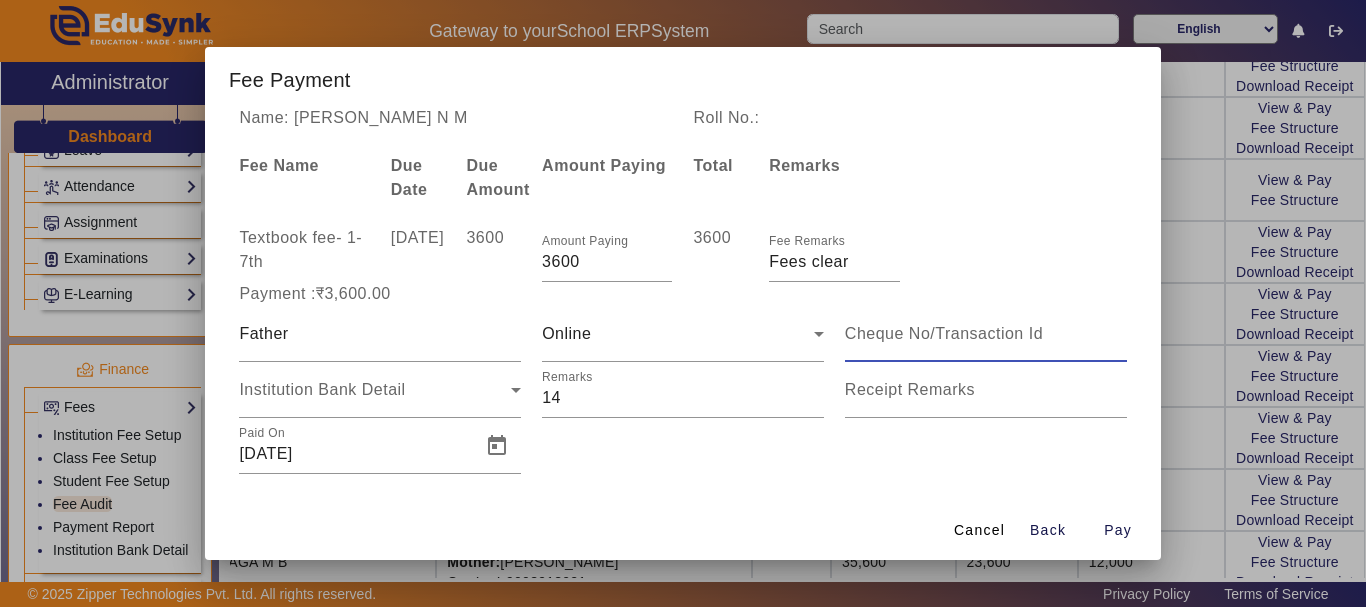 click at bounding box center [986, 334] 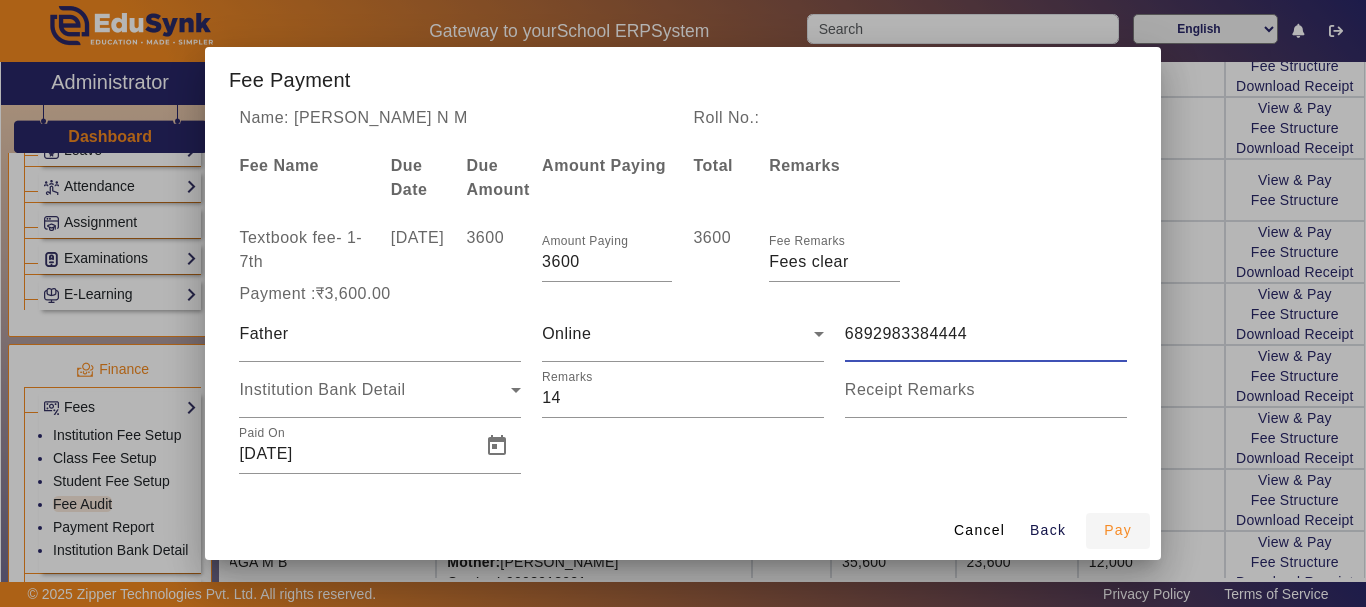 type on "6892983384444" 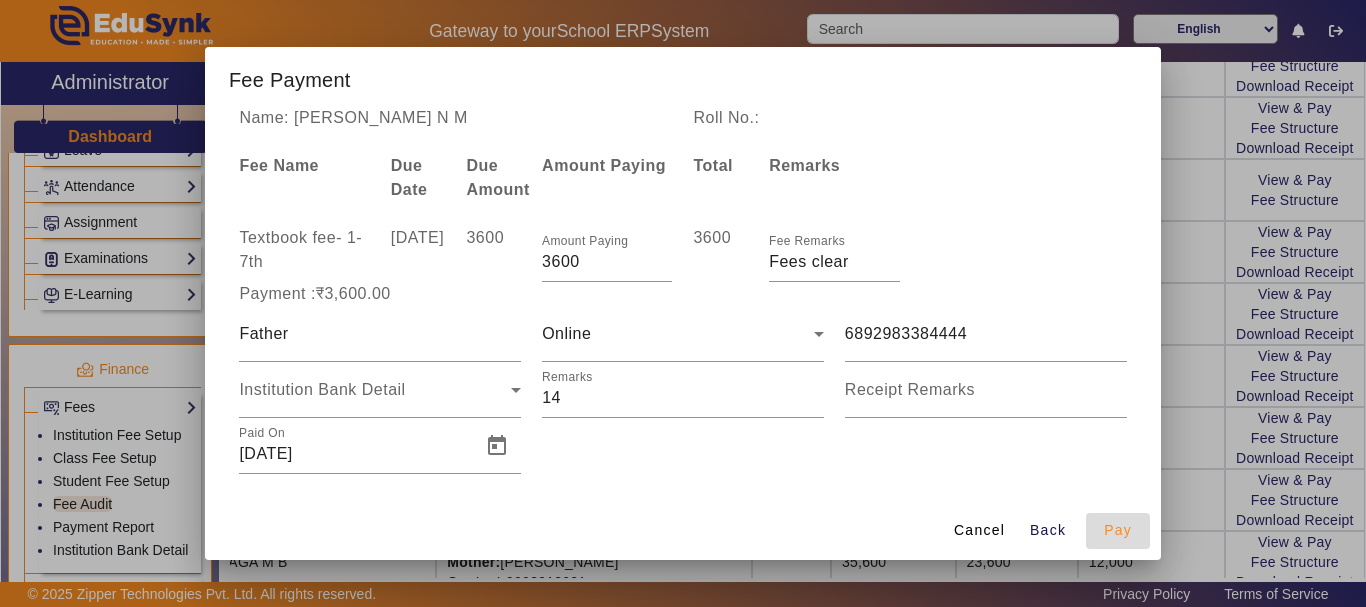 click on "Pay" at bounding box center [1118, 530] 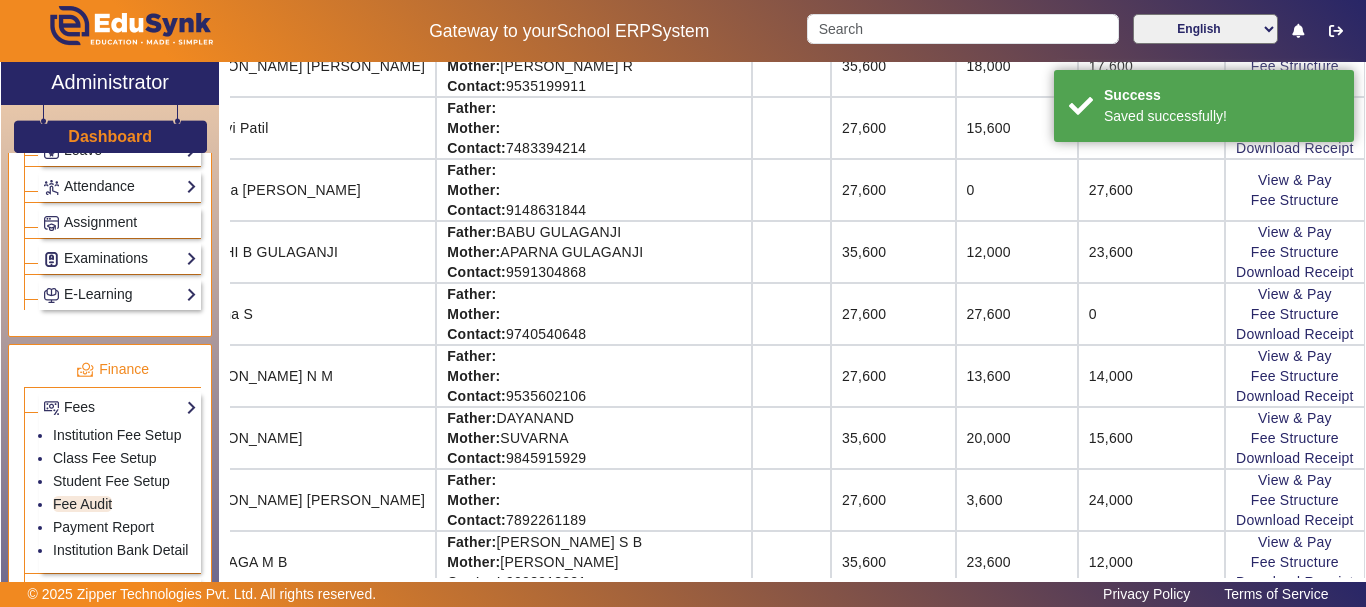 scroll, scrollTop: 113, scrollLeft: 233, axis: both 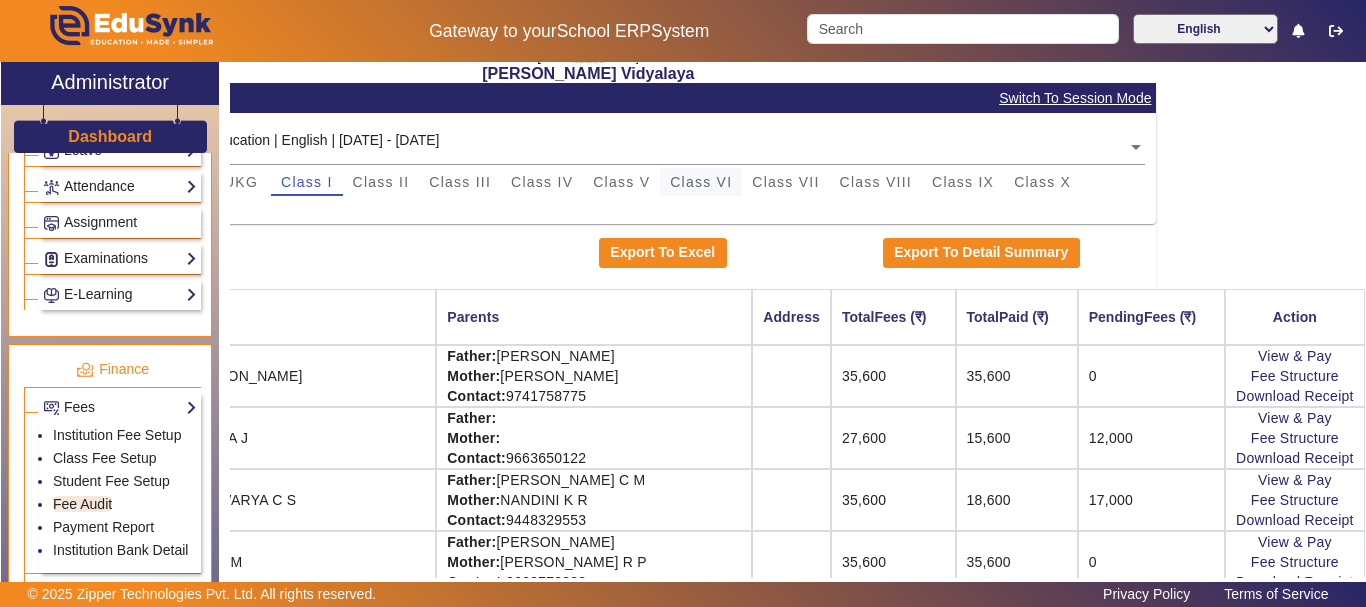 click on "Class VI" at bounding box center [701, 182] 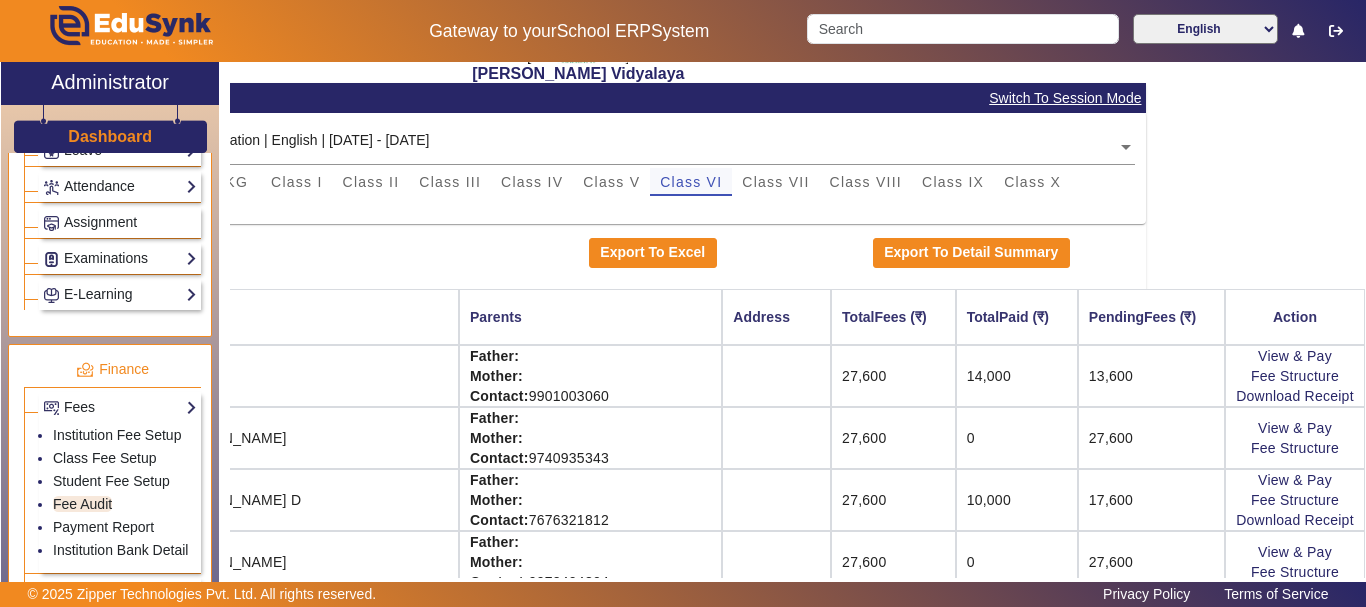 scroll, scrollTop: 113, scrollLeft: 179, axis: both 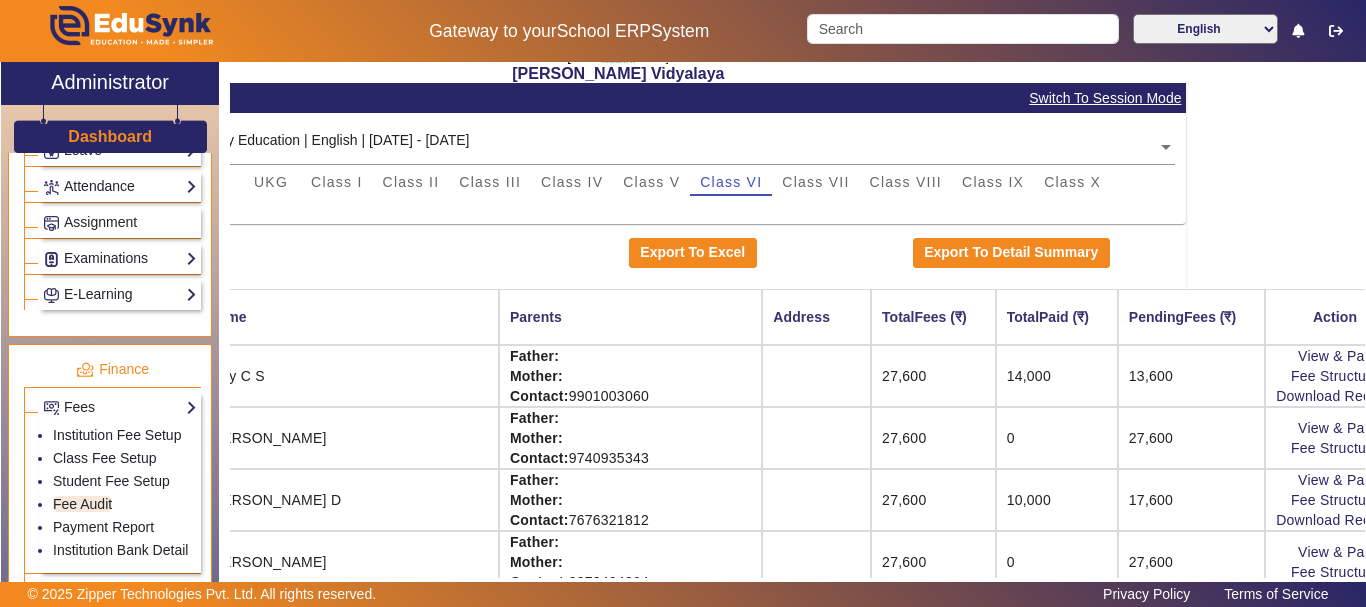click on "[PERSON_NAME] Vidyalaya   Student Fee Audit   Switch To Session Mode  Select Session  Central Board of Secondary Education | English | [DATE] - [DATE]  × Baby Nursery LKG UKG Class I Class II Class III Class IV Class V Class VI Class VII Class VIII Class IX Class X A  Export To Excel   Export To Detail Summary  Roll No. Name Parents Address TotalFees (₹) TotalPaid (₹) PendingFees (₹) Action RollNo: Reg Id: 29/2023-24   Ajay  C S Father:    Mother:    Contact: 9901003060    27,600 14,000 13,600  View & Pay   Fee Structure  Download Receipt RollNo: Reg Id: 07/2020-21  [PERSON_NAME]  Father:    Mother:    Contact: 9740935343    27,600 0 27,600  View & Pay   Fee Structure  RollNo: Reg Id: 06/2020-21  [PERSON_NAME]   D Father:    Mother:    Contact: 7676321812    27,600 10,000 17,600  View & Pay   Fee Structure  Download Receipt RollNo: Reg Id: 61/2023-24  [PERSON_NAME] Father:    Mother:    Contact: 9972404304    27,600 0 27,600  View & Pay   Fee Structure  RollNo: Reg Id: 16/2022-23  Ashwini  P T" 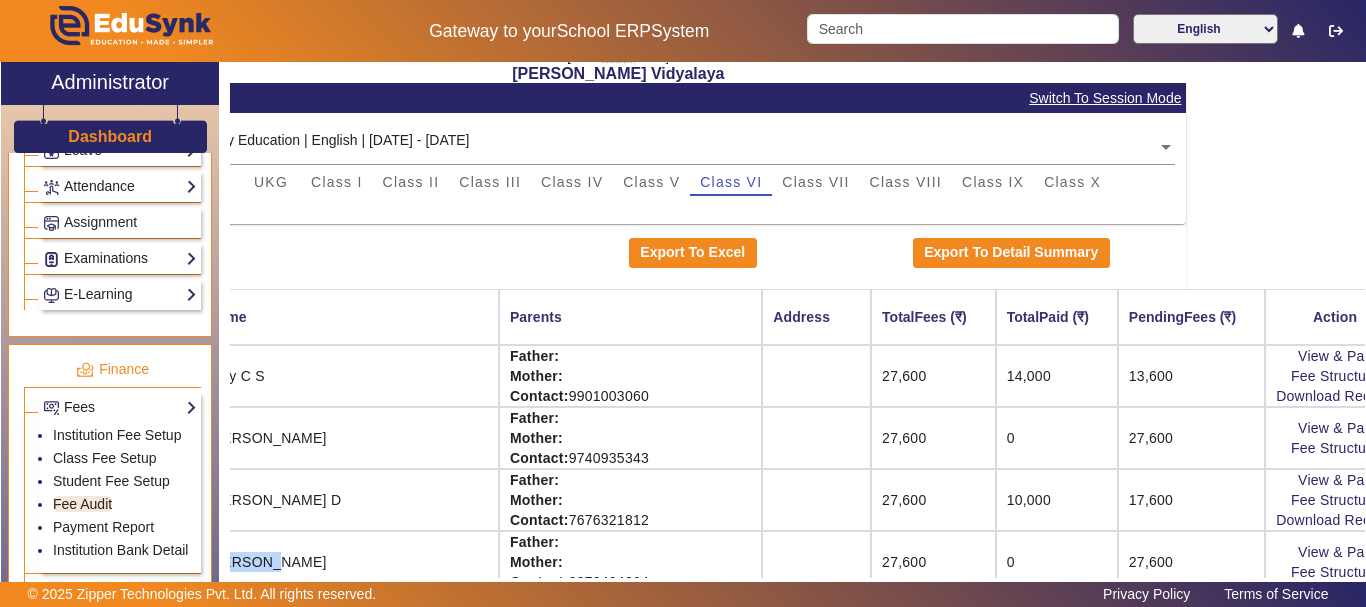 click on "[PERSON_NAME] Vidyalaya   Student Fee Audit   Switch To Session Mode  Select Session  Central Board of Secondary Education | English | [DATE] - [DATE]  × Baby Nursery LKG UKG Class I Class II Class III Class IV Class V Class VI Class VII Class VIII Class IX Class X A  Export To Excel   Export To Detail Summary  Roll No. Name Parents Address TotalFees (₹) TotalPaid (₹) PendingFees (₹) Action RollNo: Reg Id: 29/2023-24   Ajay  C S Father:    Mother:    Contact: 9901003060    27,600 14,000 13,600  View & Pay   Fee Structure  Download Receipt RollNo: Reg Id: 07/2020-21  [PERSON_NAME]  Father:    Mother:    Contact: 9740935343    27,600 0 27,600  View & Pay   Fee Structure  RollNo: Reg Id: 06/2020-21  [PERSON_NAME]   D Father:    Mother:    Contact: 7676321812    27,600 10,000 17,600  View & Pay   Fee Structure  Download Receipt RollNo: Reg Id: 61/2023-24  [PERSON_NAME] Father:    Mother:    Contact: 9972404304    27,600 0 27,600  View & Pay   Fee Structure  RollNo: Reg Id: 16/2022-23  Ashwini  P T" 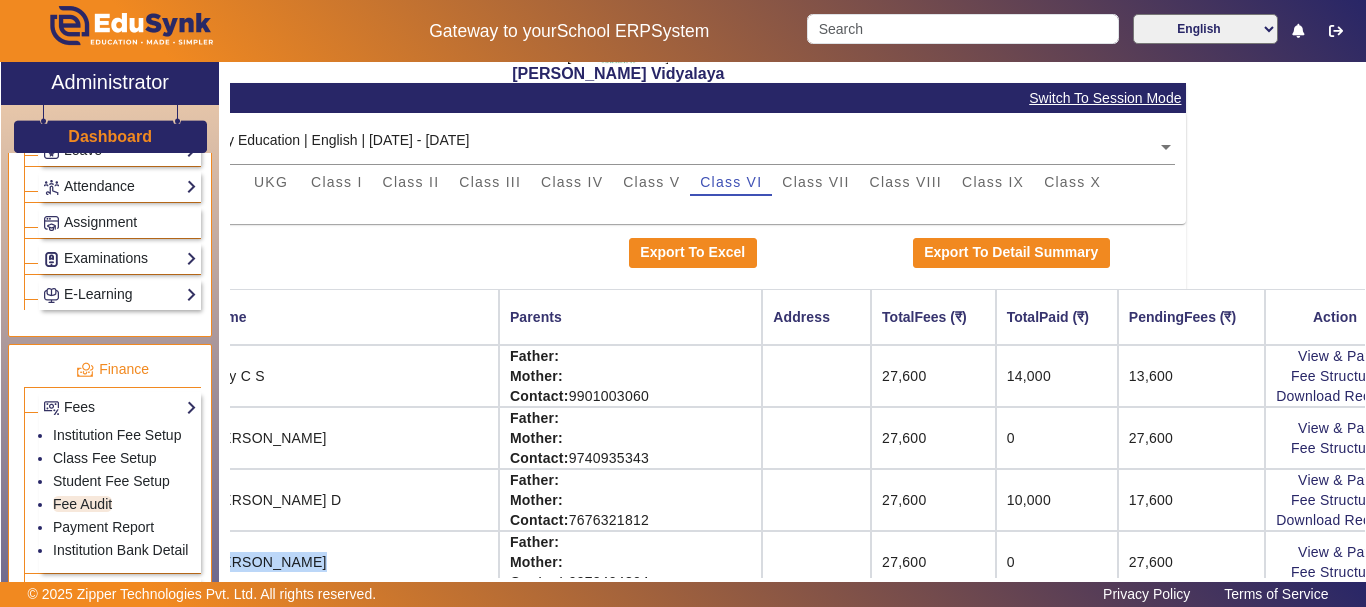 click on "[PERSON_NAME] Vidyalaya   Student Fee Audit   Switch To Session Mode  Select Session  Central Board of Secondary Education | English | [DATE] - [DATE]  × Baby Nursery LKG UKG Class I Class II Class III Class IV Class V Class VI Class VII Class VIII Class IX Class X A  Export To Excel   Export To Detail Summary  Roll No. Name Parents Address TotalFees (₹) TotalPaid (₹) PendingFees (₹) Action RollNo: Reg Id: 29/2023-24   Ajay  C S Father:    Mother:    Contact: 9901003060    27,600 14,000 13,600  View & Pay   Fee Structure  Download Receipt RollNo: Reg Id: 07/2020-21  [PERSON_NAME]  Father:    Mother:    Contact: 9740935343    27,600 0 27,600  View & Pay   Fee Structure  RollNo: Reg Id: 06/2020-21  [PERSON_NAME]   D Father:    Mother:    Contact: 7676321812    27,600 10,000 17,600  View & Pay   Fee Structure  Download Receipt RollNo: Reg Id: 61/2023-24  [PERSON_NAME] Father:    Mother:    Contact: 9972404304    27,600 0 27,600  View & Pay   Fee Structure  RollNo: Reg Id: 16/2022-23  Ashwini  P T" 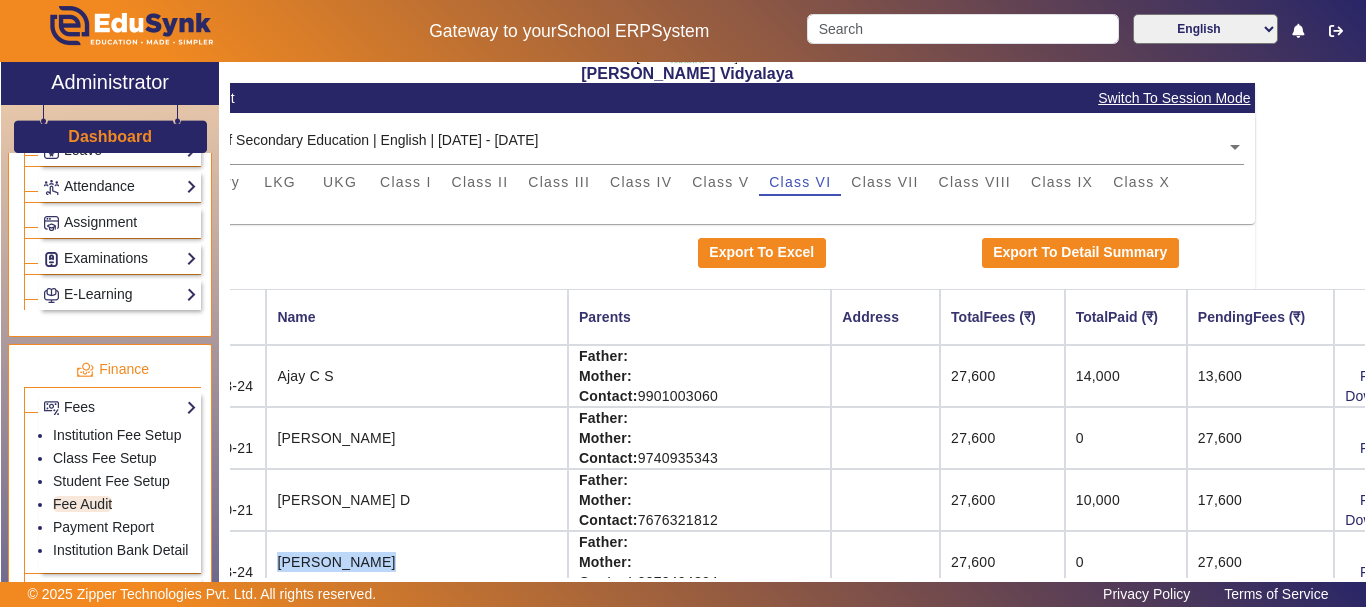 scroll, scrollTop: 113, scrollLeft: 99, axis: both 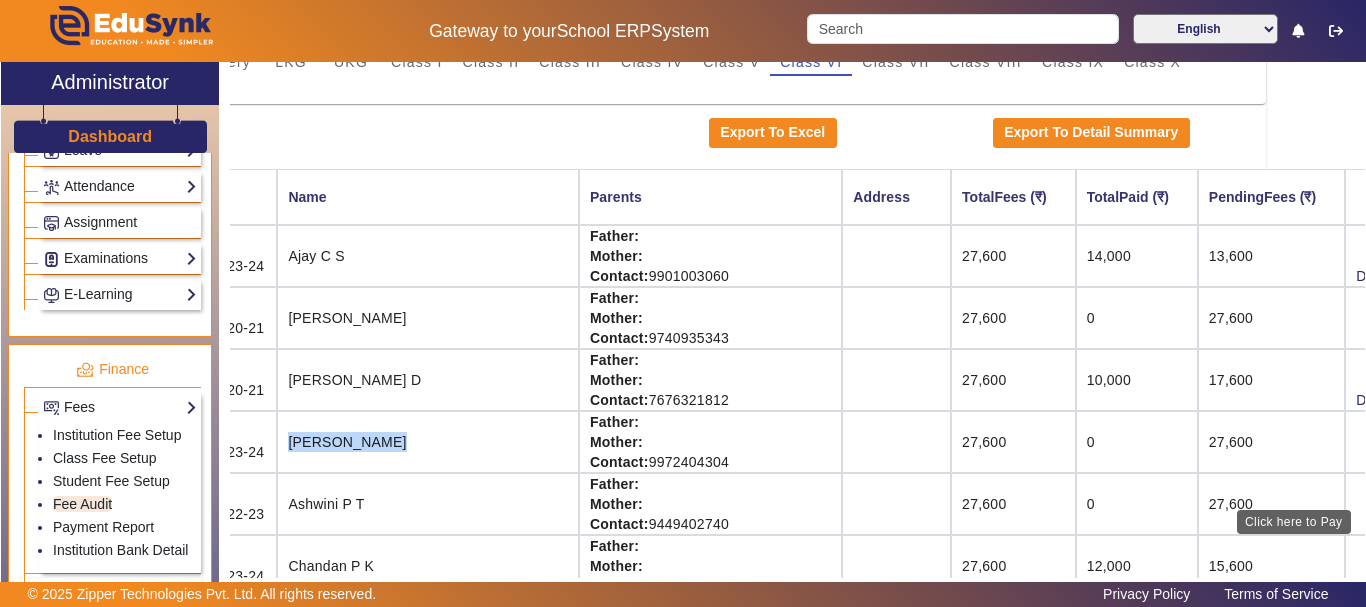 click on "View & Pay" 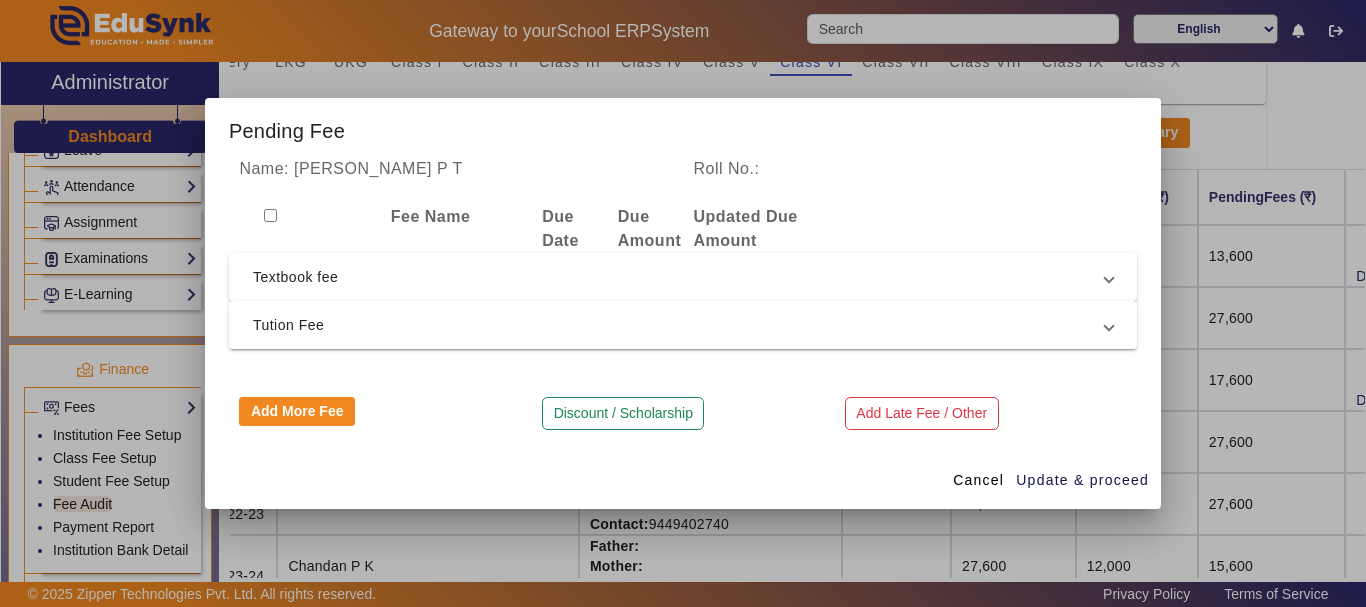 click on "Textbook fee" at bounding box center [679, 277] 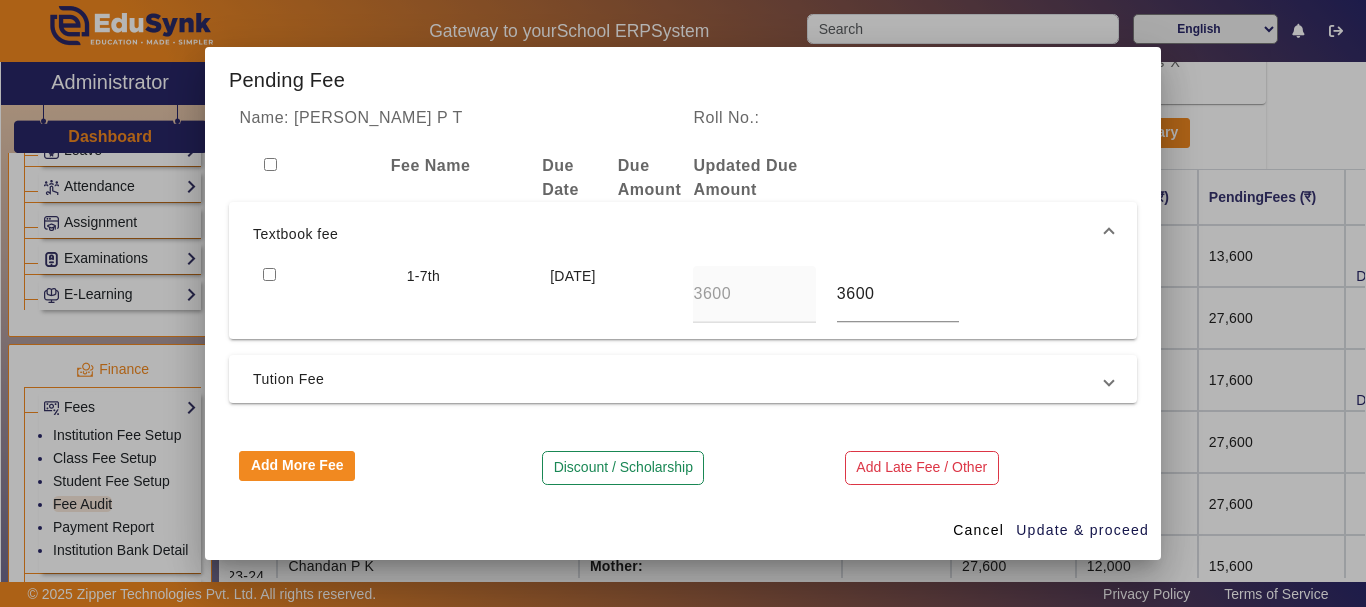 click at bounding box center (269, 274) 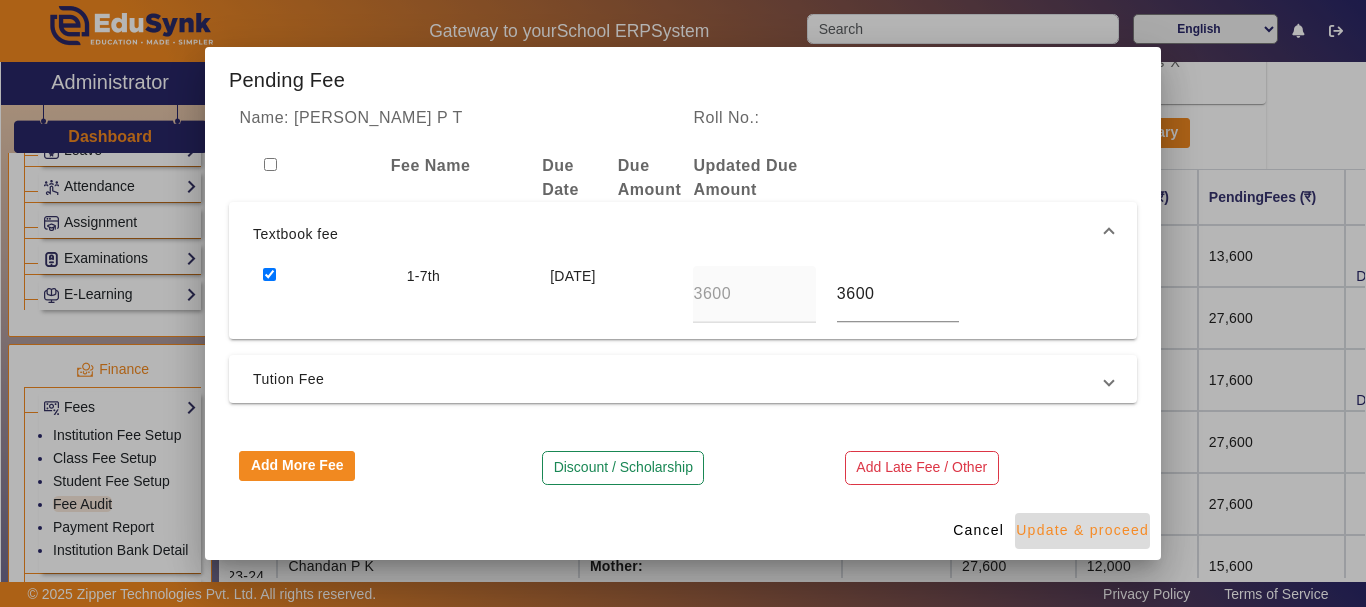 click on "Update & proceed" at bounding box center (1082, 530) 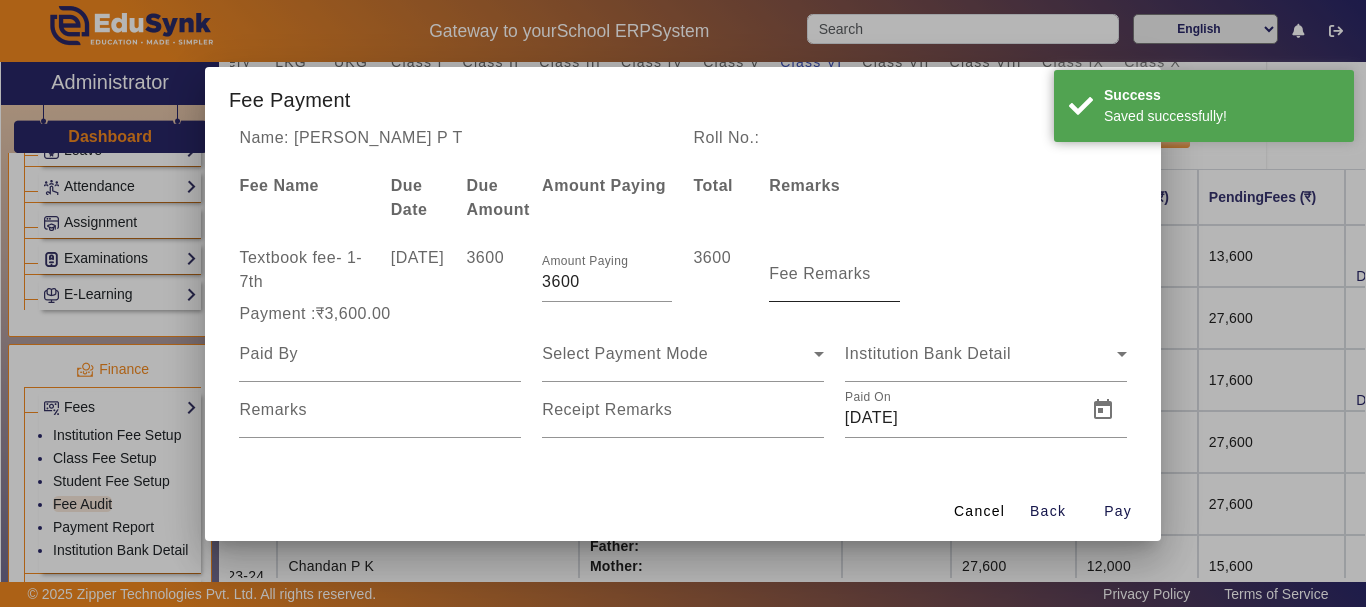 click on "Fee Remarks" at bounding box center (820, 273) 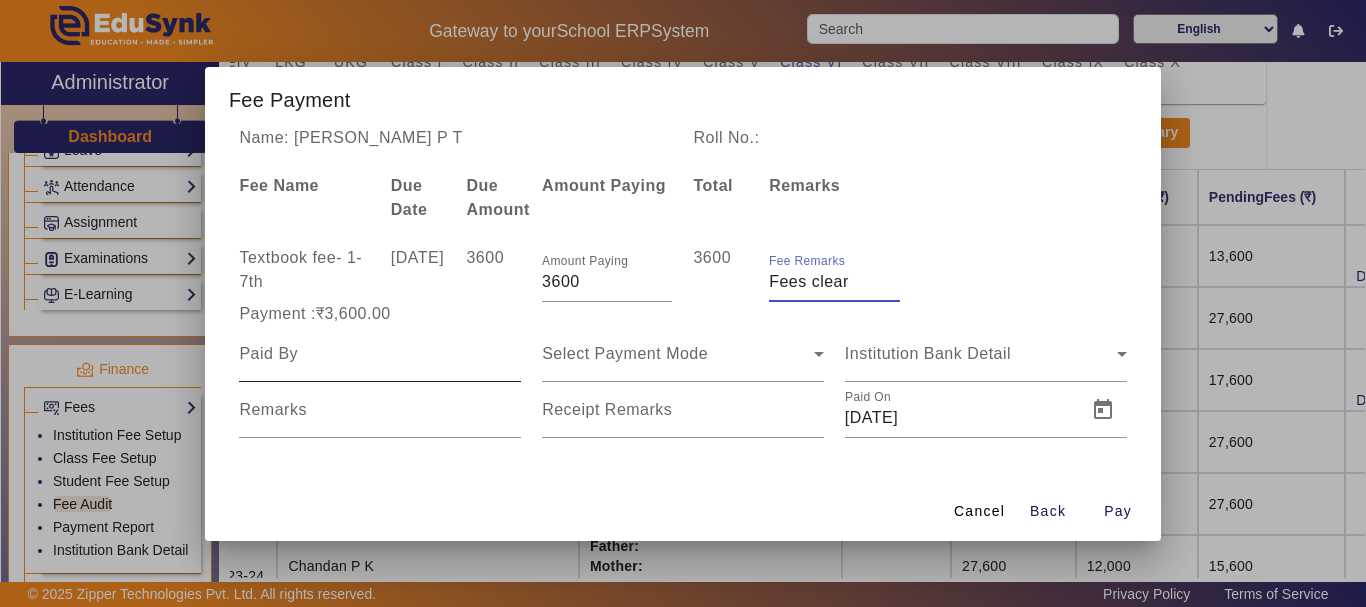 type on "Fees clear" 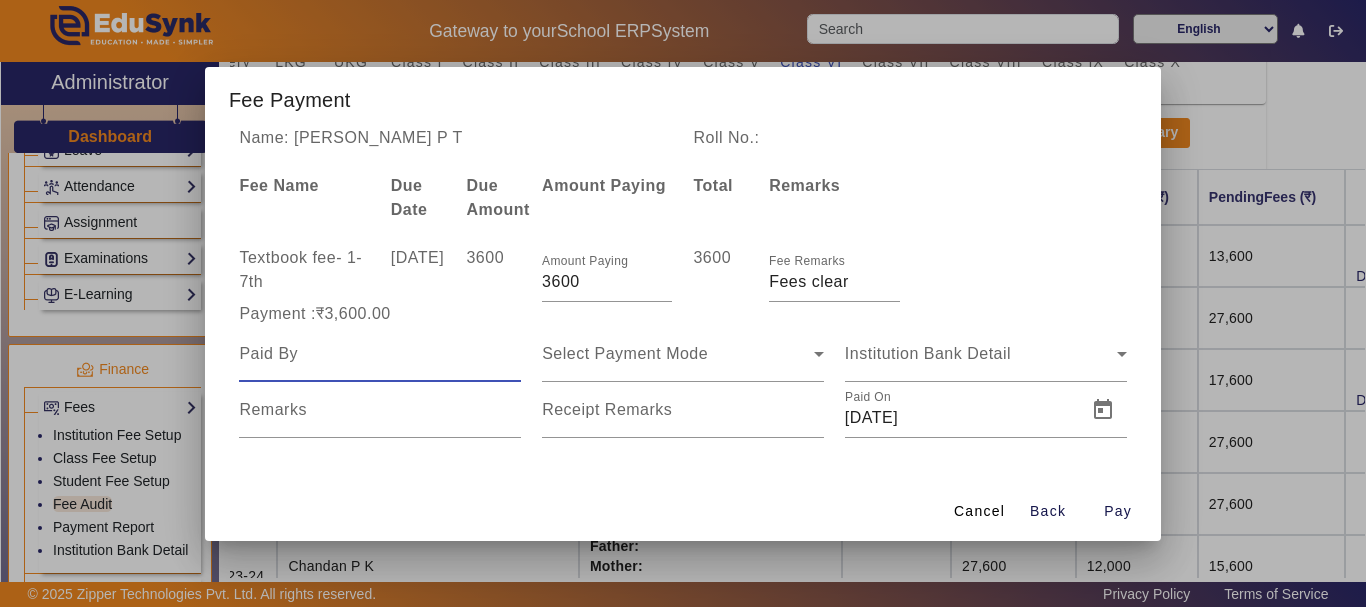 click at bounding box center (380, 354) 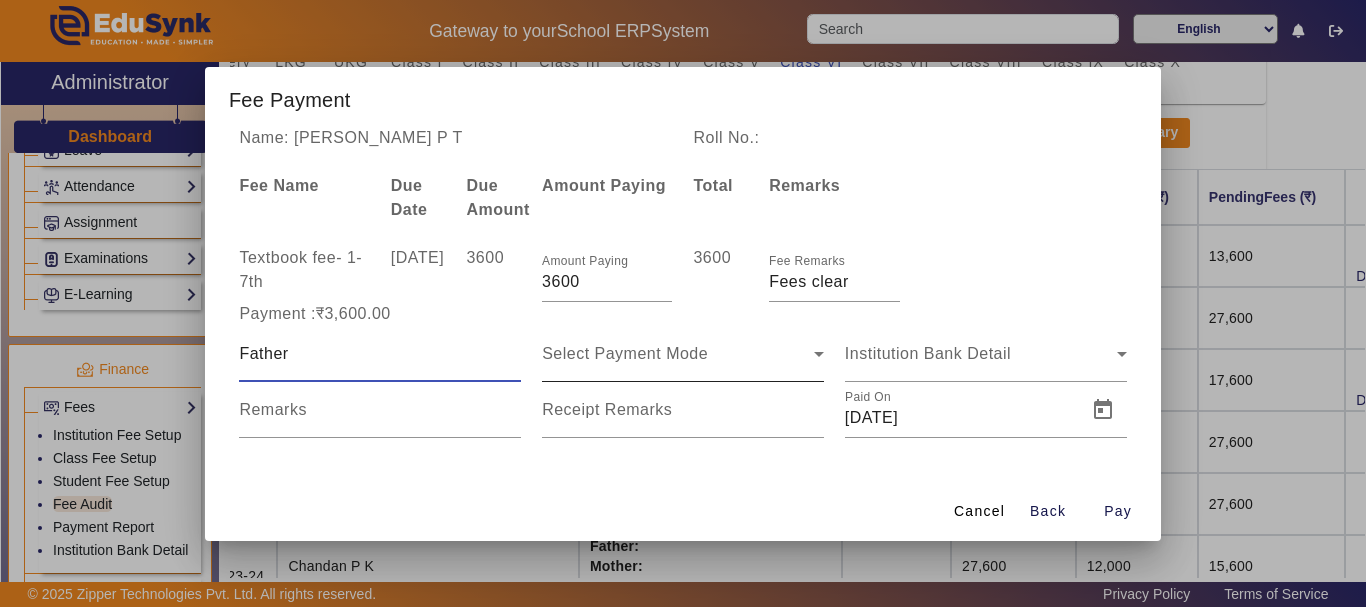type on "Father" 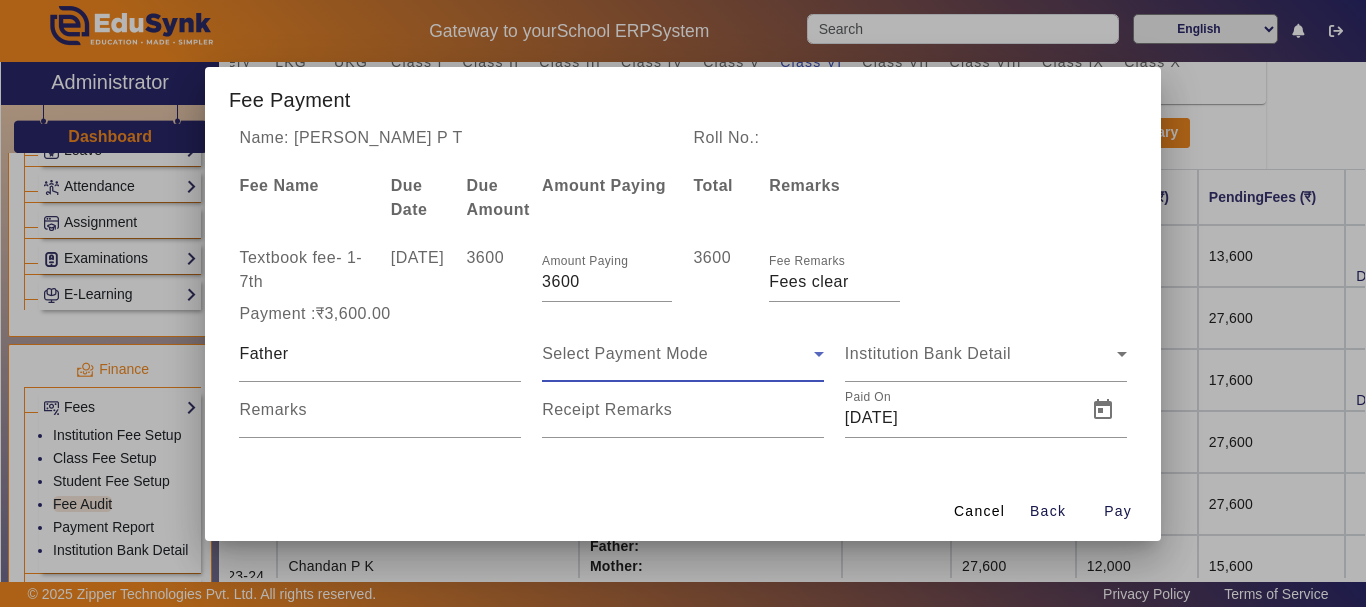 click on "Select Payment Mode" at bounding box center [625, 353] 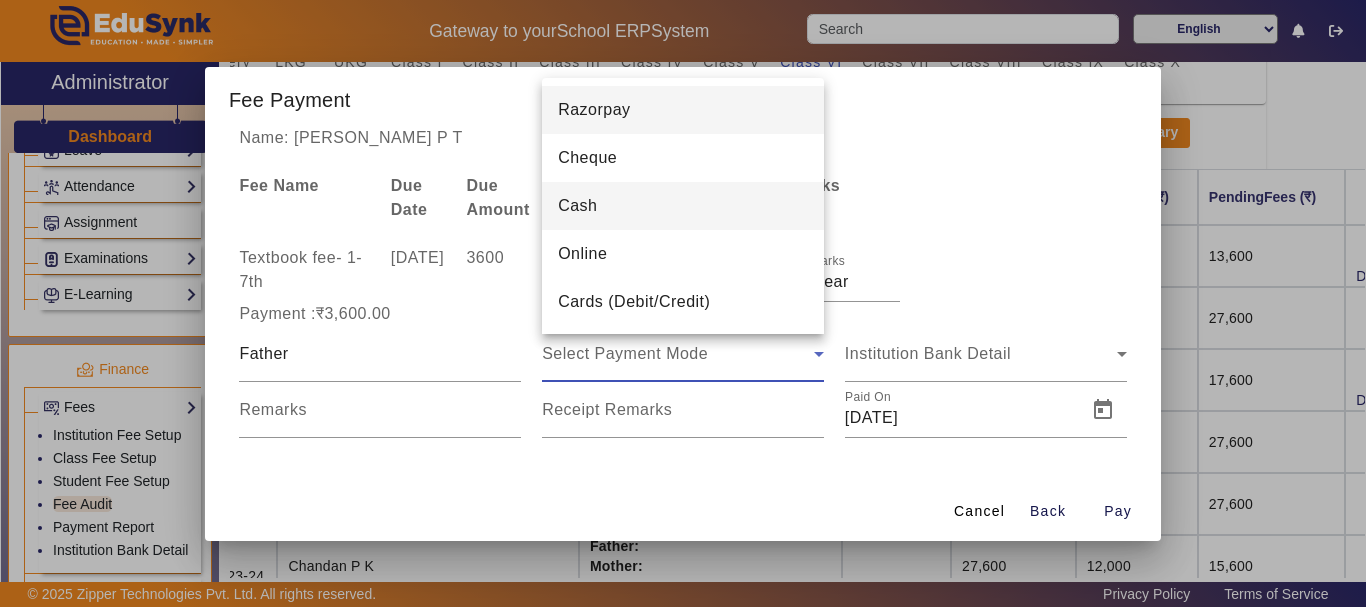 click on "Cash" at bounding box center (577, 206) 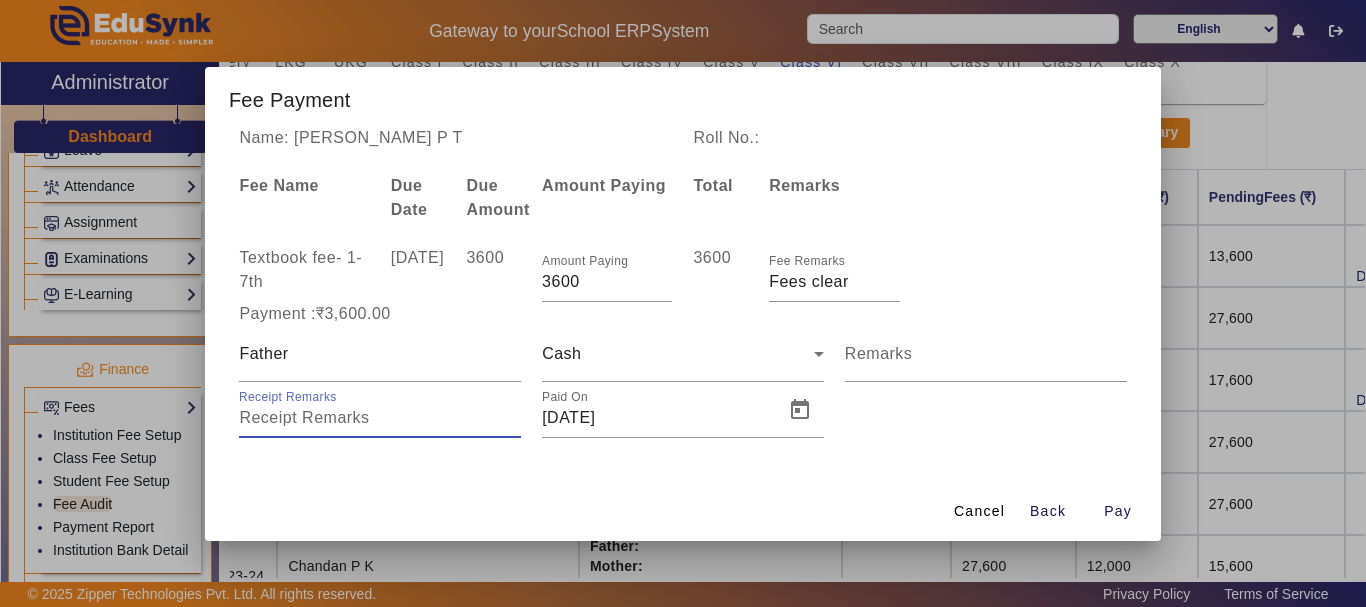 click on "Receipt Remarks" at bounding box center [380, 418] 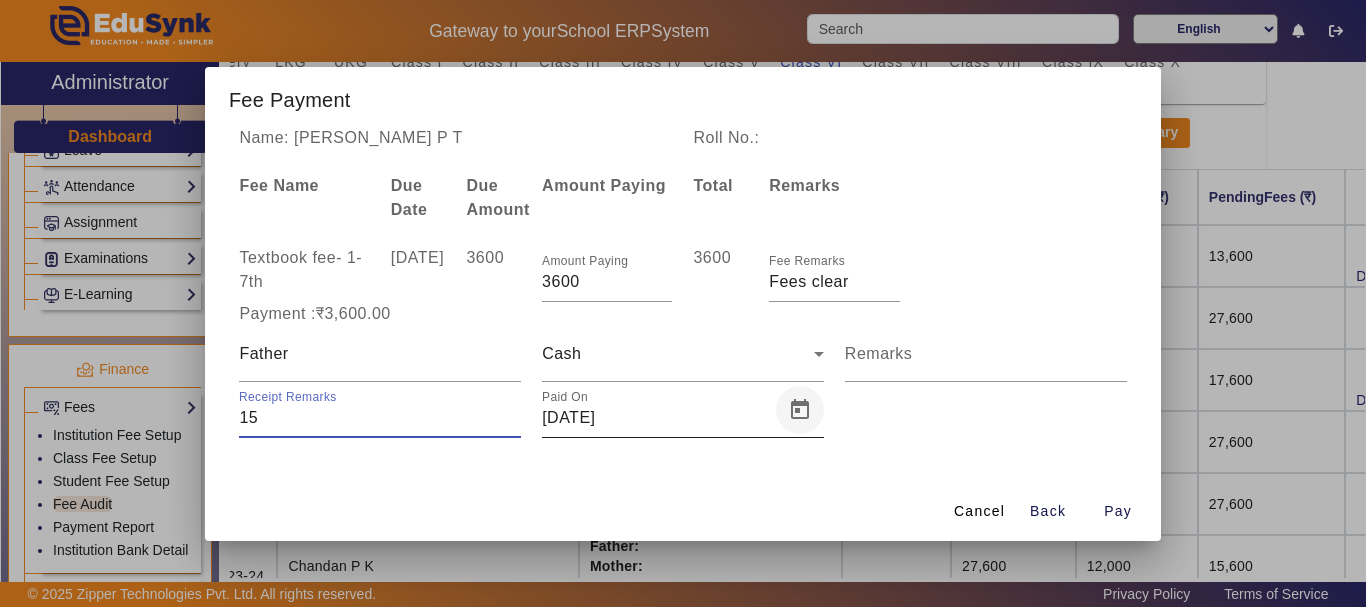 type on "15" 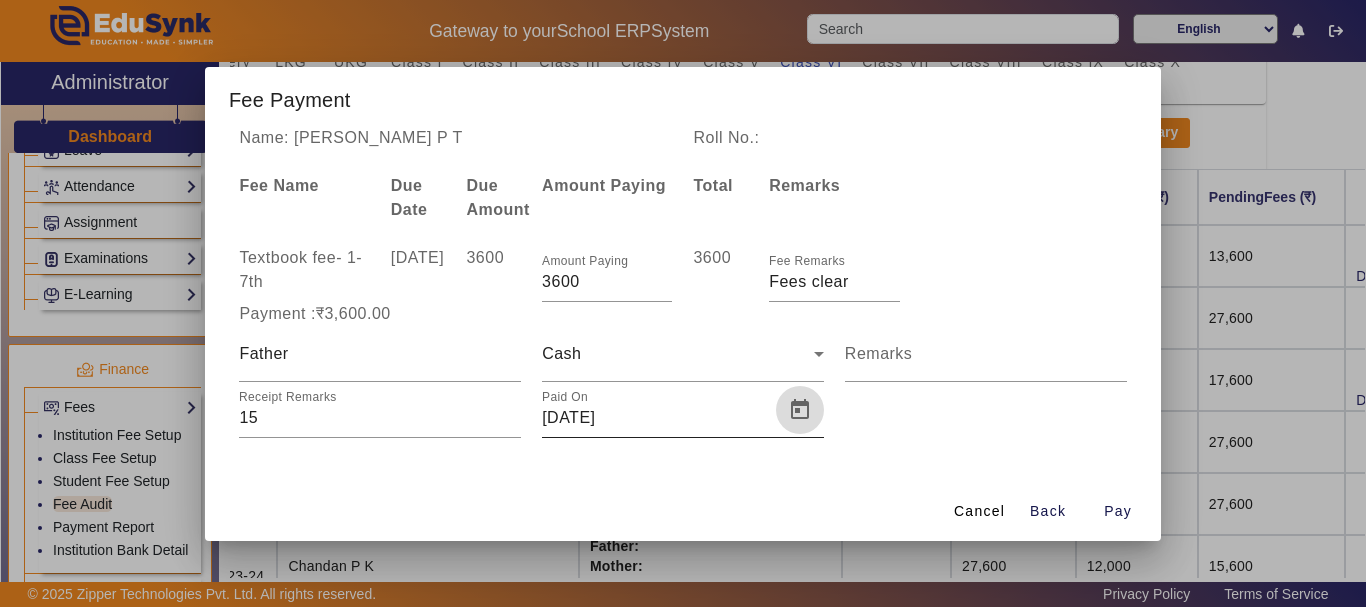 click at bounding box center (800, 410) 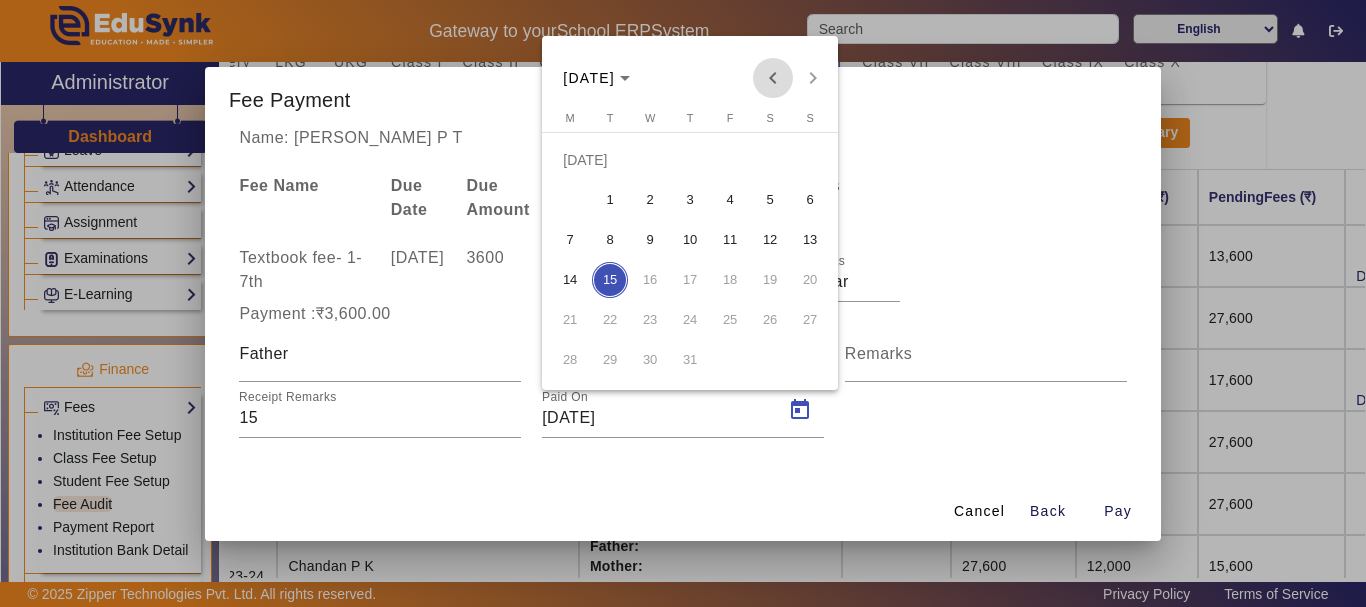 click at bounding box center (773, 78) 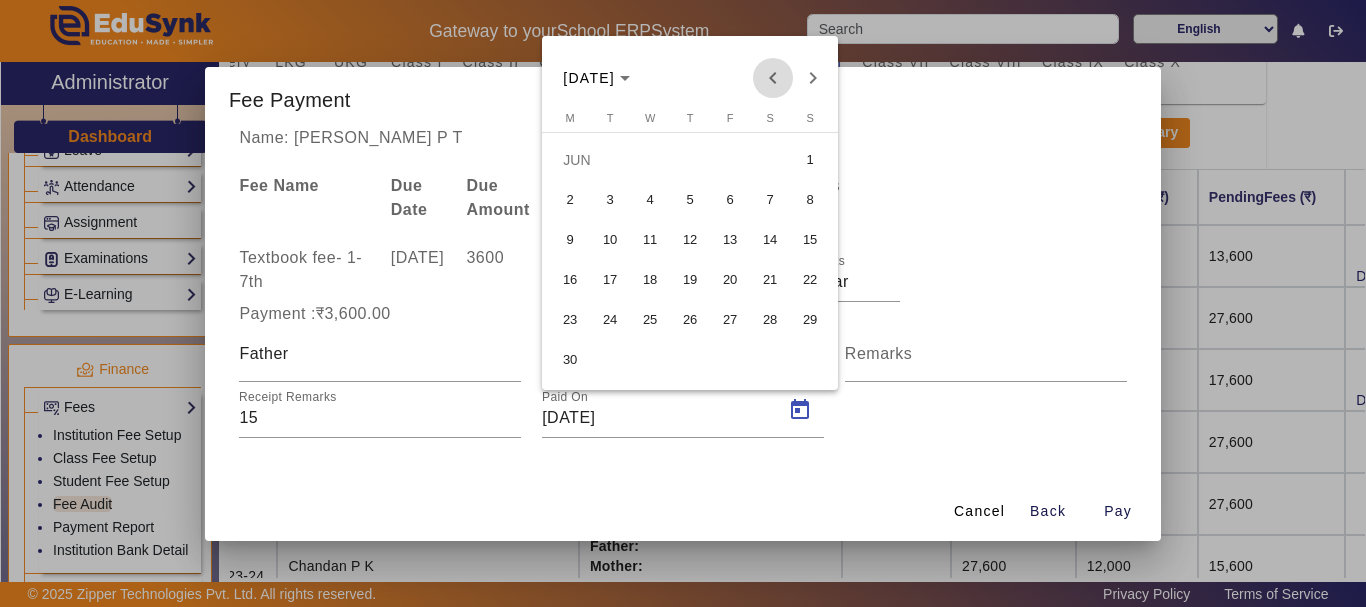 click at bounding box center [773, 78] 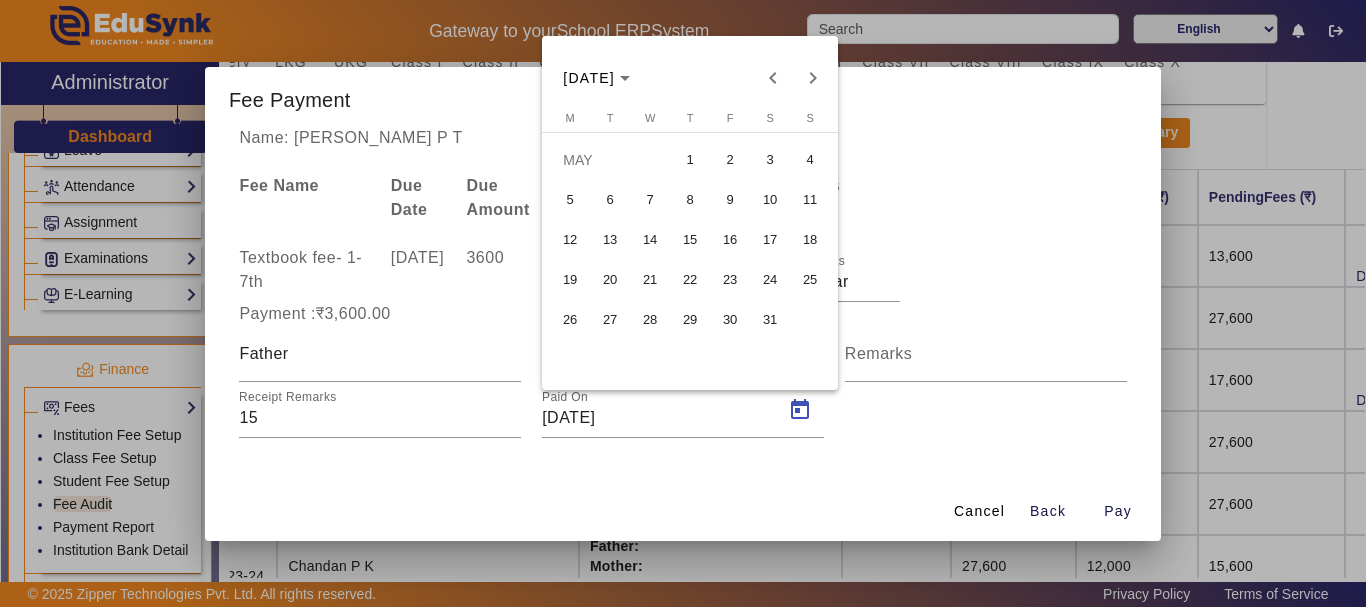 click on "23" at bounding box center [730, 280] 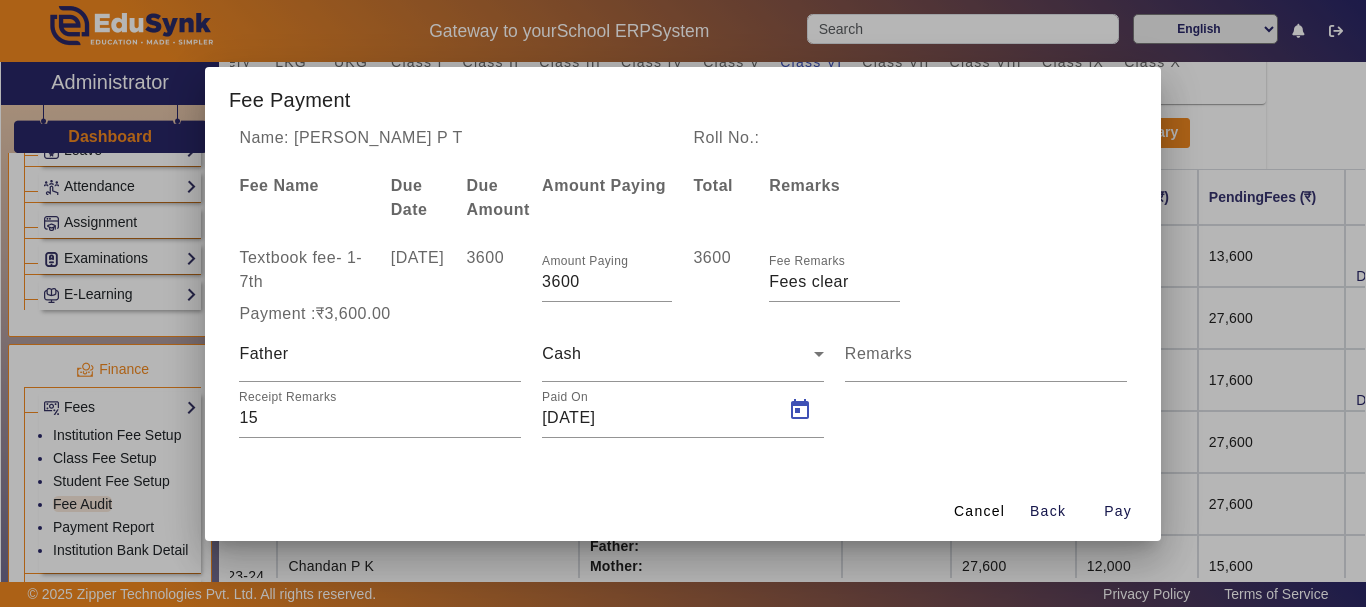 type on "[DATE]" 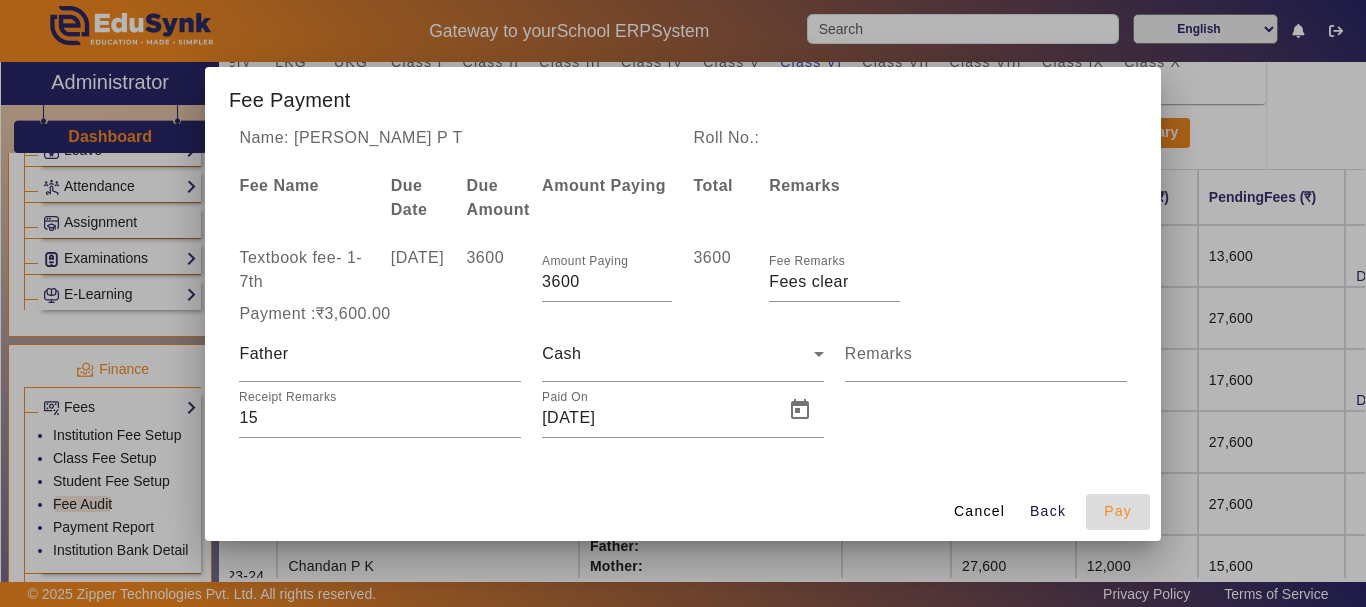 click on "Pay" at bounding box center (1118, 511) 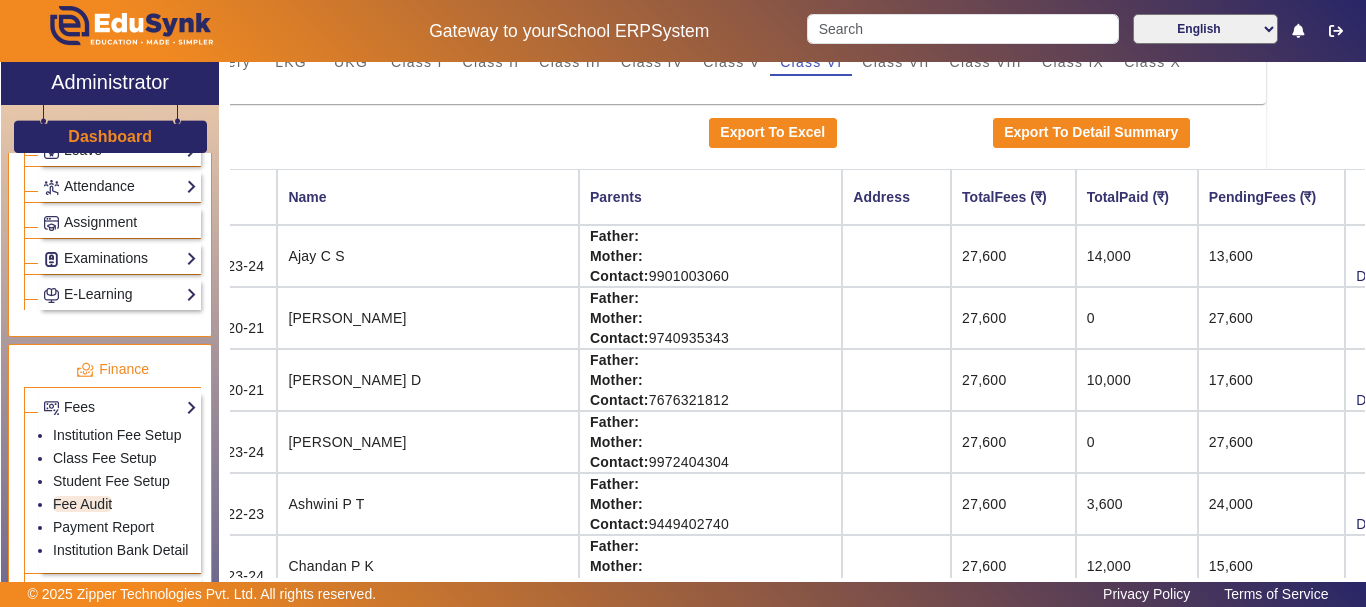 scroll, scrollTop: 193, scrollLeft: 99, axis: both 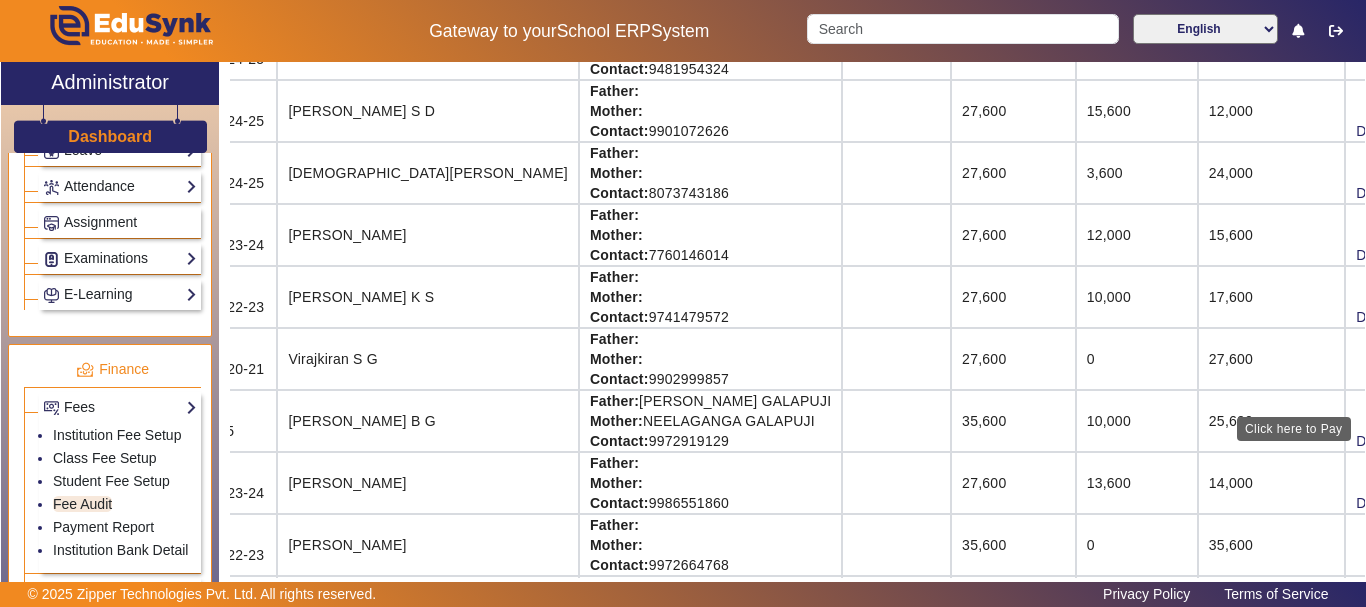click on "View & Pay" 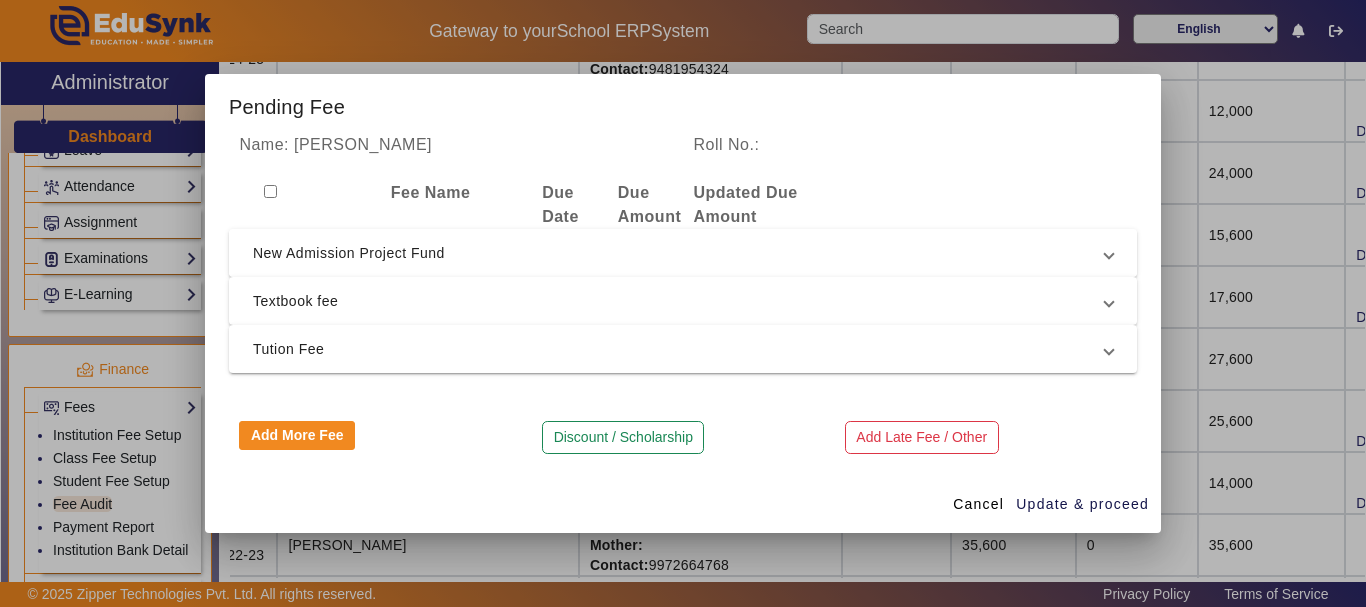 click on "New Admission Project Fund" at bounding box center (679, 253) 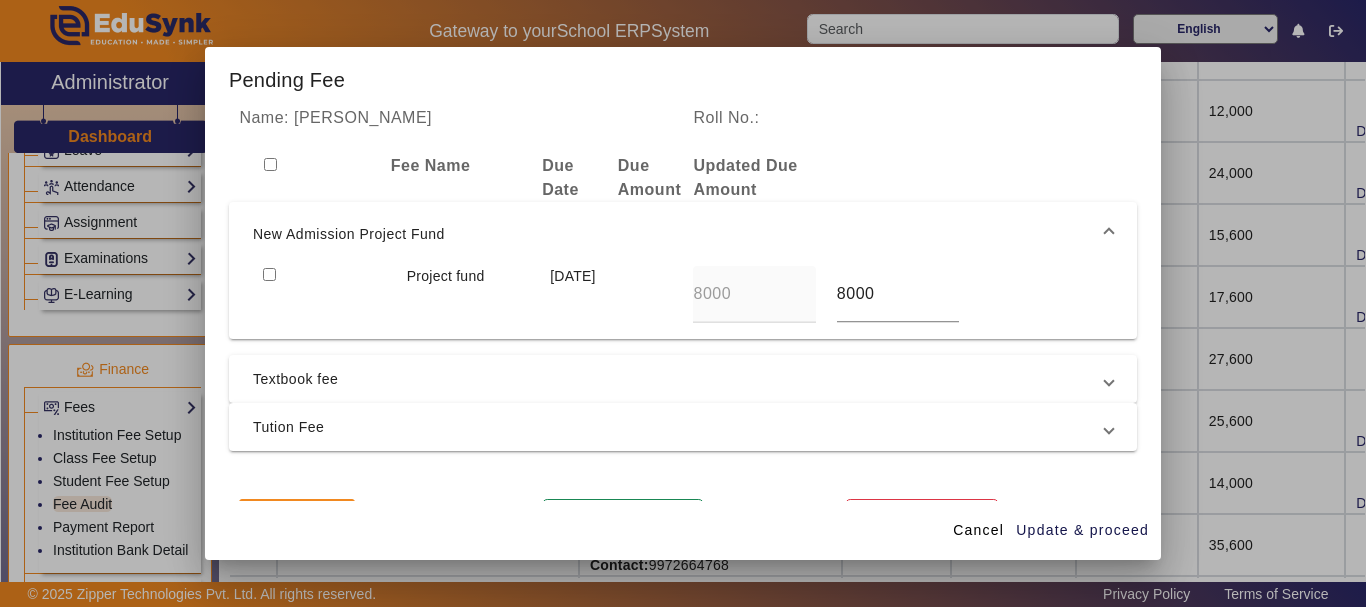 click at bounding box center [269, 274] 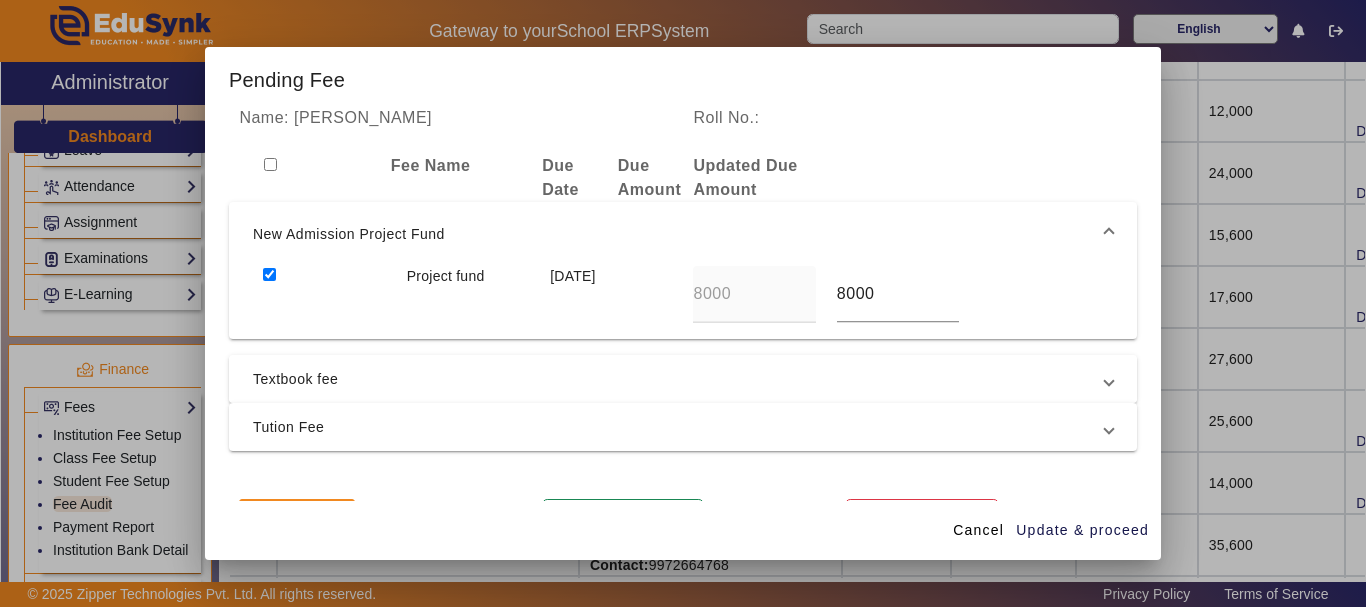 click on "Textbook fee" at bounding box center (679, 379) 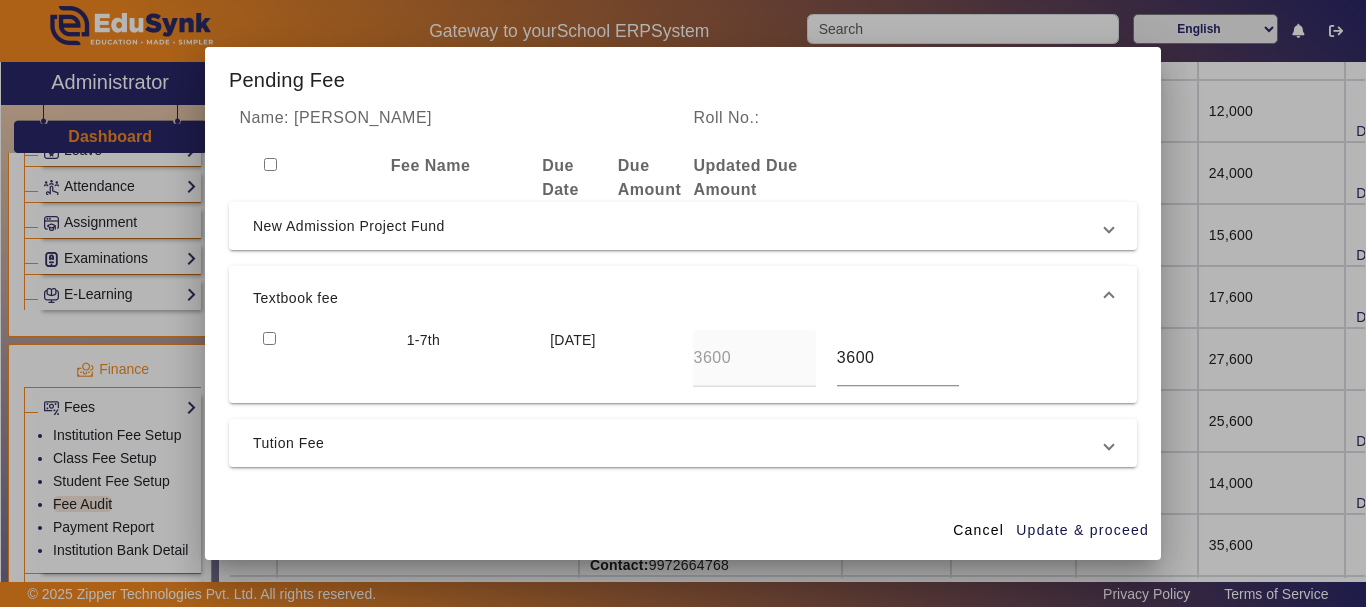 click at bounding box center [269, 338] 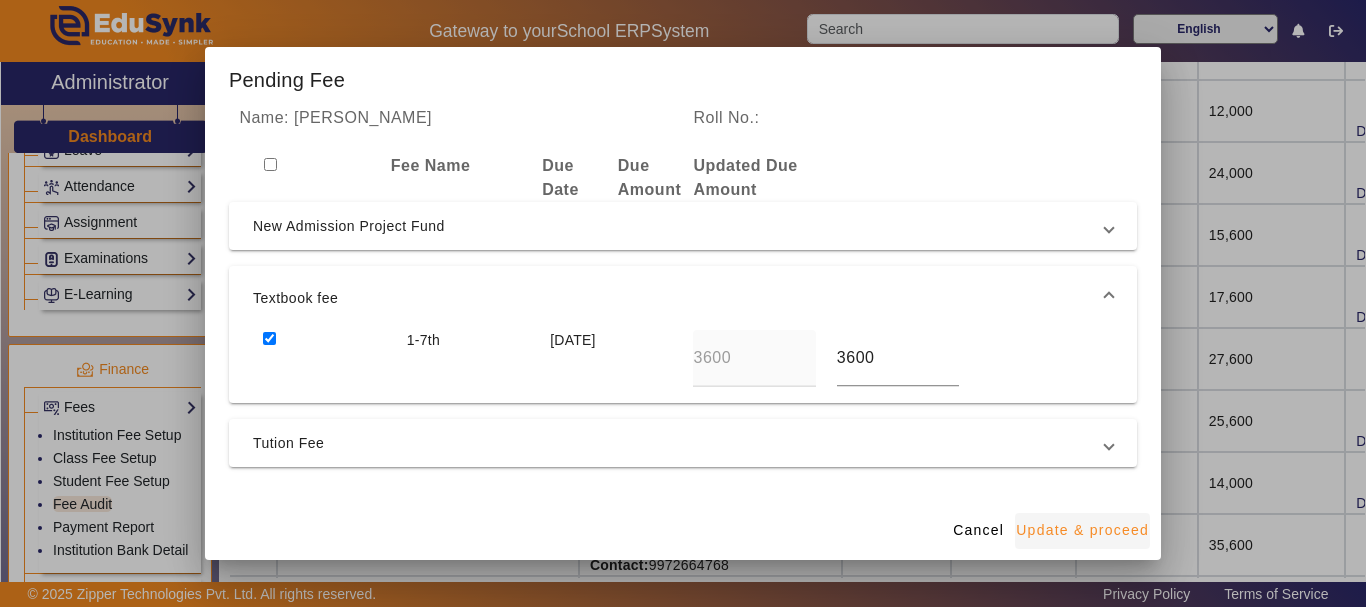 click on "Update & proceed" at bounding box center [1082, 530] 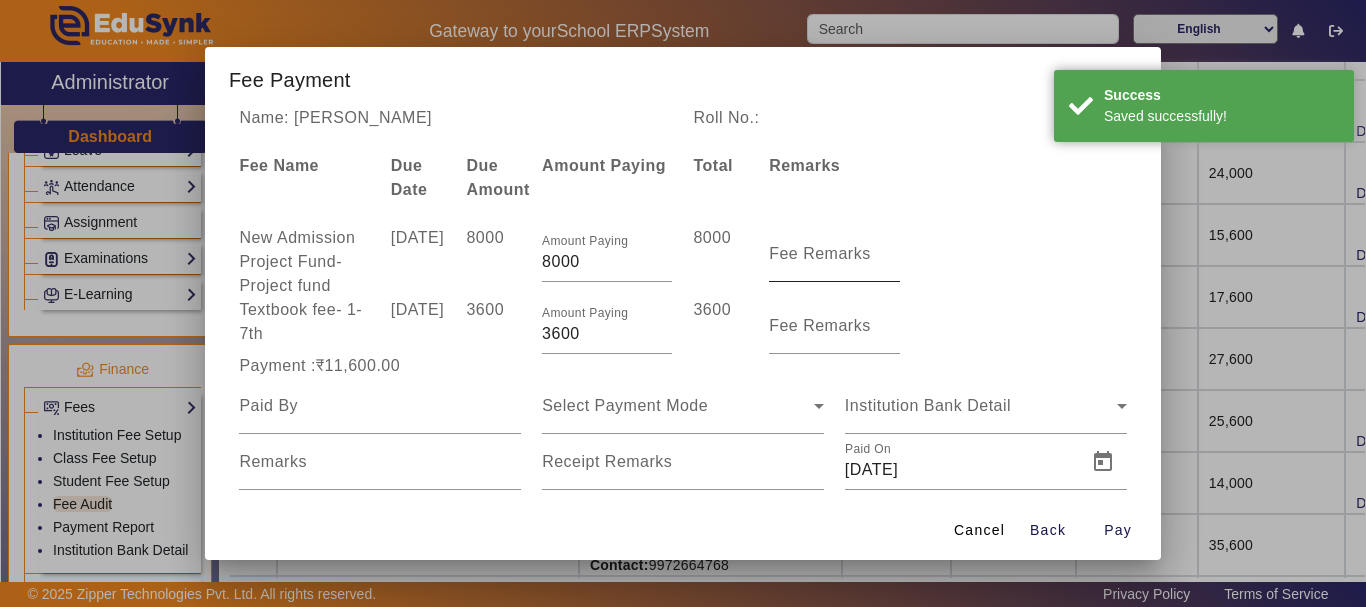 click on "Fee Remarks" at bounding box center [820, 253] 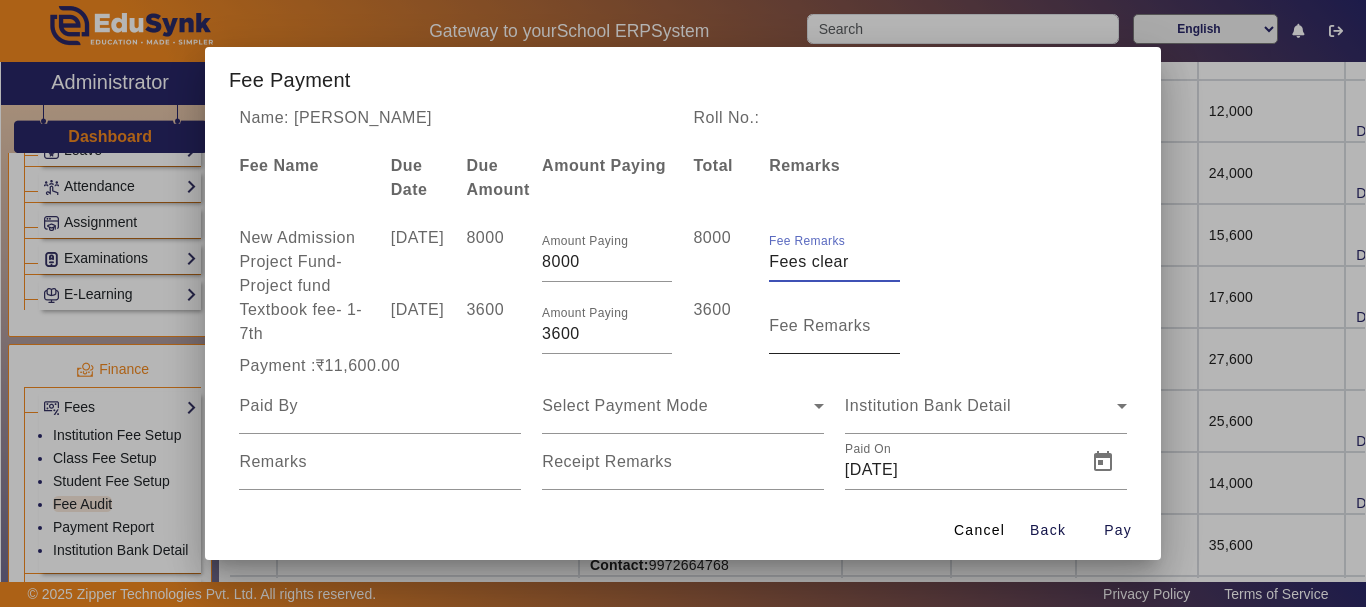 type on "Fees clear" 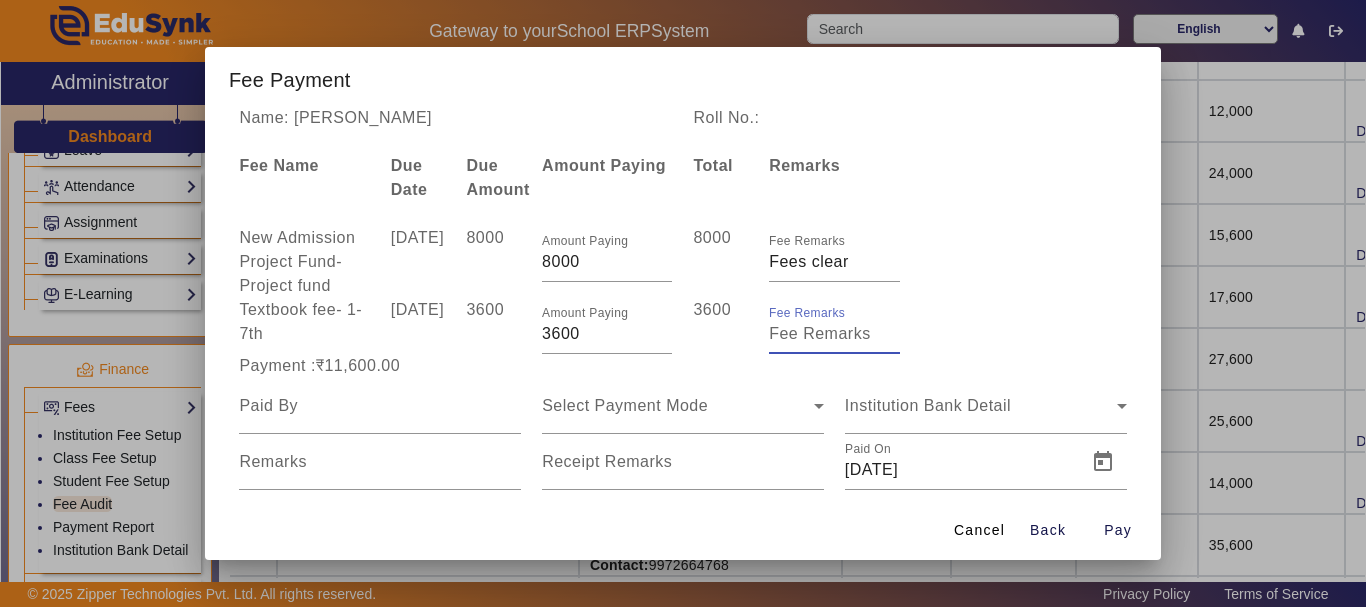 click on "Fee Remarks" at bounding box center (834, 334) 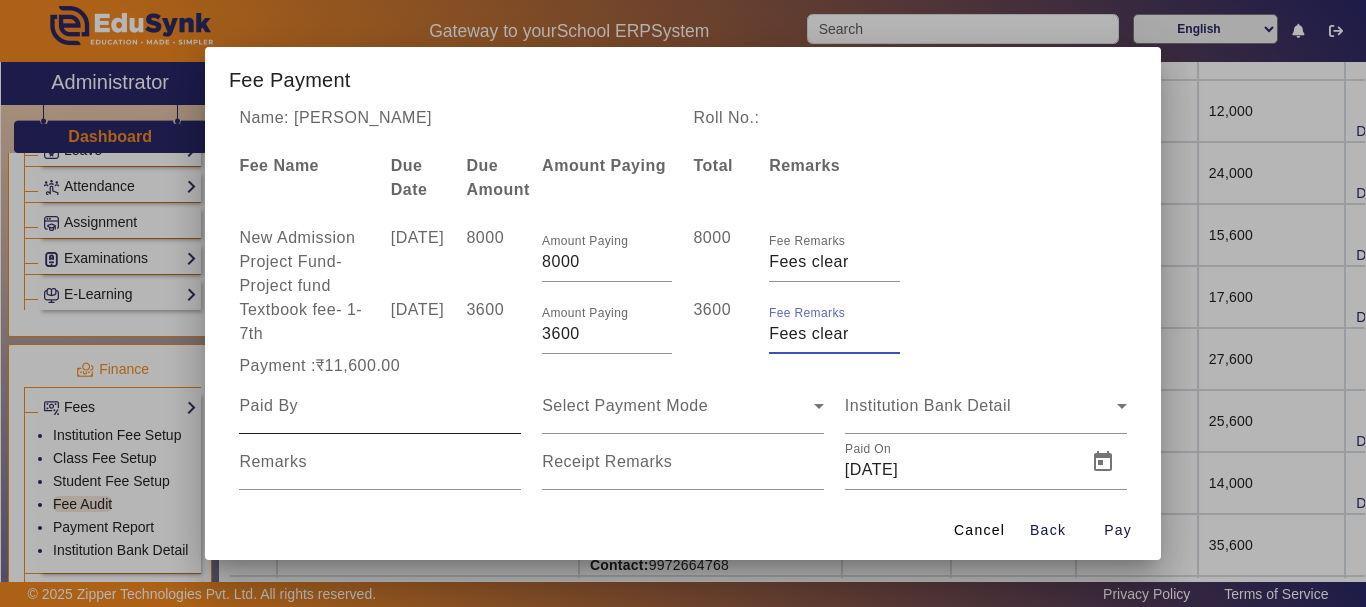 type on "Fees clear" 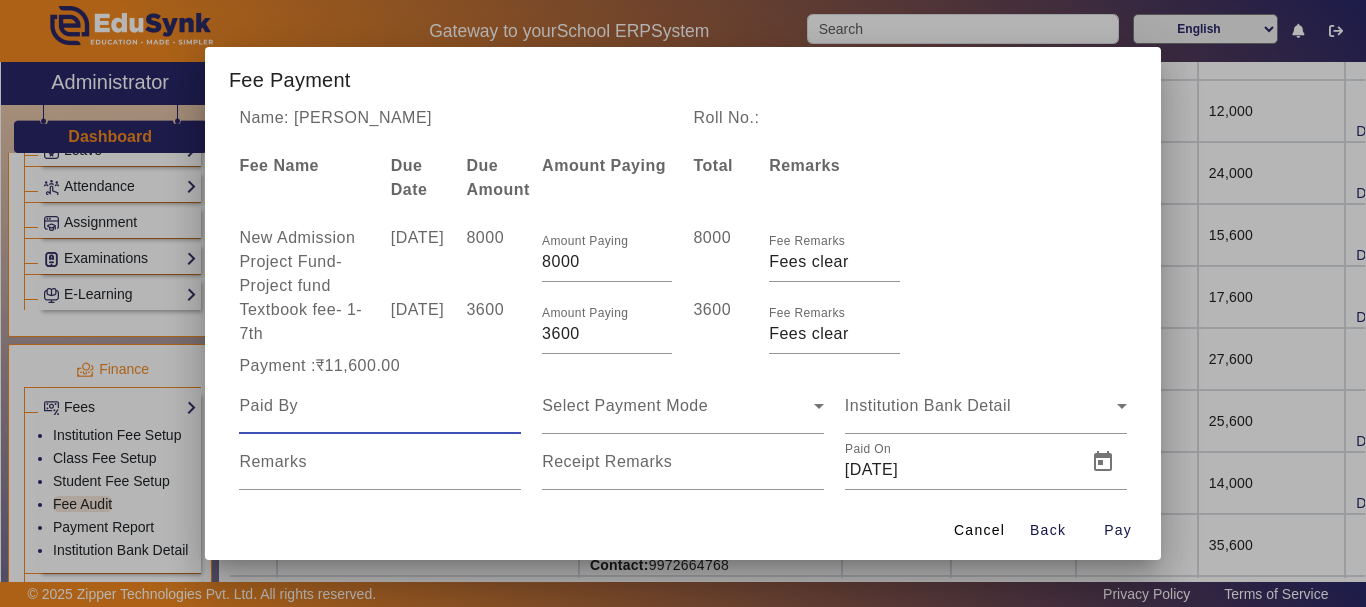 click at bounding box center [380, 406] 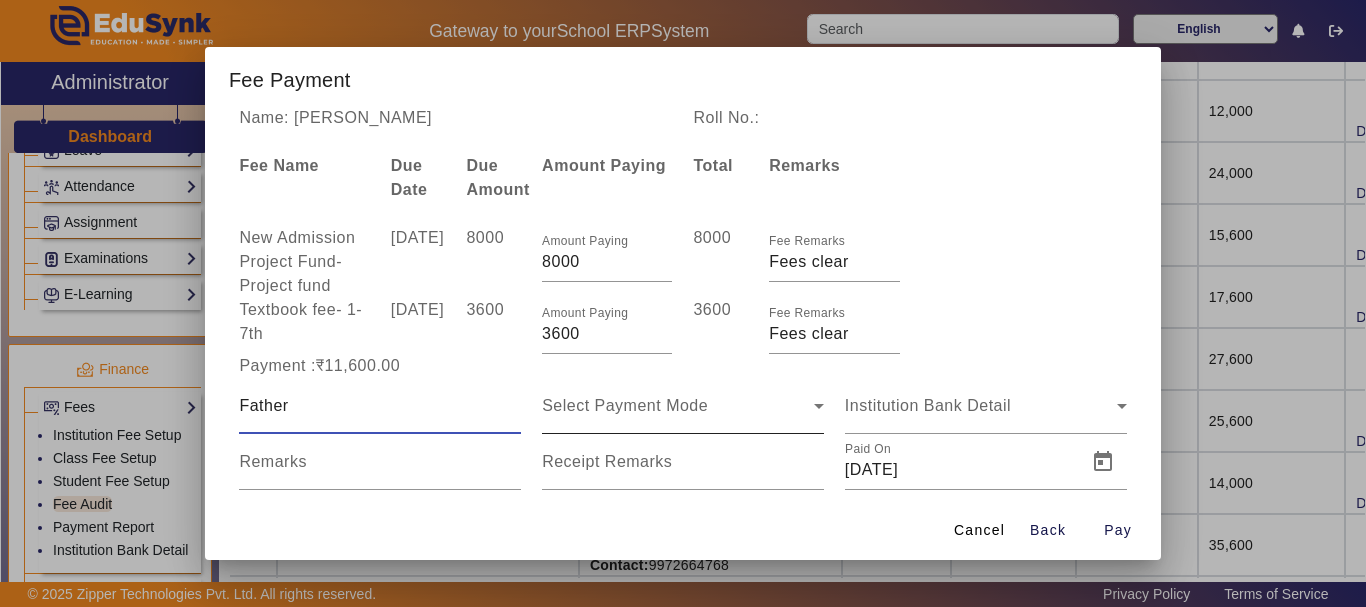 type on "Father" 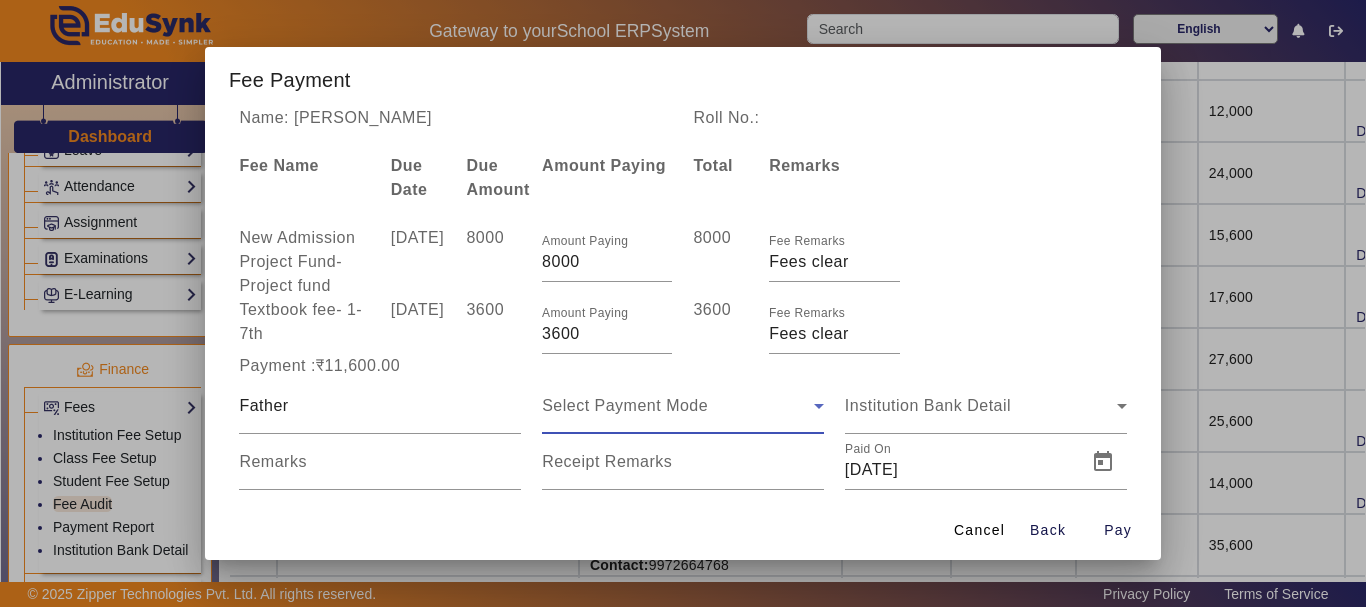 click on "Select Payment Mode" at bounding box center [625, 405] 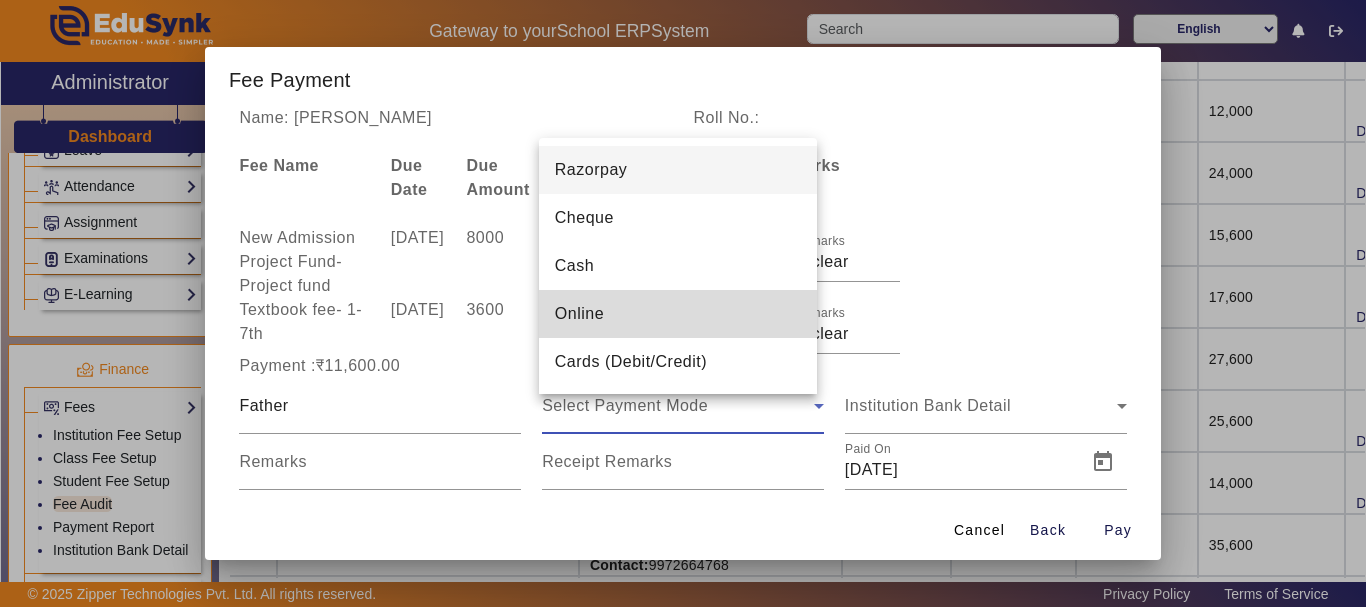 click on "Online" at bounding box center [579, 314] 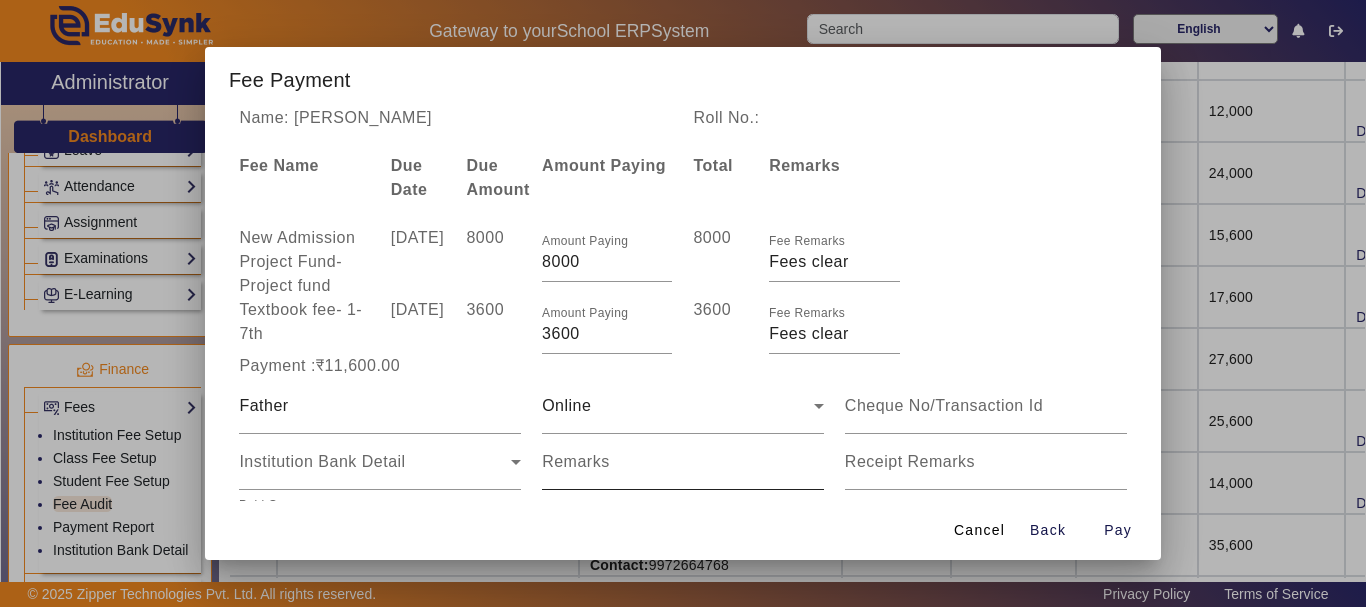 click on "Remarks" at bounding box center [576, 461] 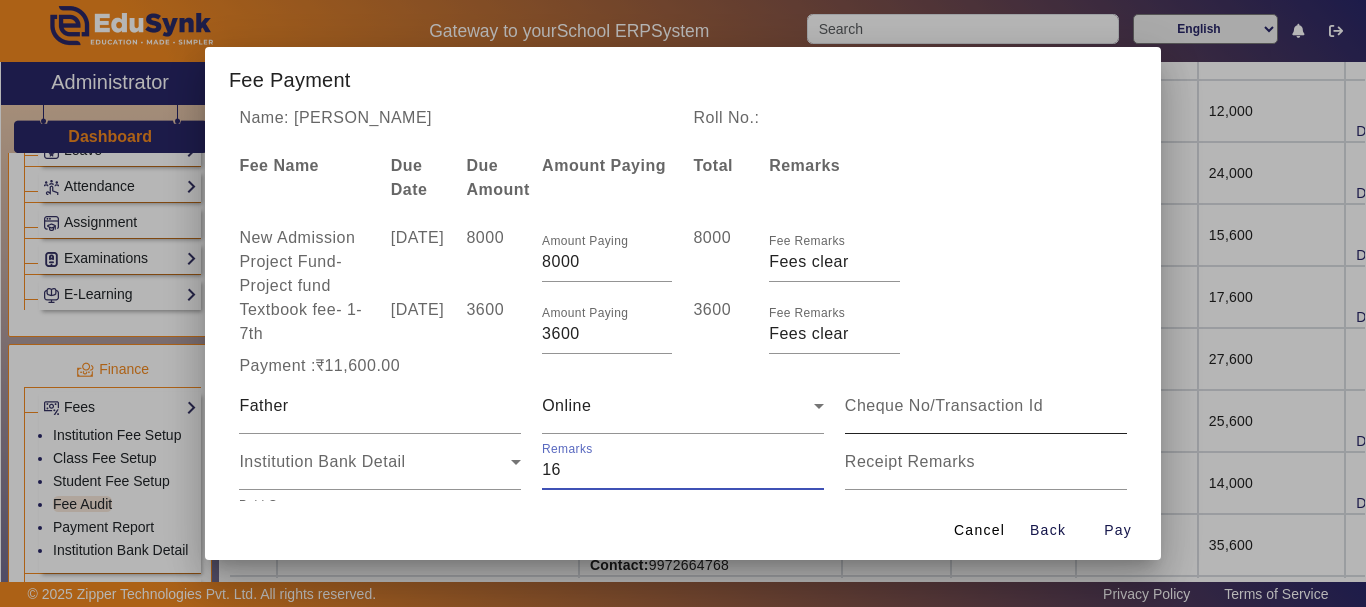 type on "16" 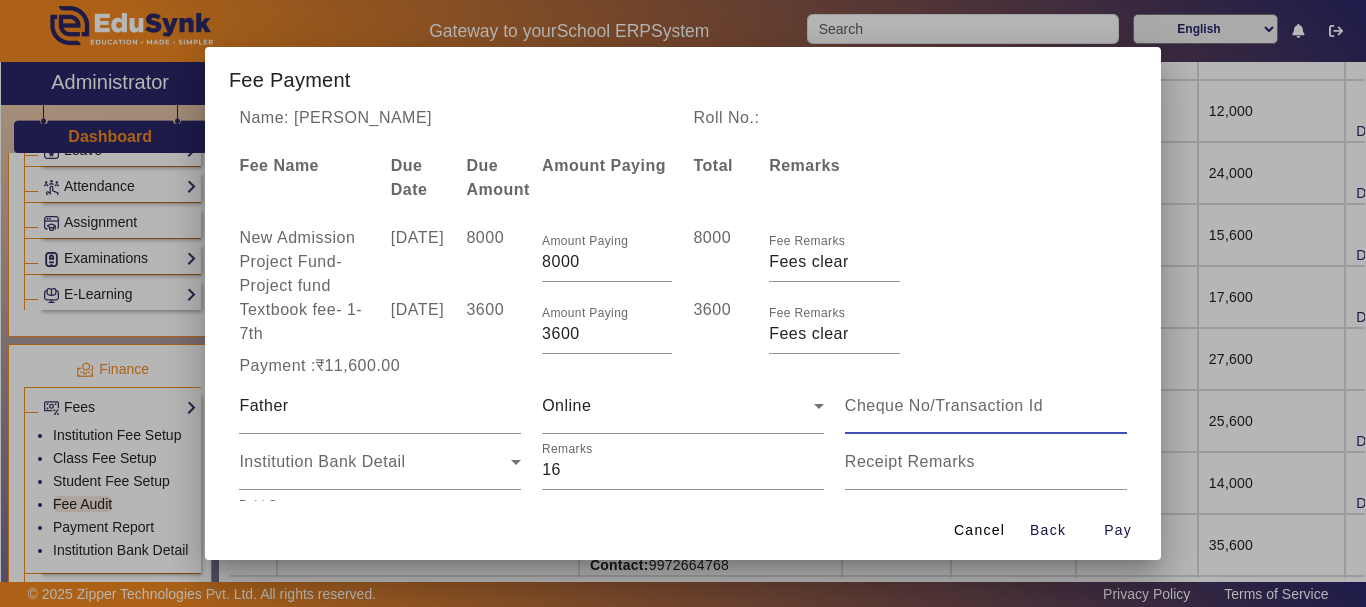 click at bounding box center [986, 406] 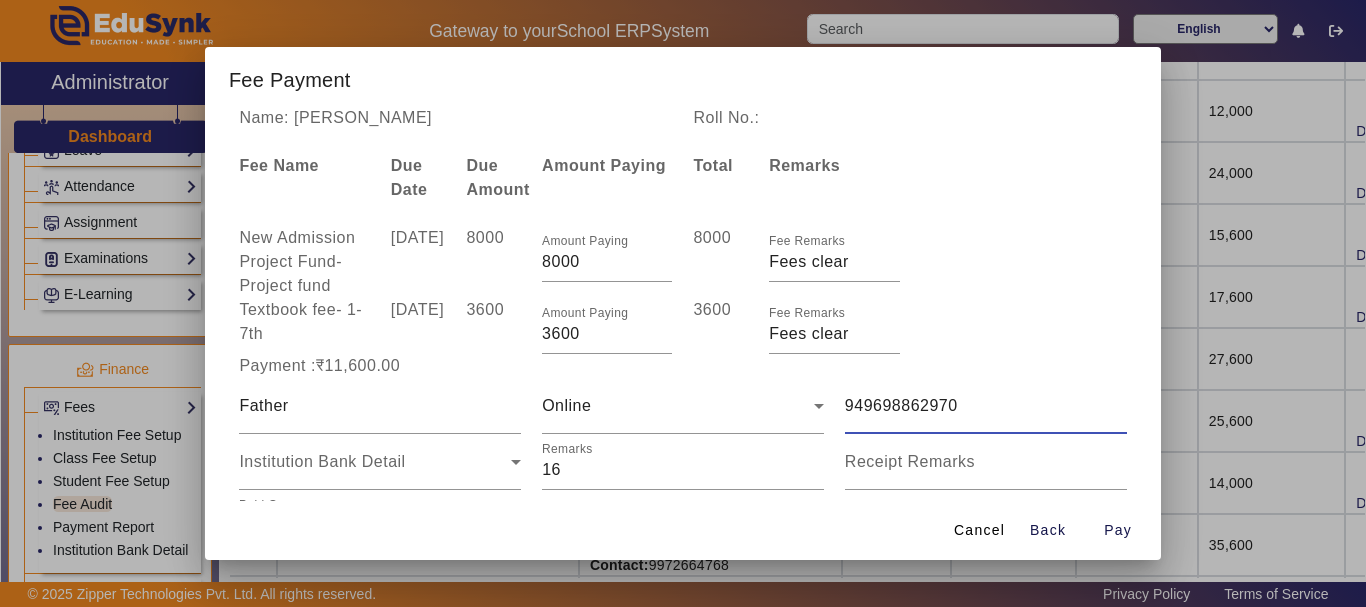 type on "949698862970" 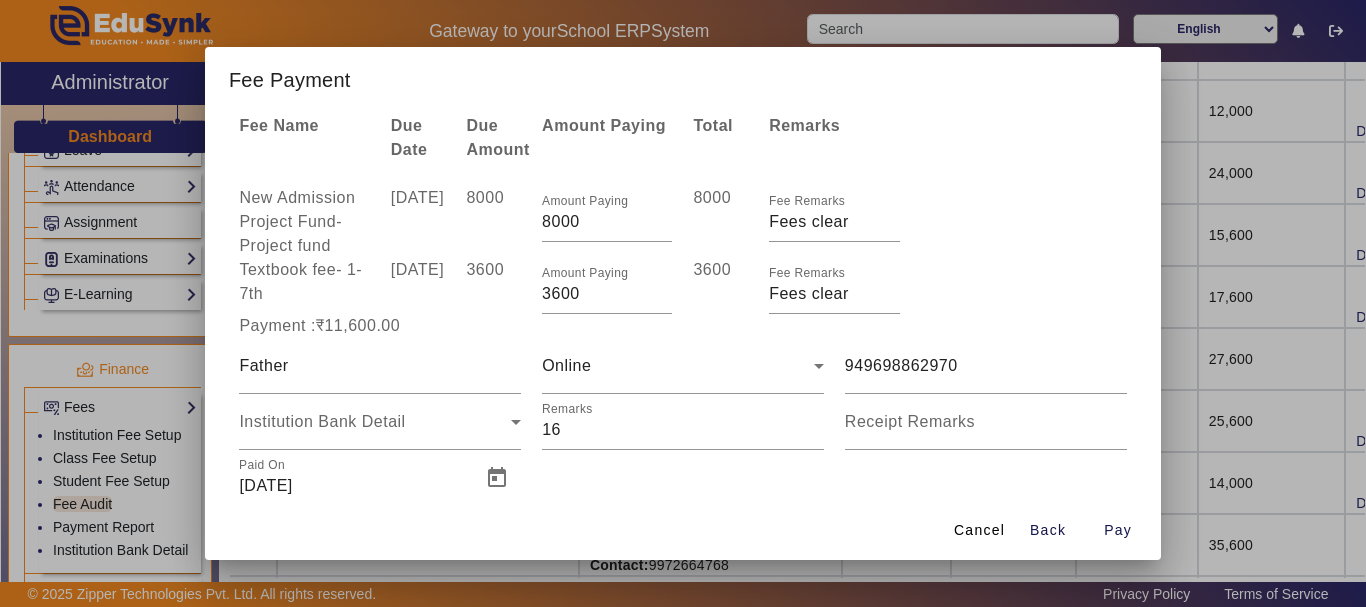 scroll, scrollTop: 80, scrollLeft: 0, axis: vertical 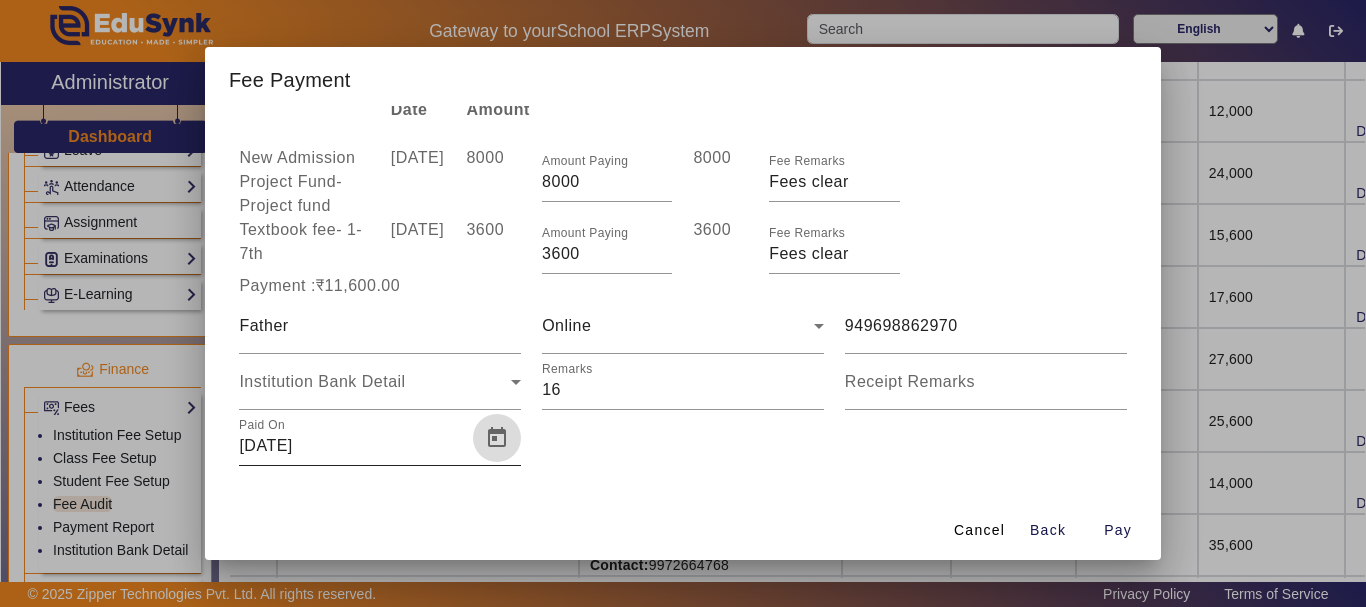 click at bounding box center (497, 438) 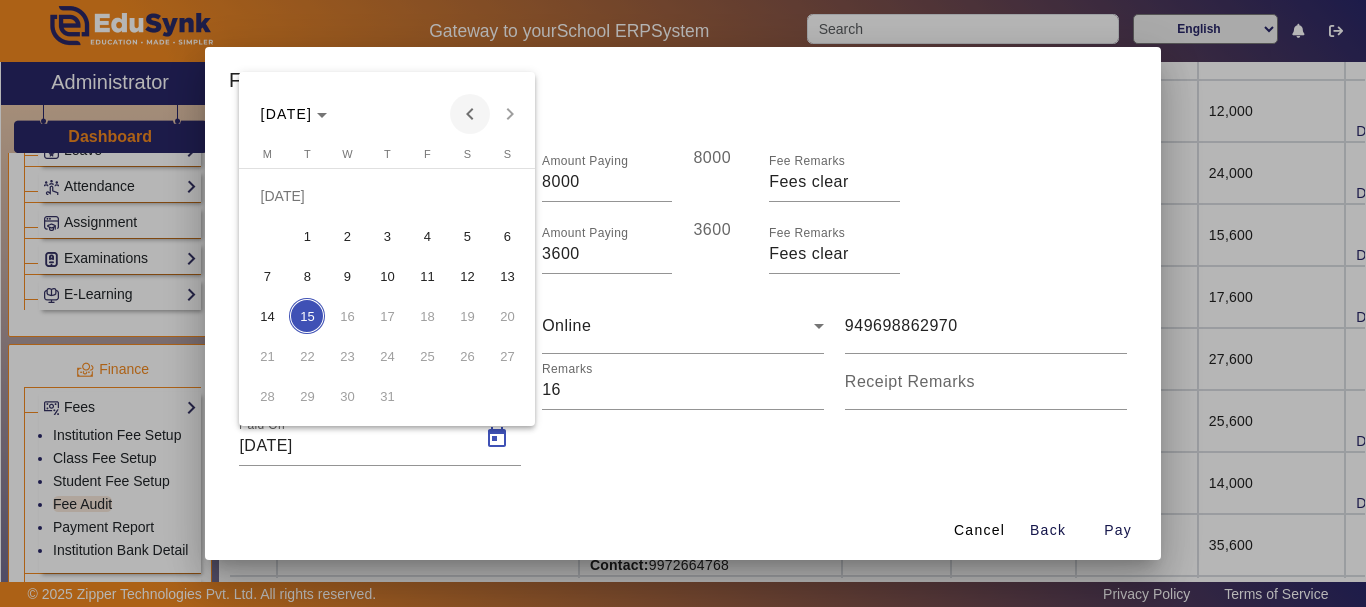 click at bounding box center [470, 114] 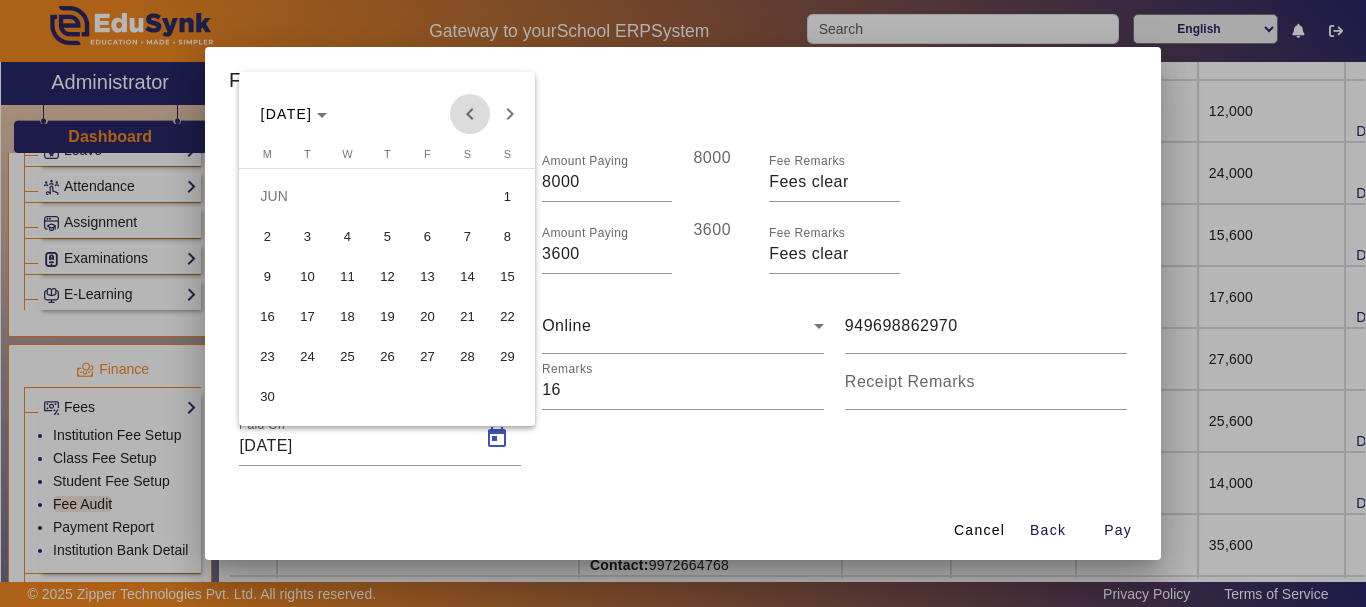click at bounding box center (470, 114) 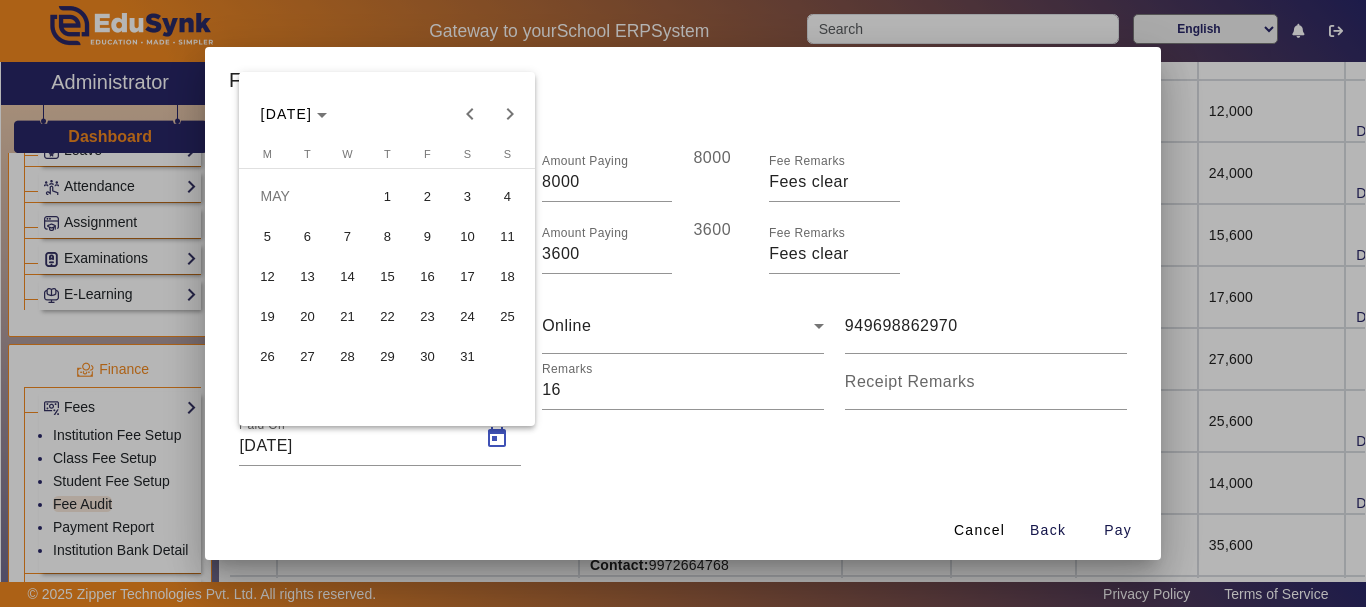 click on "23" at bounding box center (427, 316) 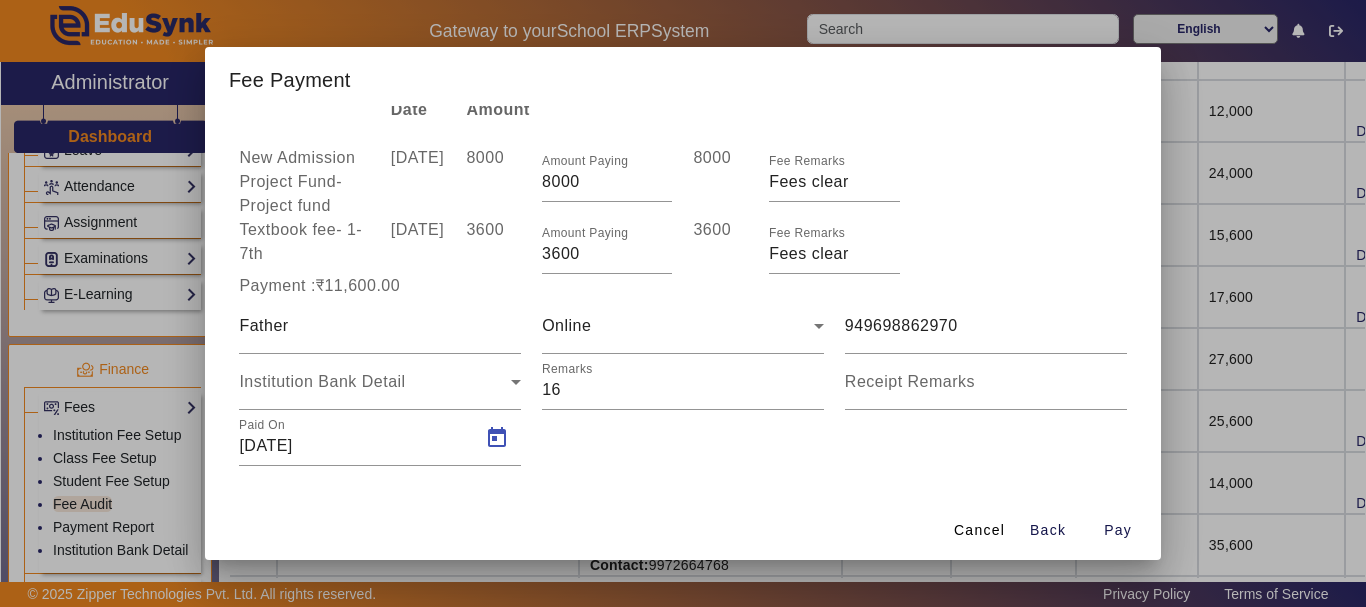 type on "[DATE]" 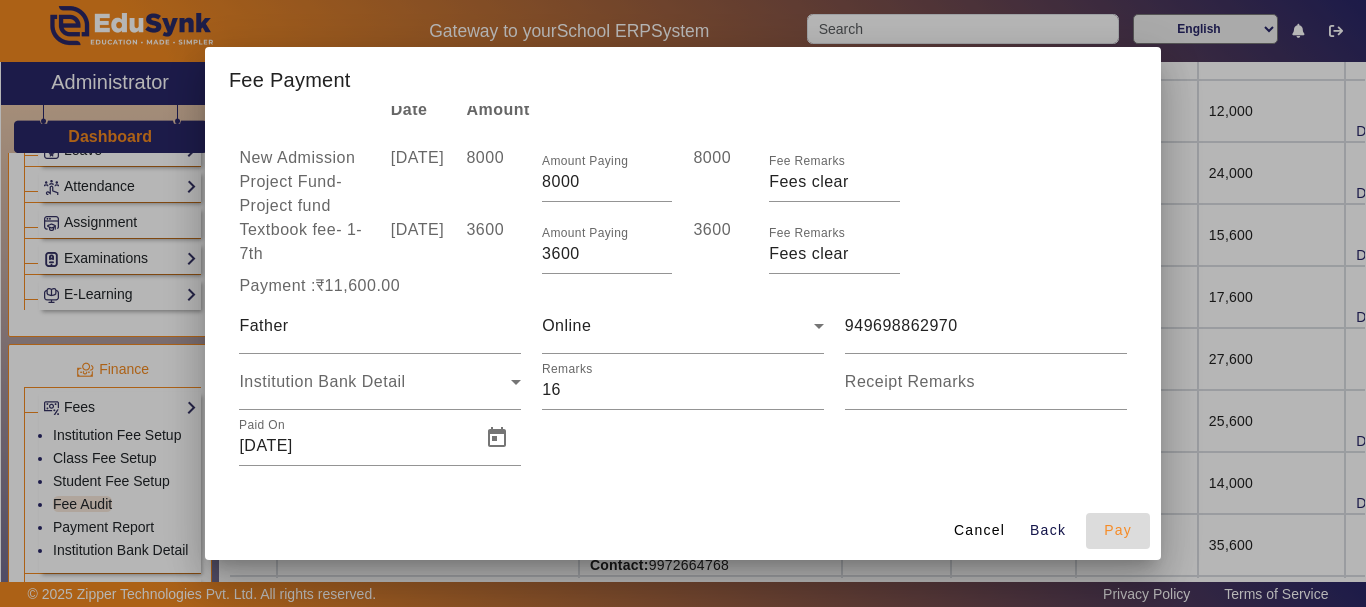 click on "Pay" at bounding box center (1118, 530) 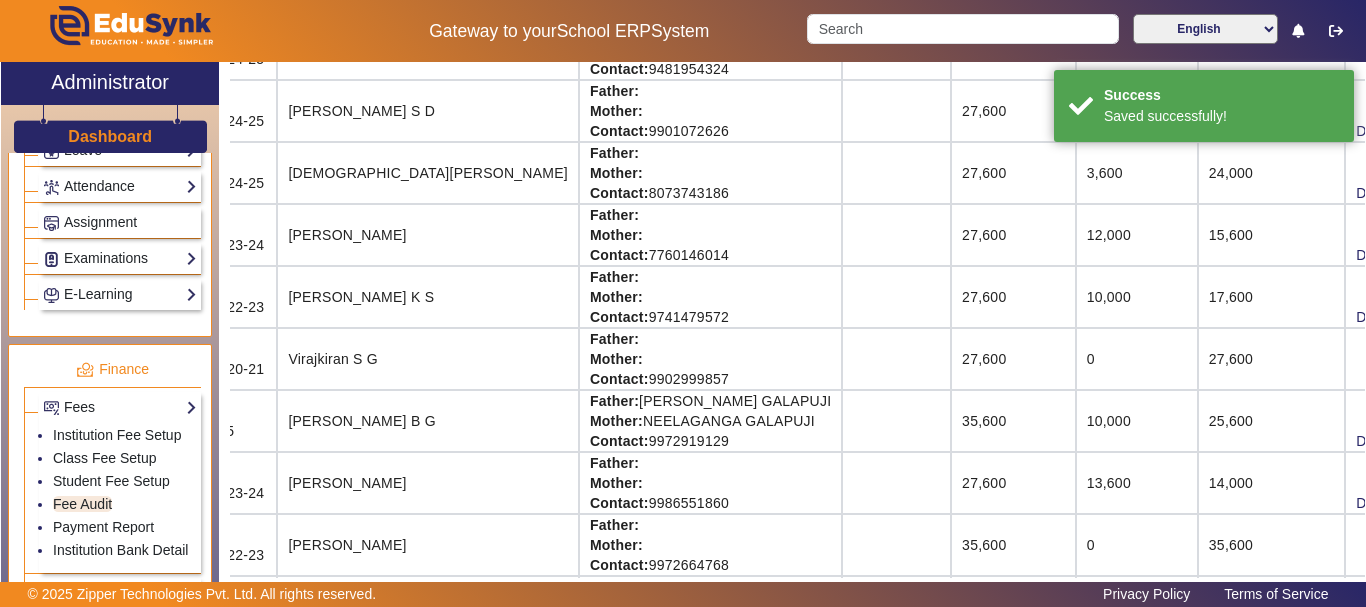 scroll, scrollTop: 0, scrollLeft: 0, axis: both 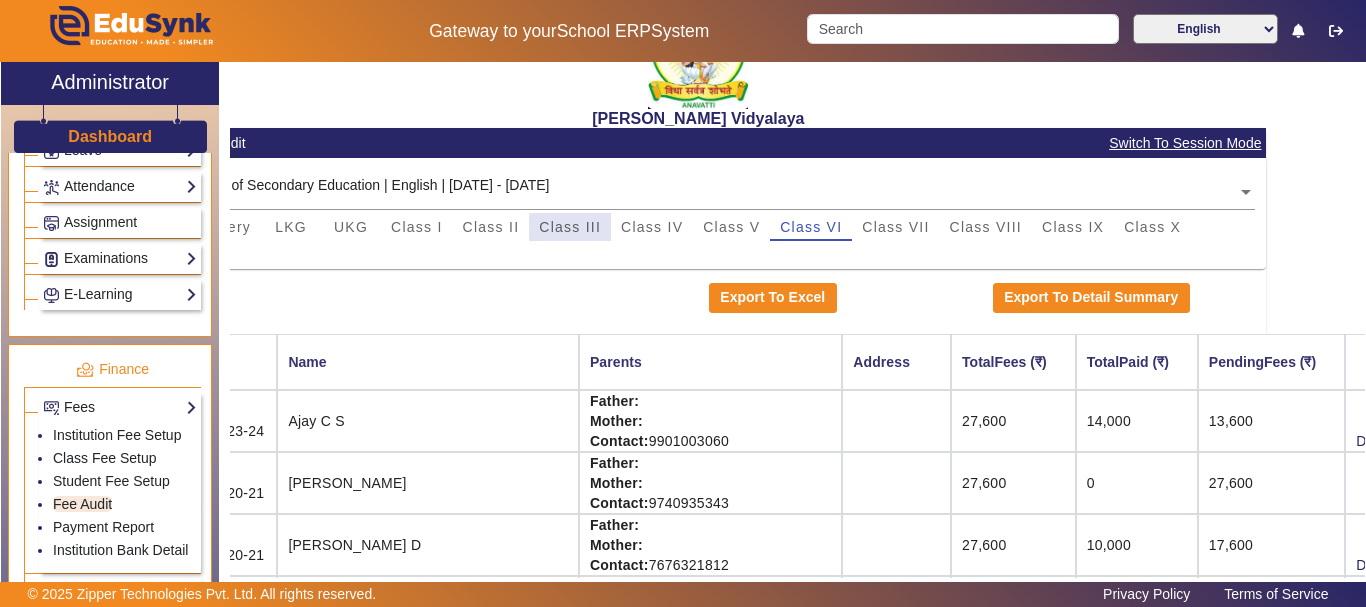 click on "Class III" at bounding box center [570, 227] 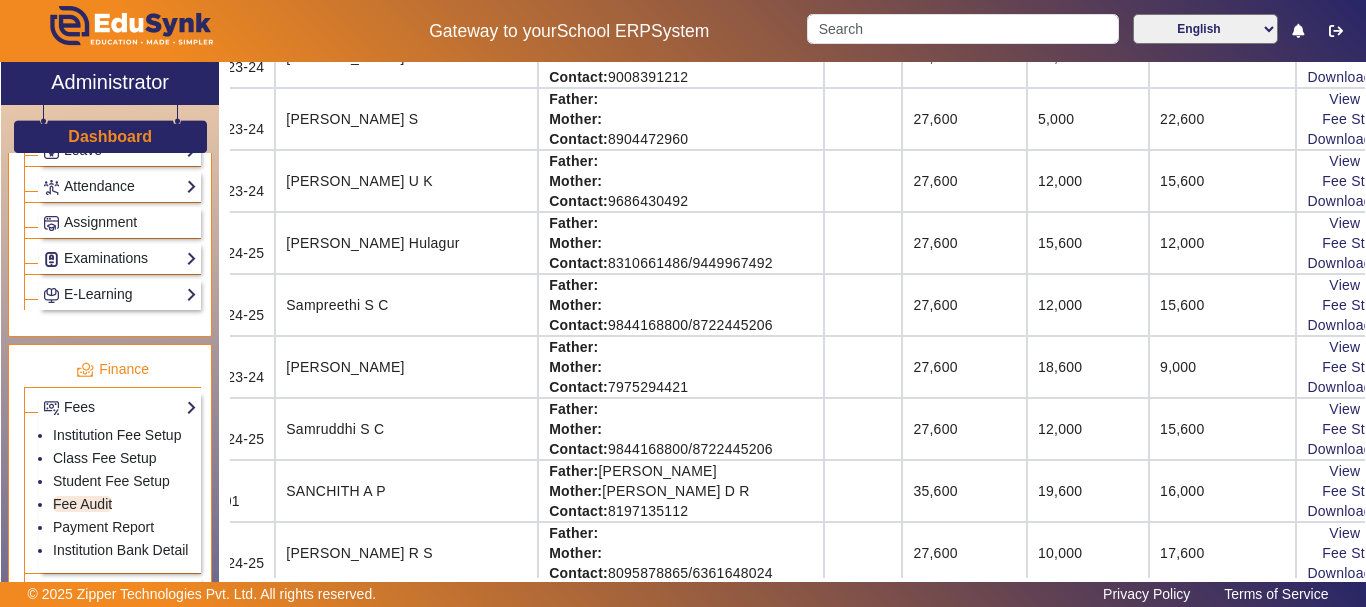 scroll, scrollTop: 1605, scrollLeft: 99, axis: both 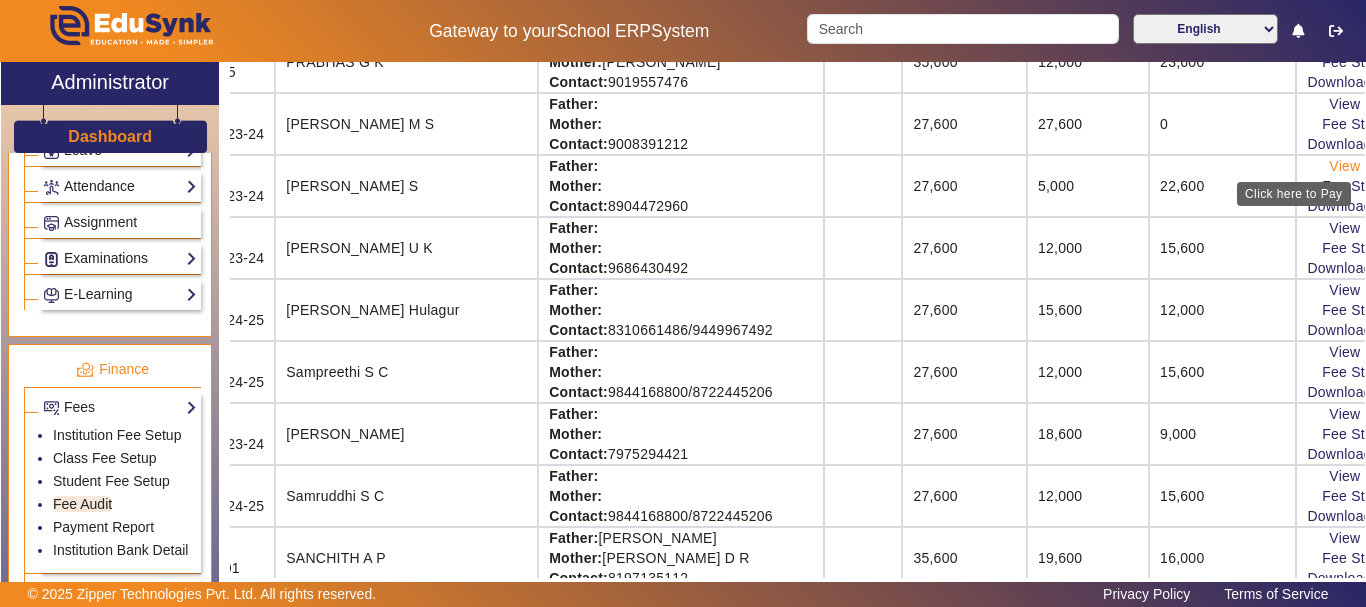click on "View & Pay" 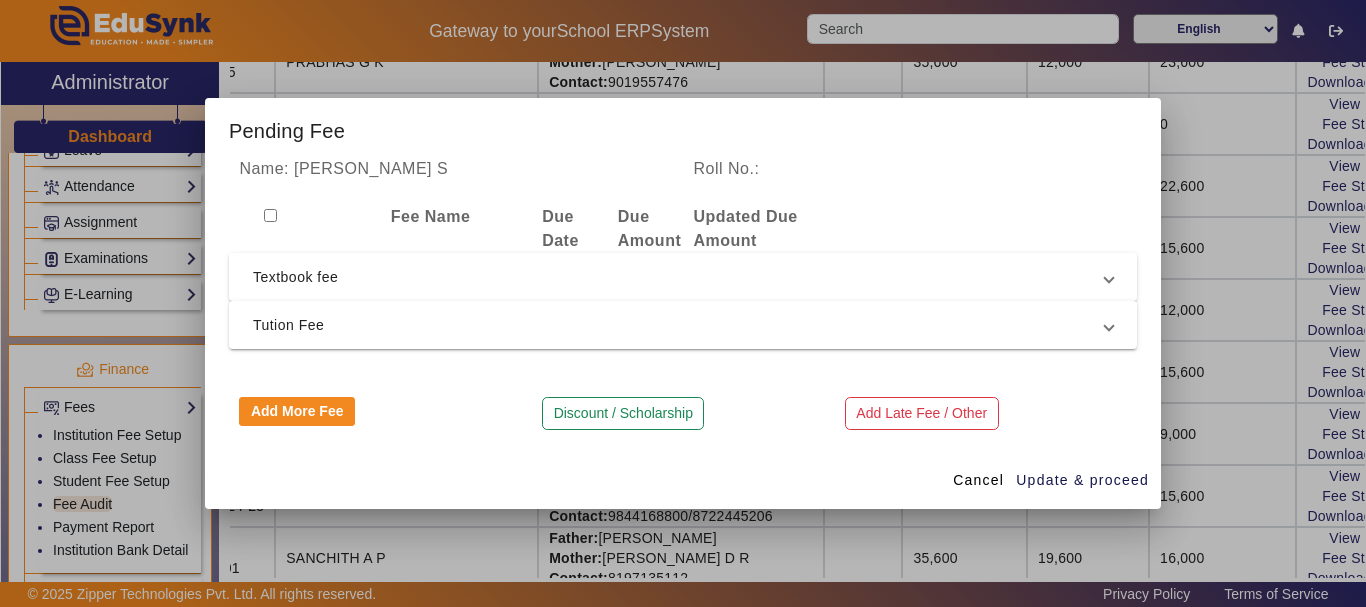 click on "Textbook fee" at bounding box center (679, 277) 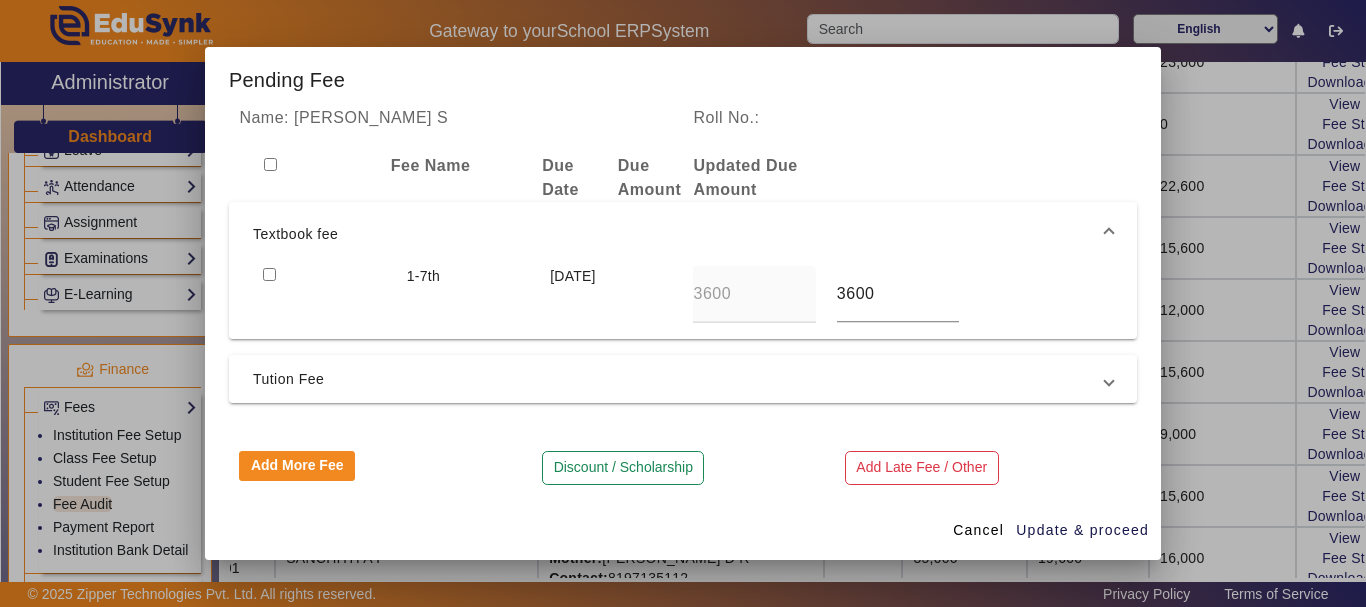 click at bounding box center [269, 274] 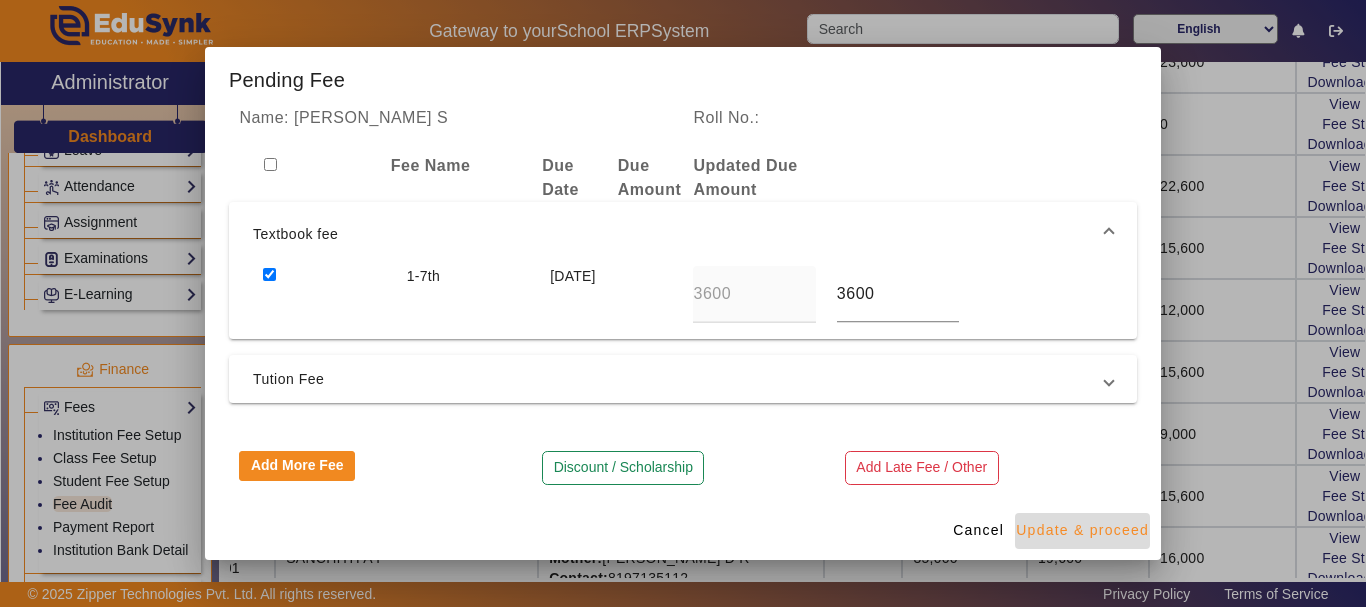 click on "Update & proceed" at bounding box center (1082, 530) 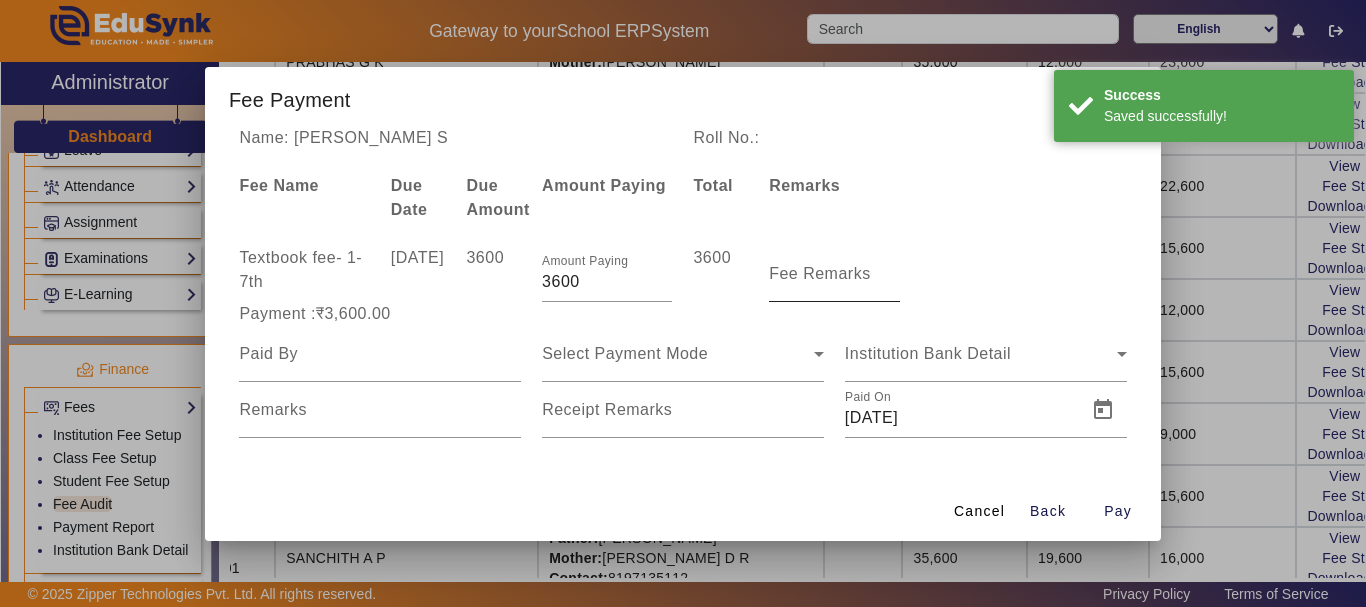 click on "Fee Remarks" at bounding box center (834, 274) 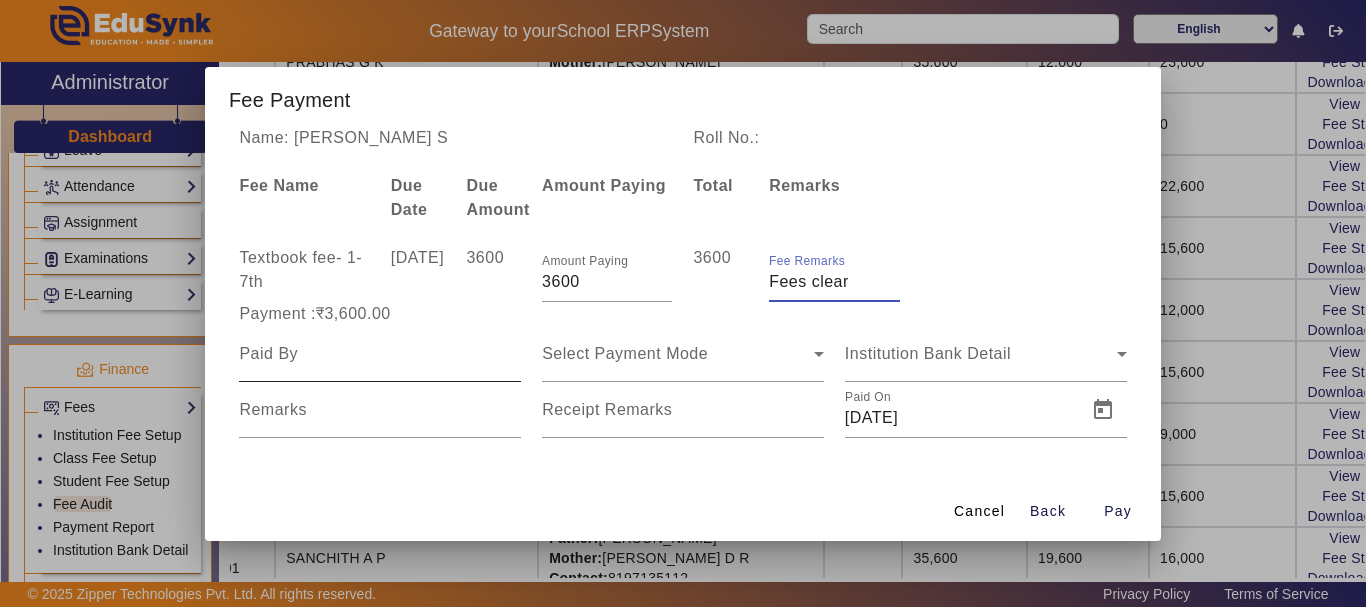 type on "Fees clear" 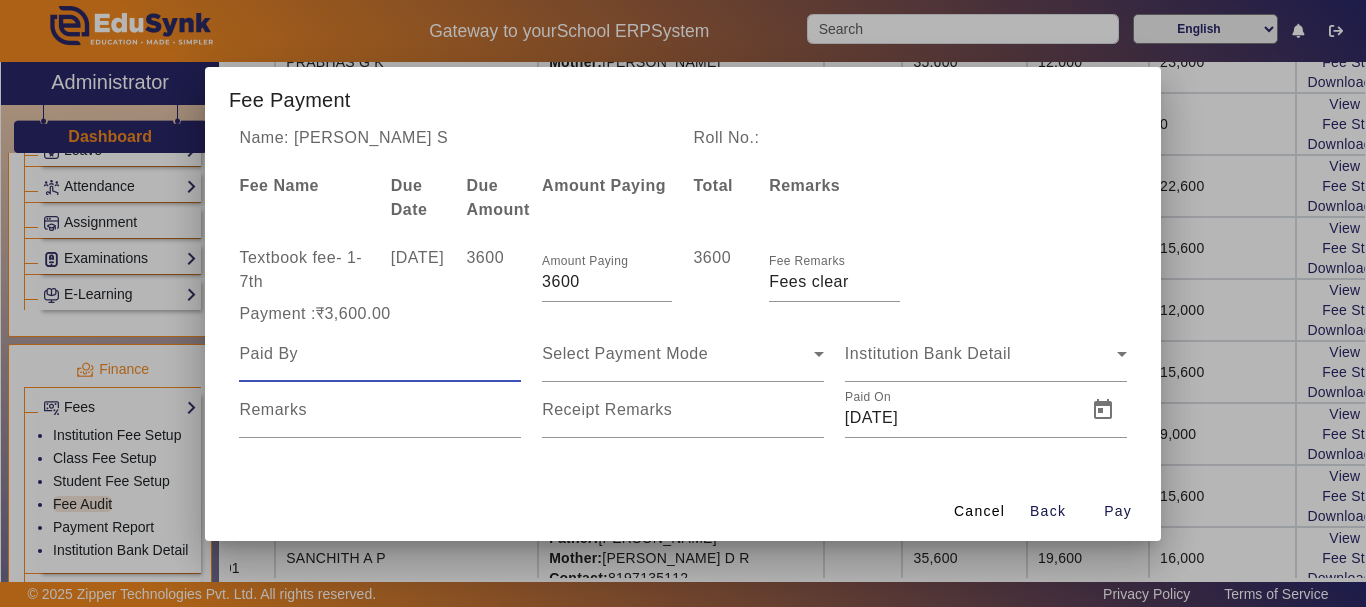 click at bounding box center (380, 354) 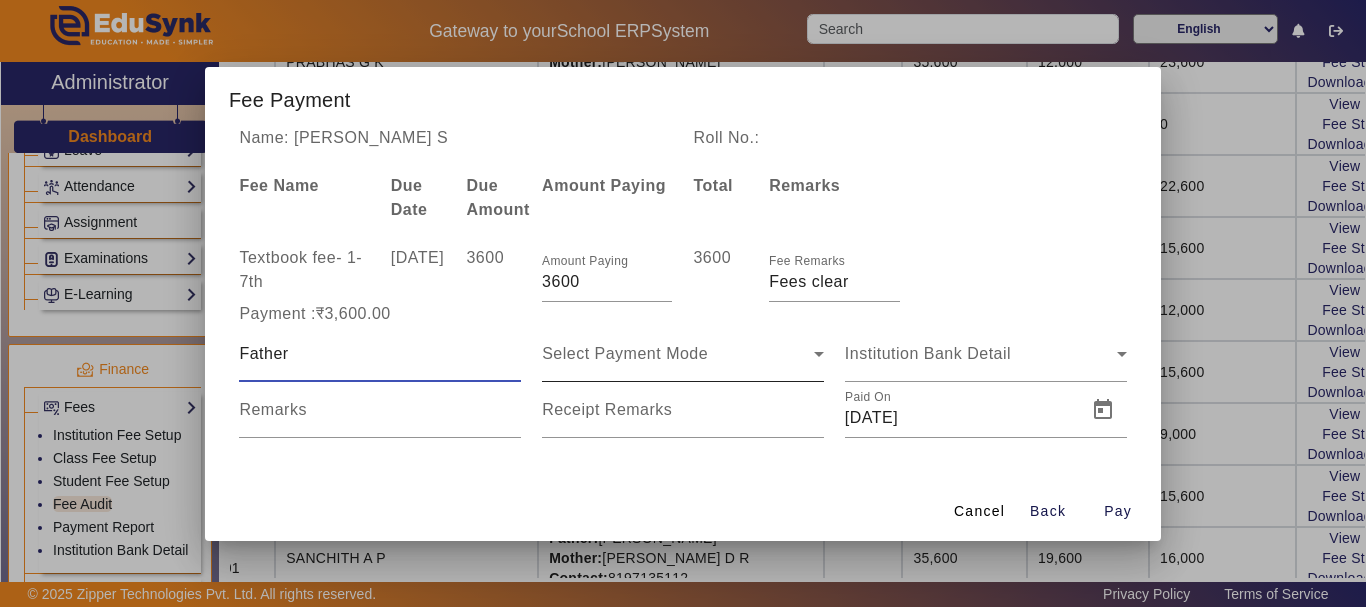 type on "Father" 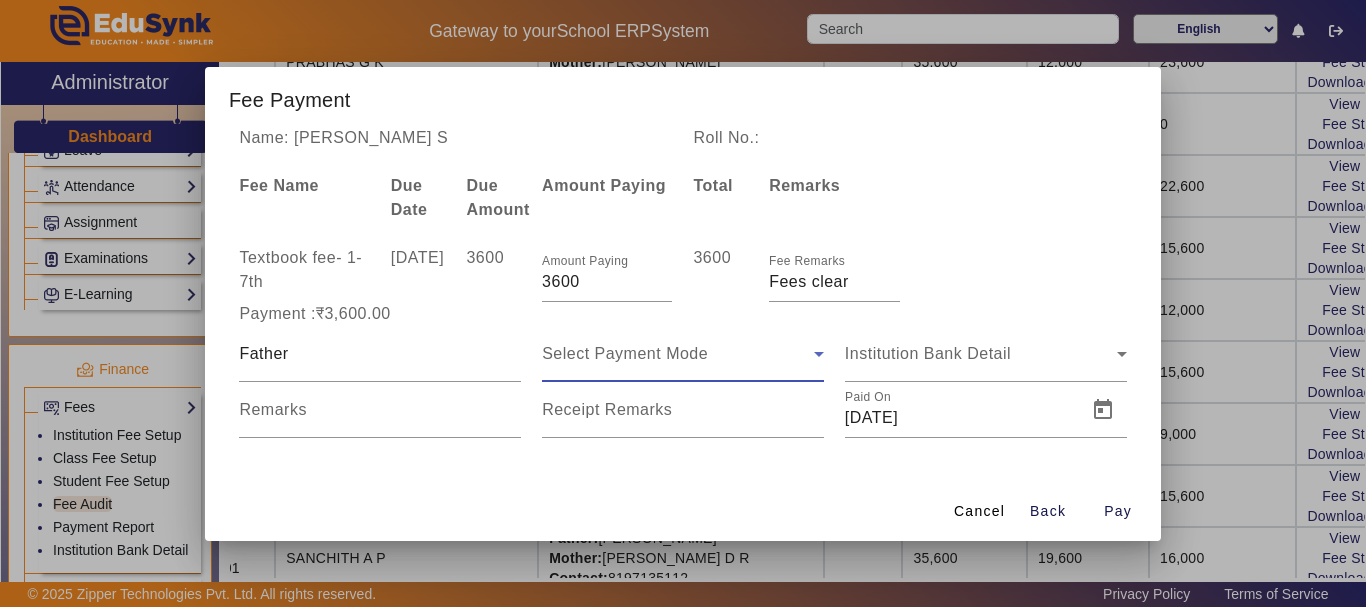 click on "Select Payment Mode" at bounding box center (625, 353) 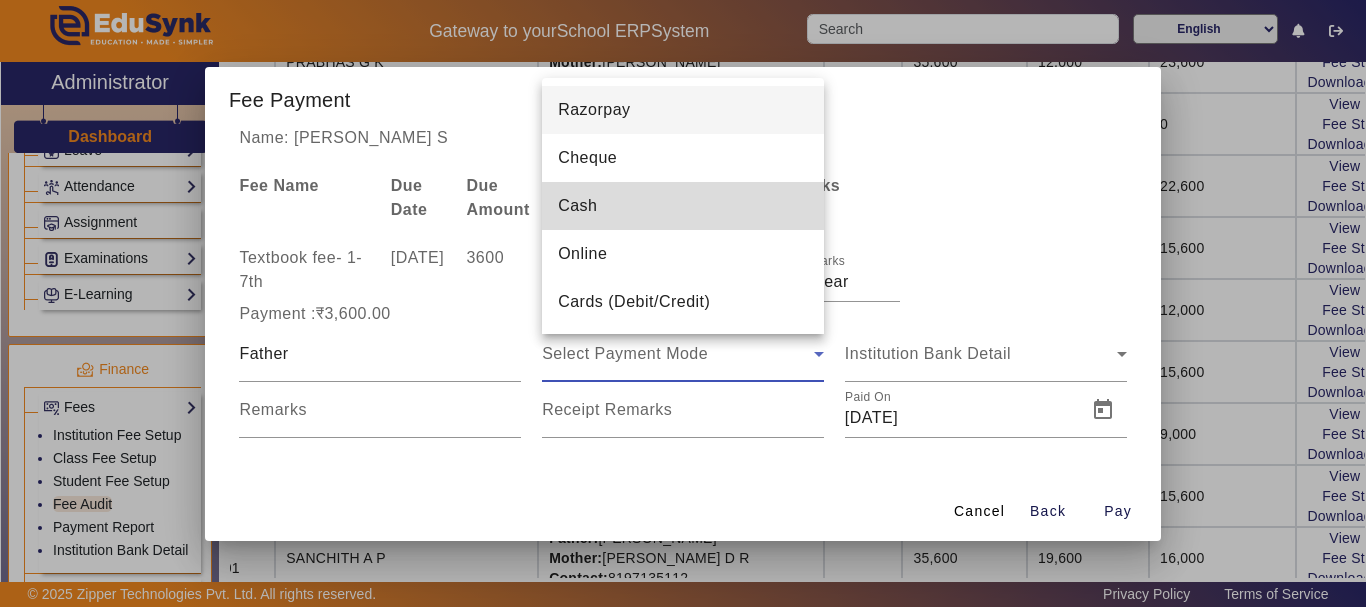 click on "Cash" at bounding box center [577, 206] 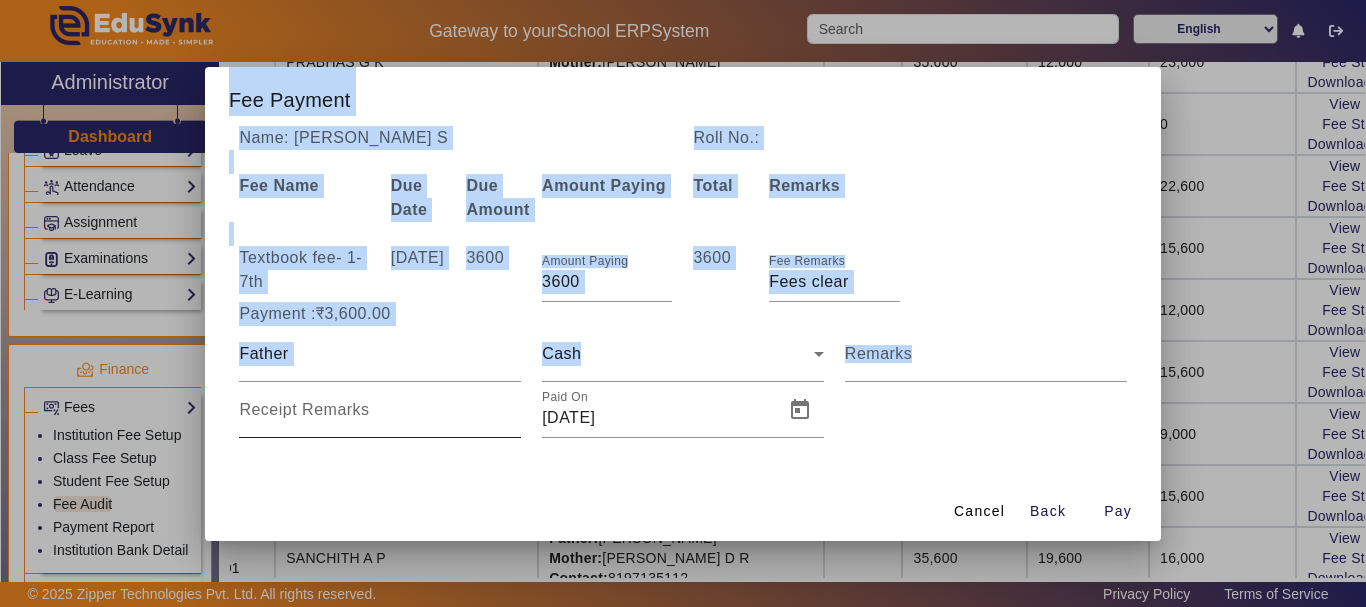drag, startPoint x: 196, startPoint y: 445, endPoint x: 278, endPoint y: 433, distance: 82.8734 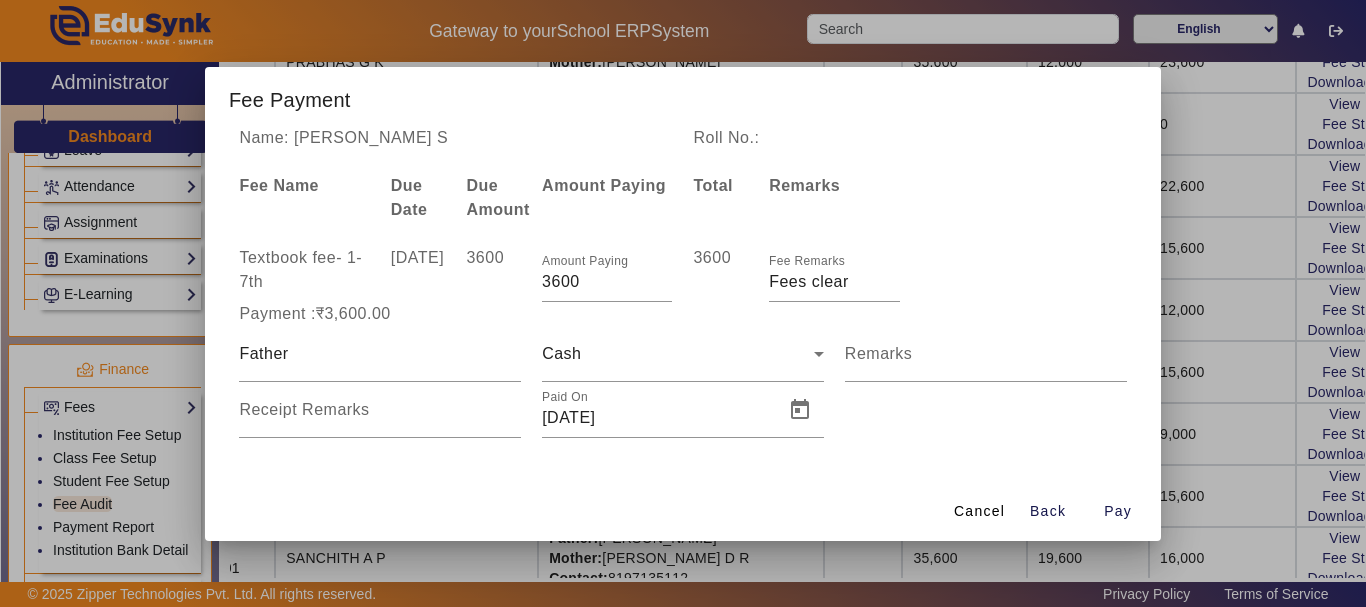 click on "Name: [PERSON_NAME]   S   Roll No.:   Fee Name Due Date Due Amount  Amount Paying  Total  Remarks  Textbook fee   - 1-7th   [DATE]  3600 Amount Paying 3600  3600  Fee Remarks  Payment :₹3,600.00  Father Cash Remarks Receipt Remarks Paid On [DATE]" at bounding box center (683, 304) 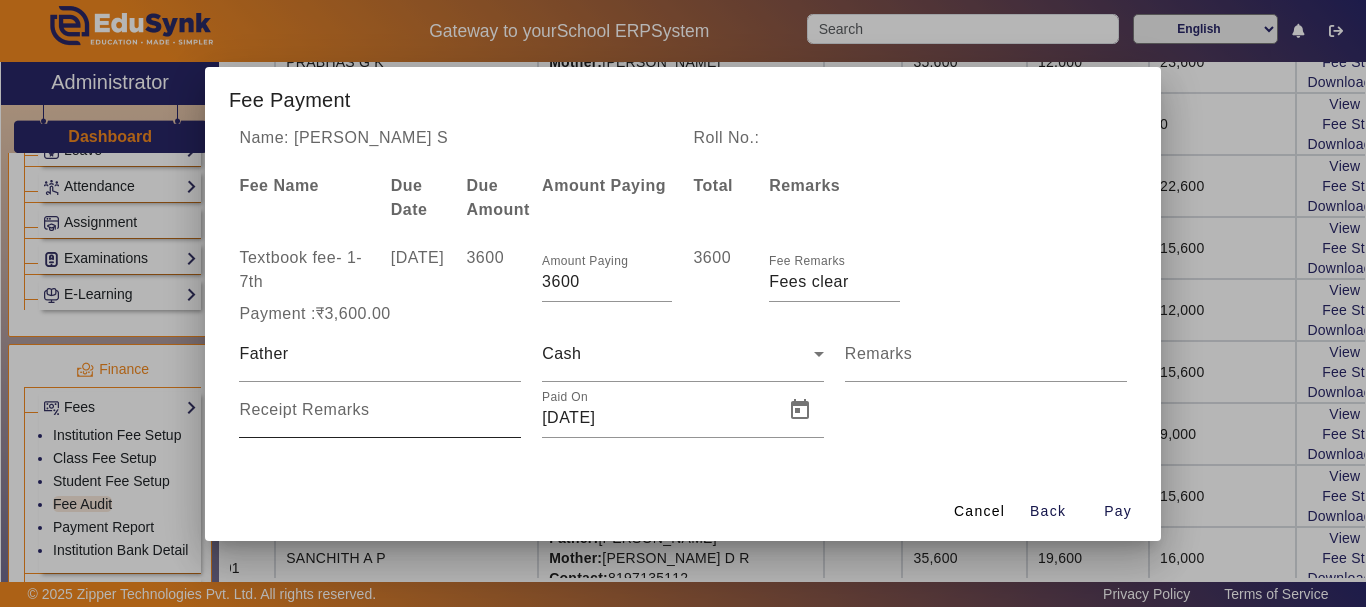 click on "Receipt Remarks" at bounding box center (304, 409) 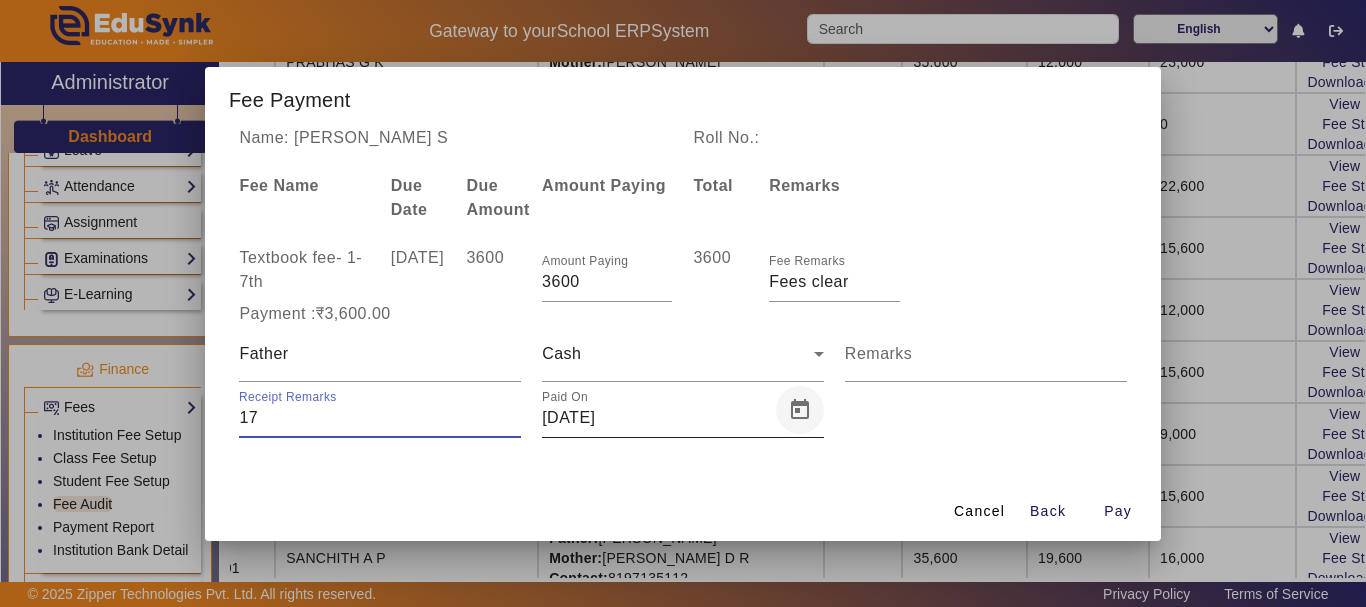 type on "17" 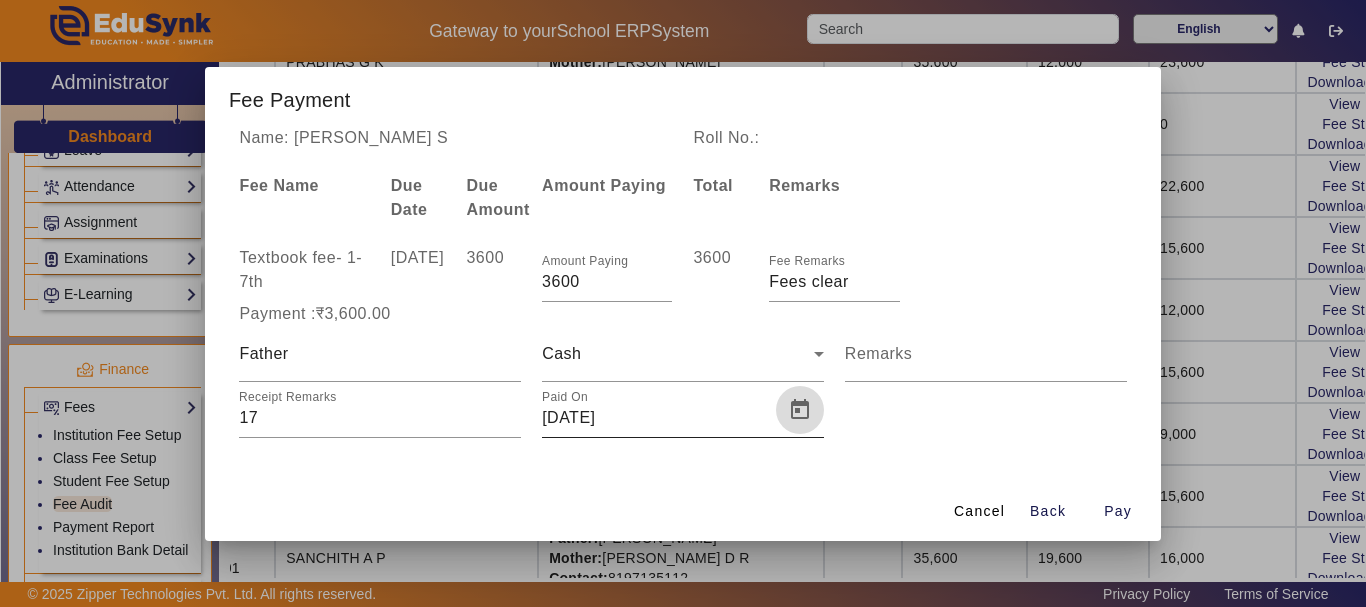 click at bounding box center (800, 410) 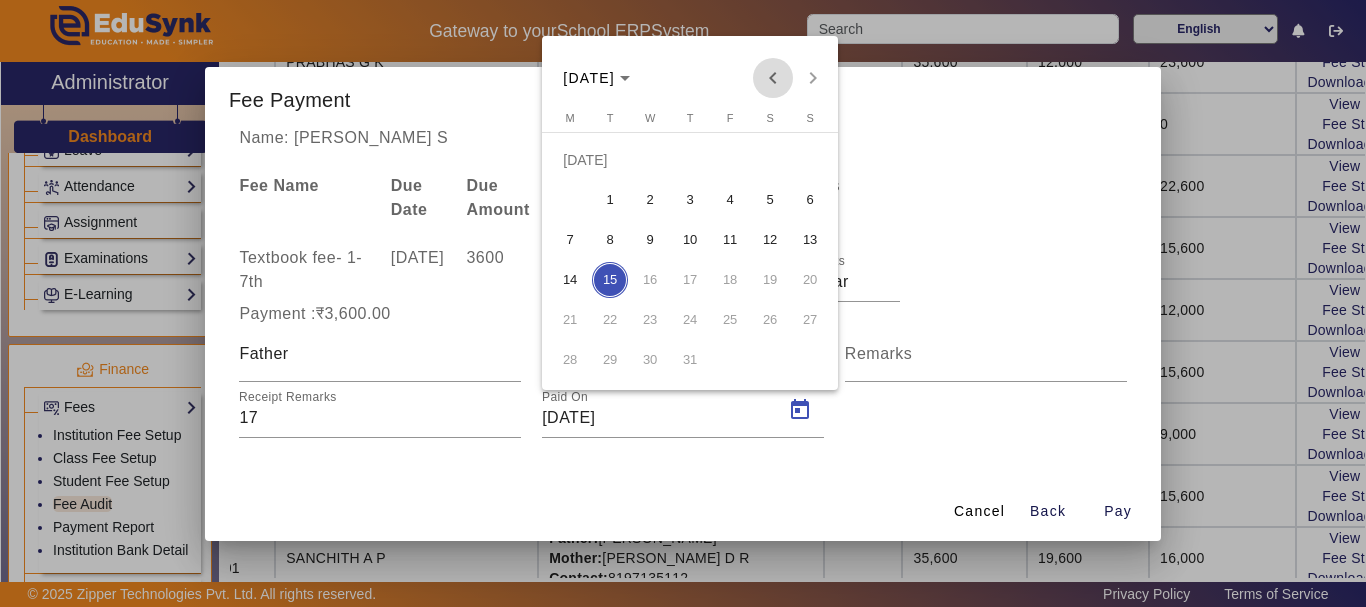 click at bounding box center (773, 78) 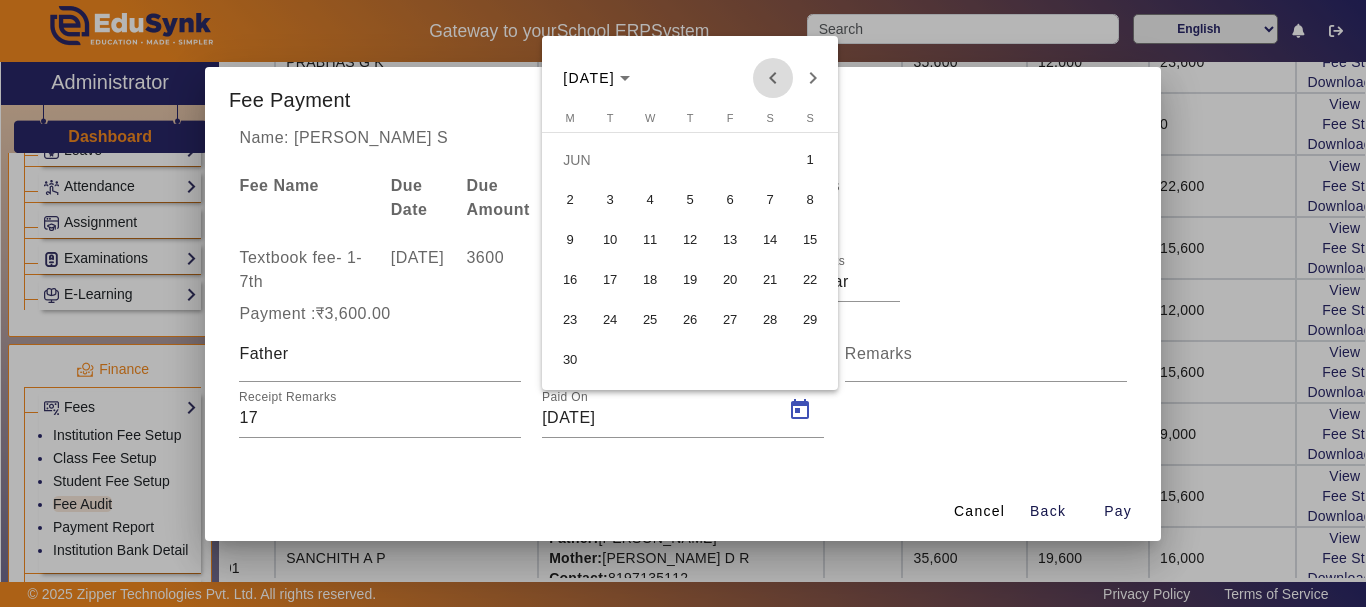 click at bounding box center [773, 78] 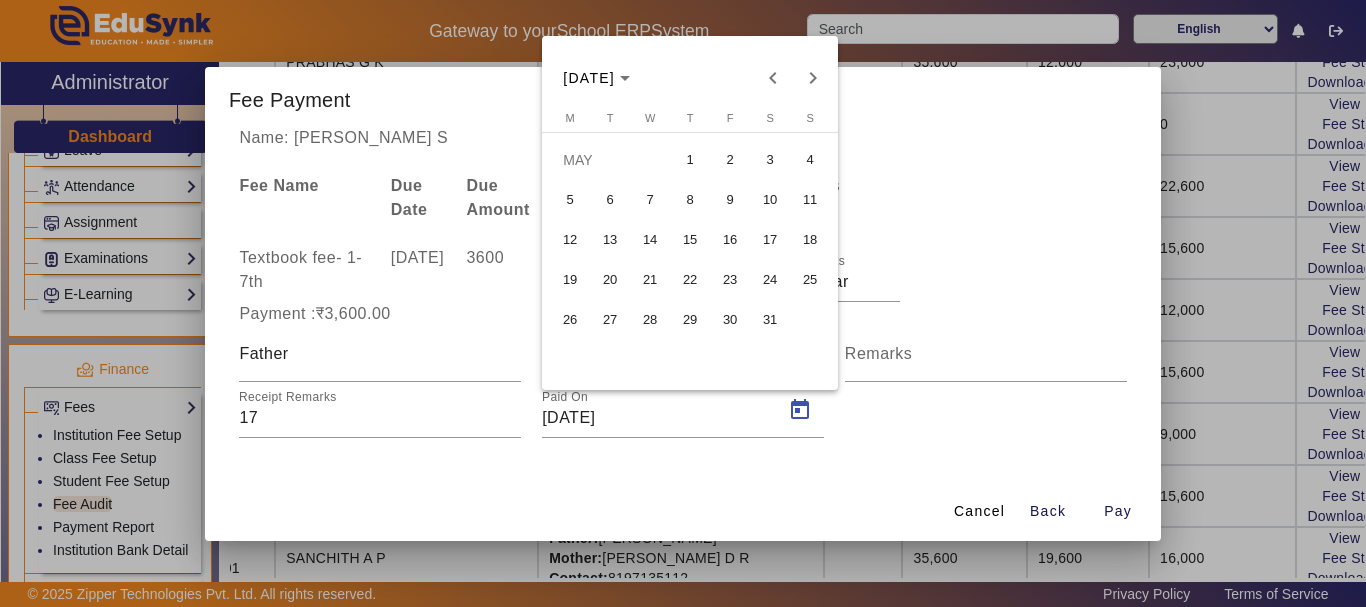 click on "24" at bounding box center [770, 280] 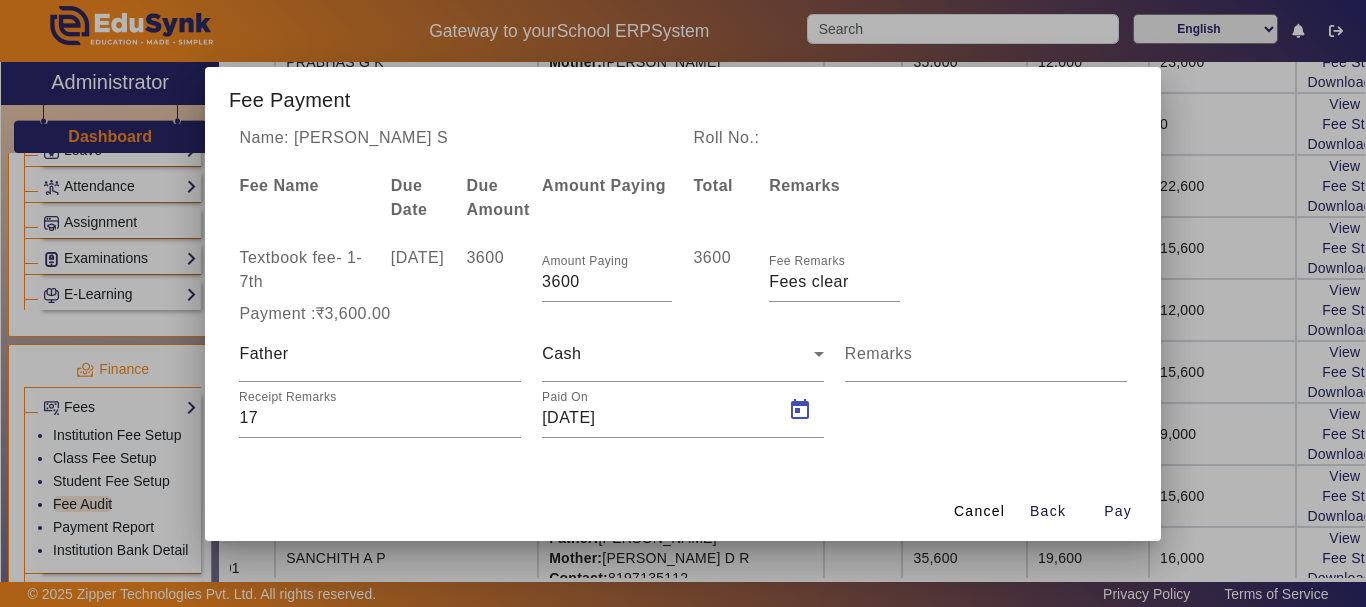 type on "[DATE]" 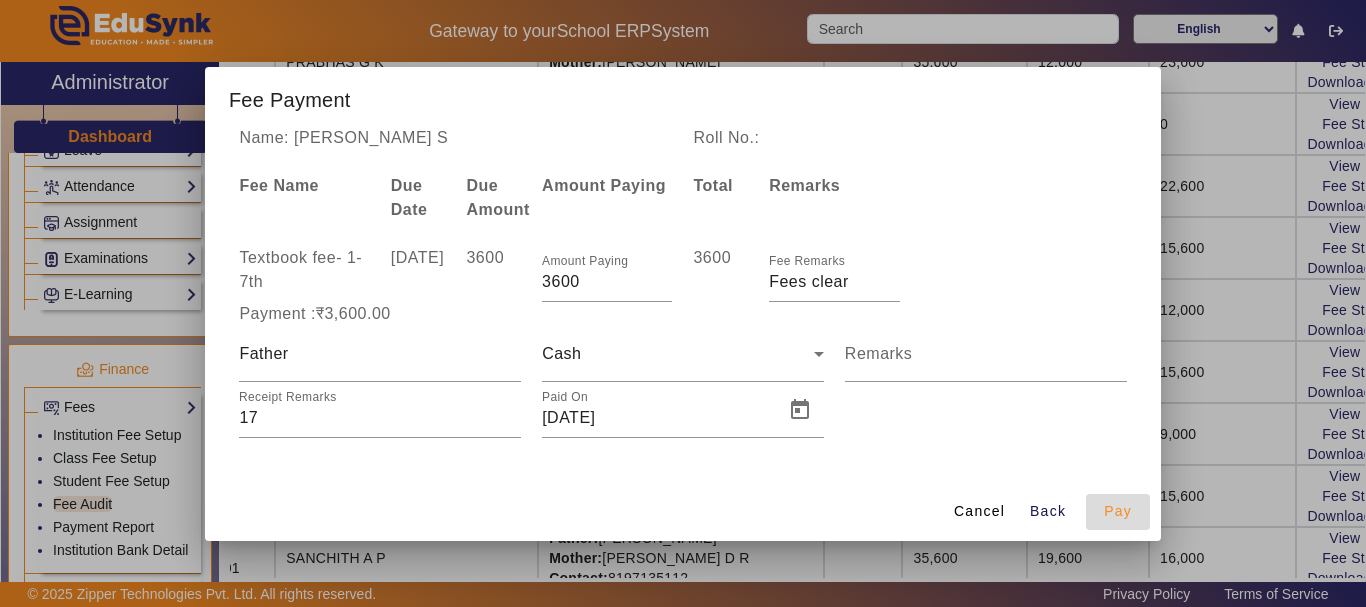 click on "Pay" at bounding box center (1118, 511) 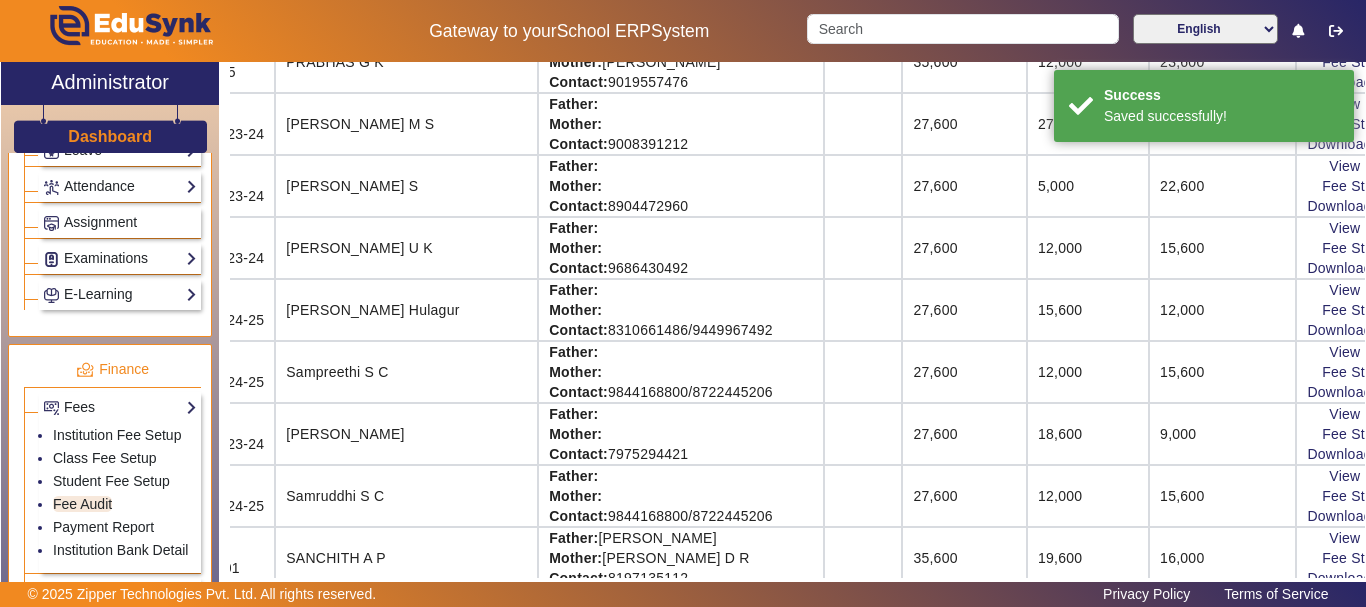 scroll, scrollTop: 303, scrollLeft: 99, axis: both 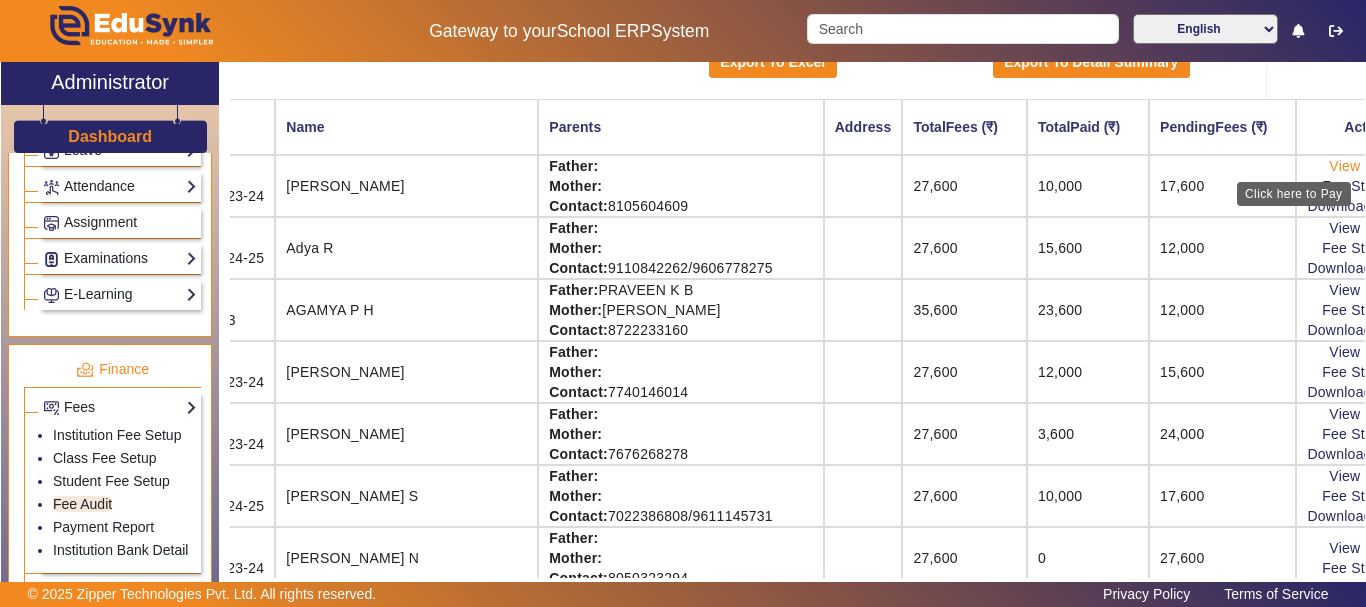 click on "View & Pay" 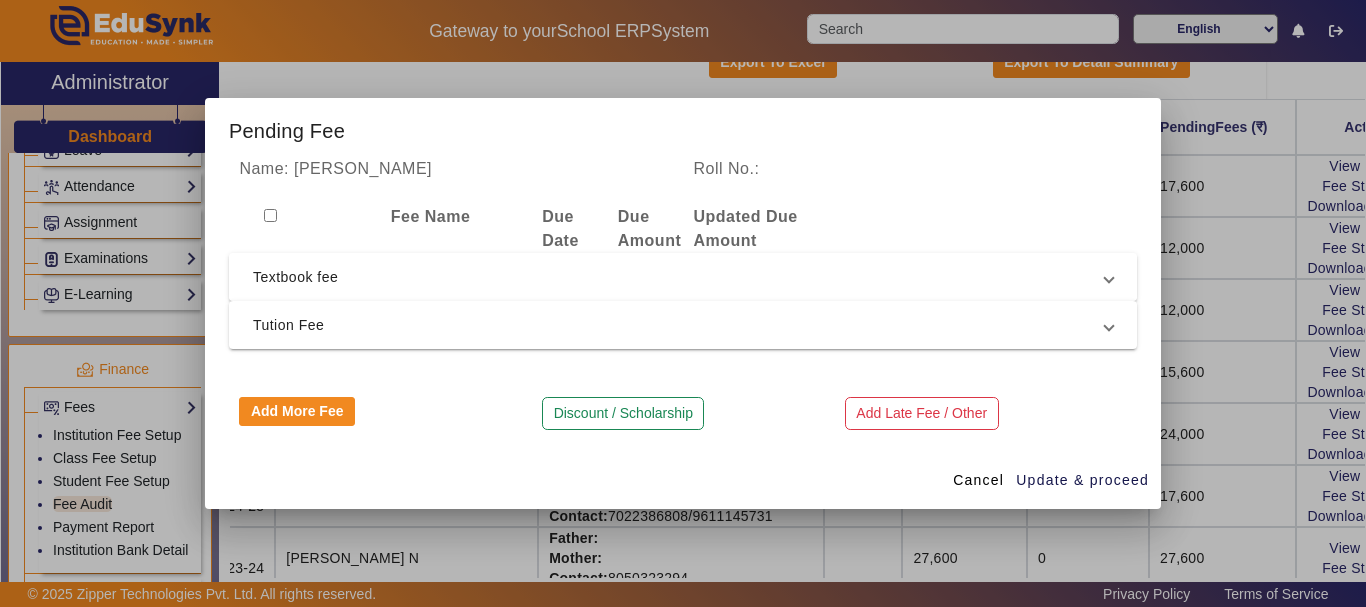 click on "Textbook fee" at bounding box center (679, 277) 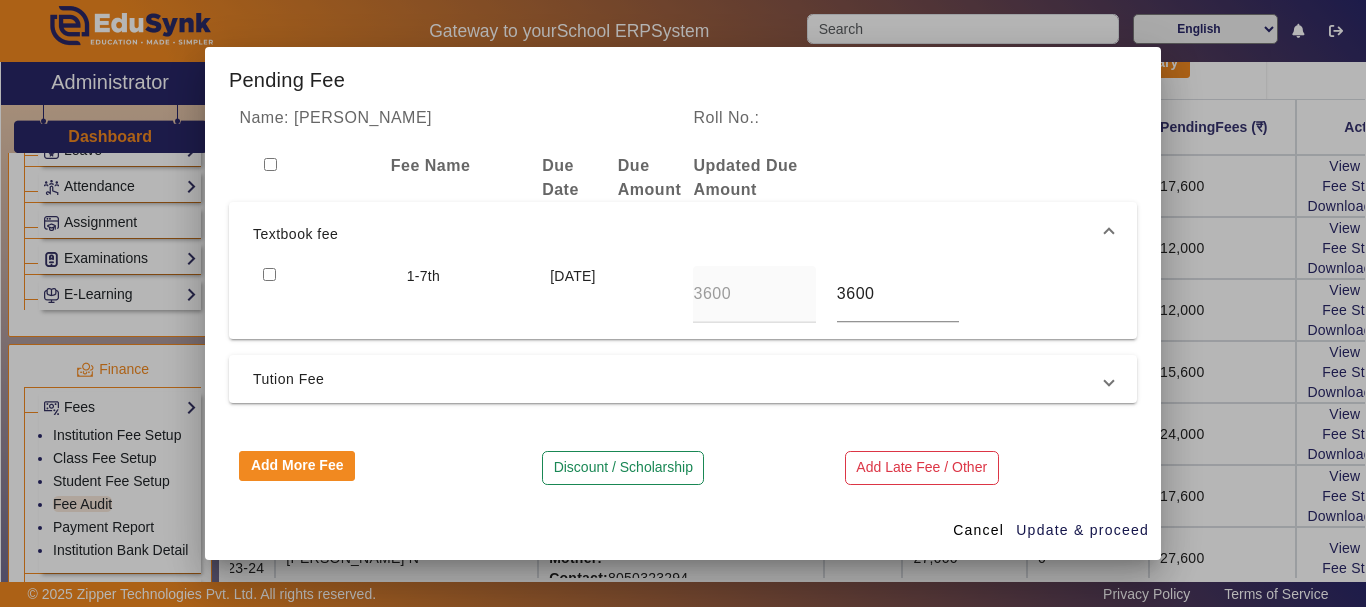 click at bounding box center [269, 274] 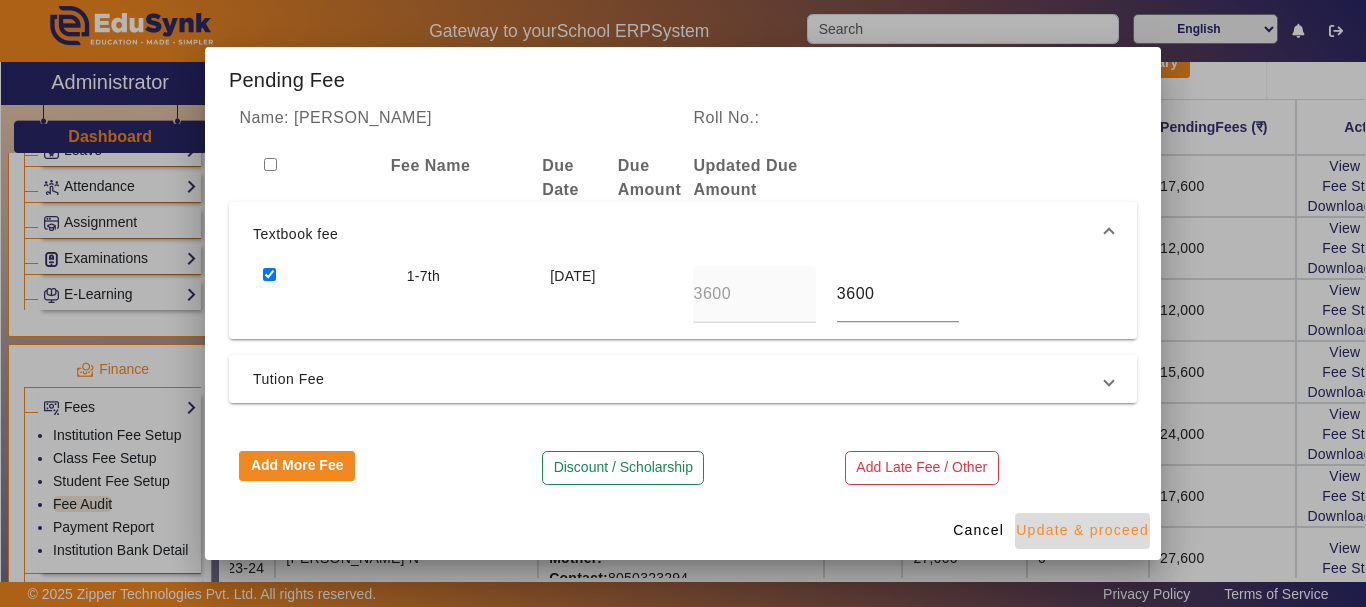 click on "Update & proceed" at bounding box center [1082, 530] 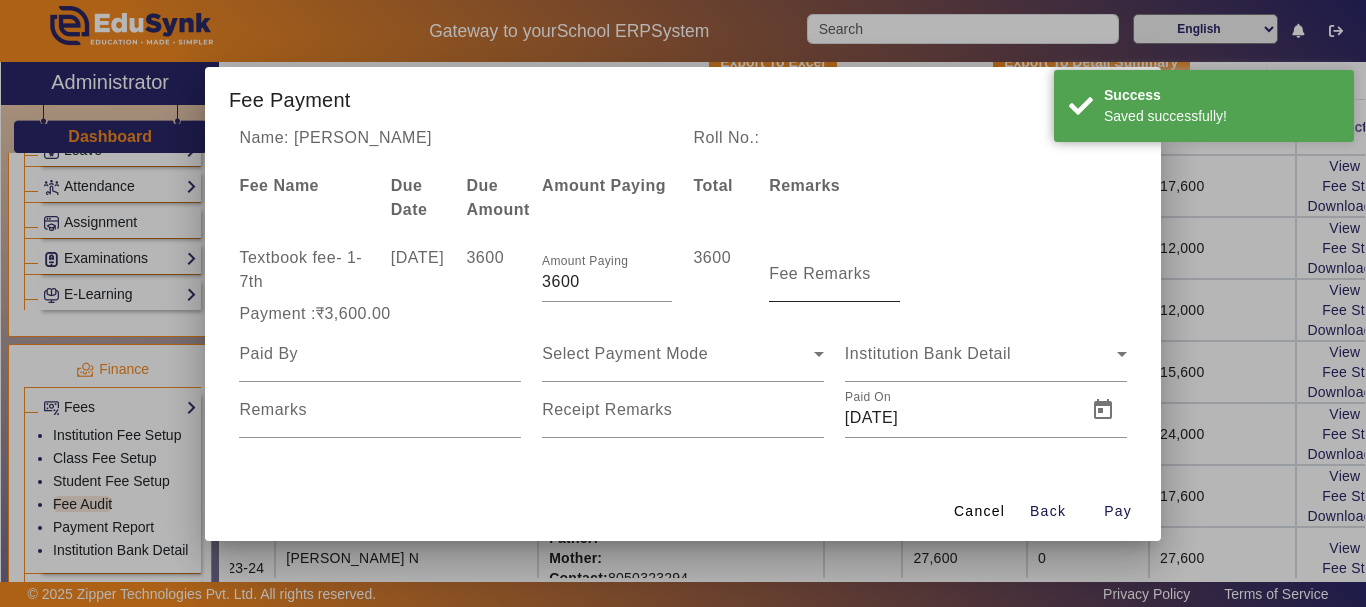 click on "Fee Remarks" at bounding box center [820, 273] 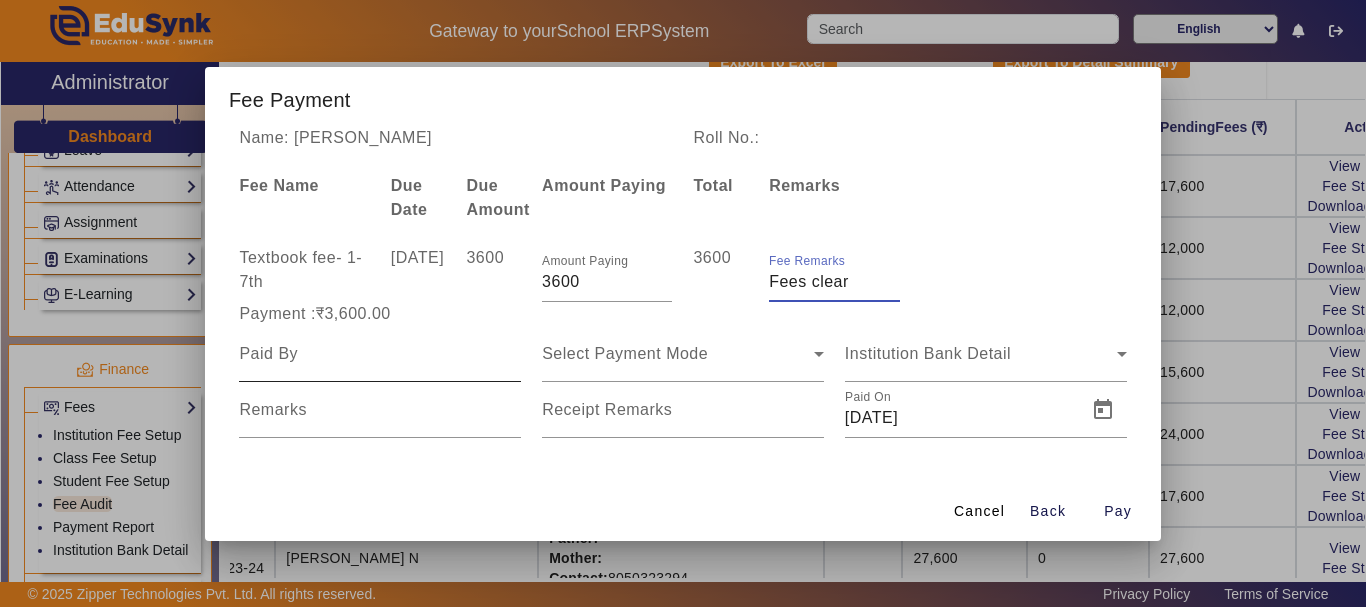 type on "Fees clear" 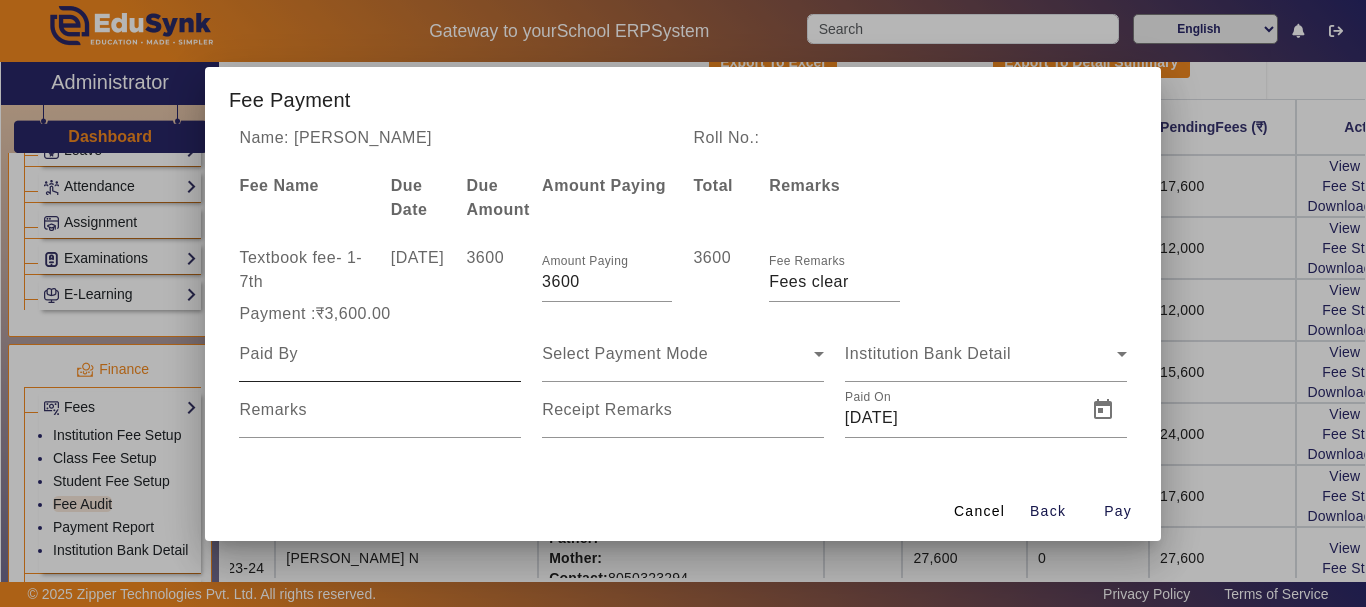 click at bounding box center (380, 354) 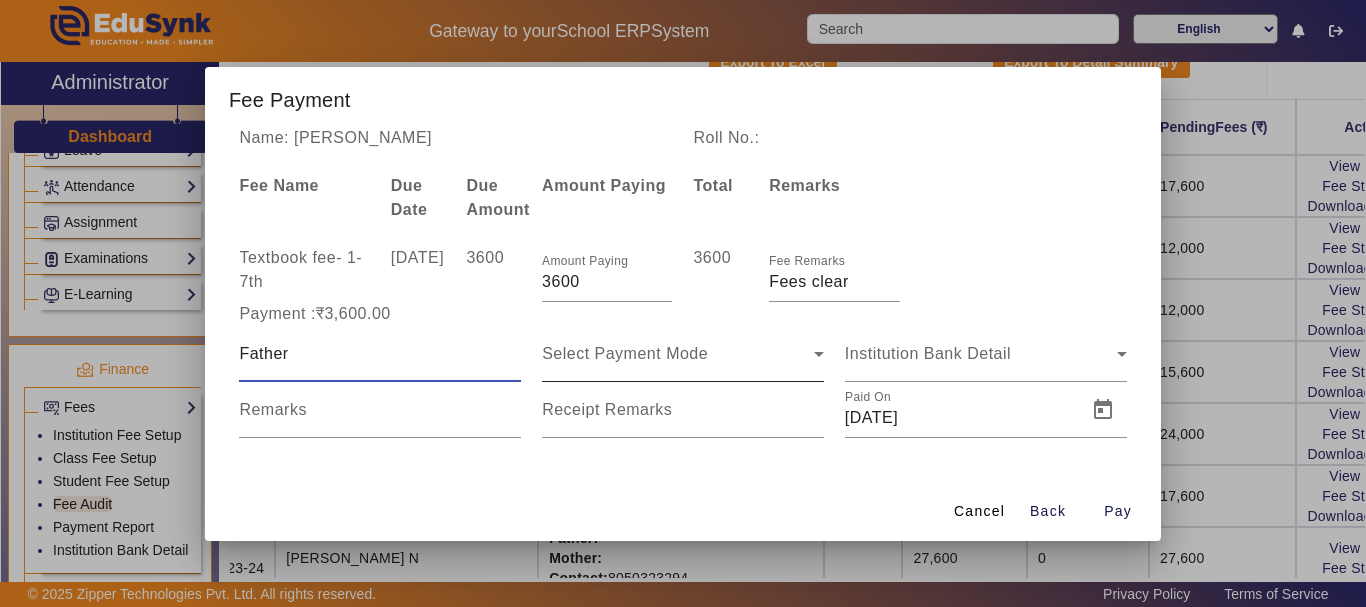 type on "Father" 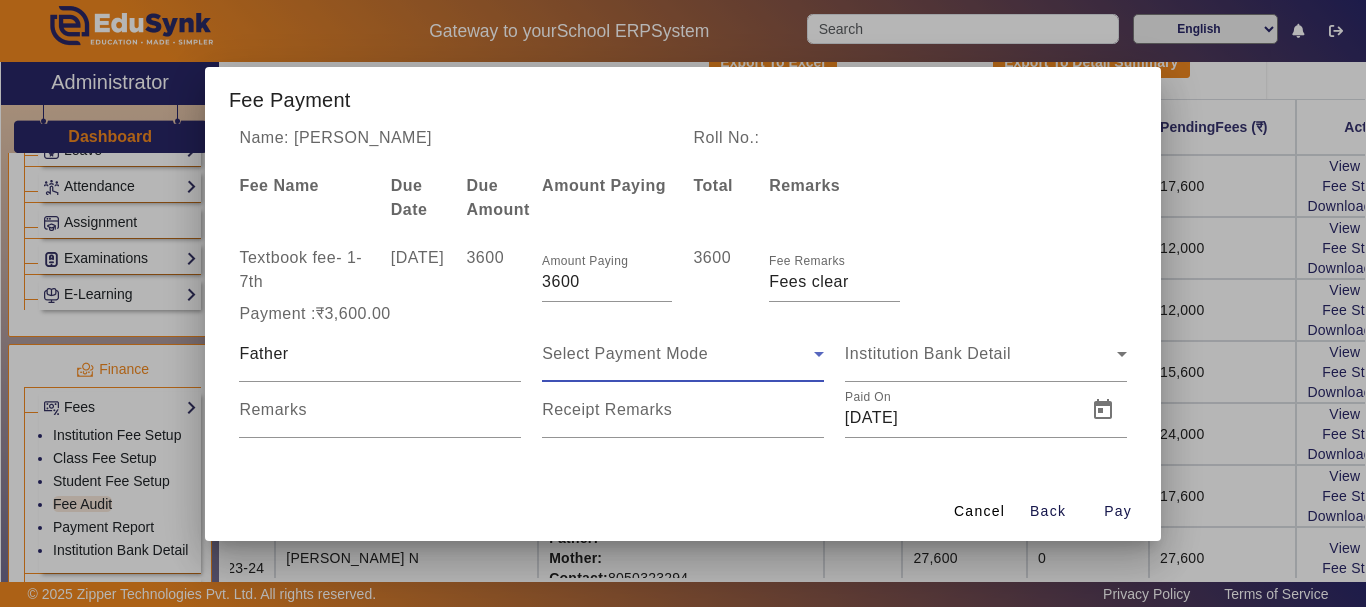 click on "Select Payment Mode" at bounding box center (625, 353) 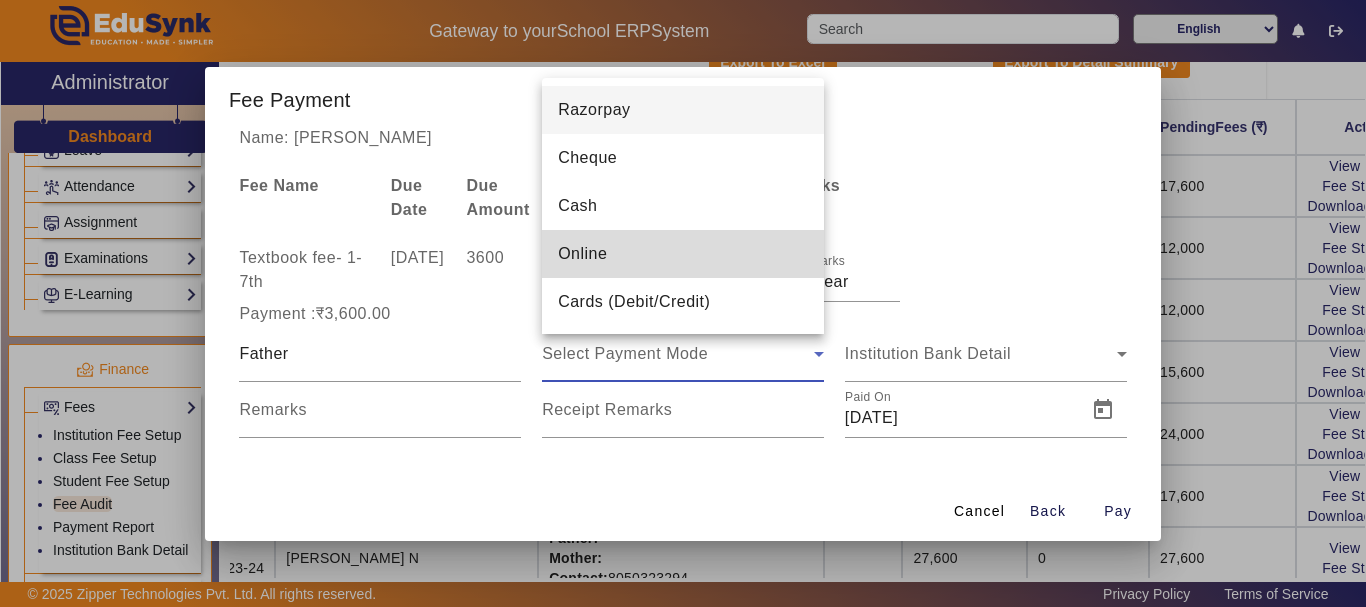 click on "Online" at bounding box center (582, 254) 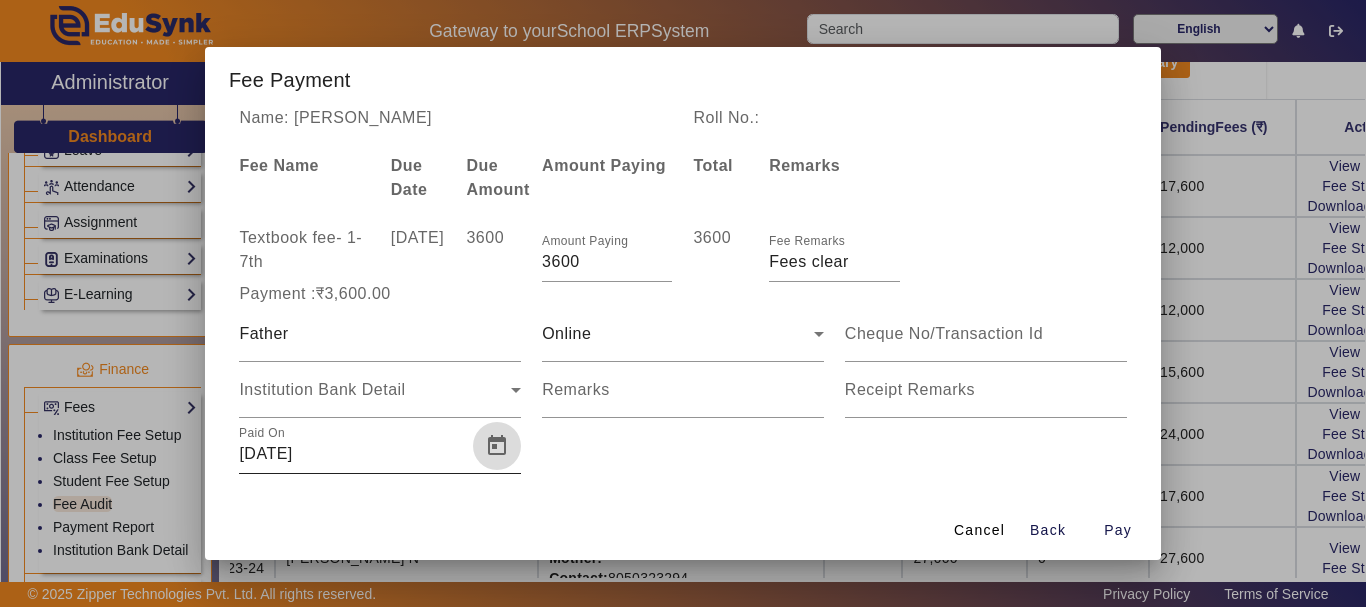 click at bounding box center (497, 446) 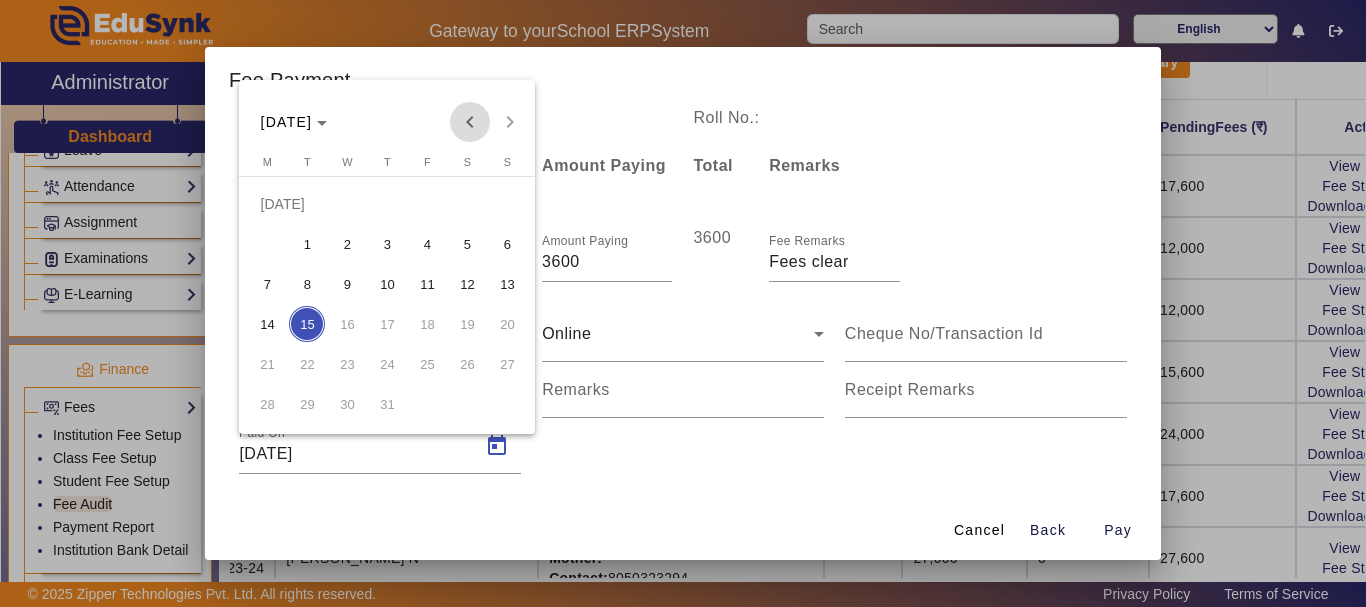 click at bounding box center (470, 122) 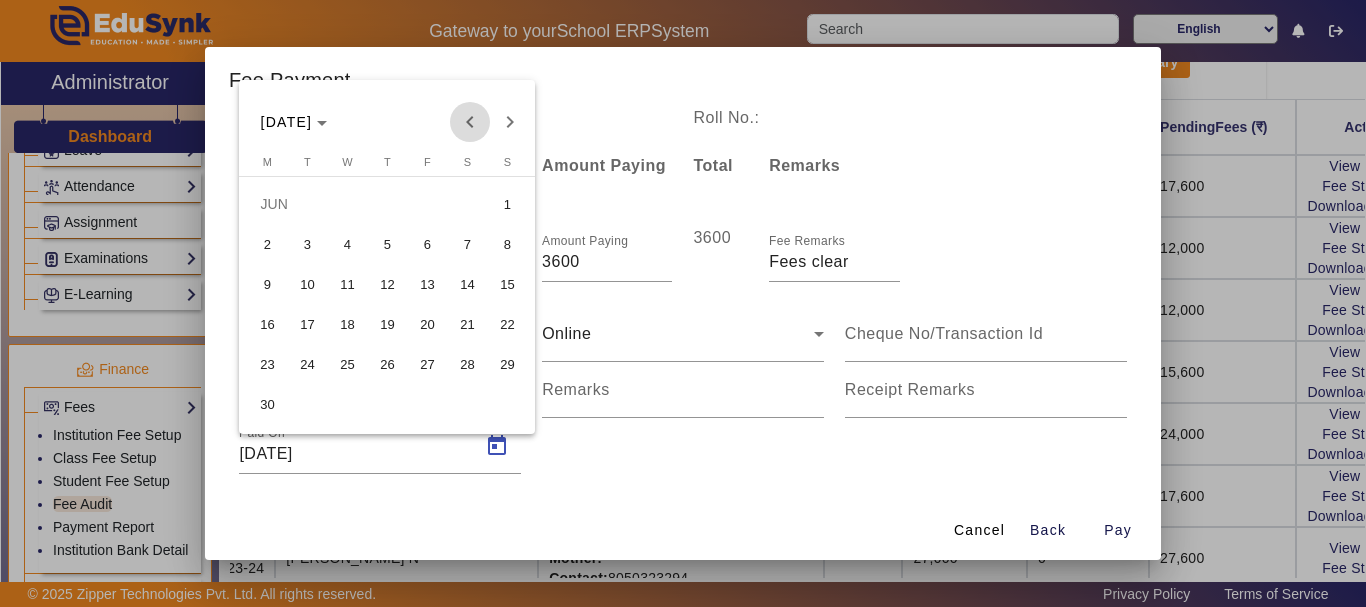click at bounding box center [470, 122] 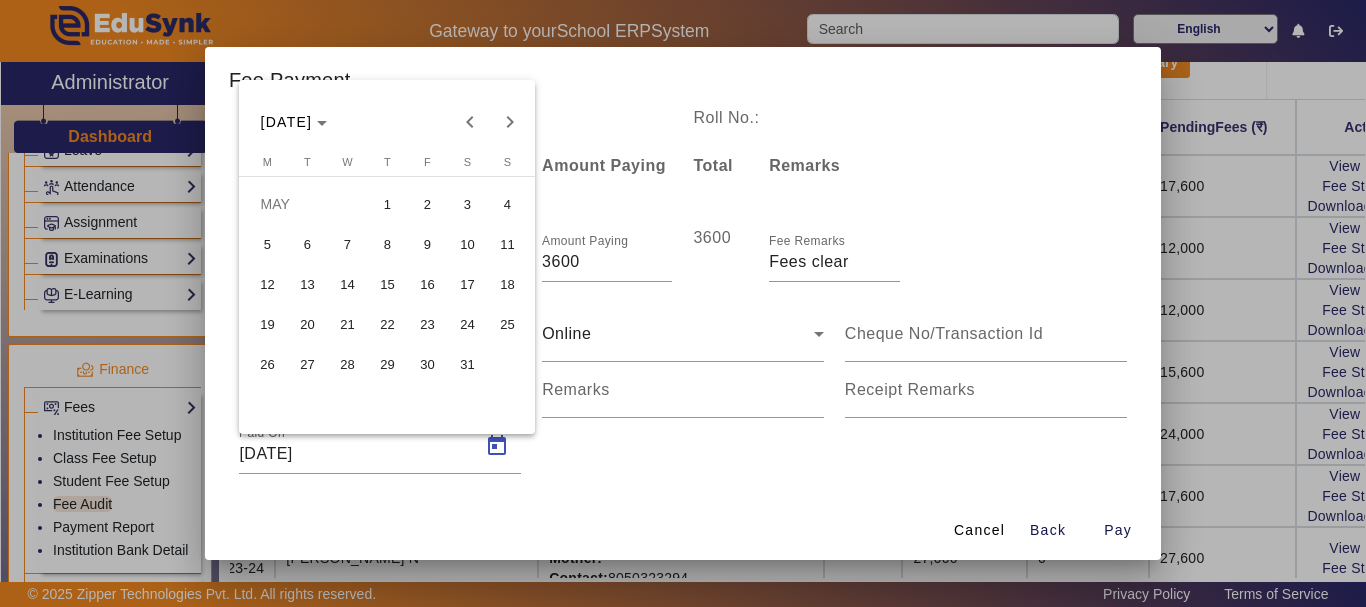 click on "24" at bounding box center (467, 324) 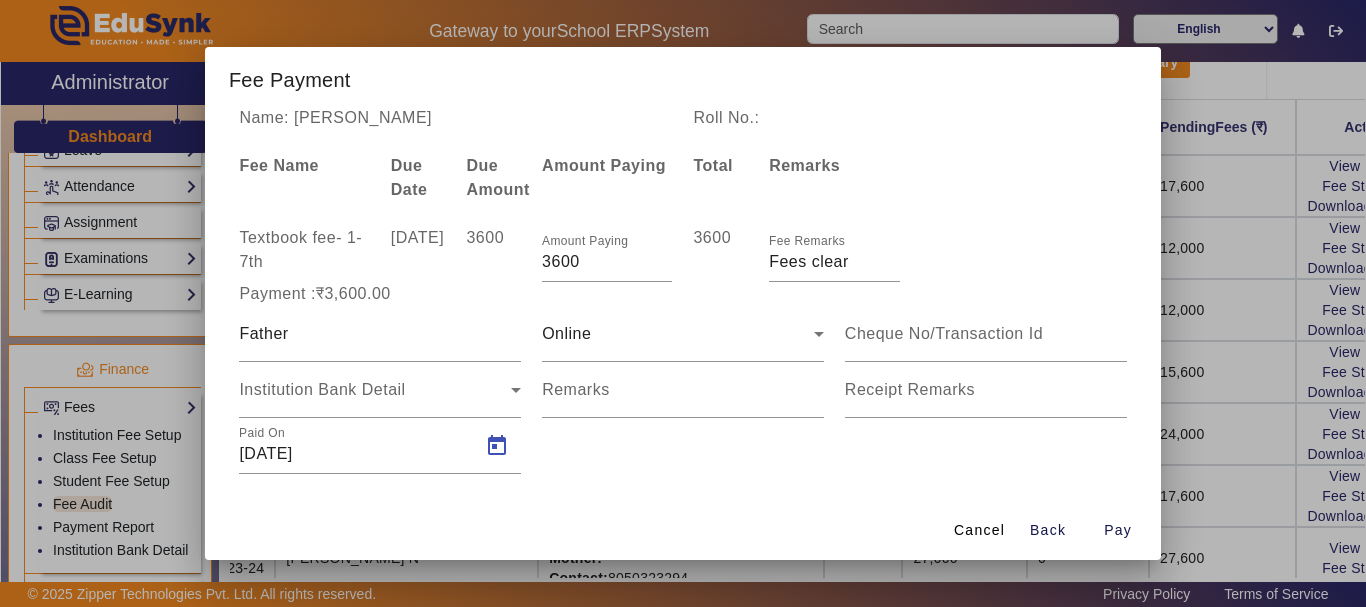 type on "[DATE]" 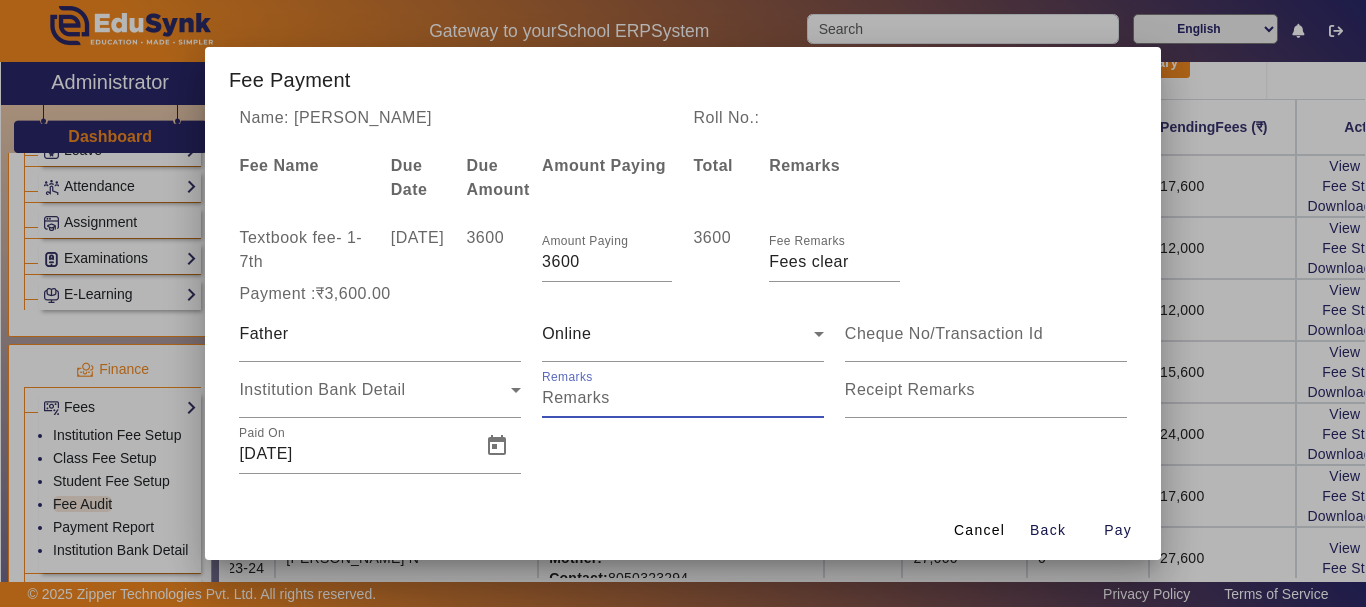 click on "Remarks" at bounding box center (683, 398) 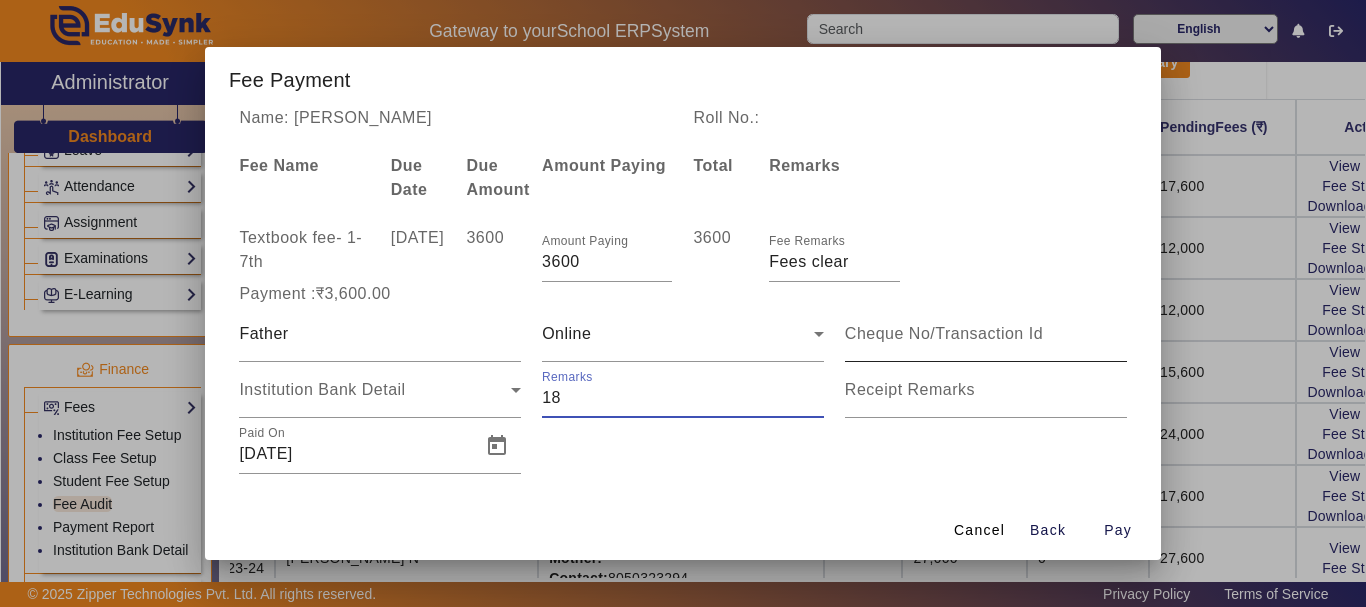 type on "18" 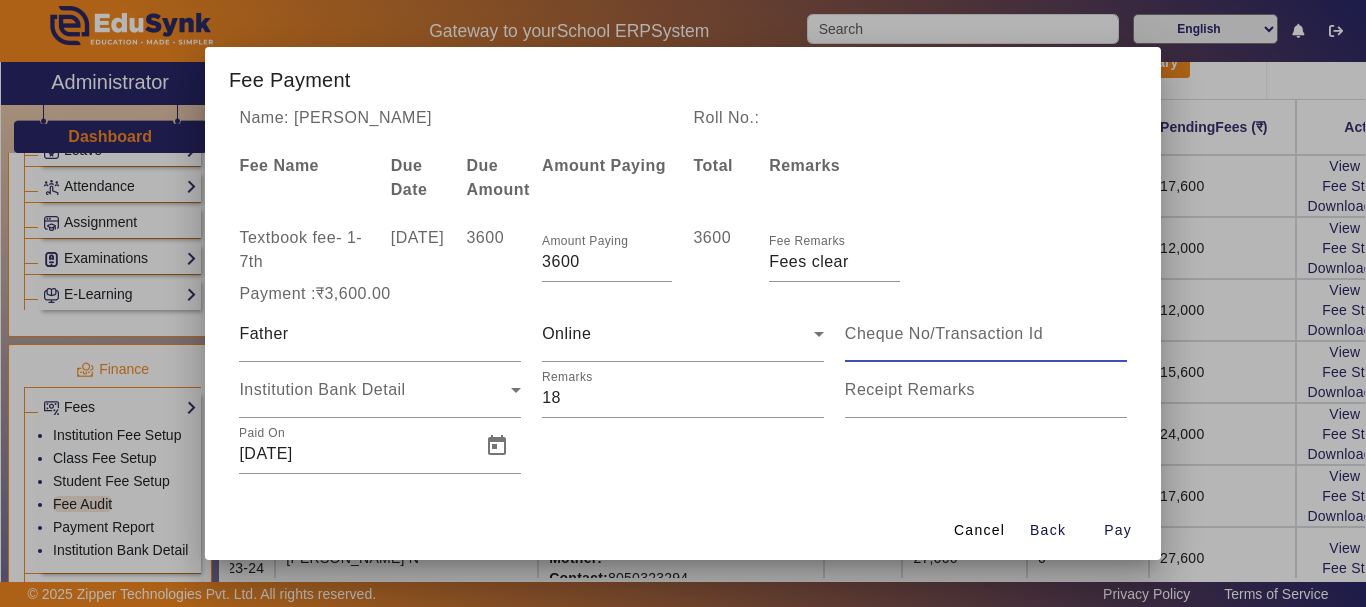 click at bounding box center [986, 334] 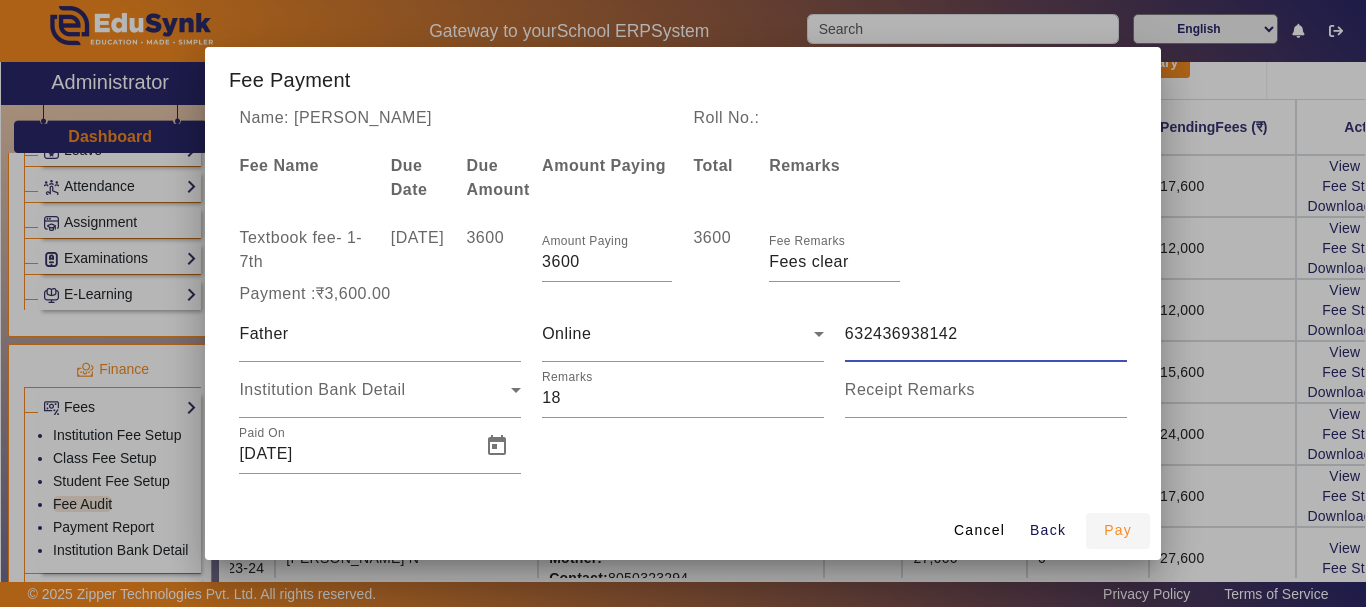 type on "632436938142" 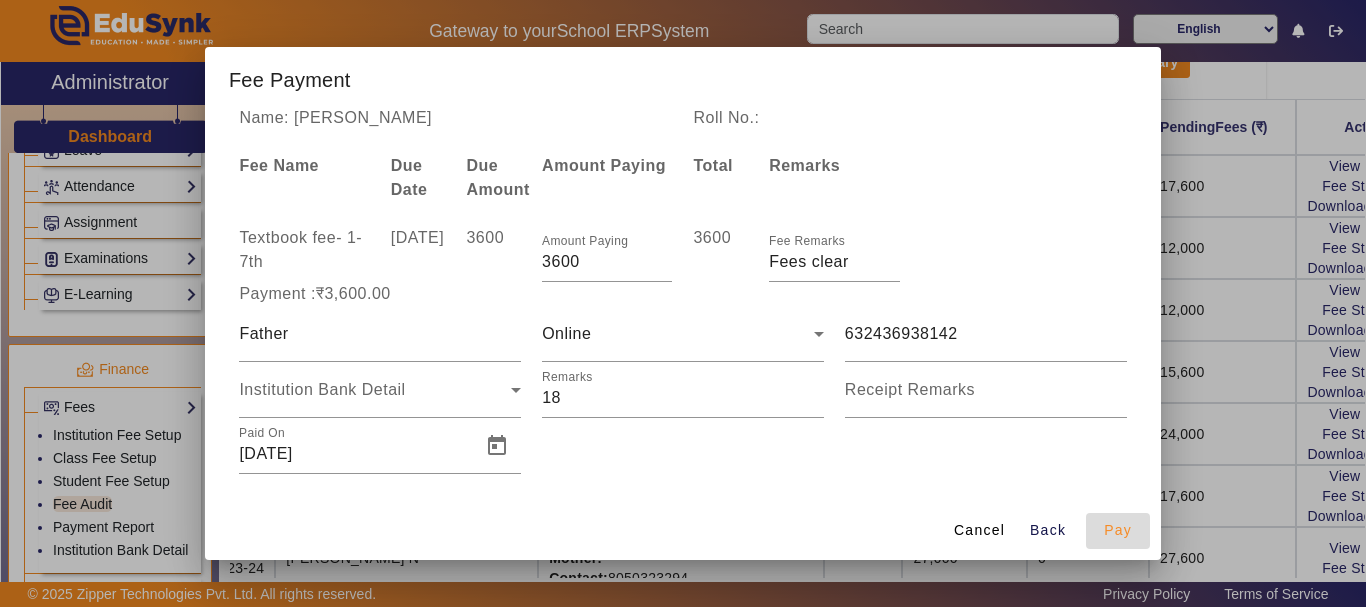 click on "Pay" at bounding box center [1118, 530] 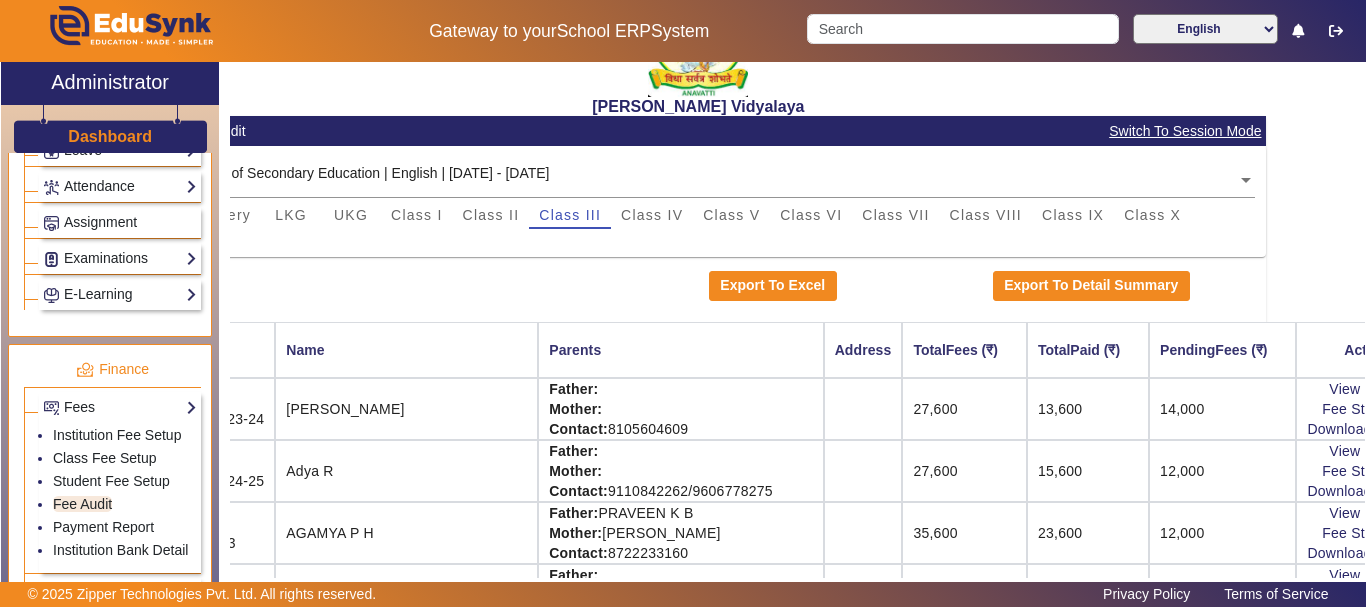 scroll, scrollTop: 76, scrollLeft: 99, axis: both 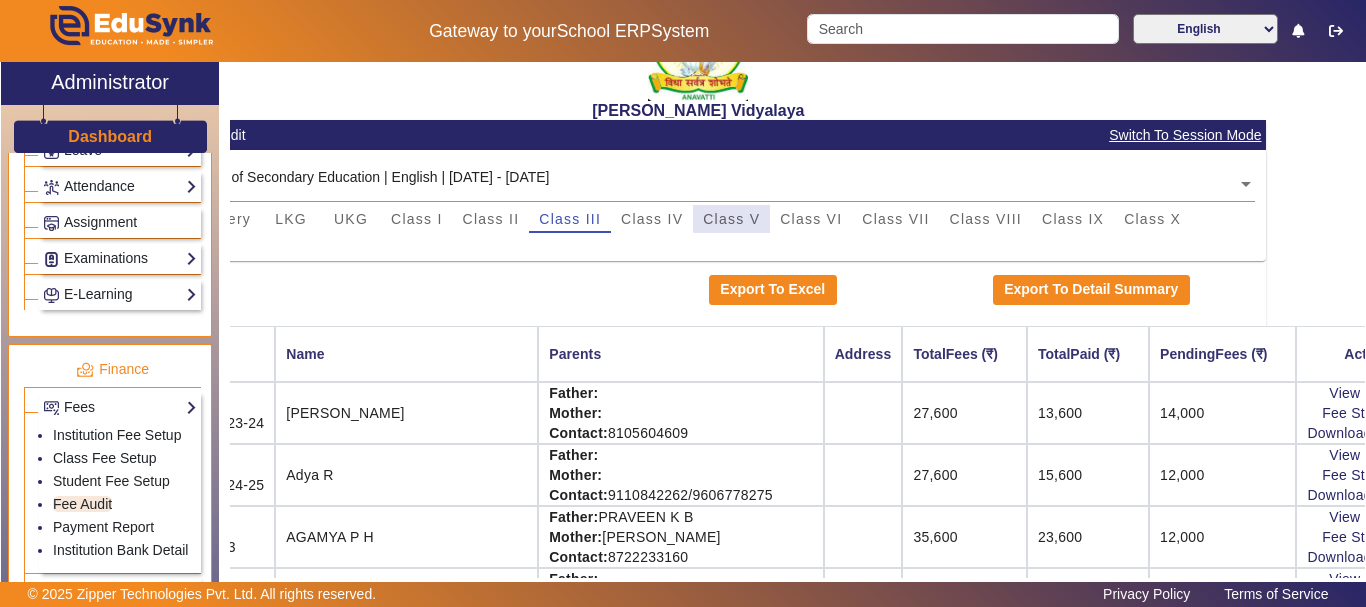 click on "Class V" at bounding box center (731, 219) 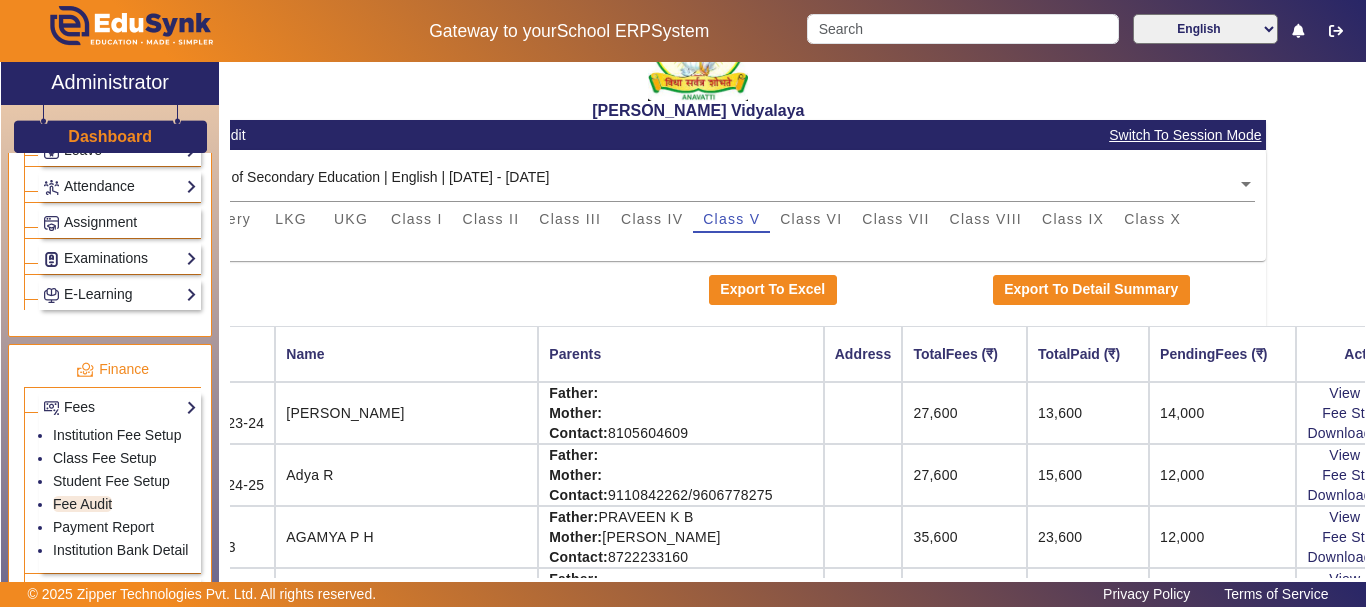 scroll, scrollTop: 76, scrollLeft: 51, axis: both 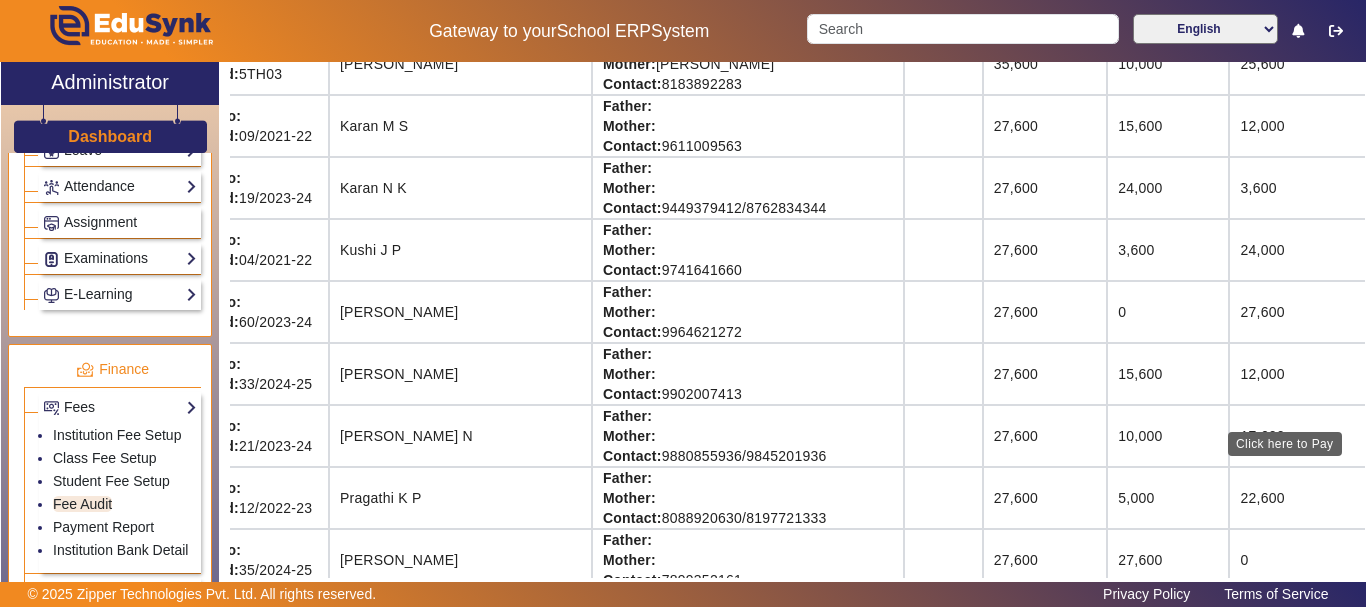 click on "View & Pay" 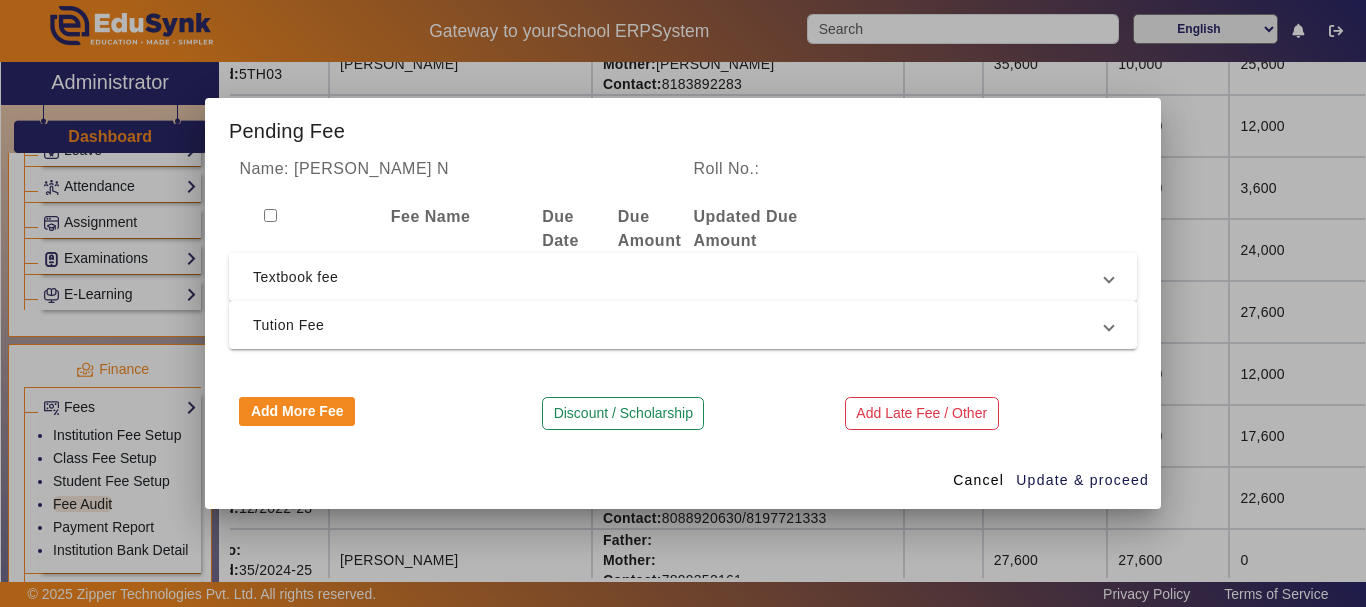 click on "Textbook fee" at bounding box center (679, 277) 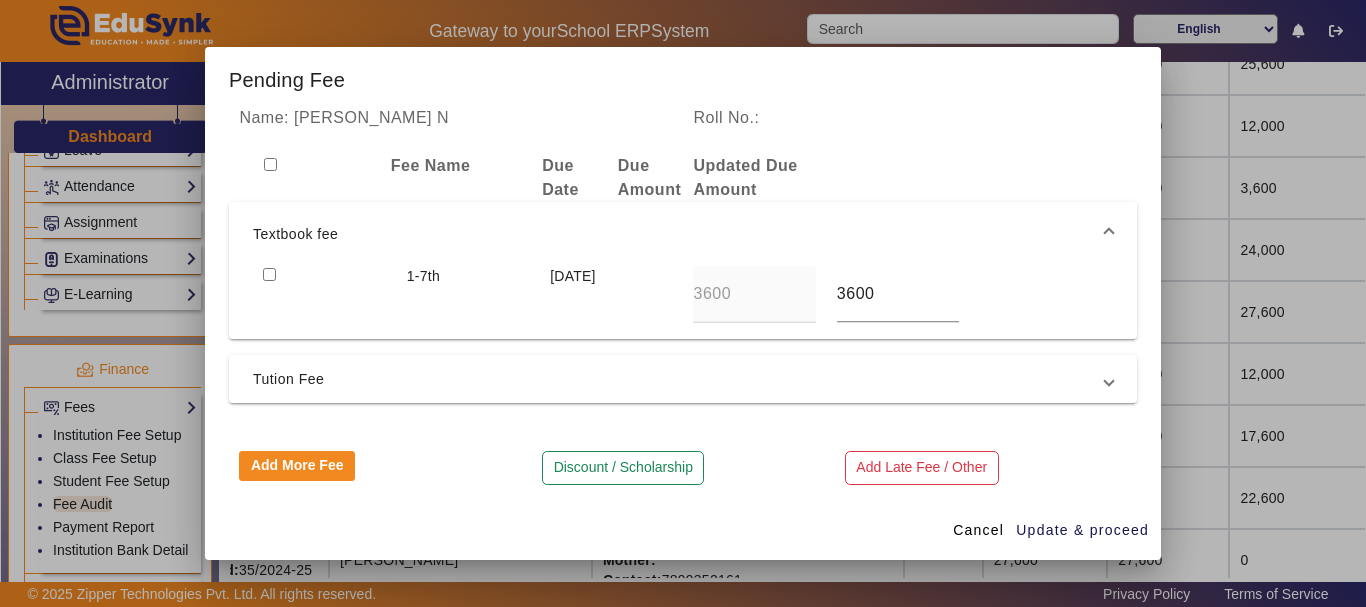 click at bounding box center (269, 274) 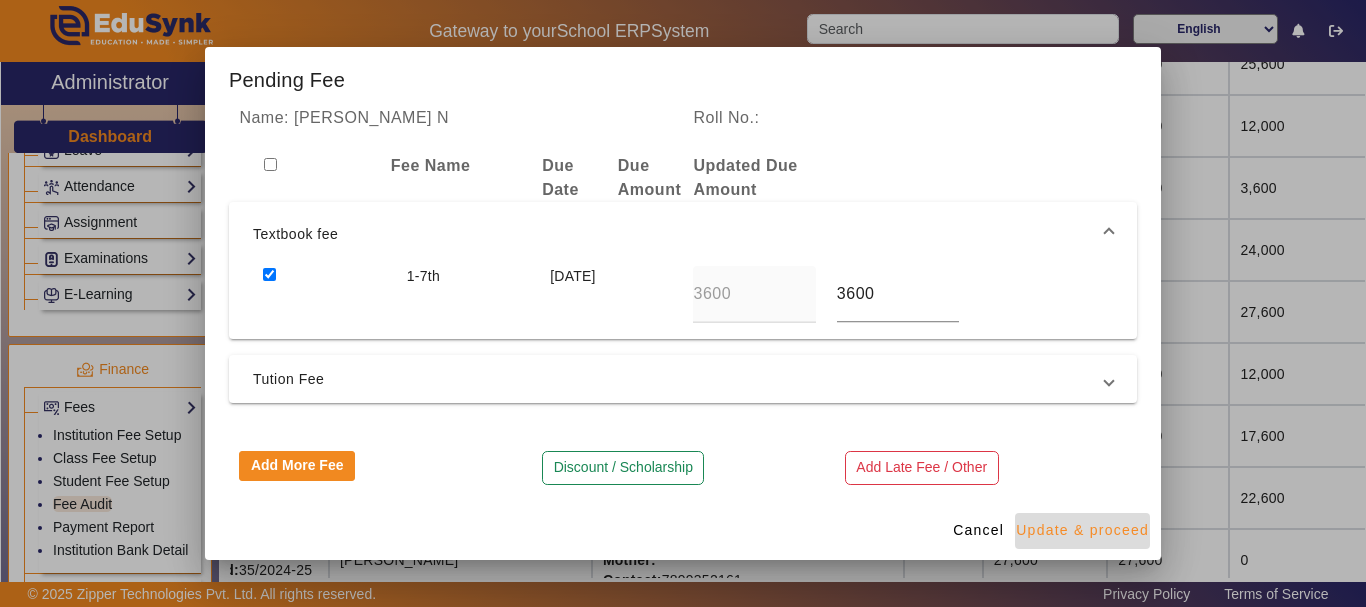 click on "Update & proceed" at bounding box center [1082, 530] 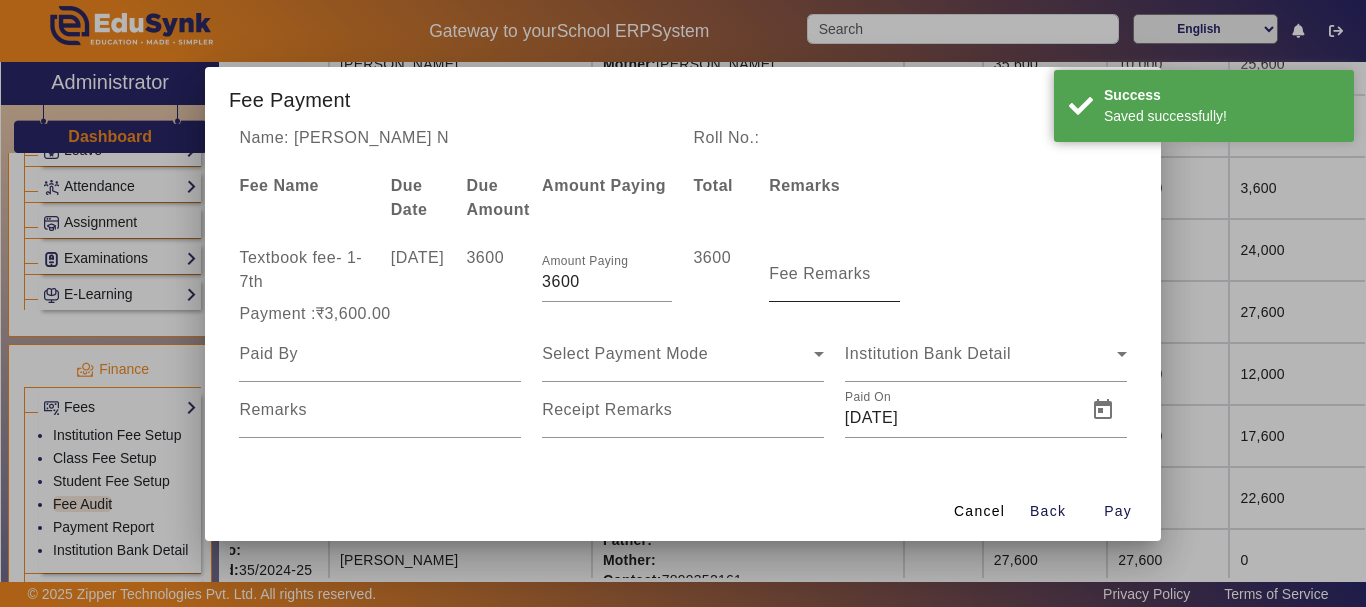 click on "Fee Remarks" at bounding box center [820, 273] 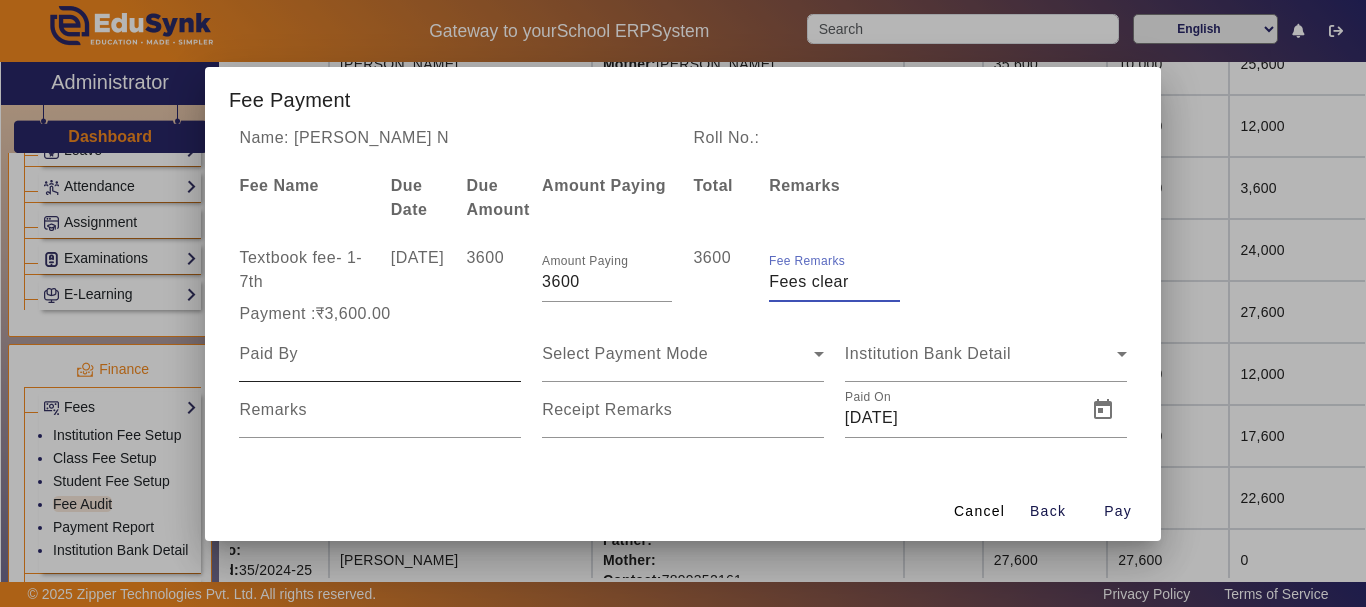 type on "Fees clear" 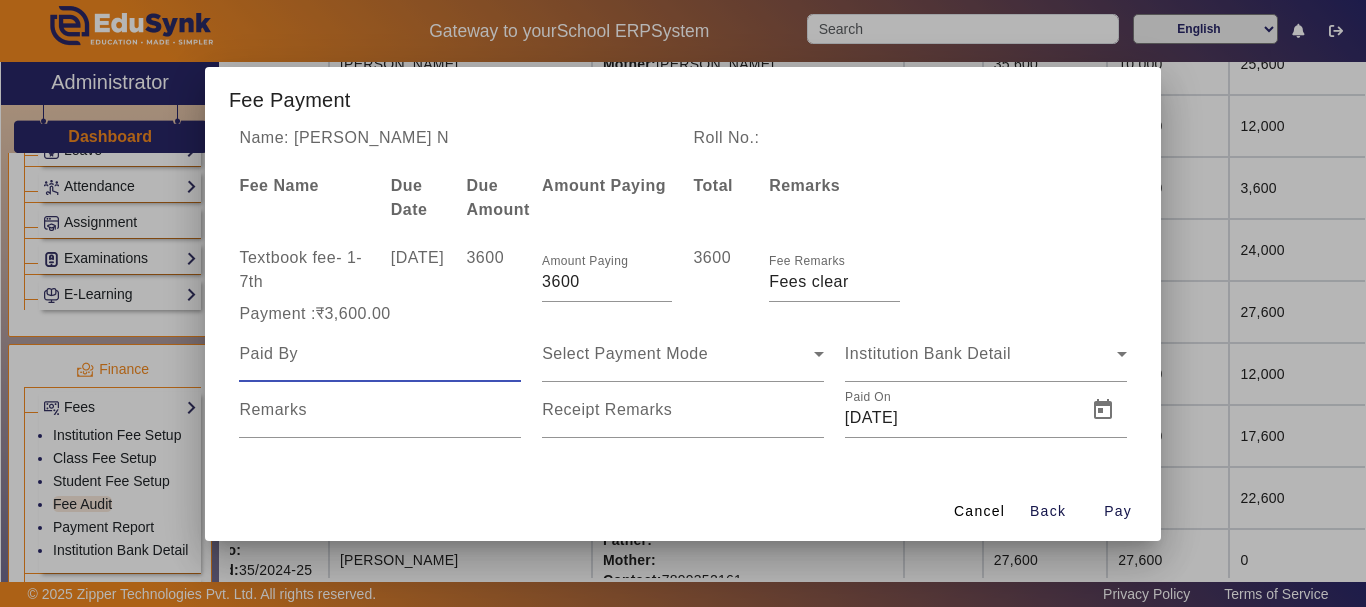 click at bounding box center (380, 354) 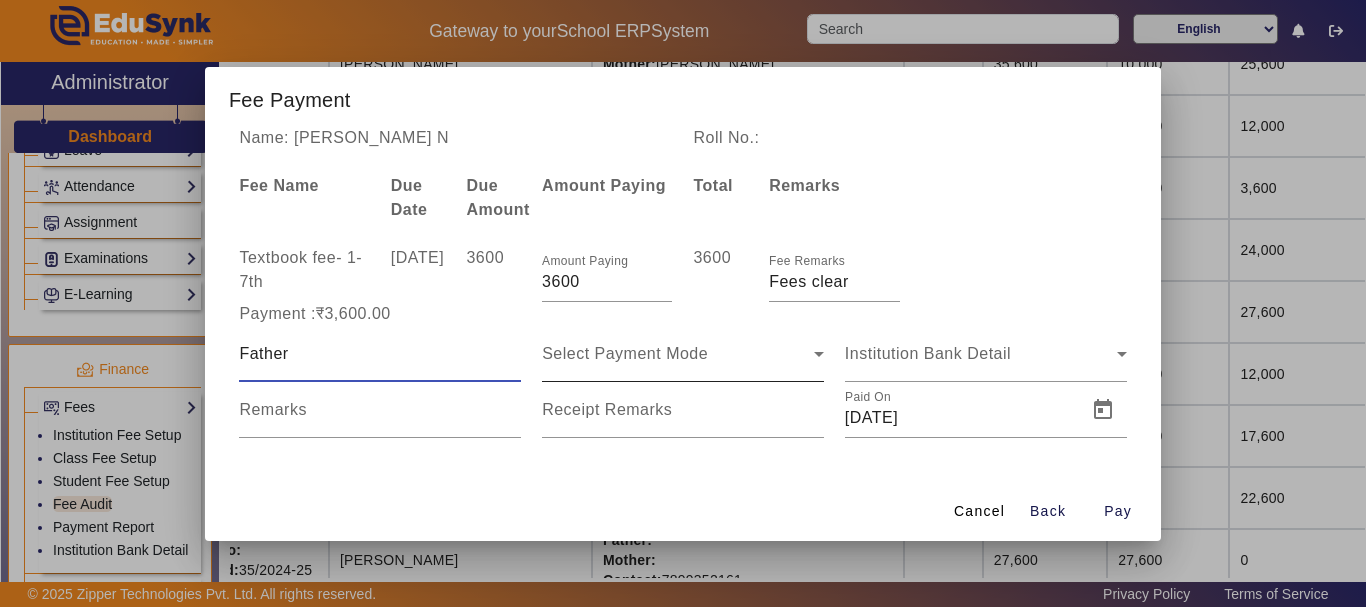 type on "Father" 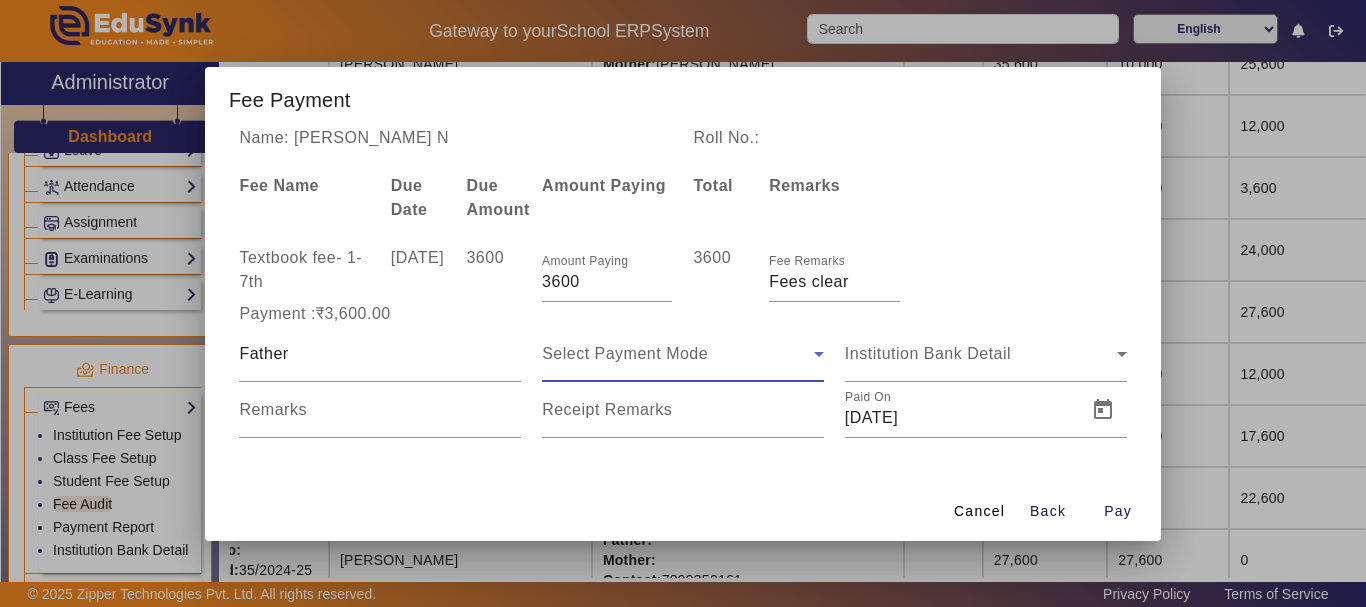 click on "Select Payment Mode" at bounding box center (625, 353) 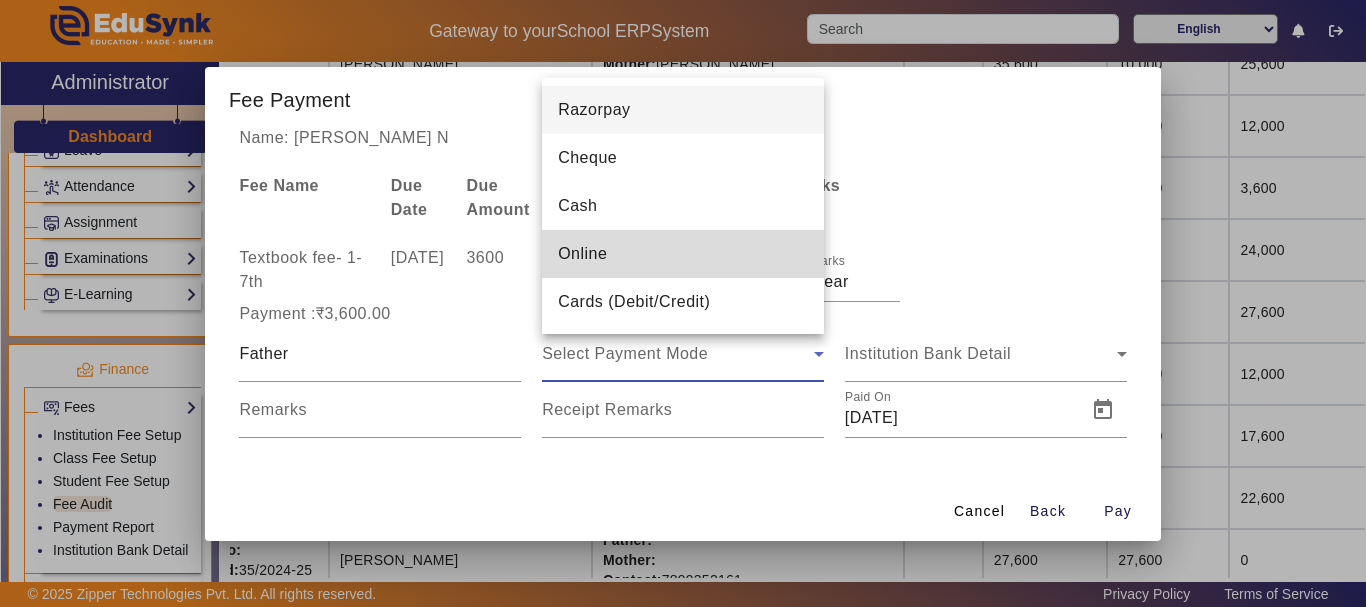 click on "Online" at bounding box center [582, 254] 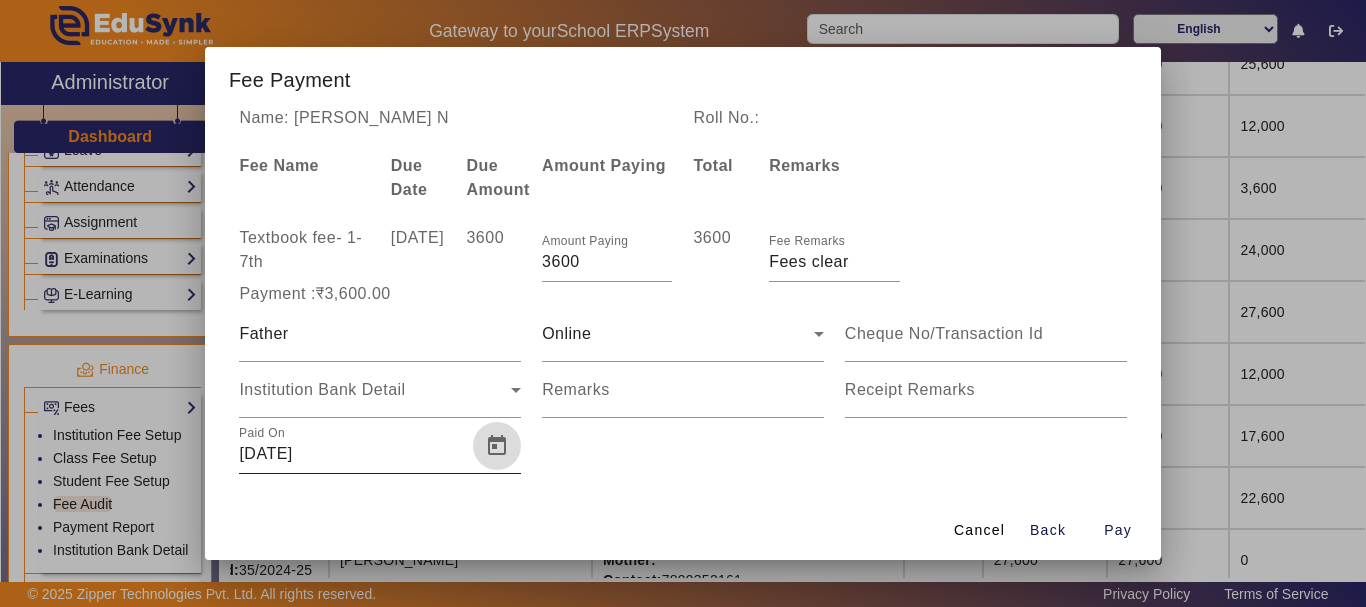 click at bounding box center [497, 446] 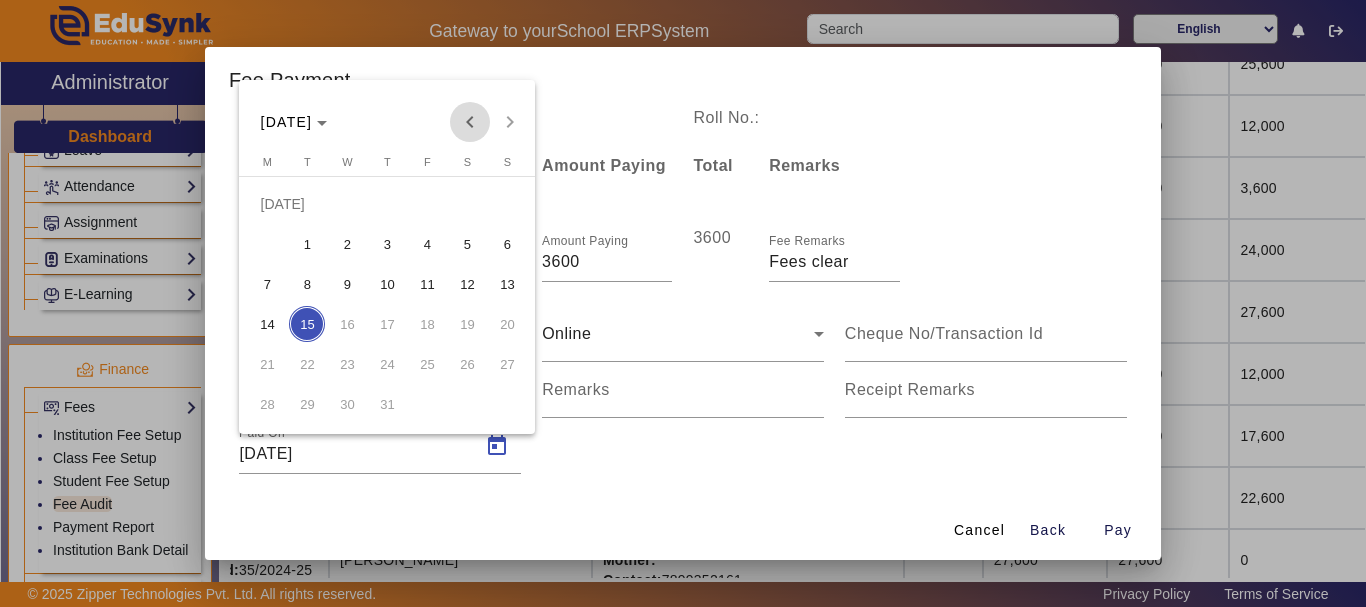 click at bounding box center (470, 122) 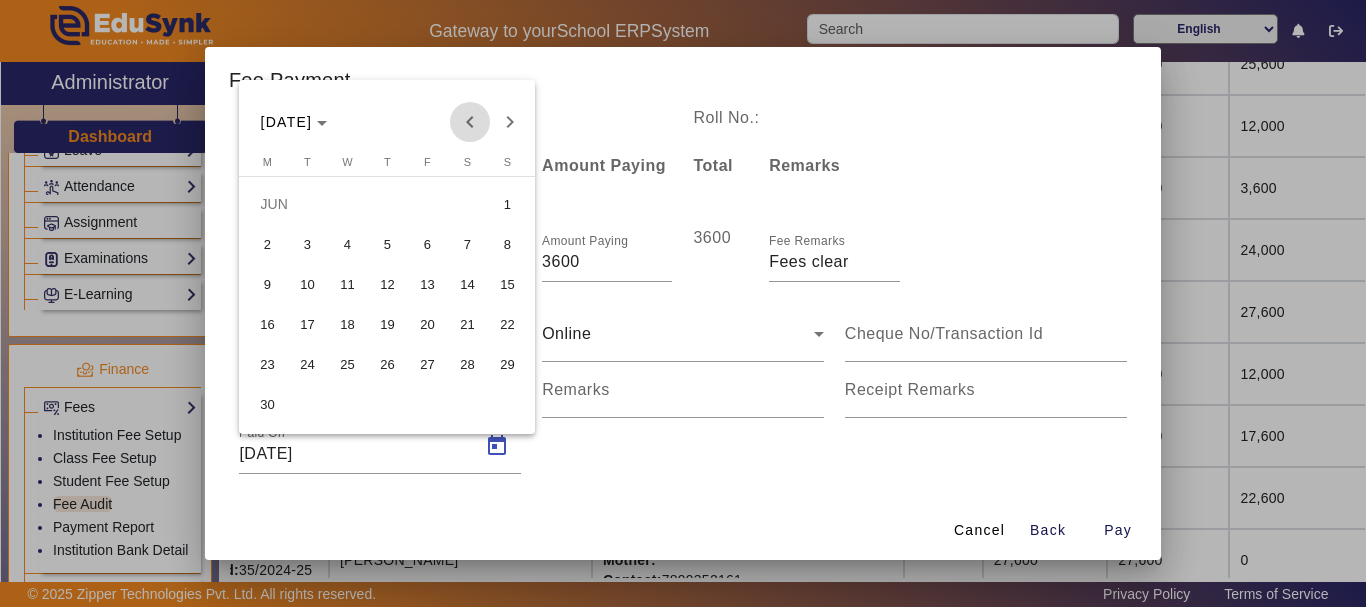 click at bounding box center (470, 122) 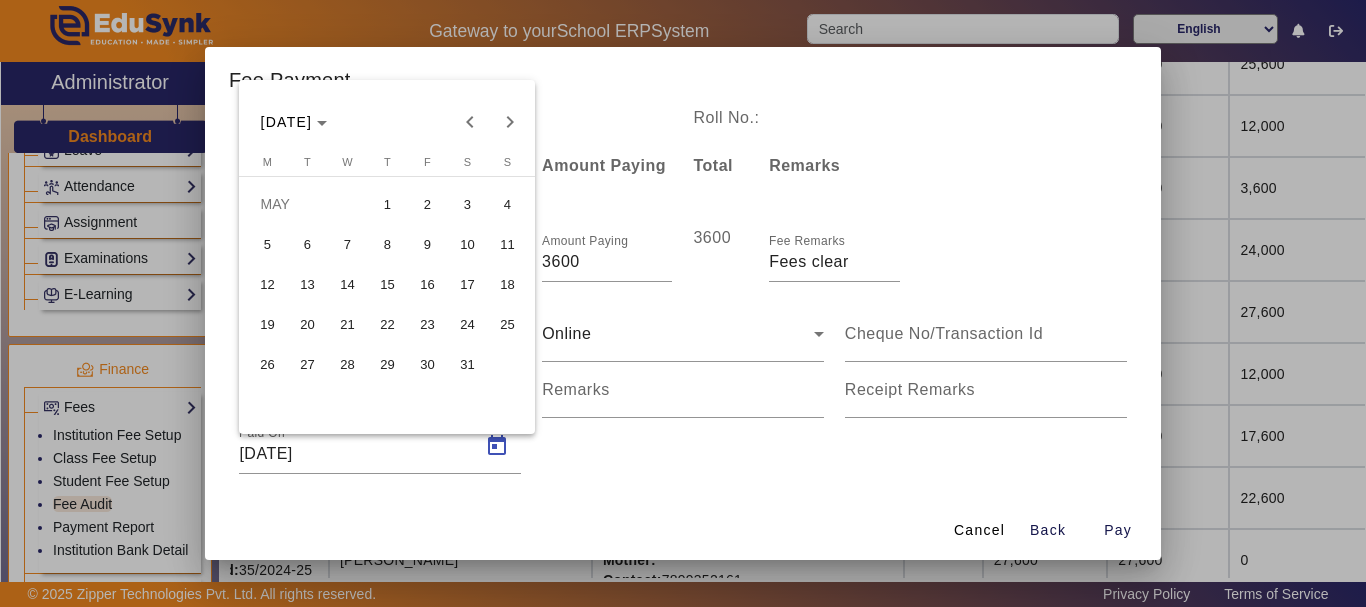 click on "24" at bounding box center [467, 324] 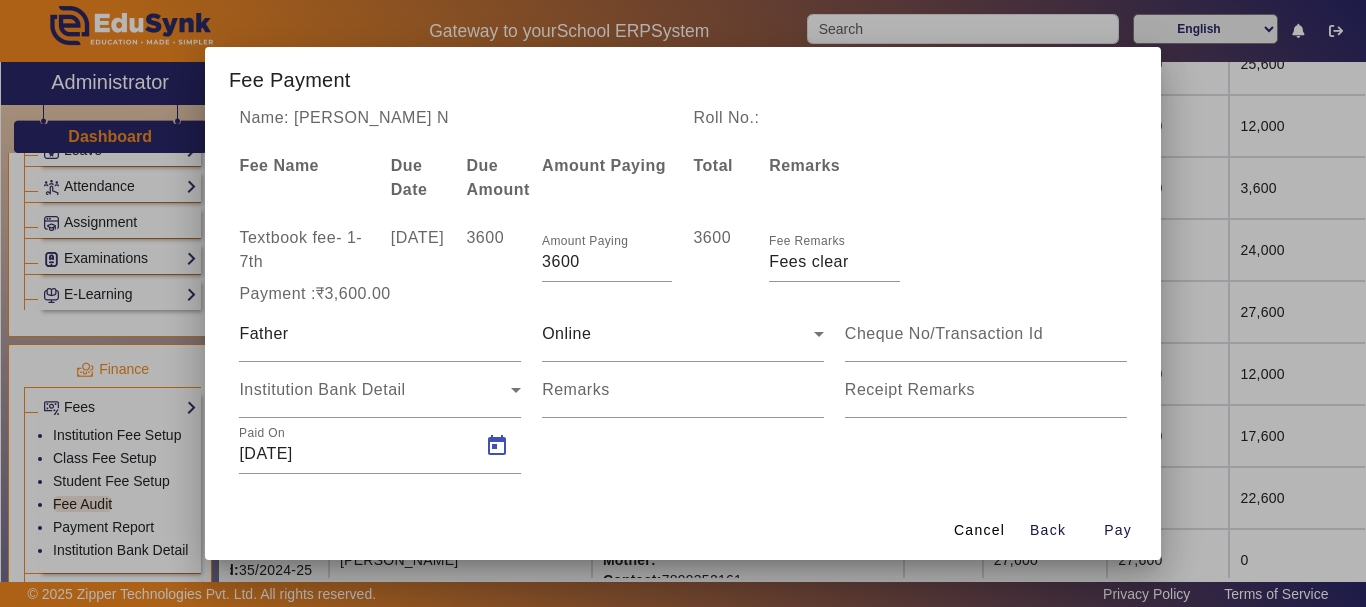 type on "[DATE]" 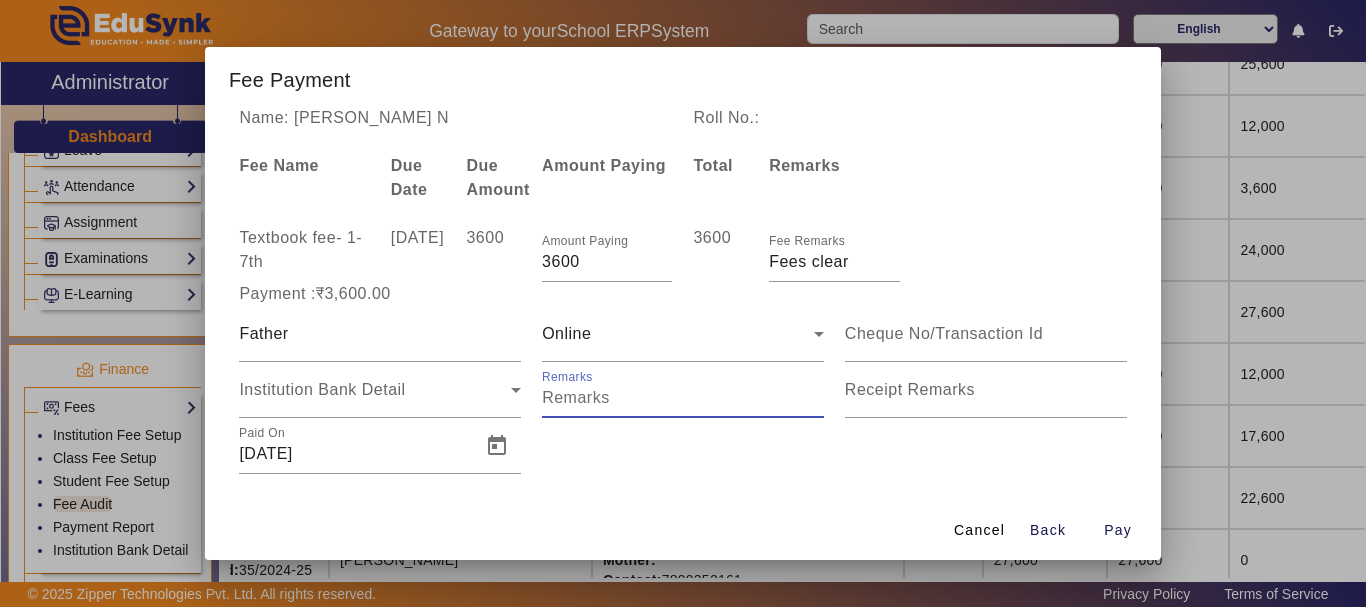 click on "Remarks" at bounding box center [683, 398] 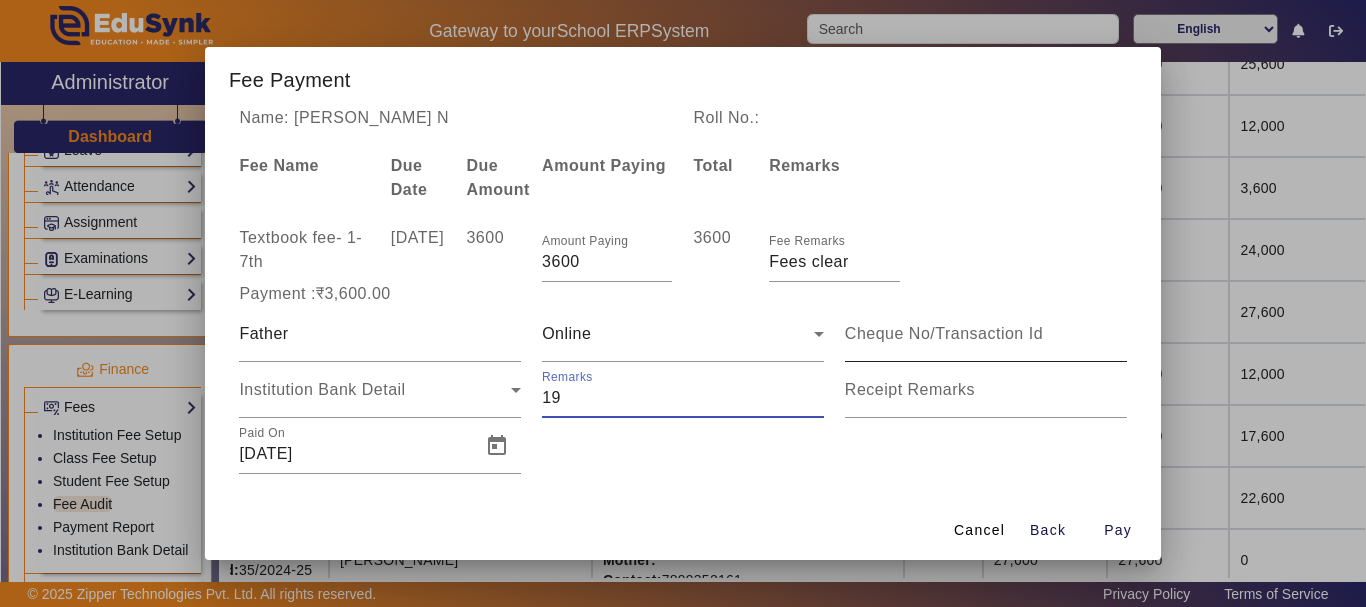type on "19" 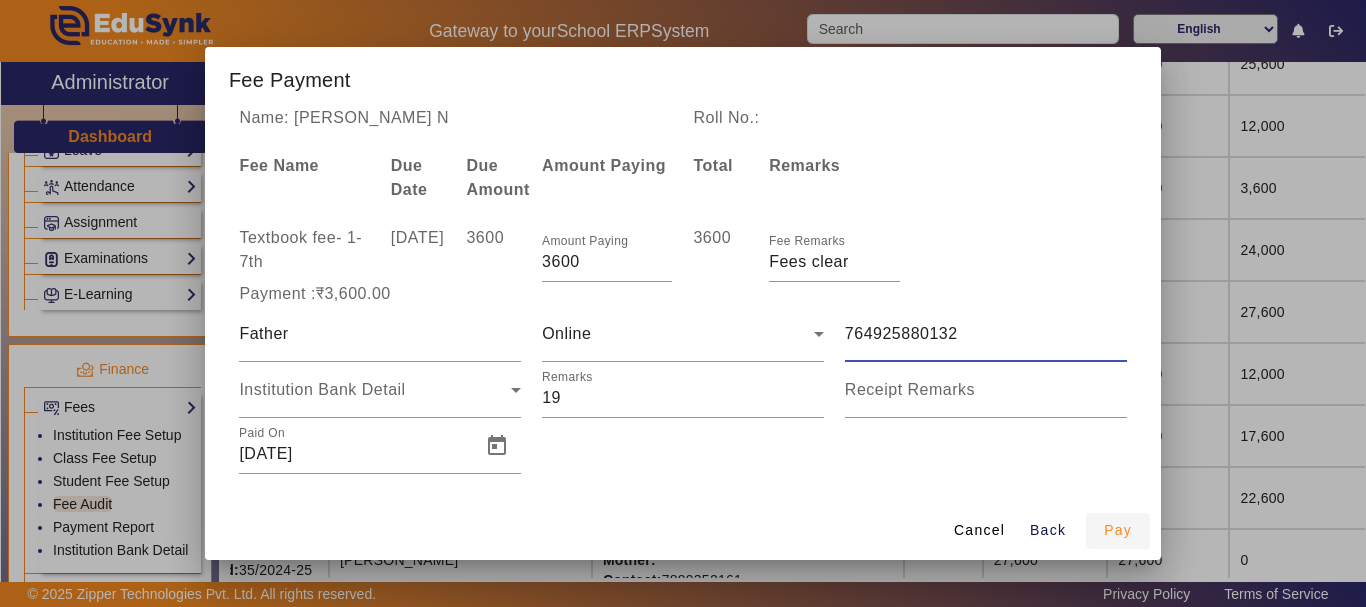 type on "764925880132" 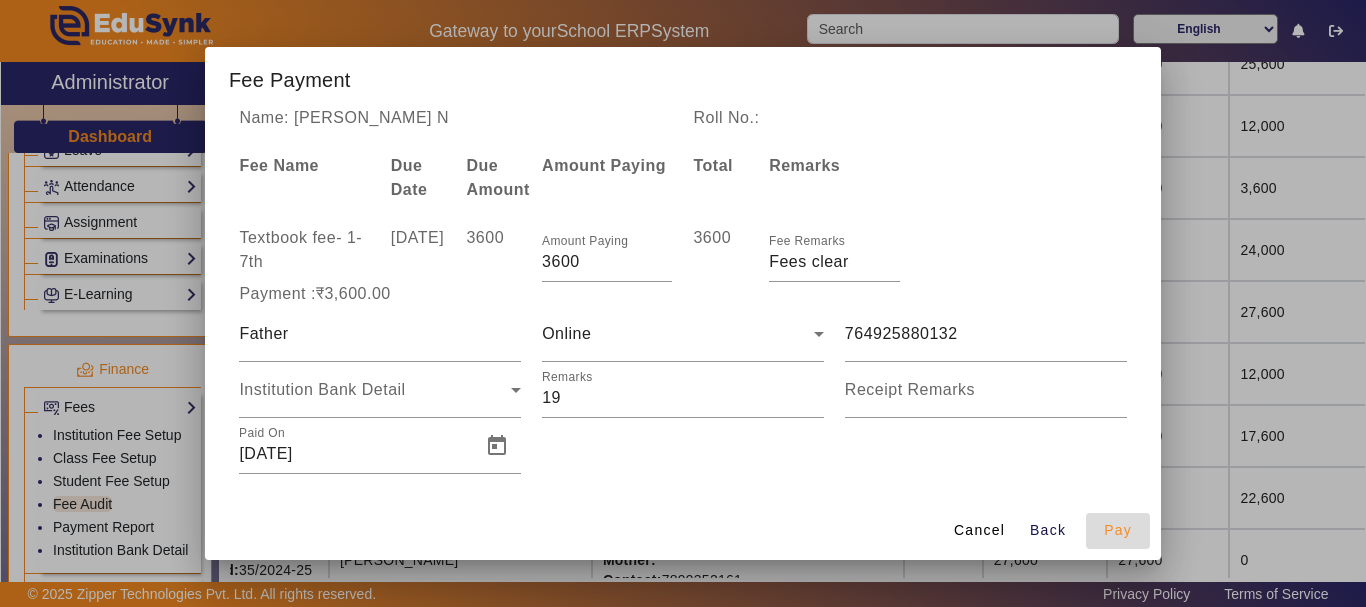 click on "Pay" at bounding box center [1118, 530] 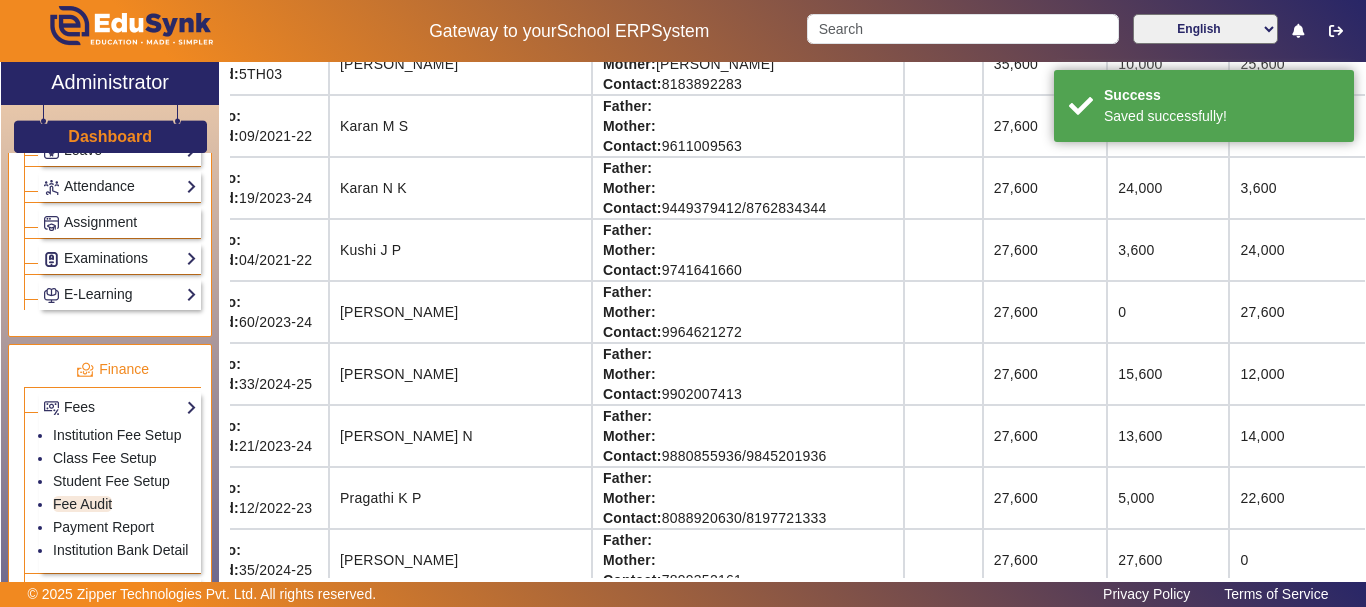 scroll, scrollTop: 53, scrollLeft: 51, axis: both 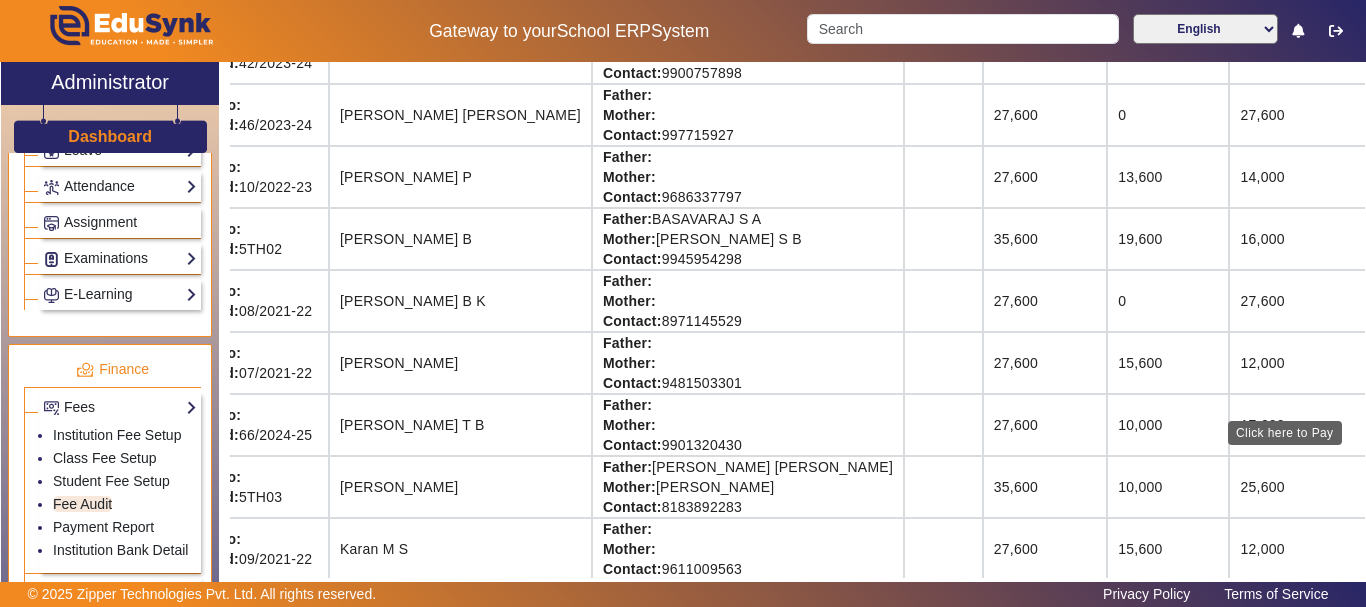 click on "View & Pay" 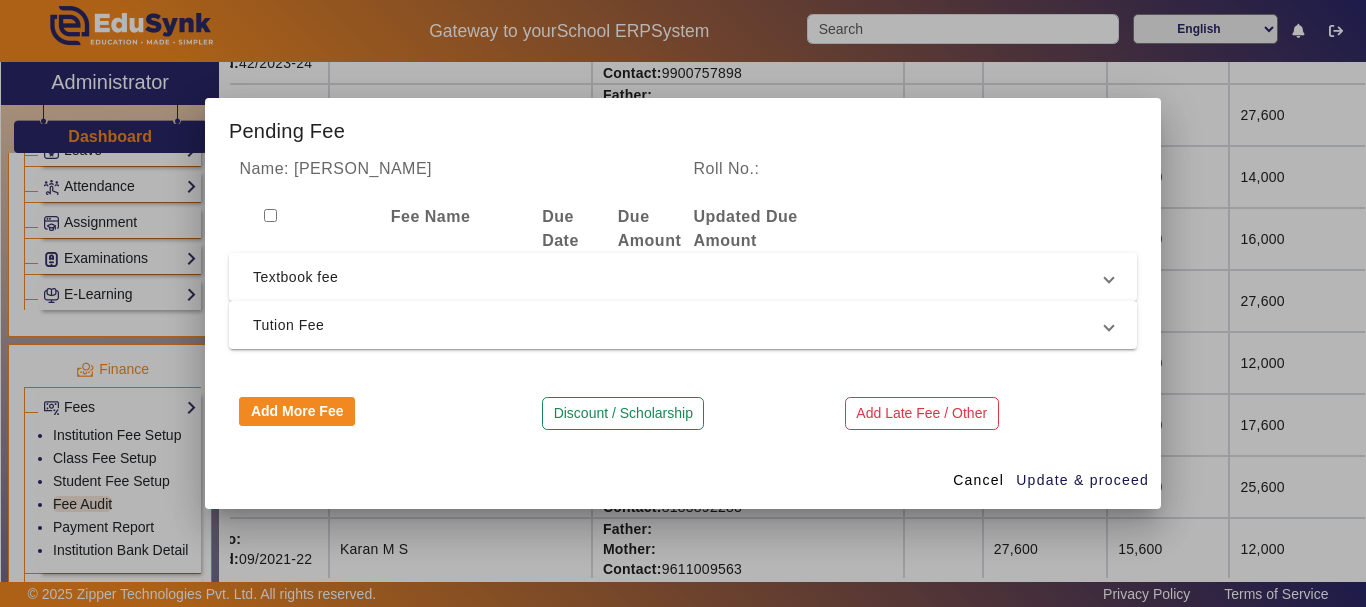 click on "Textbook fee" at bounding box center (679, 277) 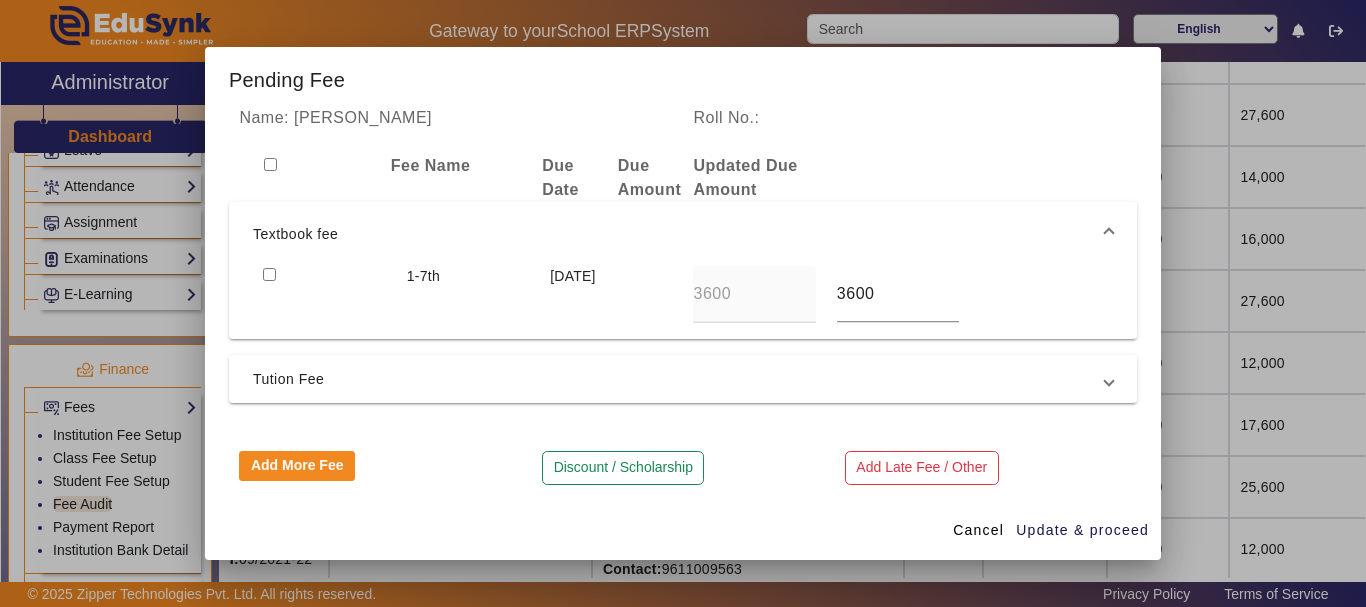click at bounding box center [269, 274] 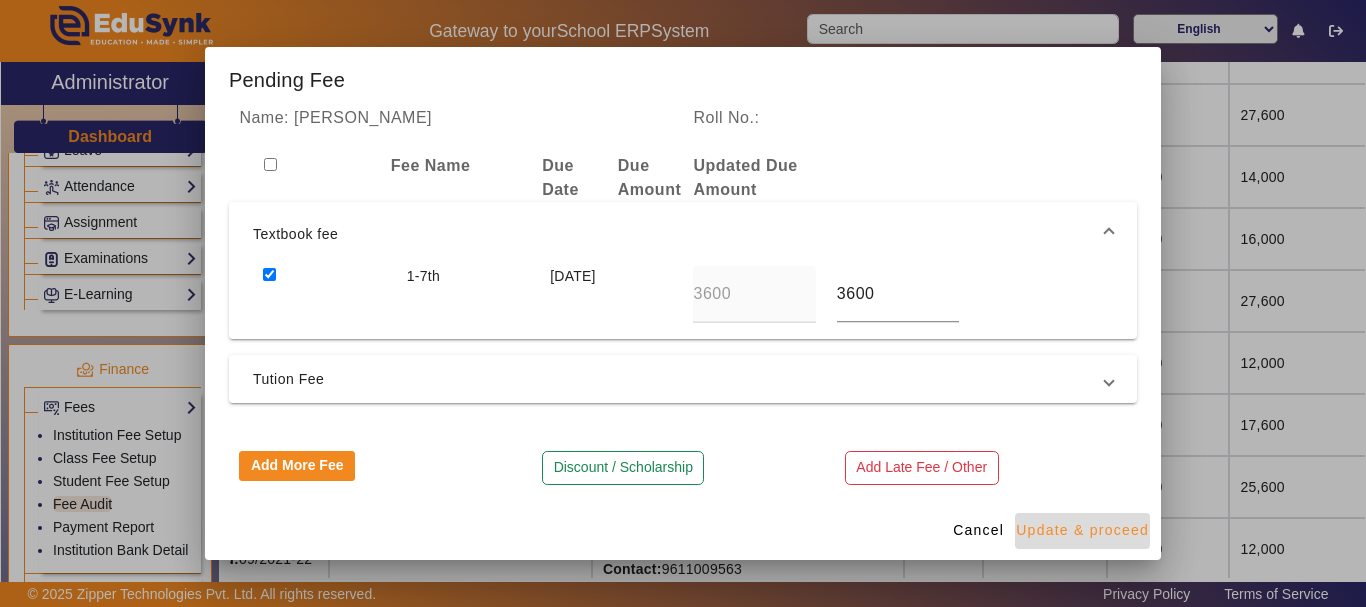 click on "Update & proceed" at bounding box center [1082, 530] 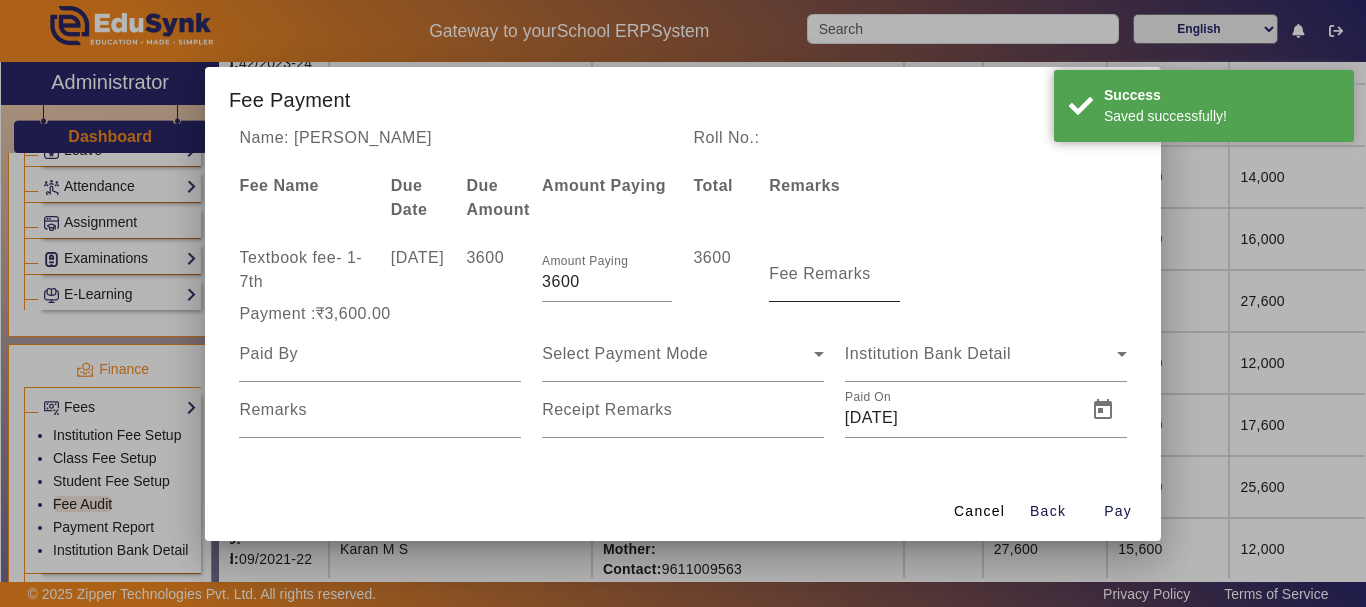 click on "Fee Remarks" at bounding box center (820, 273) 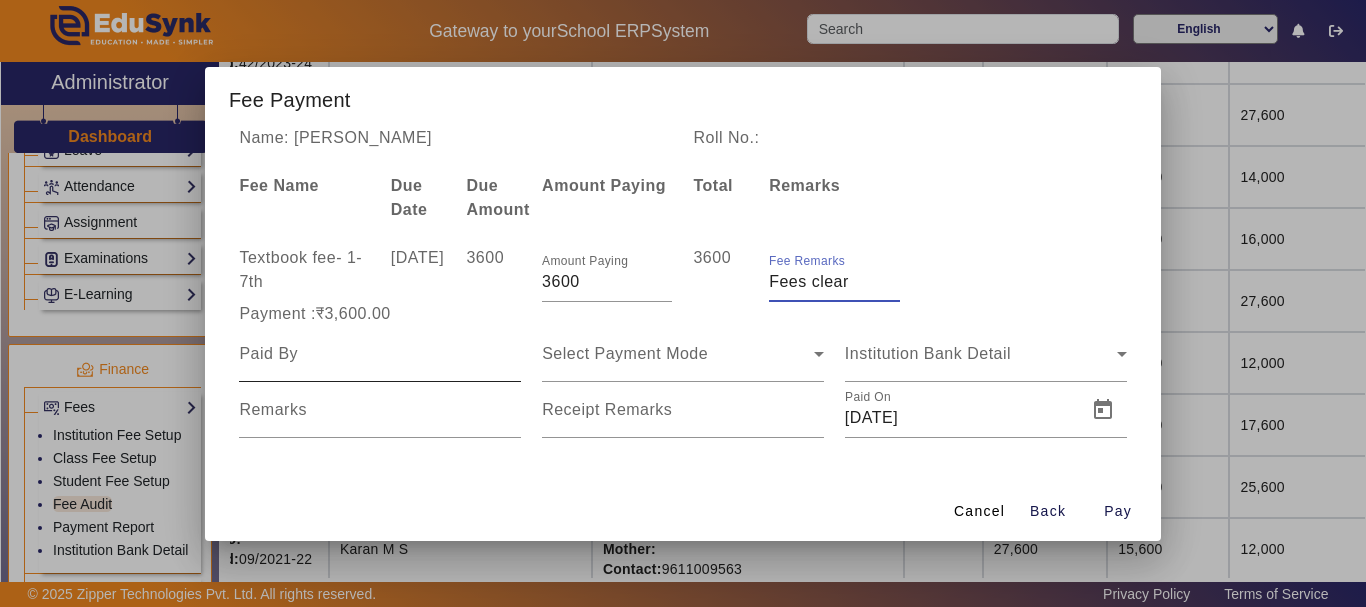 type on "Fees clear" 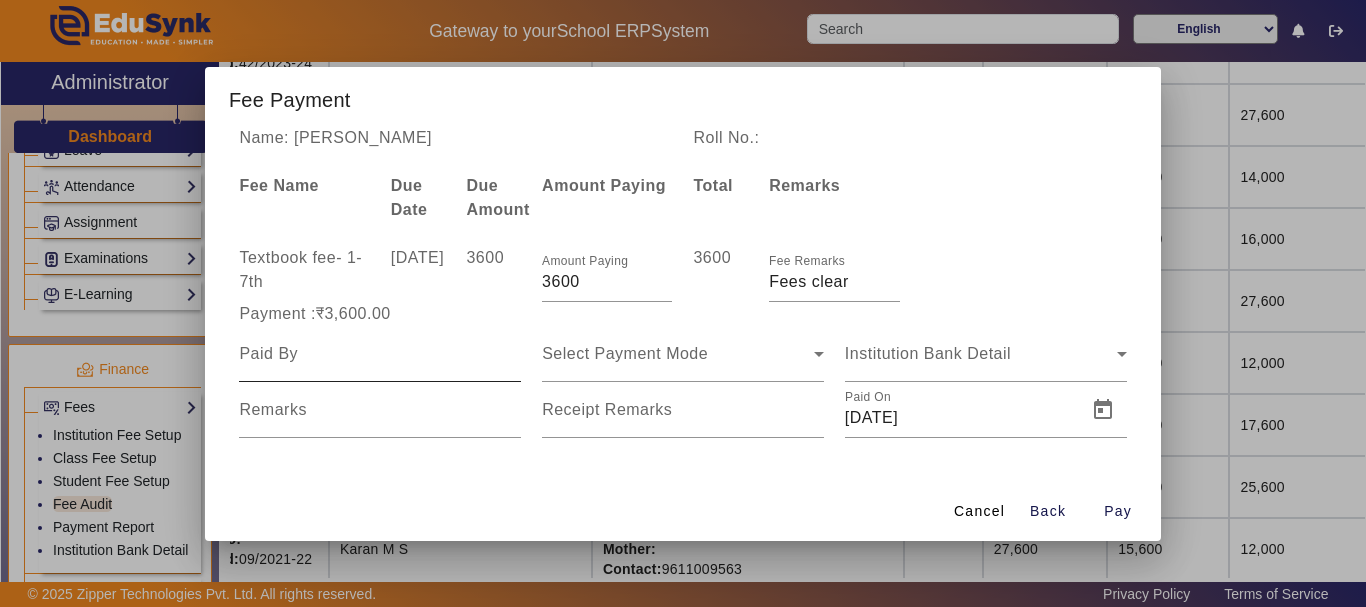 click at bounding box center [380, 354] 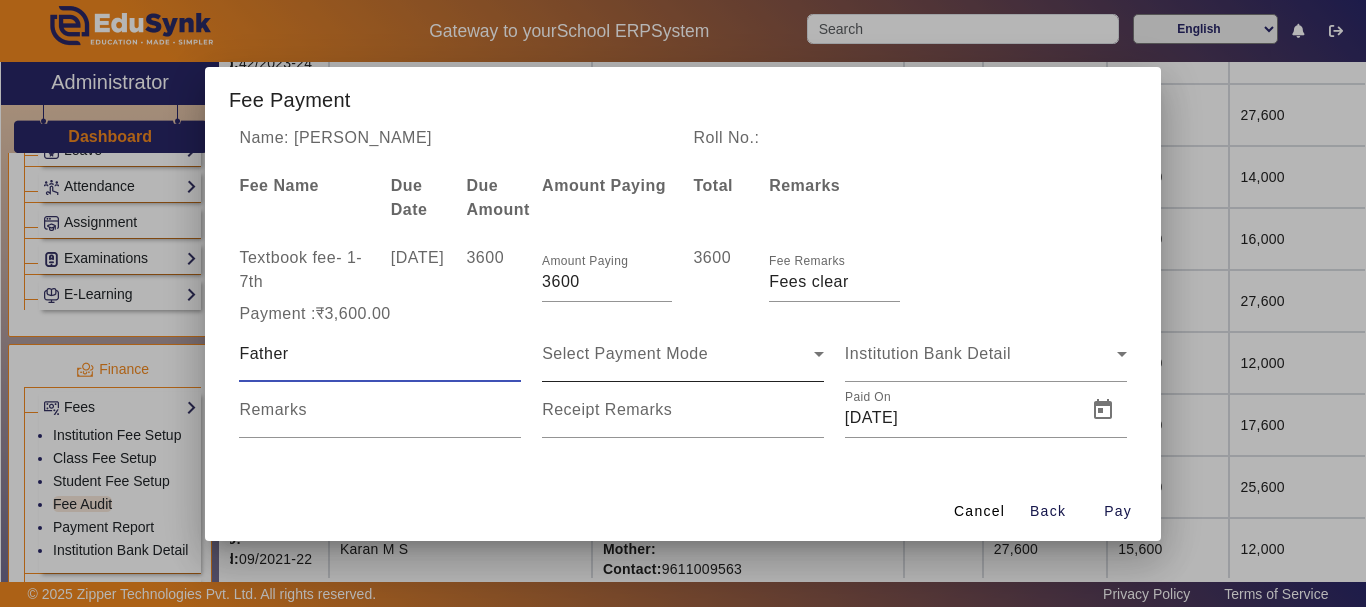 type on "Father" 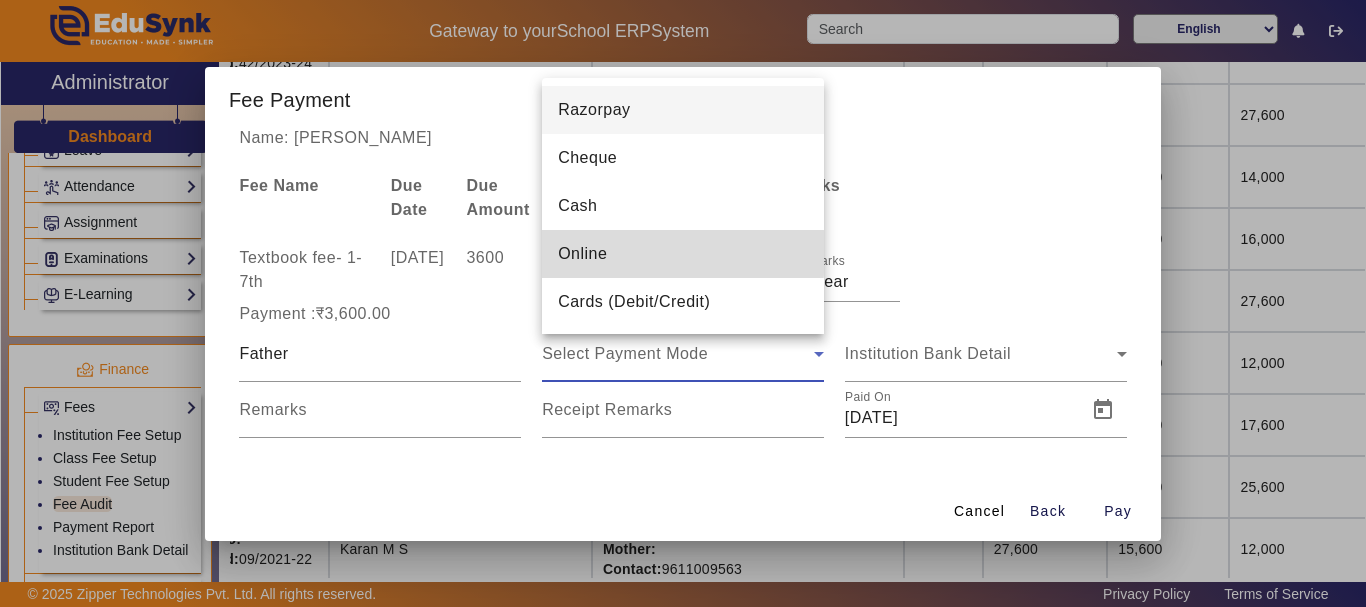 click on "Online" at bounding box center [582, 254] 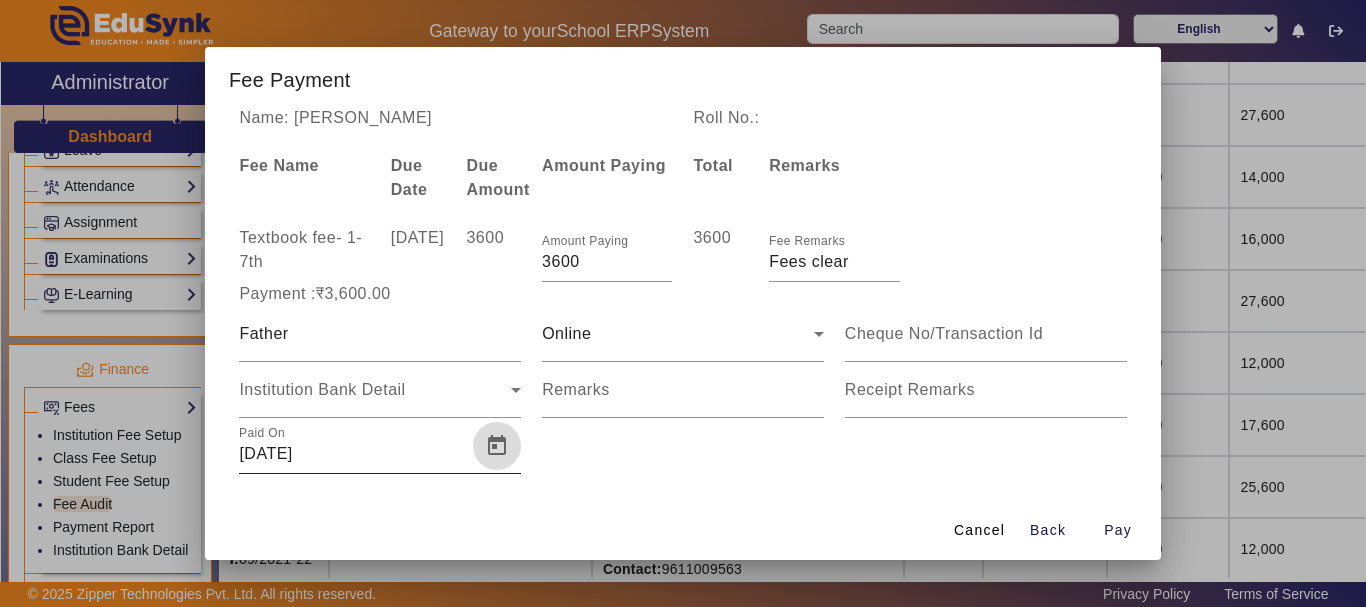 click at bounding box center [497, 446] 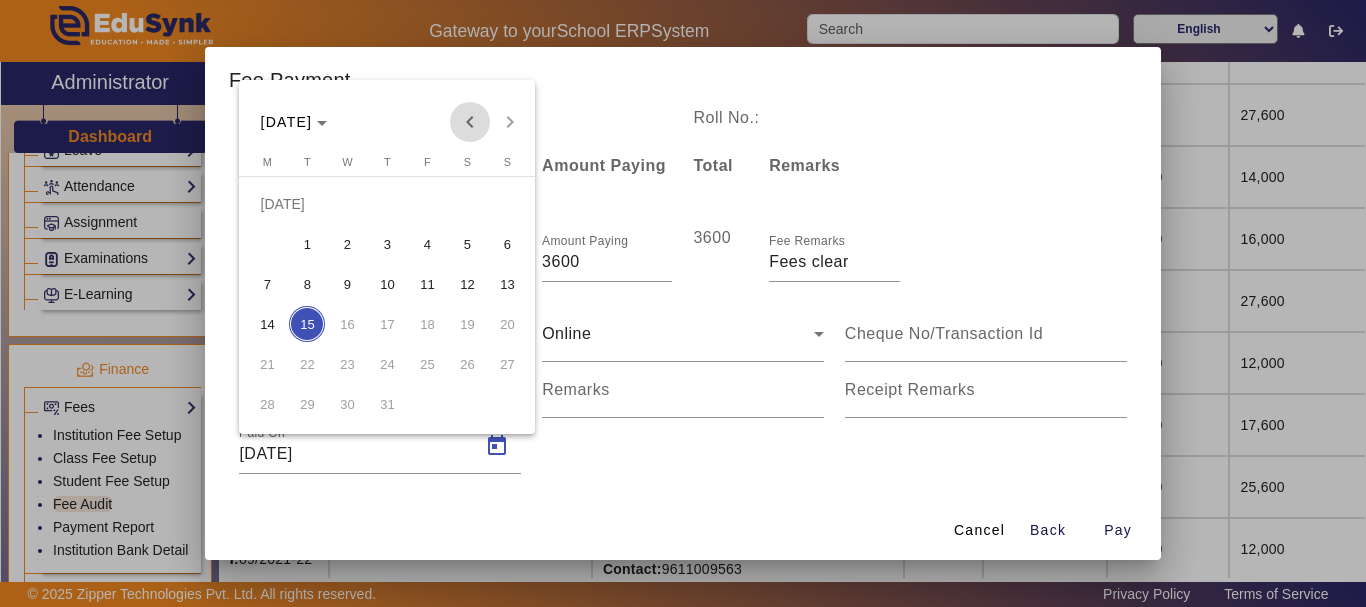 click at bounding box center (470, 122) 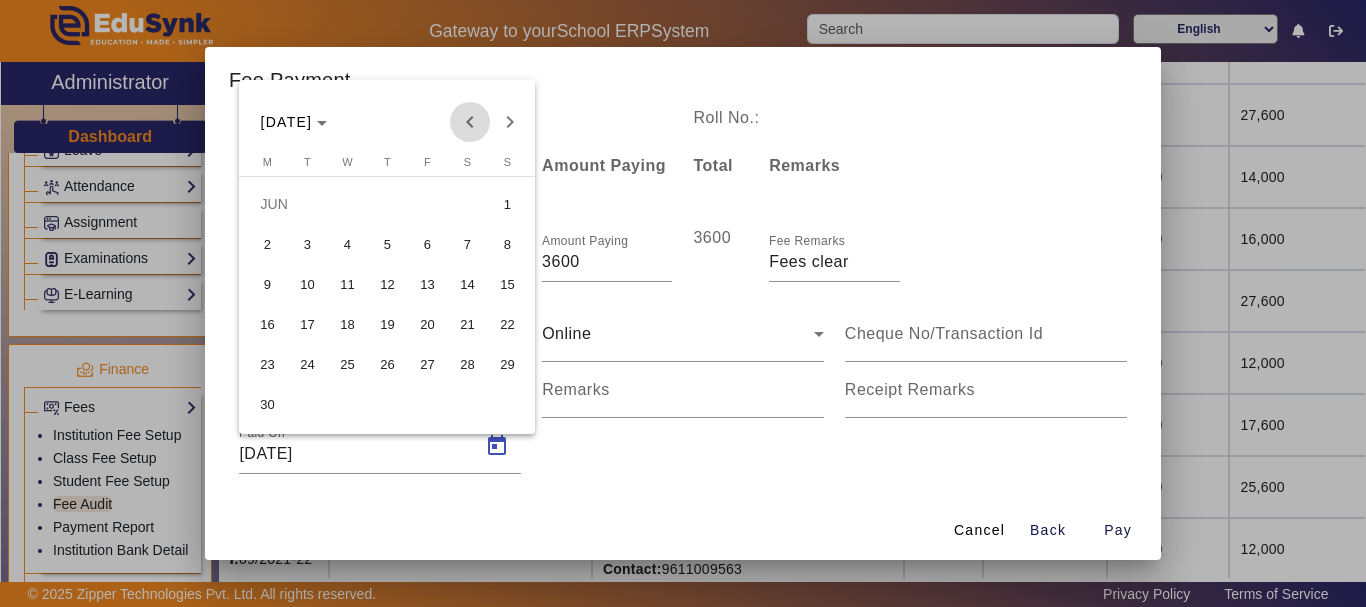 click at bounding box center (470, 122) 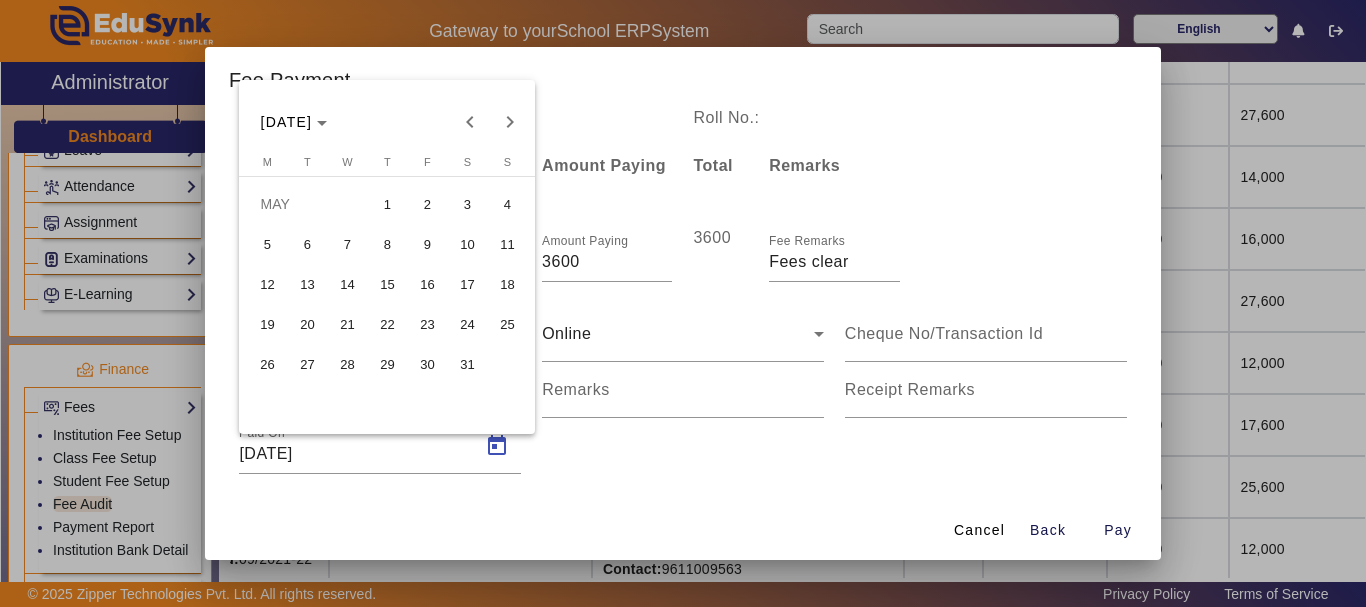 click on "26" at bounding box center (267, 364) 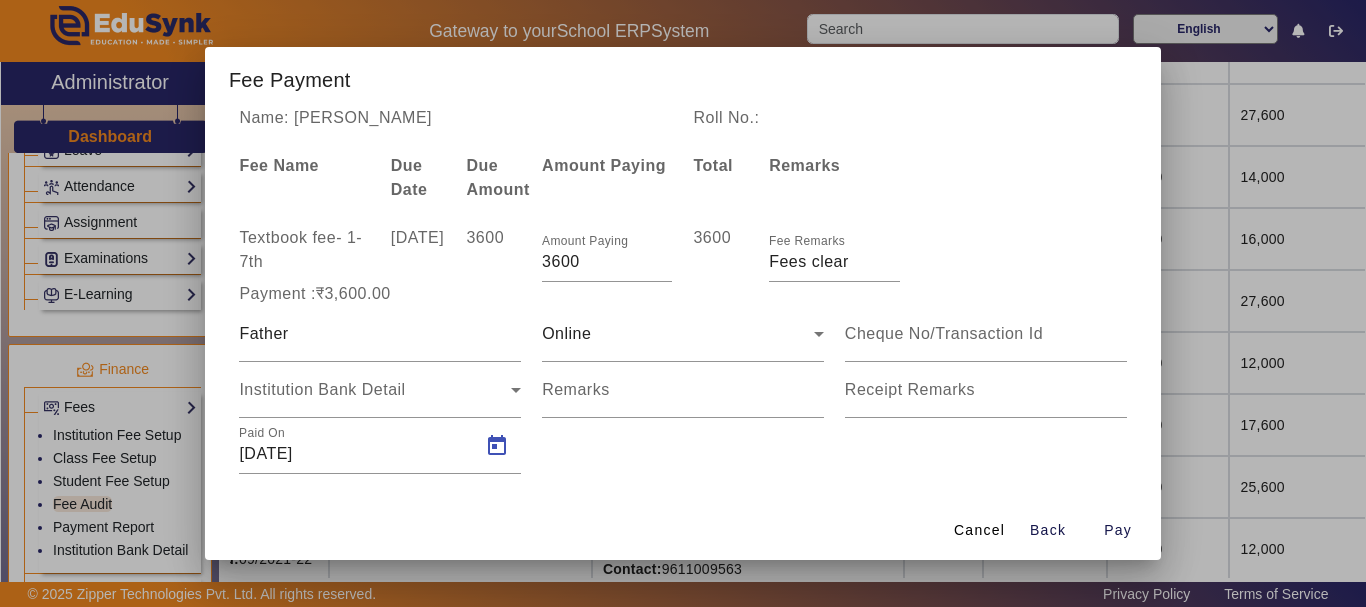 type on "[DATE]" 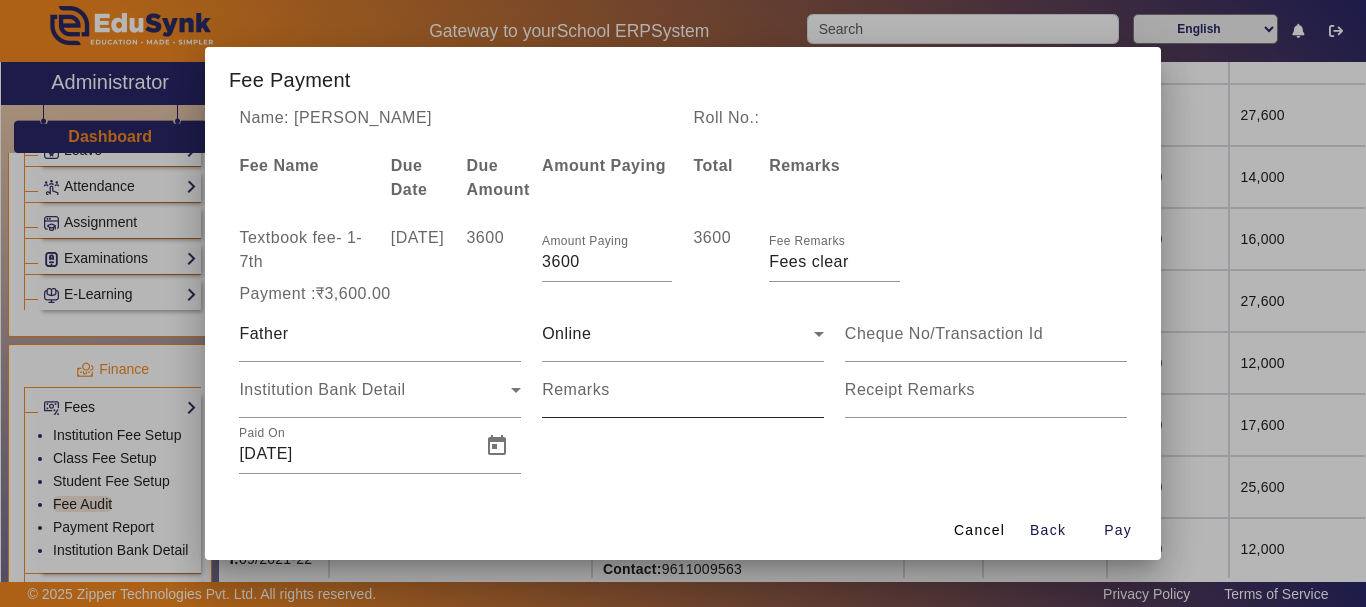 click on "Remarks" at bounding box center (683, 390) 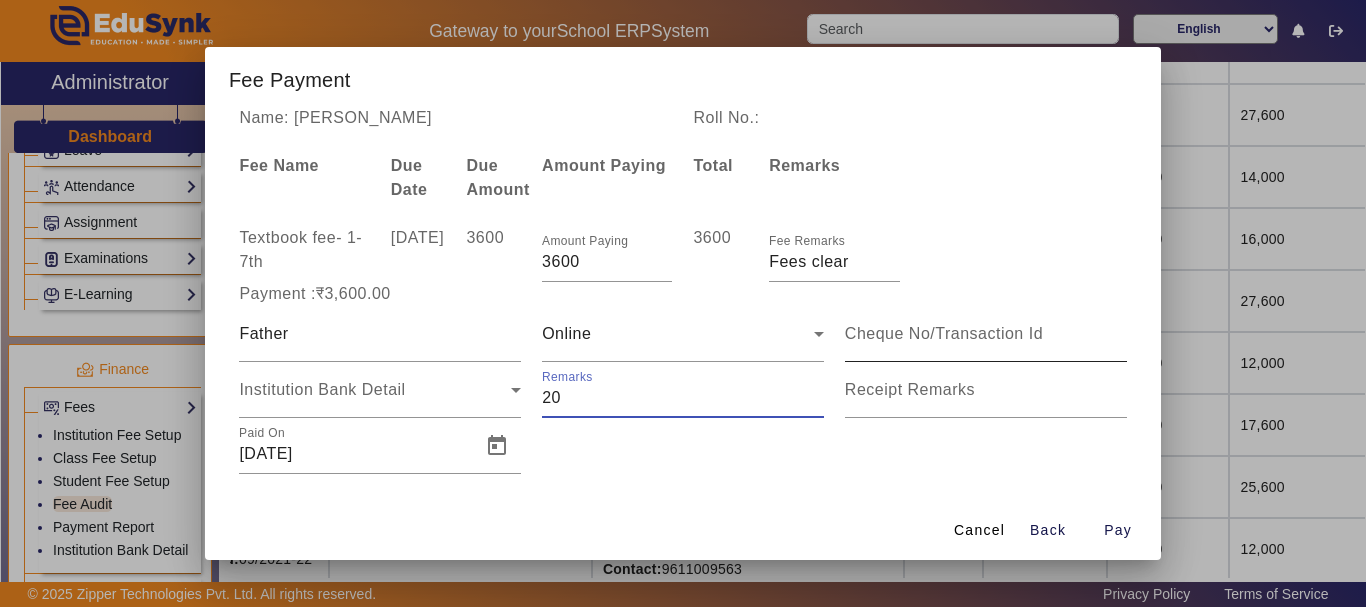 type on "20" 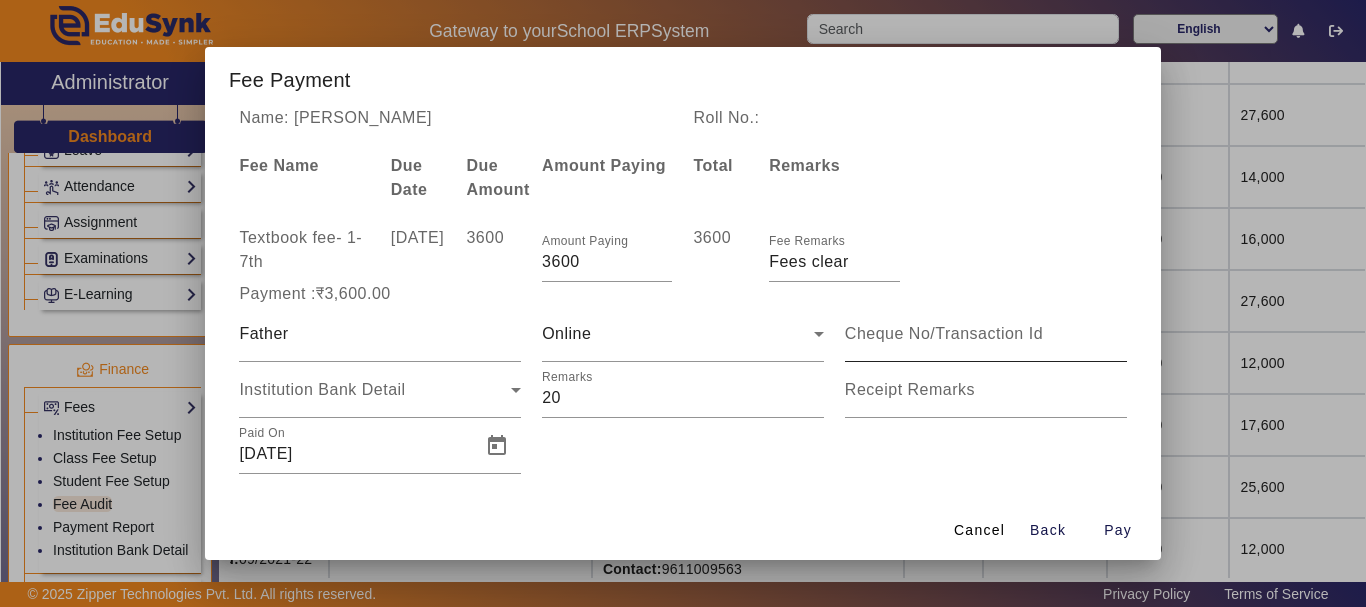 click at bounding box center [986, 334] 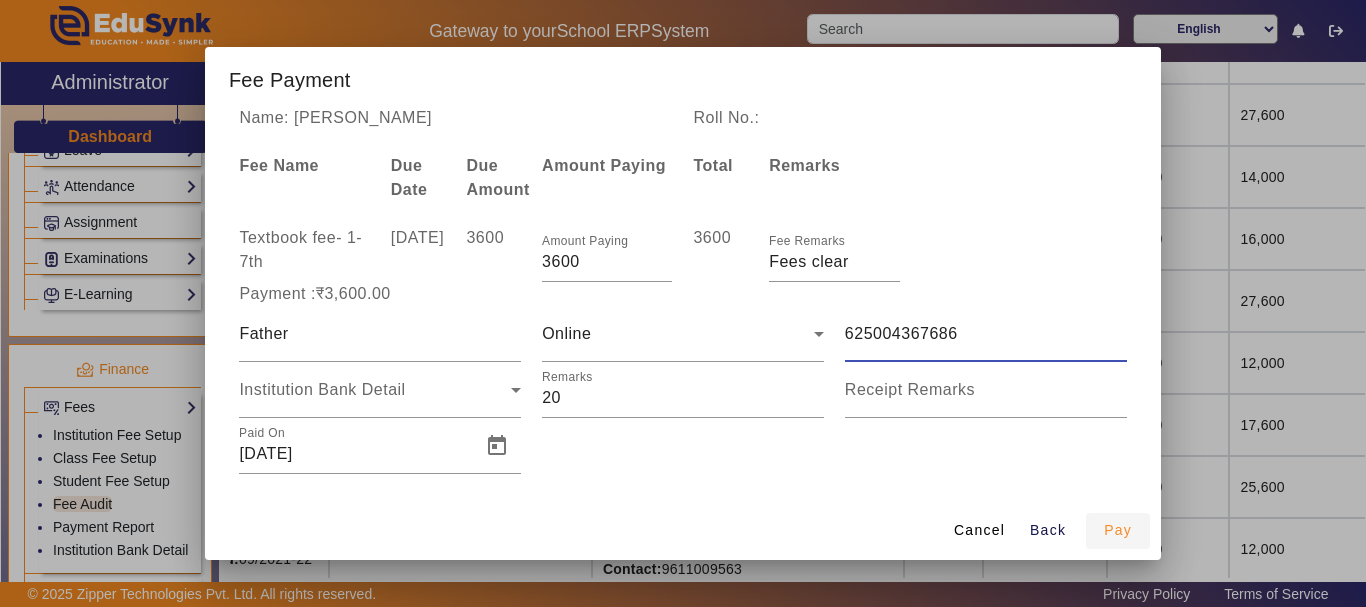 type on "625004367686" 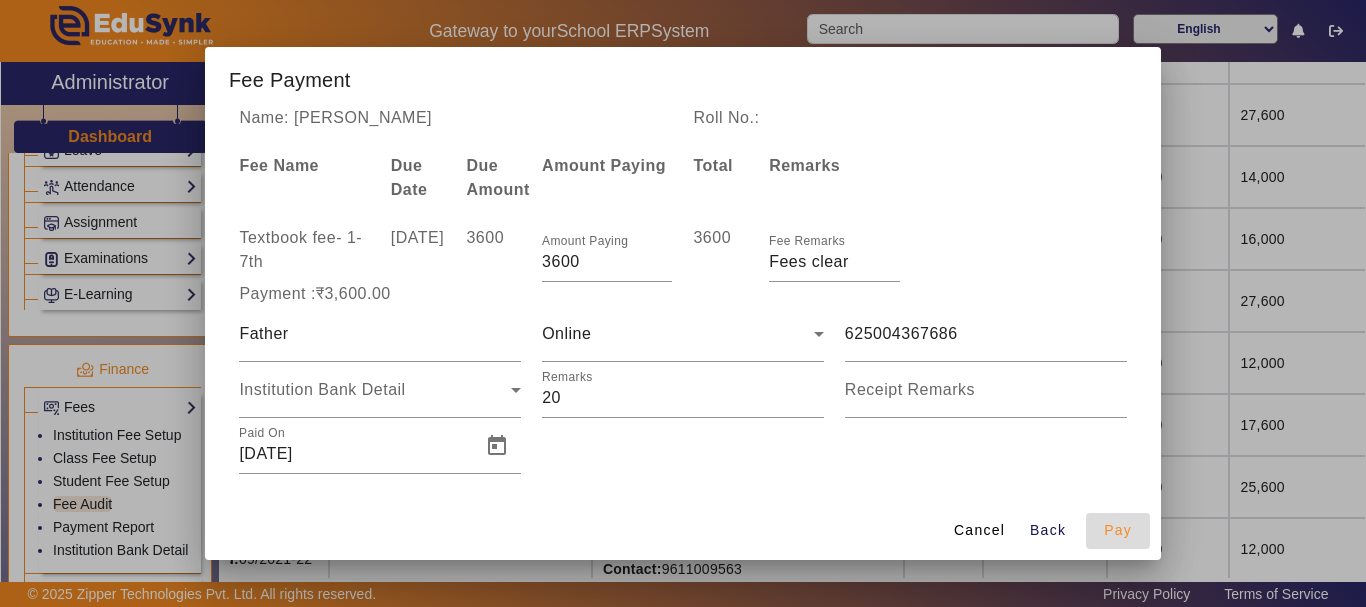 click on "Pay" at bounding box center [1118, 530] 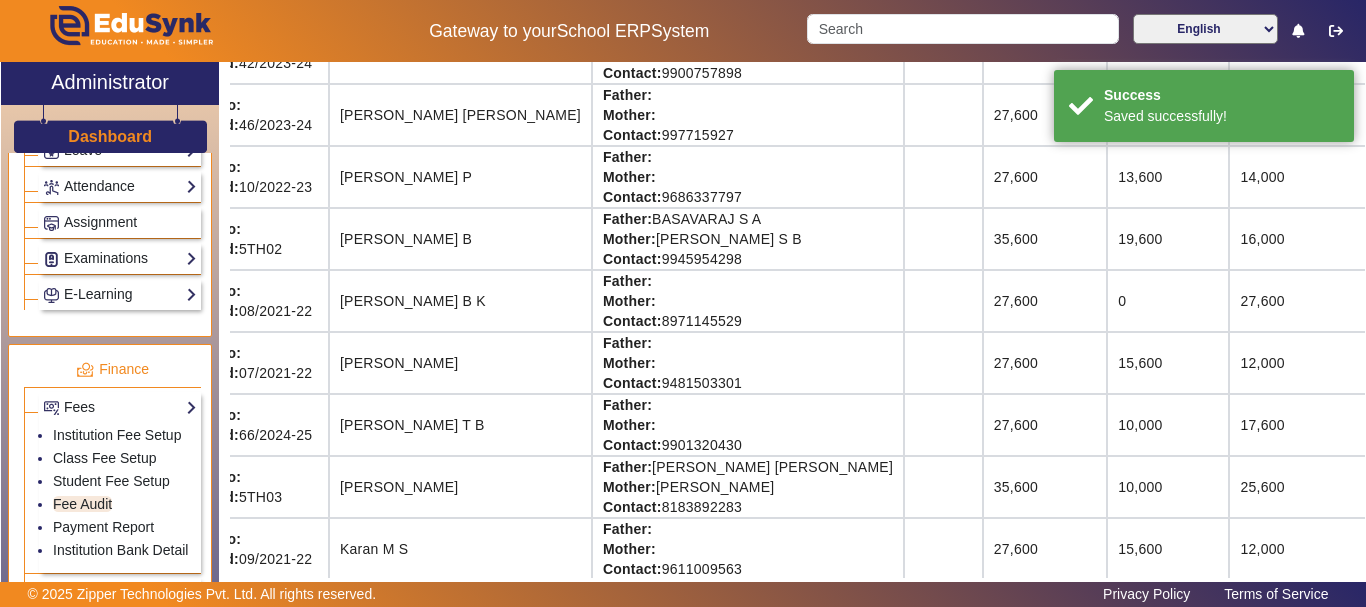 scroll, scrollTop: 64, scrollLeft: 51, axis: both 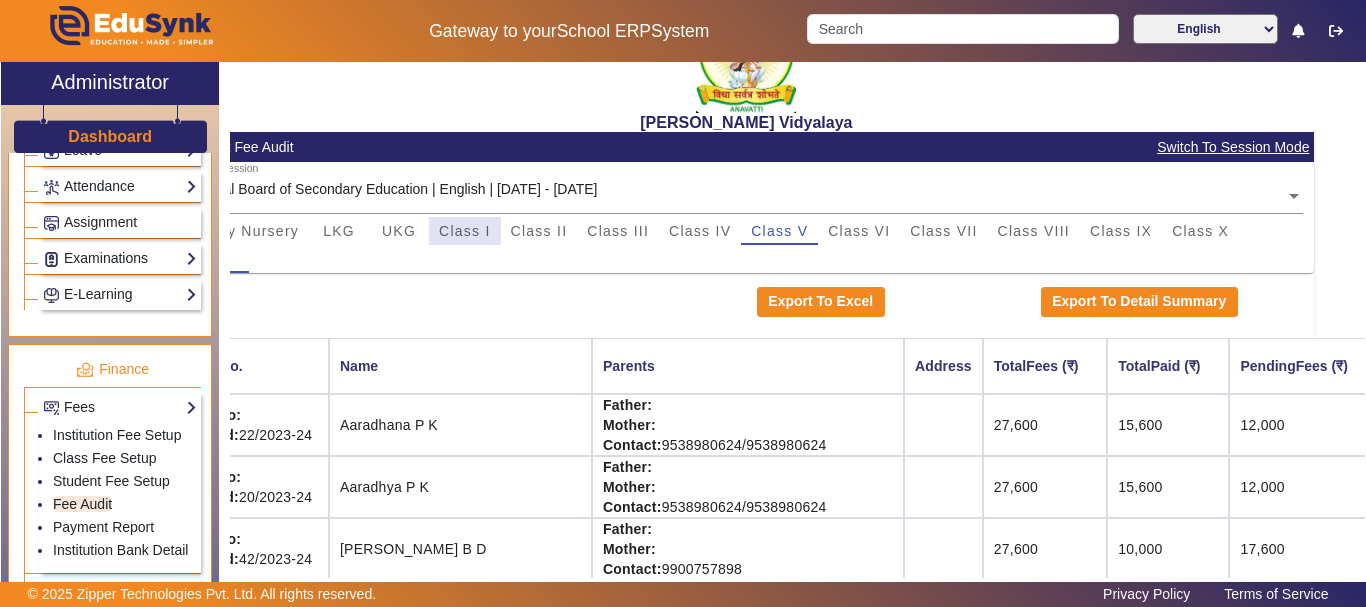 click on "Class I" at bounding box center (465, 231) 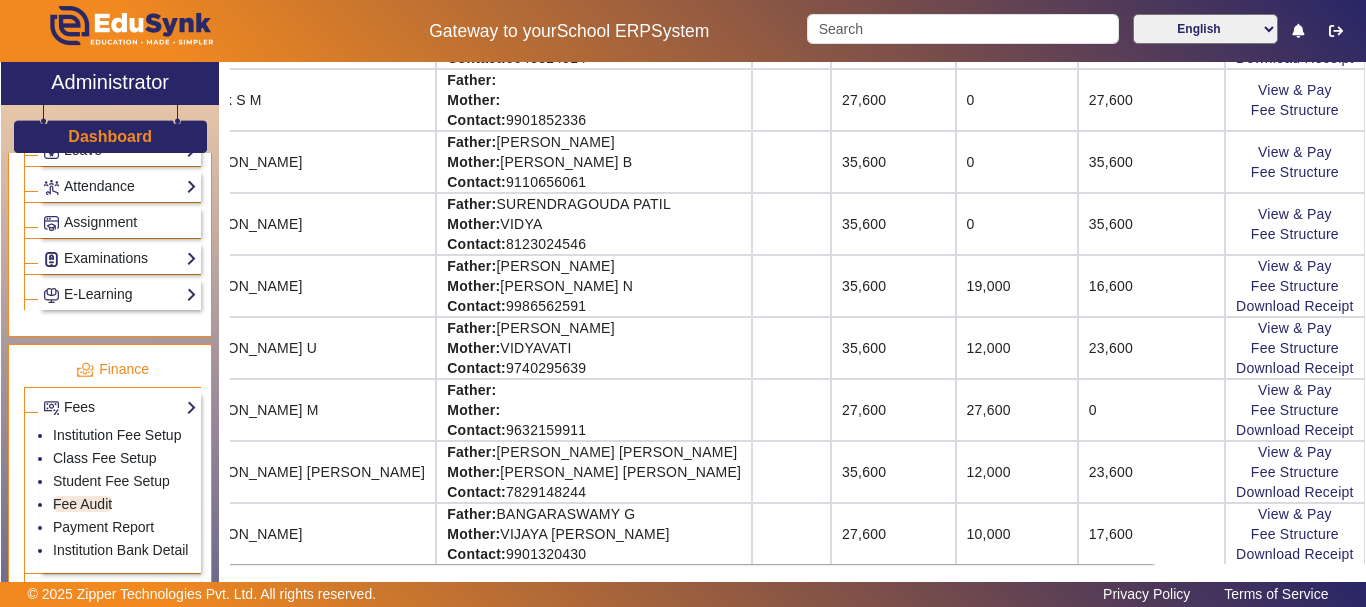 scroll, scrollTop: 2135, scrollLeft: 233, axis: both 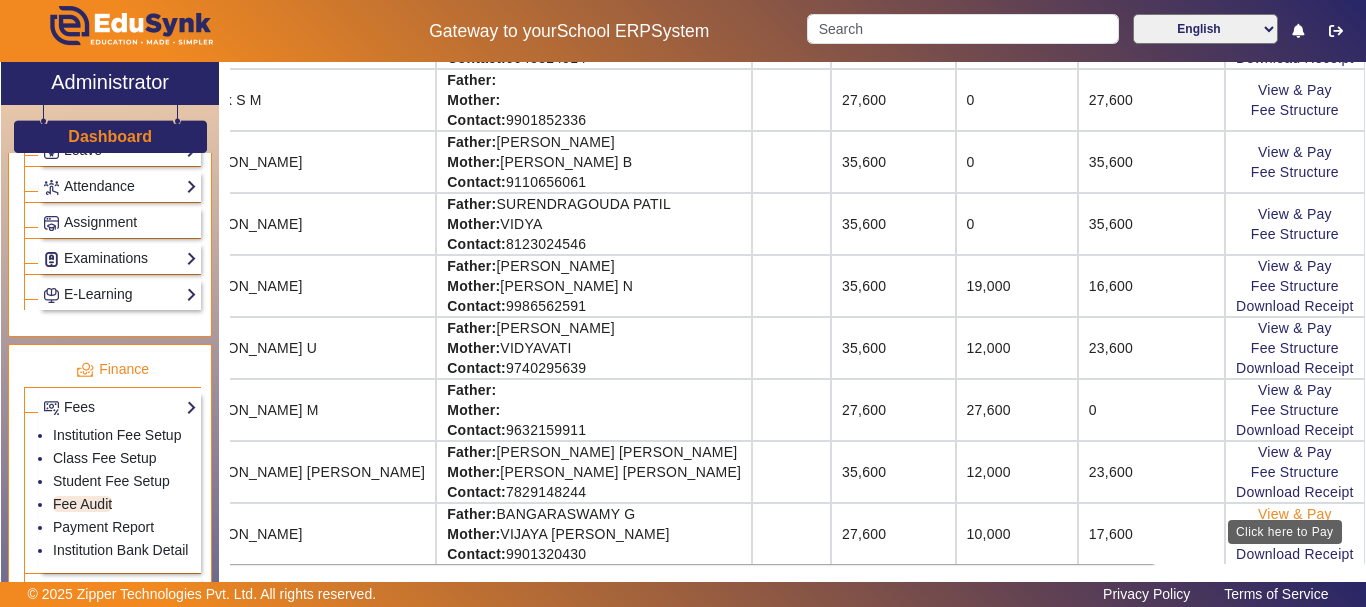 click on "View & Pay" 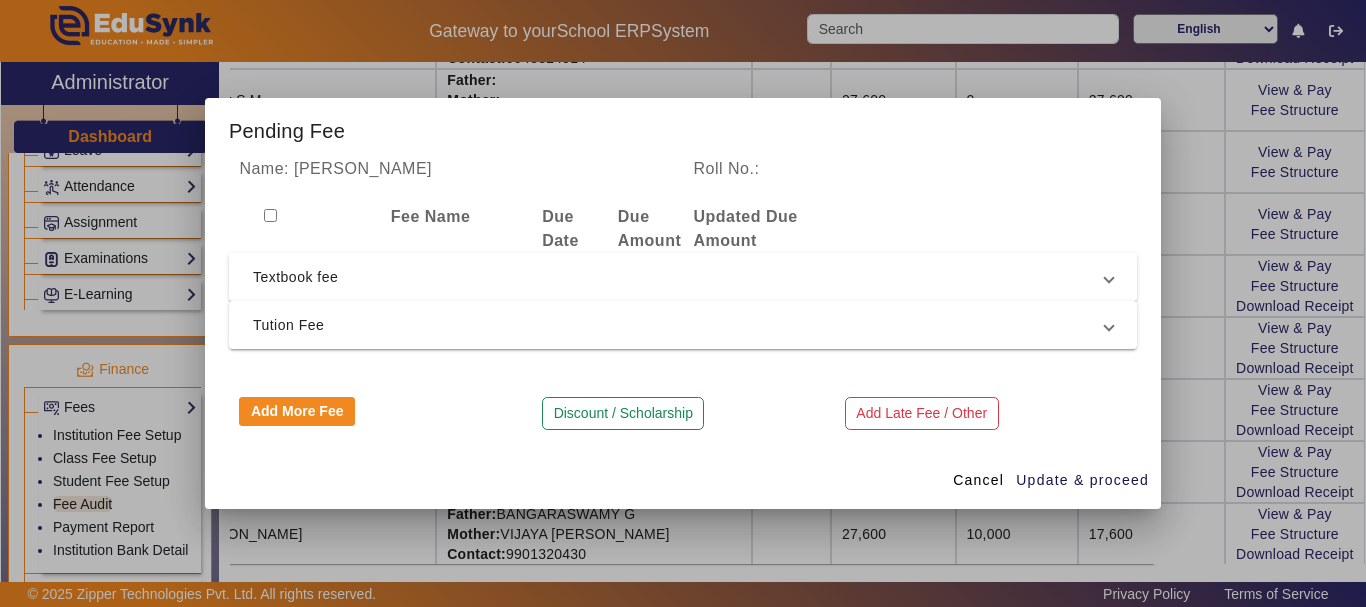 click on "Textbook fee" at bounding box center (679, 277) 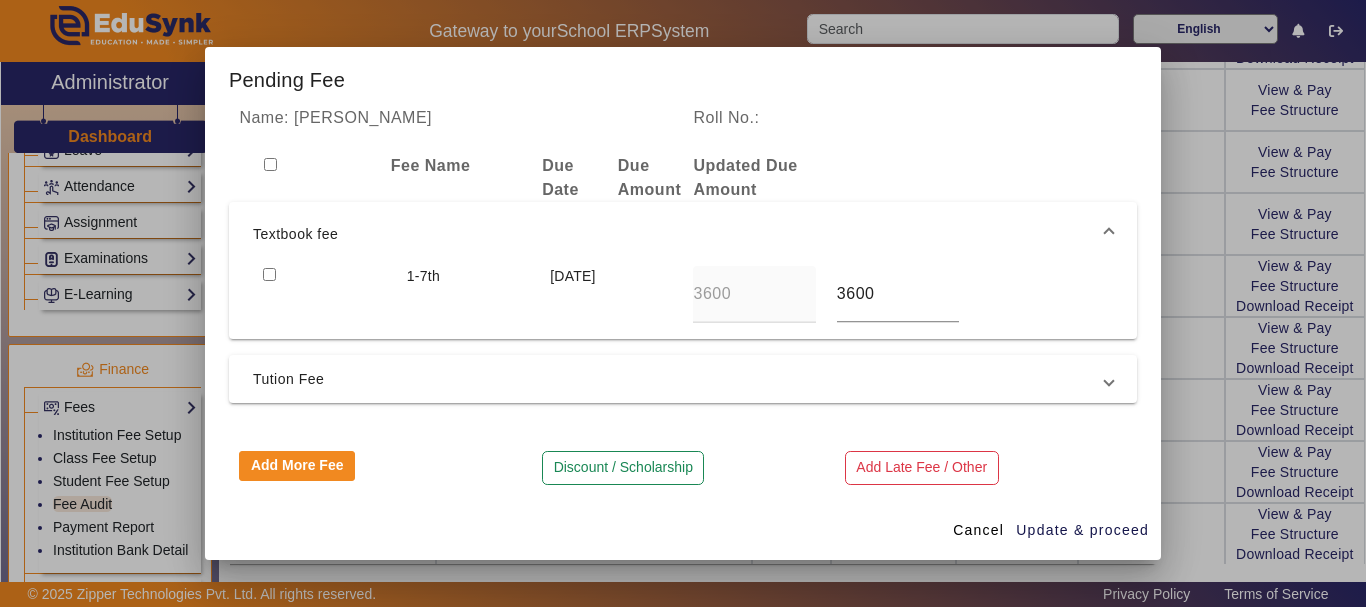 click at bounding box center [269, 274] 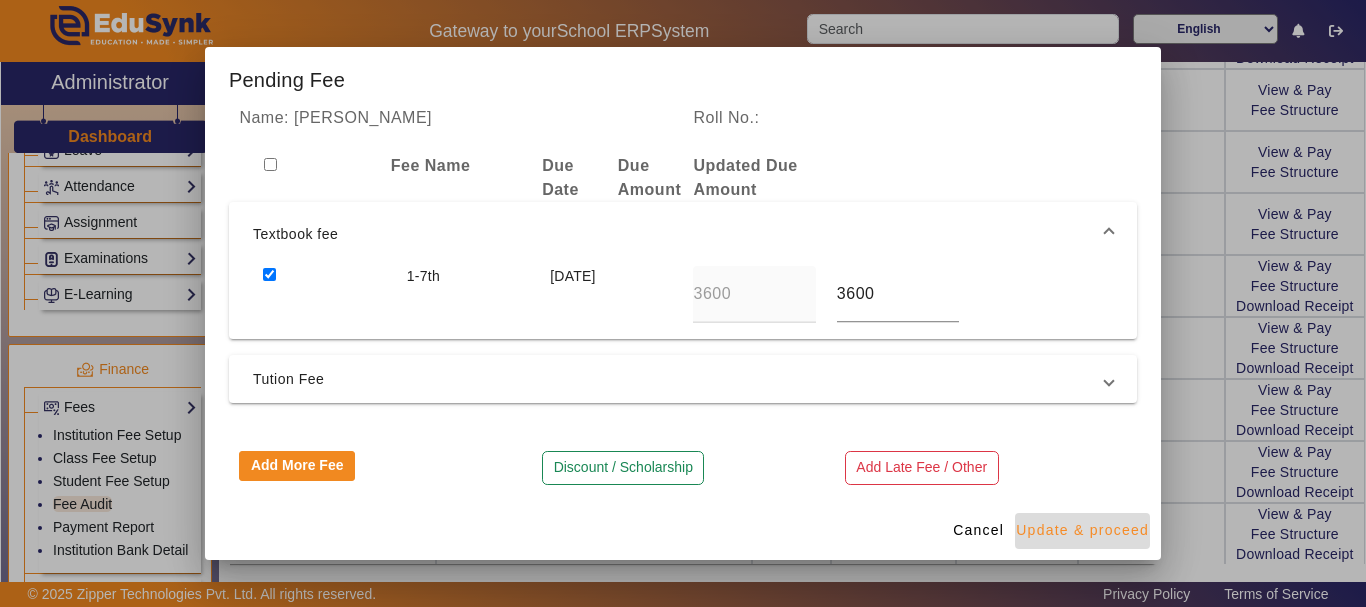 click on "Update & proceed" at bounding box center [1082, 530] 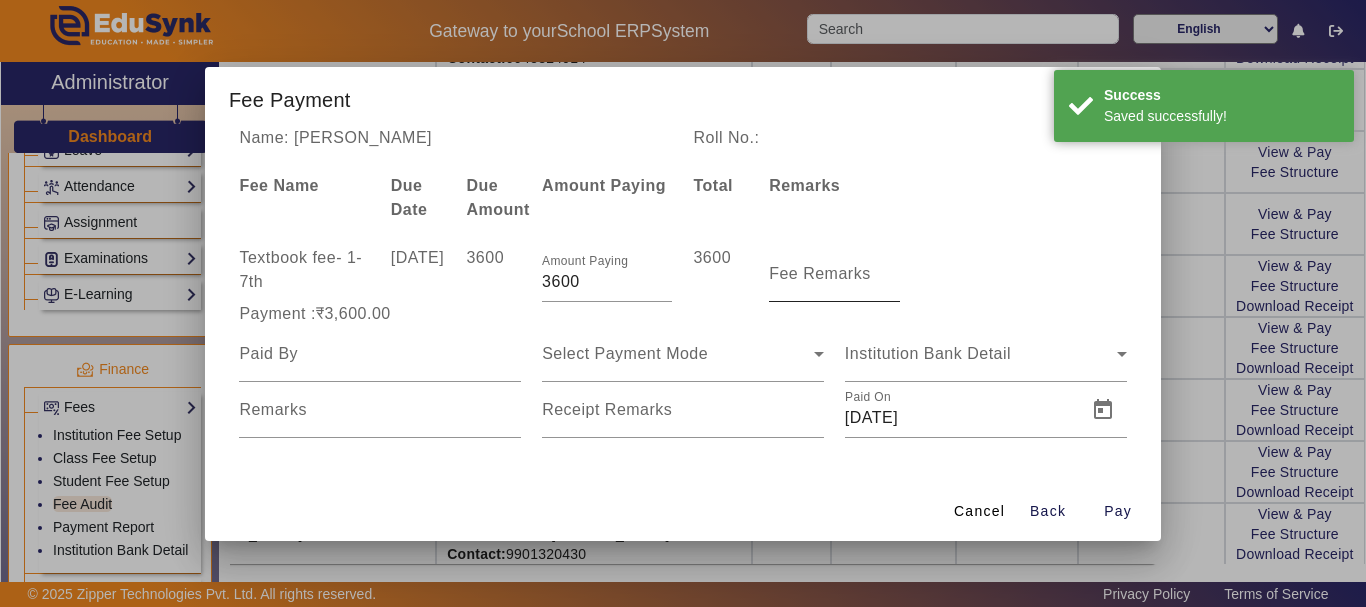 click on "Fee Remarks" at bounding box center [834, 274] 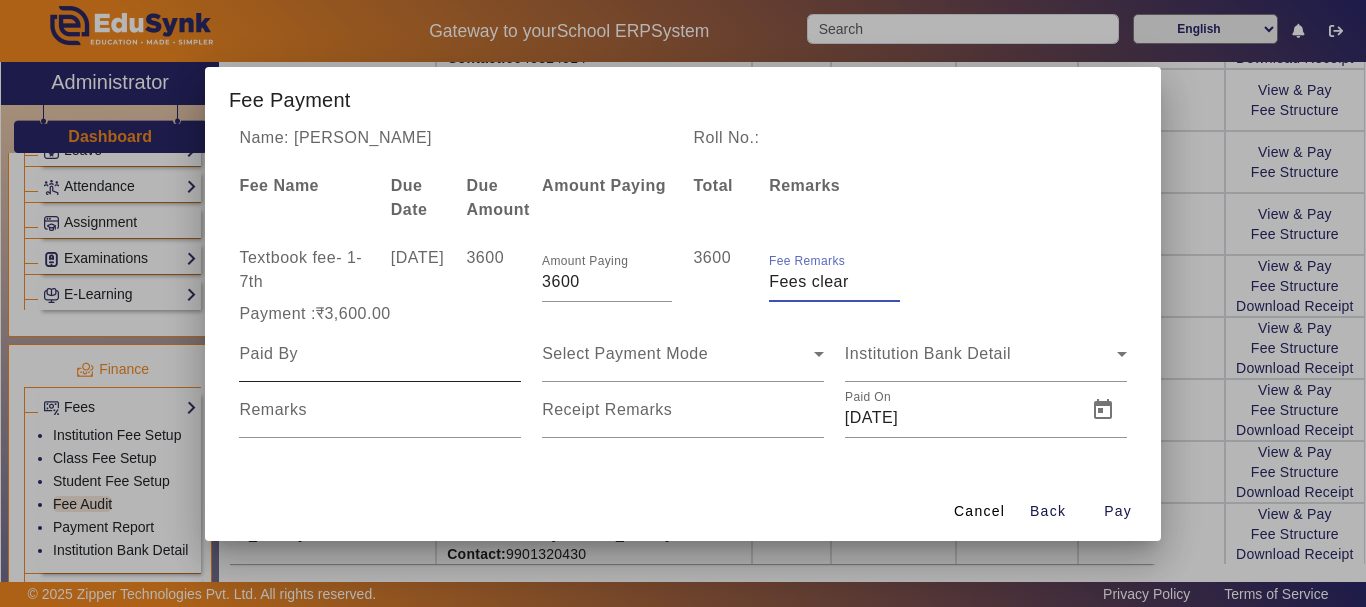 type on "Fees clear" 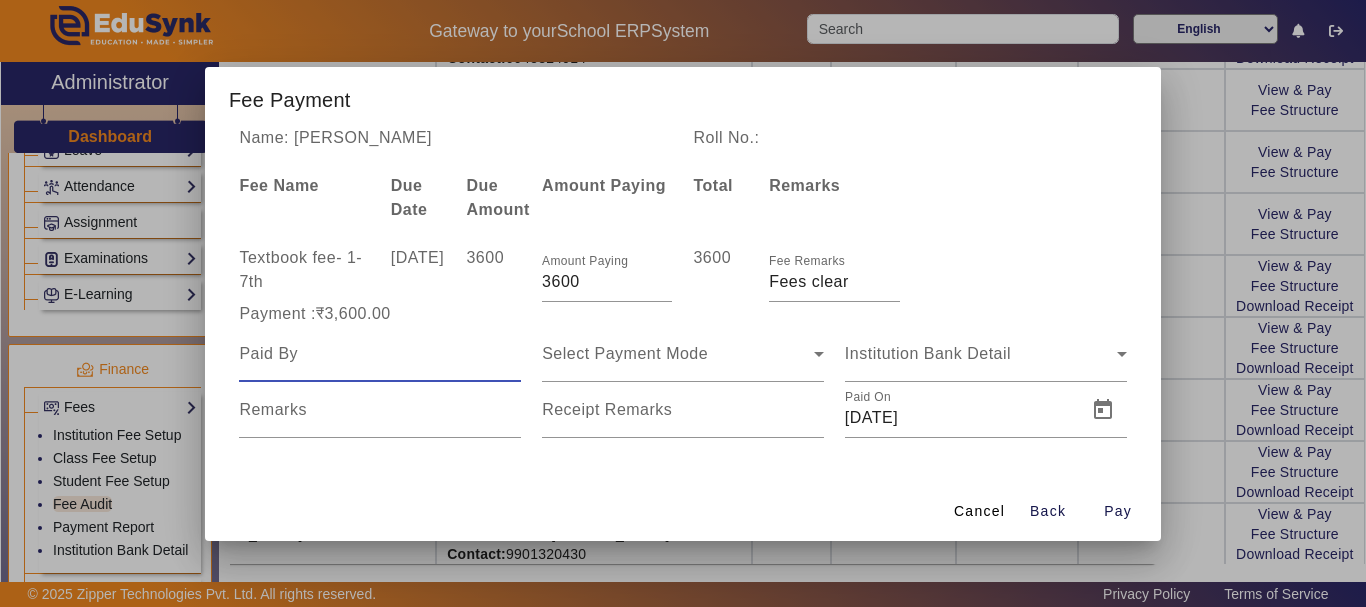 click at bounding box center (380, 354) 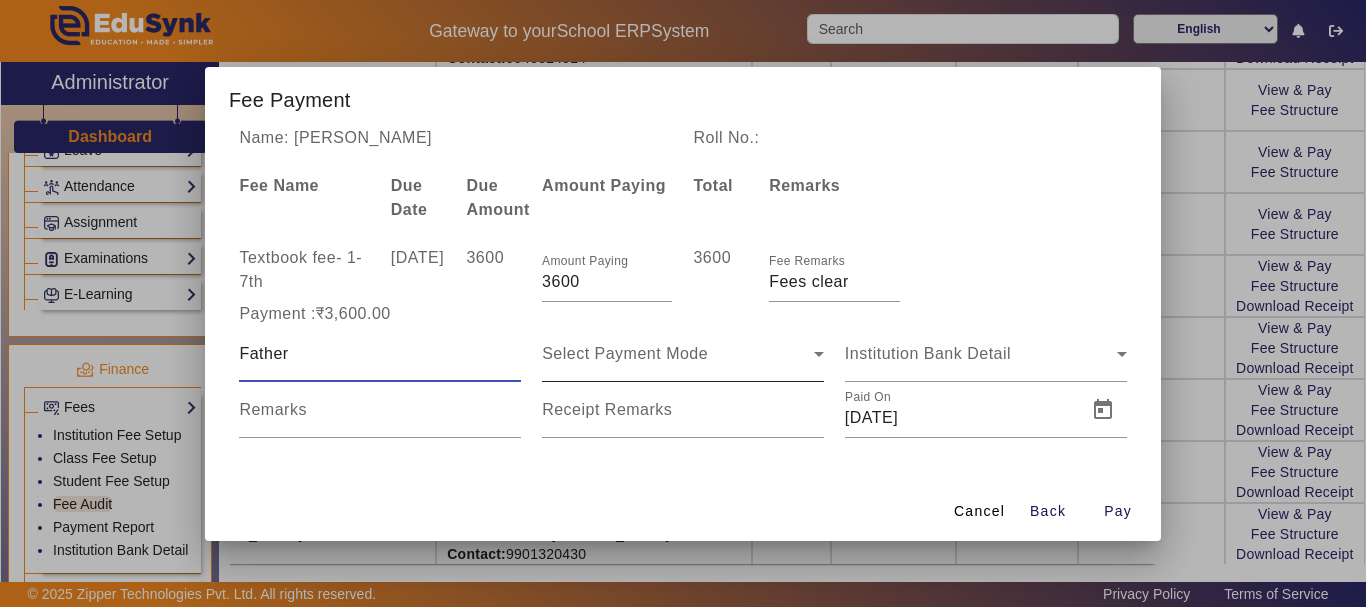 type on "Father" 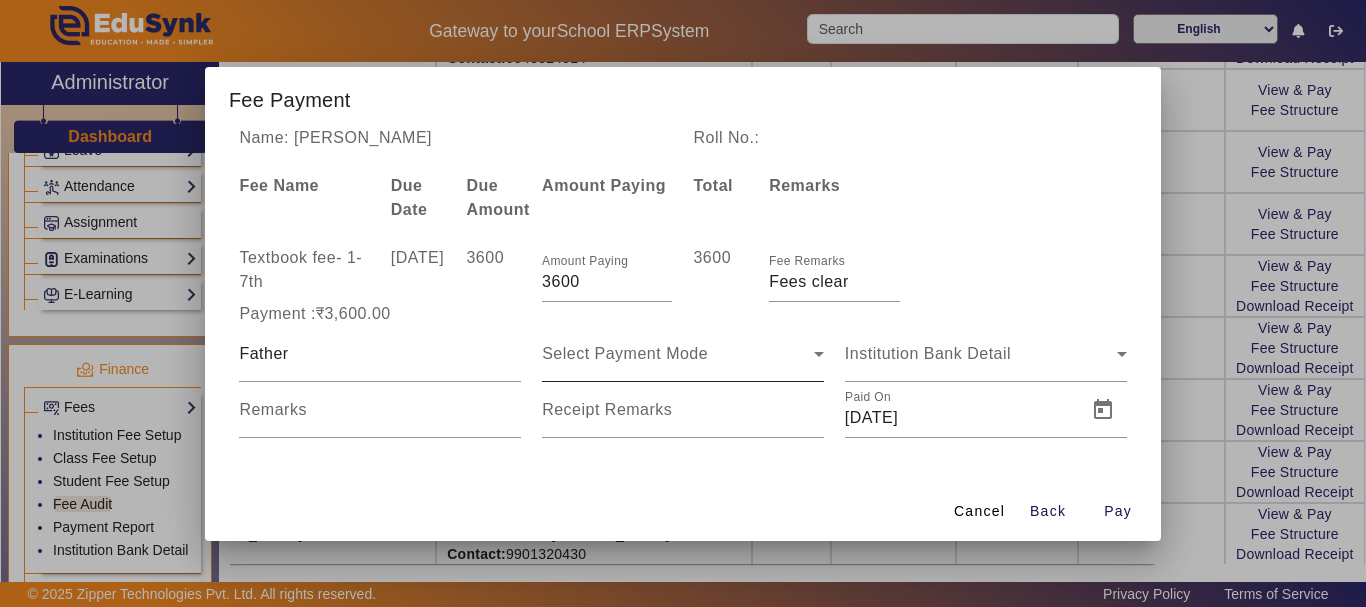 click on "Select Payment Mode" at bounding box center (683, 354) 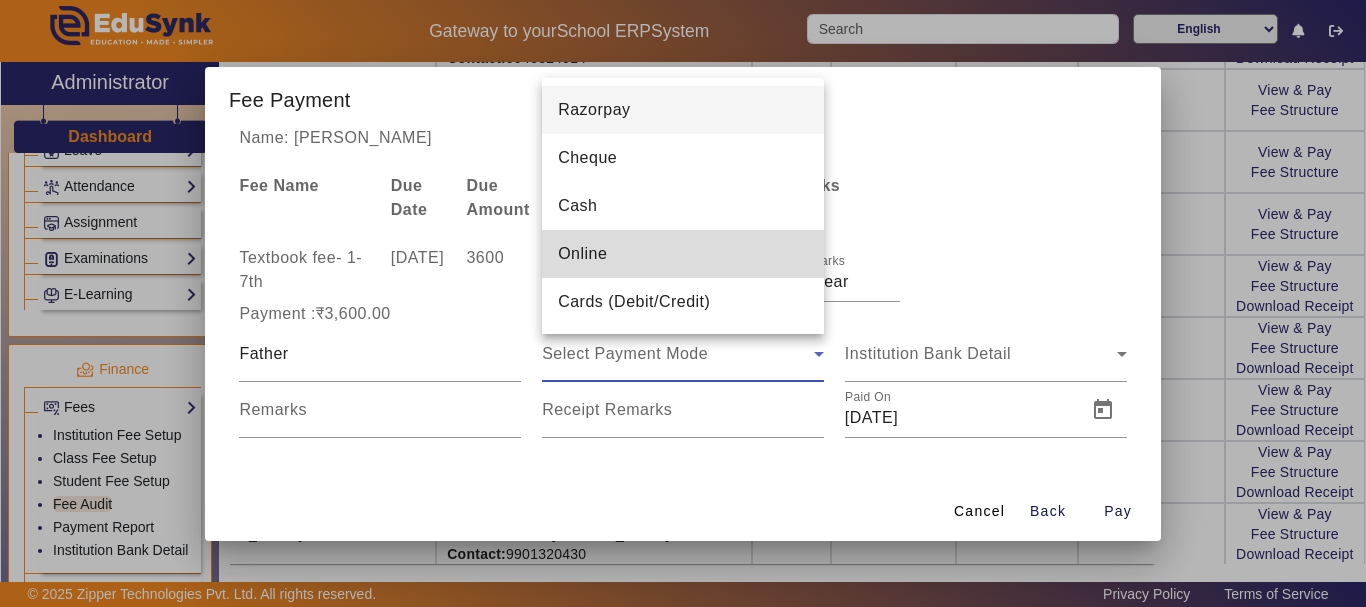 click on "Online" at bounding box center [582, 254] 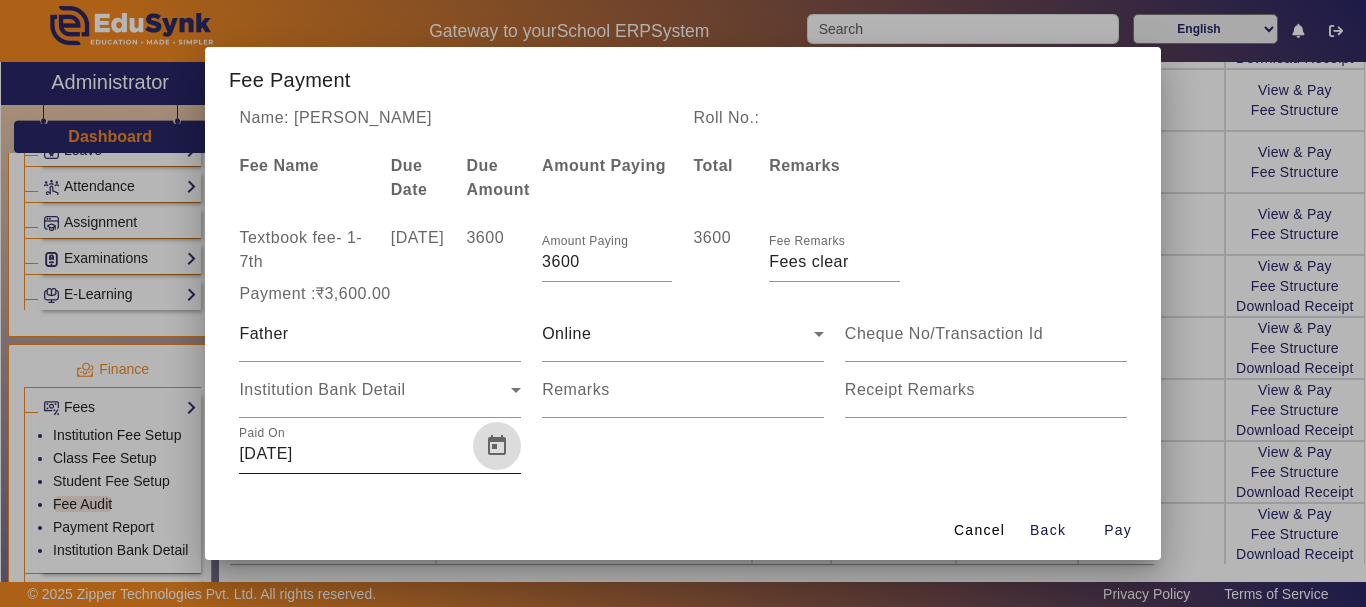 click at bounding box center [497, 446] 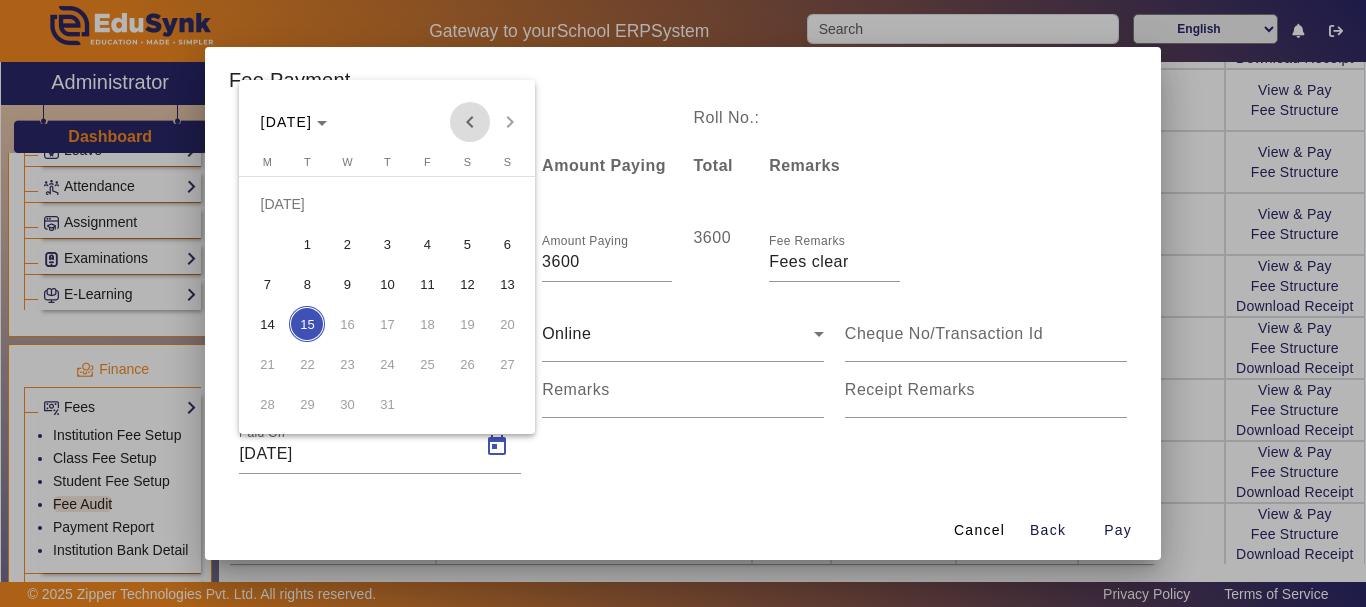 click at bounding box center (470, 122) 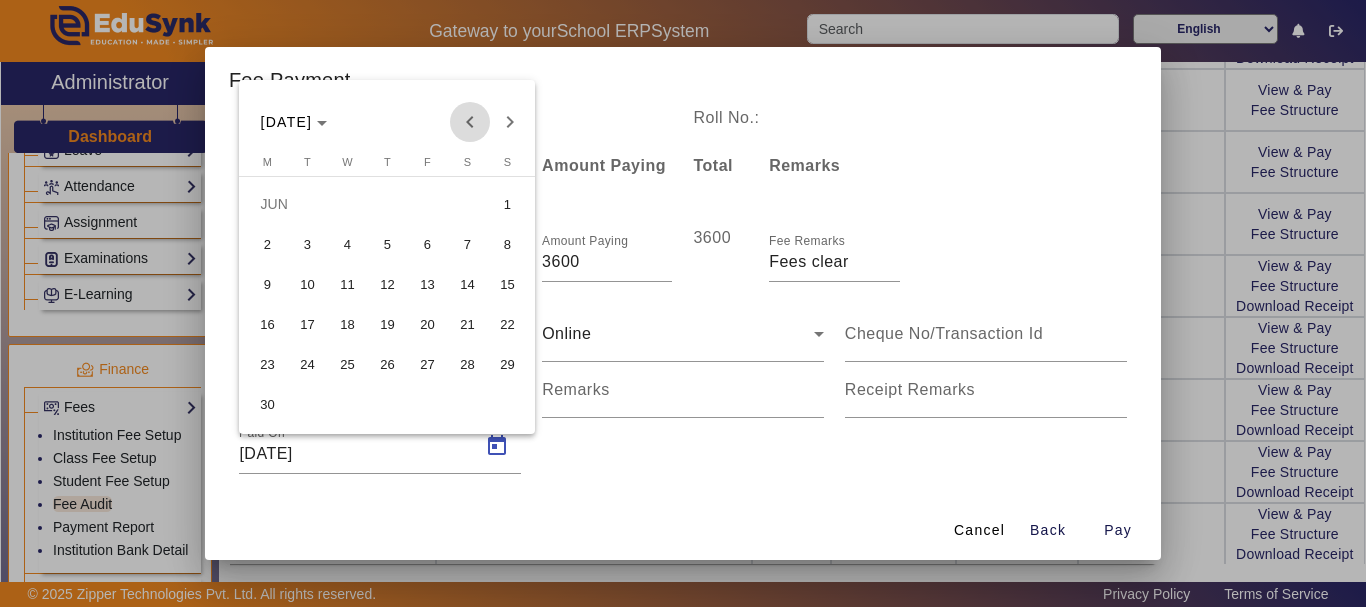 click at bounding box center (470, 122) 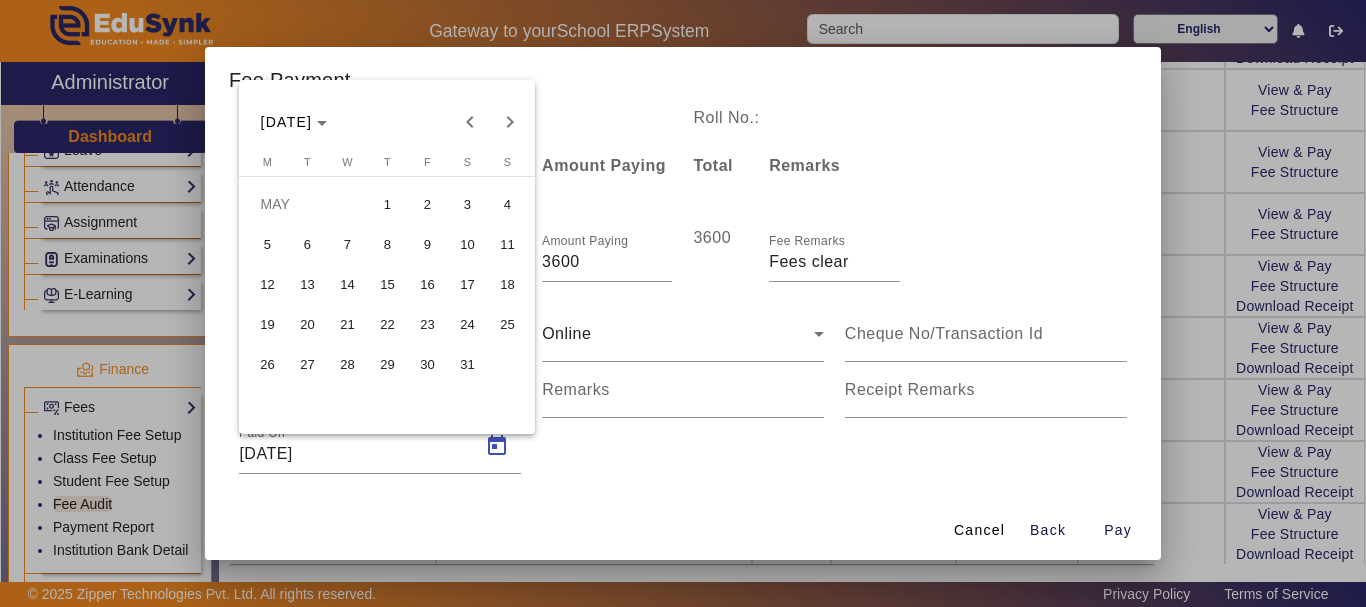 click on "26" at bounding box center [267, 364] 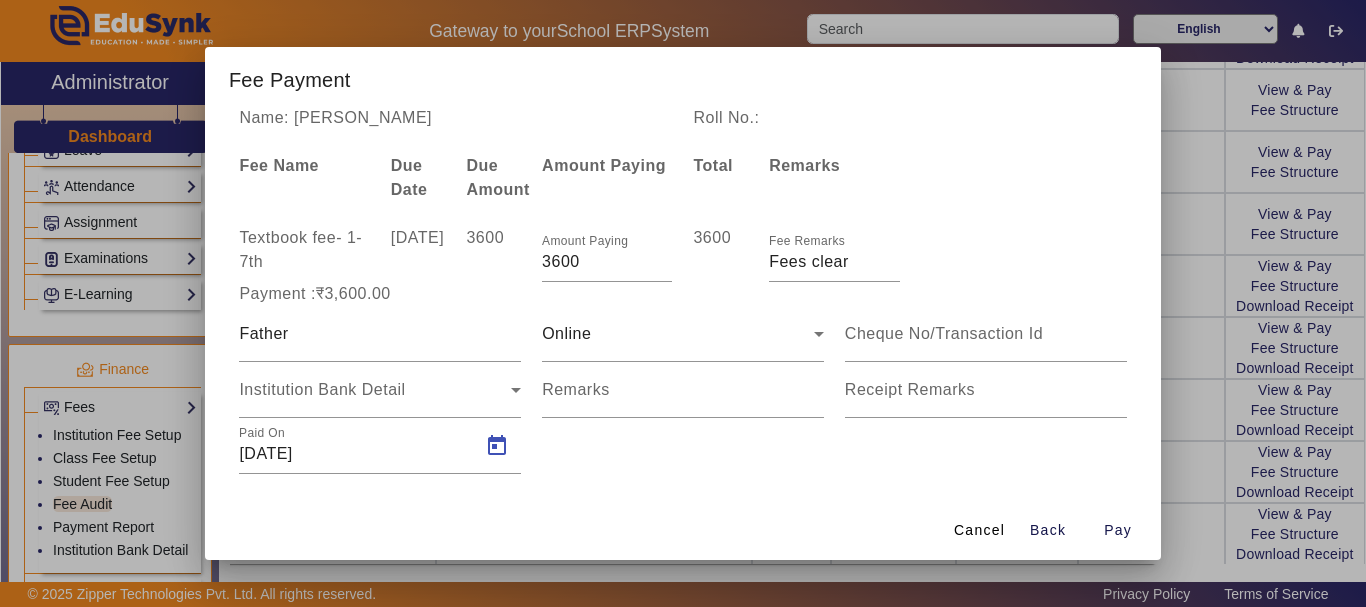 type on "[DATE]" 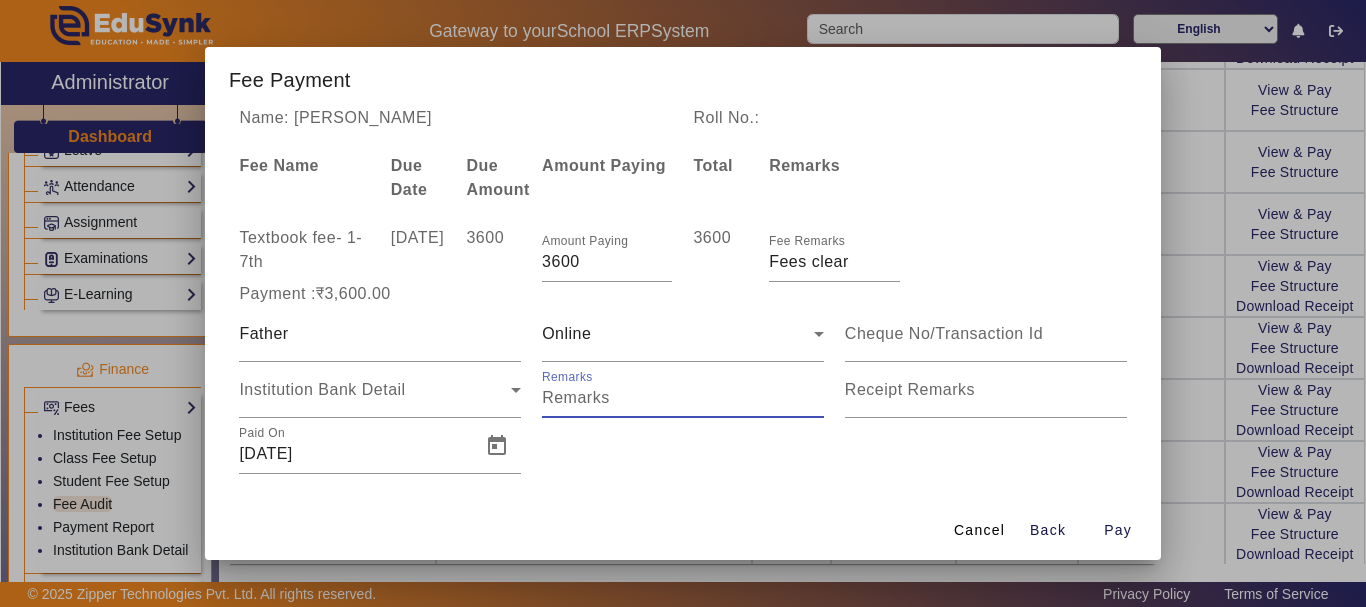 click on "Remarks" at bounding box center (683, 398) 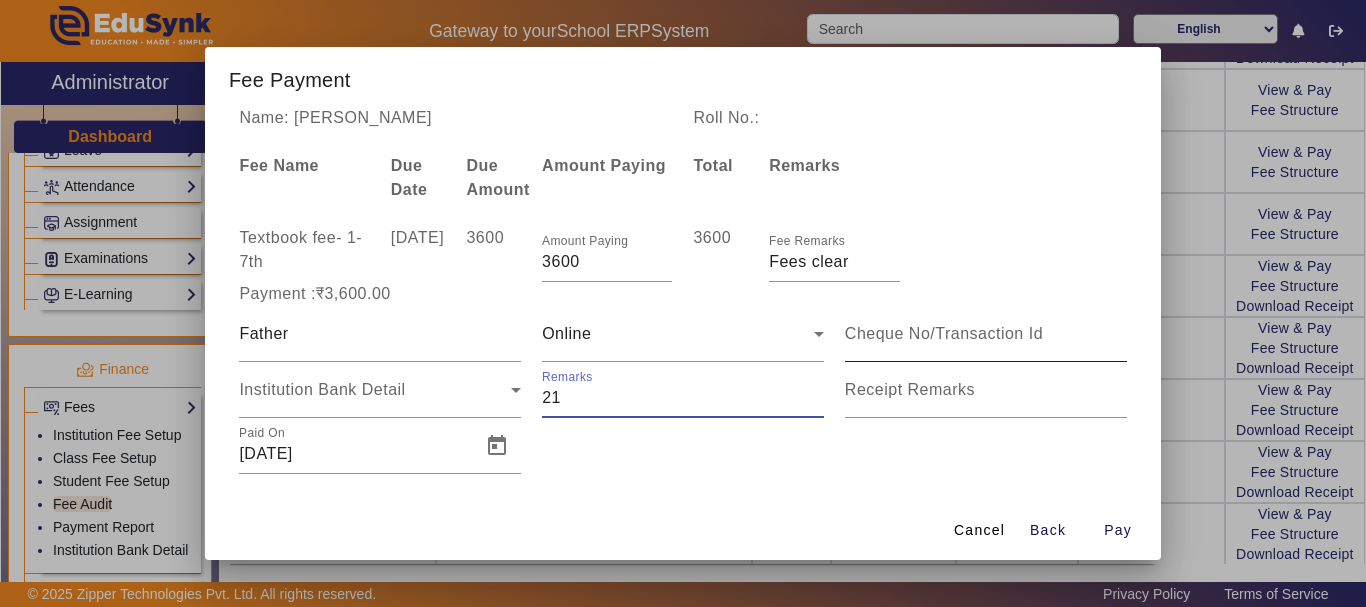 type on "21" 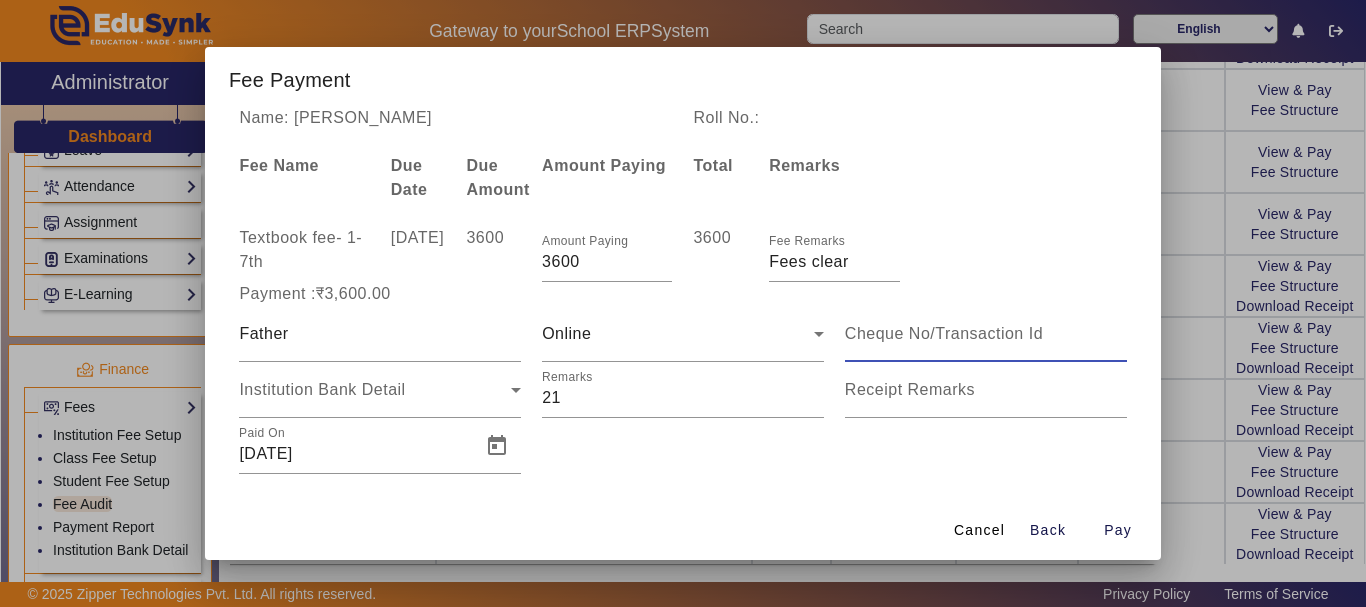 click at bounding box center (986, 334) 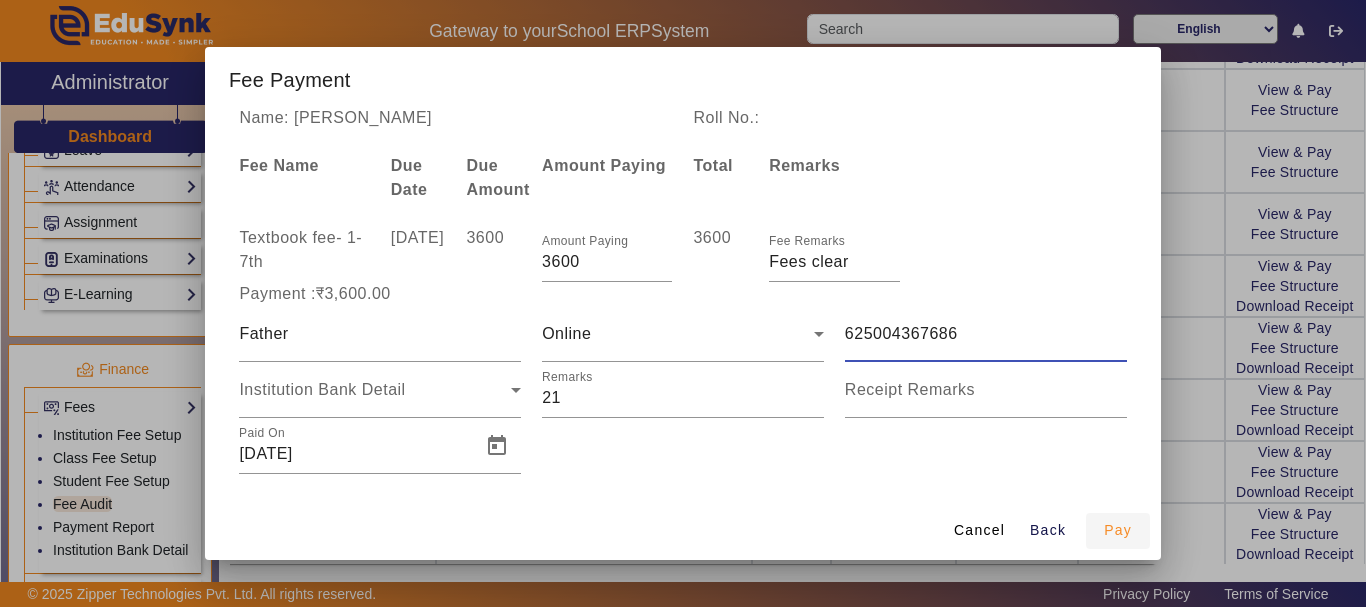 type on "625004367686" 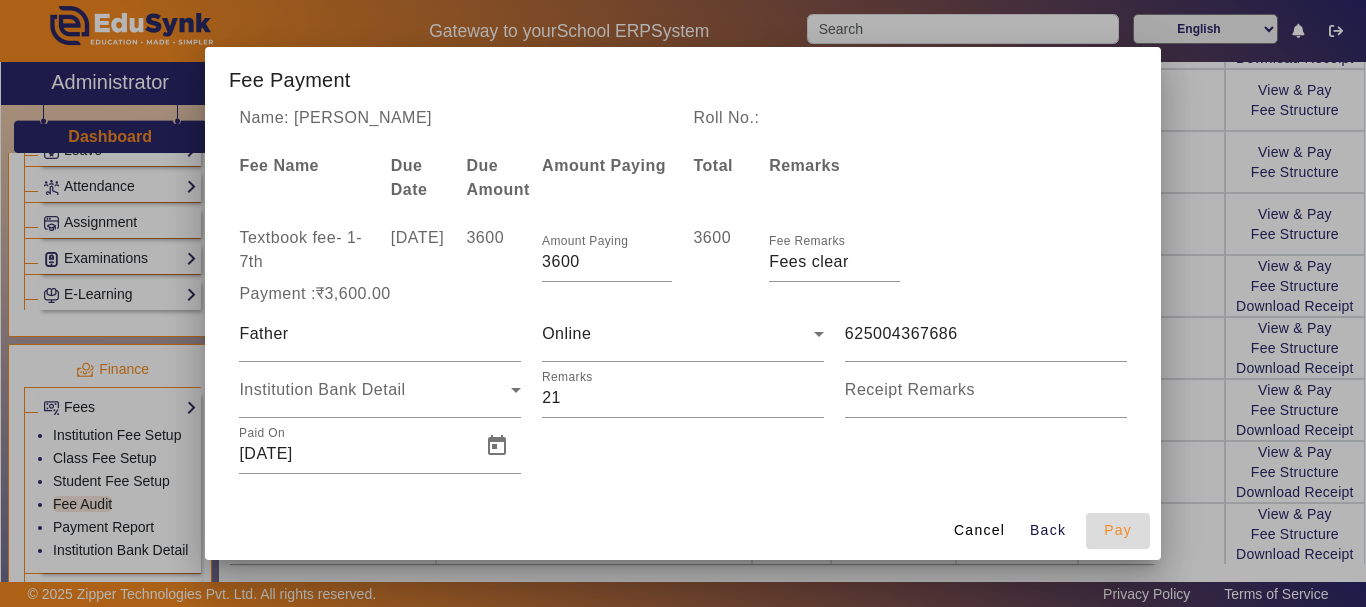 click on "Pay" at bounding box center (1118, 530) 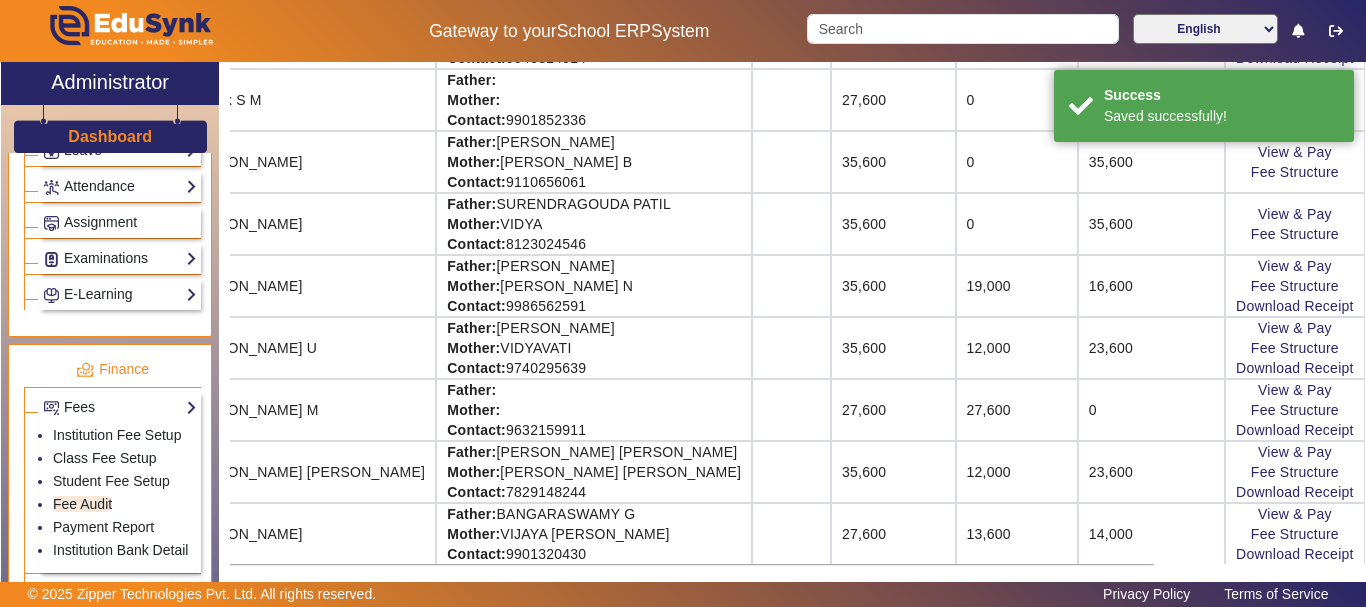 scroll, scrollTop: 0, scrollLeft: 233, axis: horizontal 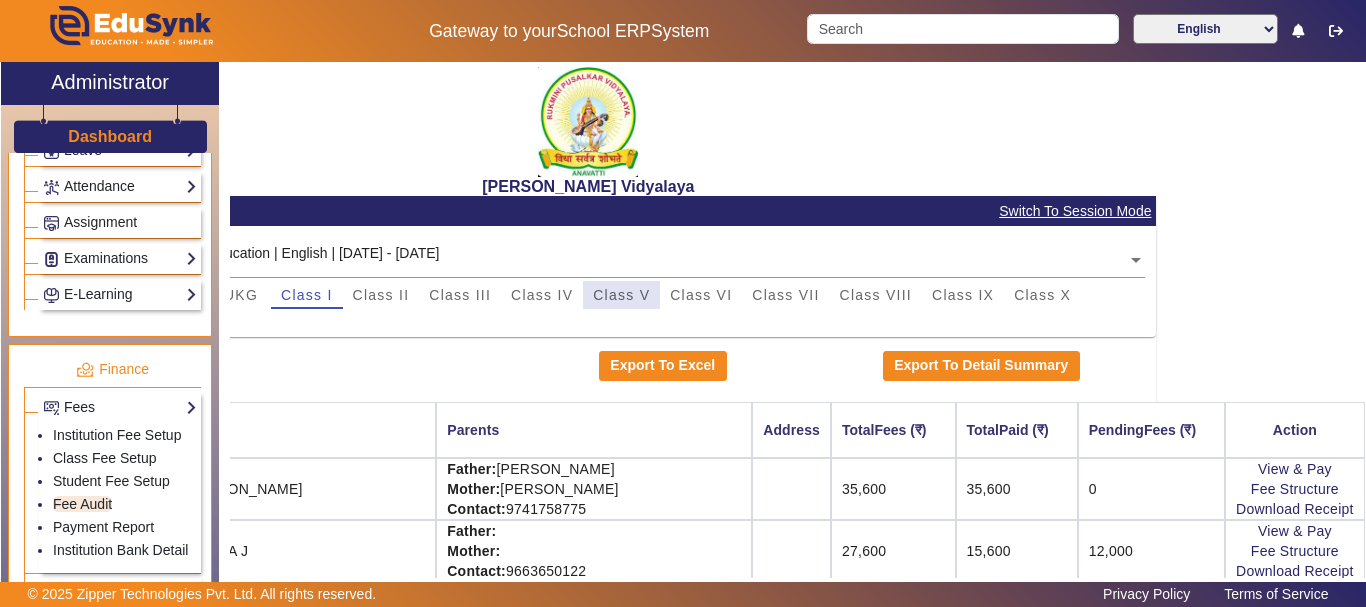 click on "Class V" at bounding box center [621, 295] 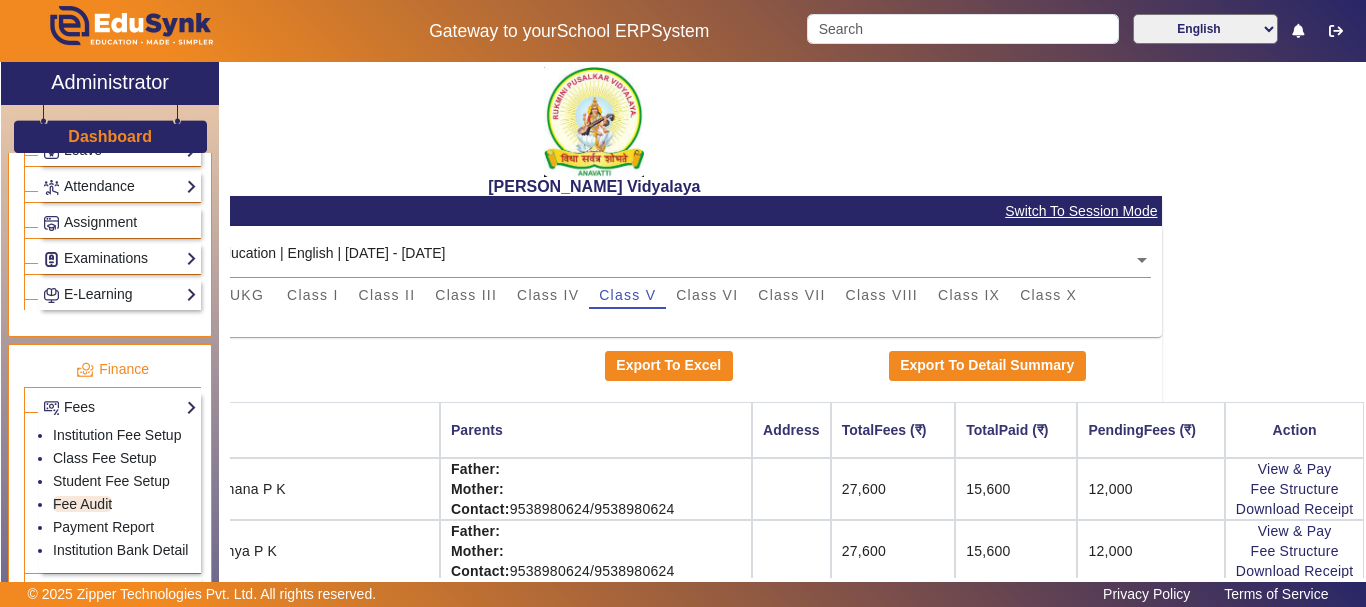 scroll, scrollTop: 0, scrollLeft: 51, axis: horizontal 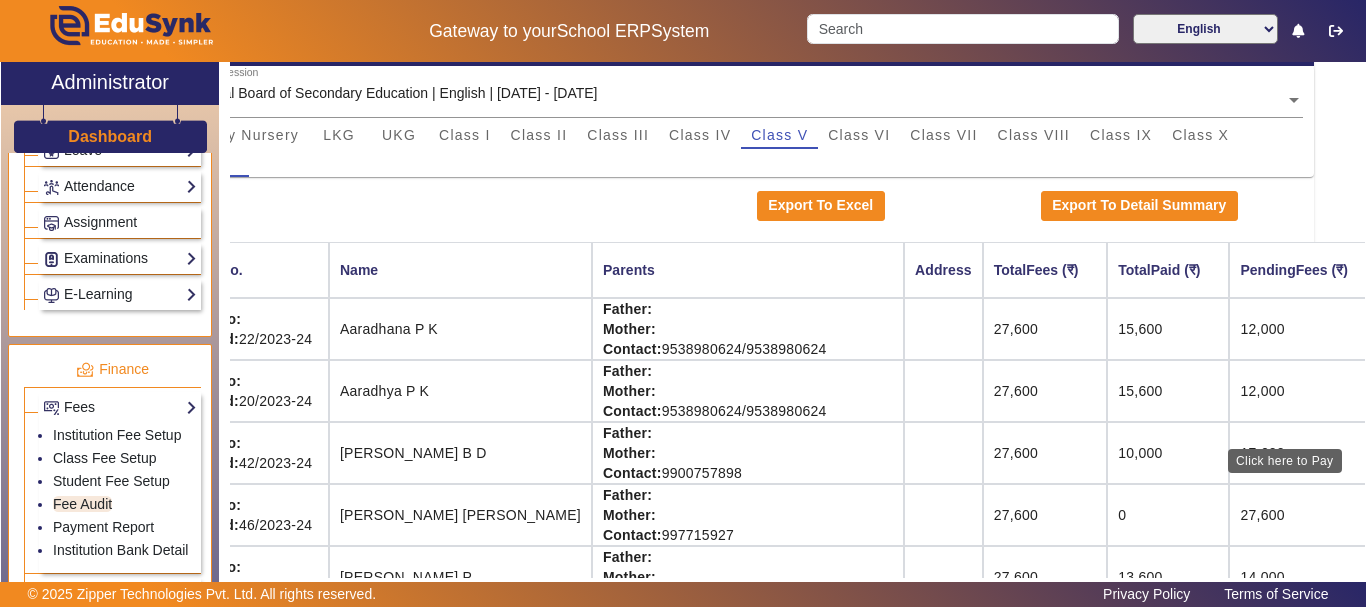 click on "View & Pay" 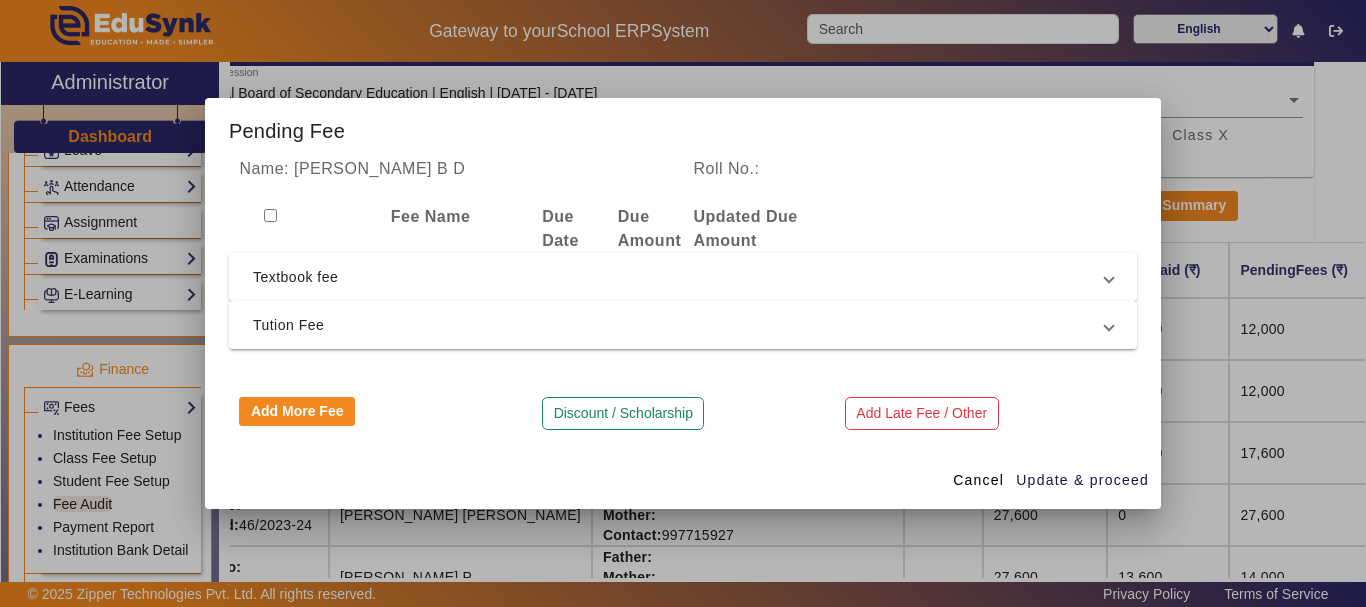 click on "Textbook fee" at bounding box center (679, 277) 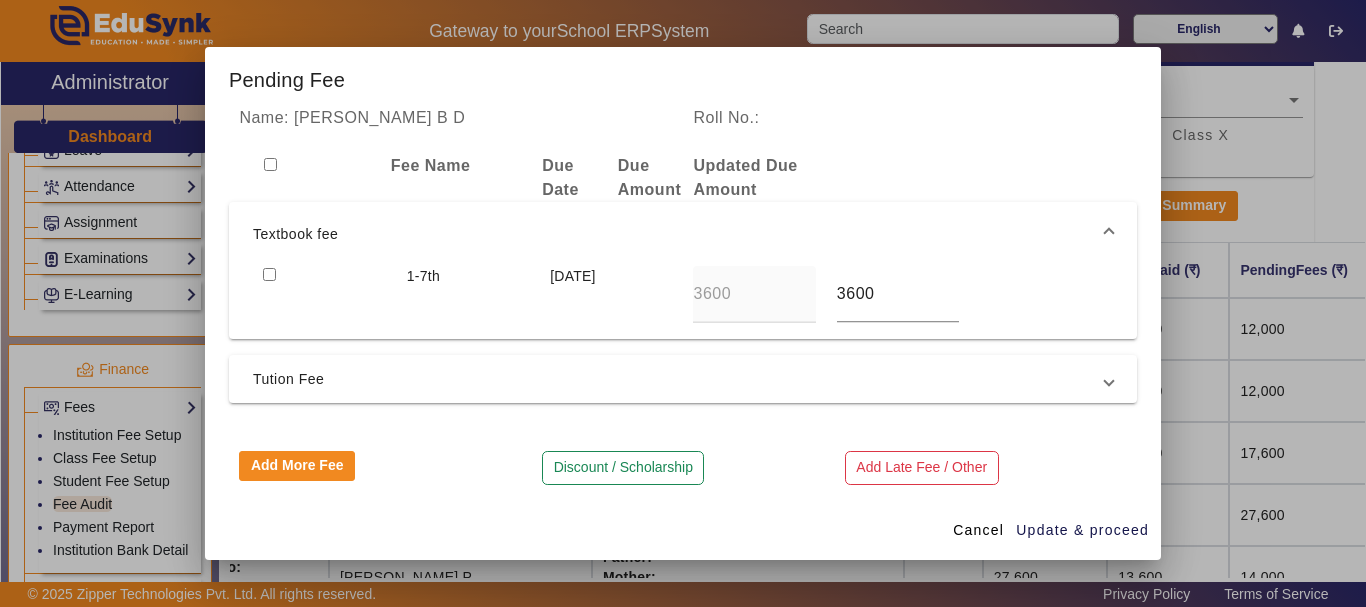 click at bounding box center (269, 274) 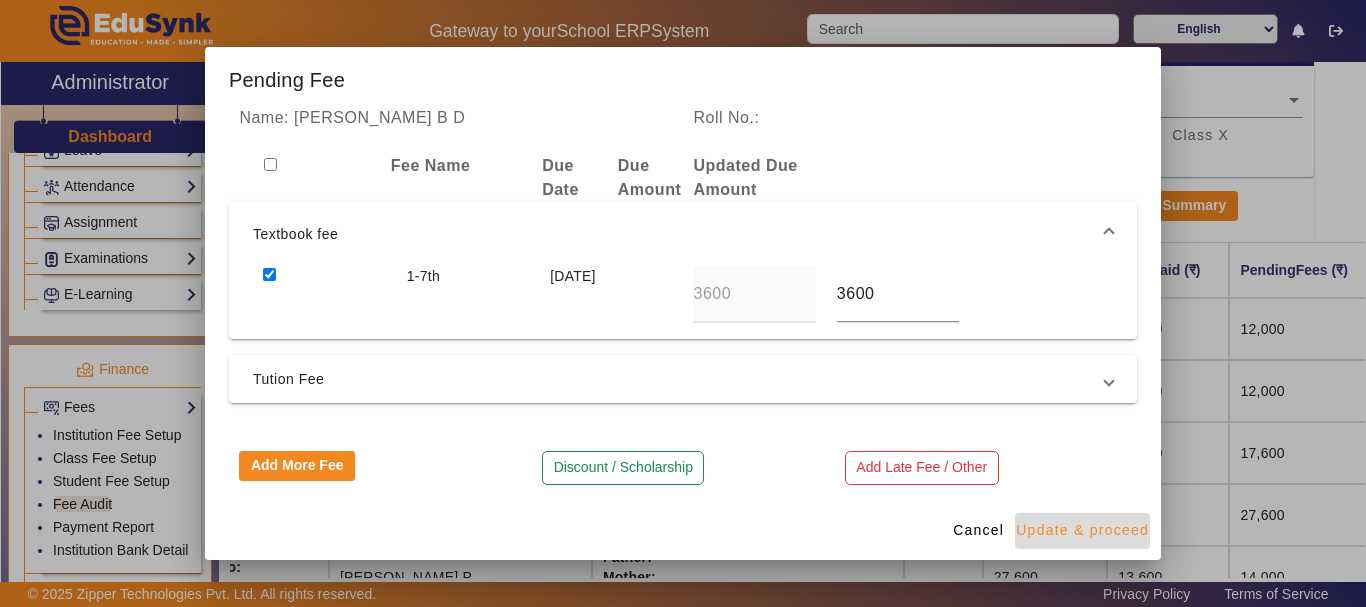 click on "Update & proceed" at bounding box center [1082, 530] 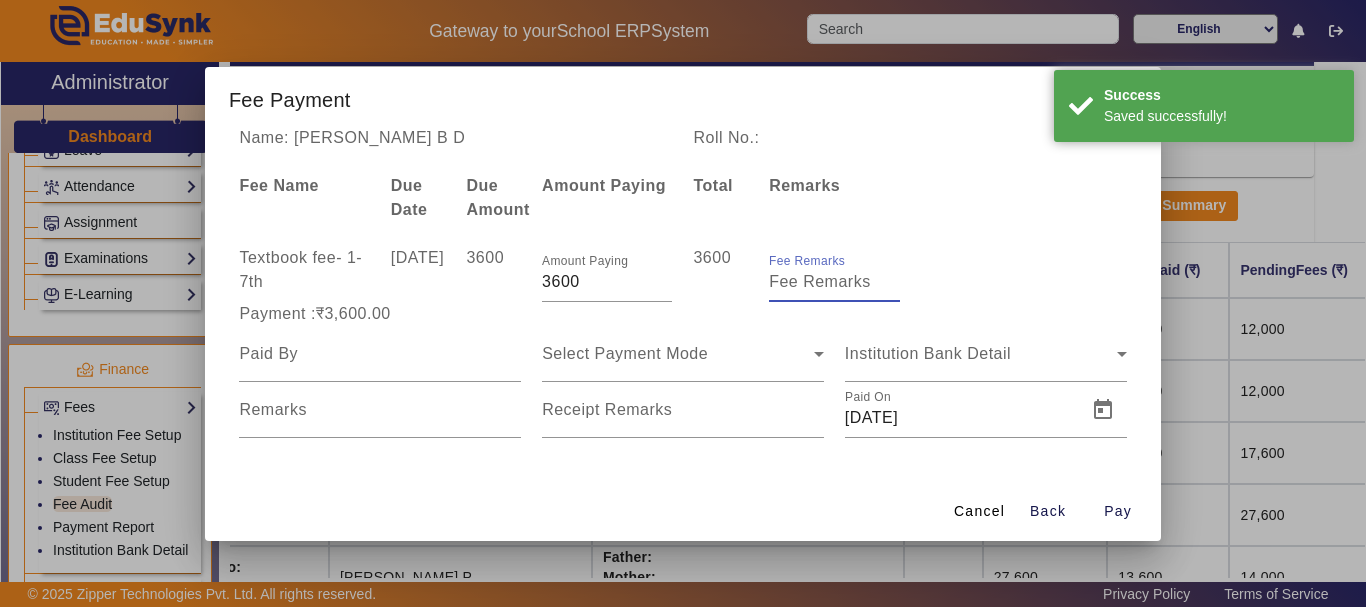 click on "Fee Remarks" at bounding box center (834, 282) 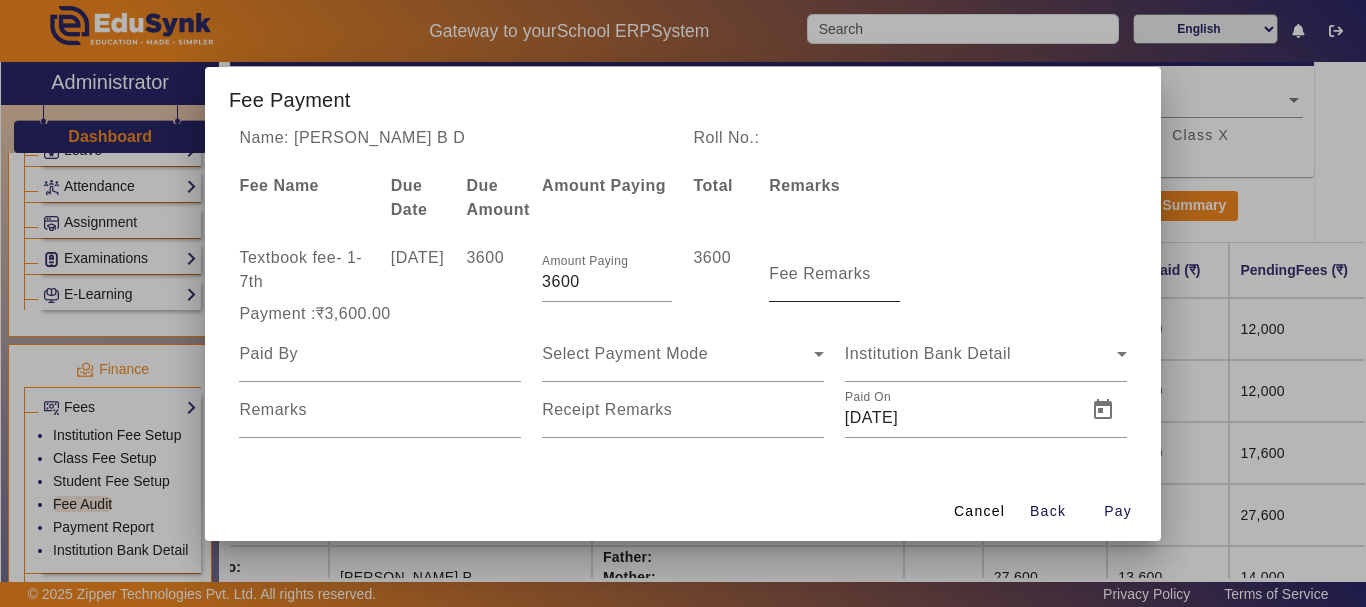 click on "Fee Remarks" at bounding box center [834, 274] 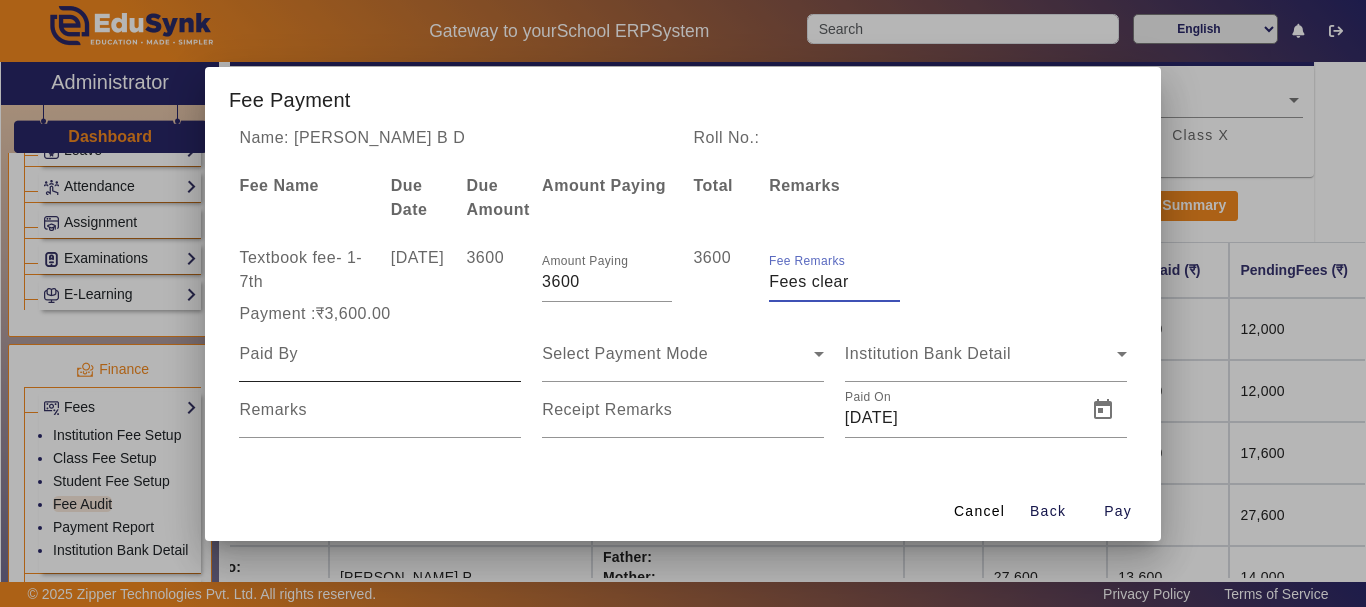 type on "Fees clear" 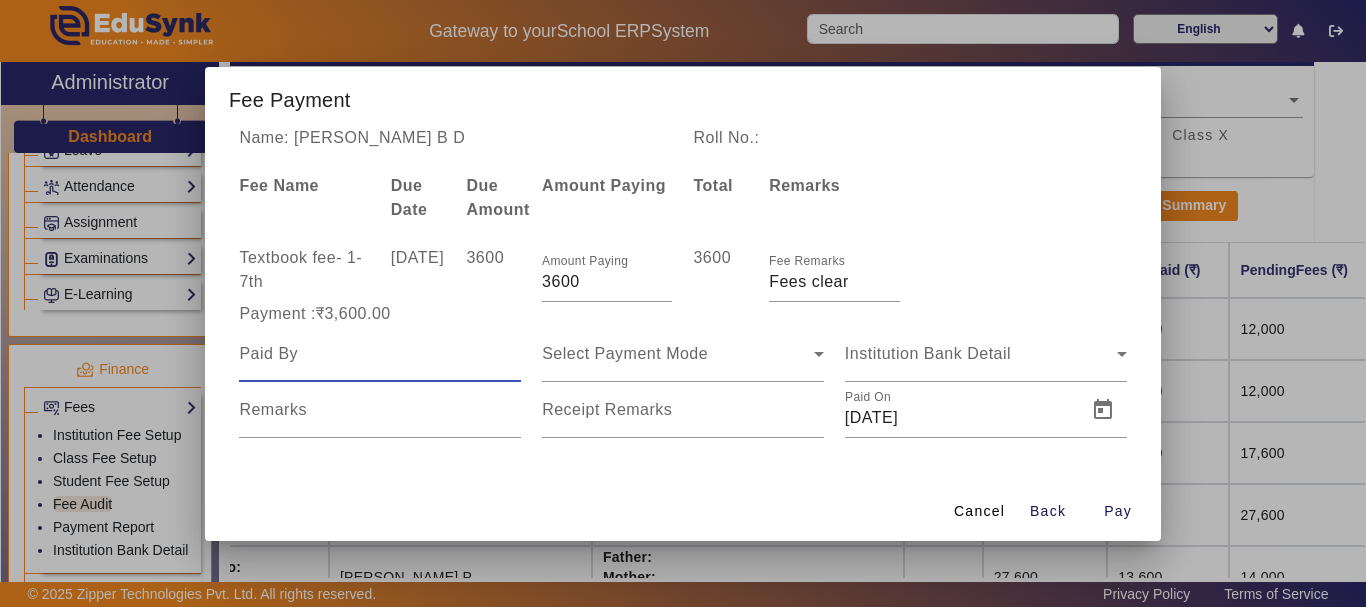 click at bounding box center (380, 354) 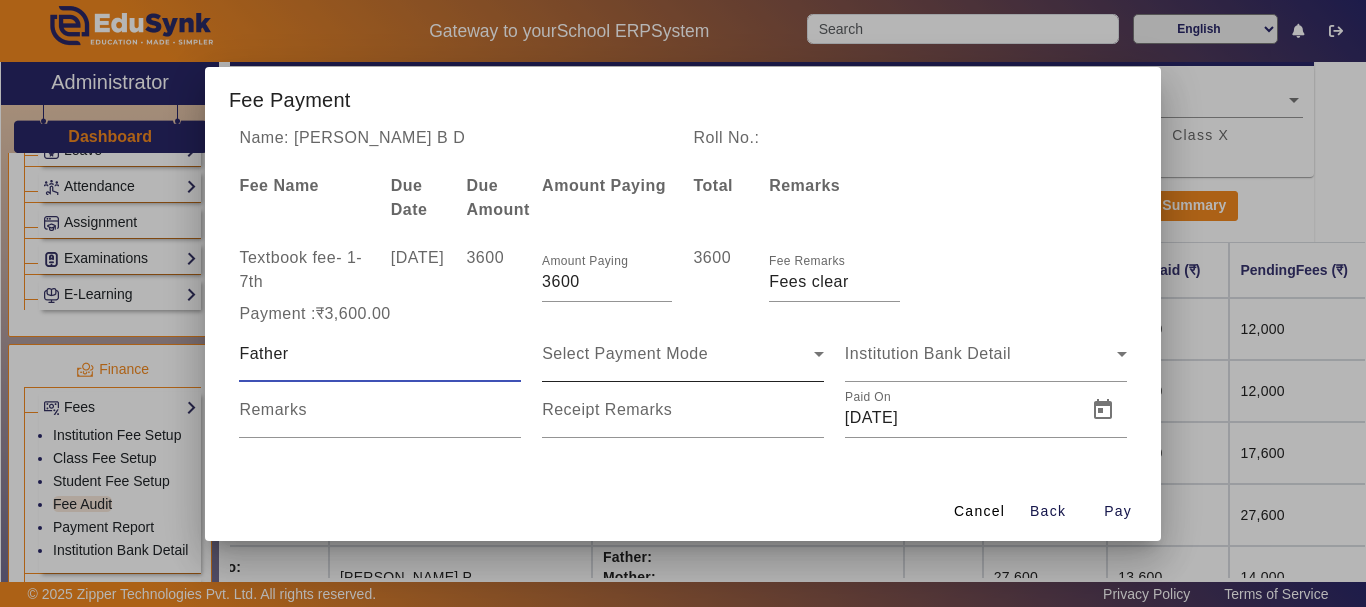type on "Father" 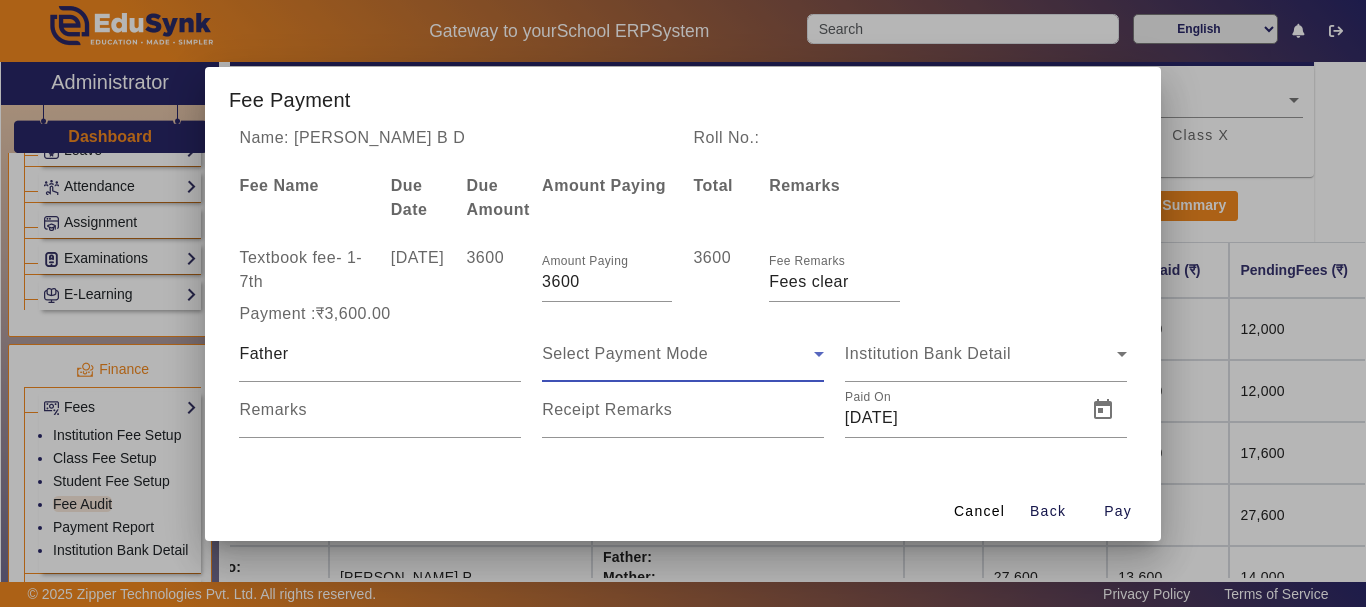 click on "Select Payment Mode" at bounding box center (678, 354) 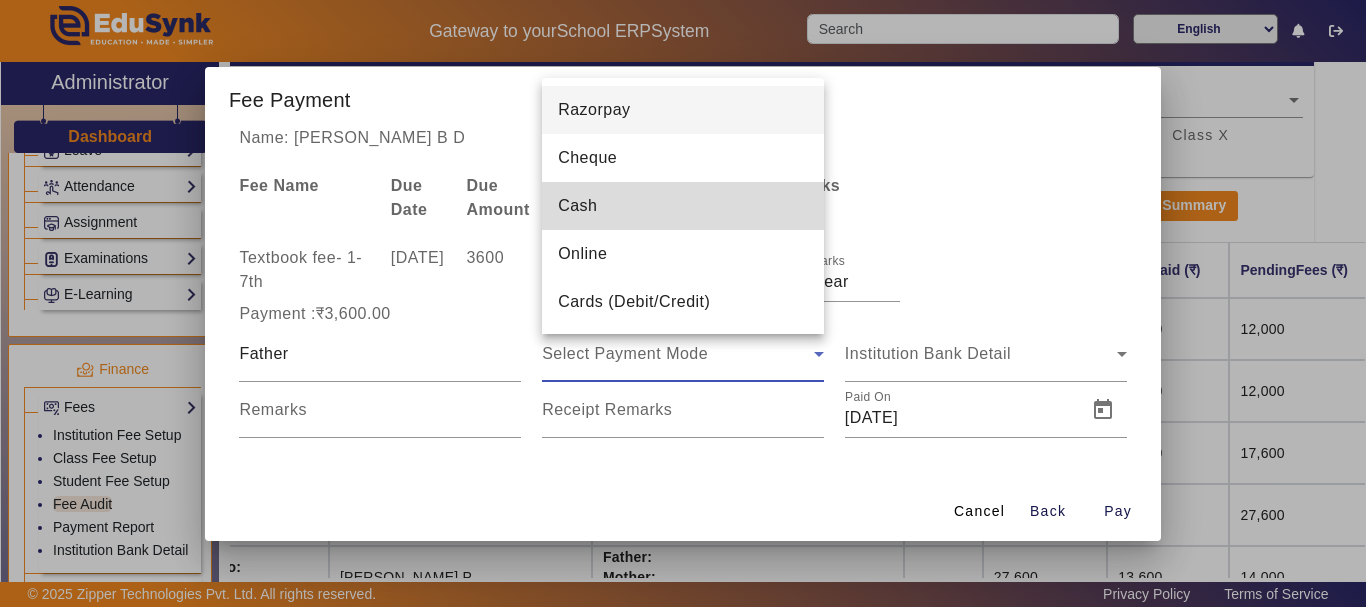 click on "Cash" at bounding box center (577, 206) 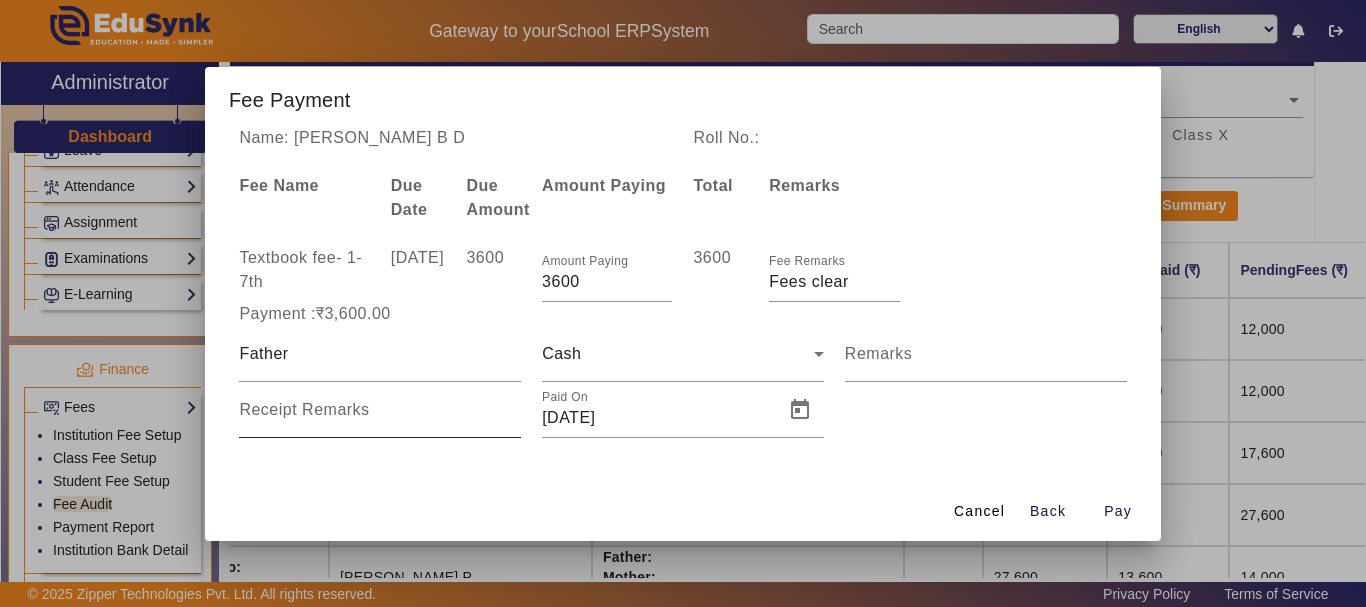 click on "Receipt Remarks" at bounding box center (380, 410) 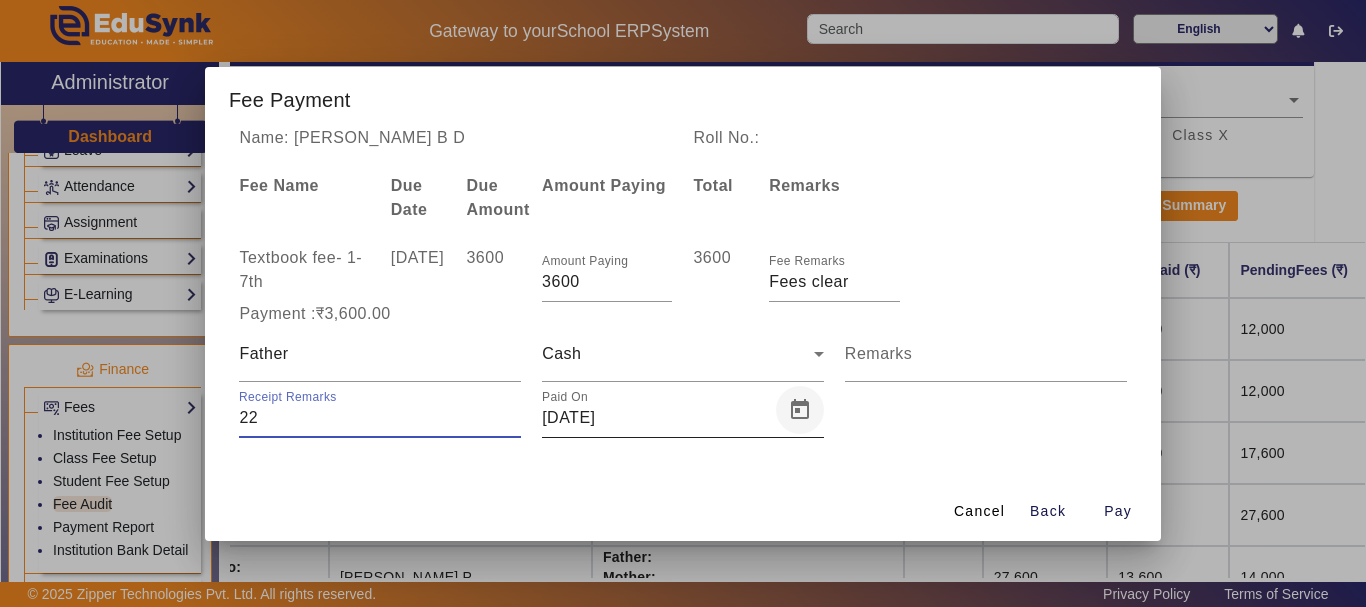 type on "22" 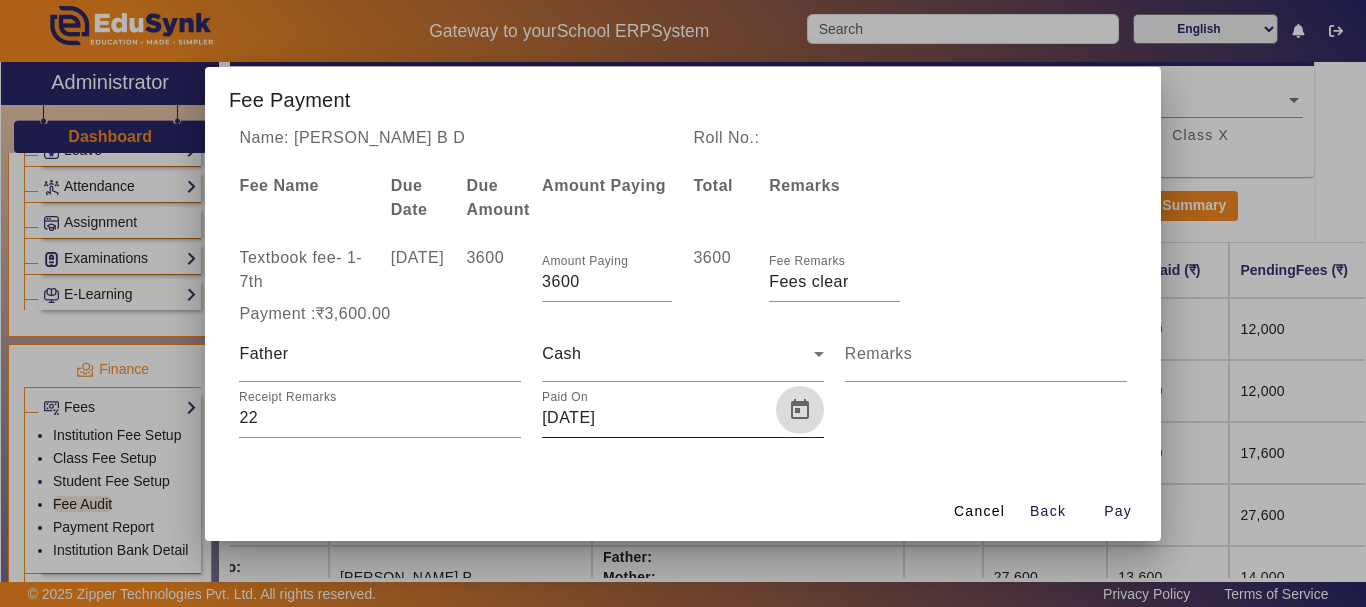click at bounding box center (800, 410) 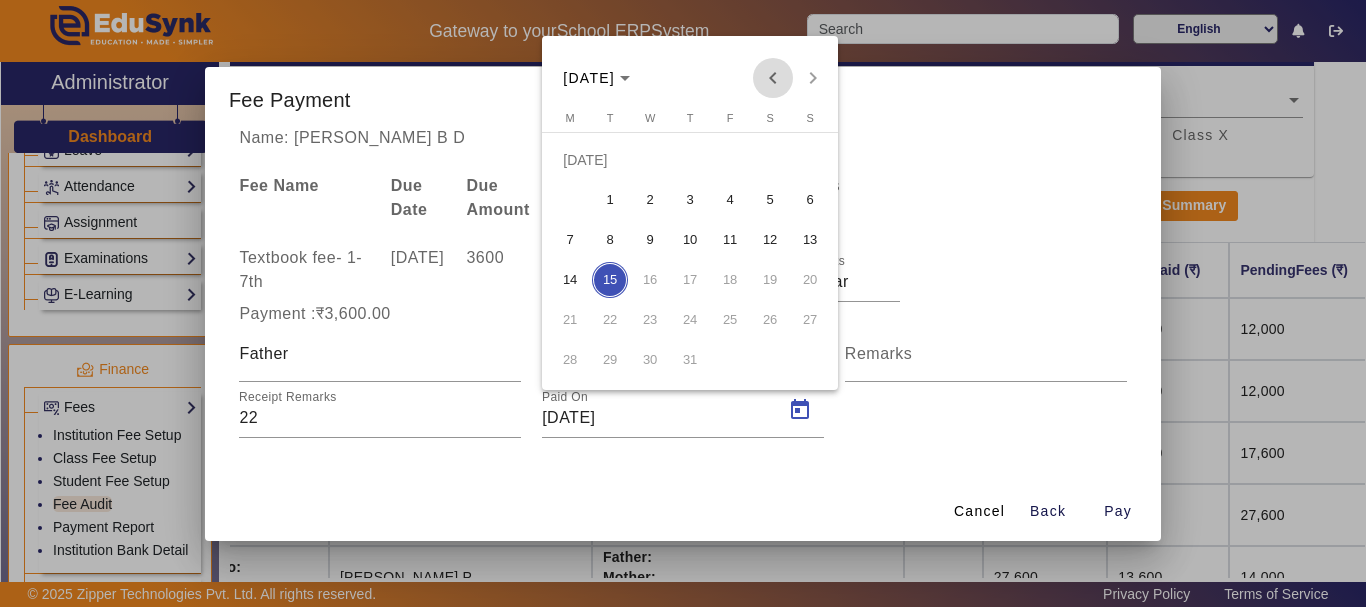 click at bounding box center [773, 78] 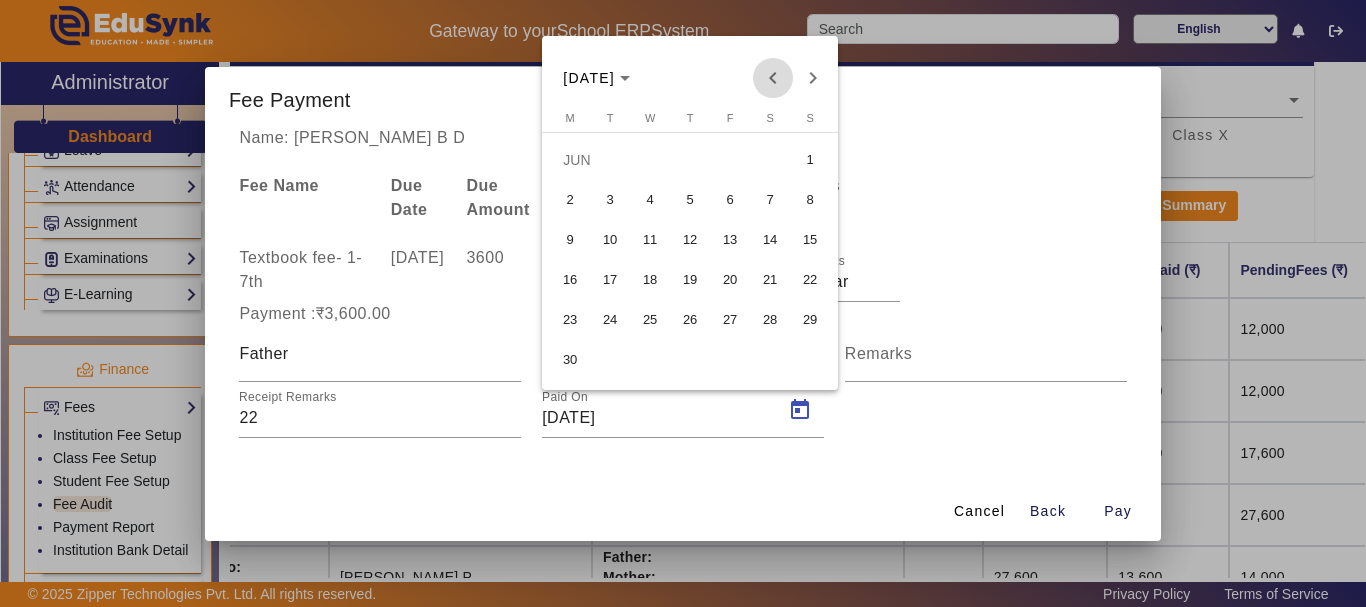 click at bounding box center [773, 78] 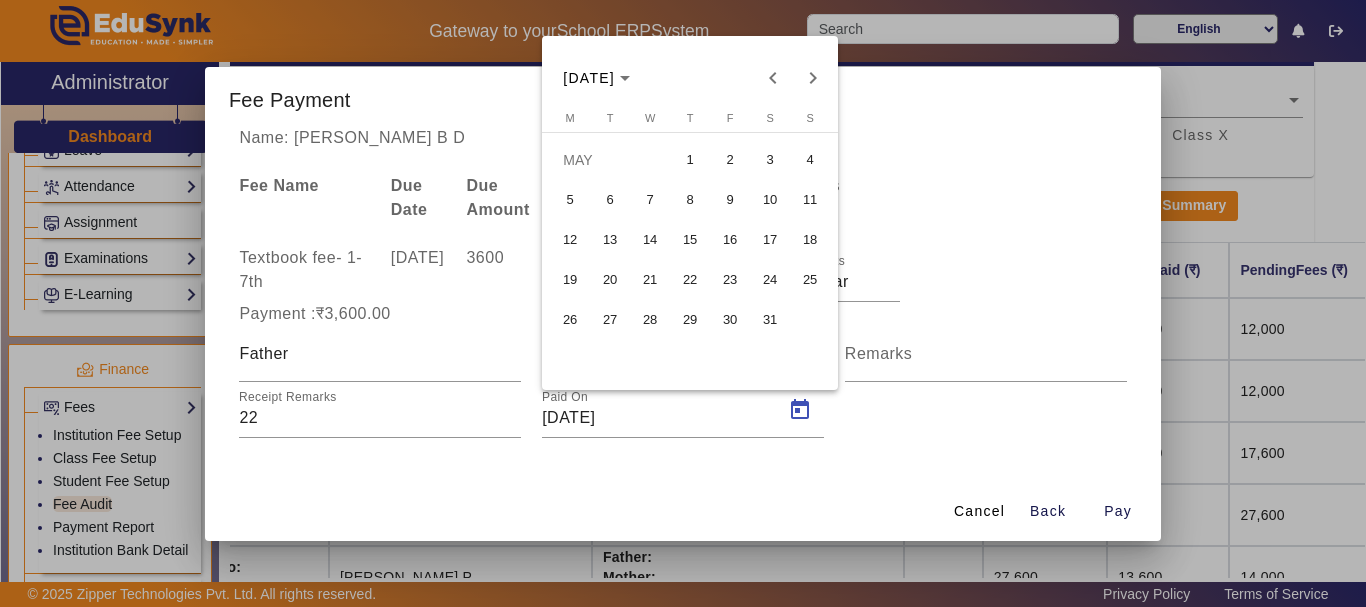 click on "26" at bounding box center [570, 320] 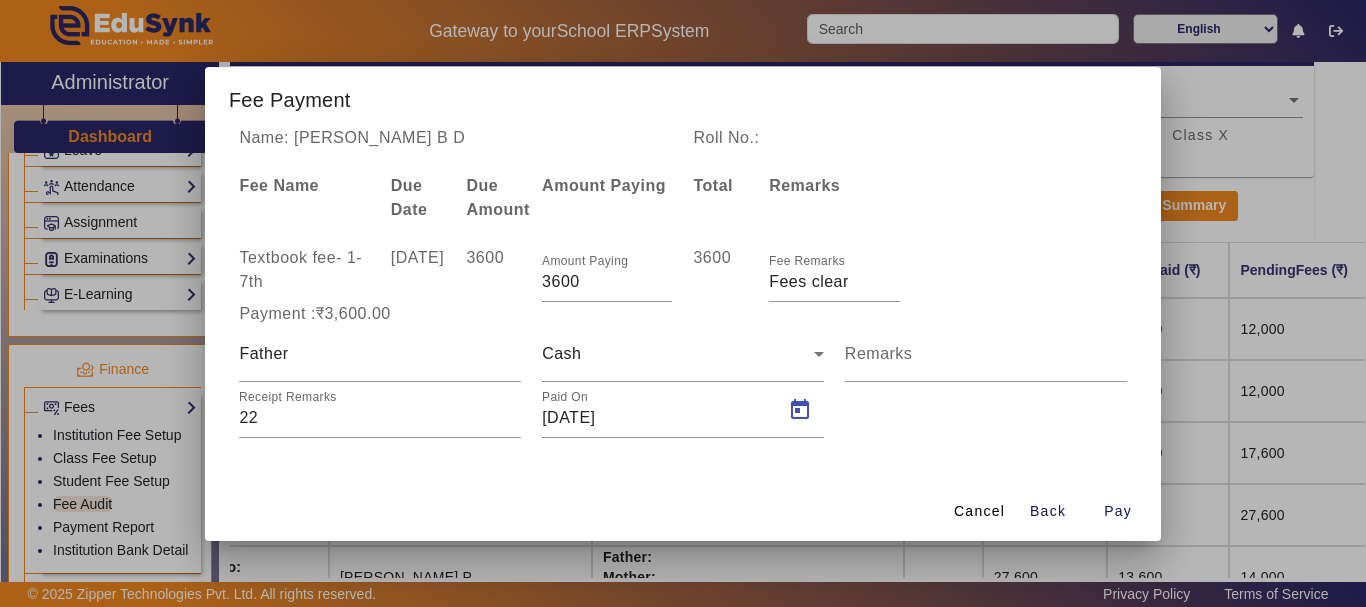 type on "[DATE]" 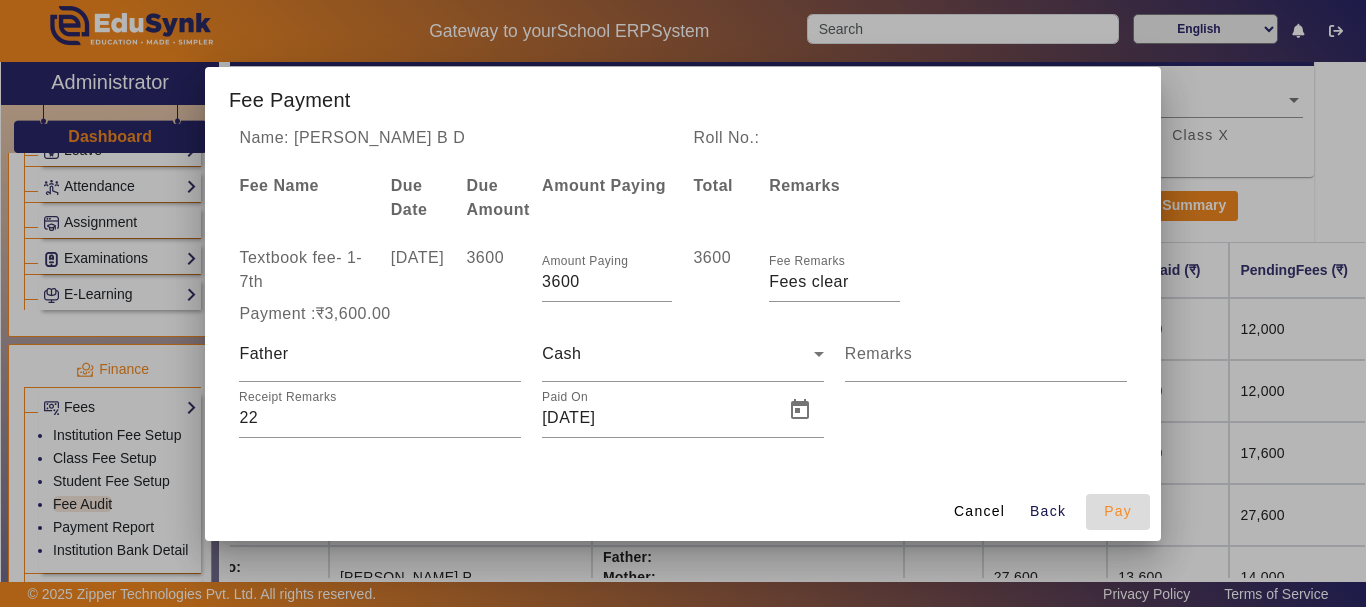 click on "Pay" at bounding box center (1118, 511) 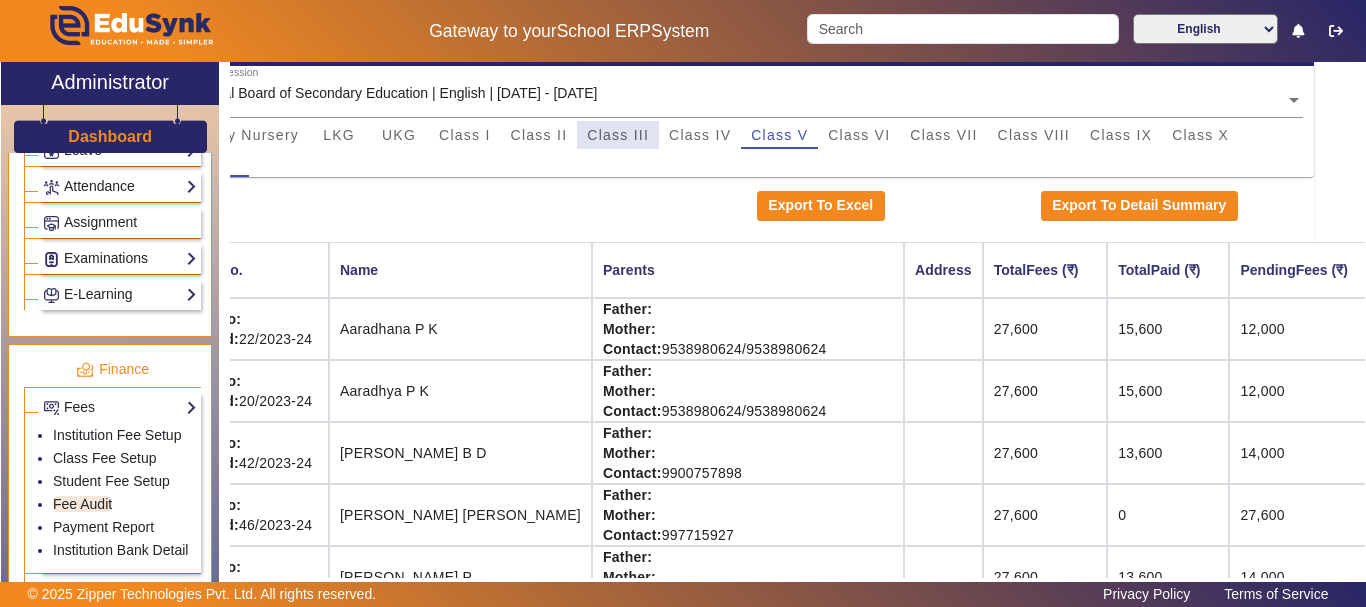 click on "Class III" at bounding box center (618, 135) 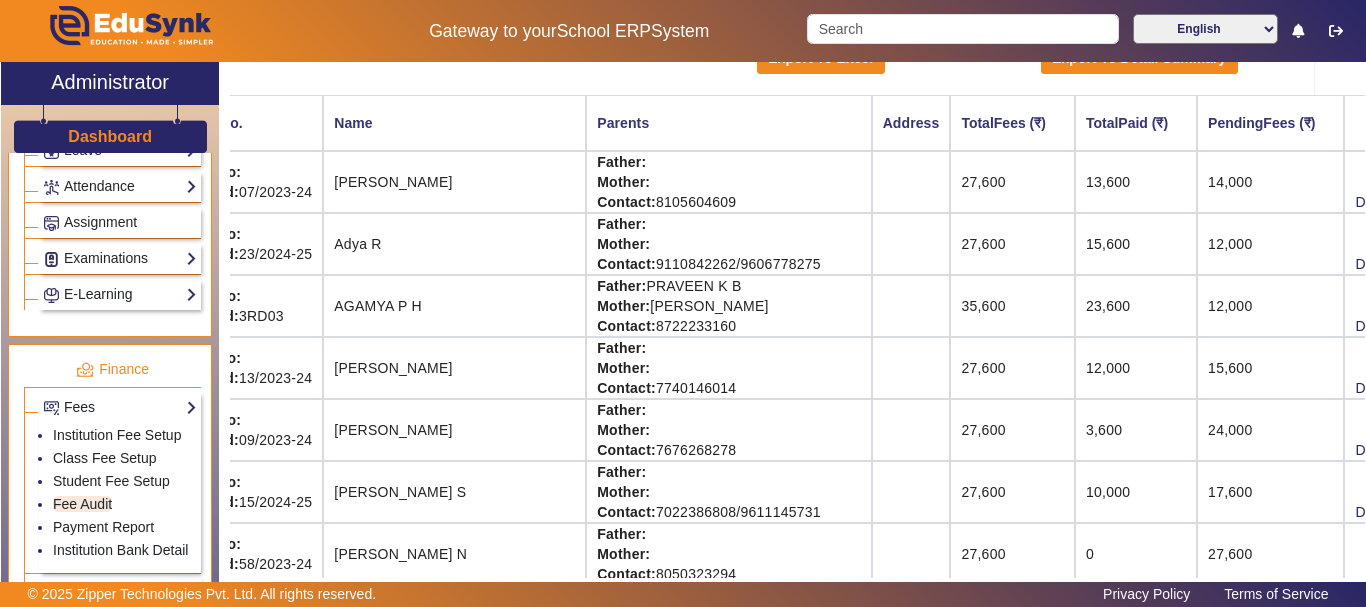 scroll, scrollTop: 320, scrollLeft: 51, axis: both 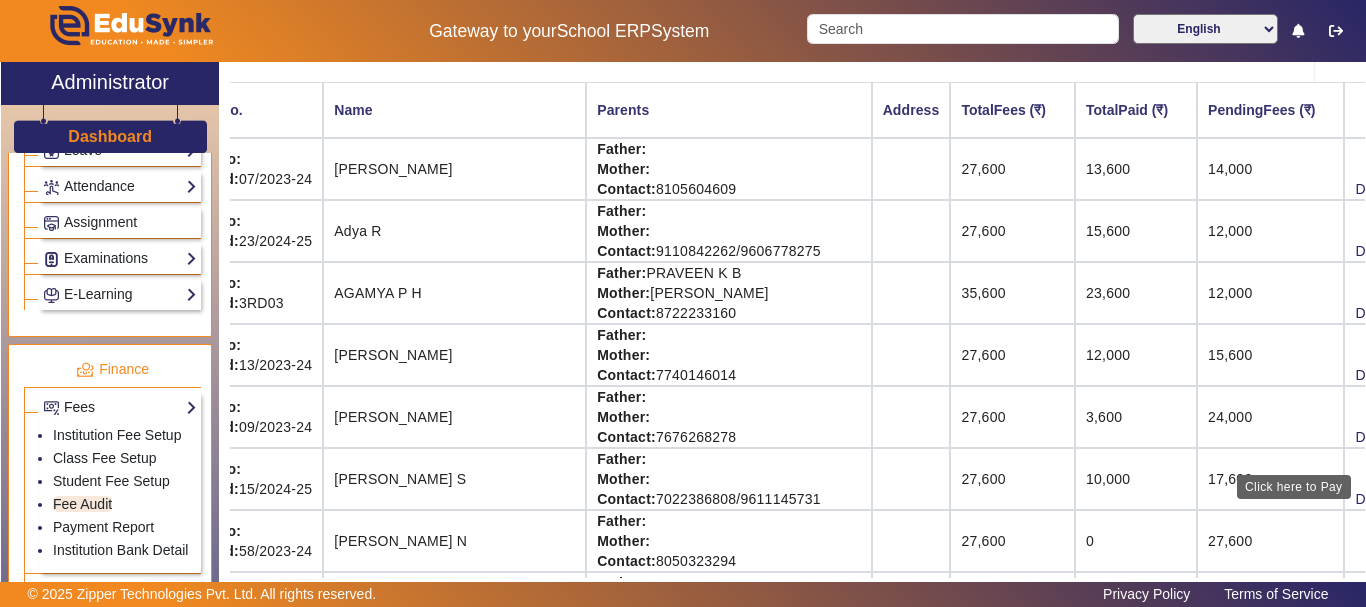 click on "View & Pay" 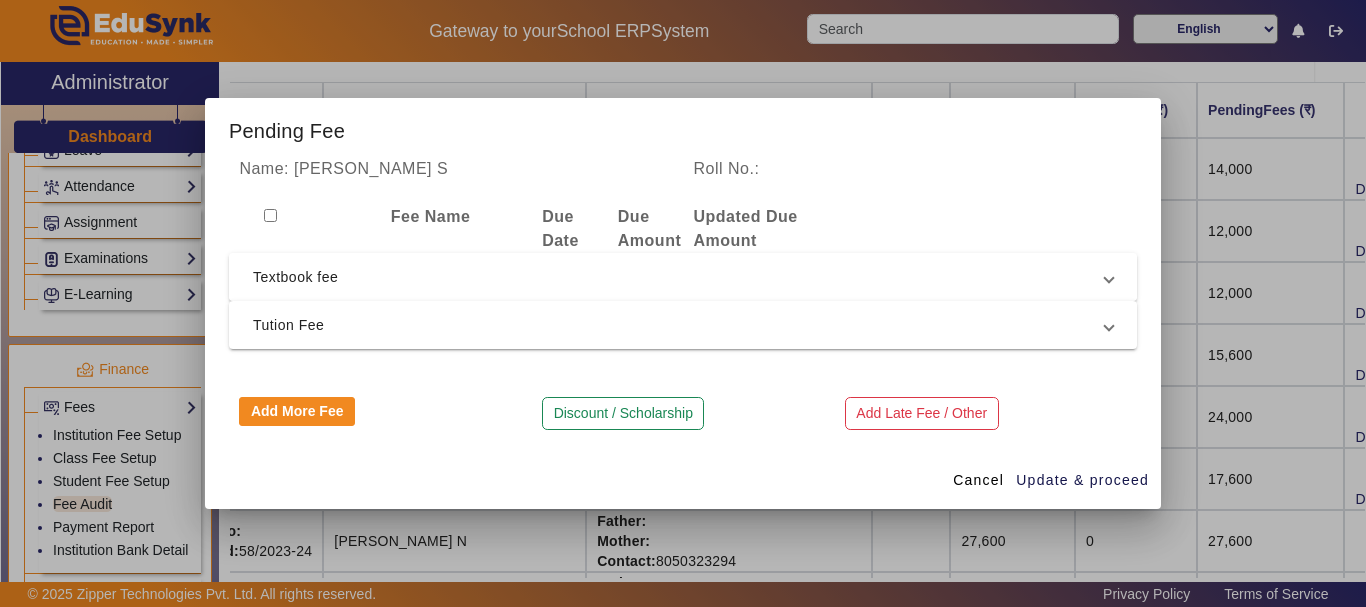 click on "Textbook fee" at bounding box center (679, 277) 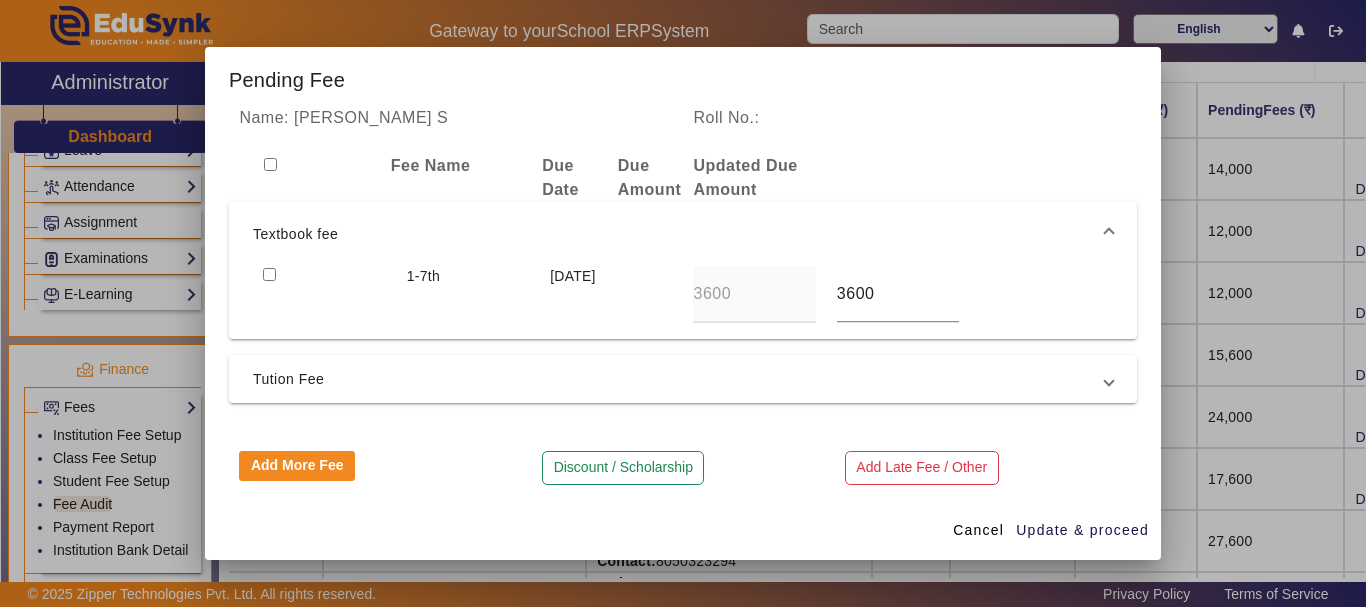 click at bounding box center [269, 274] 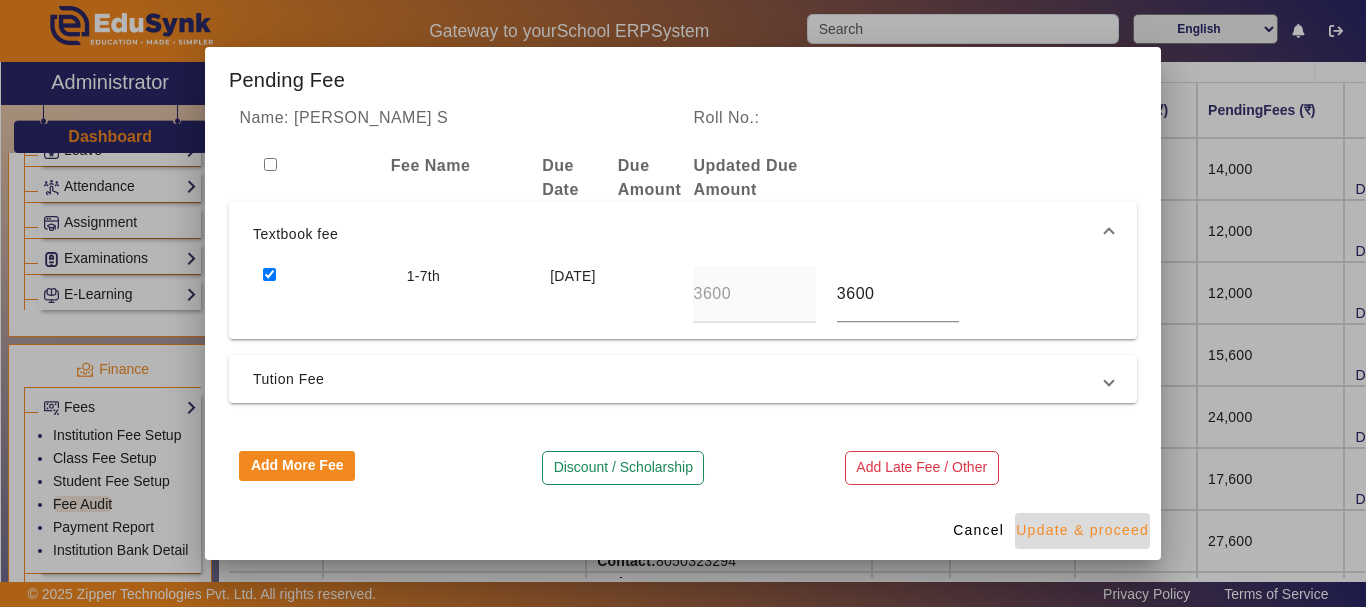 click on "Update & proceed" at bounding box center [1082, 530] 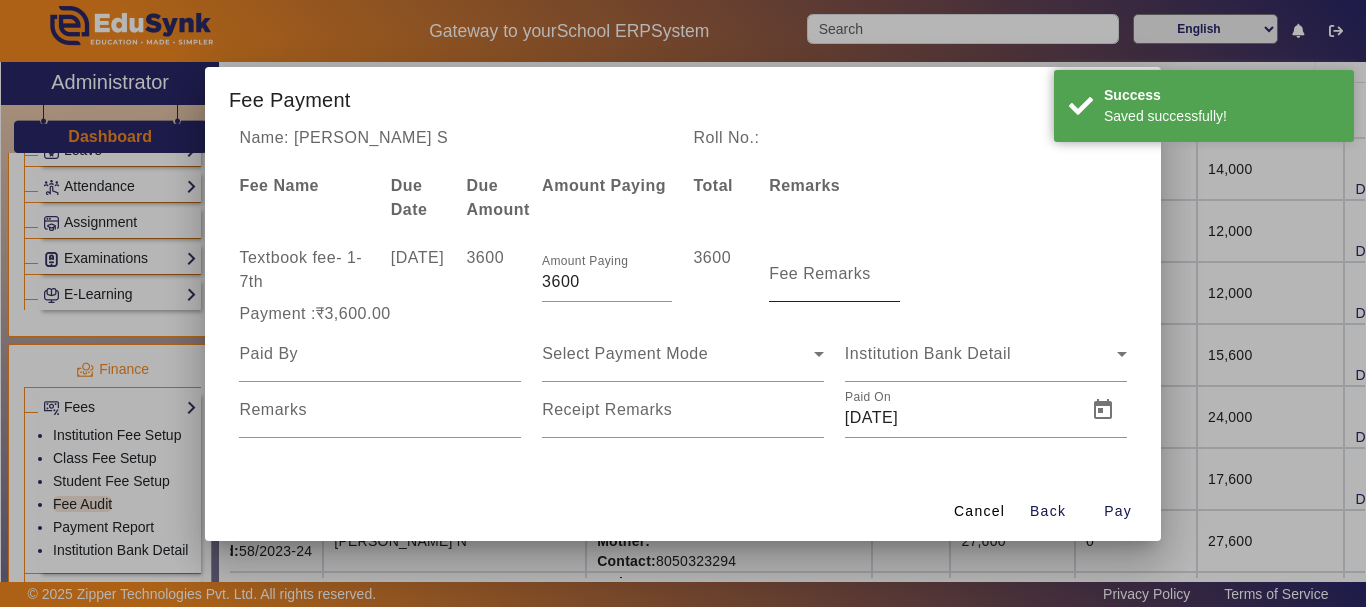 click on "Fee Remarks" at bounding box center [820, 273] 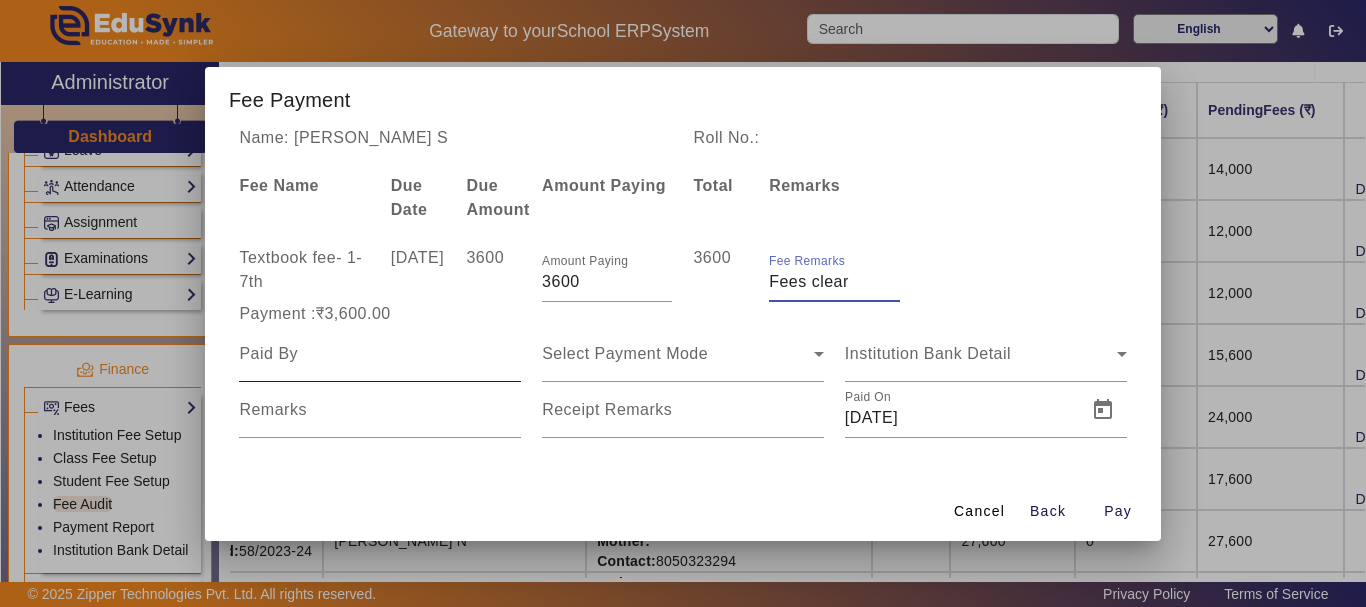 type on "Fees clear" 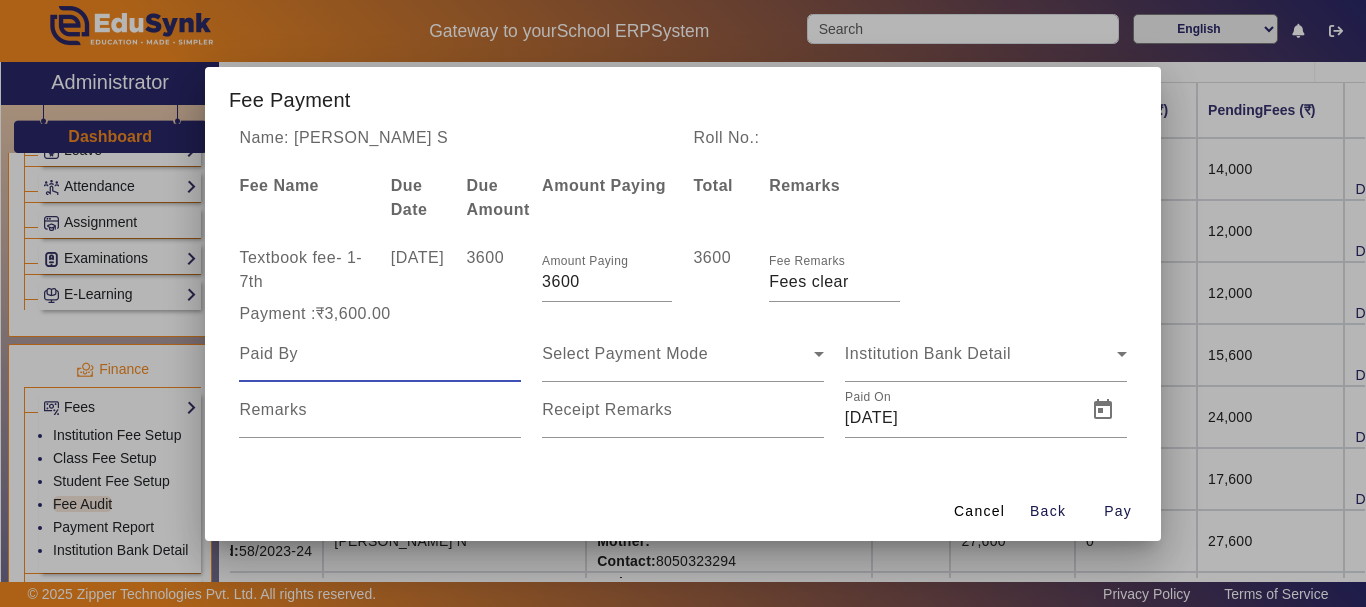 click at bounding box center (380, 354) 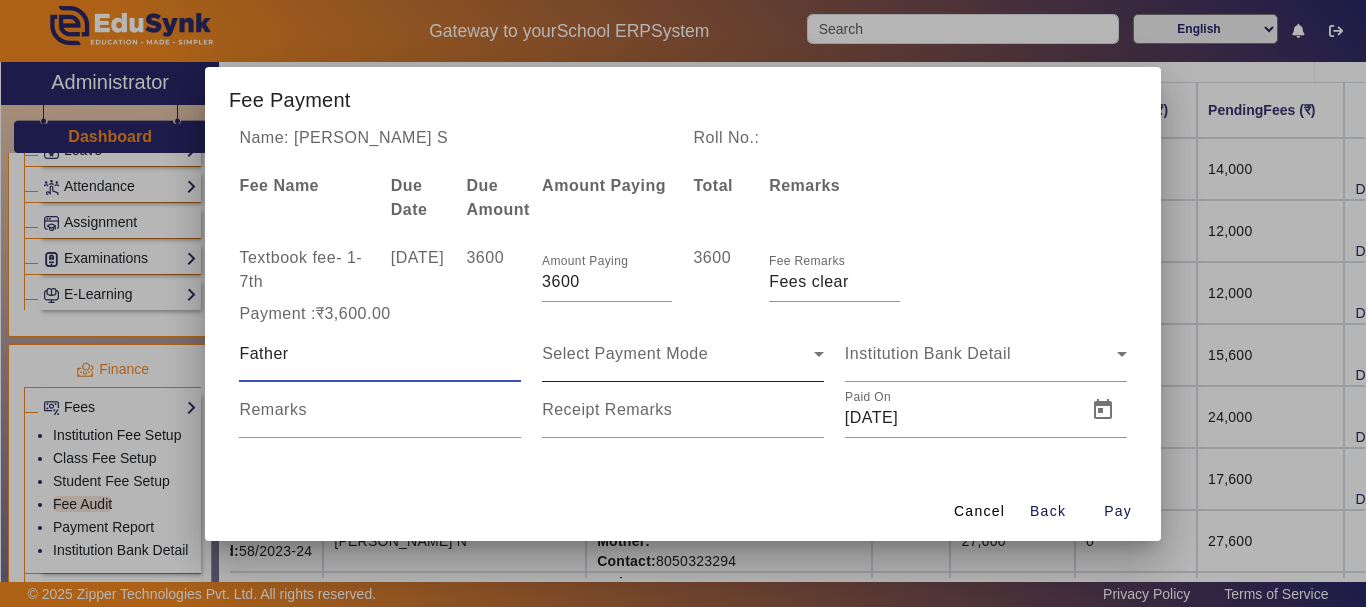 type on "Father" 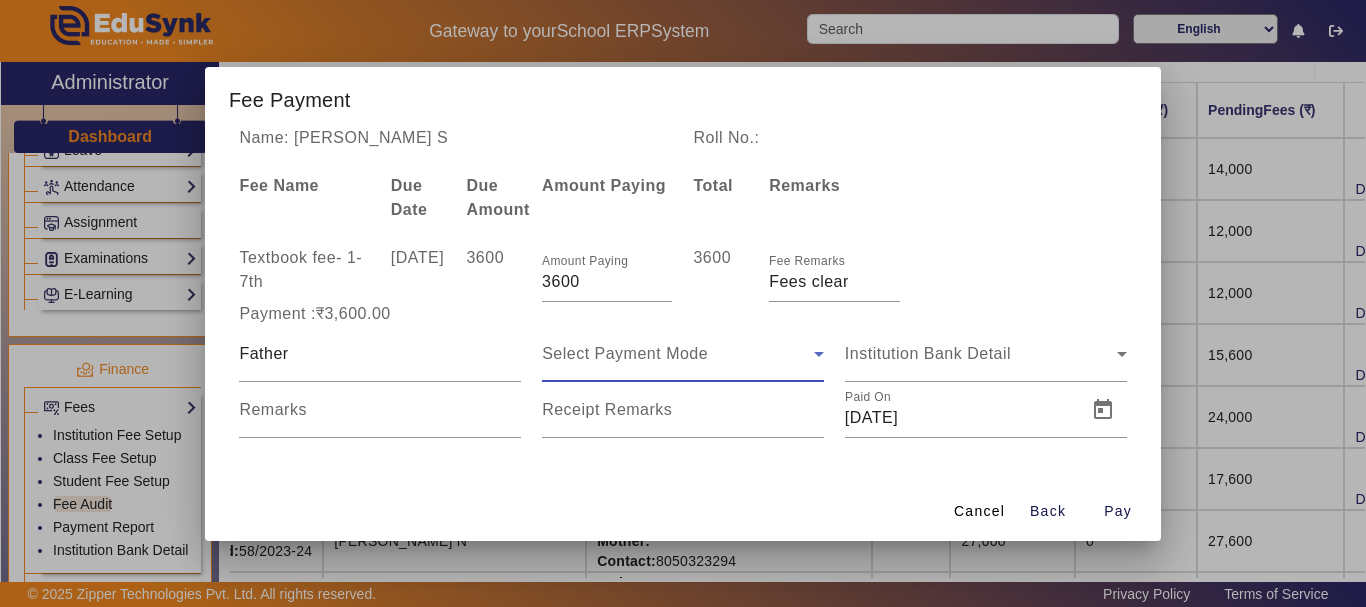 click on "Select Payment Mode" at bounding box center (625, 353) 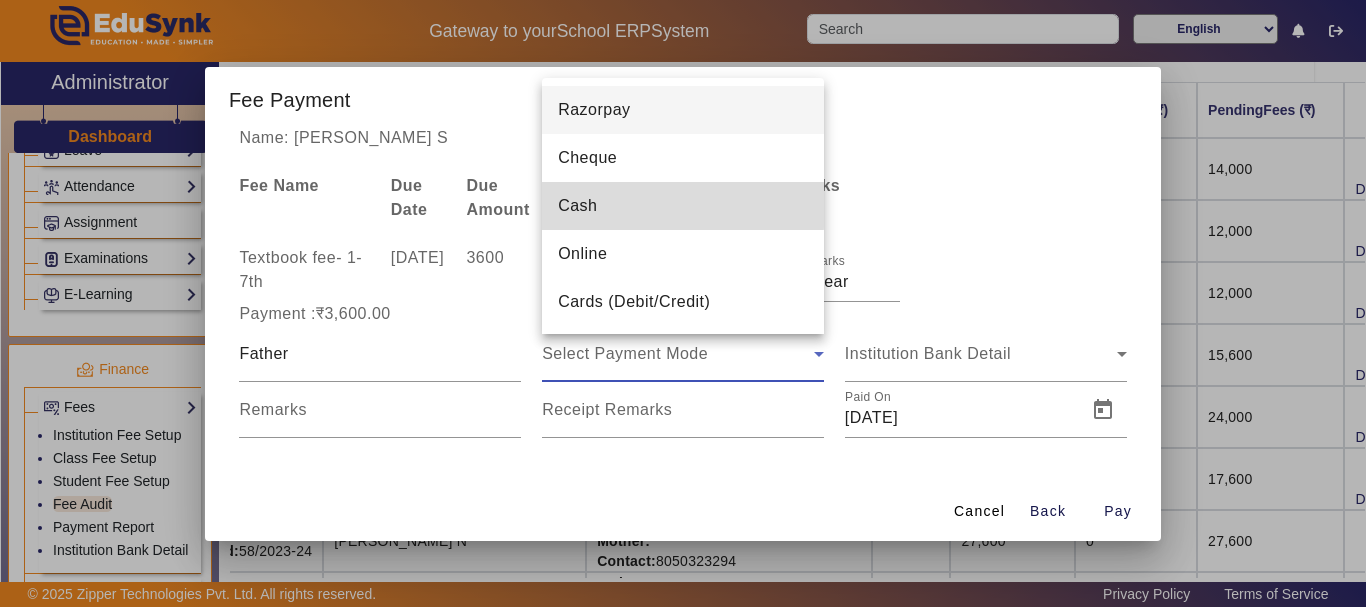 click on "Cash" at bounding box center (577, 206) 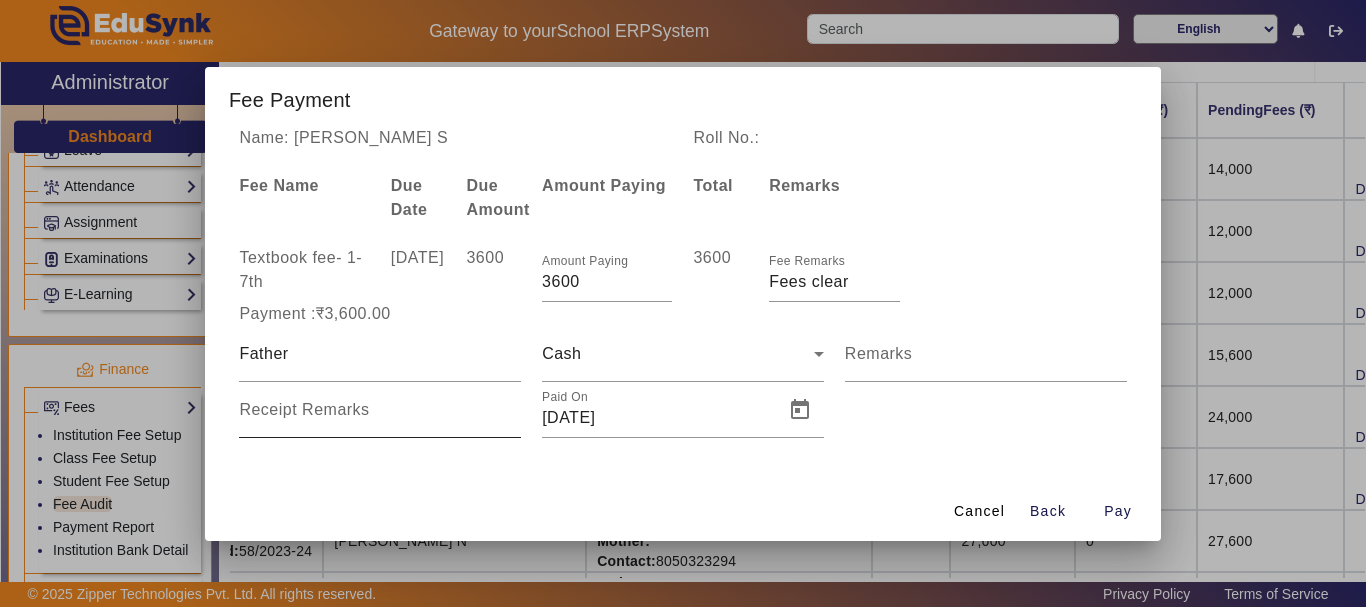 click on "Receipt Remarks" at bounding box center [304, 409] 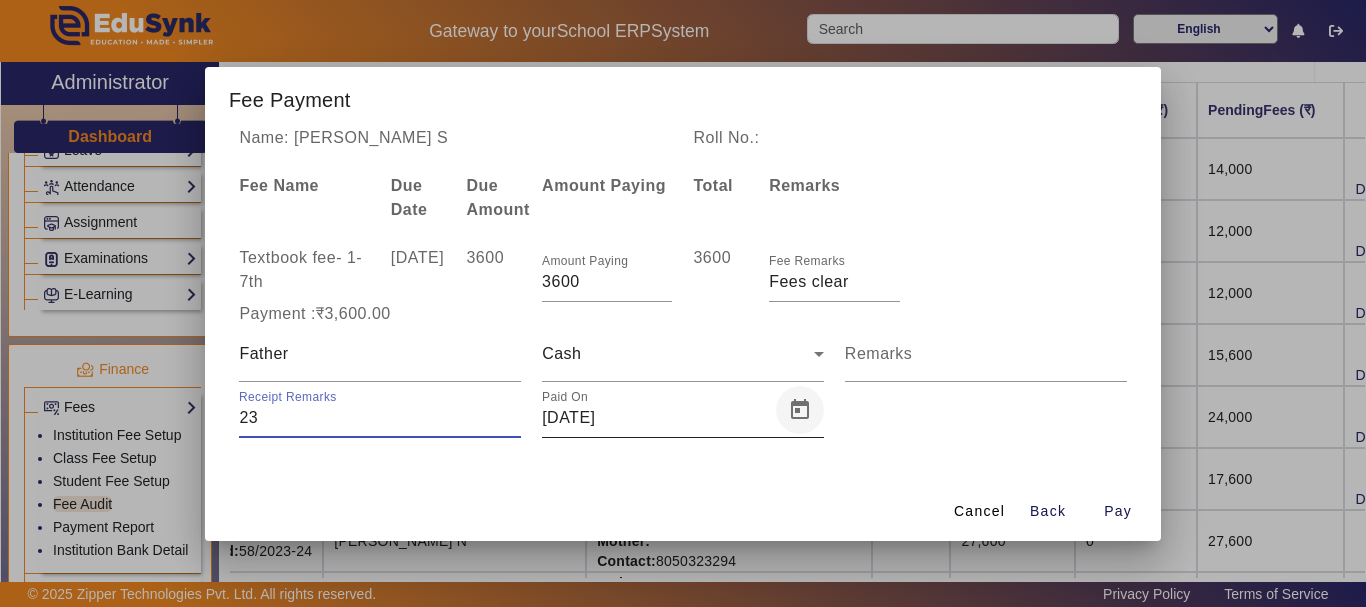 type on "23" 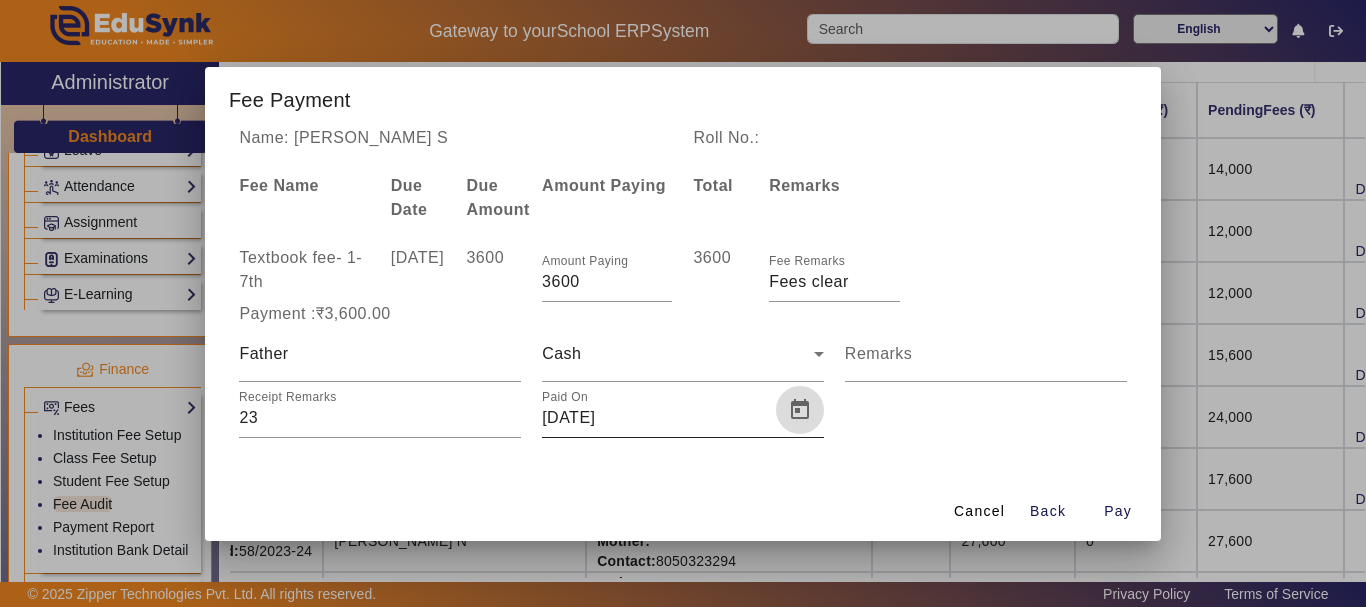 click at bounding box center (800, 410) 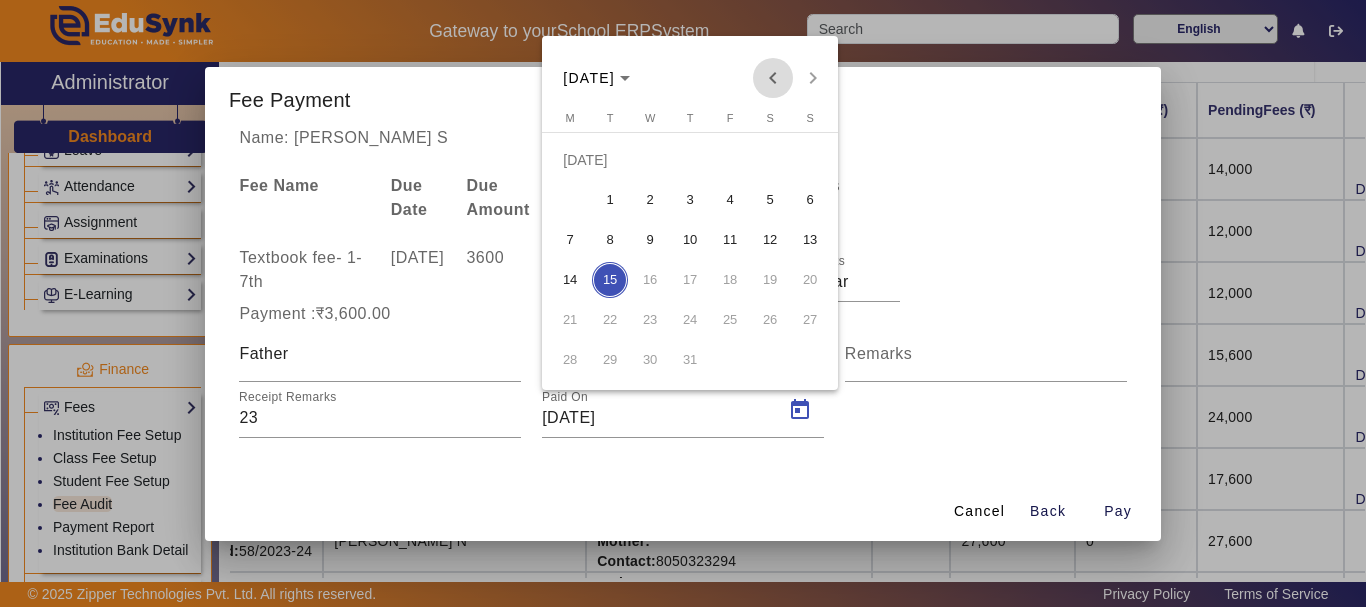 click at bounding box center [773, 78] 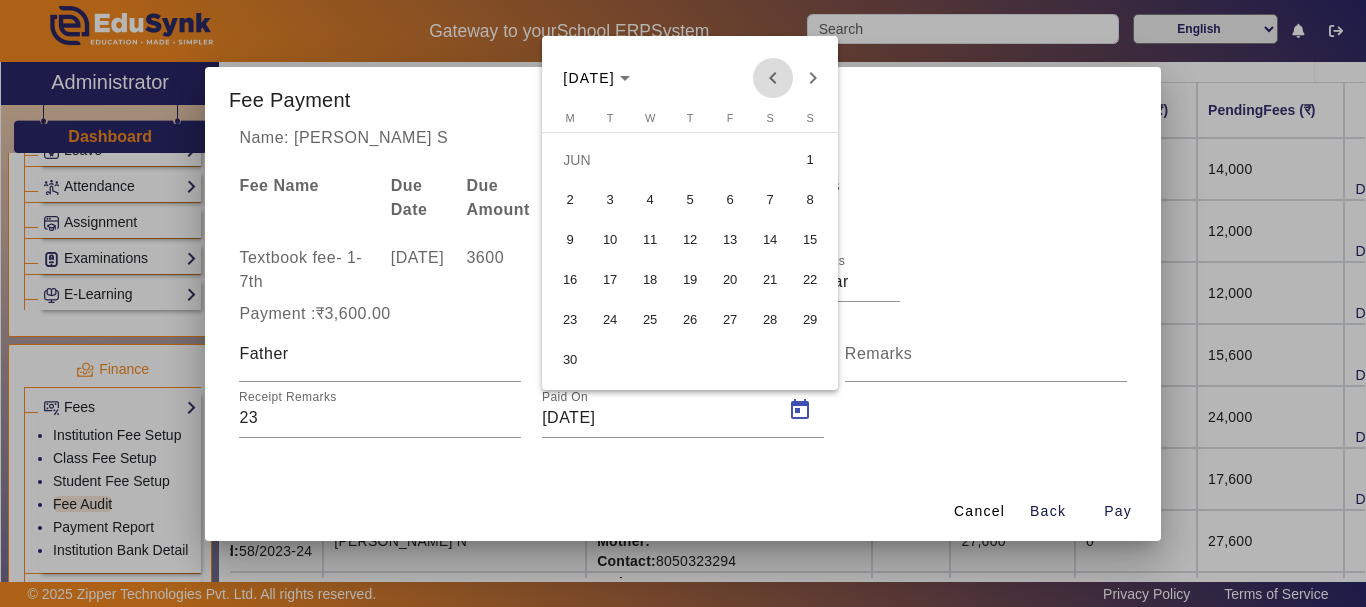 click at bounding box center [773, 78] 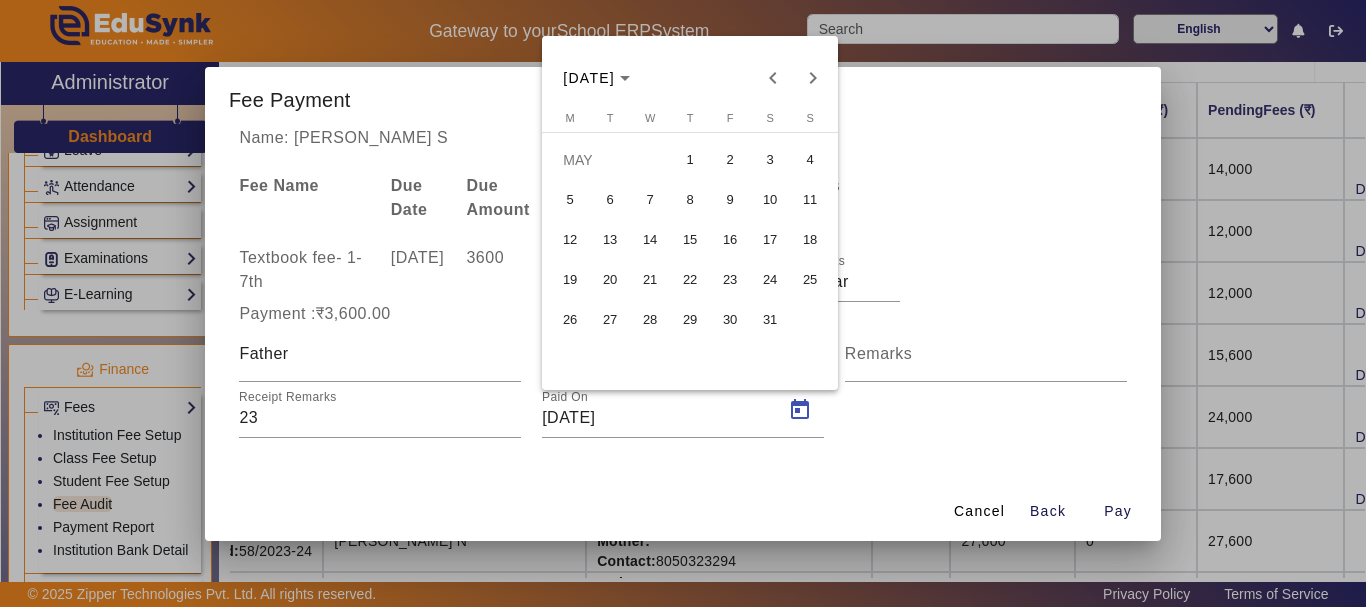click on "26" at bounding box center [570, 320] 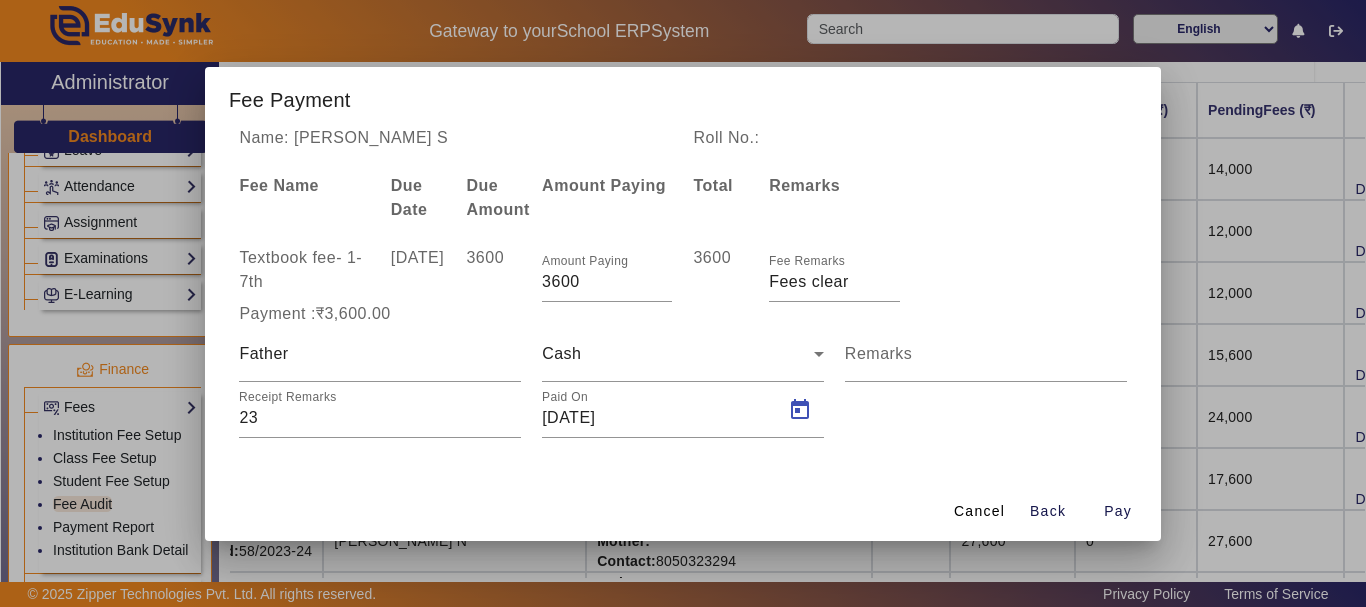 type on "[DATE]" 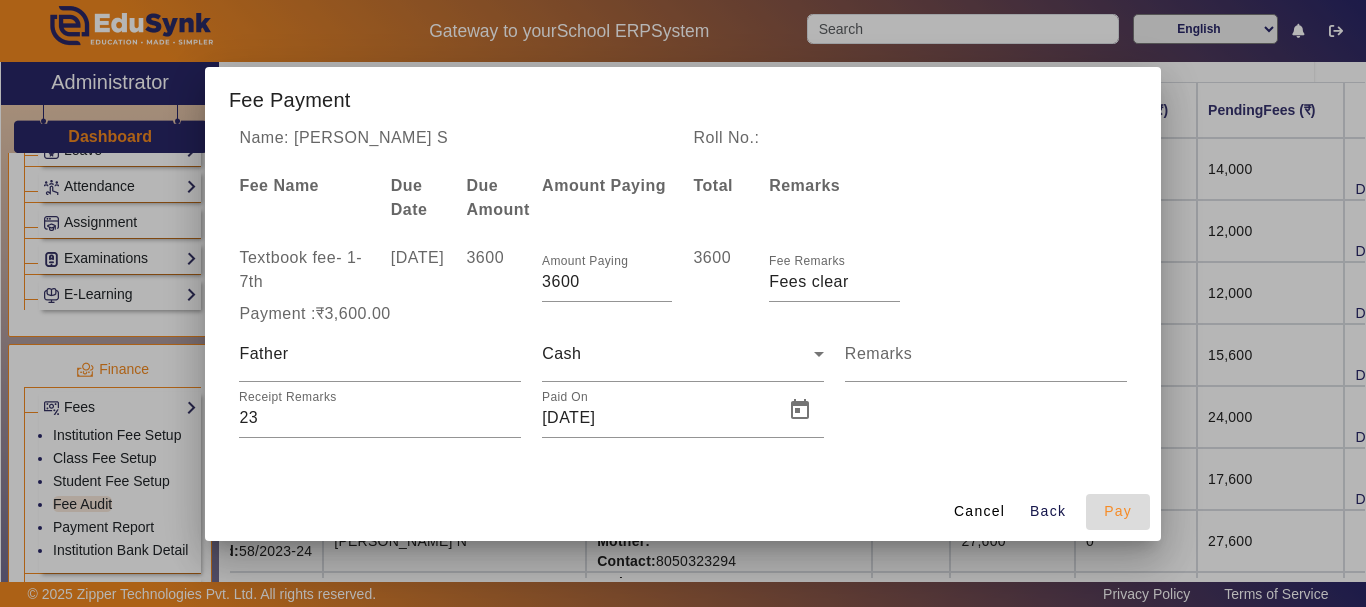 click on "Pay" at bounding box center (1118, 511) 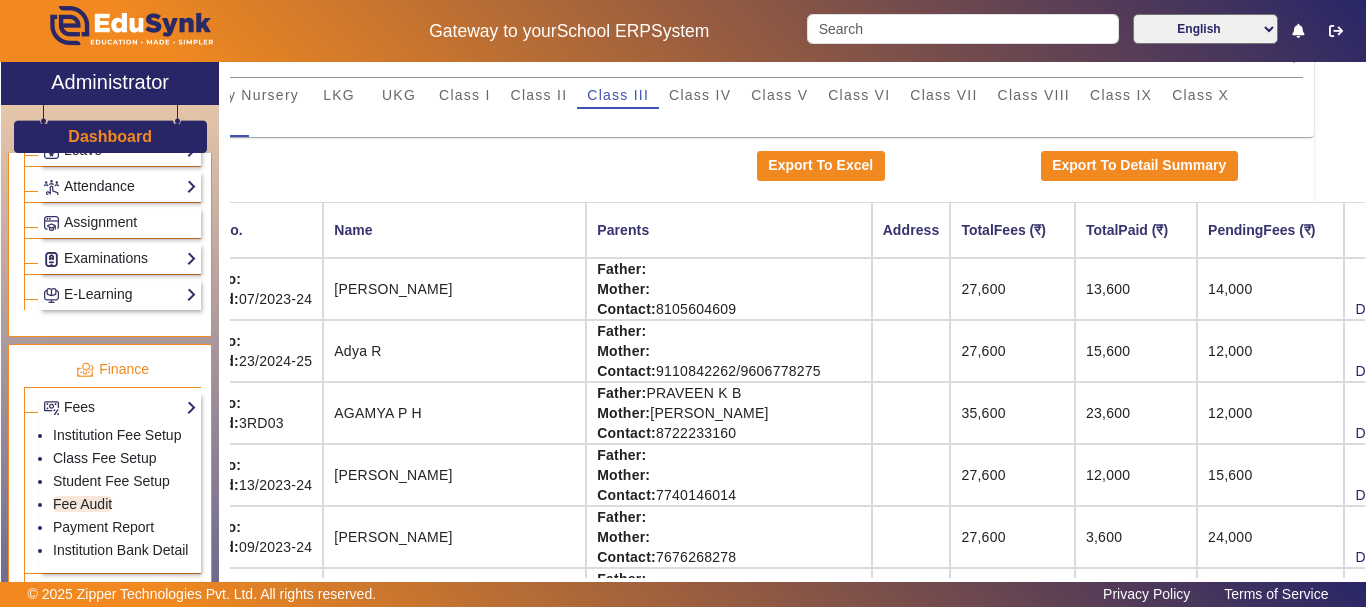scroll, scrollTop: 160, scrollLeft: 51, axis: both 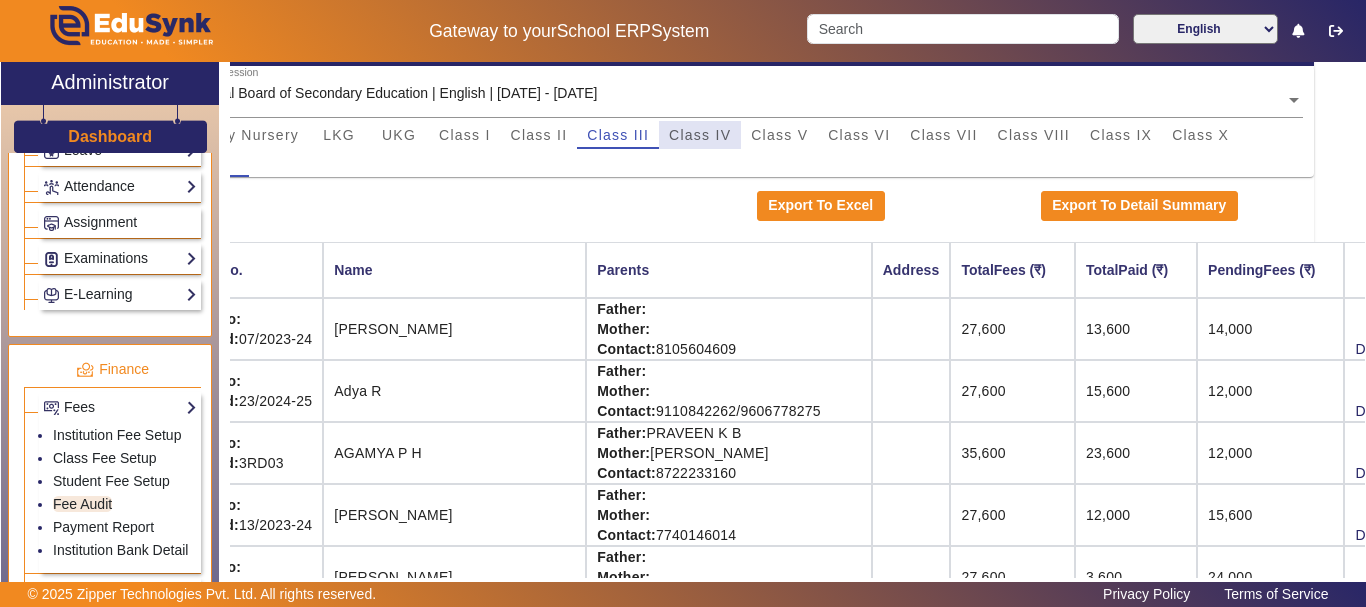 click on "Class IV" at bounding box center (700, 135) 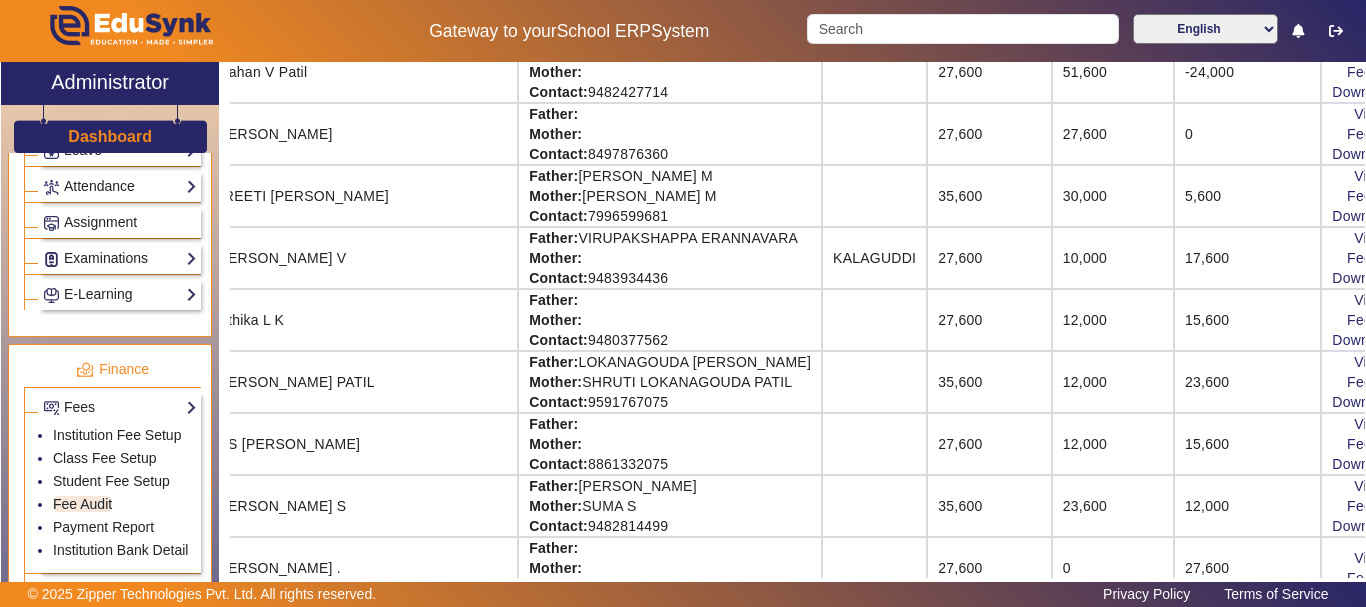 scroll, scrollTop: 1347, scrollLeft: 211, axis: both 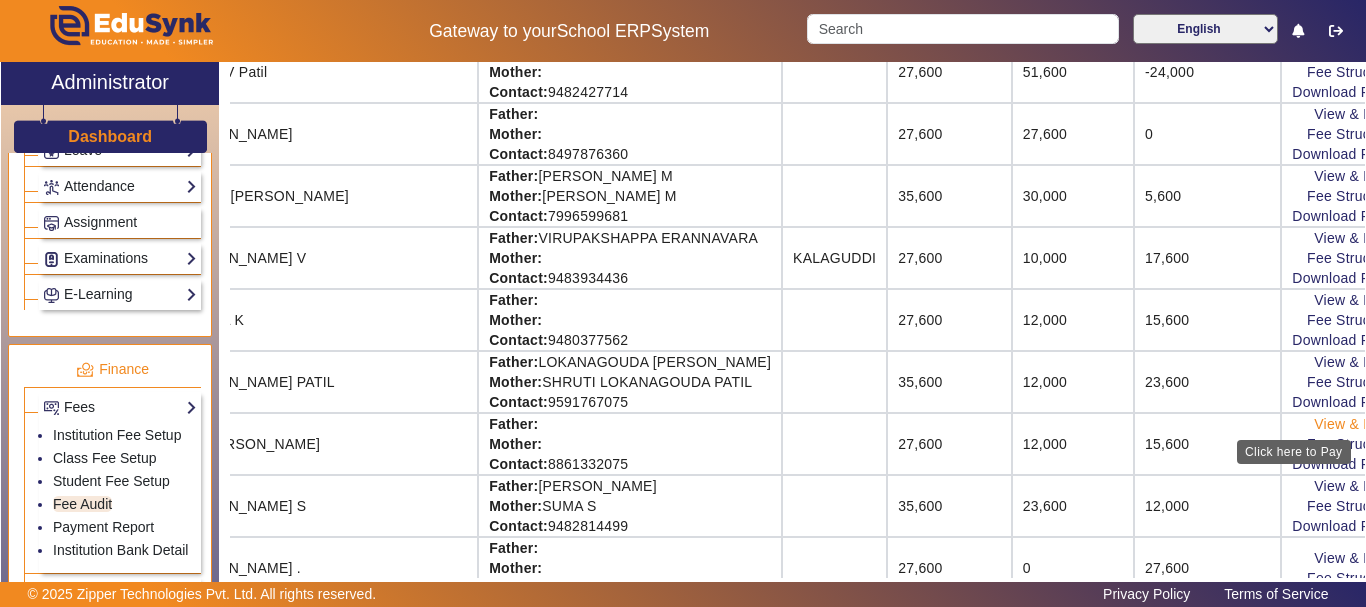 click on "View & Pay" 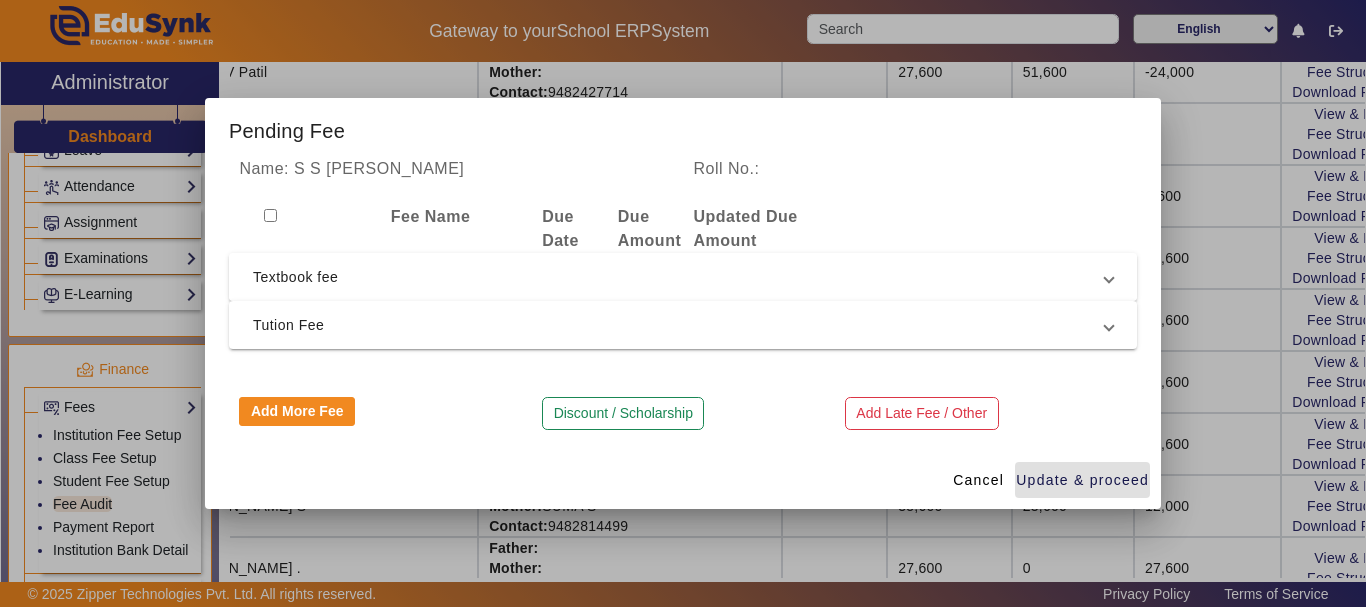 click on "Textbook fee" at bounding box center [679, 277] 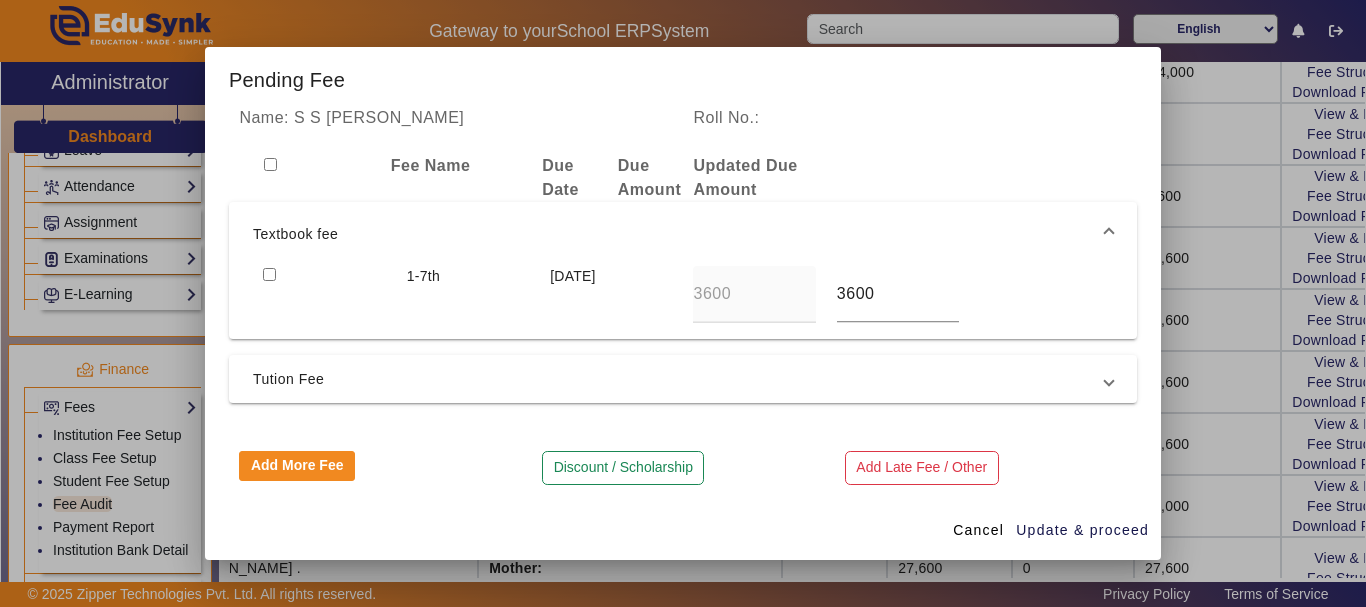 click at bounding box center [269, 274] 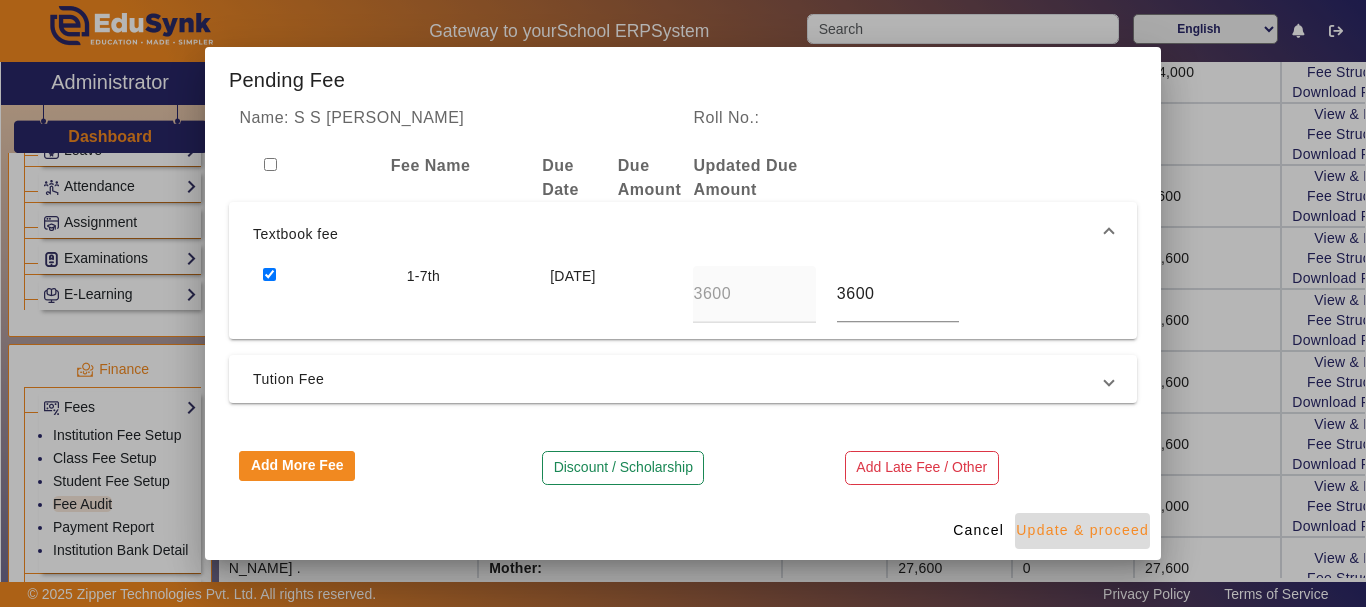 click on "Update & proceed" at bounding box center (1082, 530) 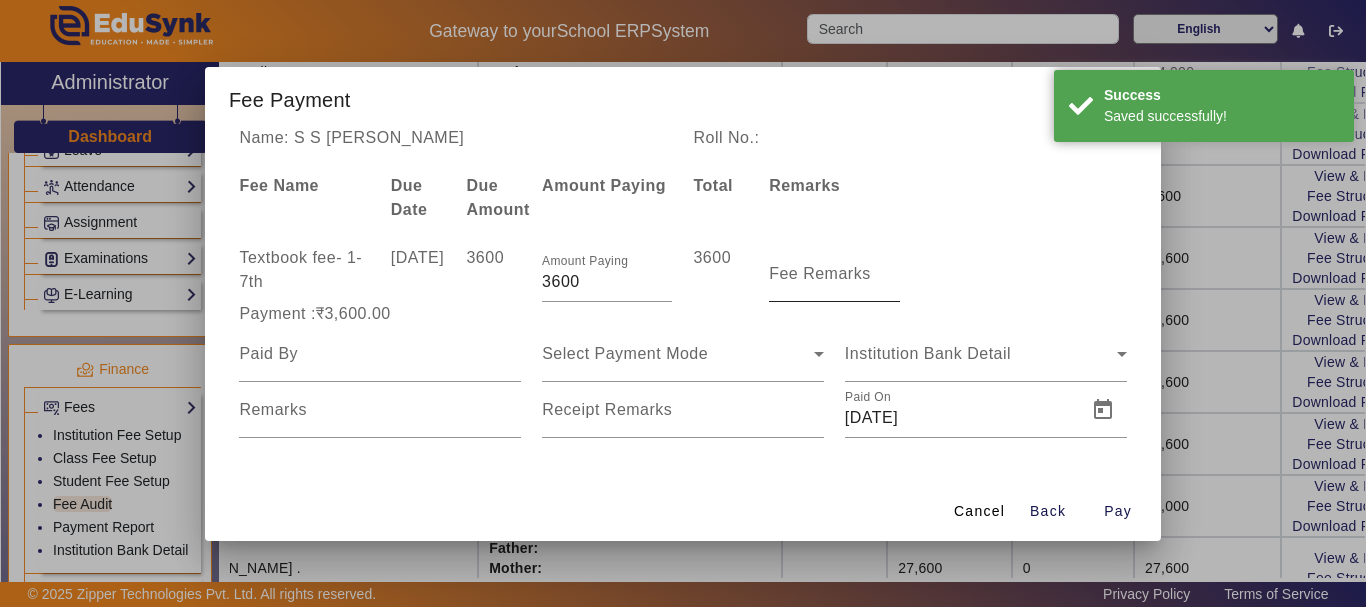 click on "Fee Remarks" at bounding box center [820, 273] 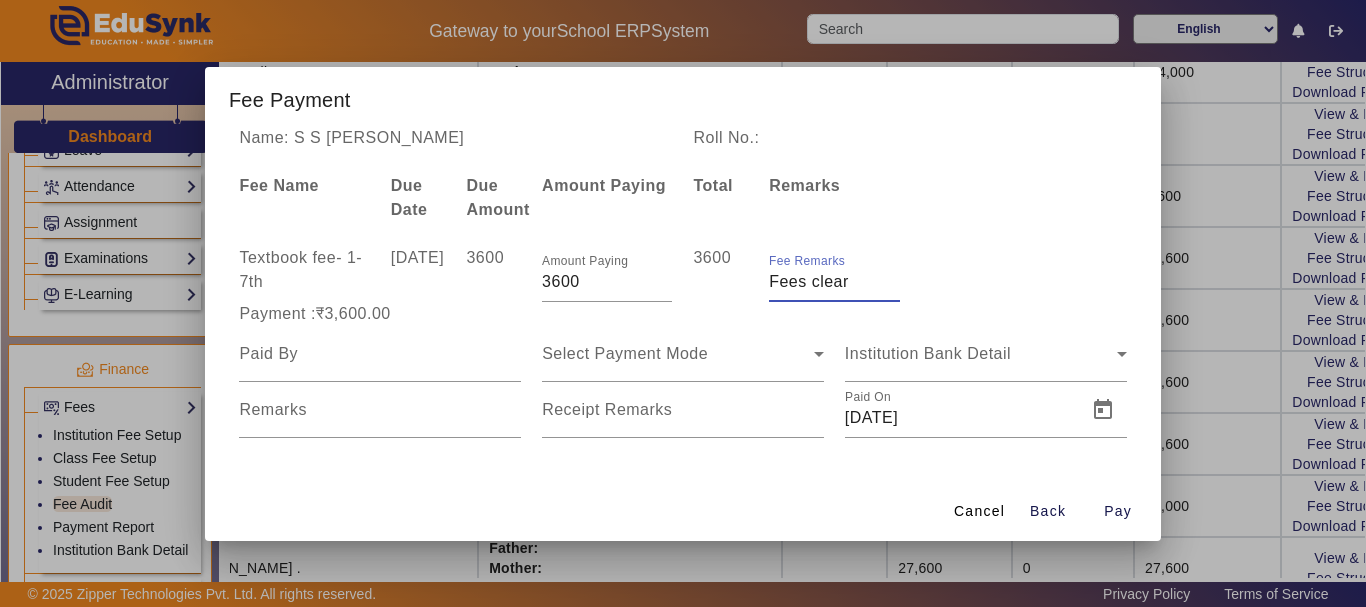 type on "Fees clear" 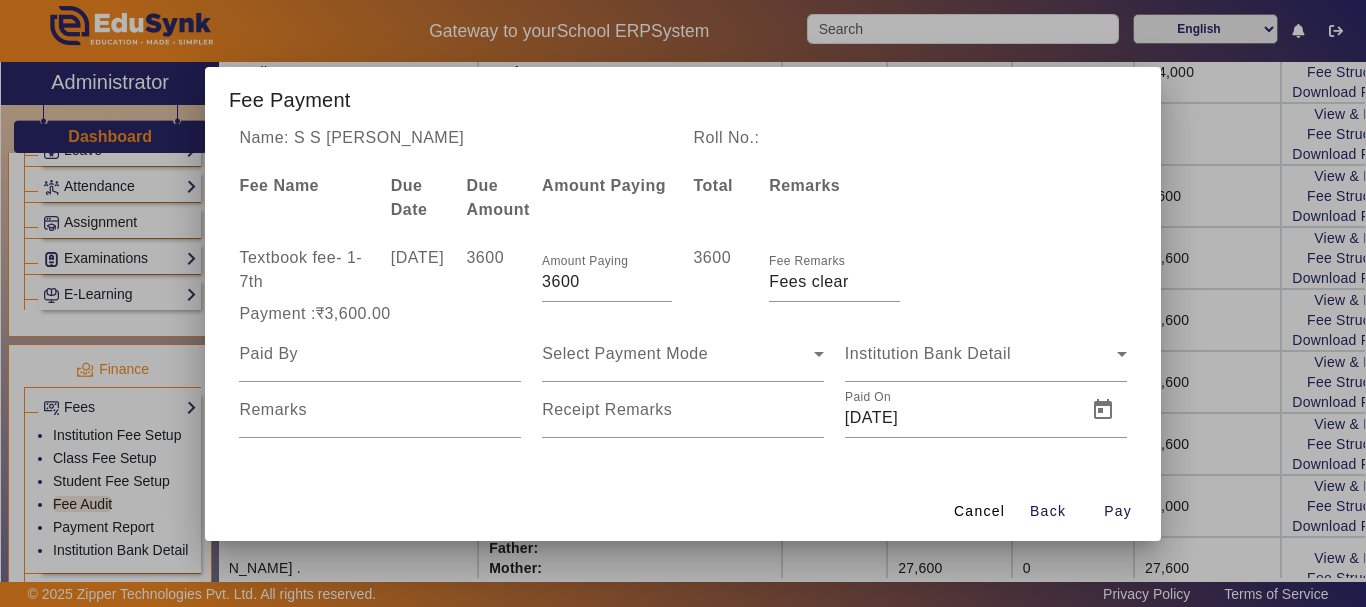 click at bounding box center (380, 354) 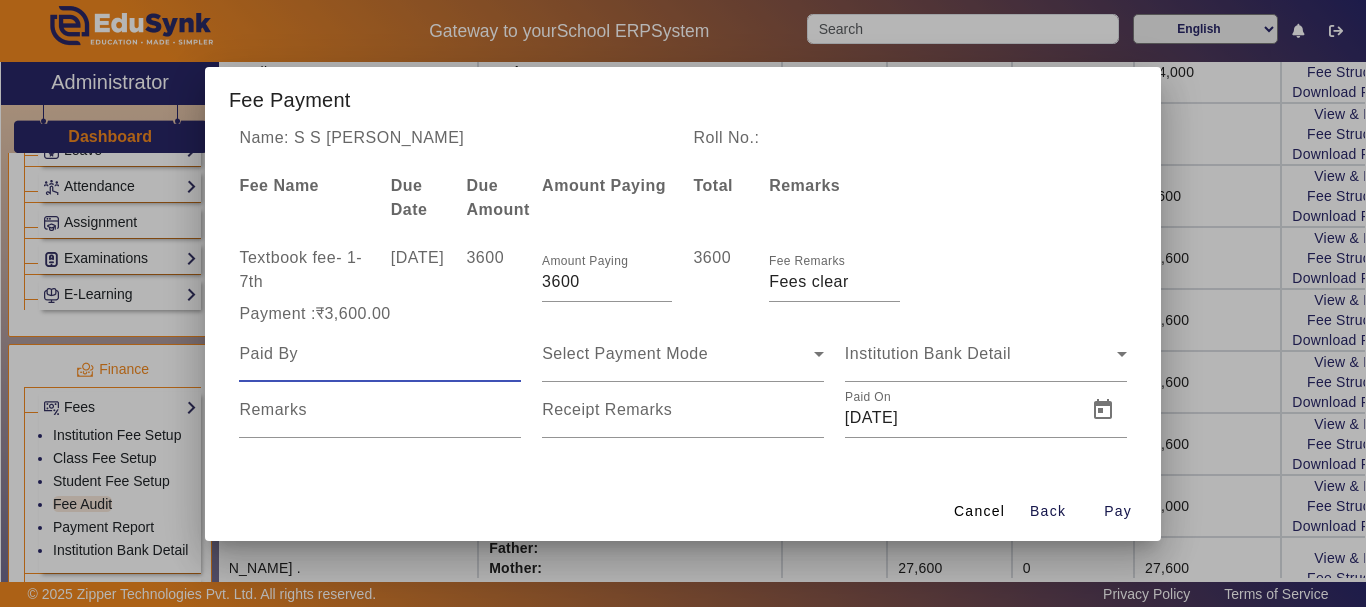 click at bounding box center [380, 354] 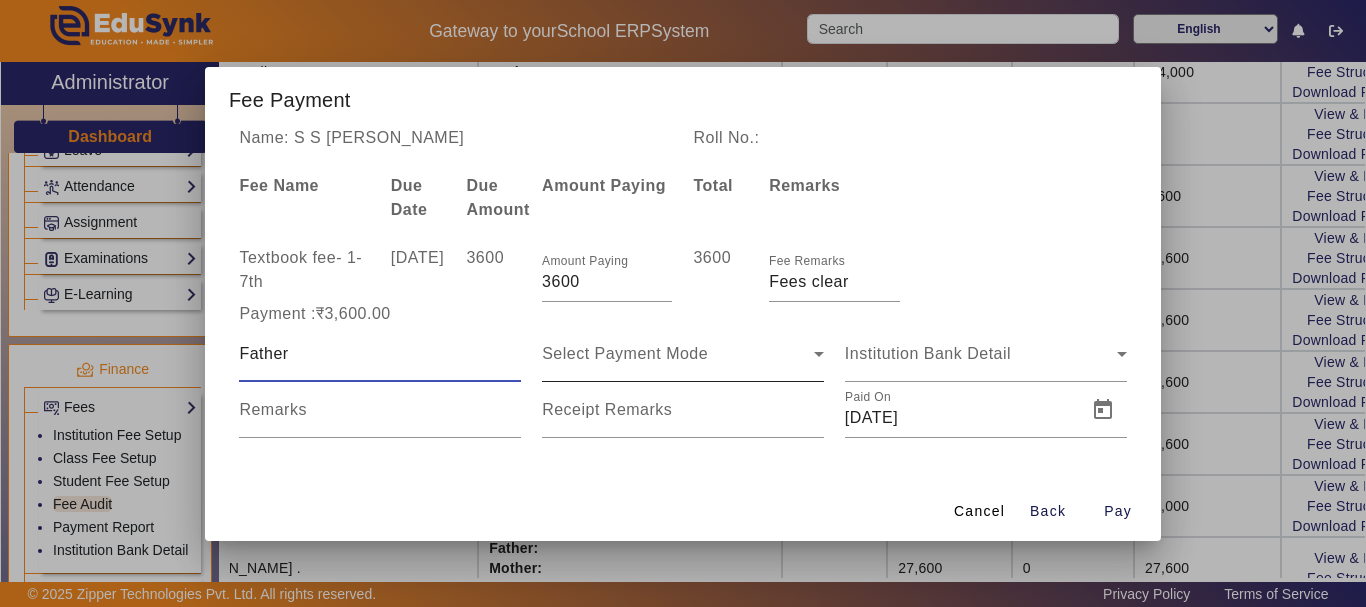 type on "Father" 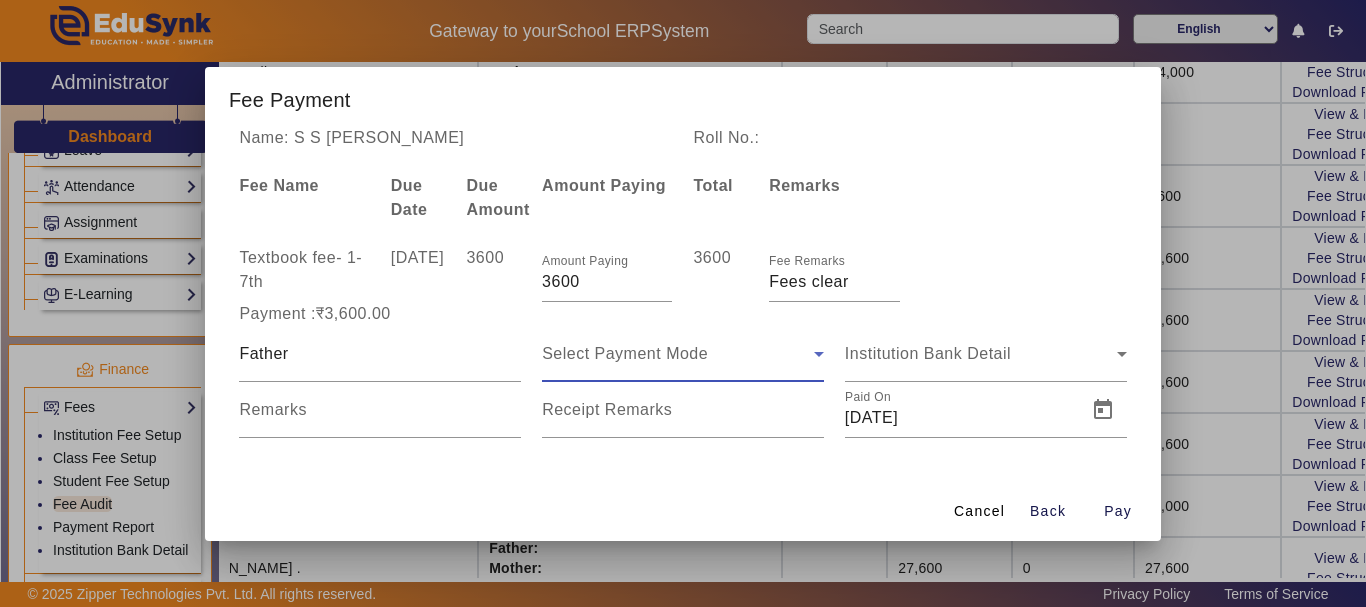 click on "Select Payment Mode" at bounding box center (625, 353) 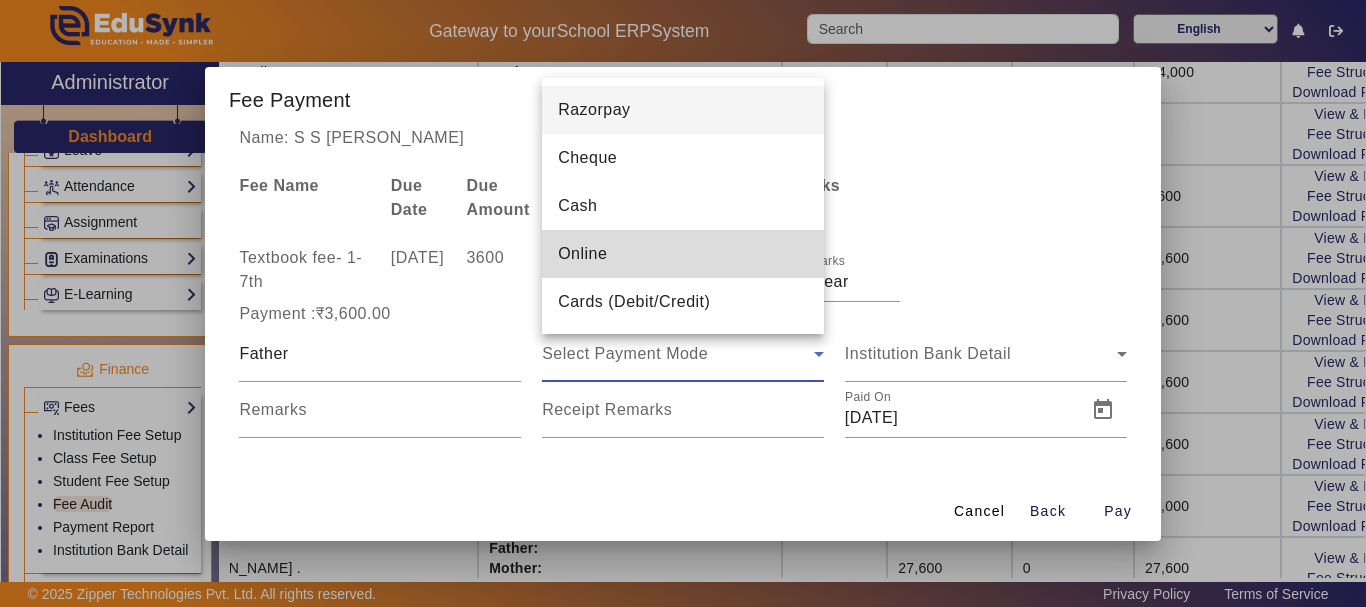 click on "Online" at bounding box center (582, 254) 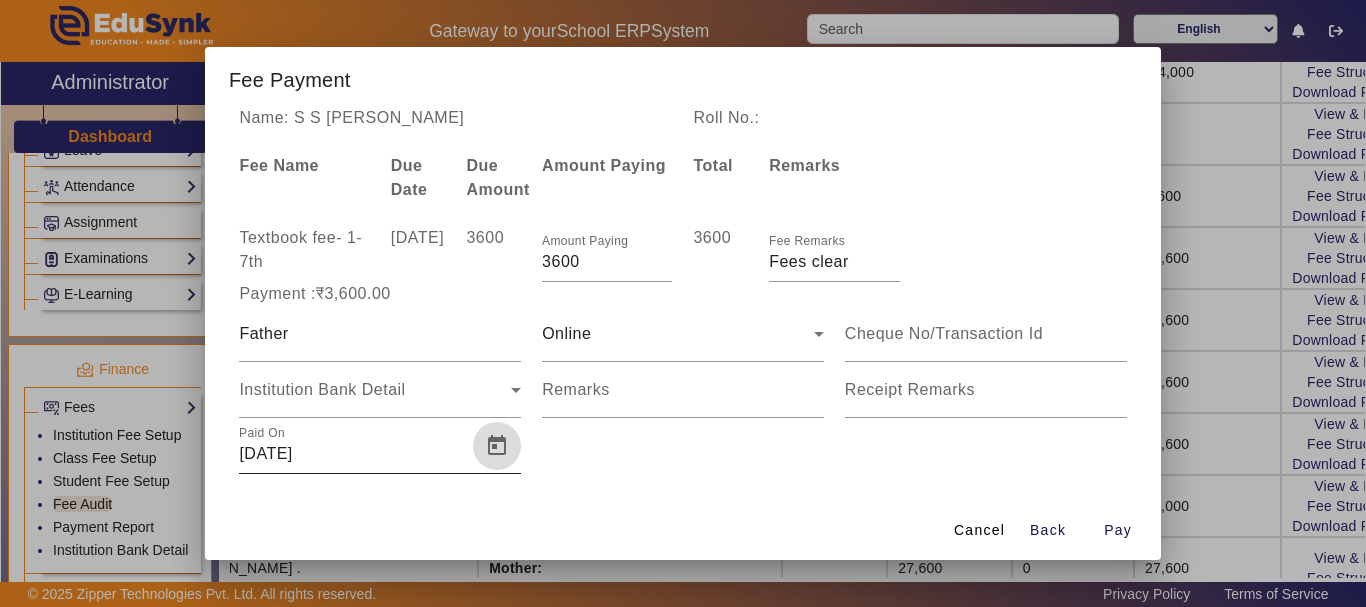 click at bounding box center [497, 446] 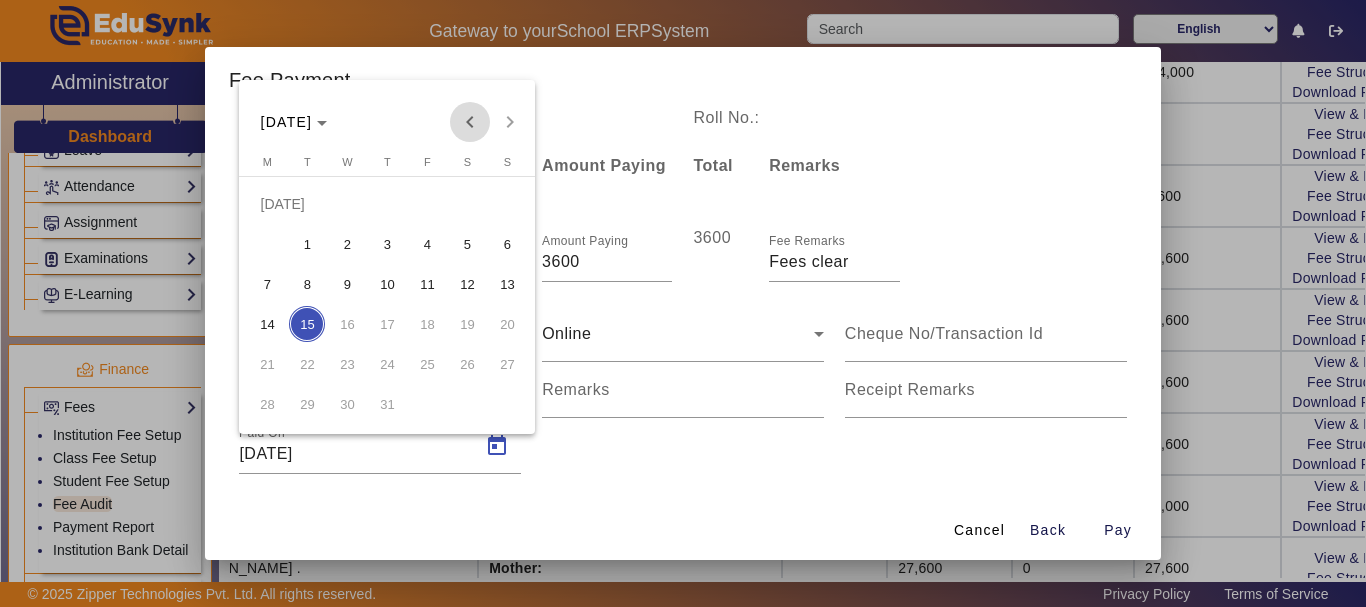click at bounding box center (470, 122) 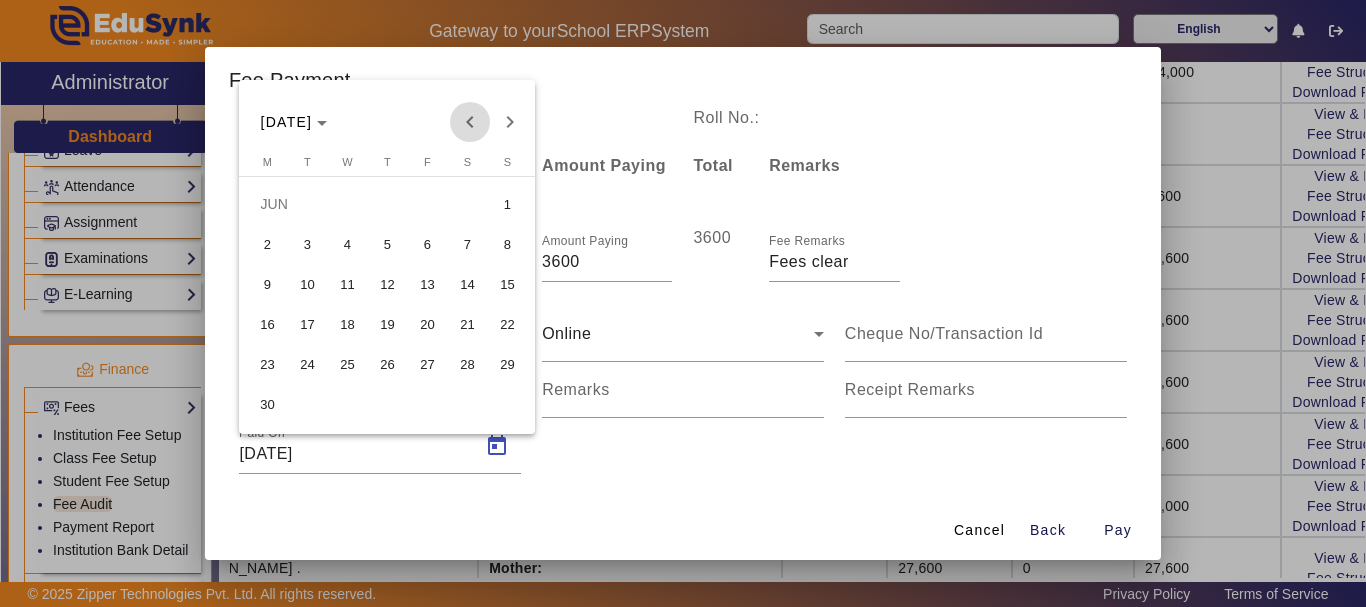 click at bounding box center (470, 122) 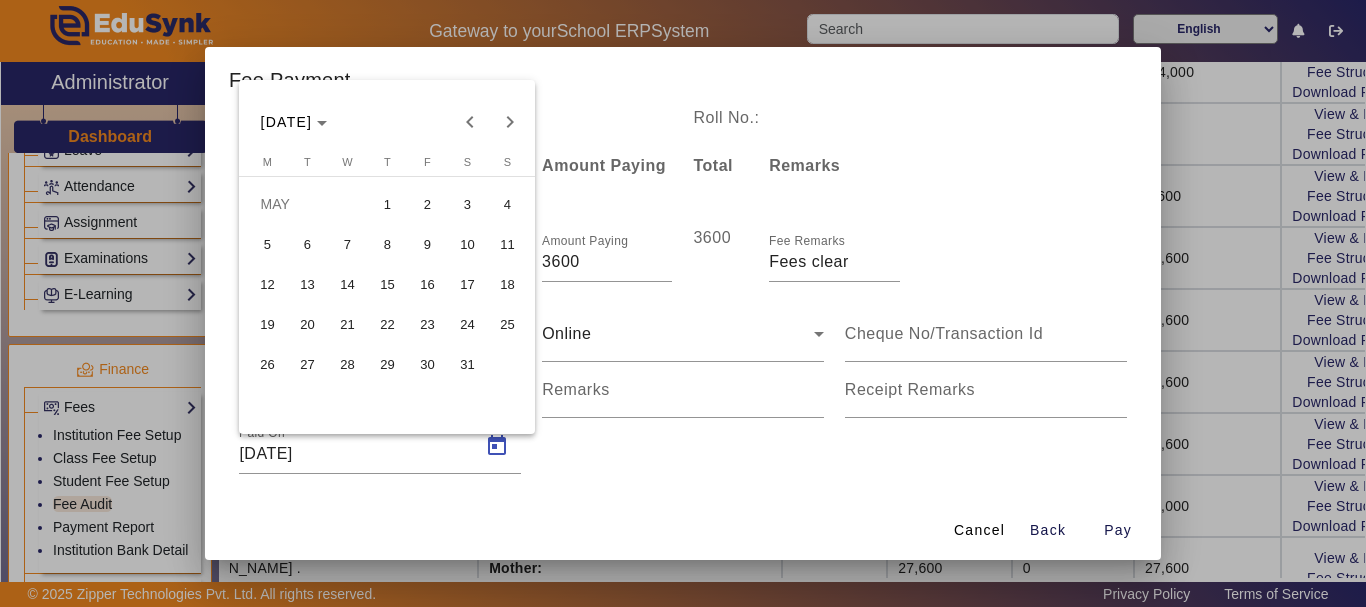 click on "26" at bounding box center (267, 364) 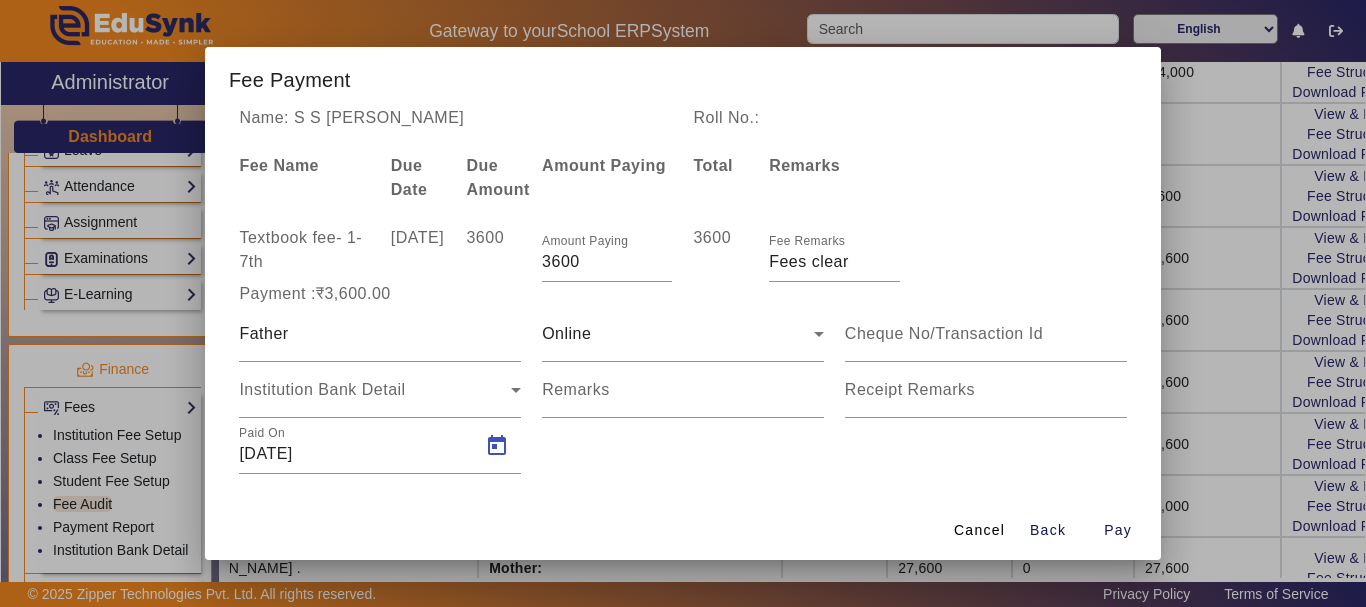 type on "[DATE]" 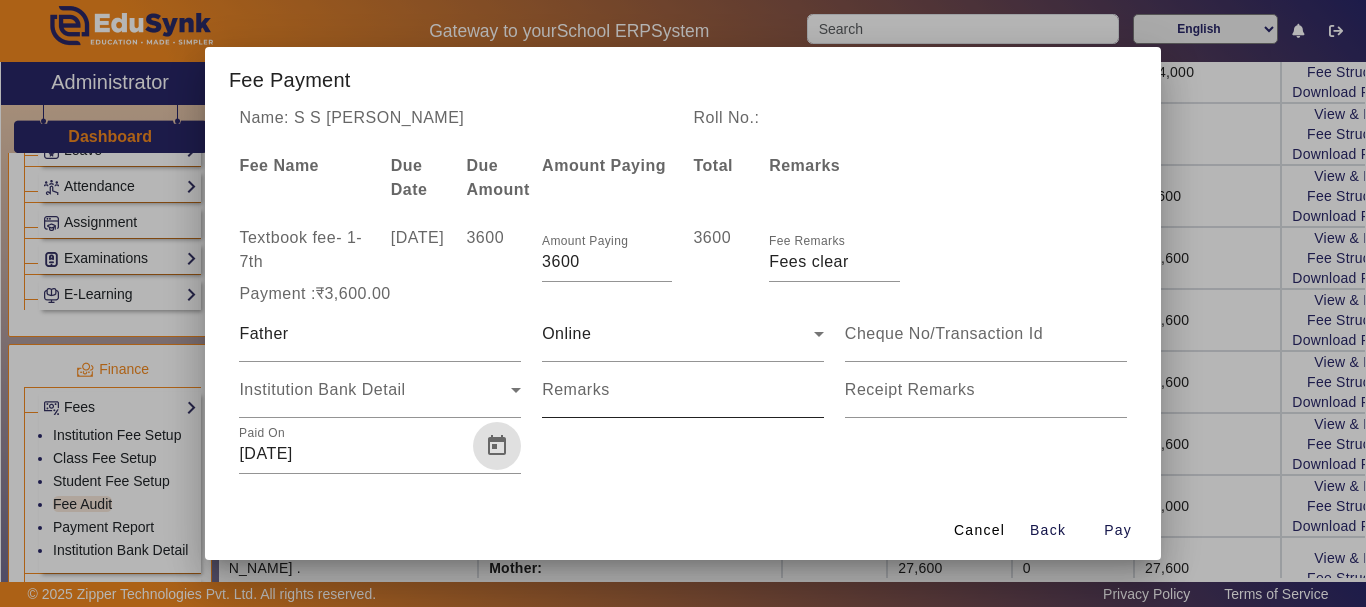click on "Remarks" at bounding box center (576, 389) 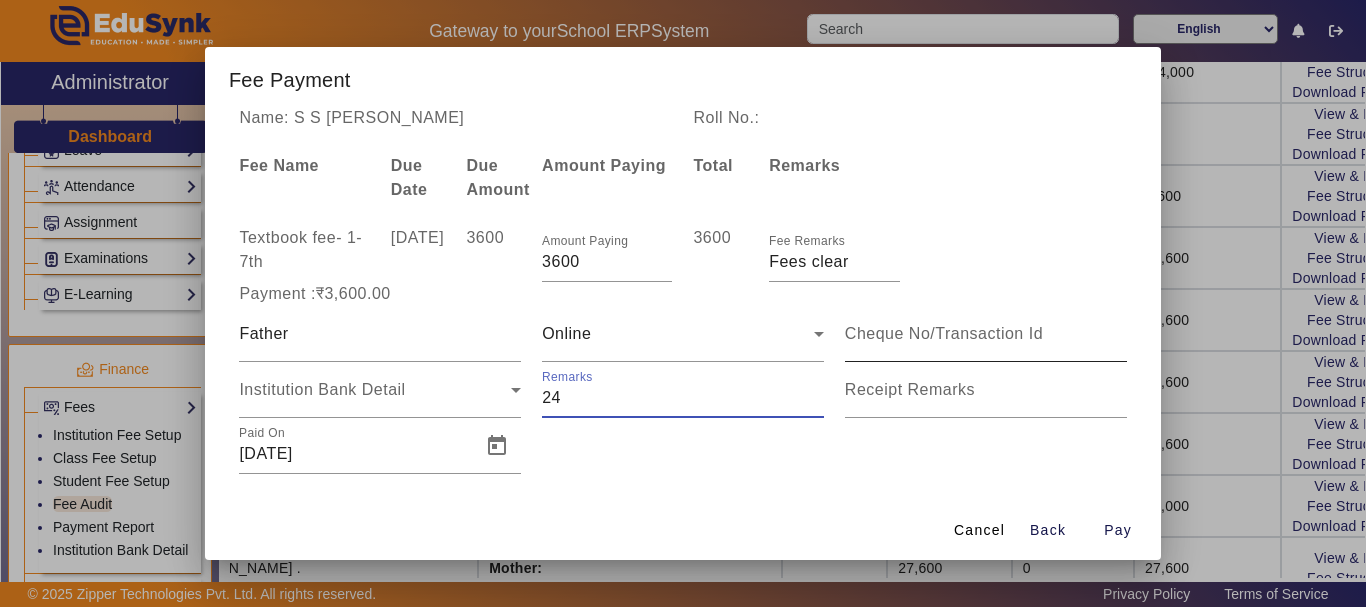 type on "24" 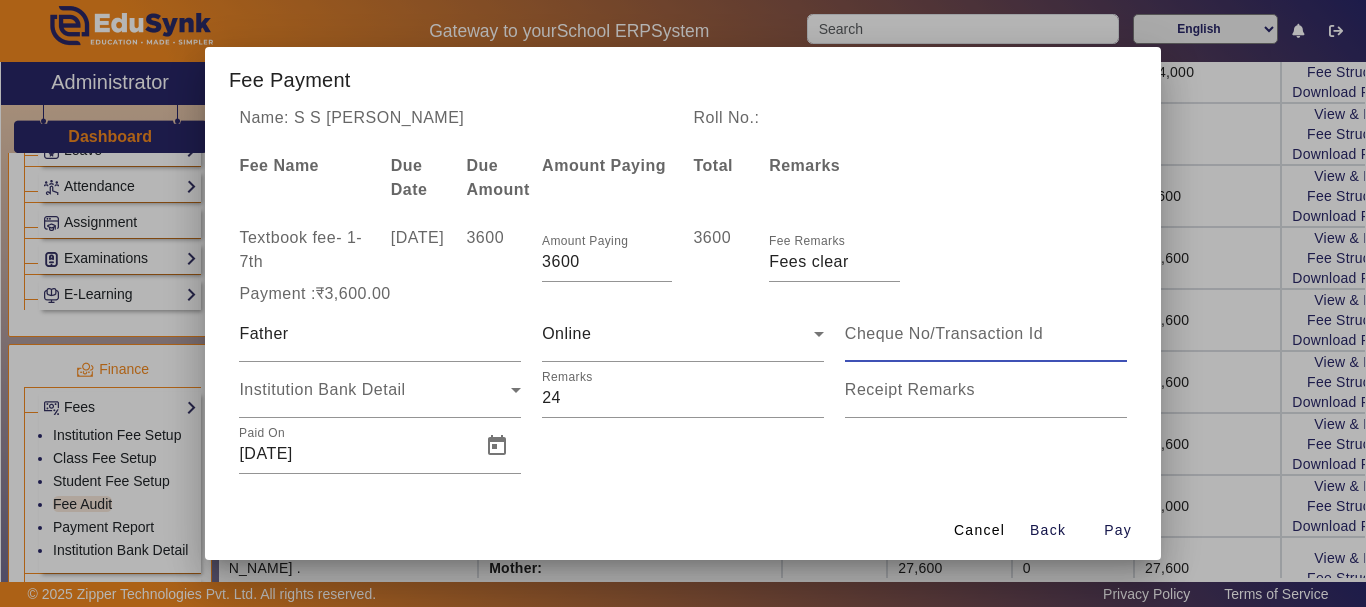 click at bounding box center (986, 334) 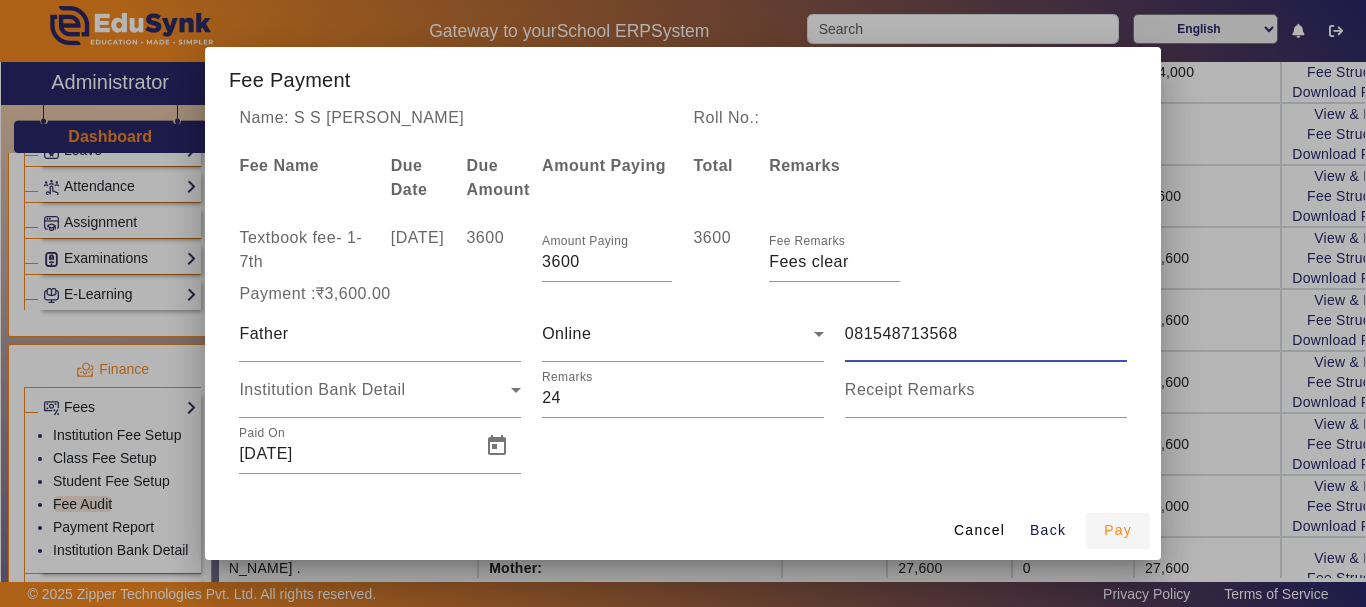 type on "081548713568" 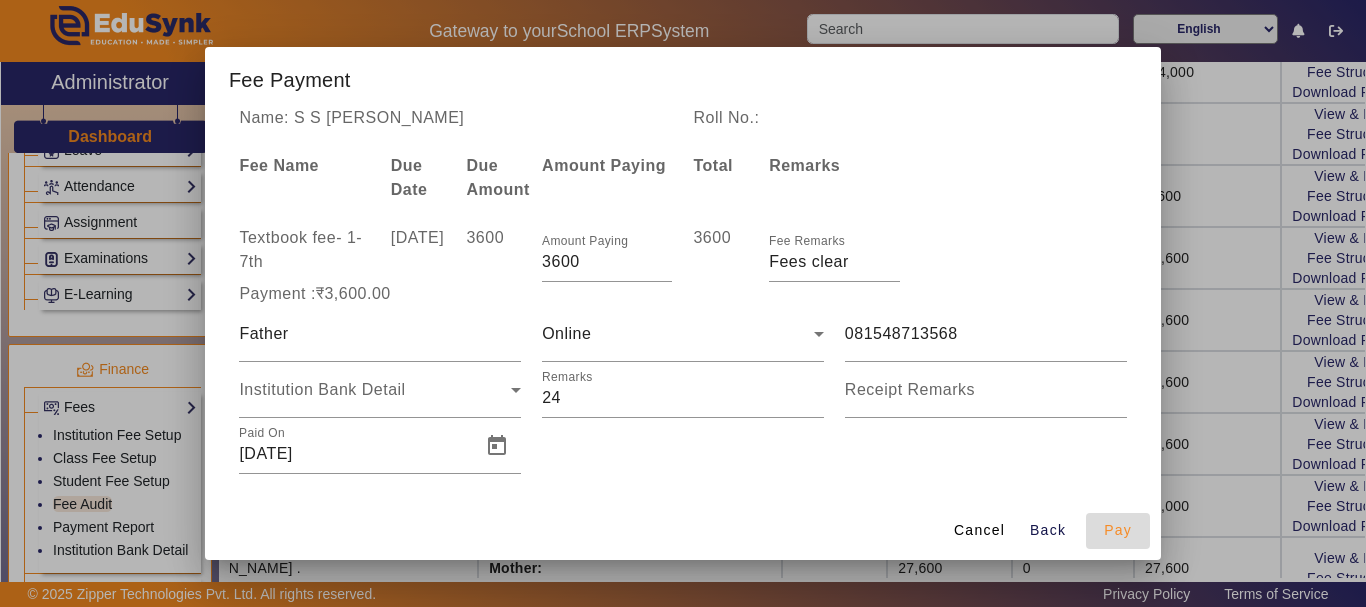 click on "Pay" at bounding box center (1118, 530) 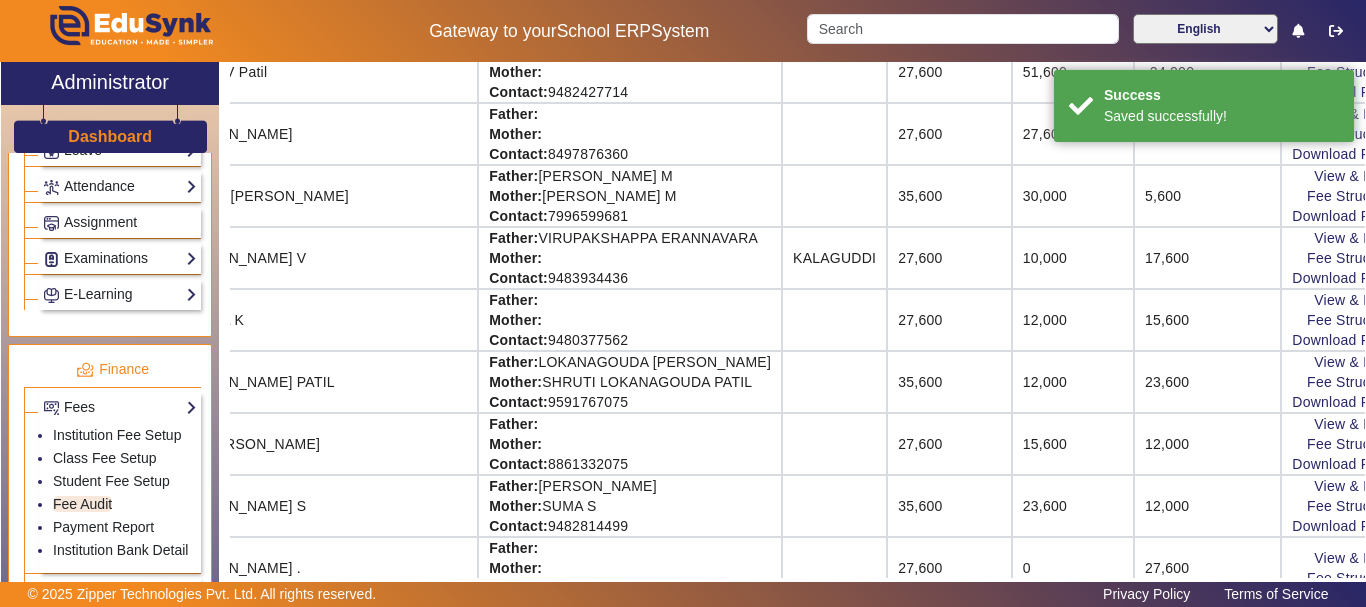 scroll, scrollTop: 45, scrollLeft: 211, axis: both 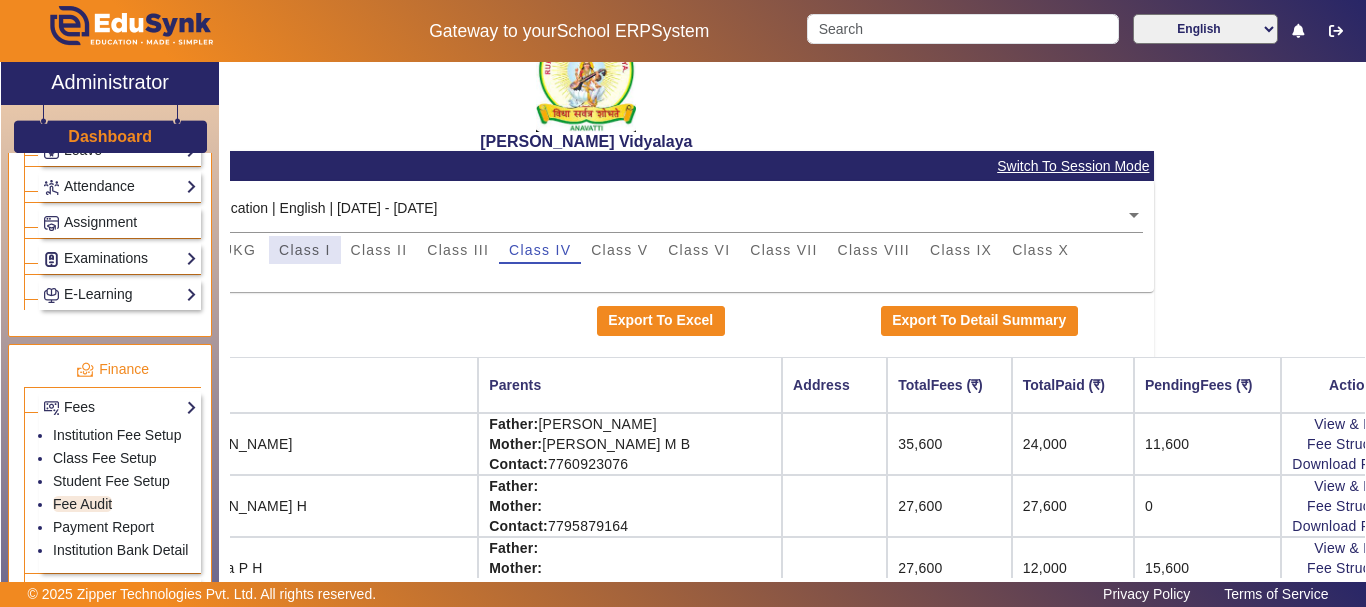 click on "Class I" at bounding box center [305, 250] 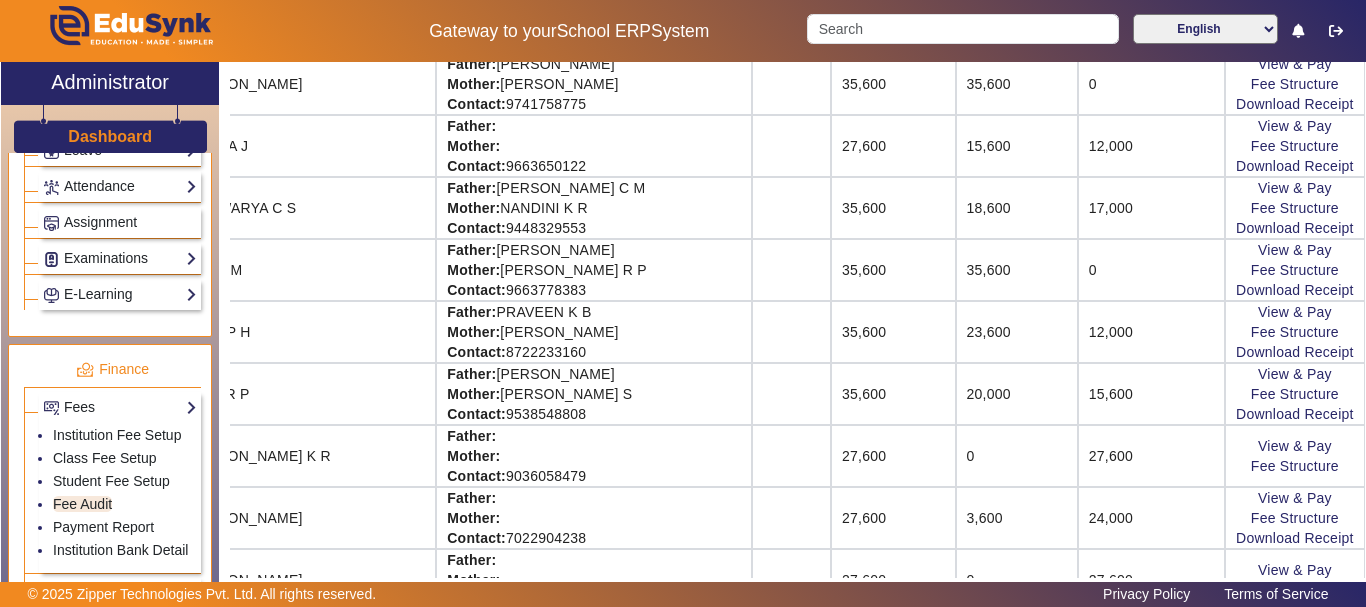 scroll, scrollTop: 445, scrollLeft: 211, axis: both 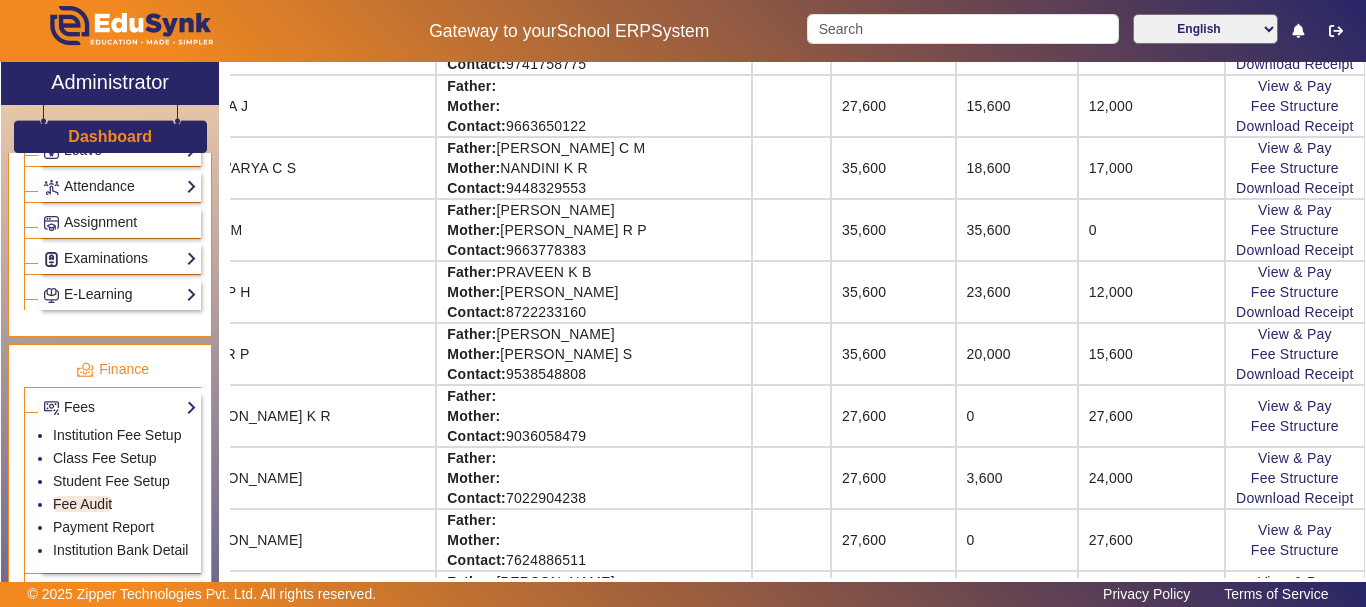 click on "[PERSON_NAME]" 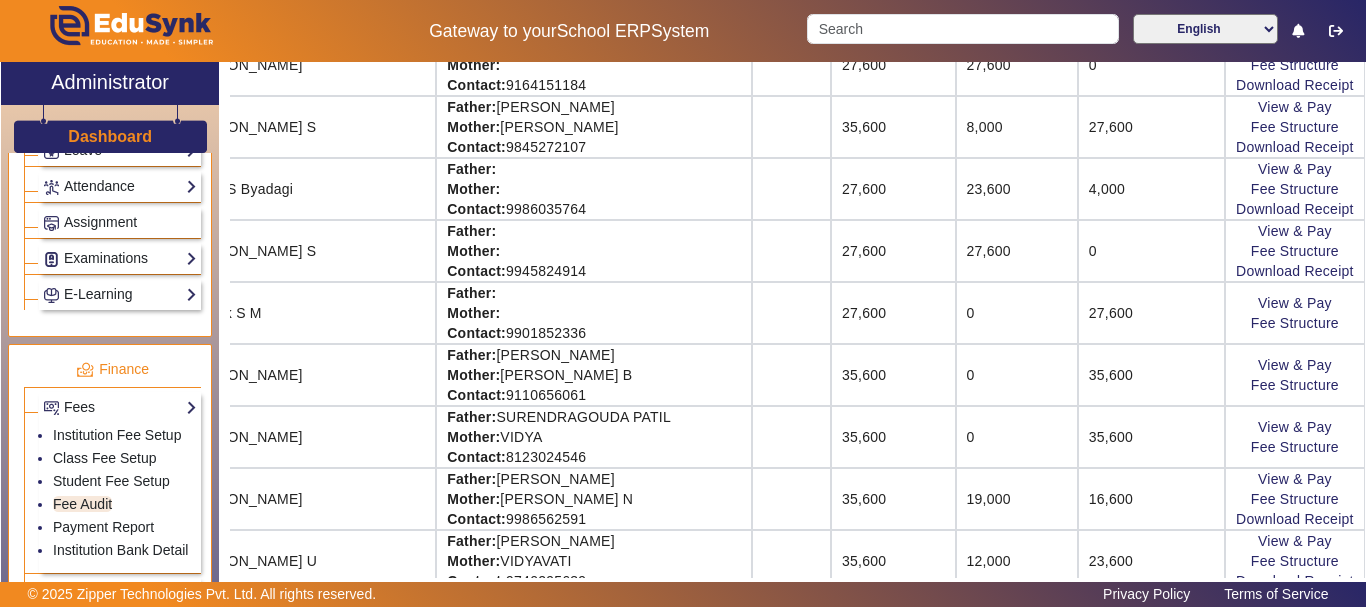 scroll, scrollTop: 1912, scrollLeft: 233, axis: both 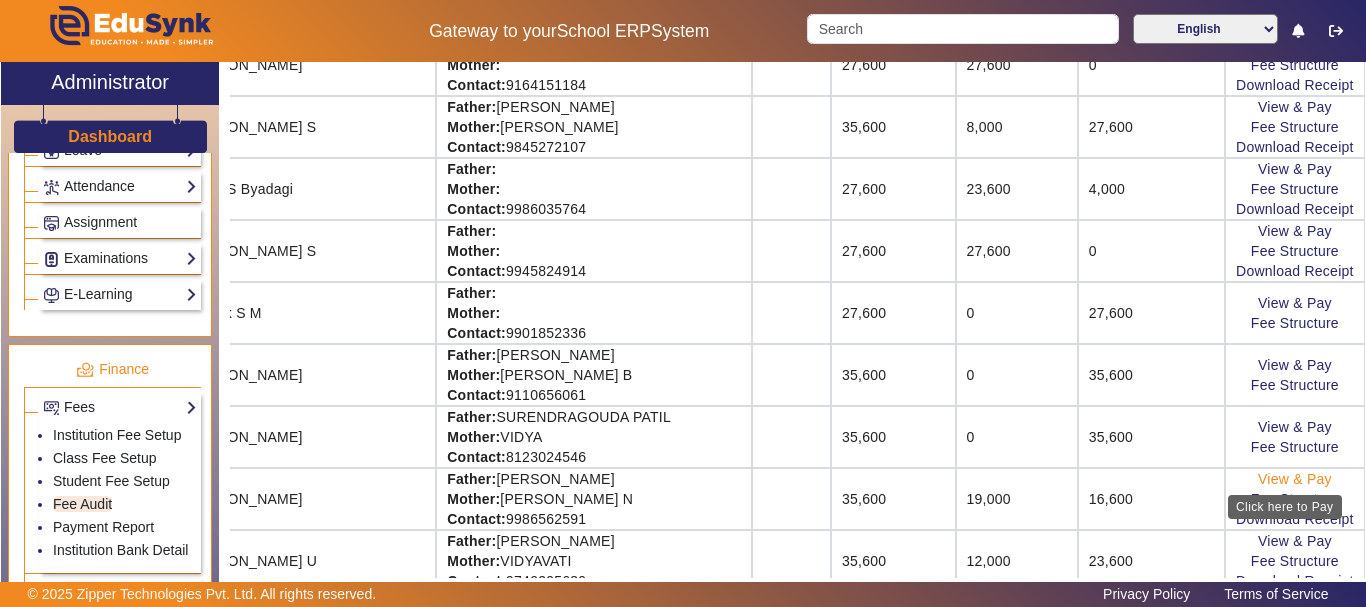 click on "View & Pay" 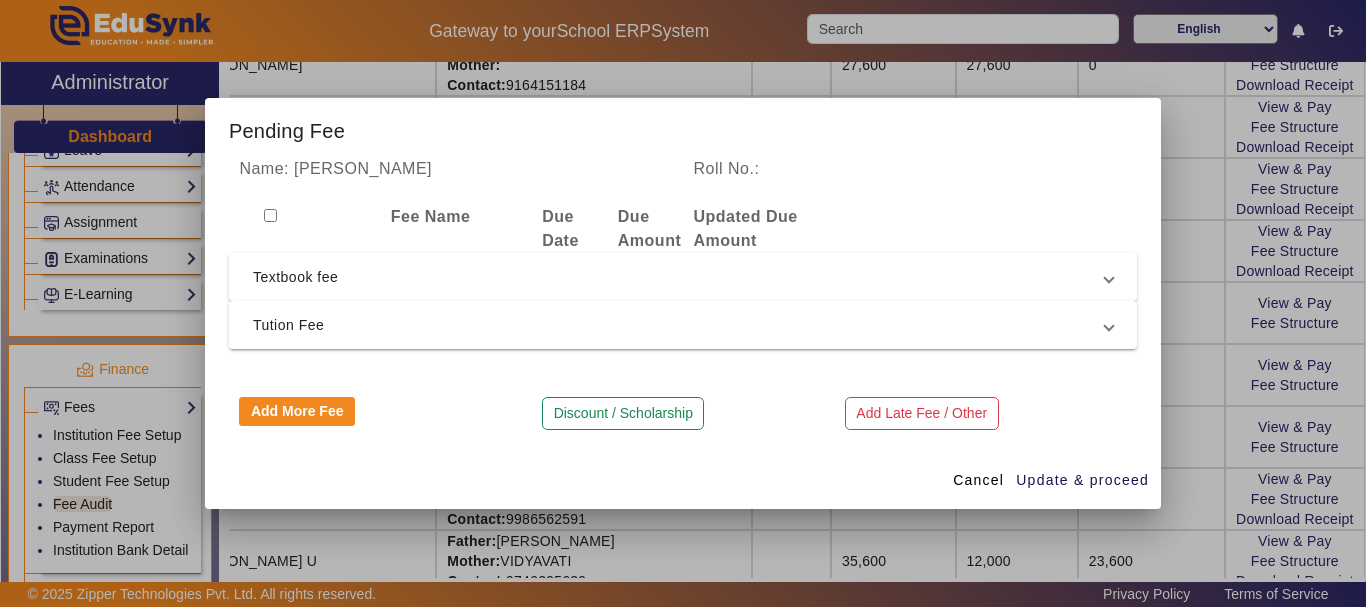 click on "Textbook fee" at bounding box center (679, 277) 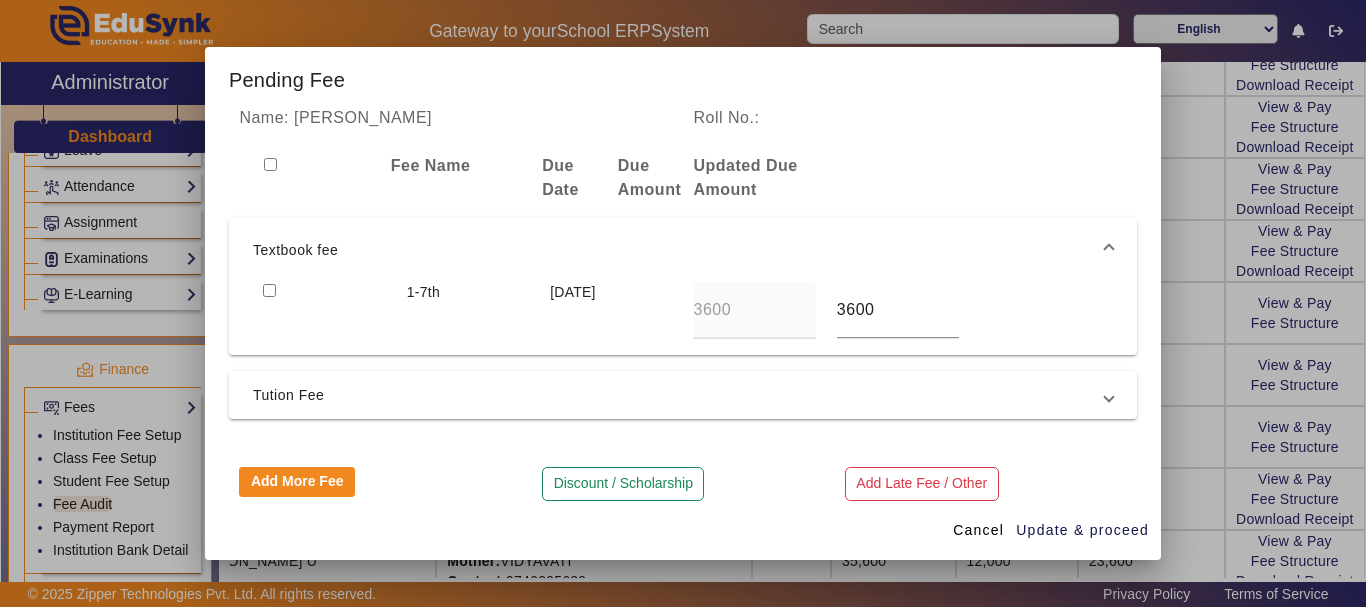 click at bounding box center (269, 290) 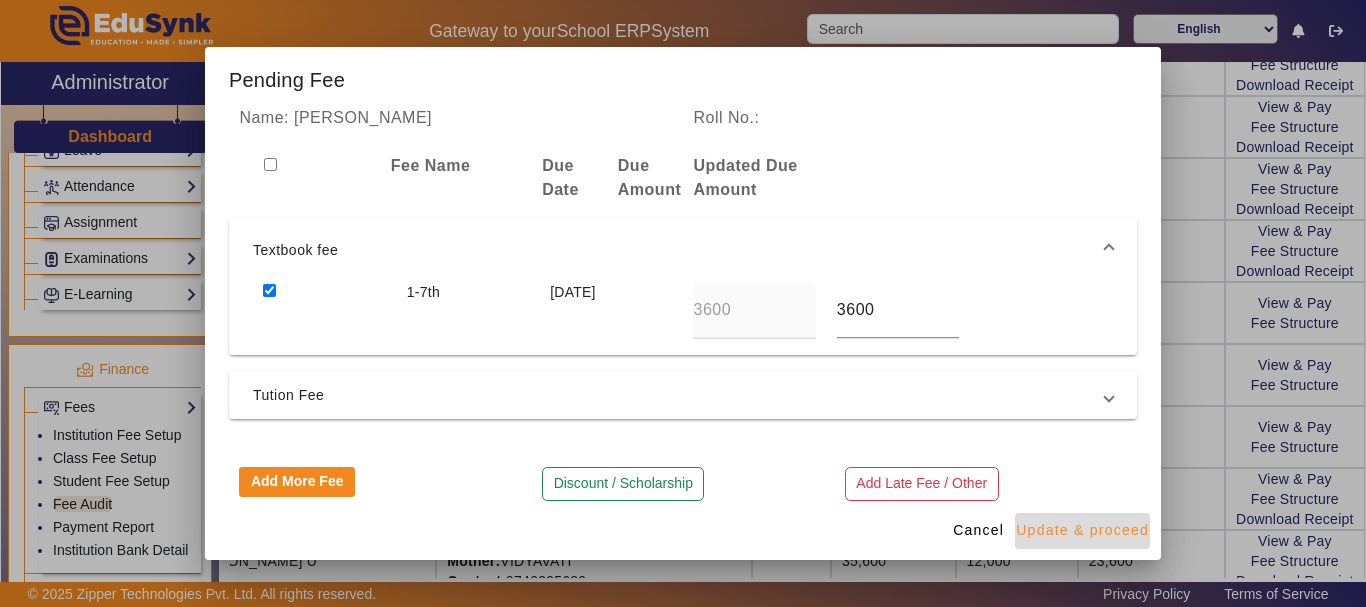 click on "Update & proceed" at bounding box center [1082, 530] 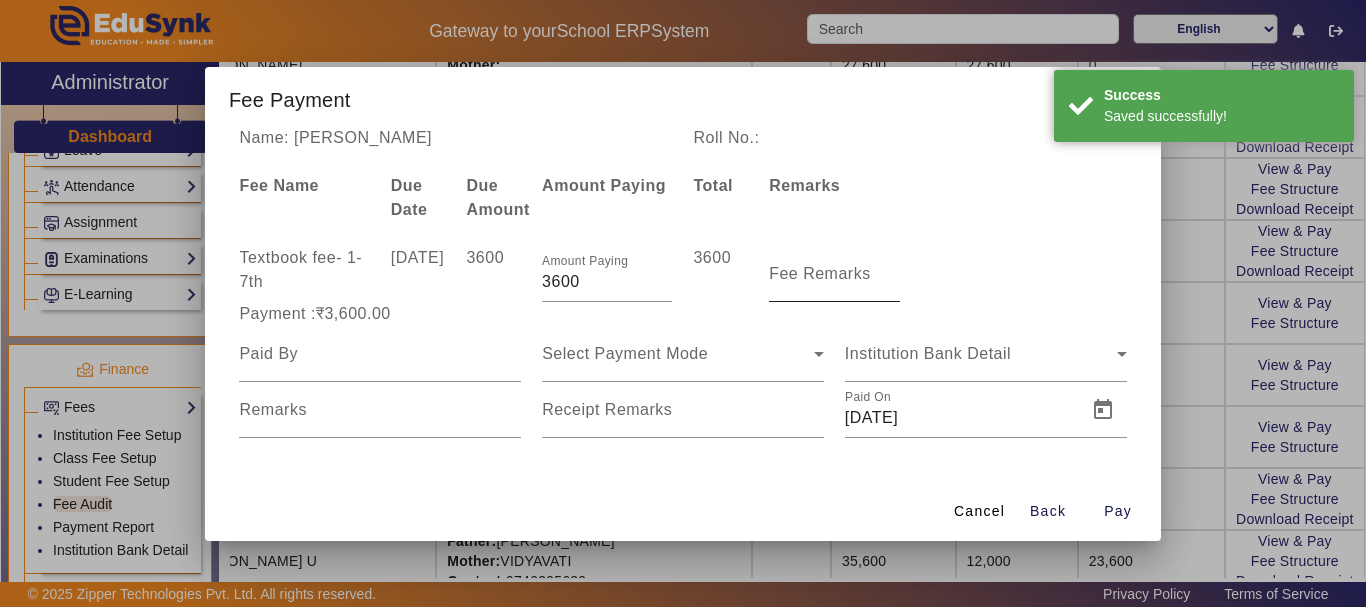 click on "Fee Remarks" at bounding box center [820, 273] 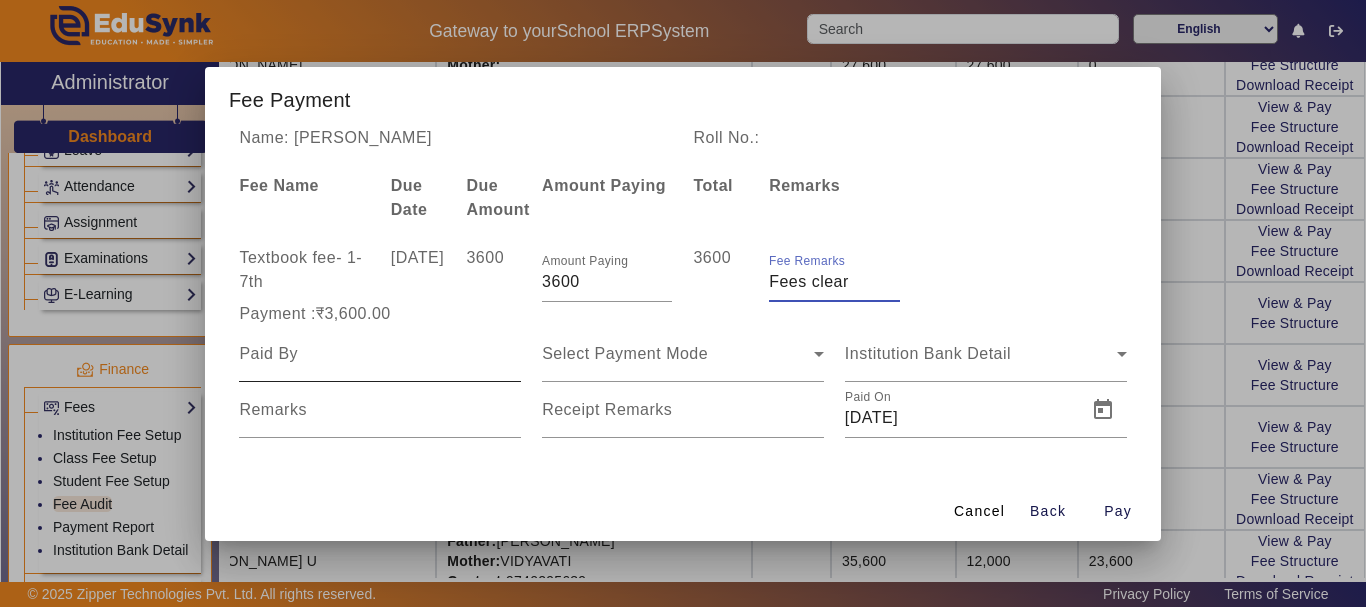 type on "Fees clear" 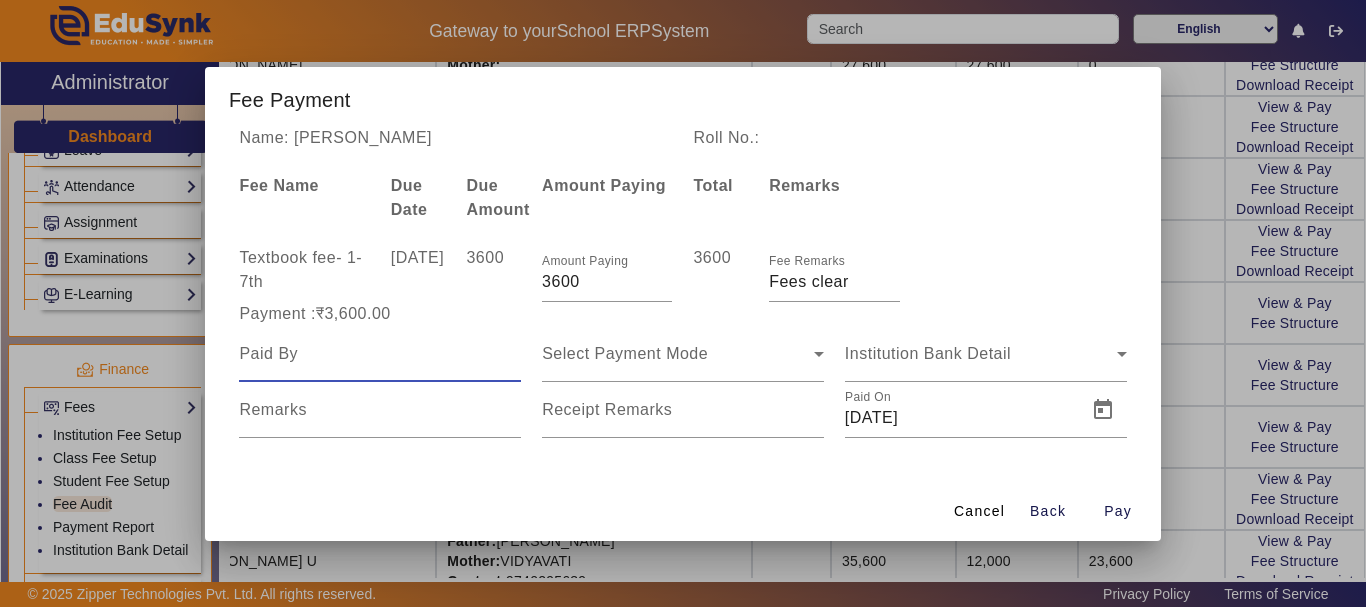 click at bounding box center [380, 354] 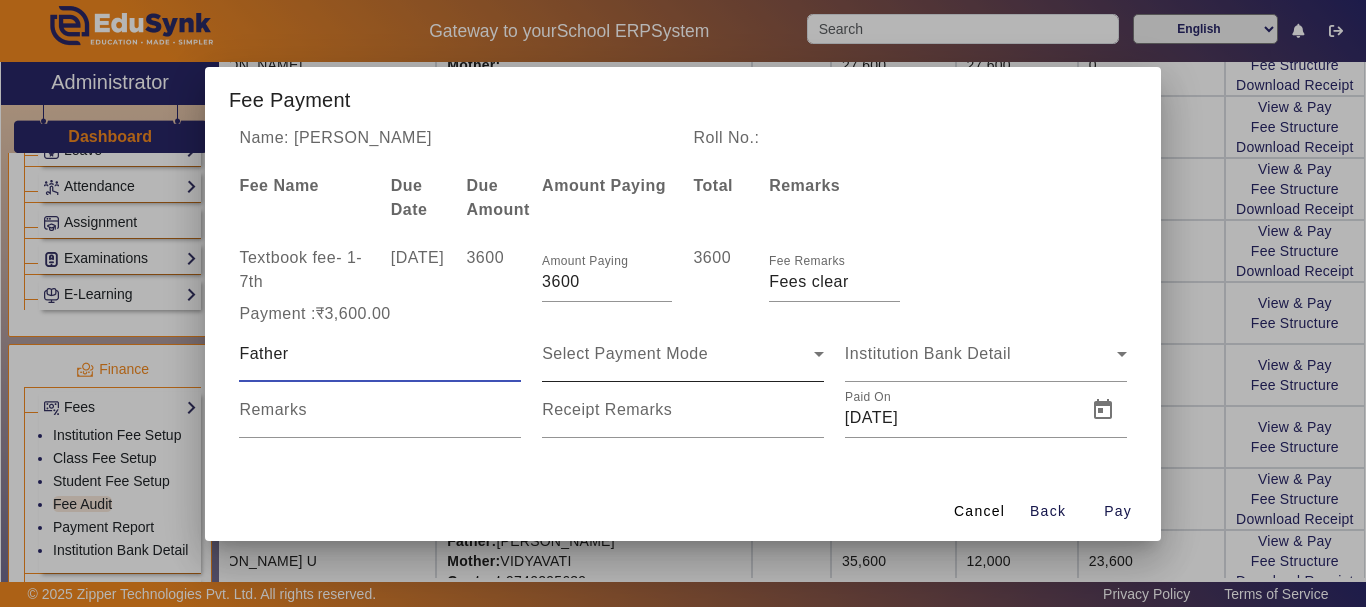 type on "Father" 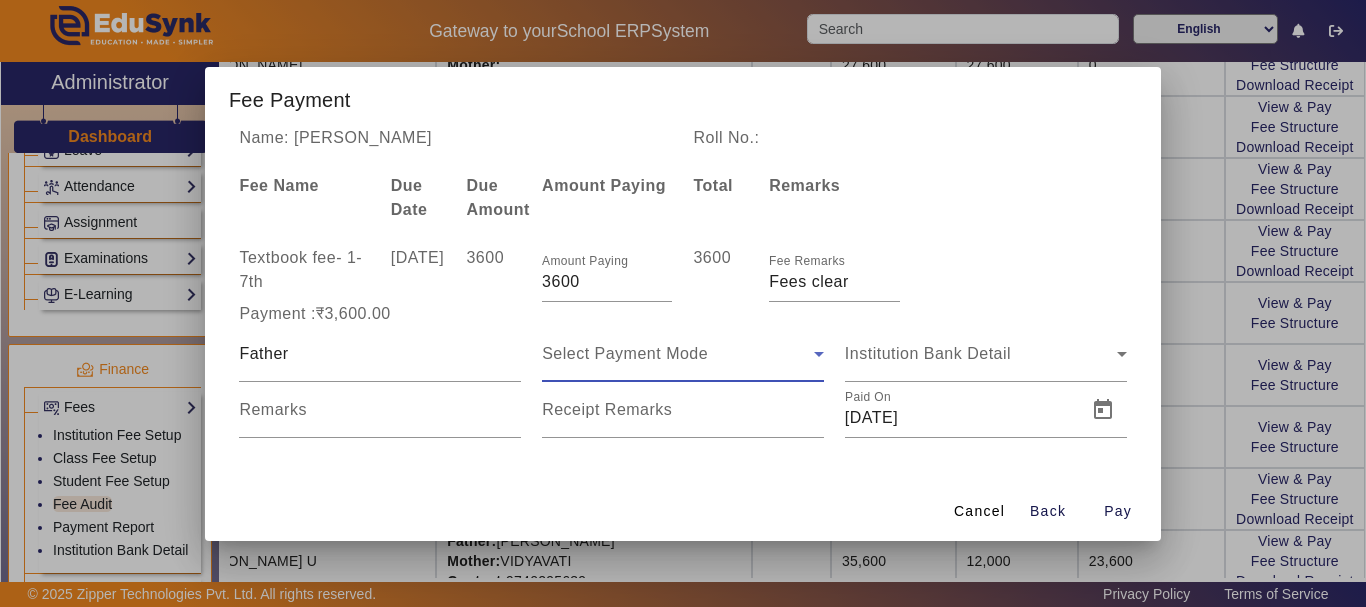 click on "Select Payment Mode" at bounding box center (625, 353) 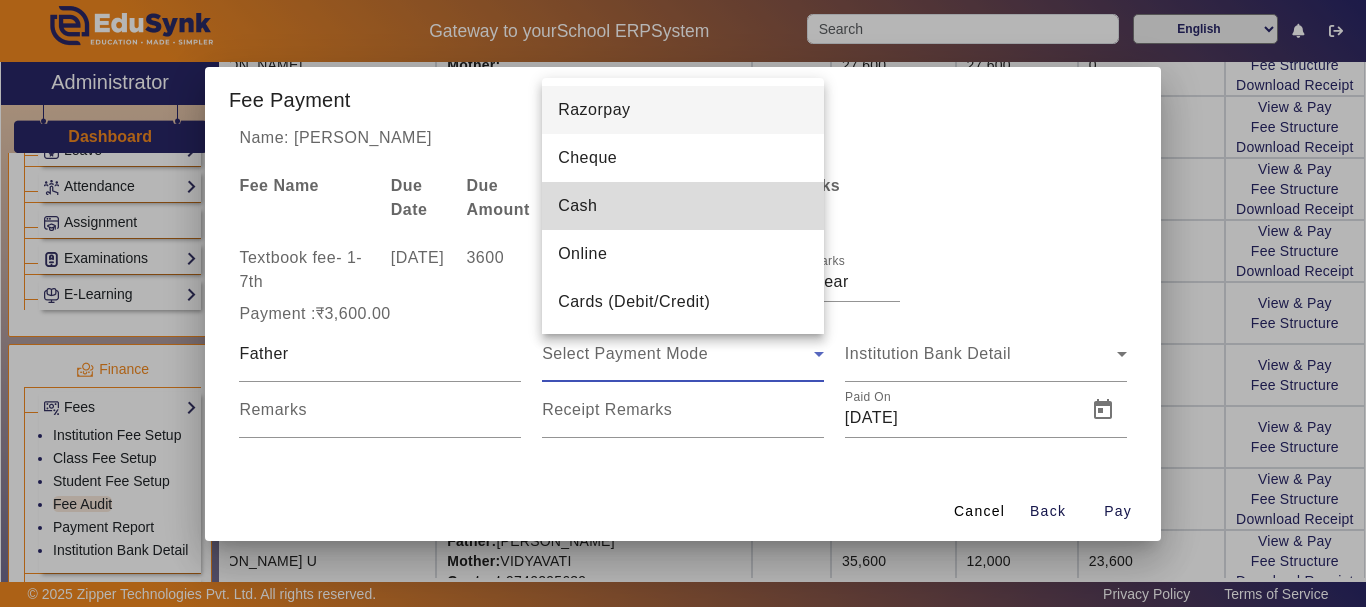 click on "Cash" at bounding box center [577, 206] 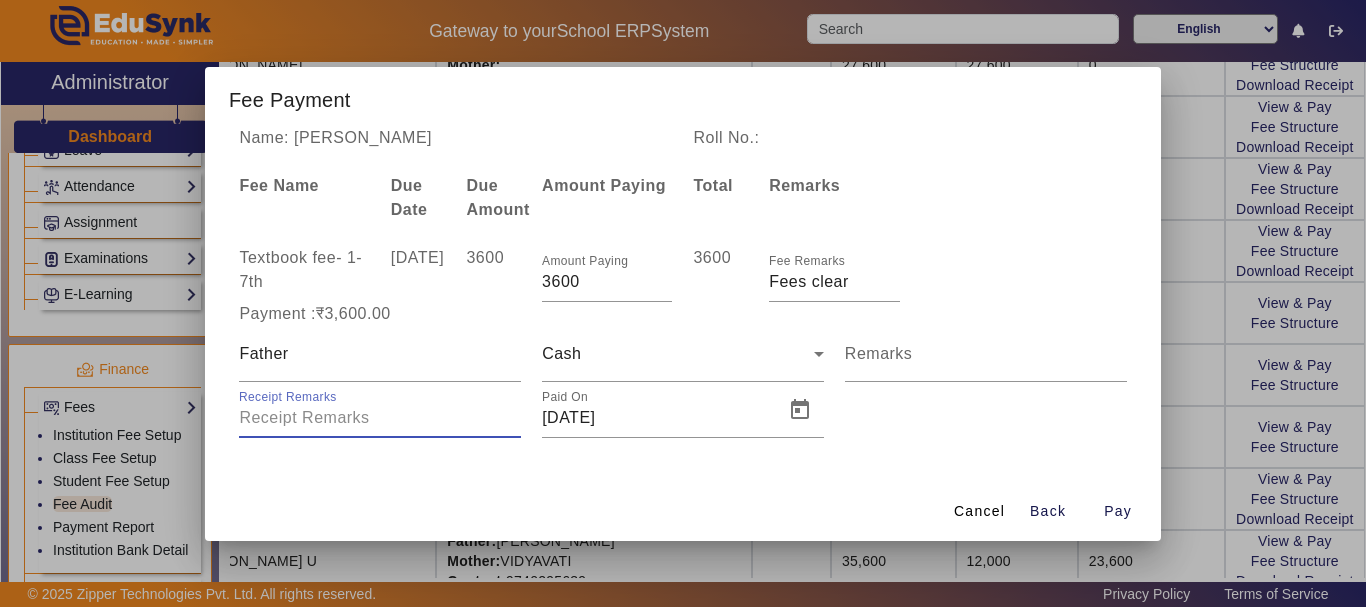 click on "Receipt Remarks" at bounding box center (380, 418) 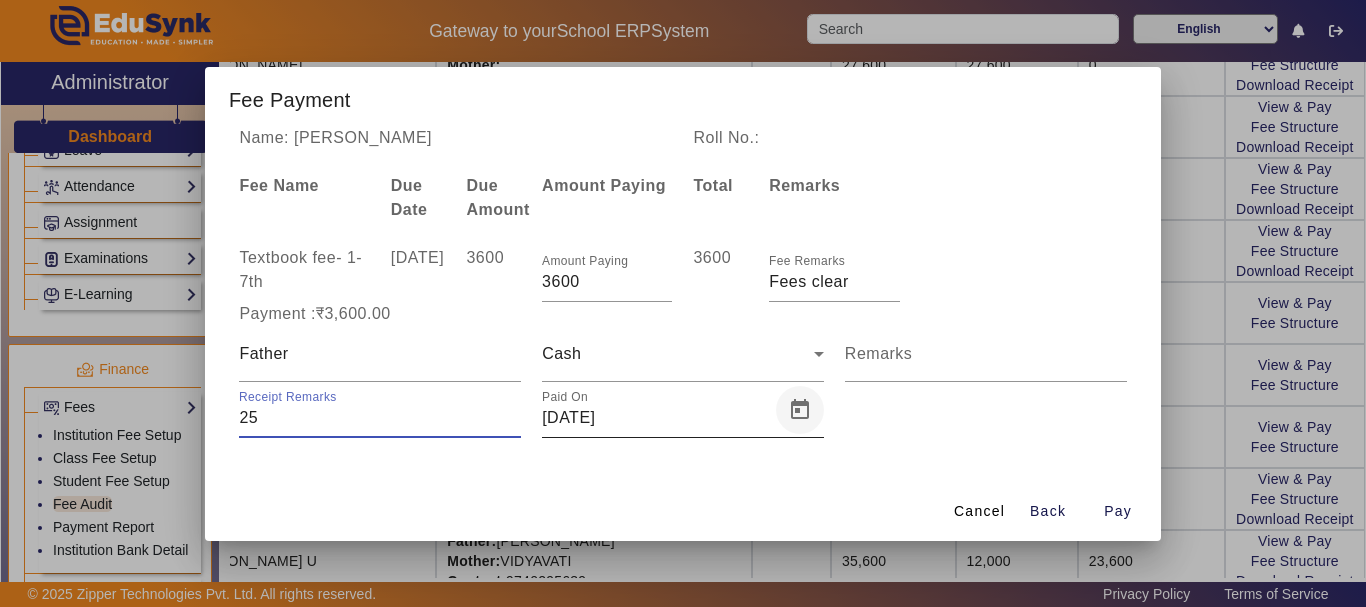 type on "25" 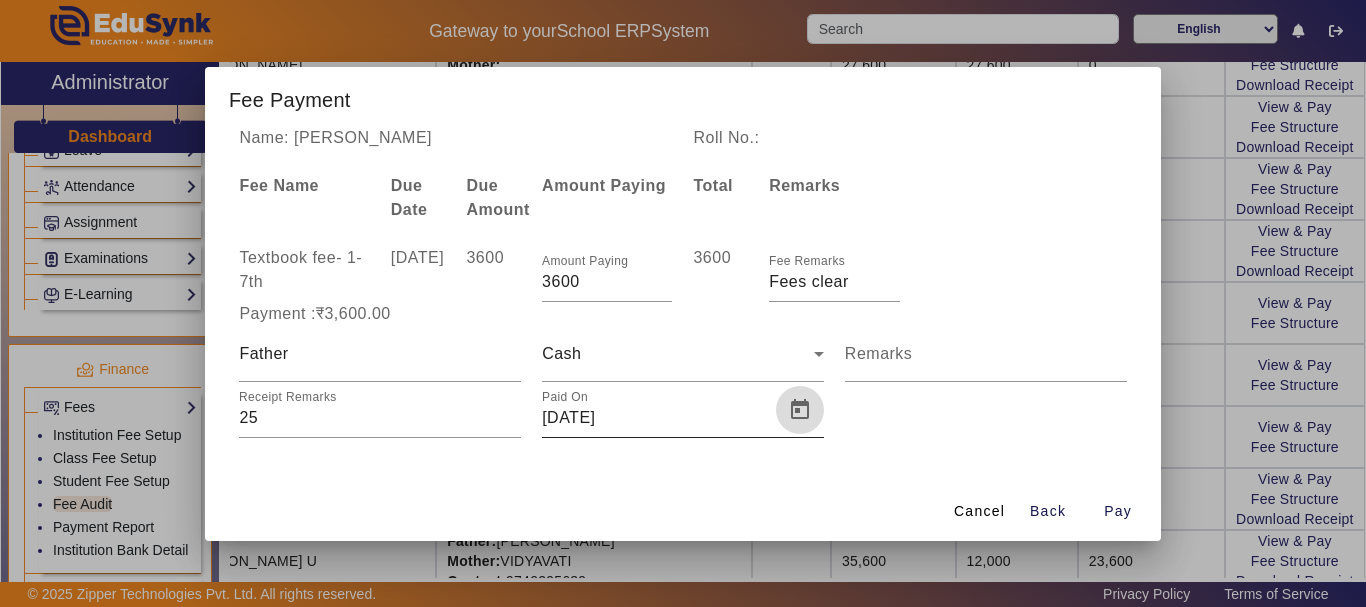 click at bounding box center (800, 410) 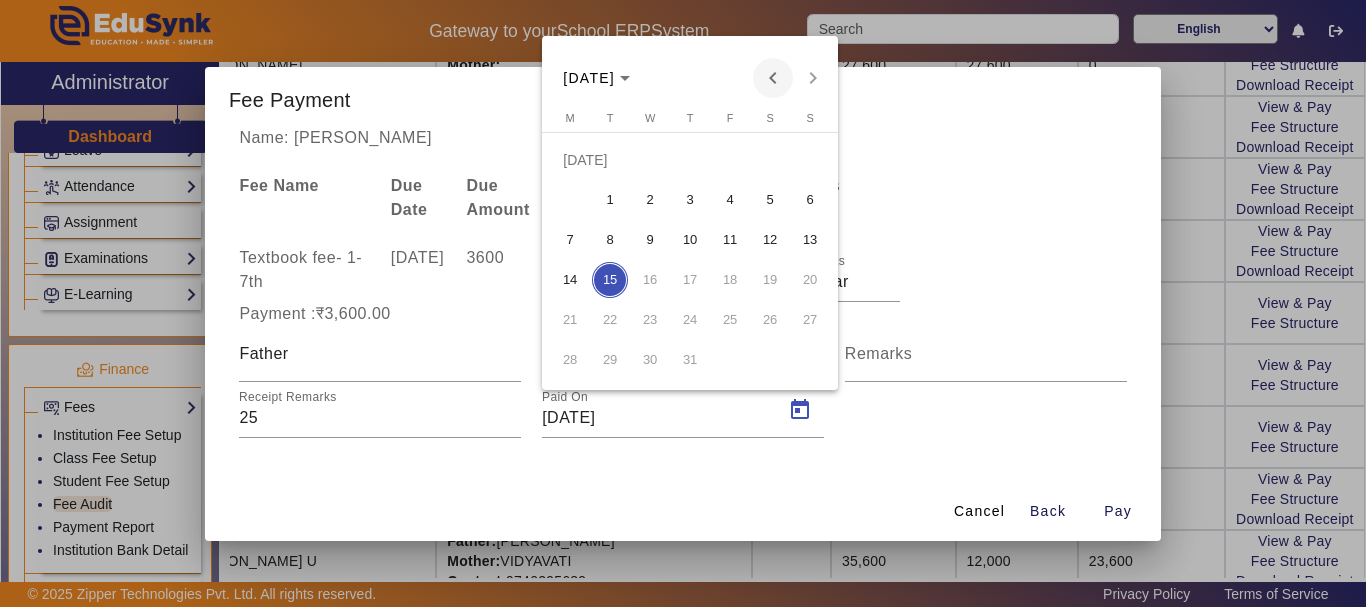 click at bounding box center [773, 78] 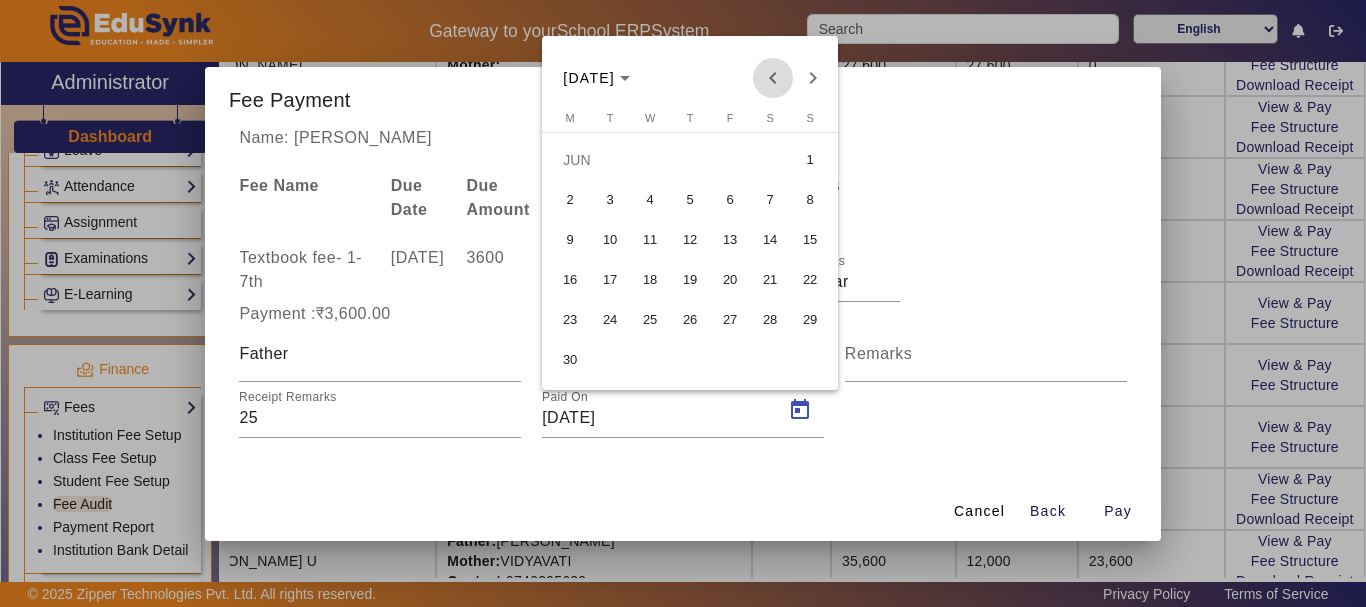 click at bounding box center [773, 78] 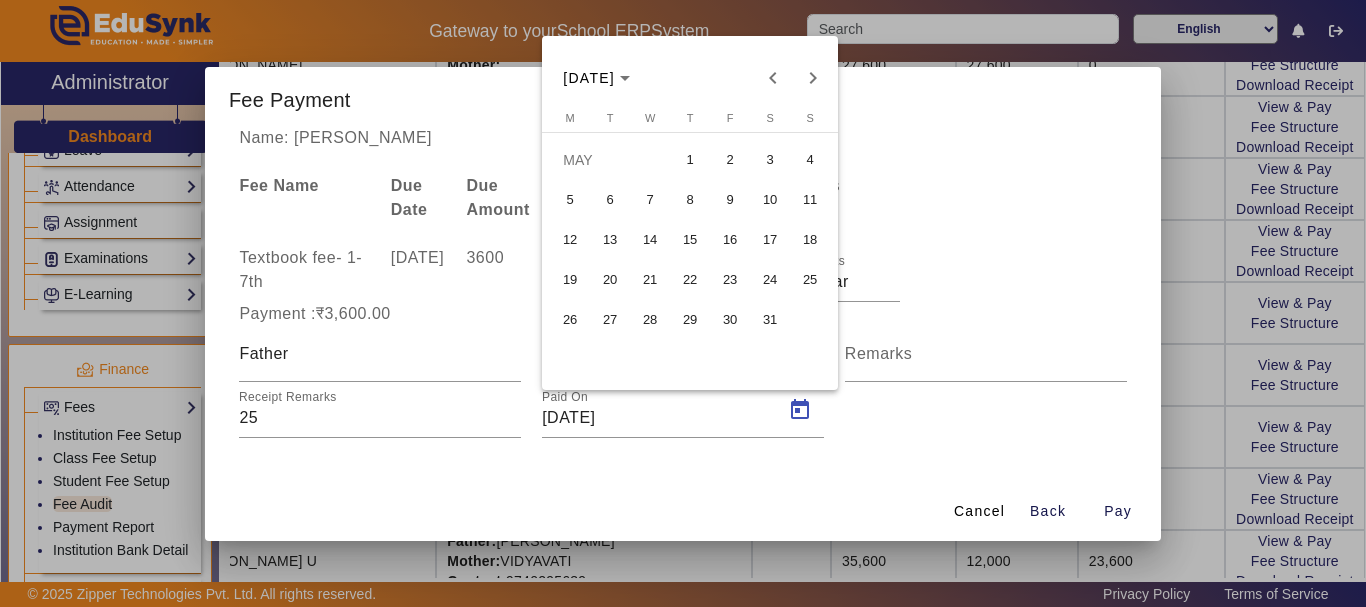click on "26" at bounding box center [570, 320] 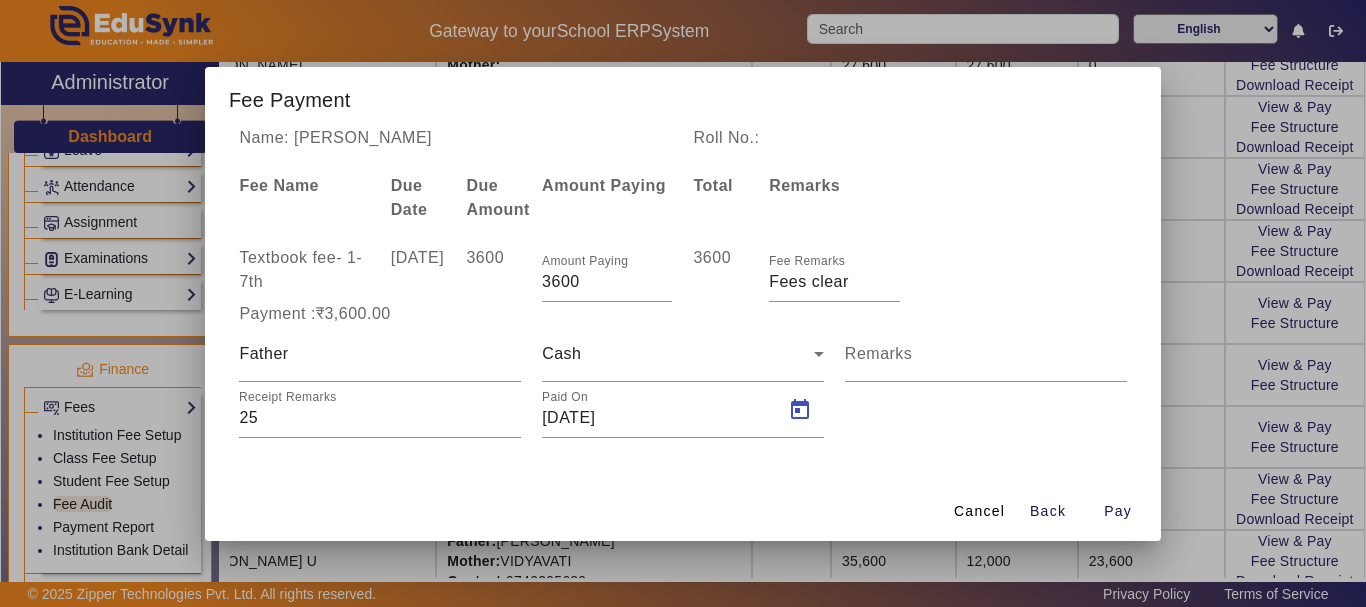 type on "[DATE]" 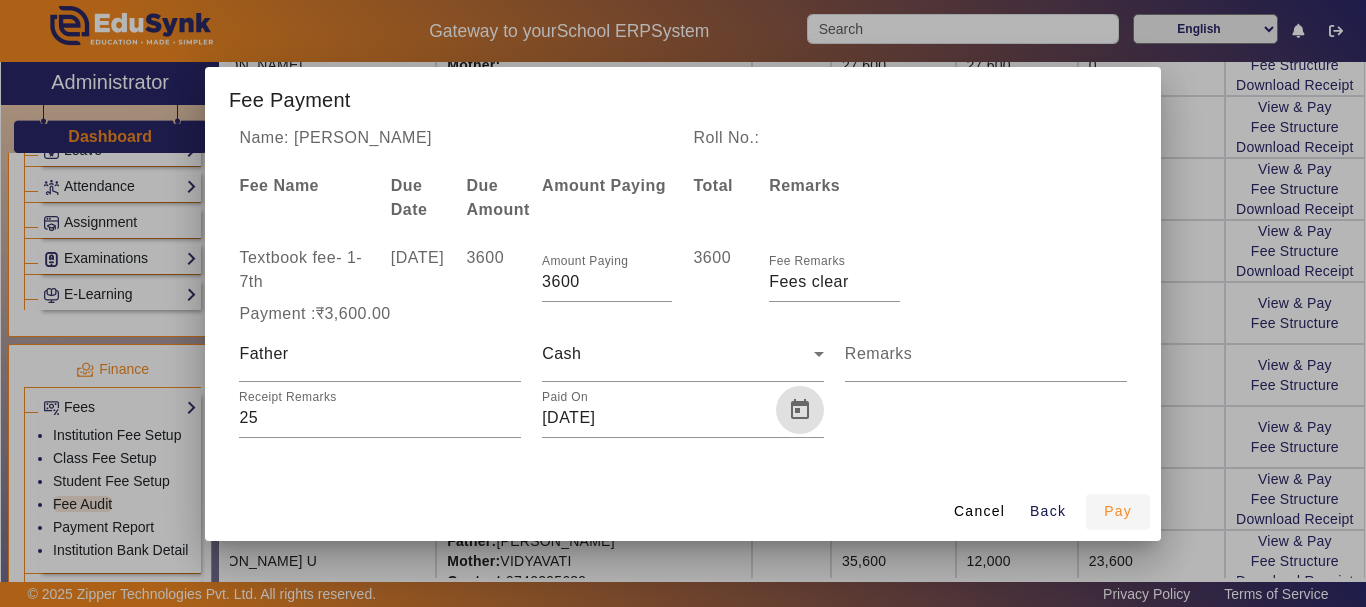 click on "Pay" at bounding box center (1118, 511) 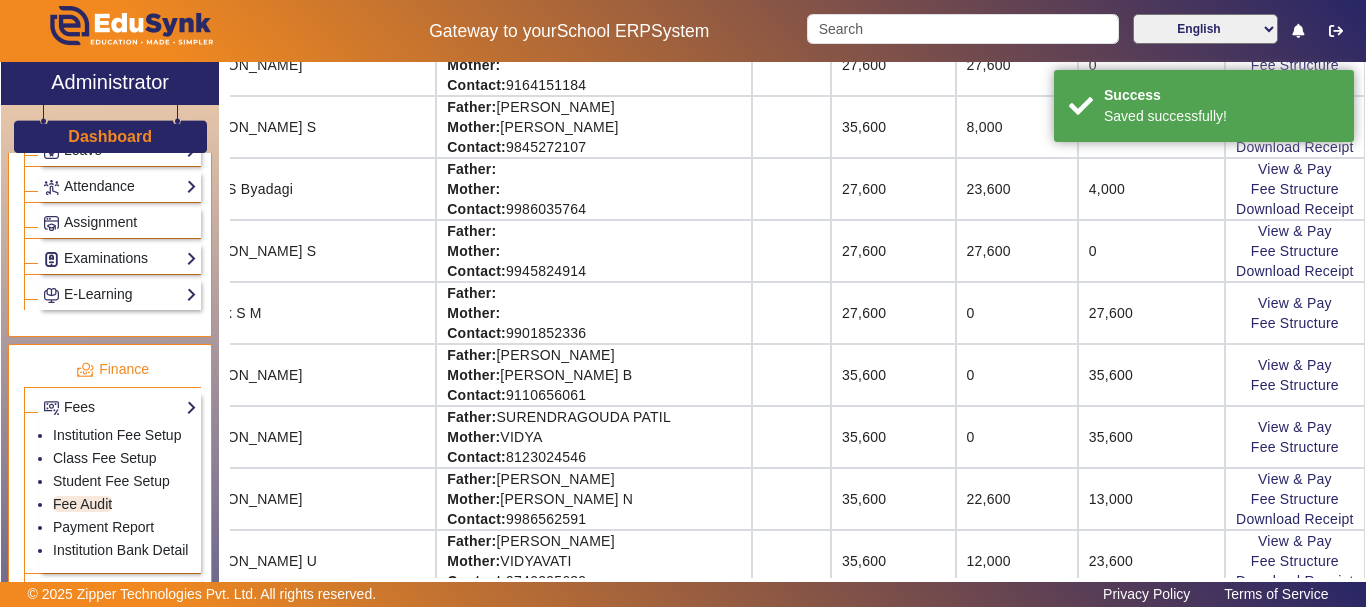 scroll, scrollTop: 0, scrollLeft: 233, axis: horizontal 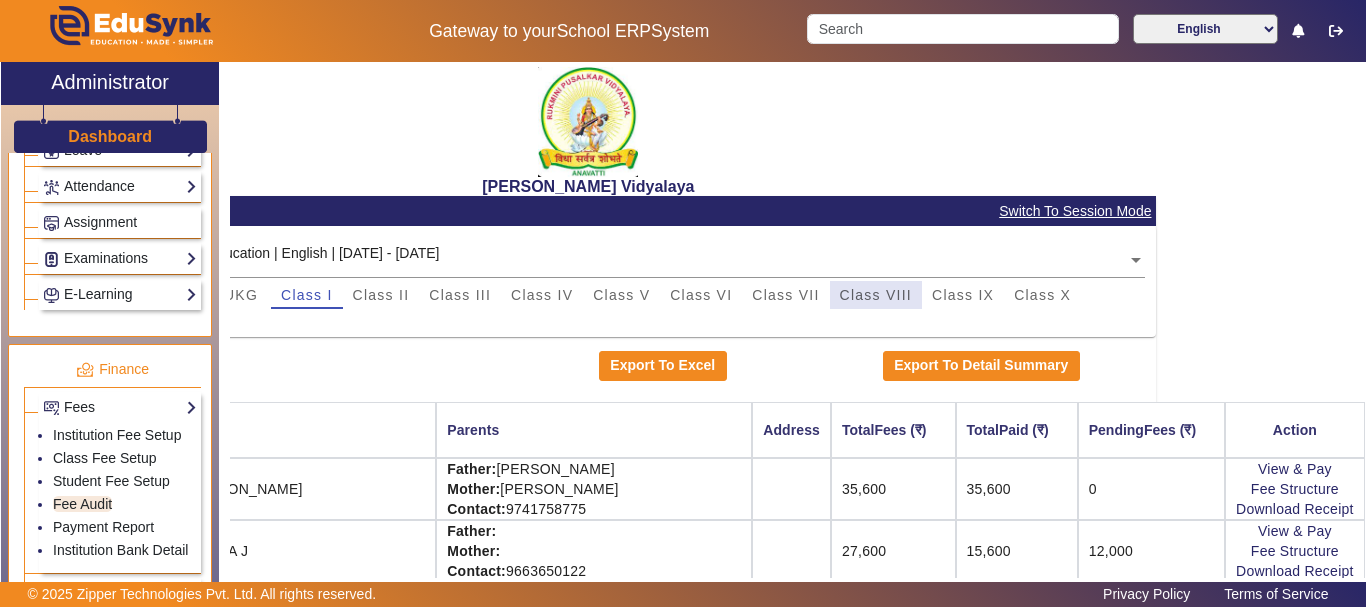 click on "Class VIII" at bounding box center (876, 295) 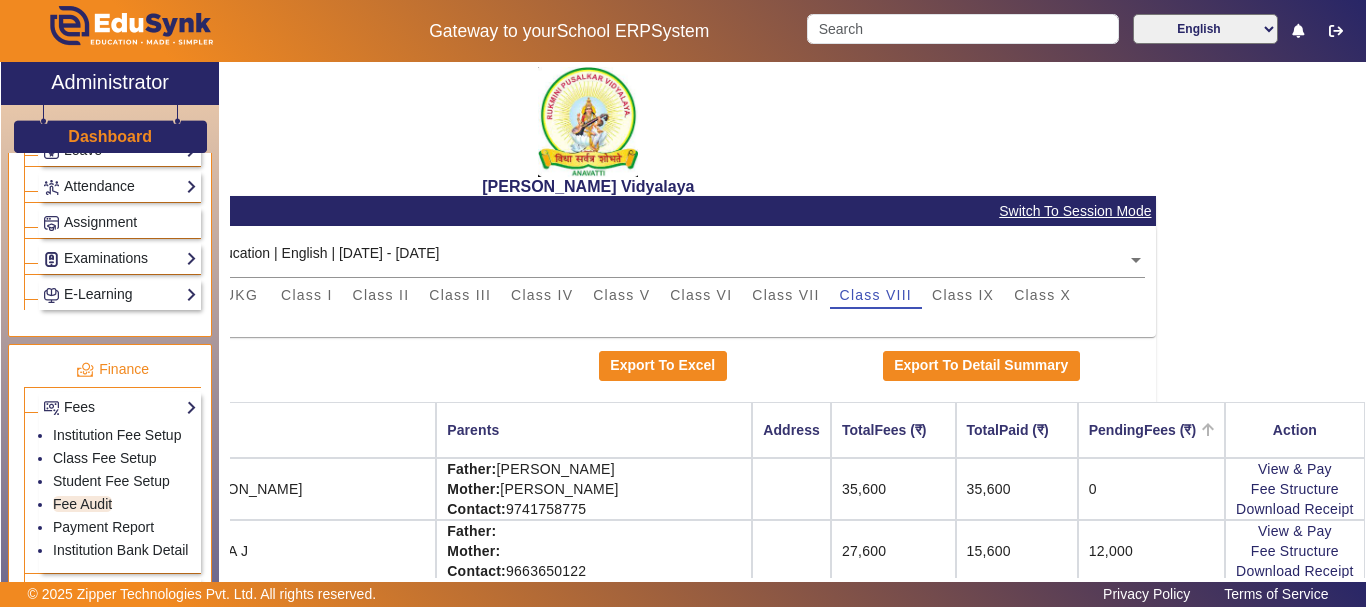 scroll, scrollTop: 0, scrollLeft: 30, axis: horizontal 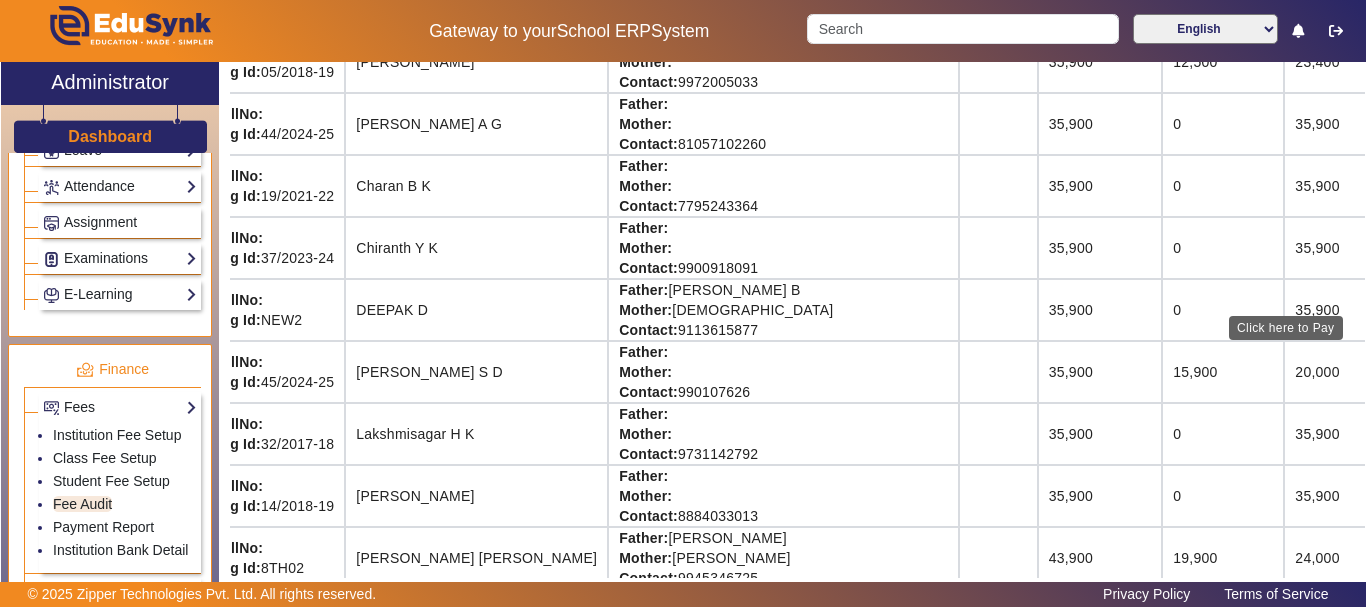 click on "View & Pay" 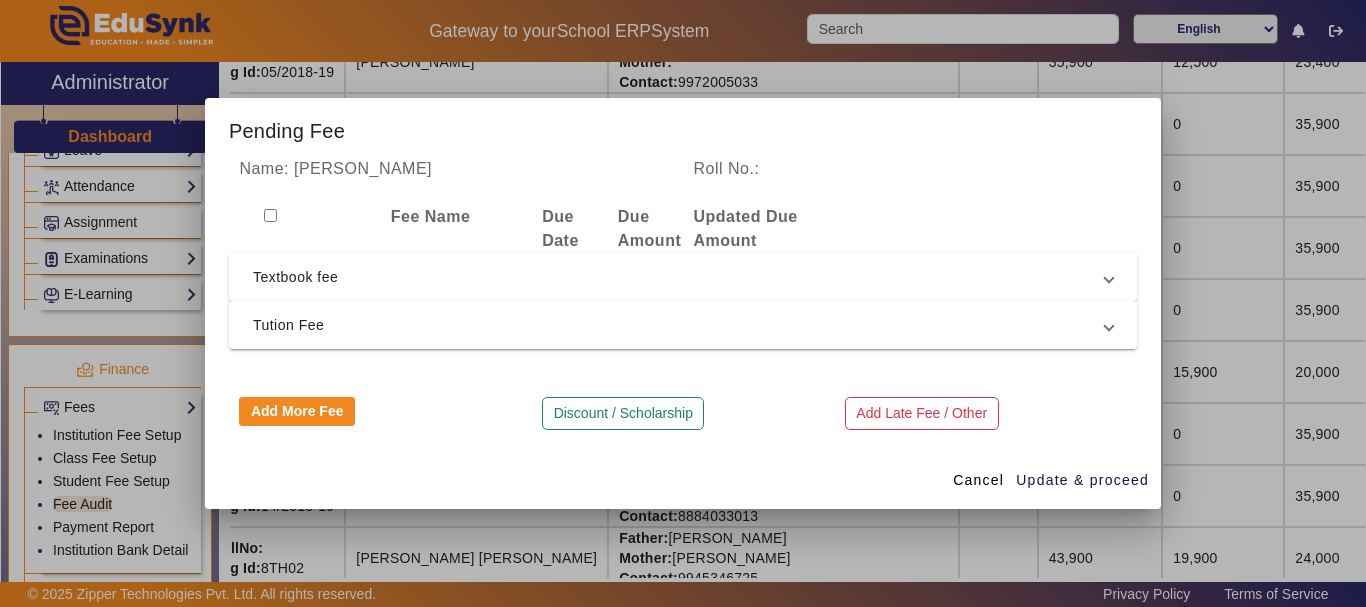 click on "Textbook fee" at bounding box center [679, 277] 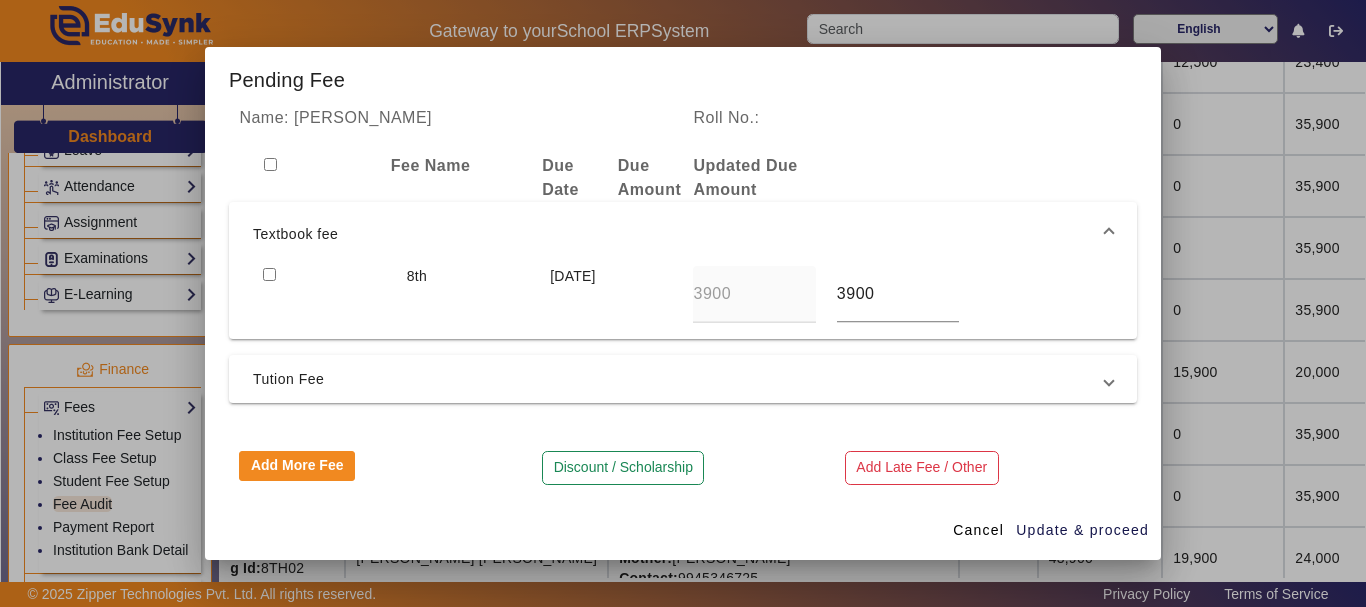 click at bounding box center [269, 274] 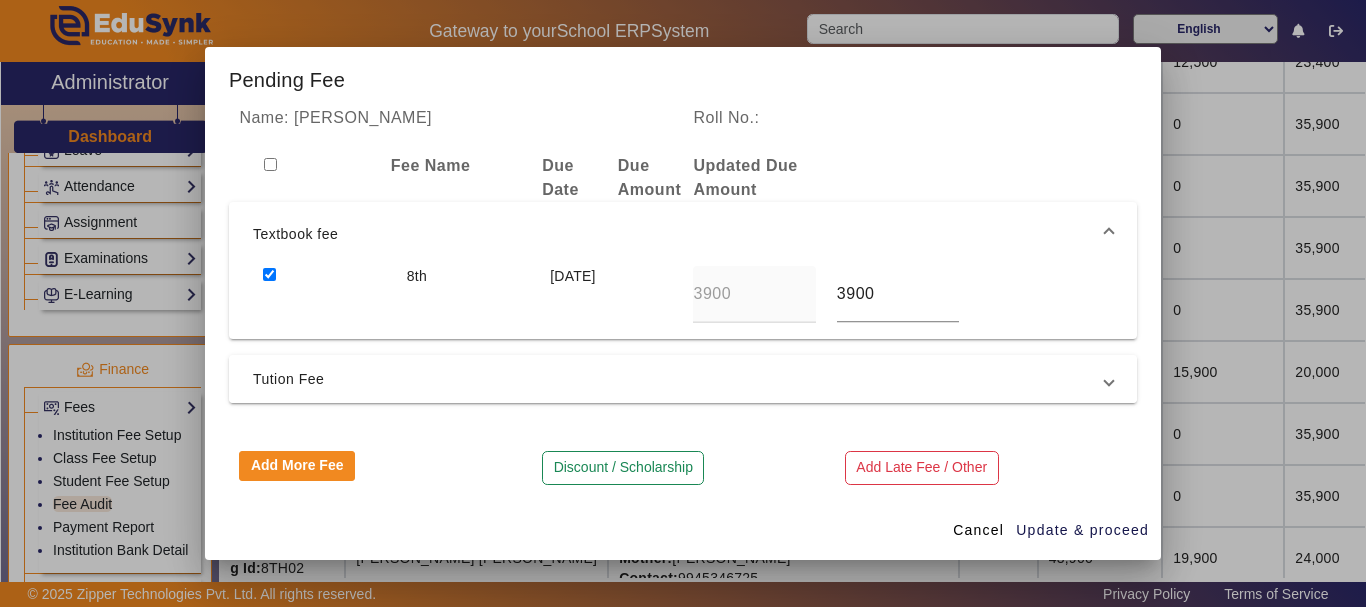 click on "Tution Fee" at bounding box center (679, 379) 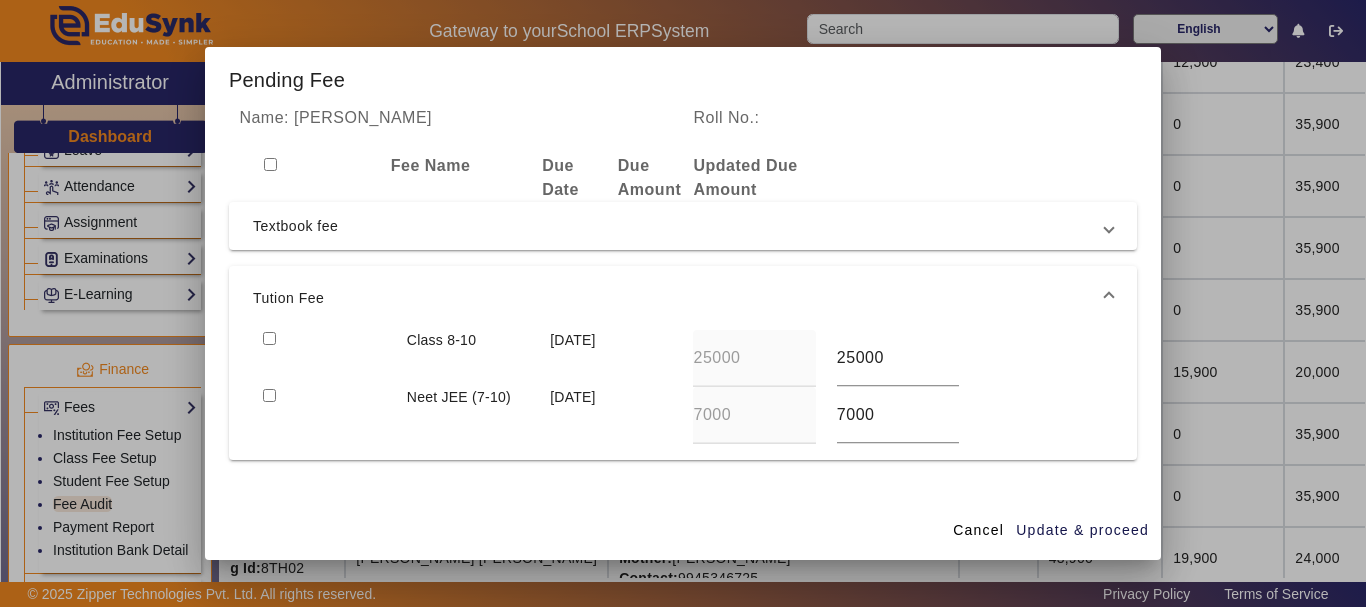 click at bounding box center (269, 395) 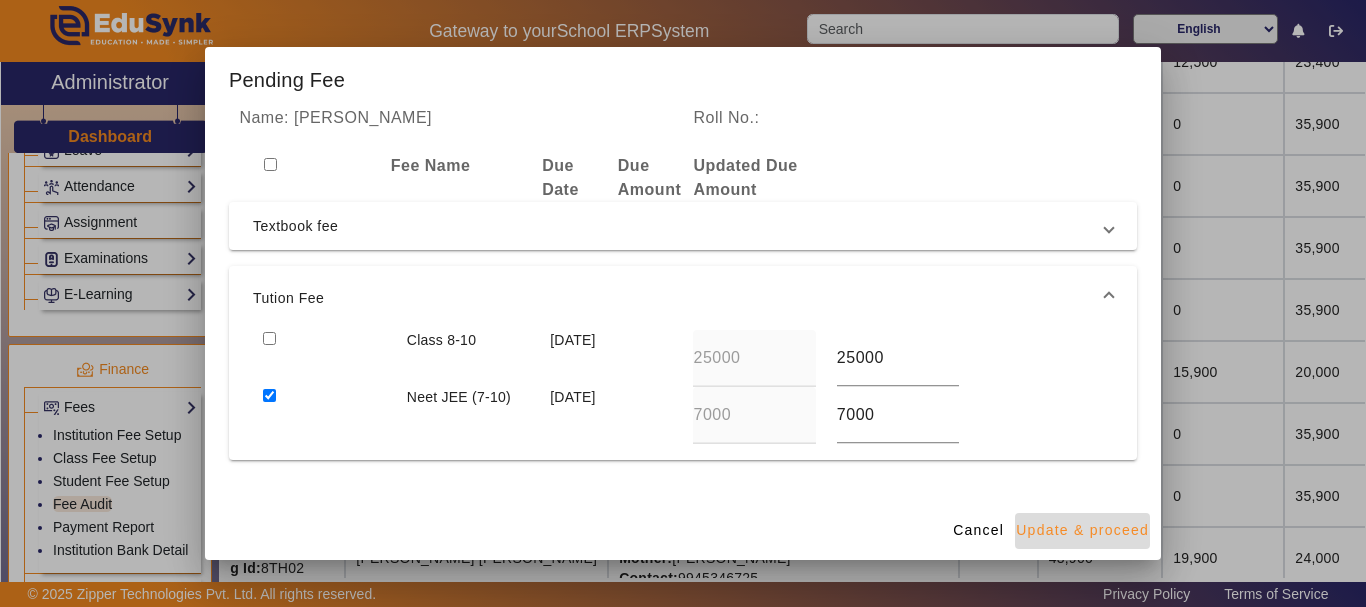 click on "Update & proceed" at bounding box center (1082, 530) 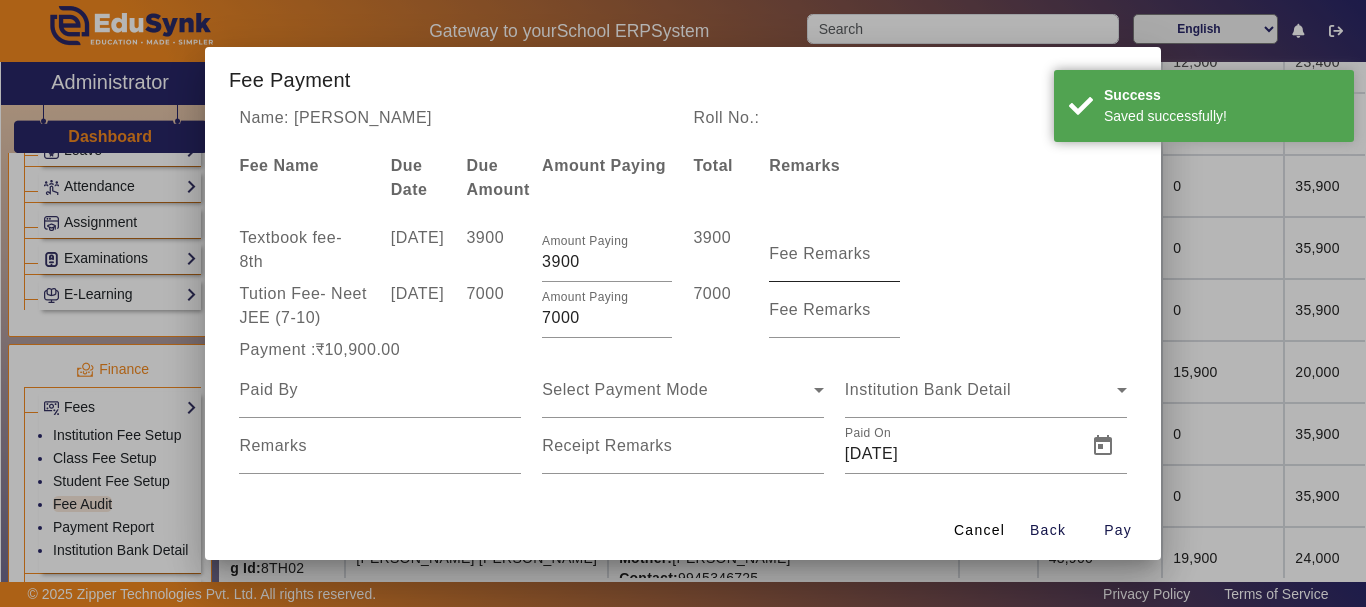 click on "Fee Remarks" at bounding box center [820, 253] 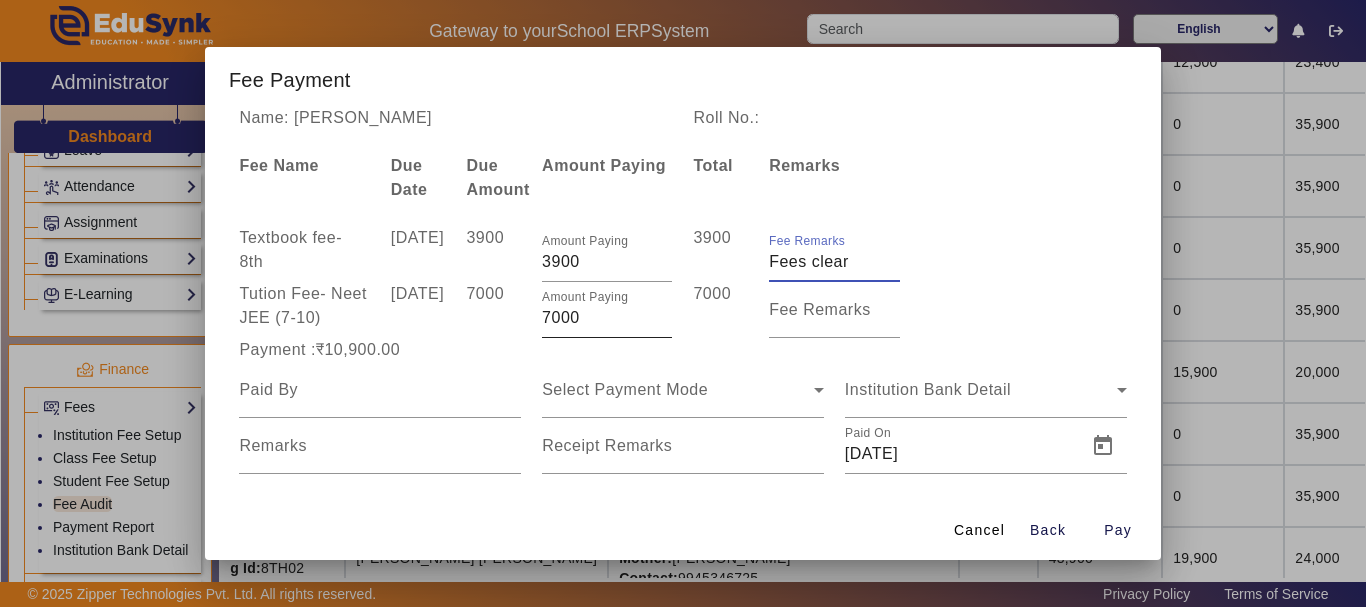 type on "Fees clear" 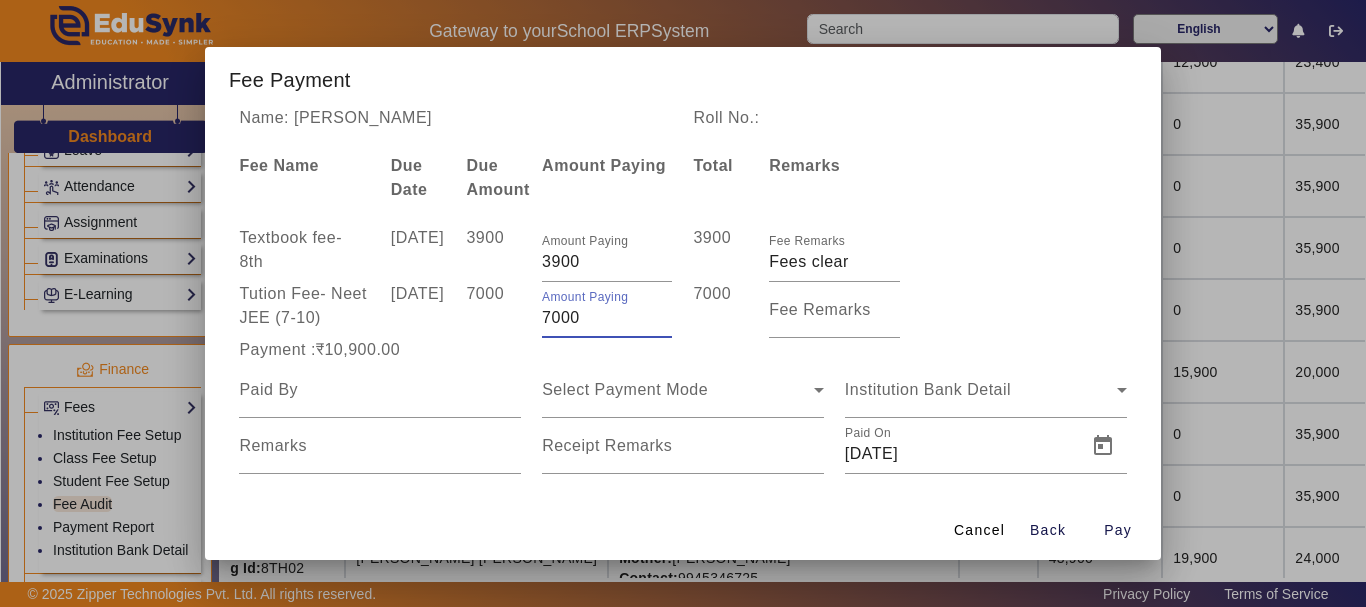 click on "7000" at bounding box center [607, 318] 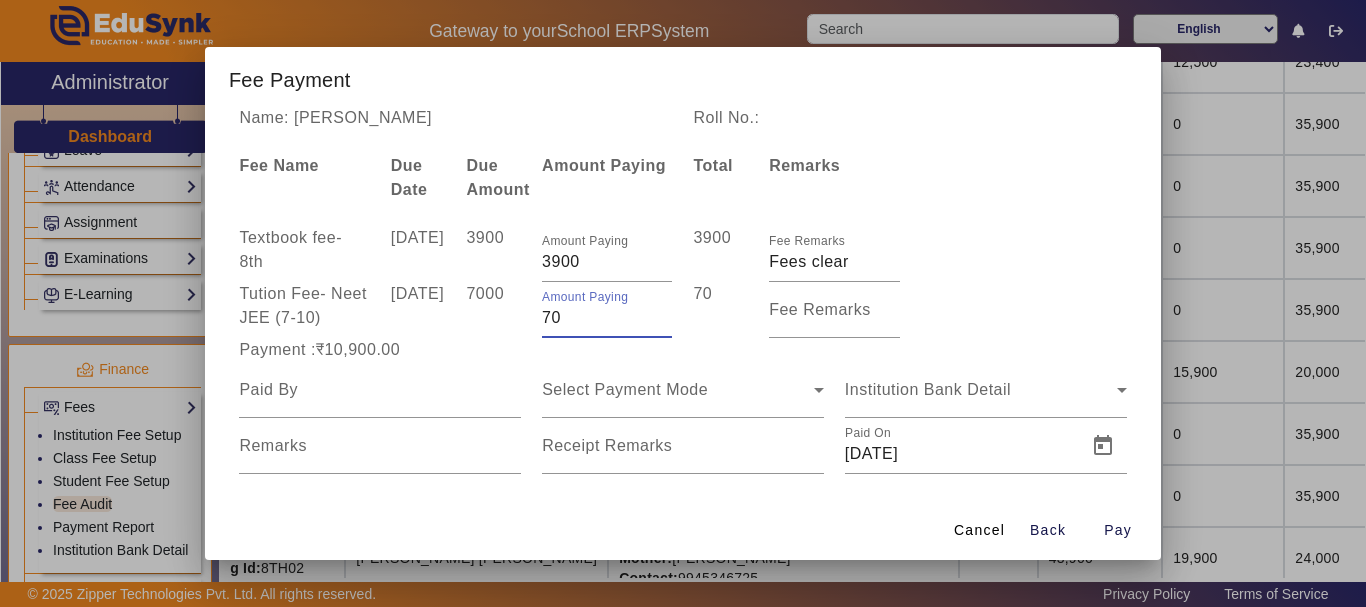type on "7" 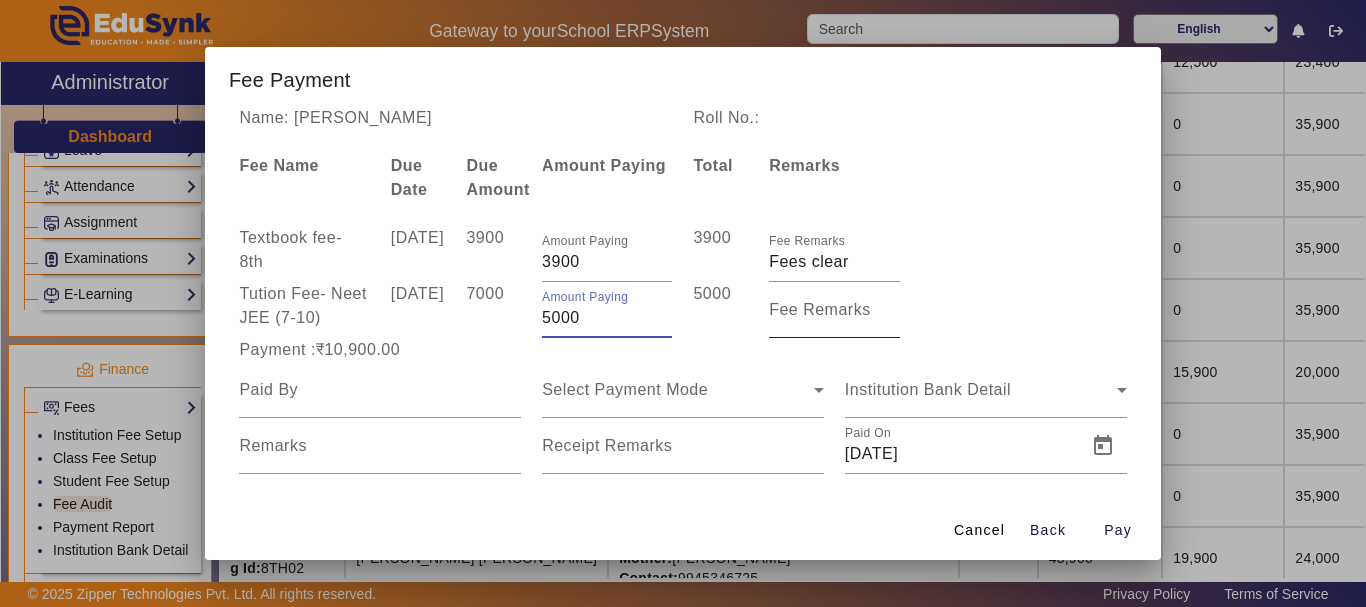 type on "5000" 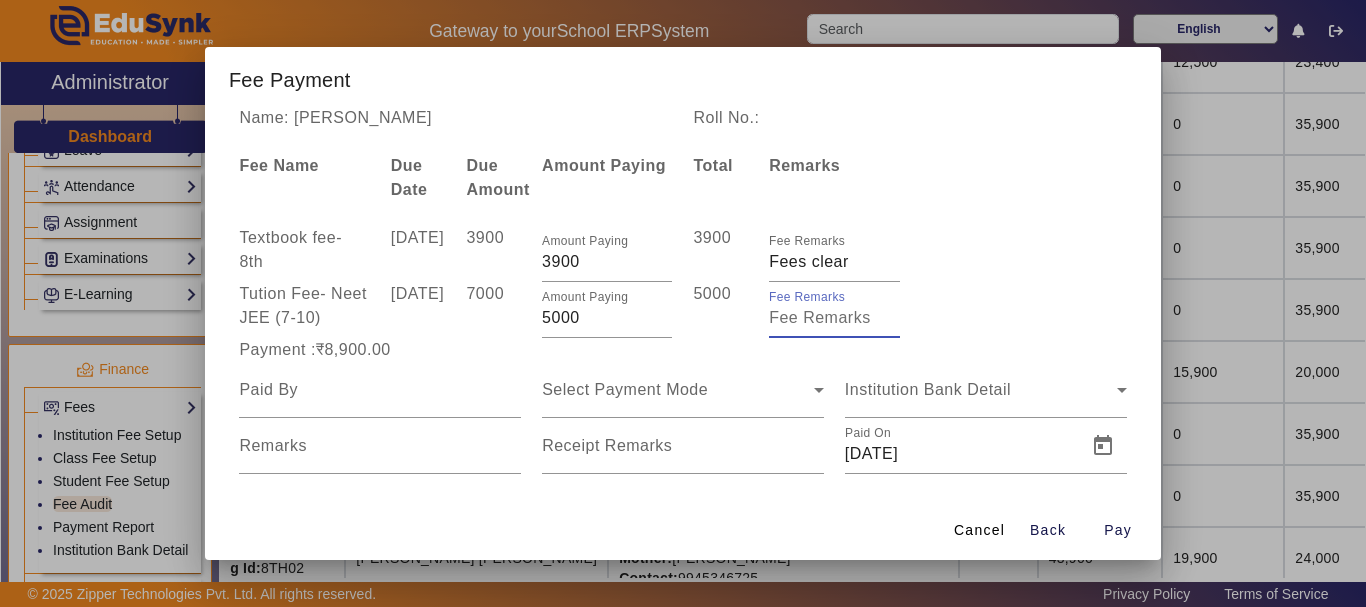 click on "Fee Remarks" at bounding box center (834, 318) 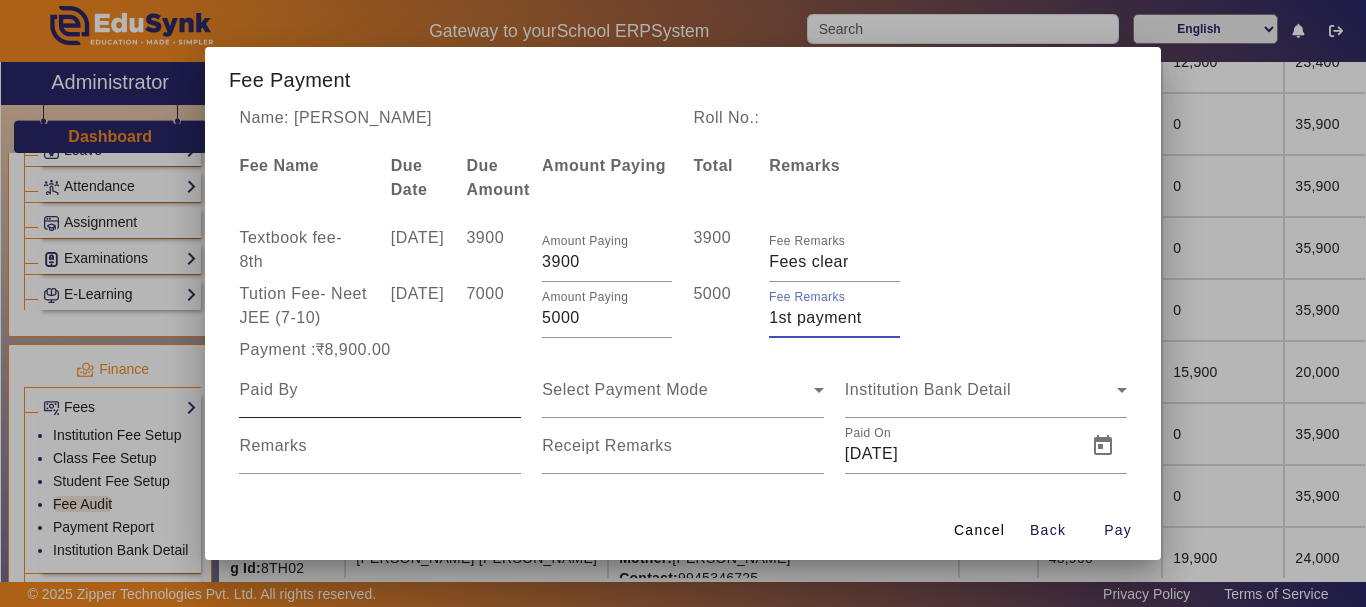 type on "1st payment" 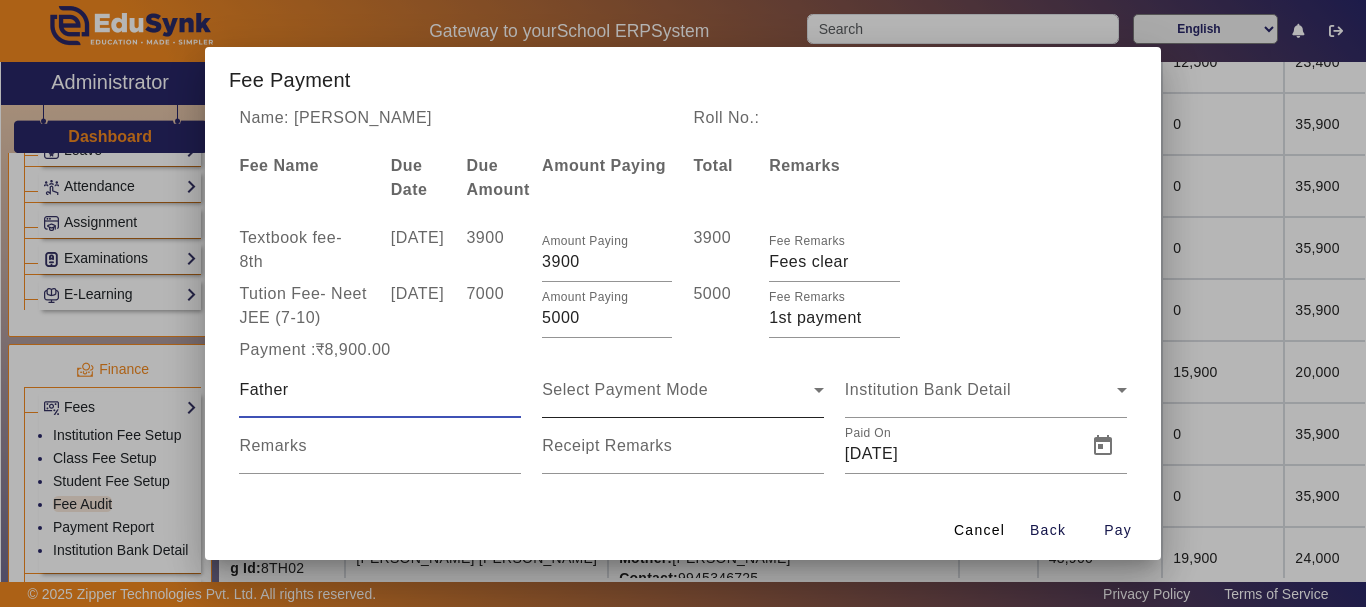 type on "Father" 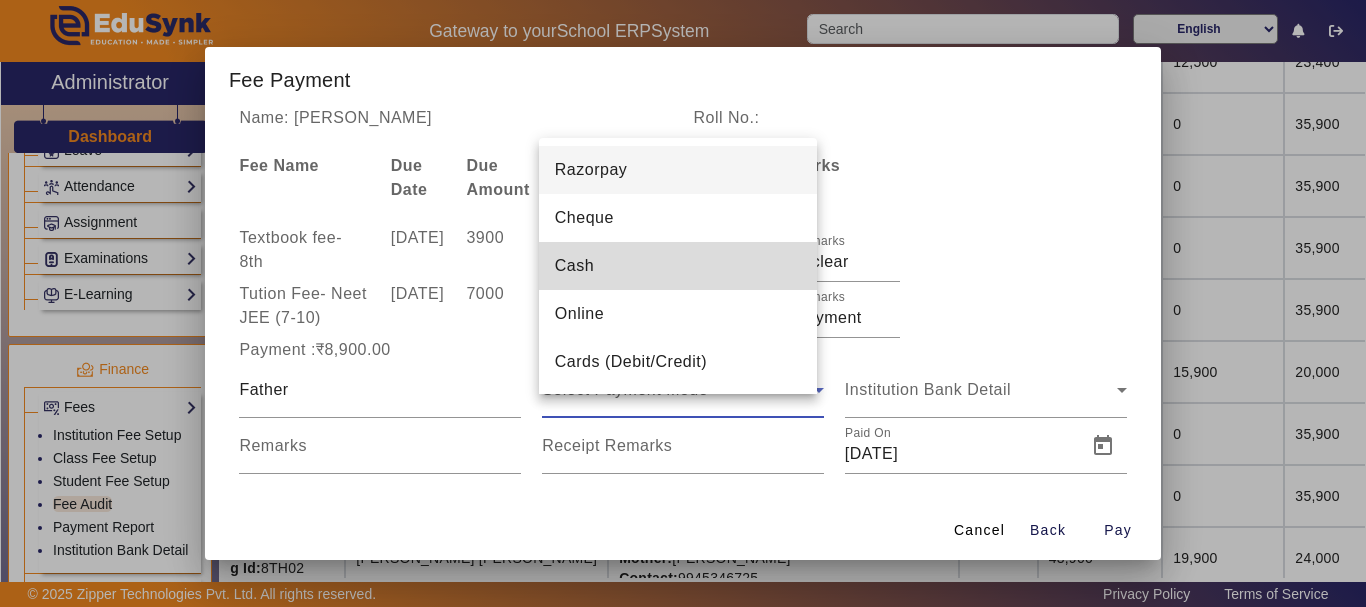 click on "Cash" at bounding box center [678, 266] 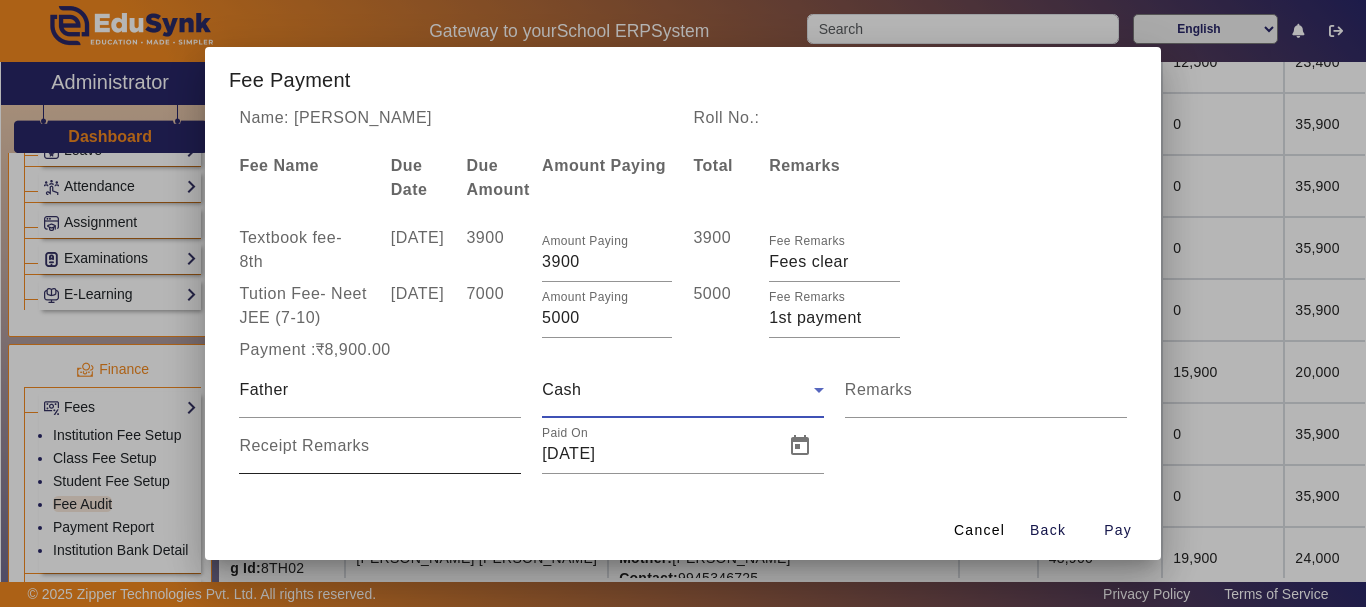 click on "Receipt Remarks" 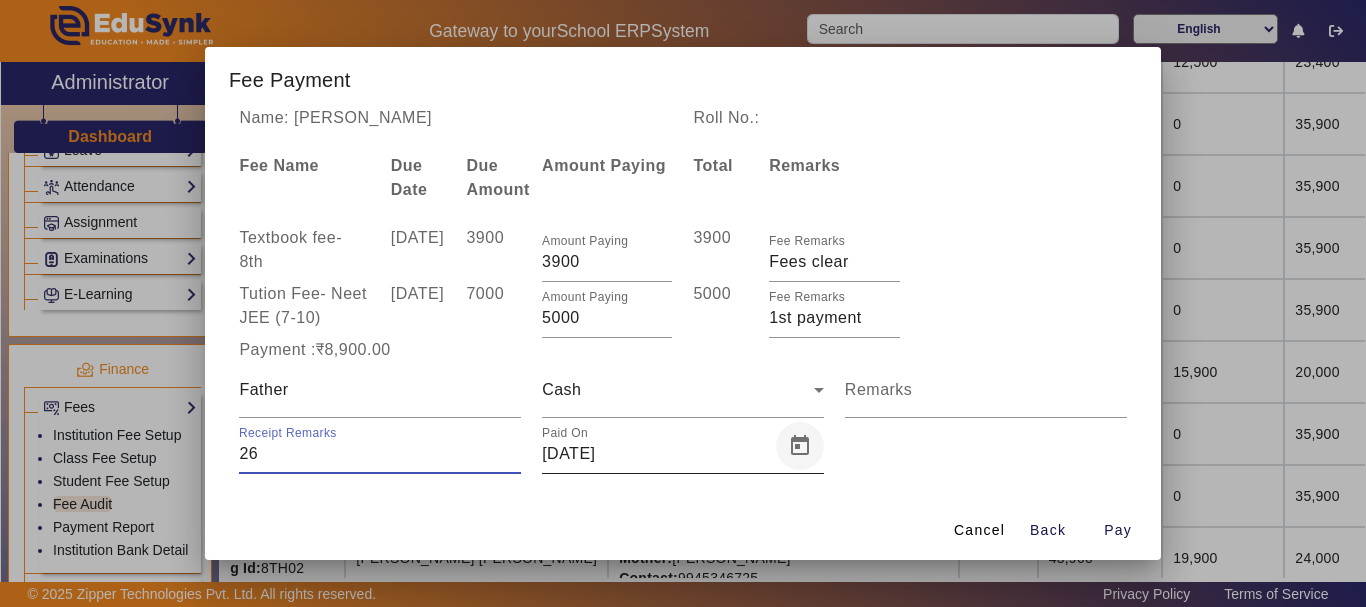 type on "26" 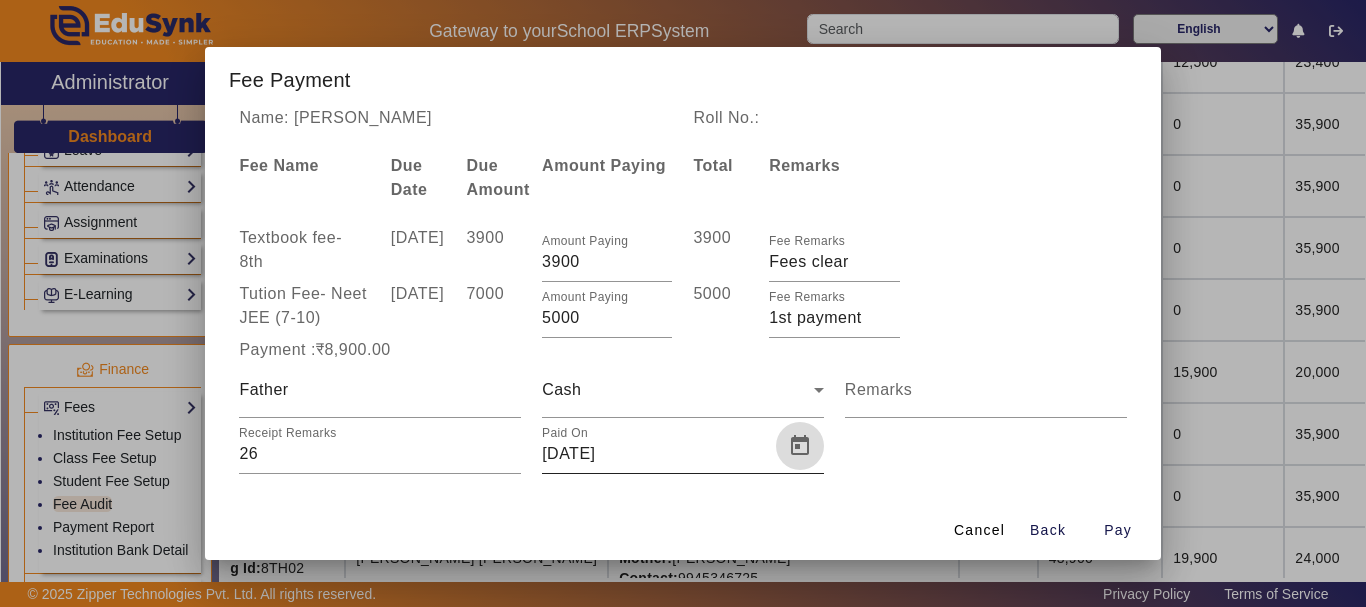 click at bounding box center [800, 446] 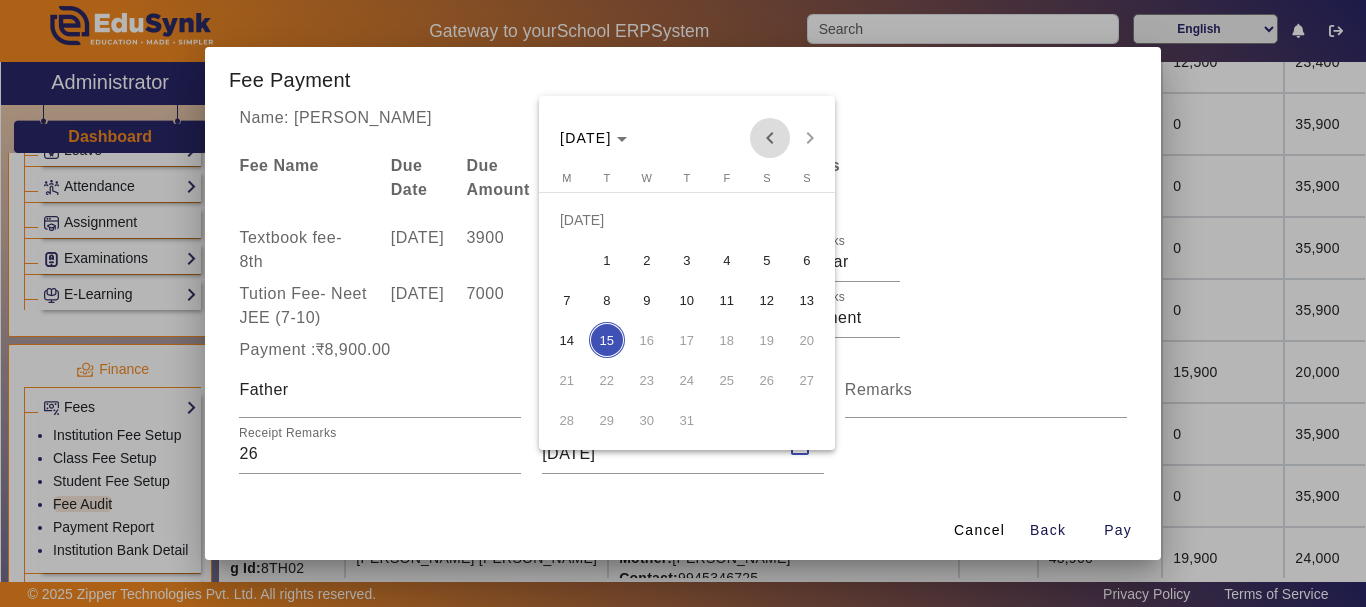 click at bounding box center [770, 138] 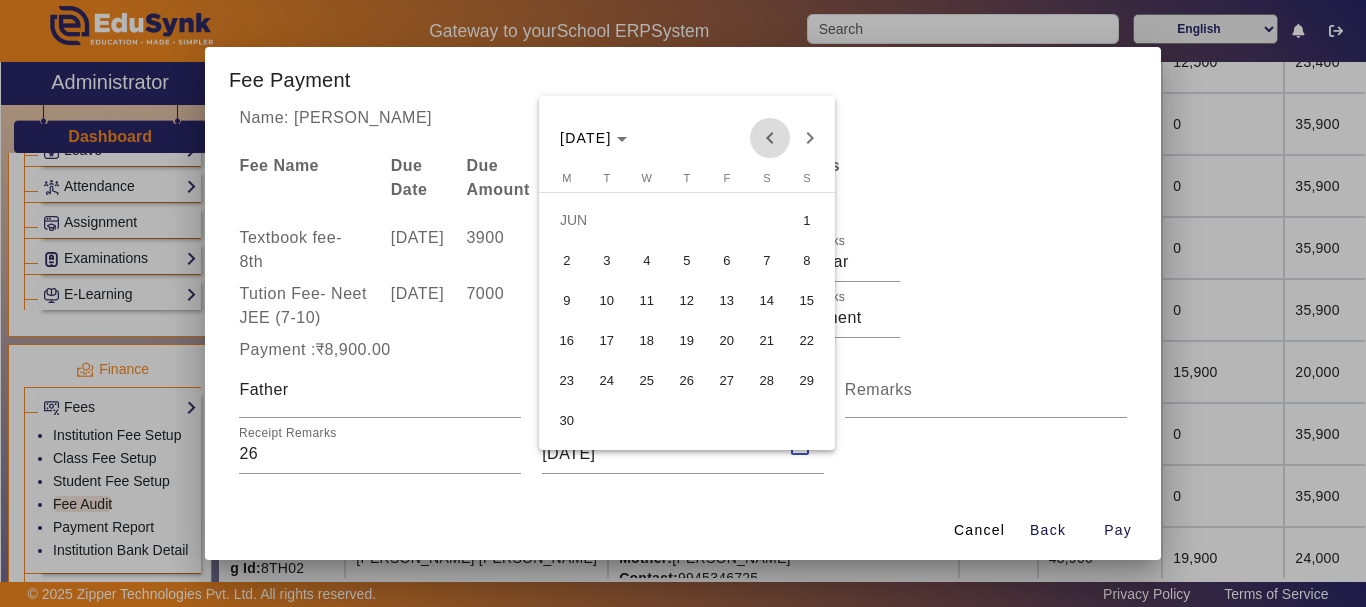 click at bounding box center (770, 138) 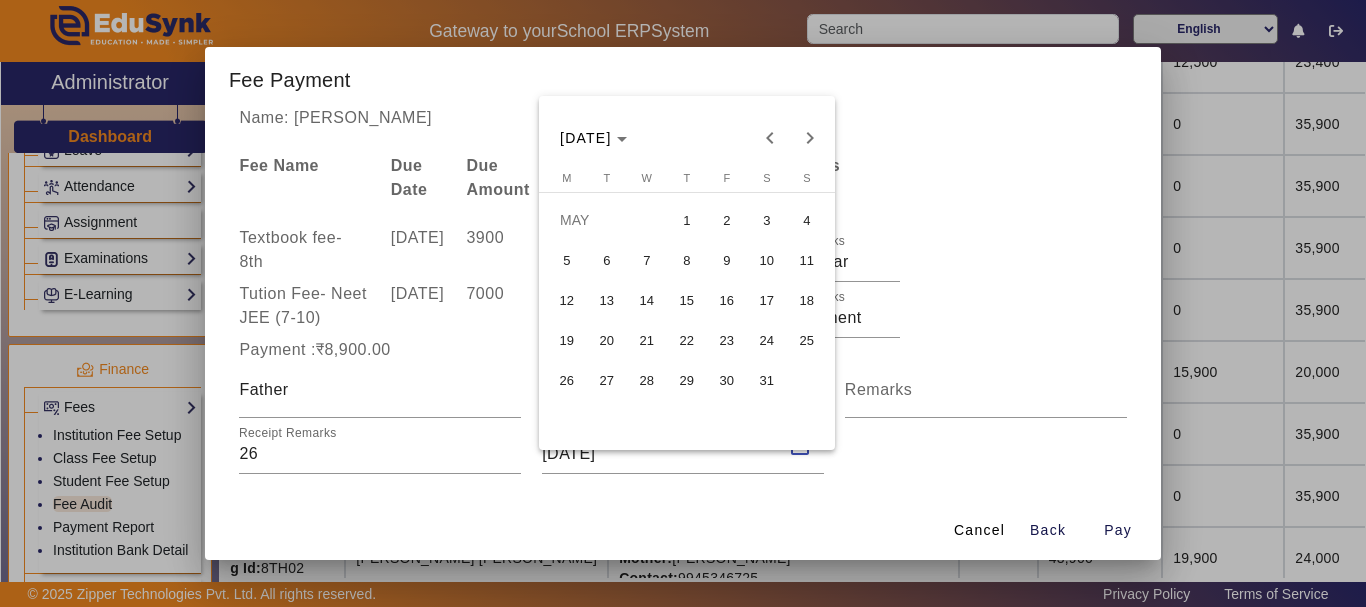 click on "26" at bounding box center (567, 380) 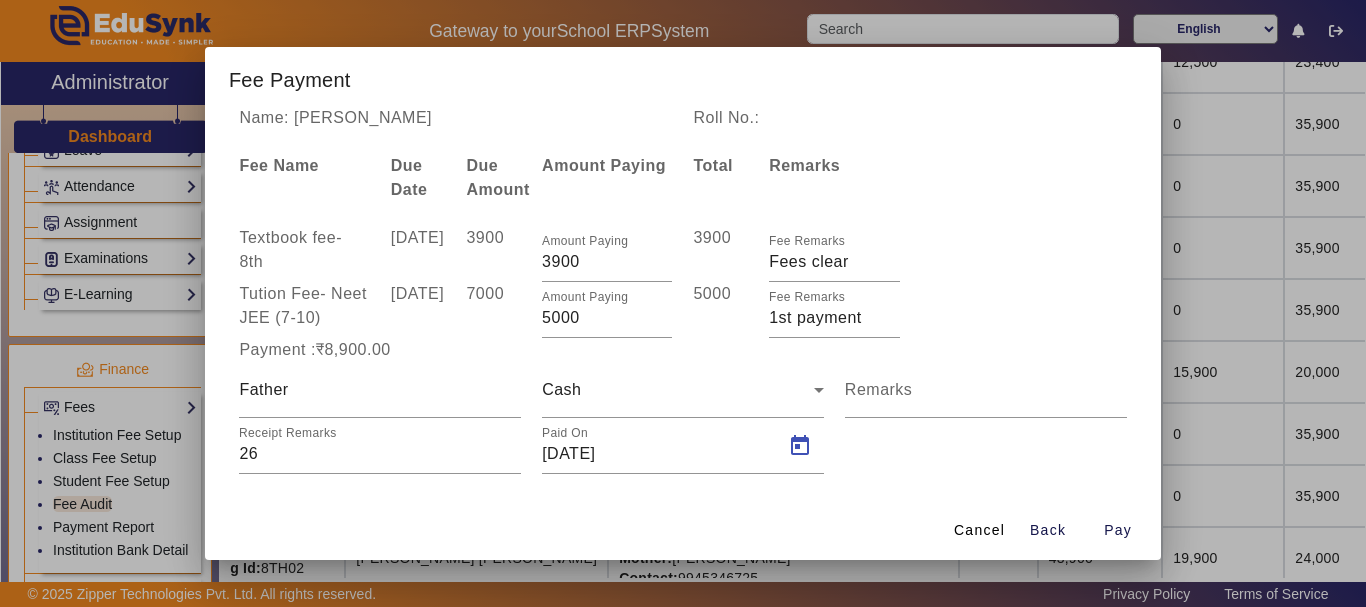 type on "[DATE]" 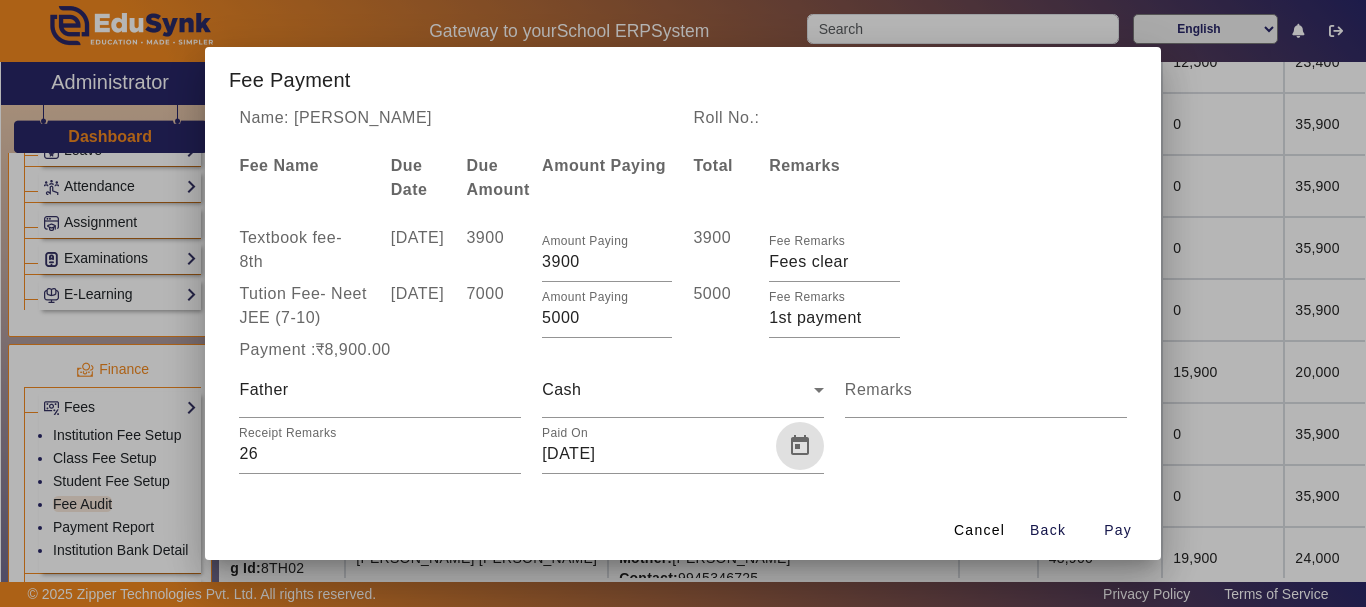 scroll, scrollTop: 1, scrollLeft: 0, axis: vertical 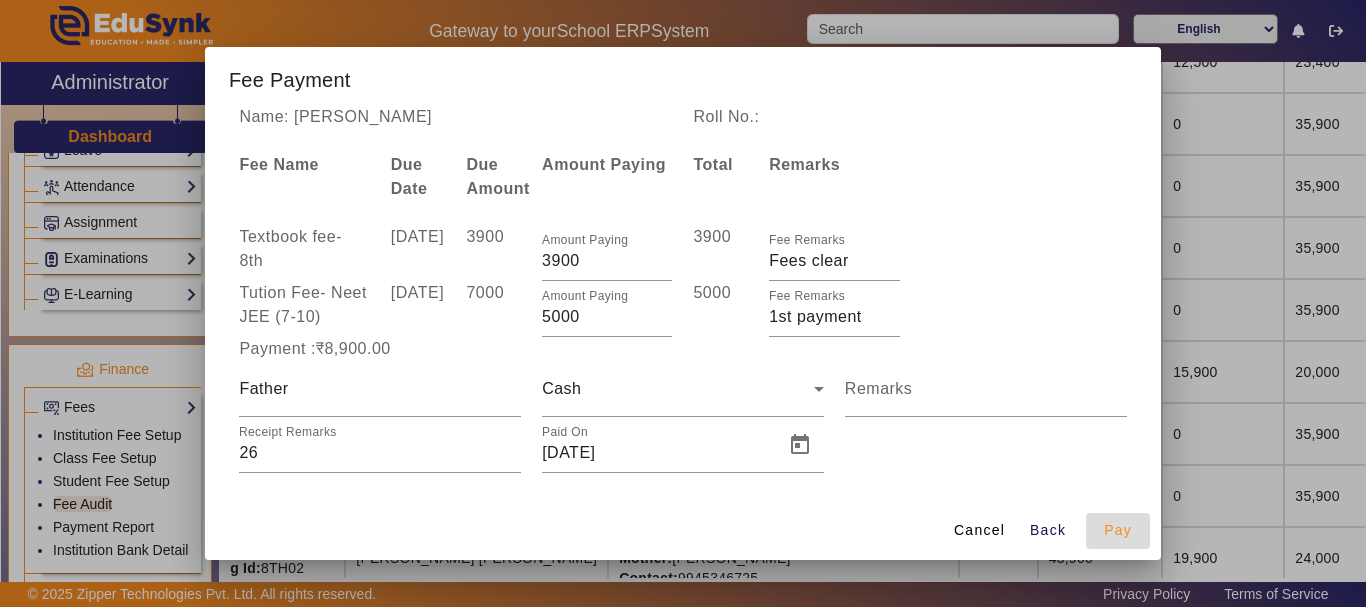 click on "Pay" at bounding box center (1118, 530) 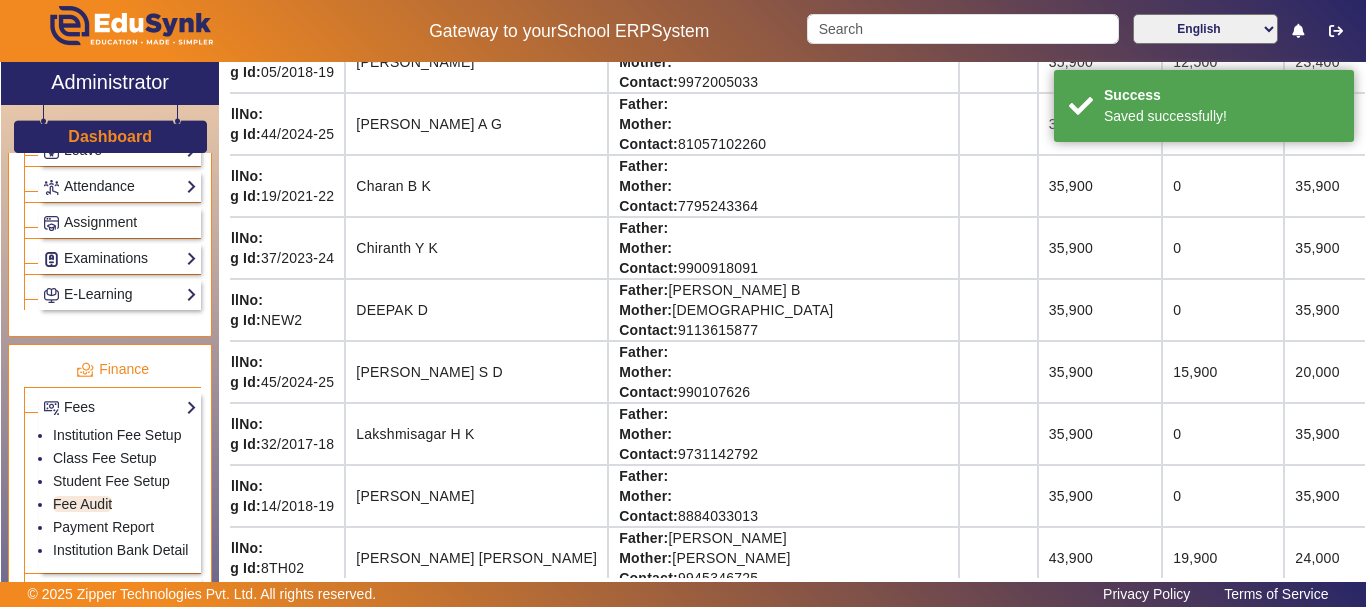 scroll, scrollTop: 0, scrollLeft: 0, axis: both 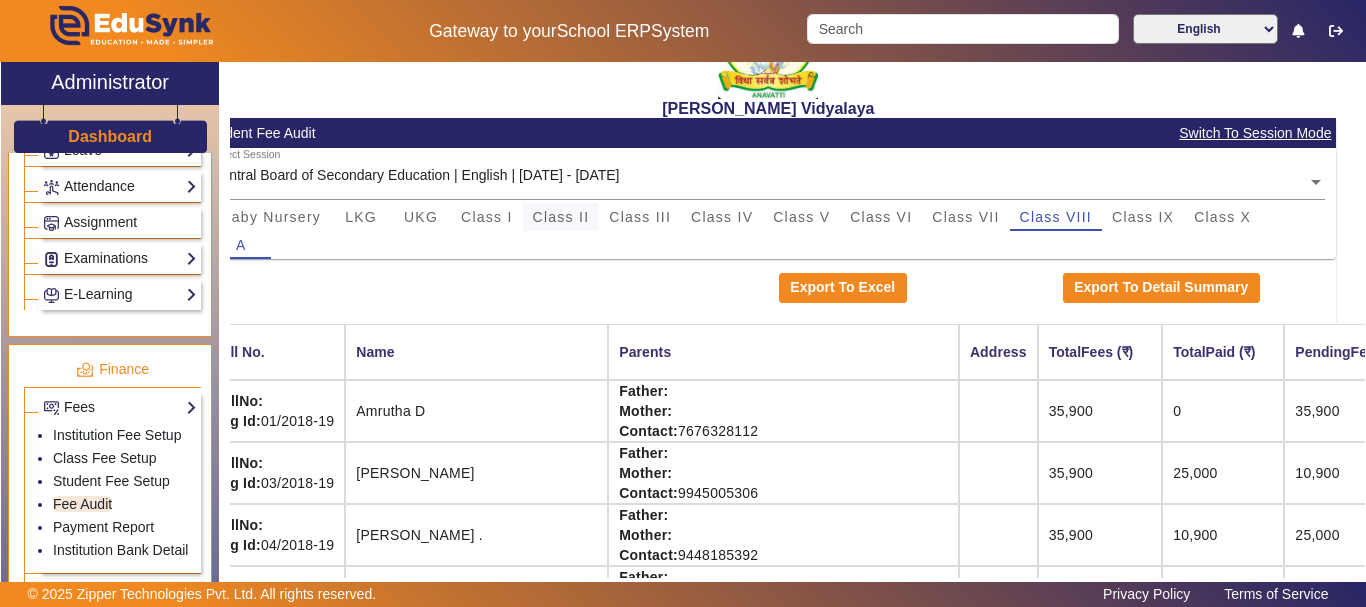click on "Class II" at bounding box center [561, 217] 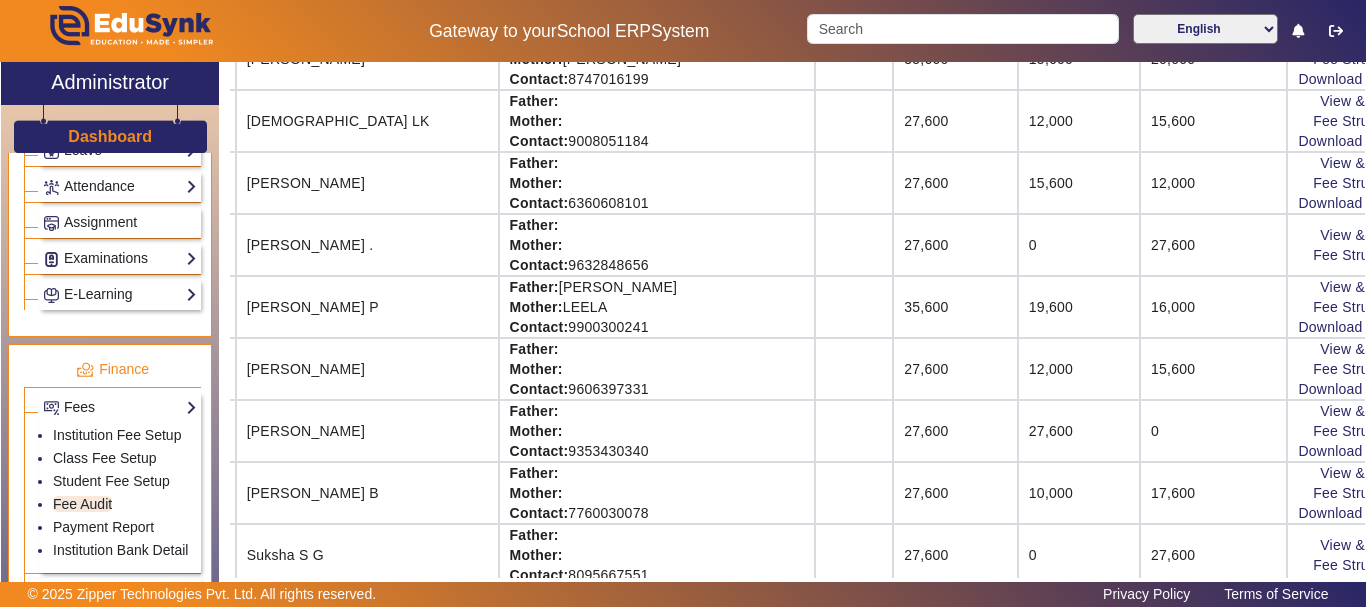 scroll, scrollTop: 1732, scrollLeft: 189, axis: both 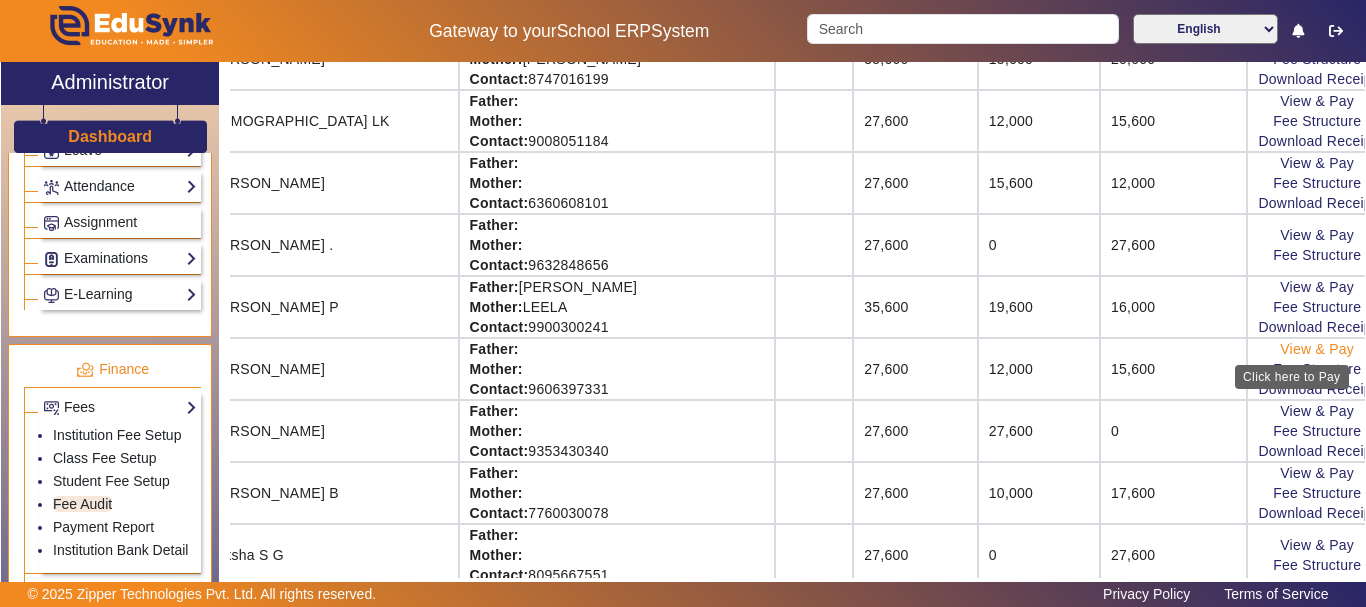 click on "View & Pay" 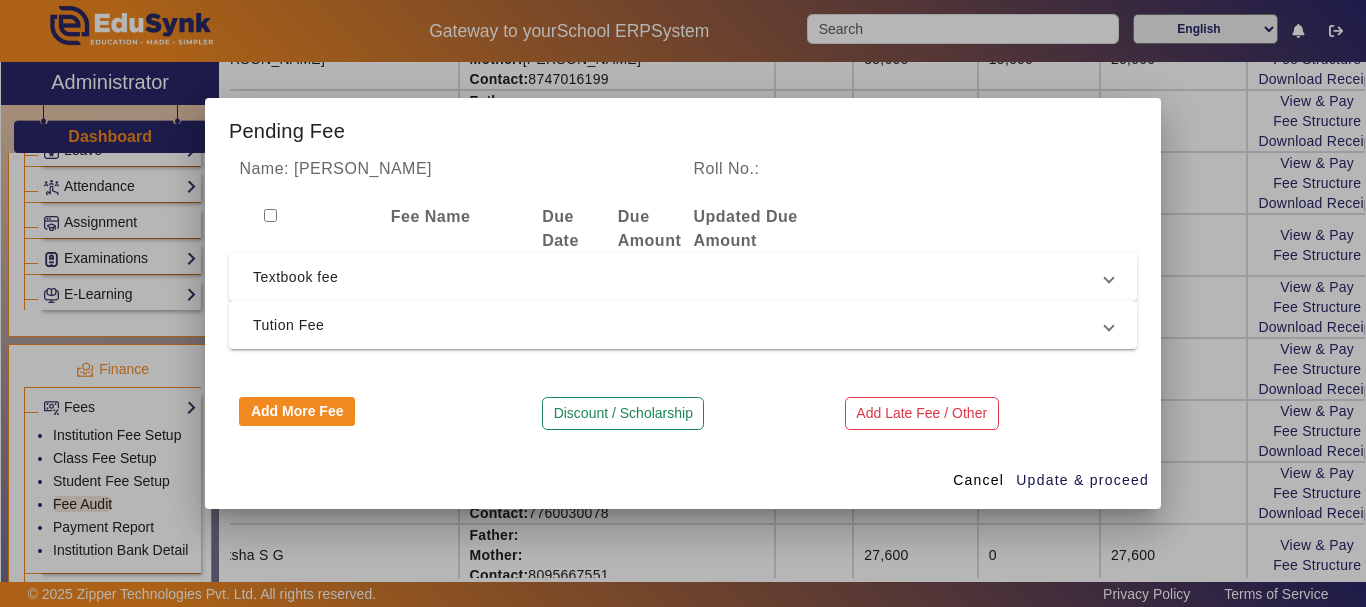 click on "Textbook fee" at bounding box center (679, 277) 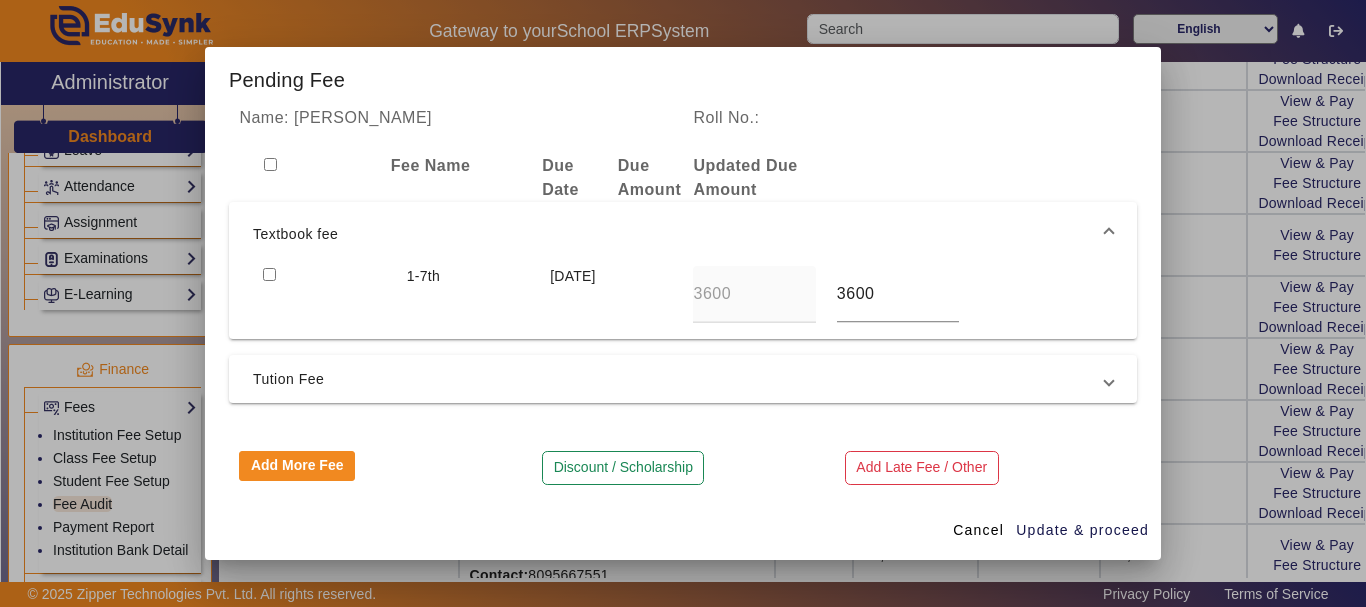 click at bounding box center (269, 274) 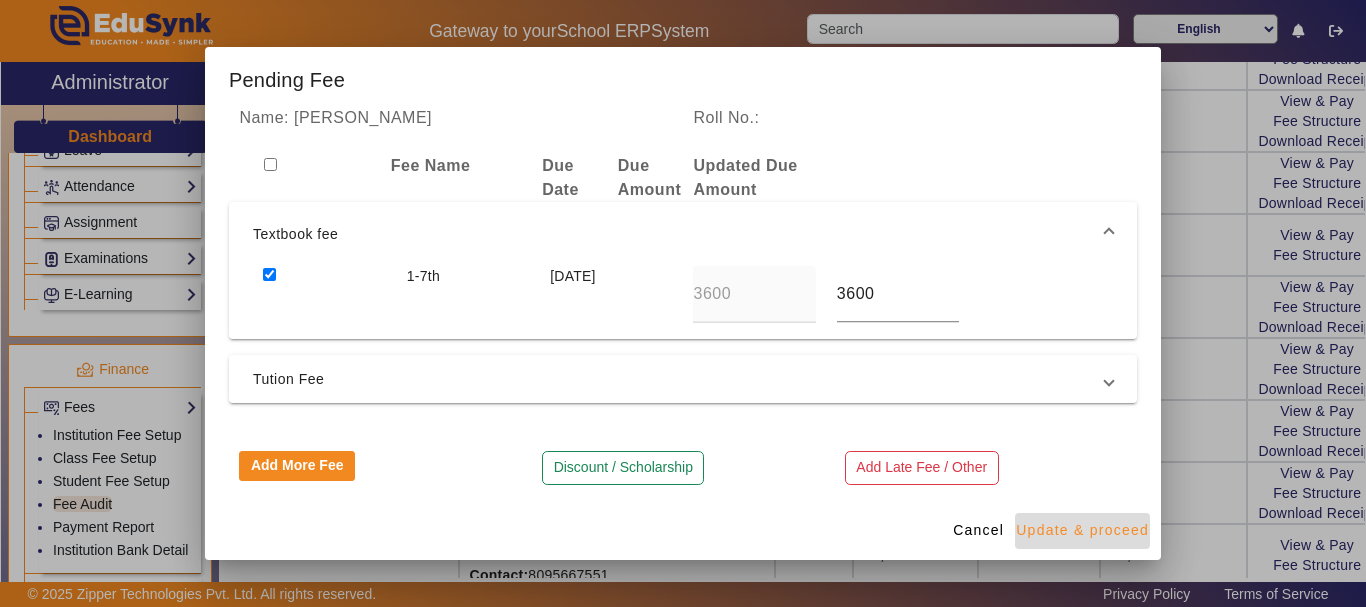 click on "Update & proceed" at bounding box center (1082, 530) 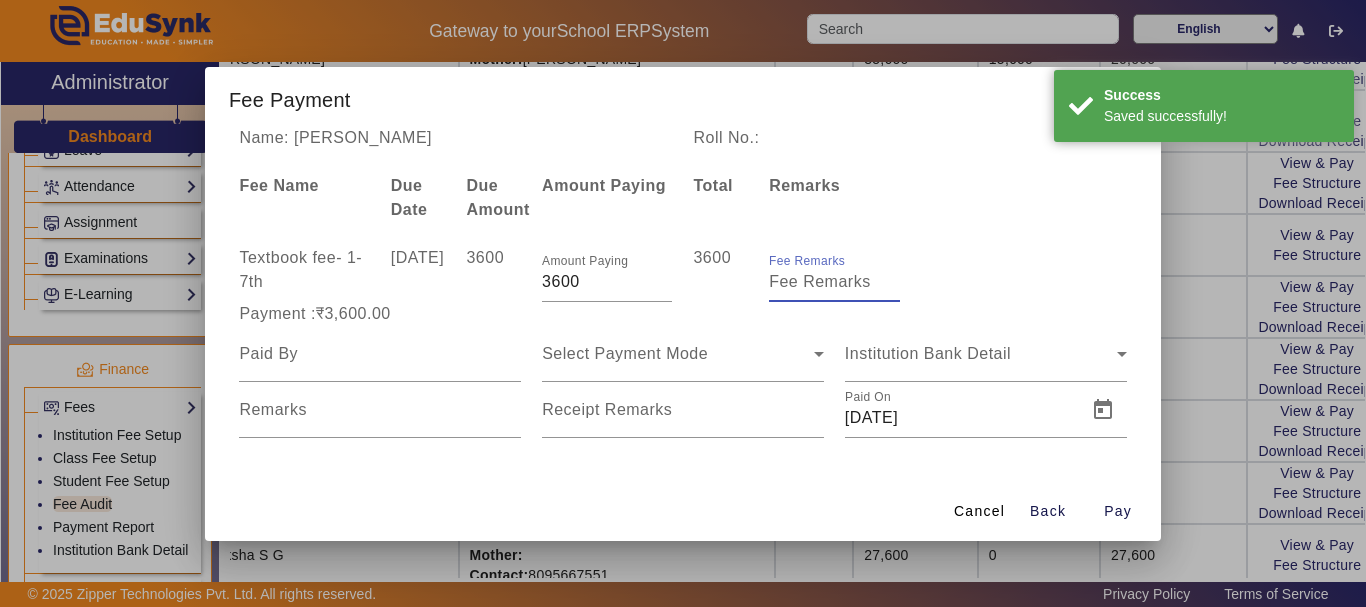 click on "Fee Remarks" at bounding box center [834, 282] 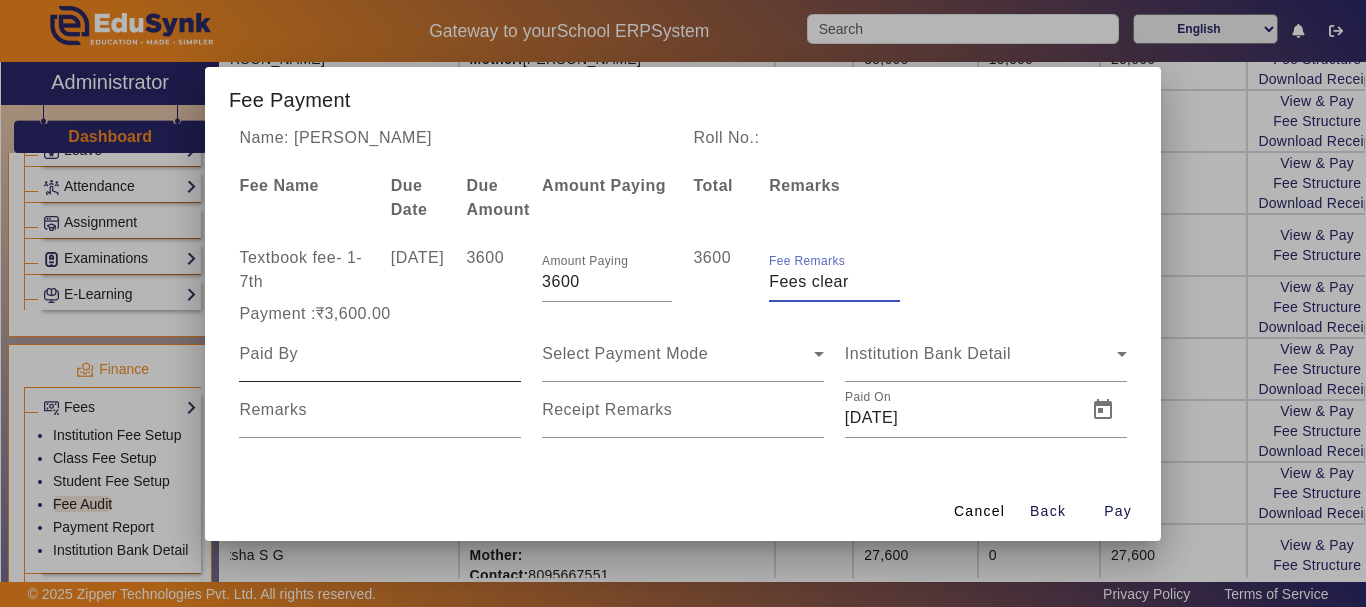 type on "Fees clear" 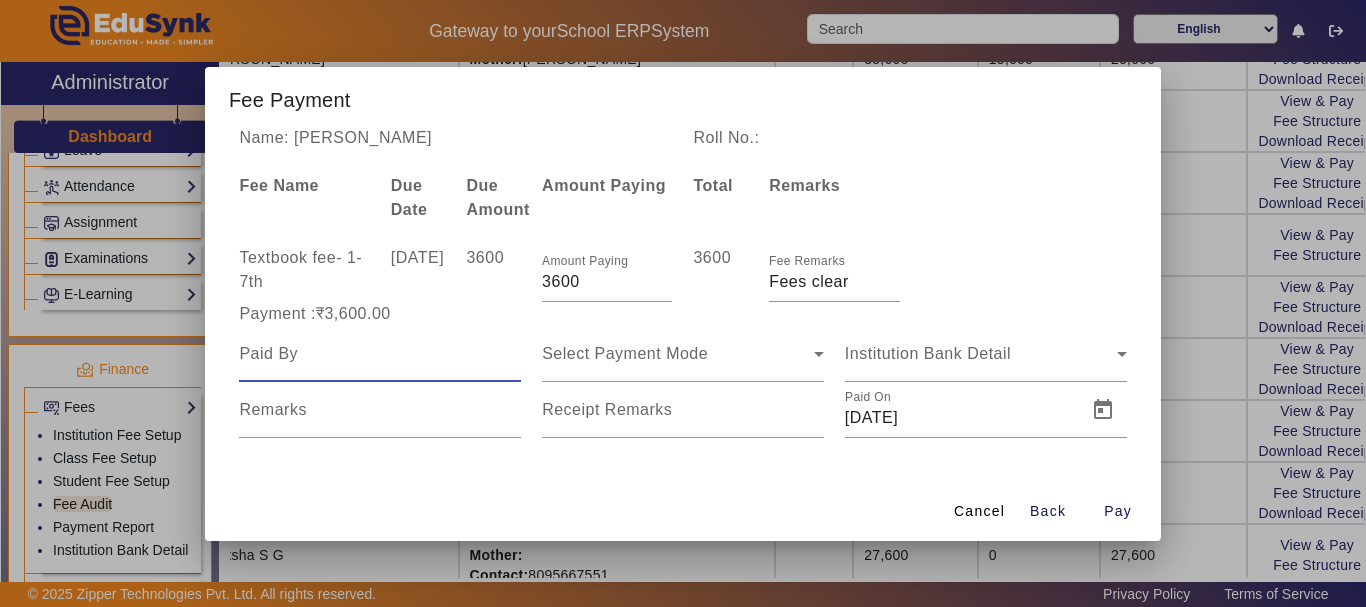 click at bounding box center [380, 354] 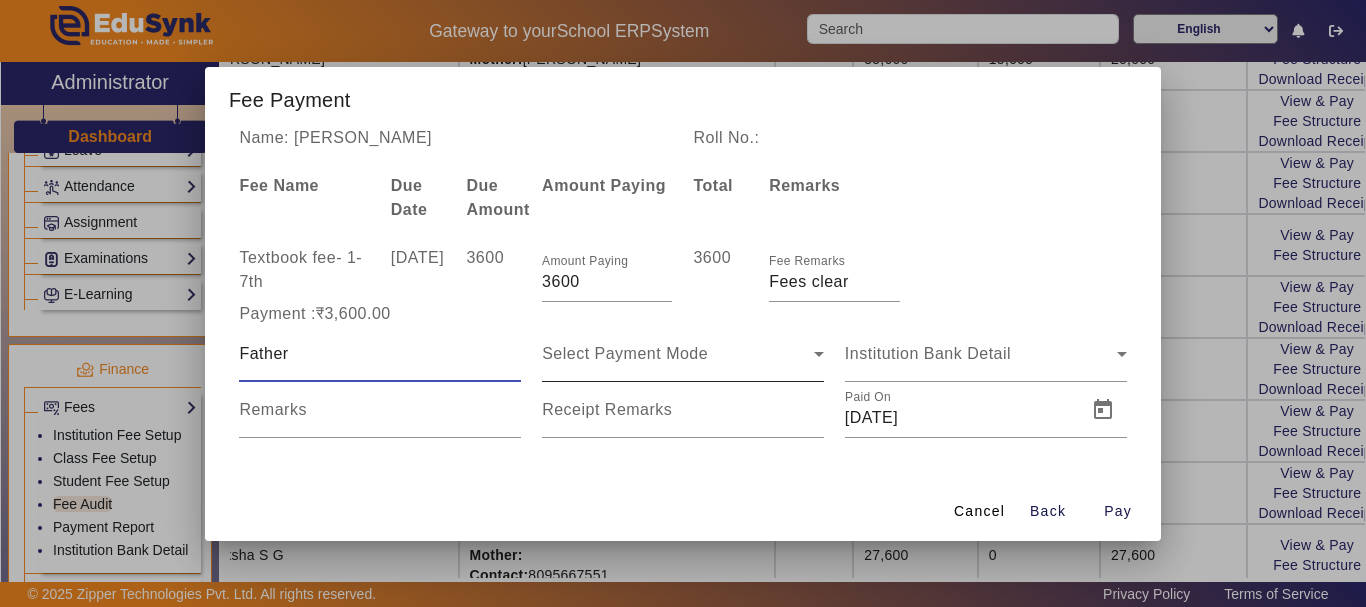 type on "Father" 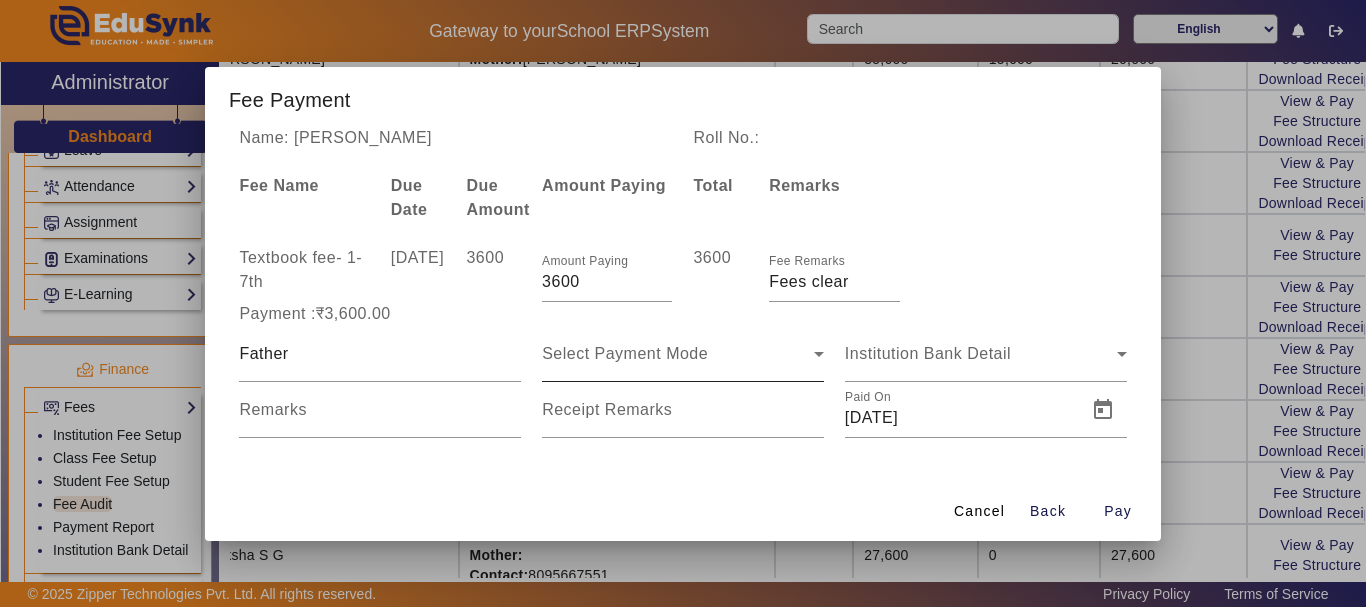 click on "Select Payment Mode" at bounding box center (683, 354) 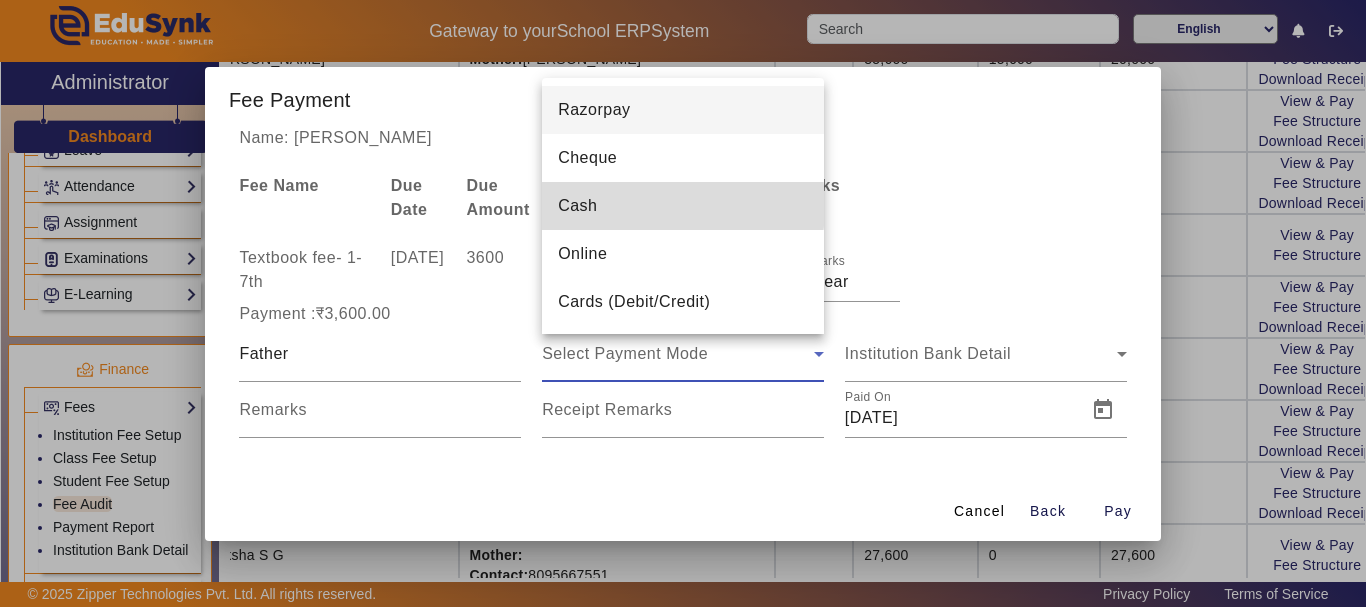 click on "Cash" at bounding box center [683, 206] 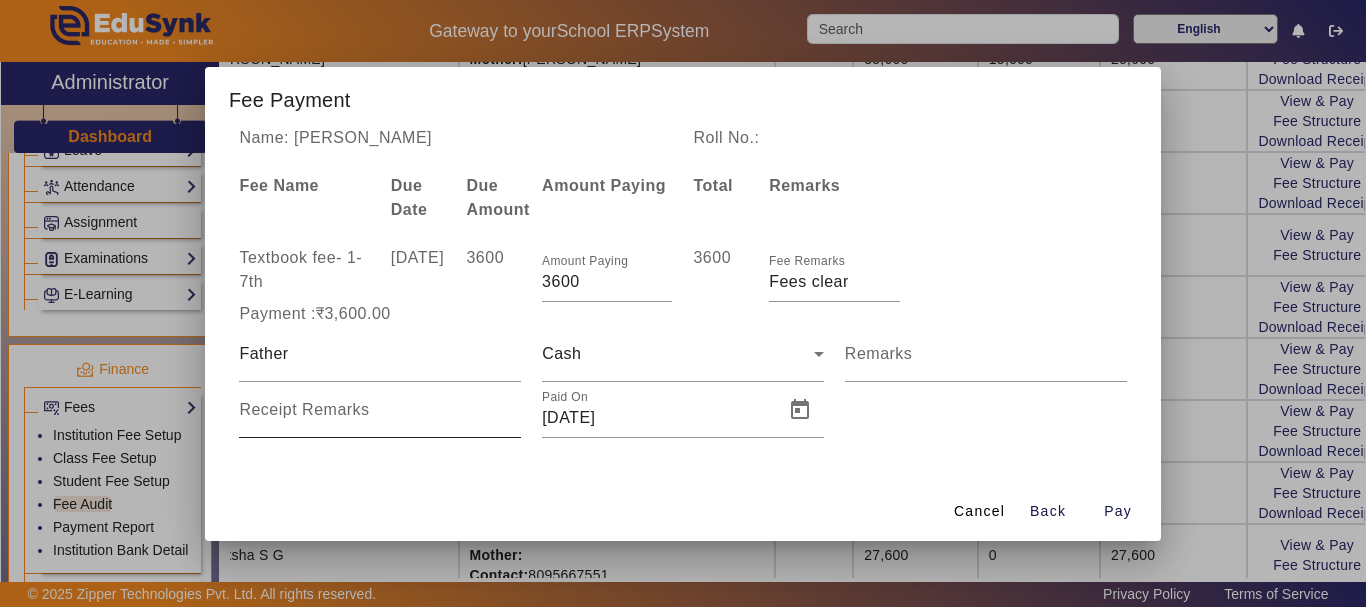 click on "Receipt Remarks" at bounding box center [304, 409] 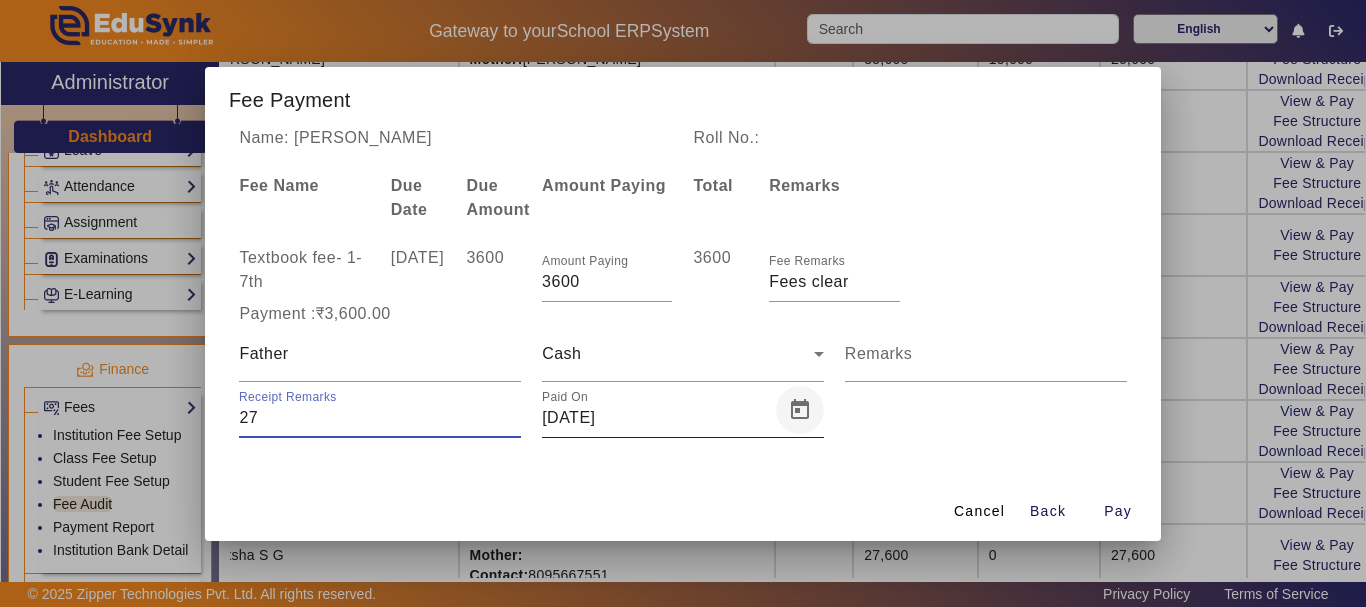 type on "27" 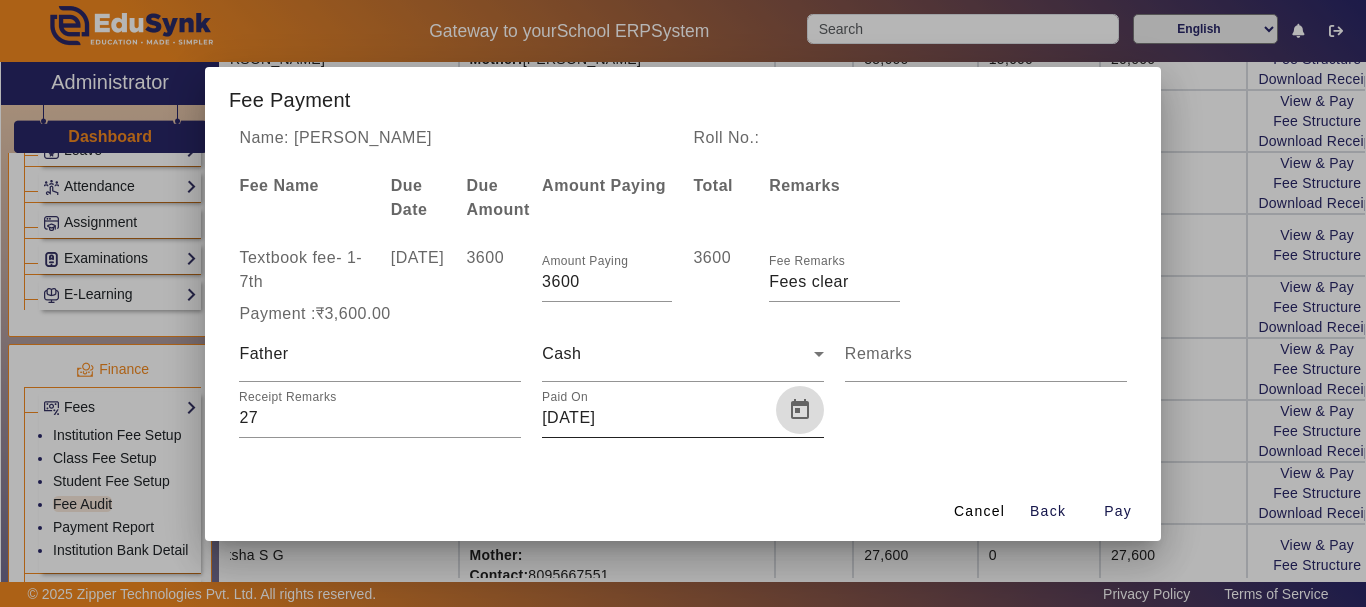 click at bounding box center [800, 410] 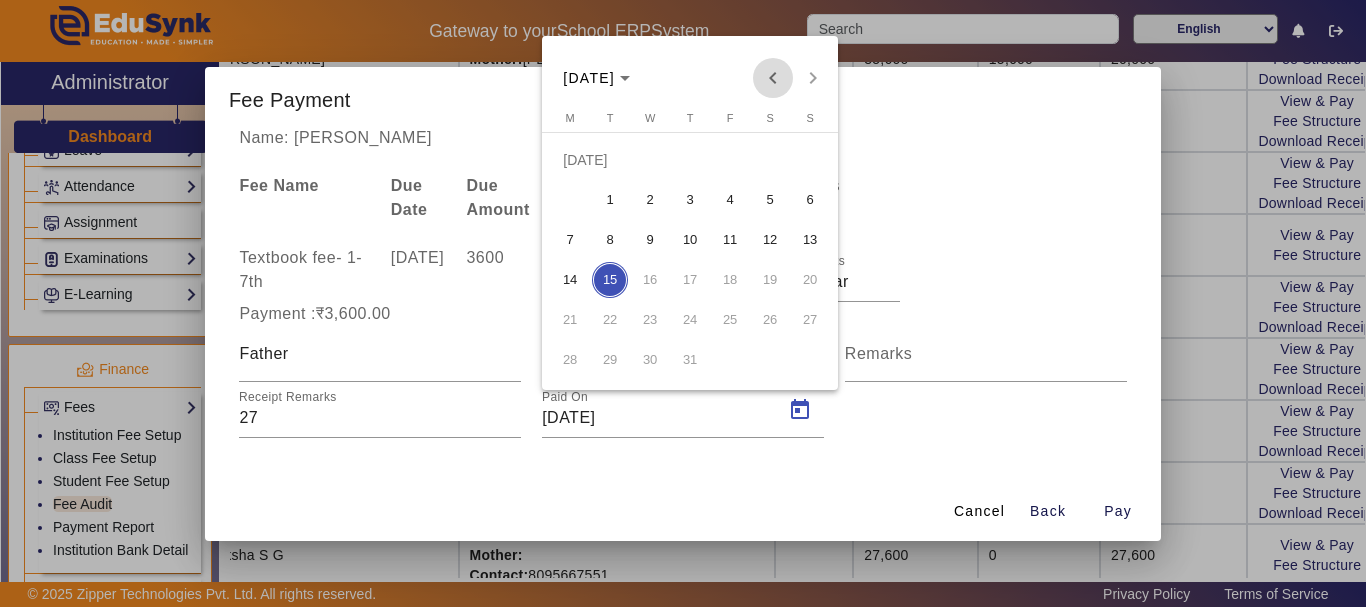 click at bounding box center (773, 78) 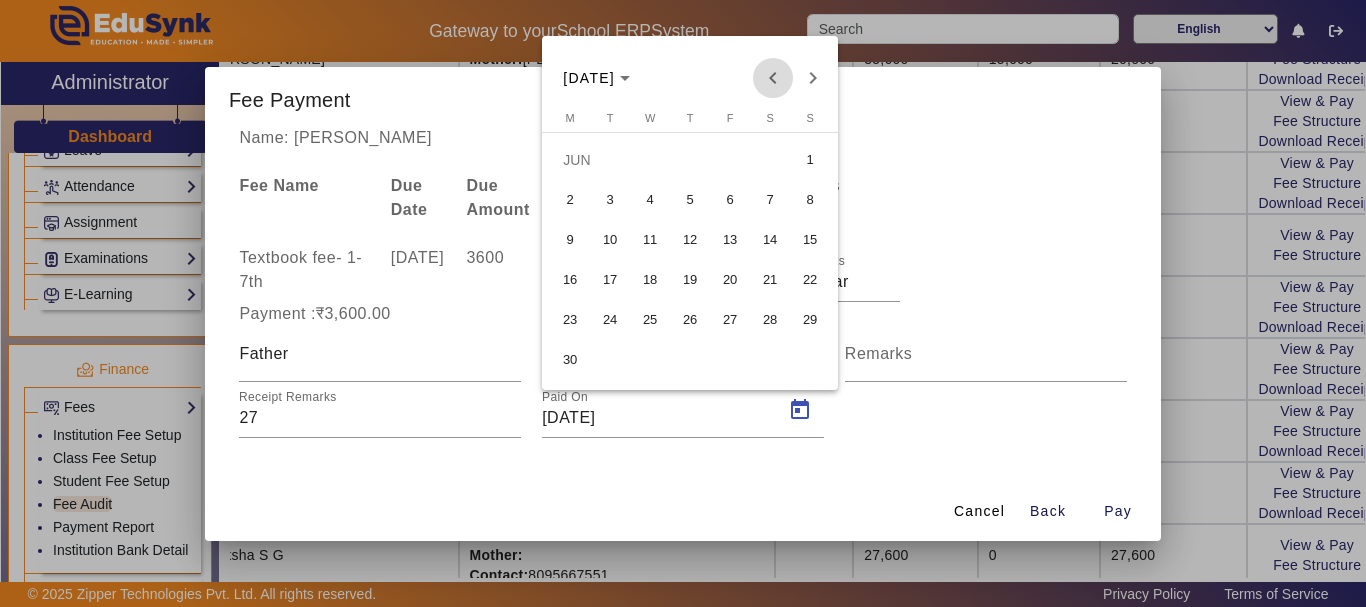 click at bounding box center (773, 78) 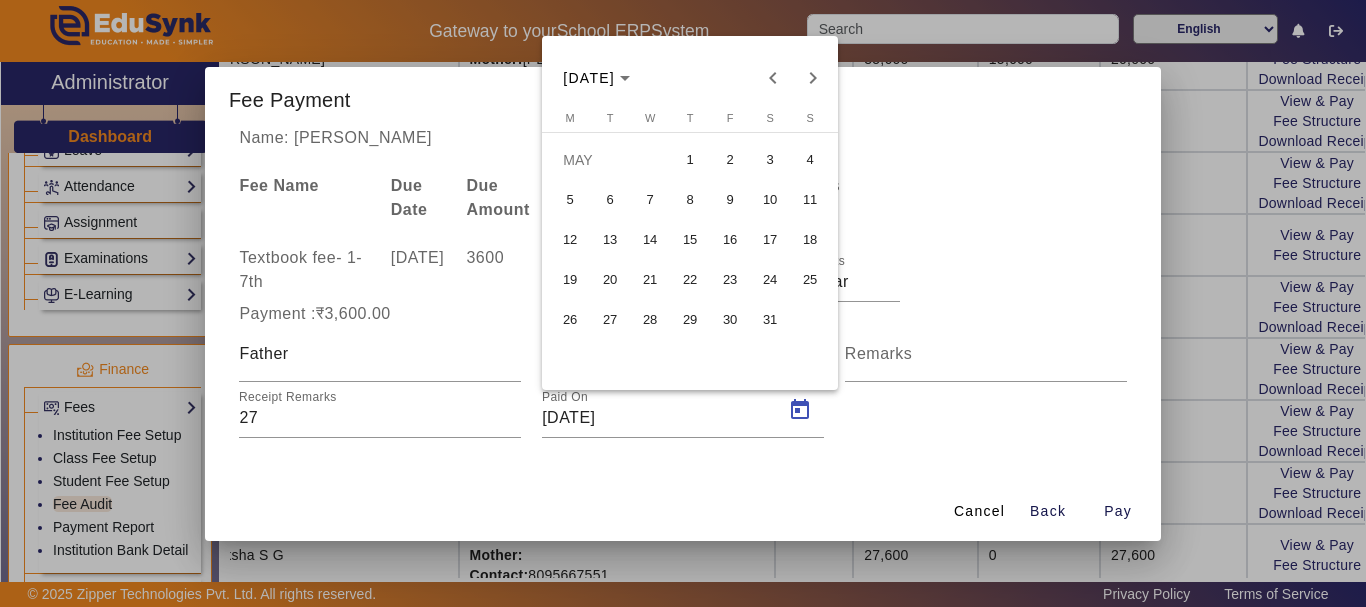 click on "26" at bounding box center (570, 320) 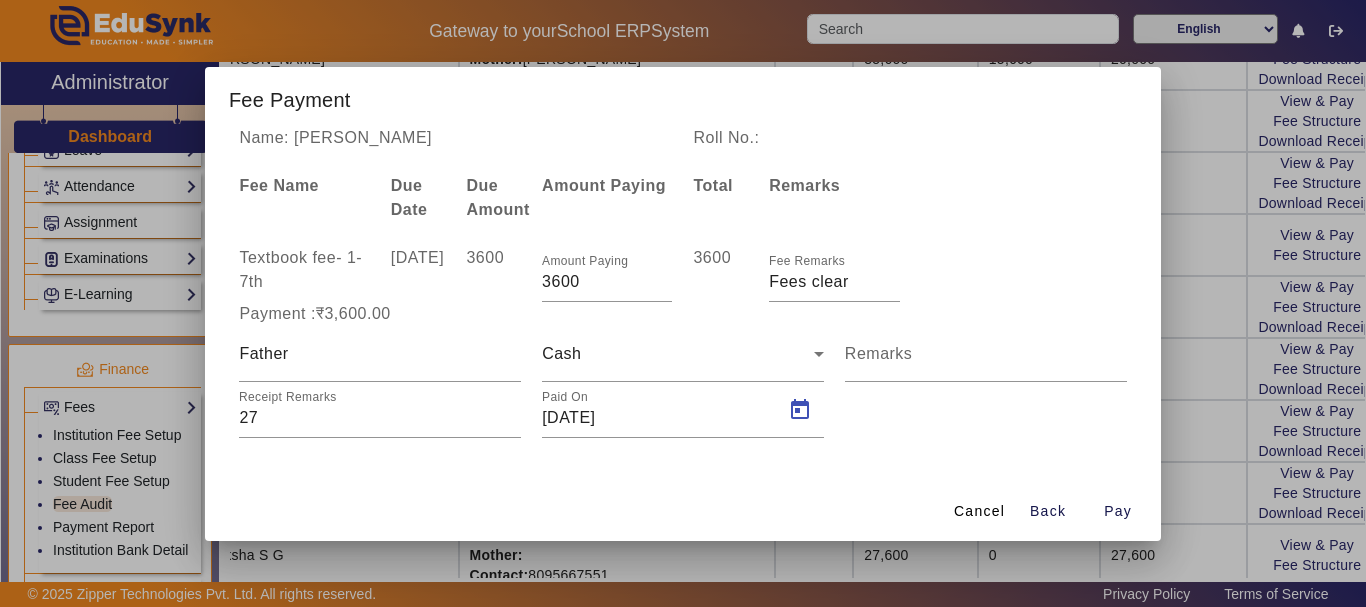 type on "[DATE]" 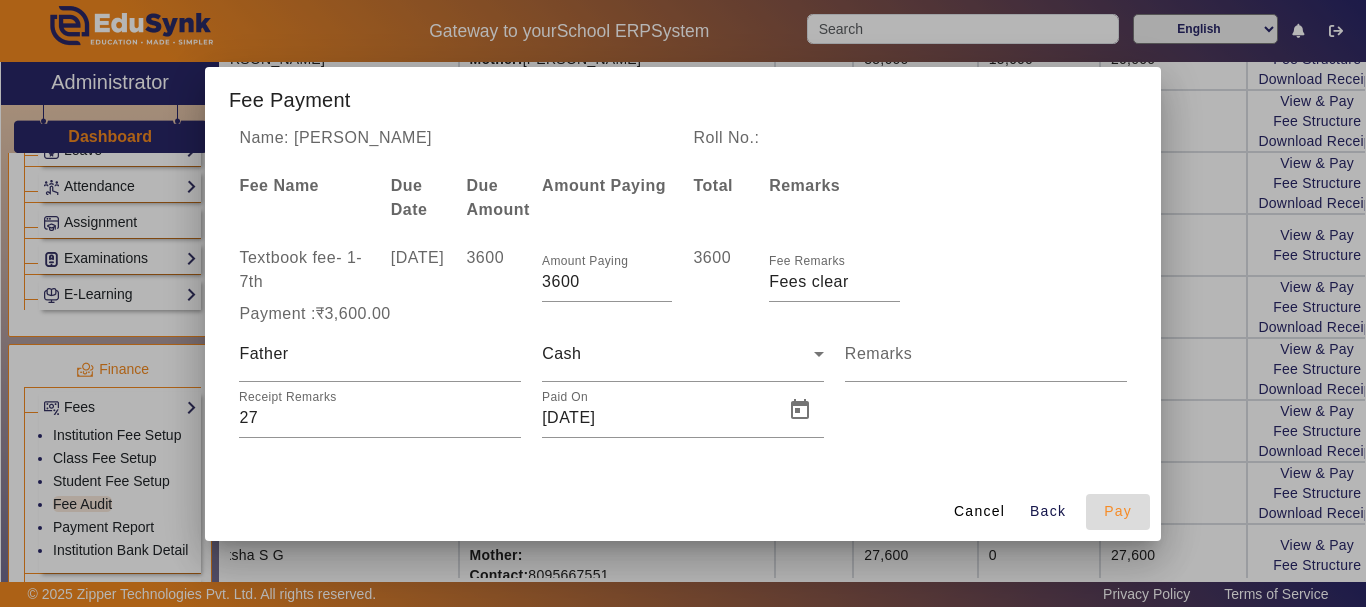 click on "Pay" at bounding box center [1118, 511] 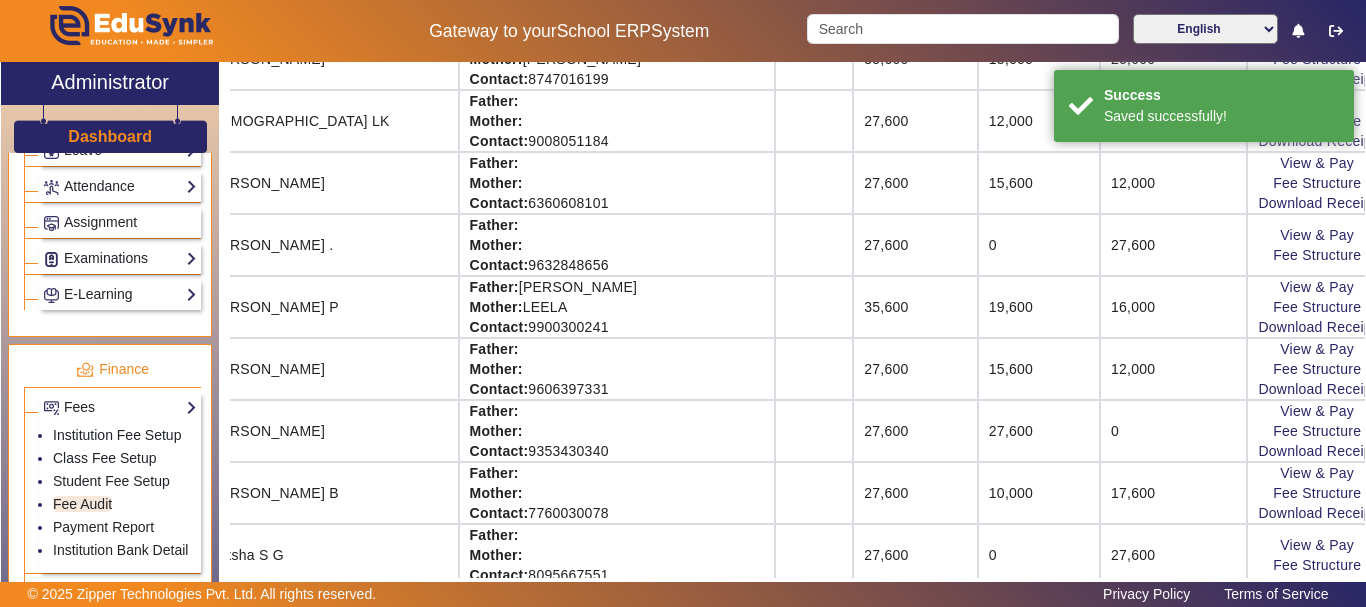 scroll, scrollTop: 120, scrollLeft: 189, axis: both 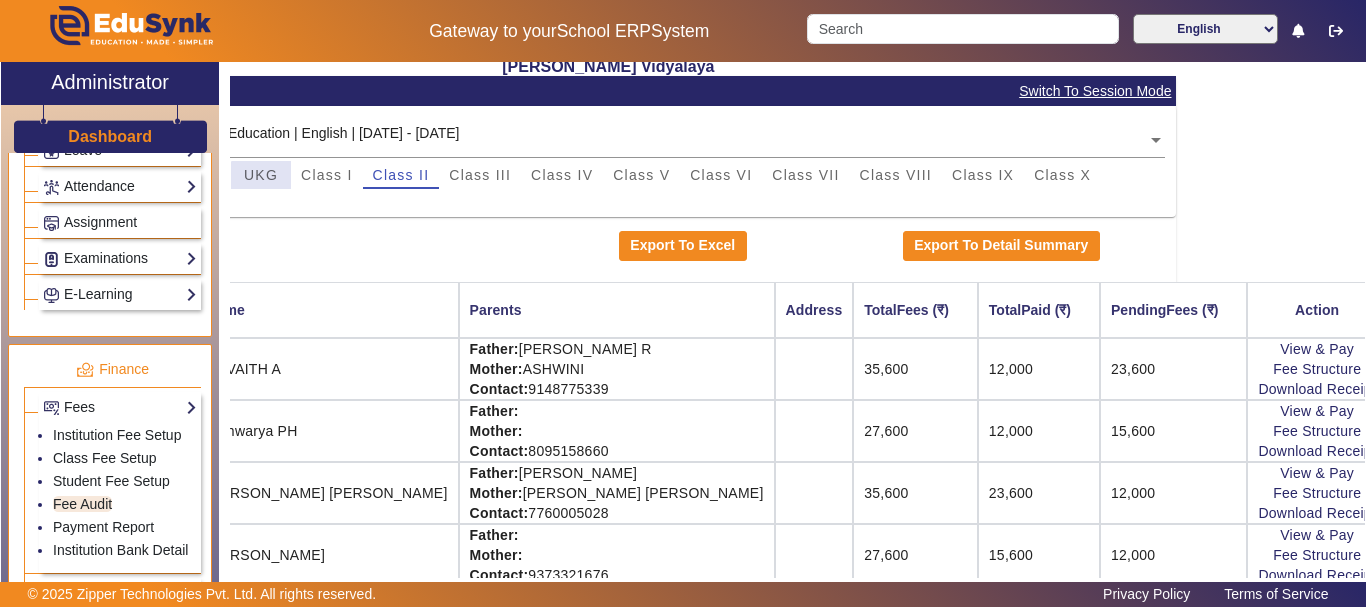 click on "UKG" at bounding box center [261, 175] 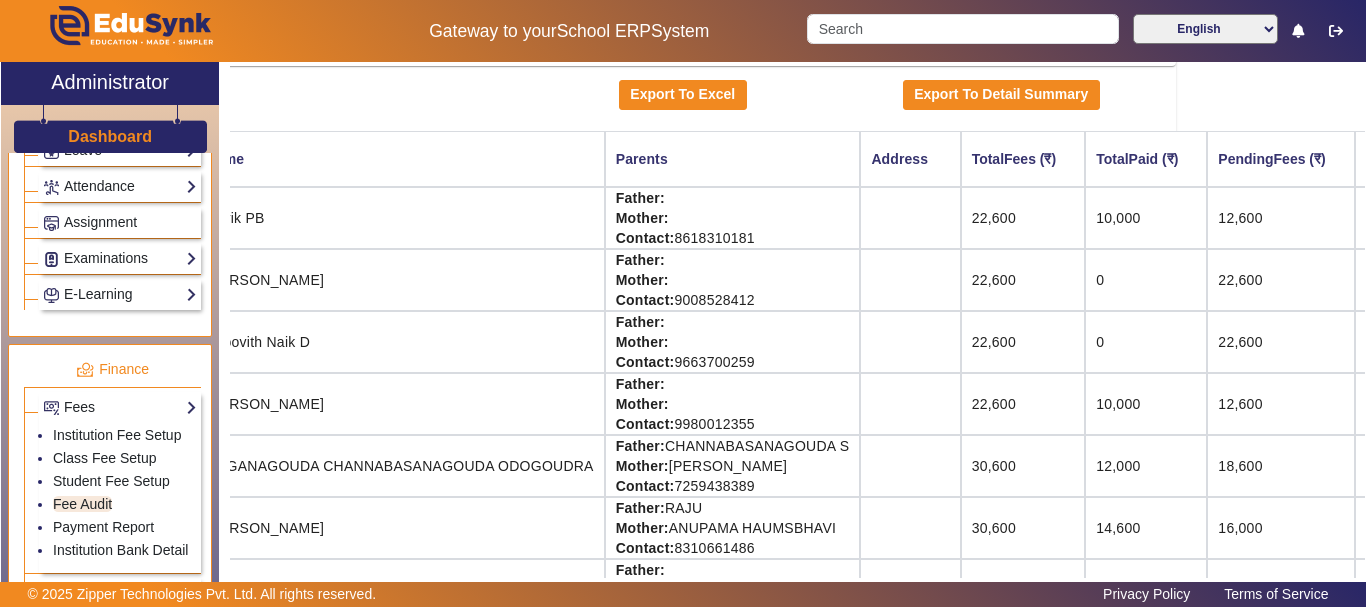 scroll, scrollTop: 280, scrollLeft: 189, axis: both 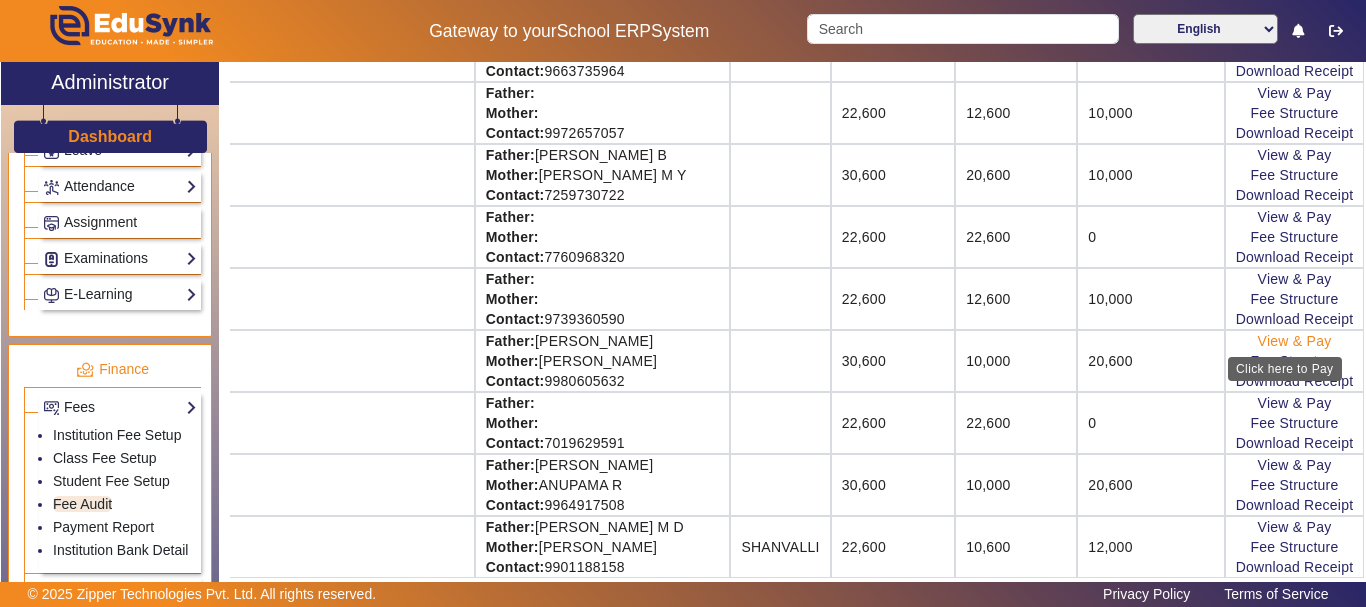 click on "View & Pay" 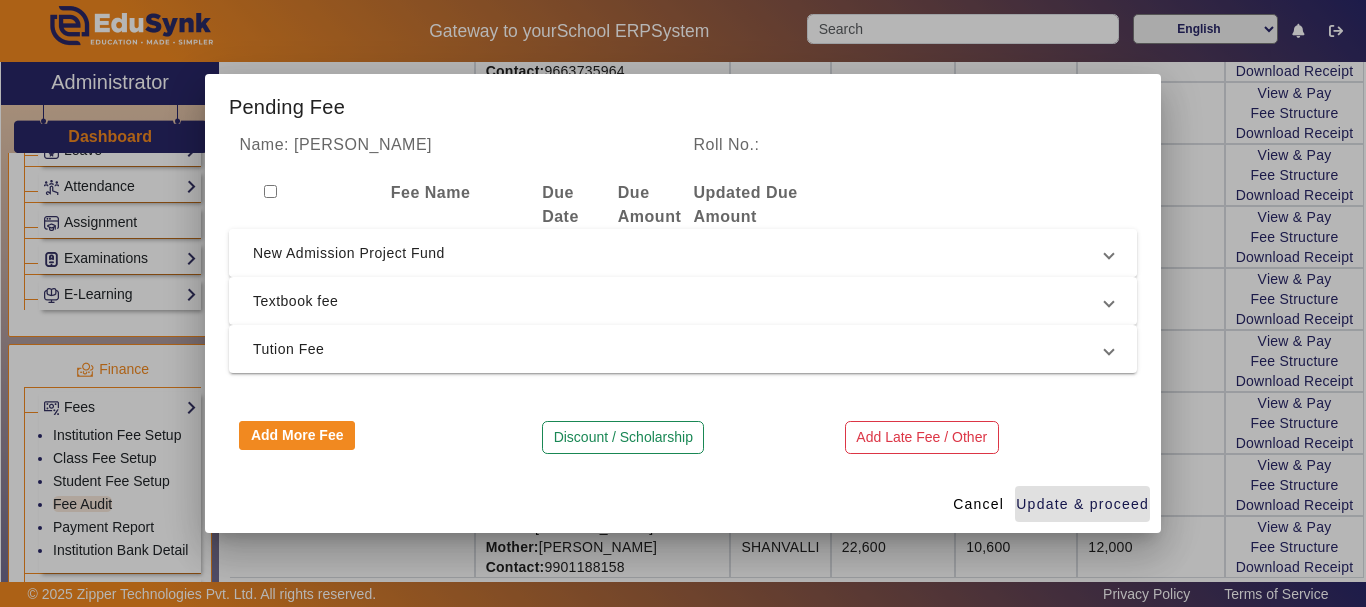 click on "New Admission Project Fund" at bounding box center (679, 253) 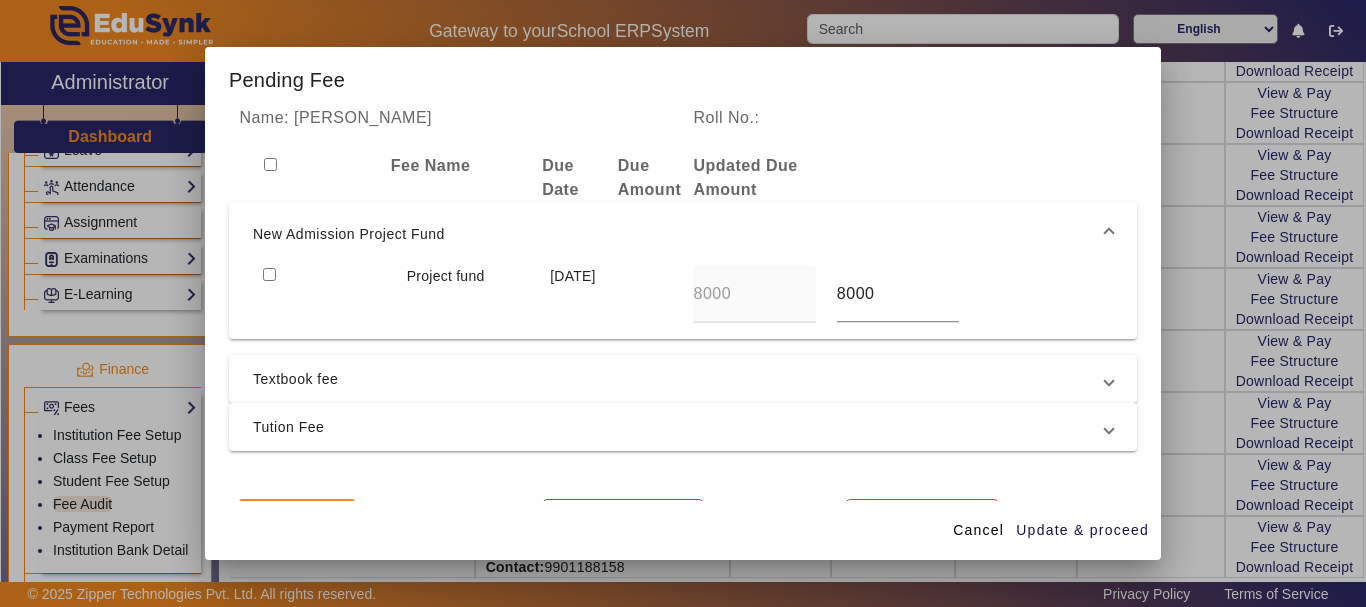 click on "New Admission Project Fund" at bounding box center (683, 234) 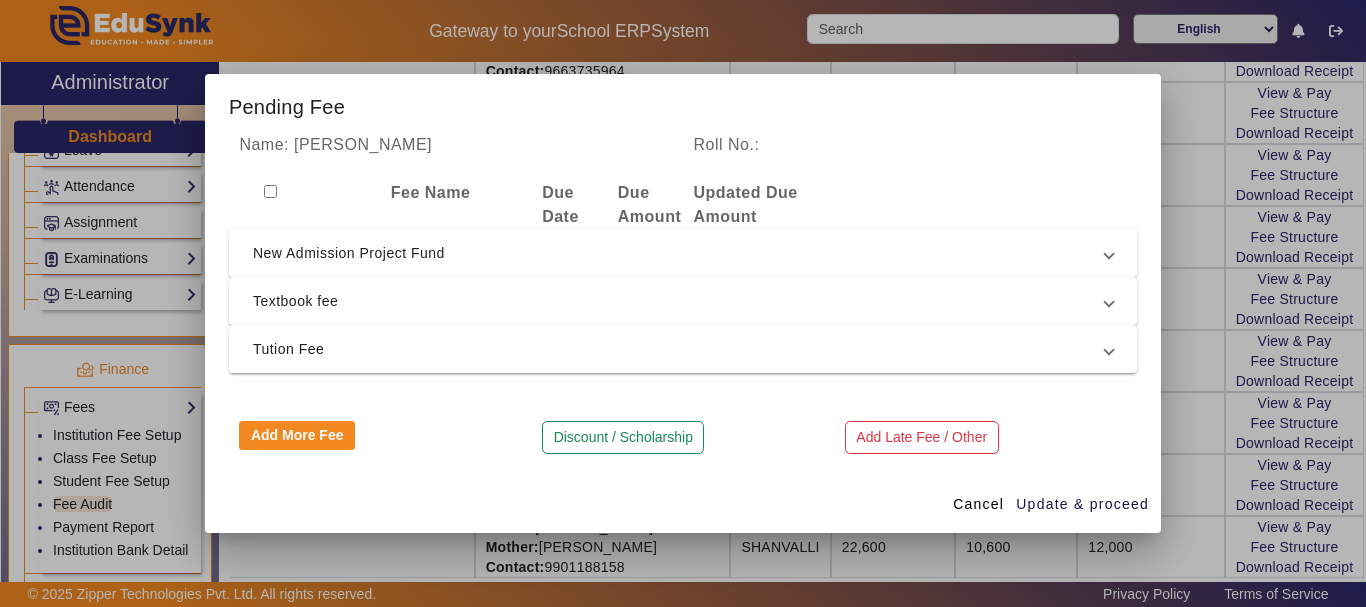 click on "New Admission Project Fund" at bounding box center [679, 253] 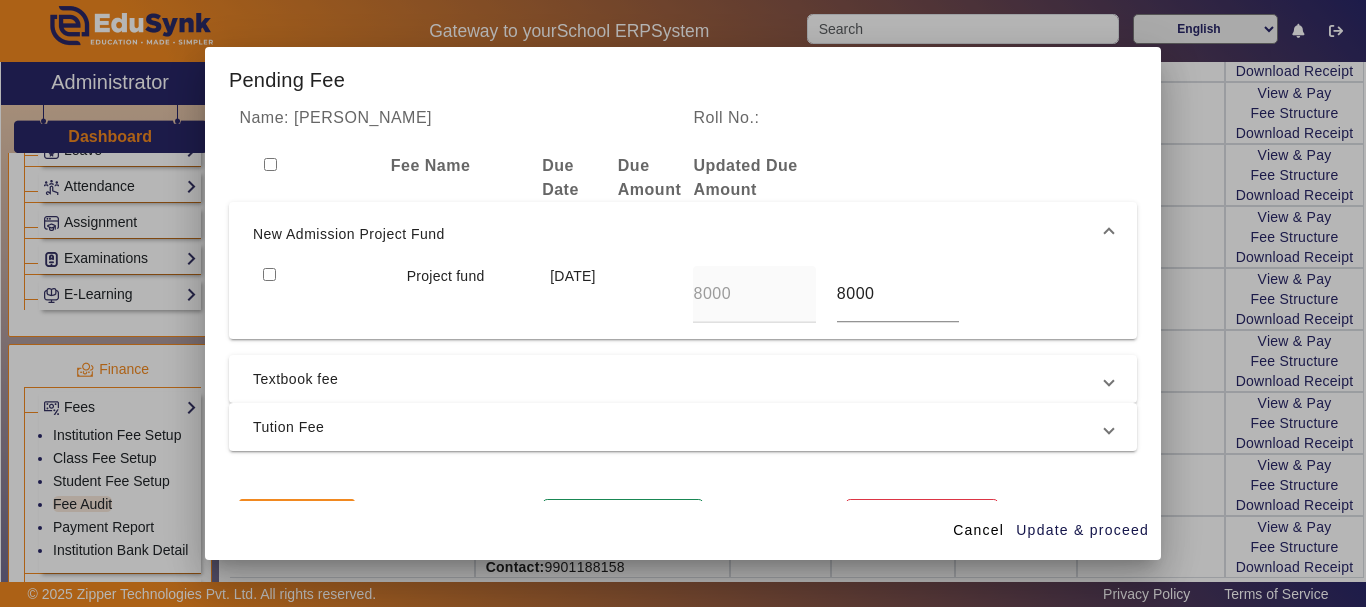 click at bounding box center (269, 274) 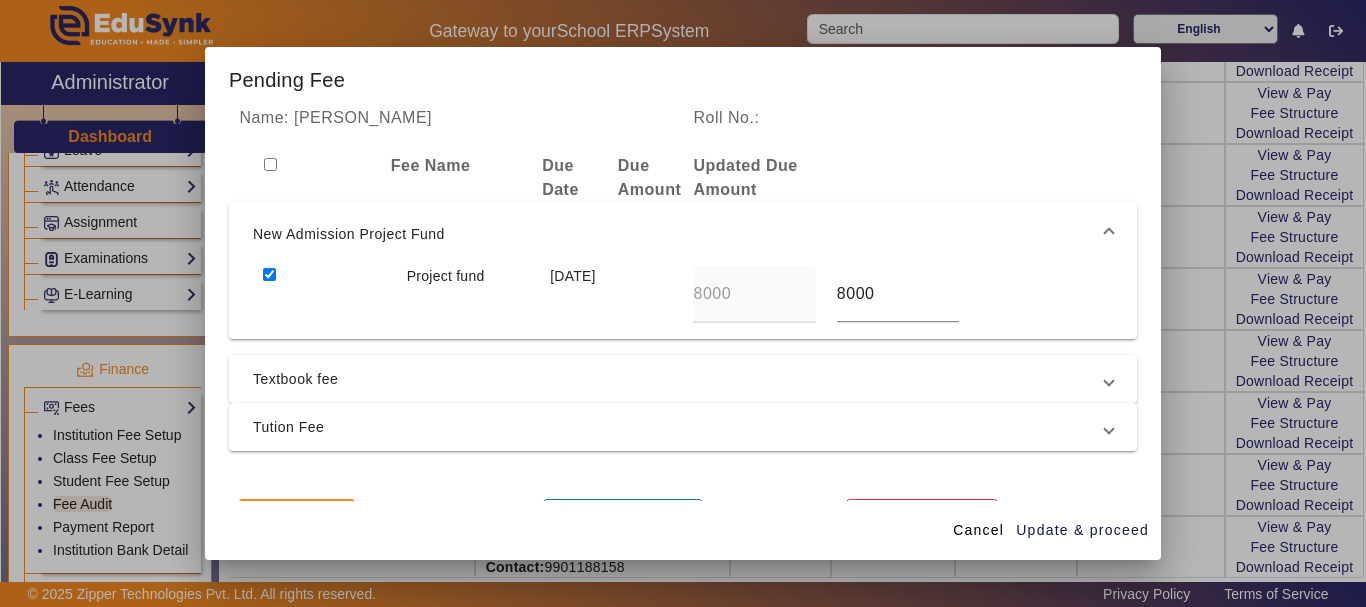 click on "Textbook fee" at bounding box center (679, 379) 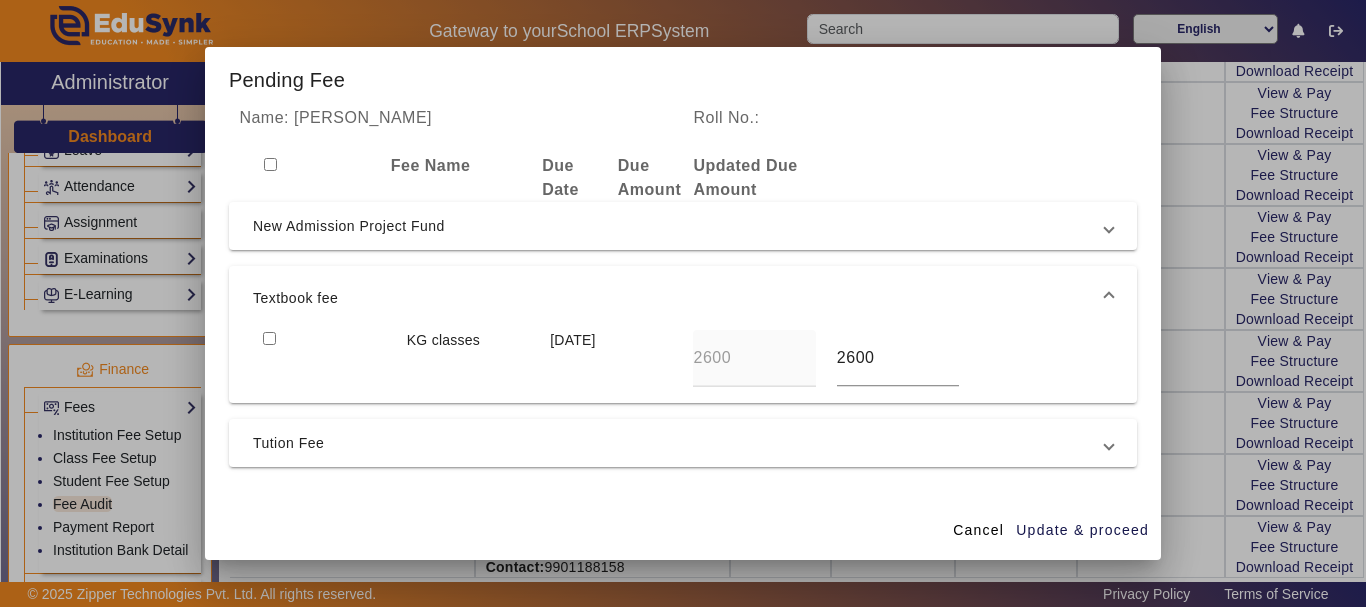 click at bounding box center [269, 338] 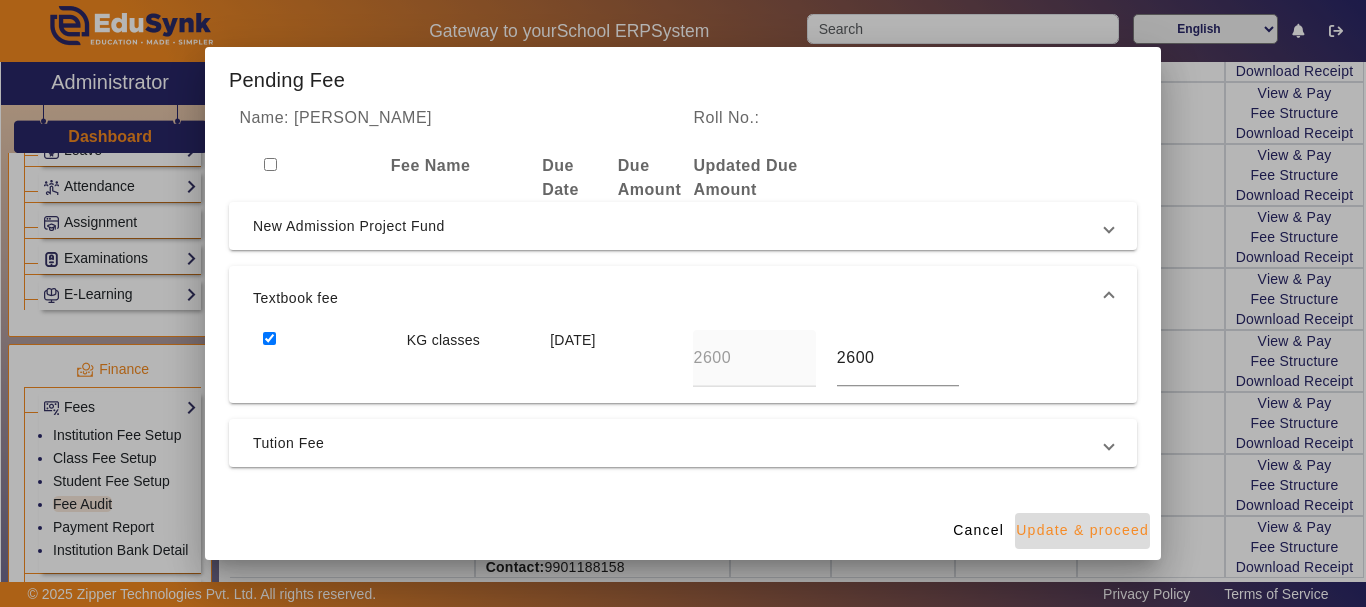click on "Update & proceed" at bounding box center (1082, 530) 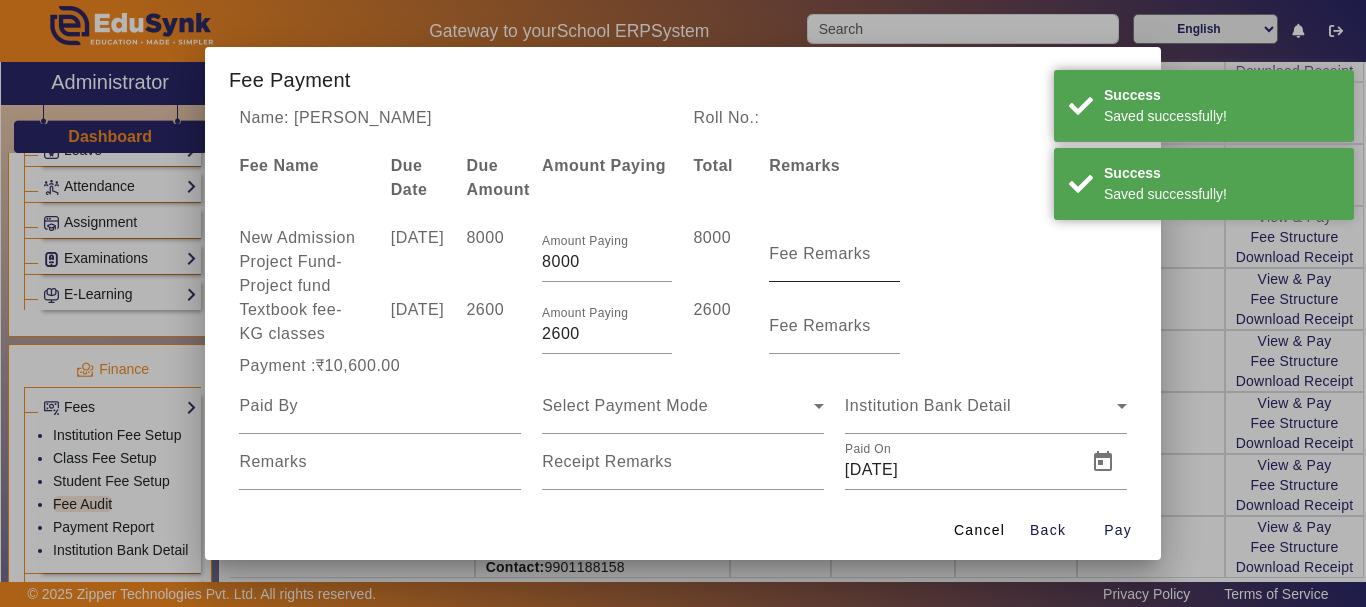 click on "Fee Remarks" at bounding box center [834, 262] 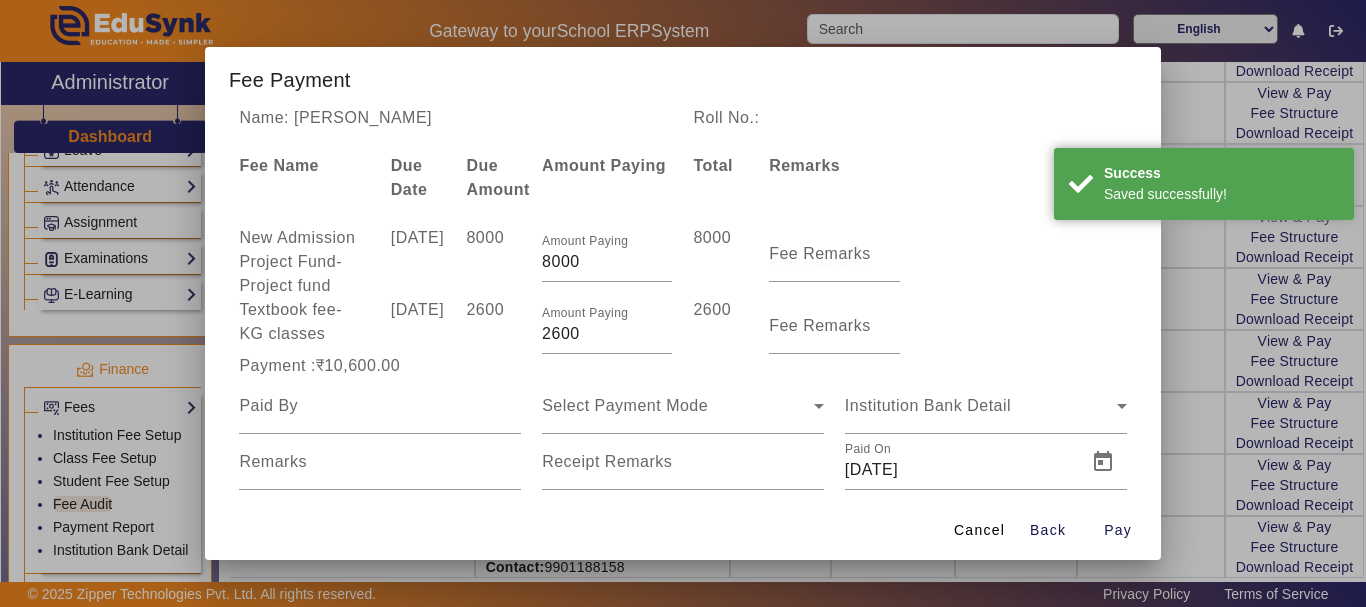 click on "Fee Payment" at bounding box center (683, 76) 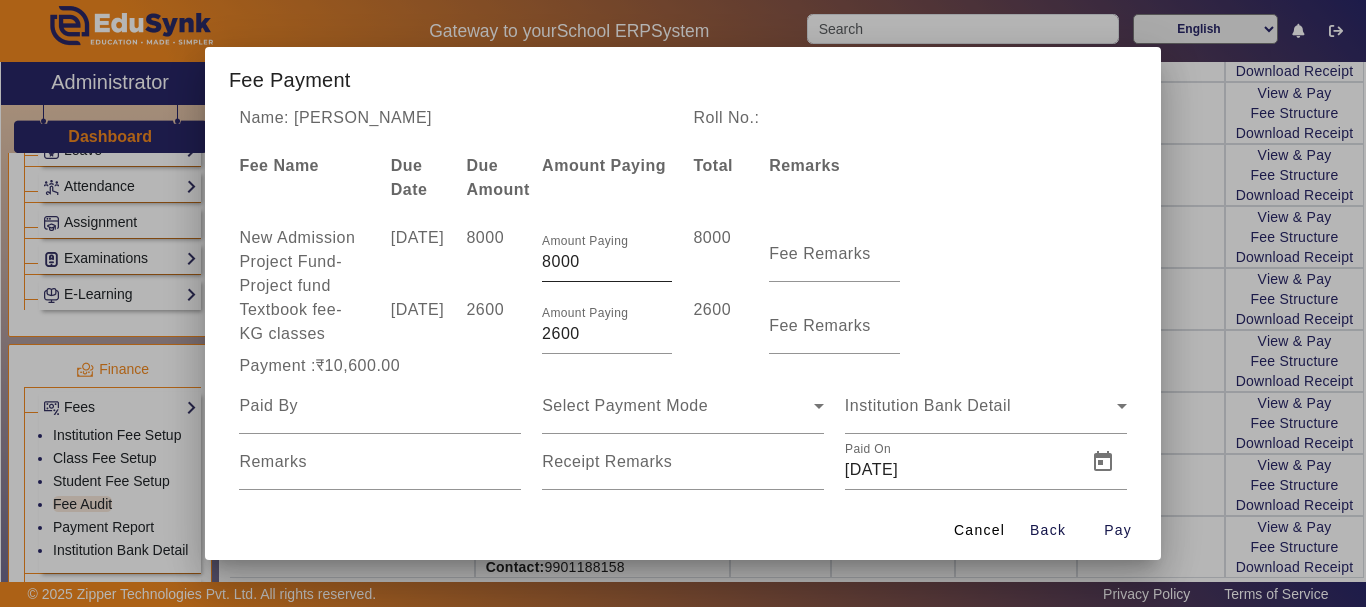 click on "8000" at bounding box center [607, 262] 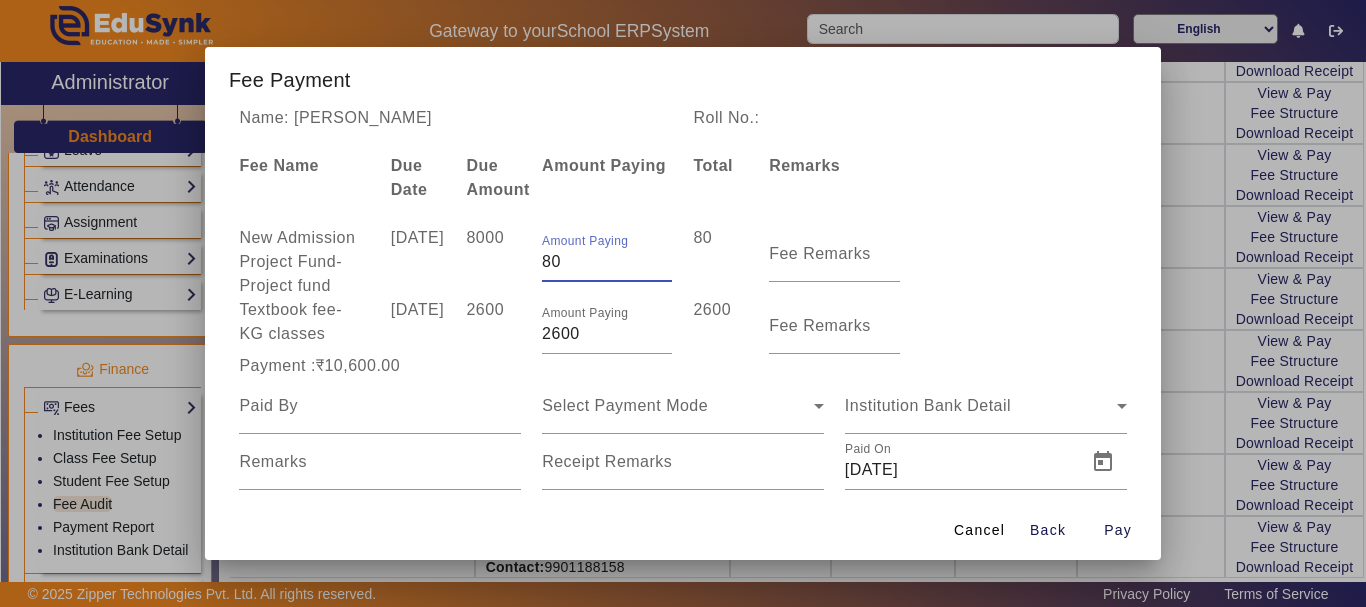type on "8" 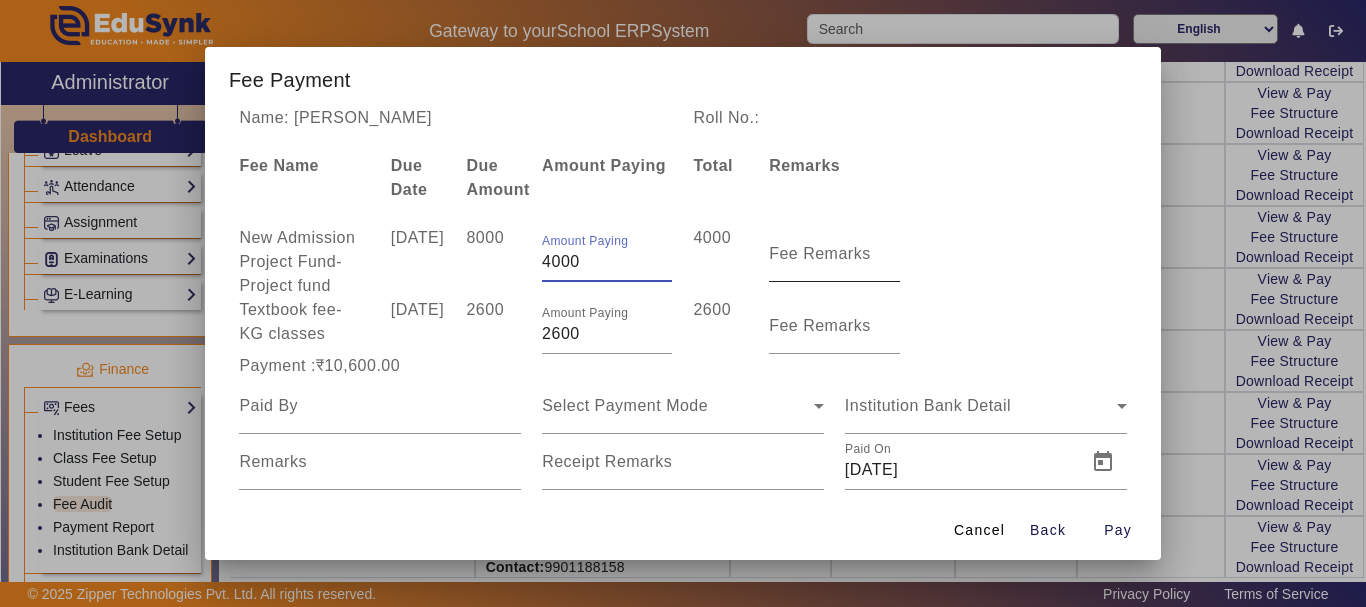 type on "4000" 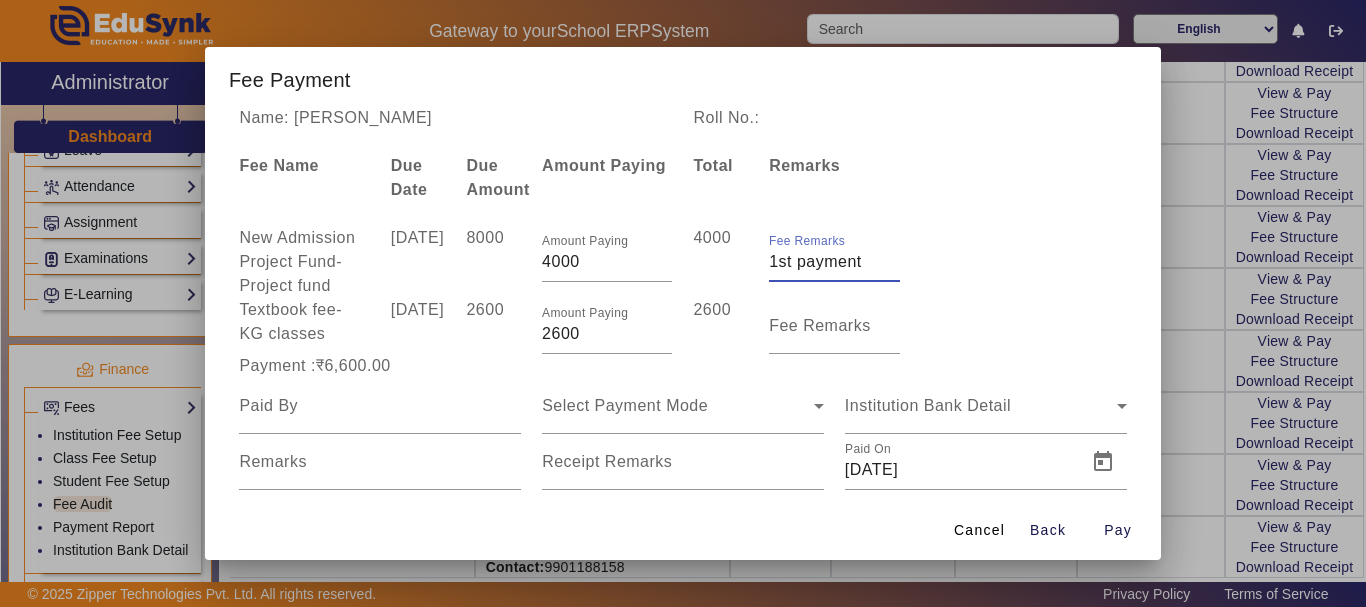 type on "1st payment" 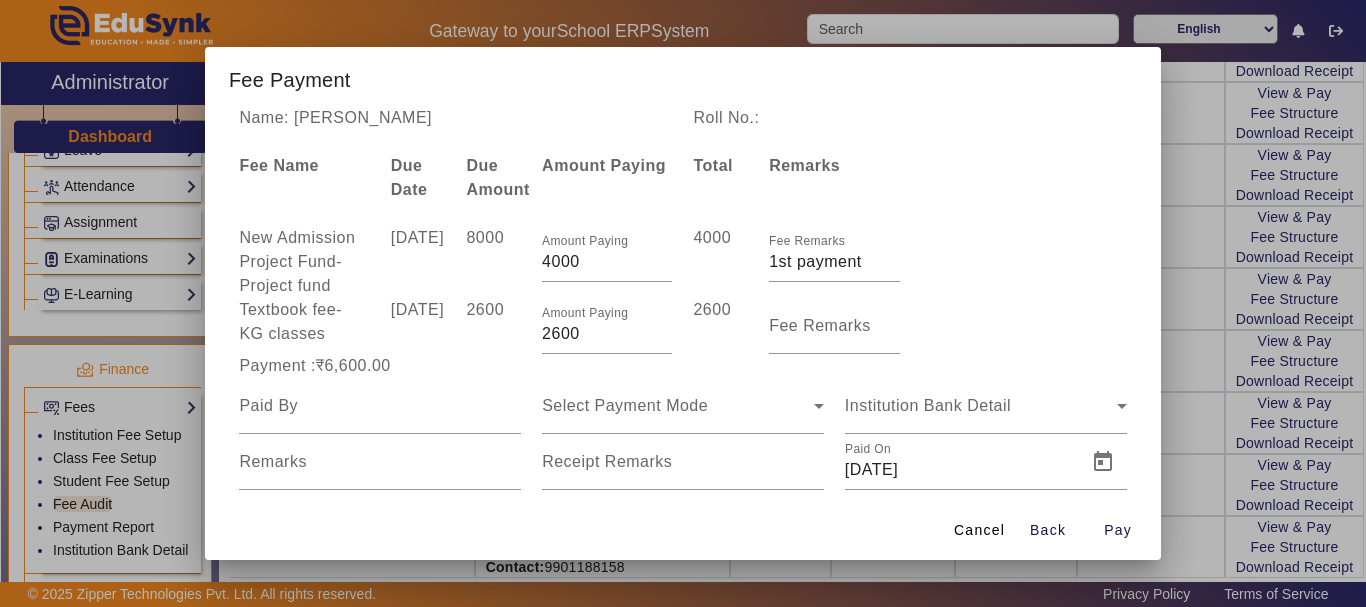 click on "Fee Remarks" at bounding box center [834, 326] 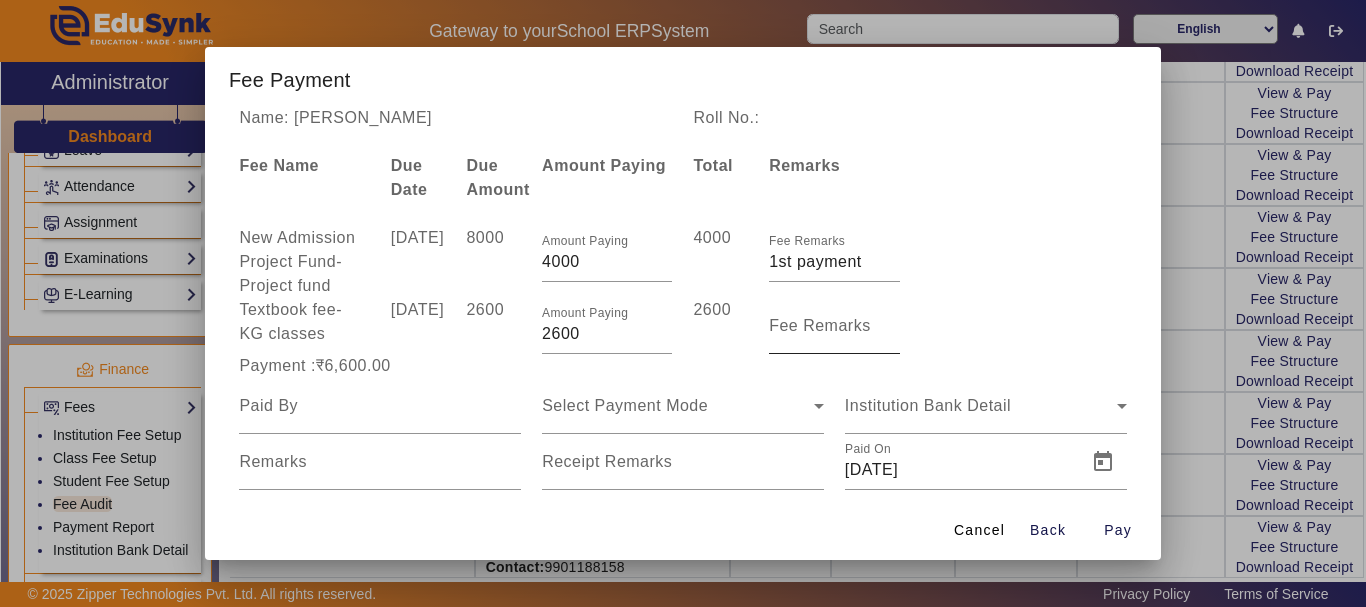 click on "Fee Remarks" at bounding box center (820, 325) 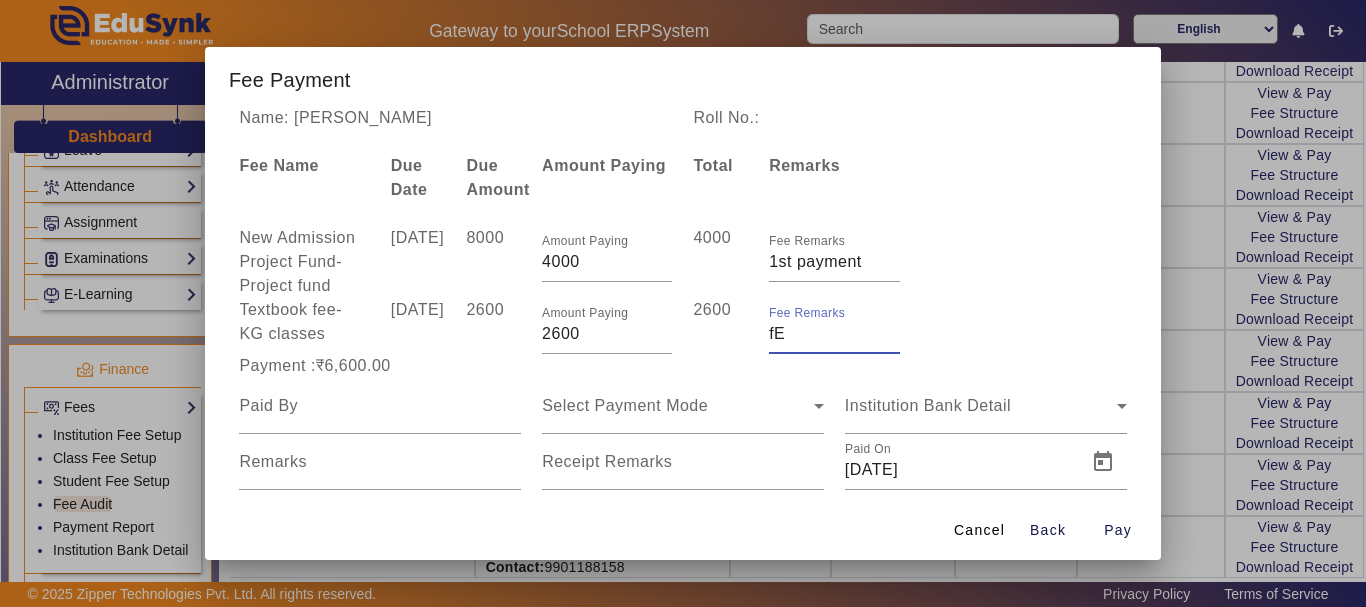 type on "f" 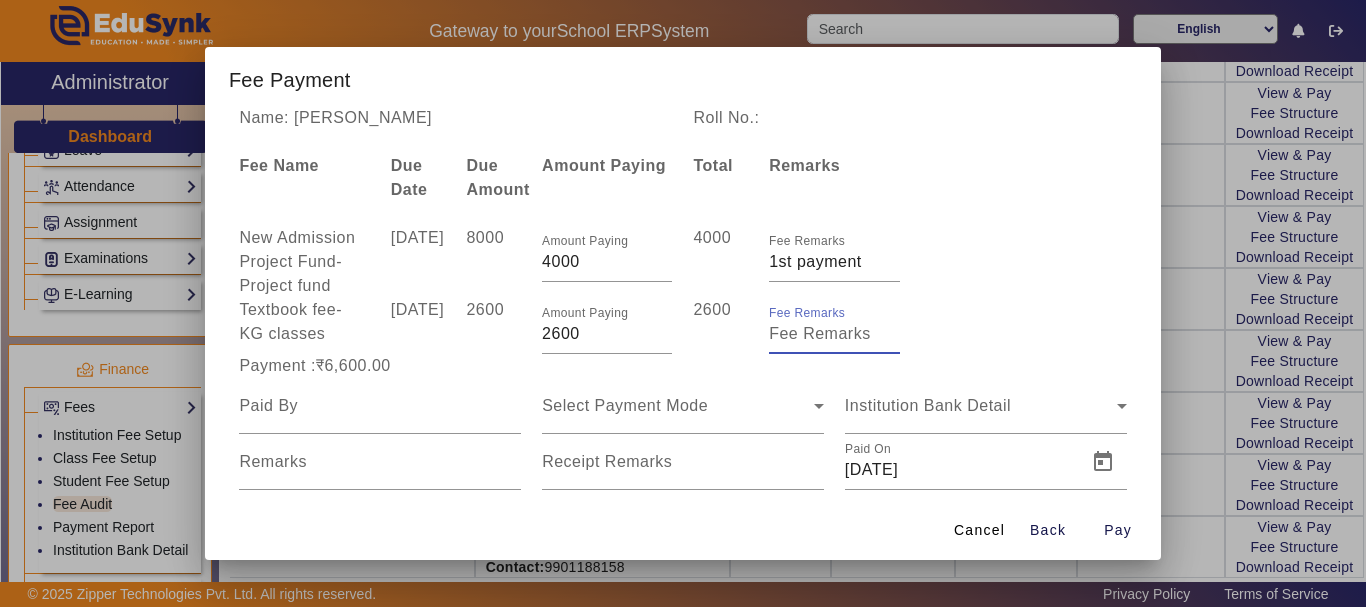 type on "f" 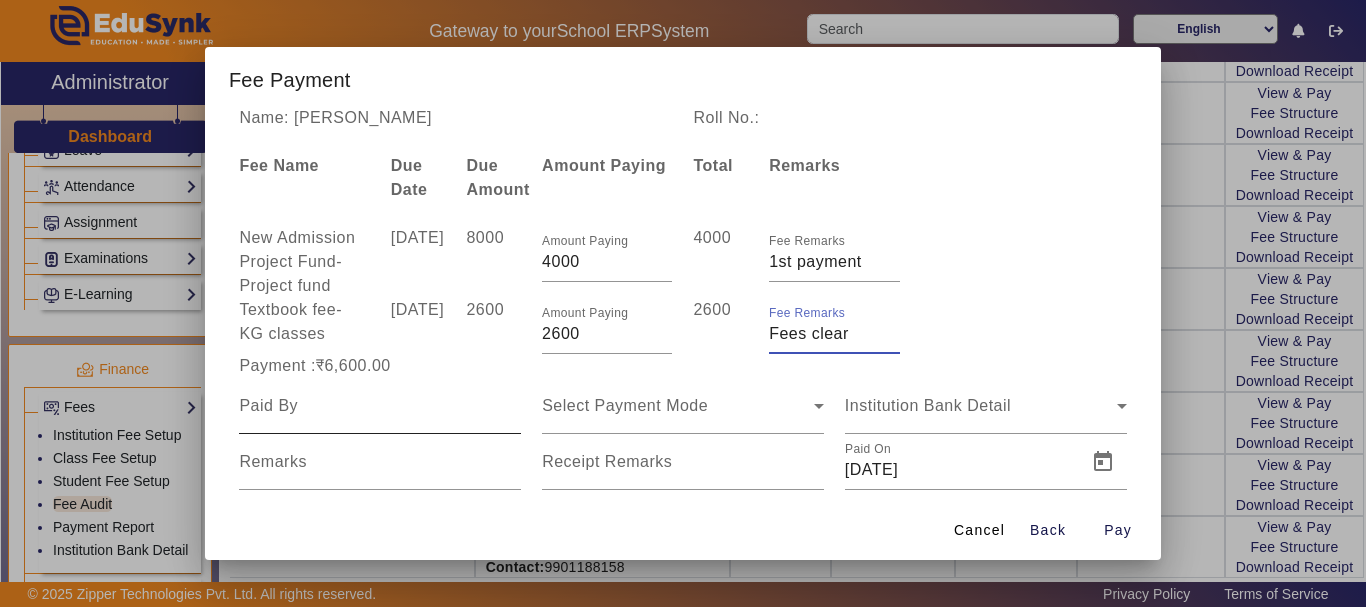 type on "Fees clear" 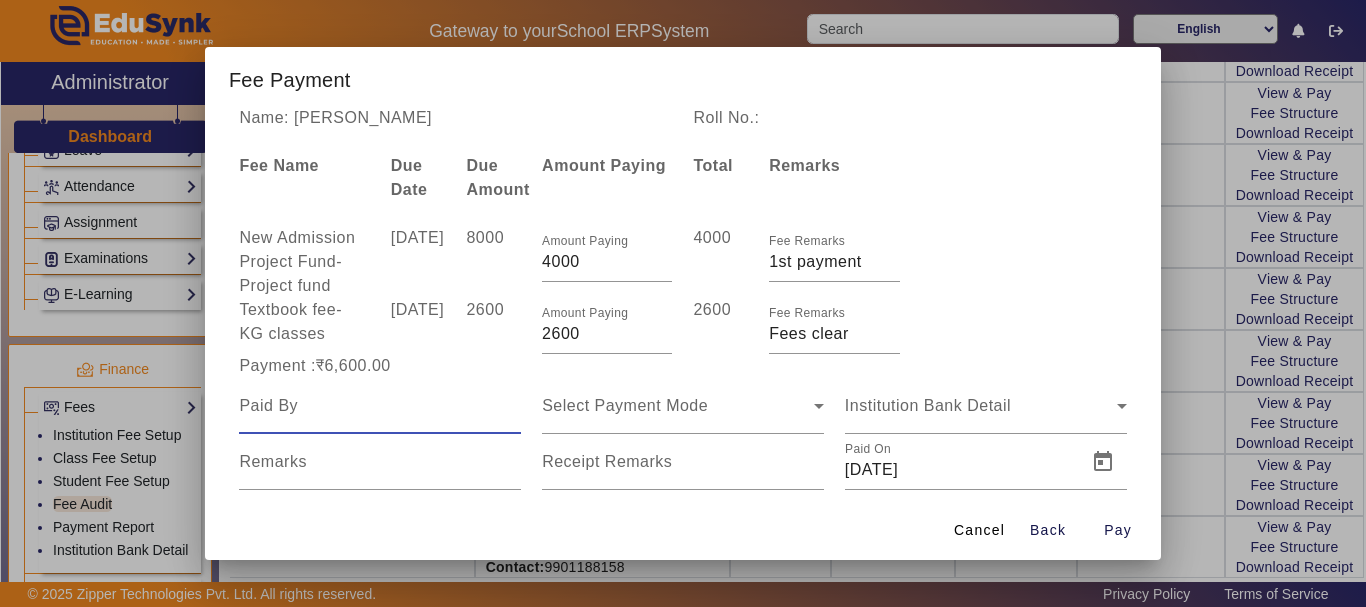 click at bounding box center (380, 406) 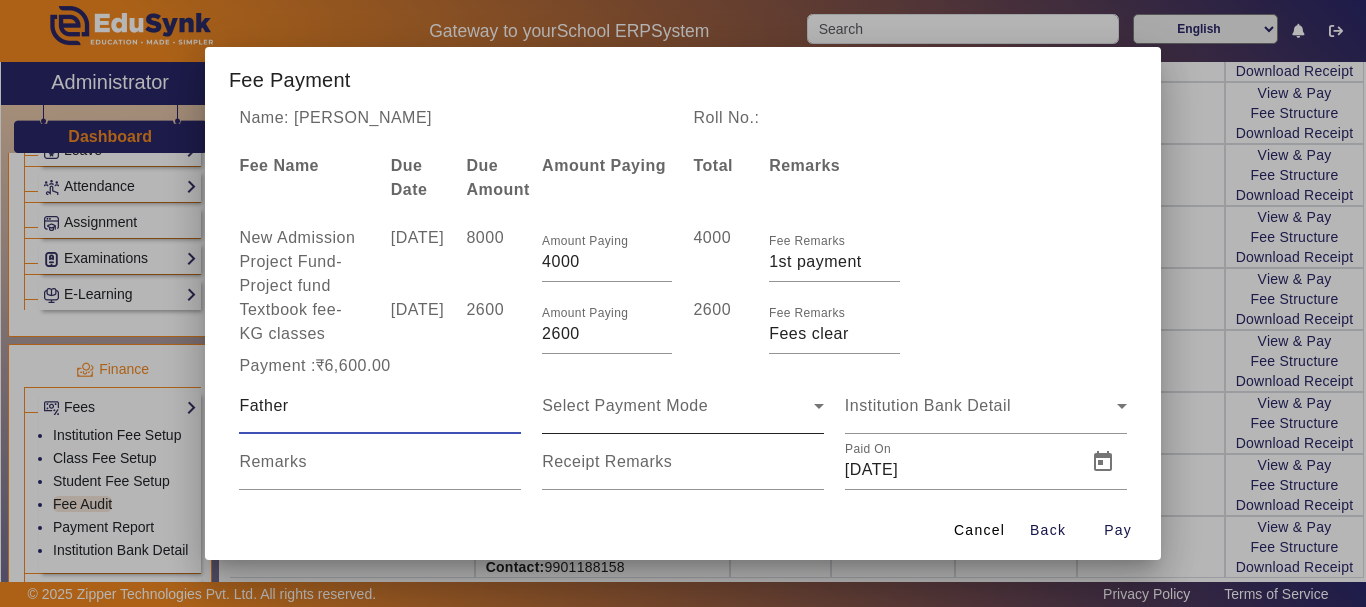 type on "Father" 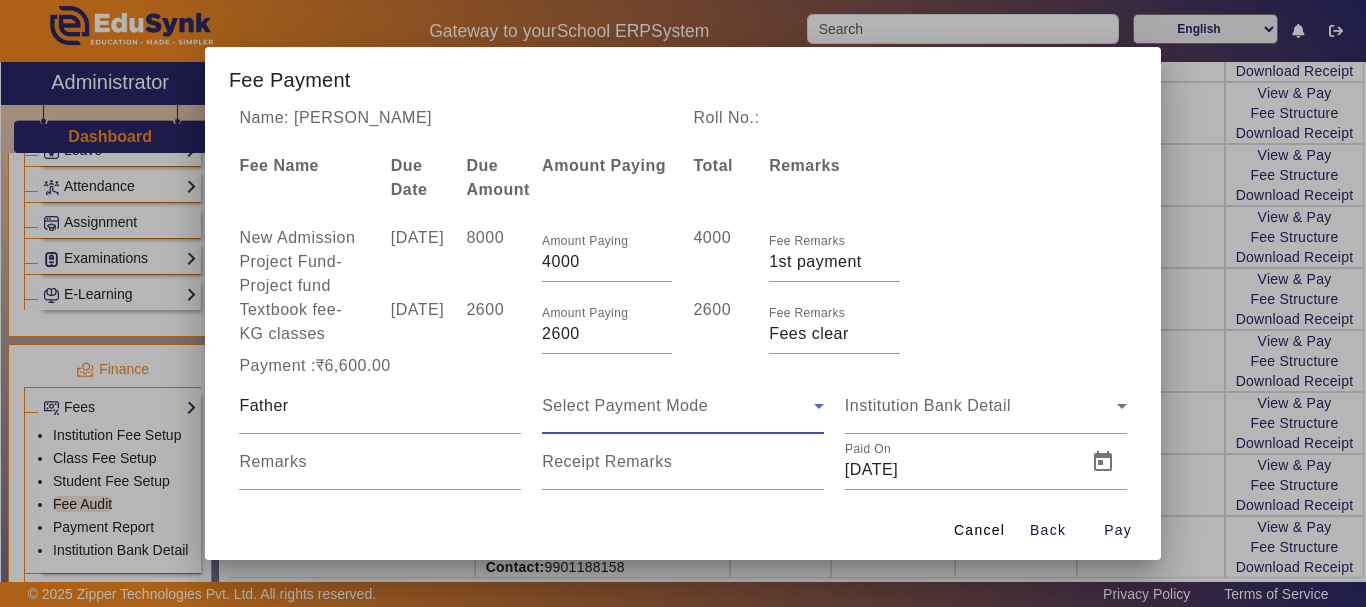 click on "Select Payment Mode" at bounding box center [625, 405] 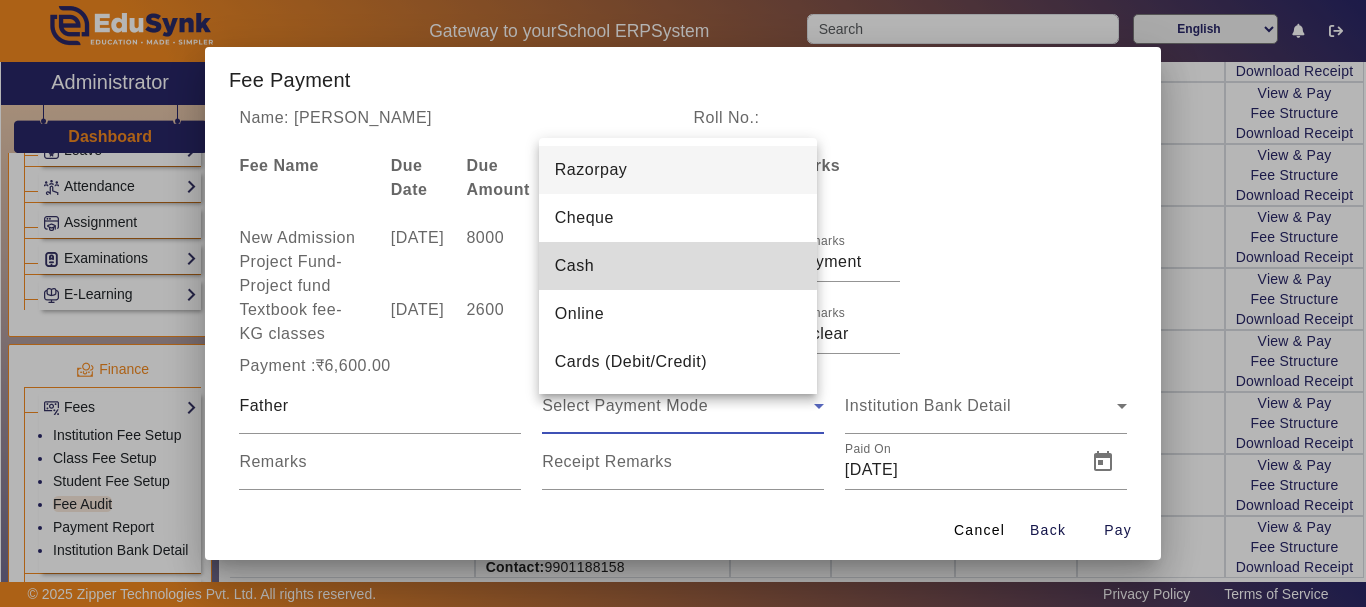 click on "Cash" at bounding box center [574, 266] 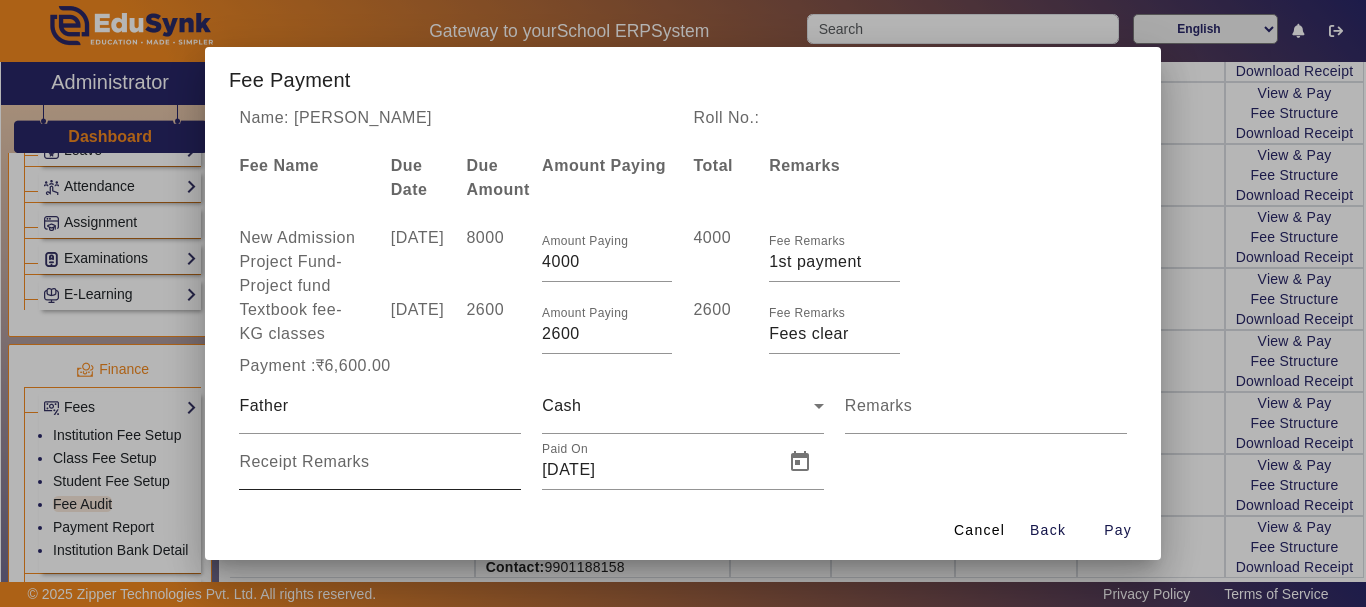 click on "Receipt Remarks" at bounding box center [304, 461] 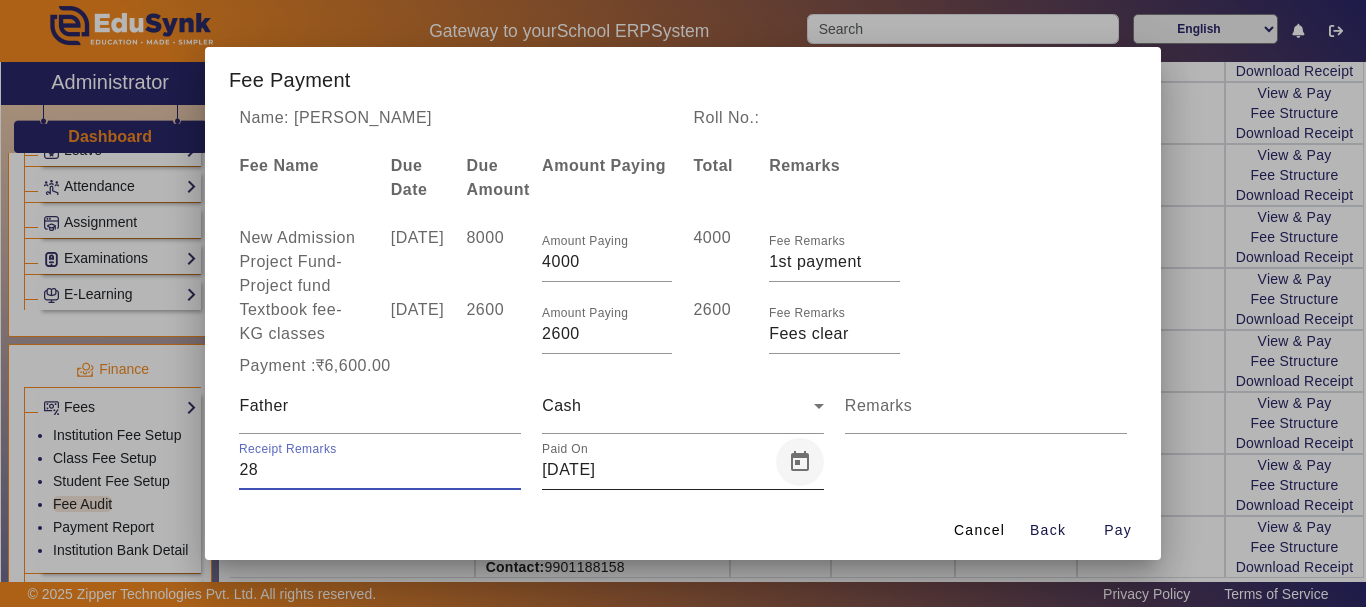 type on "28" 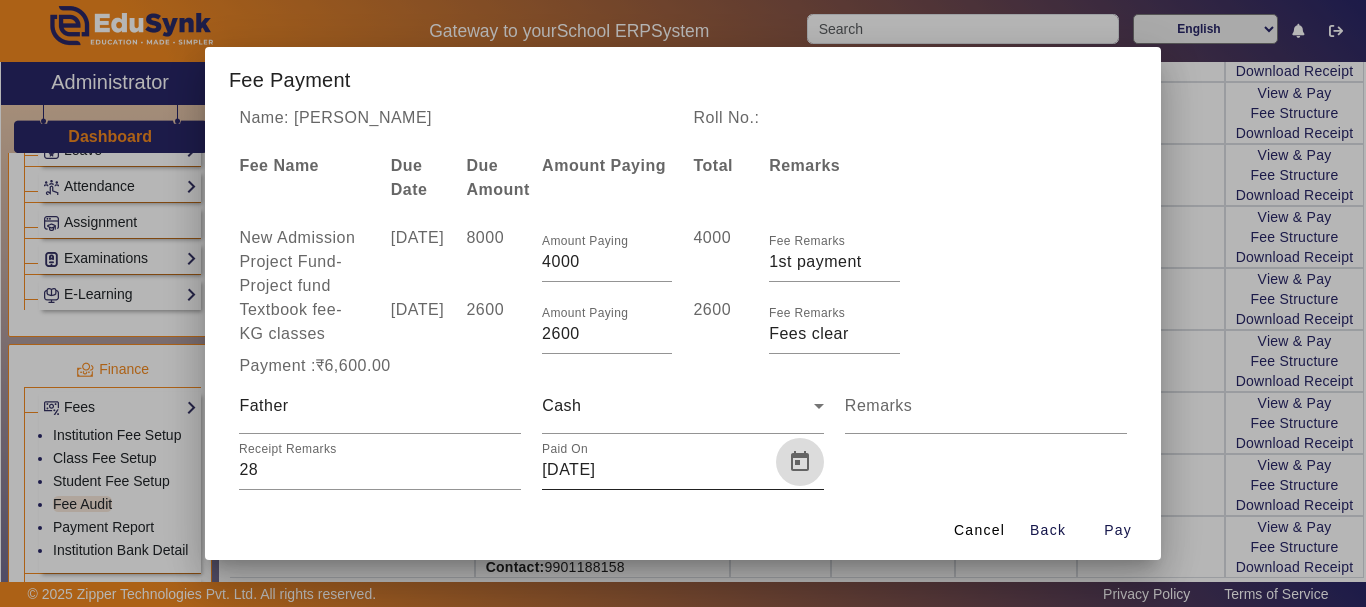 click at bounding box center [800, 462] 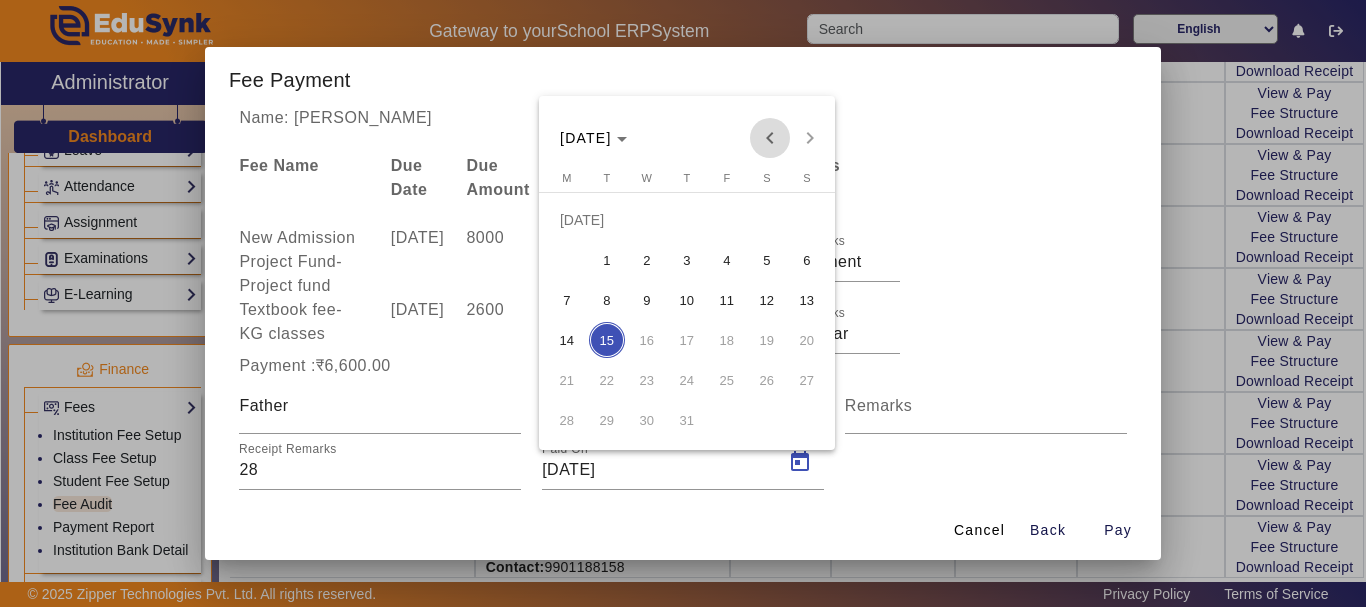 click at bounding box center [770, 138] 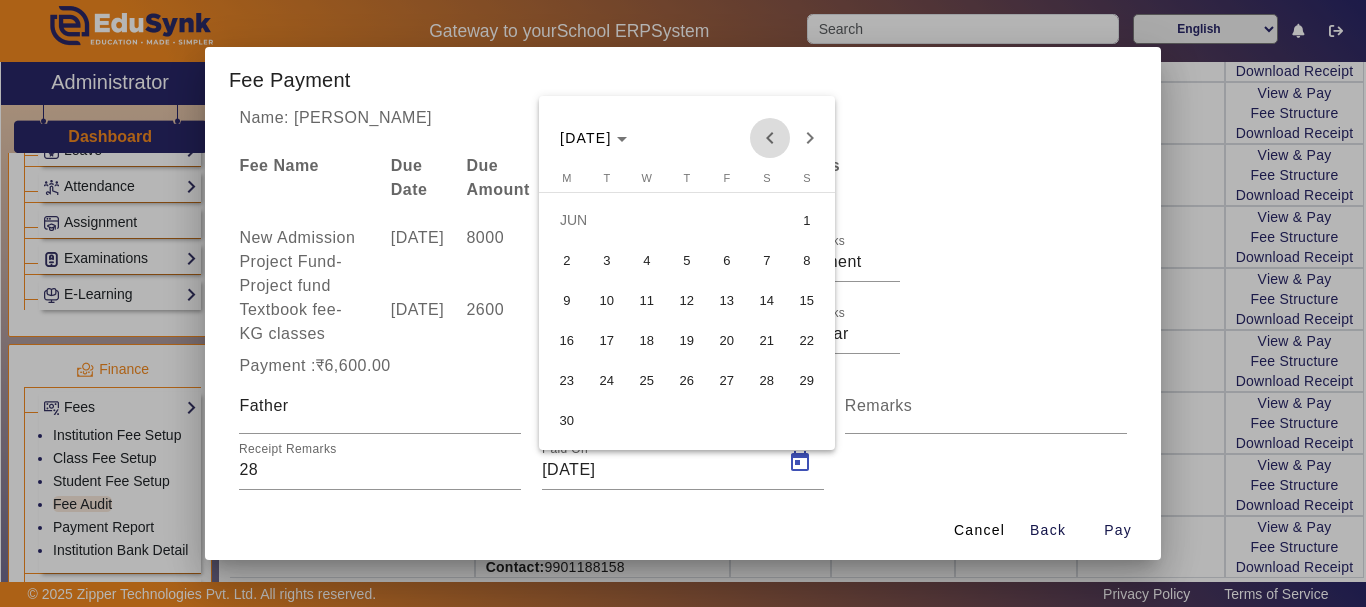 click at bounding box center [770, 138] 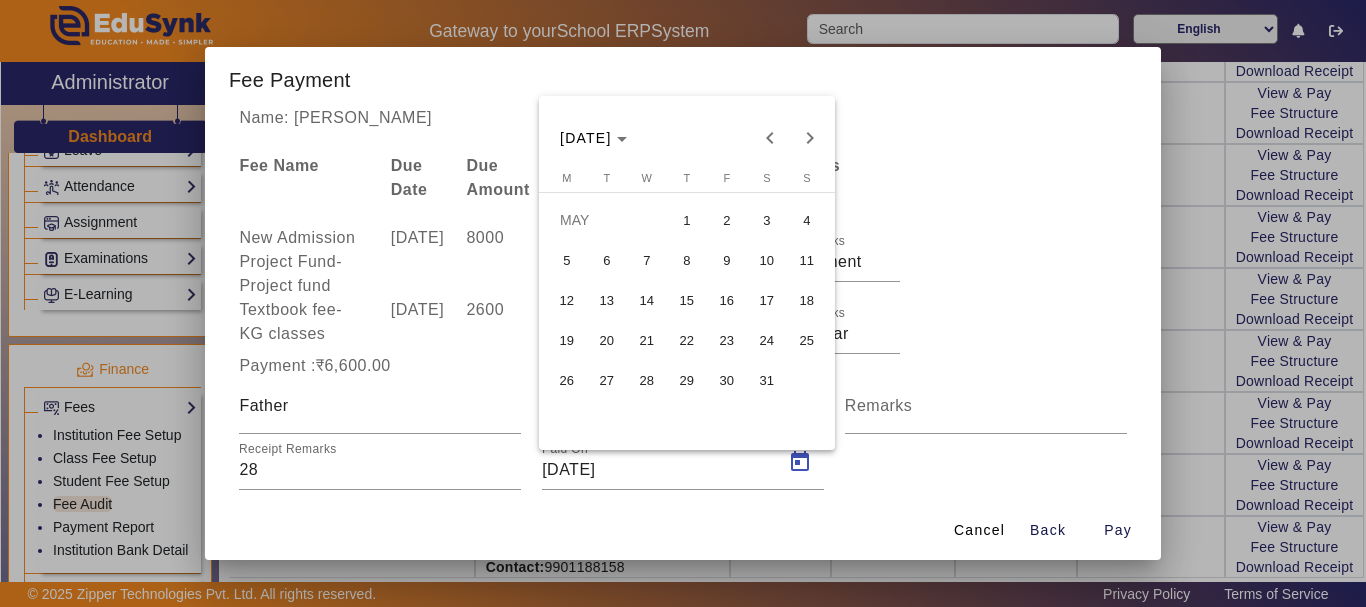 click on "26" at bounding box center (567, 380) 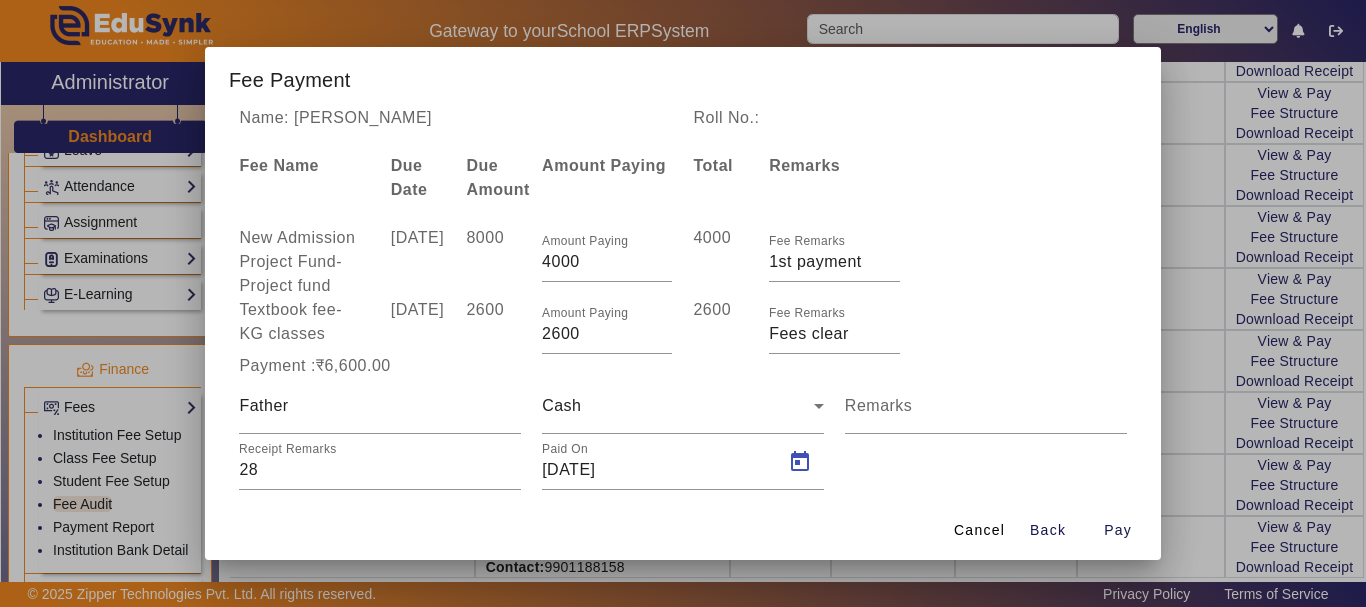 type on "[DATE]" 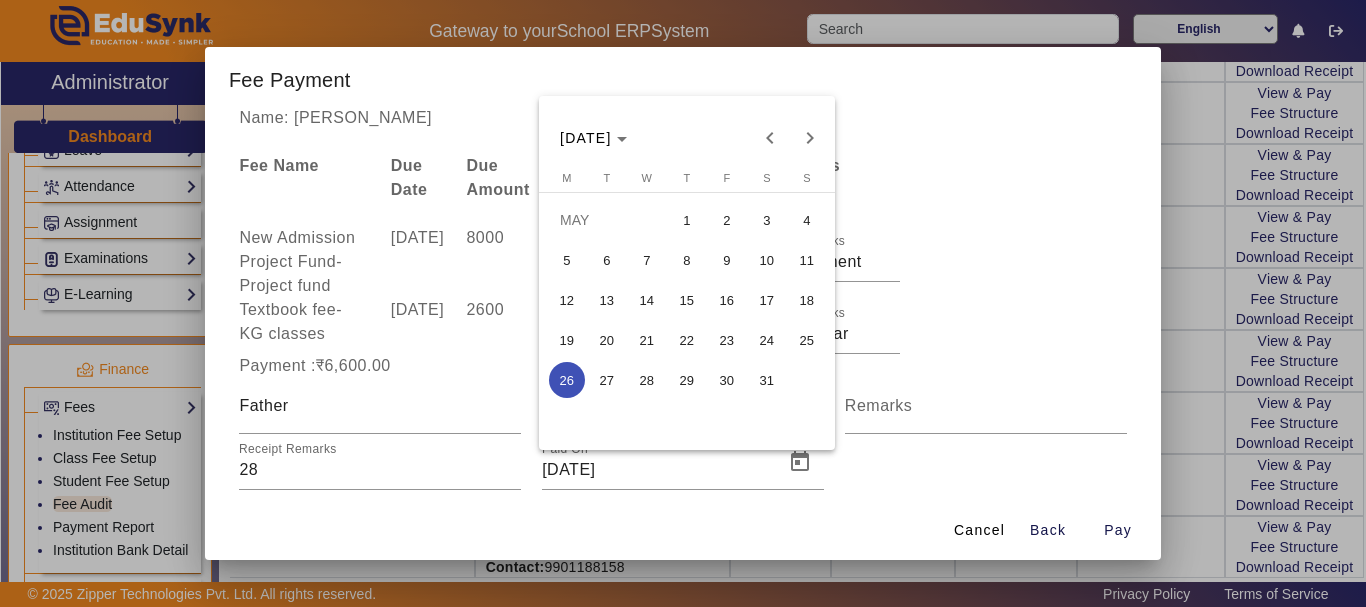 scroll, scrollTop: 1, scrollLeft: 0, axis: vertical 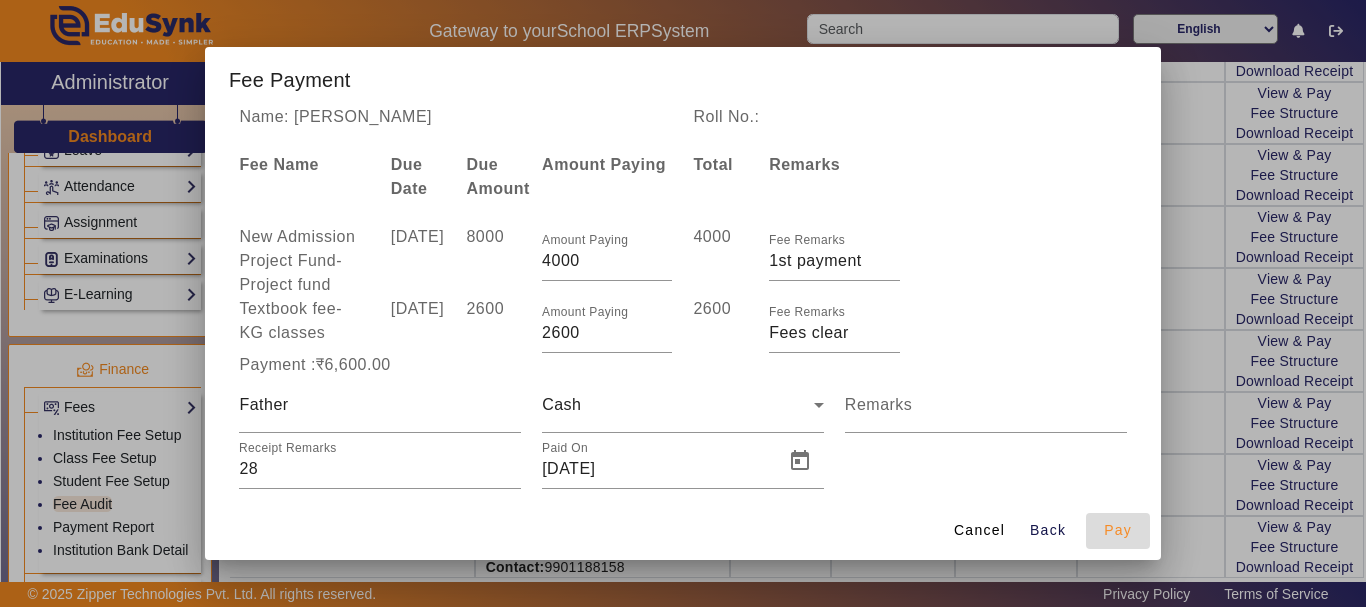 click on "Pay" at bounding box center (1118, 530) 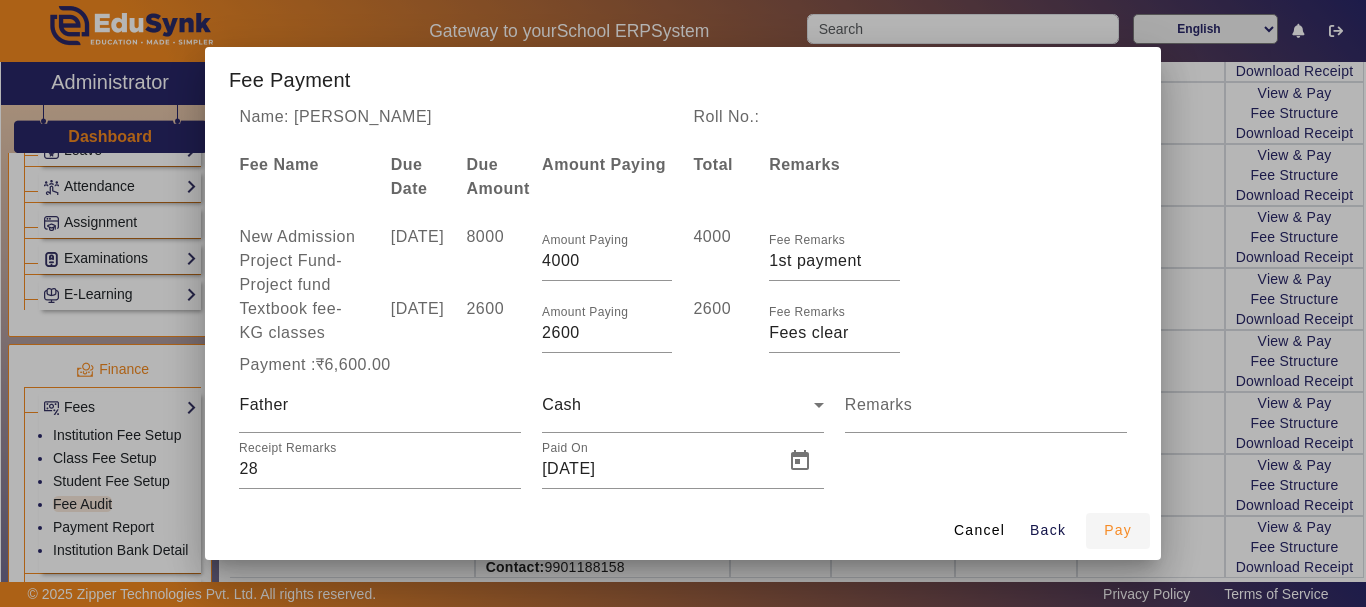 scroll, scrollTop: 0, scrollLeft: 0, axis: both 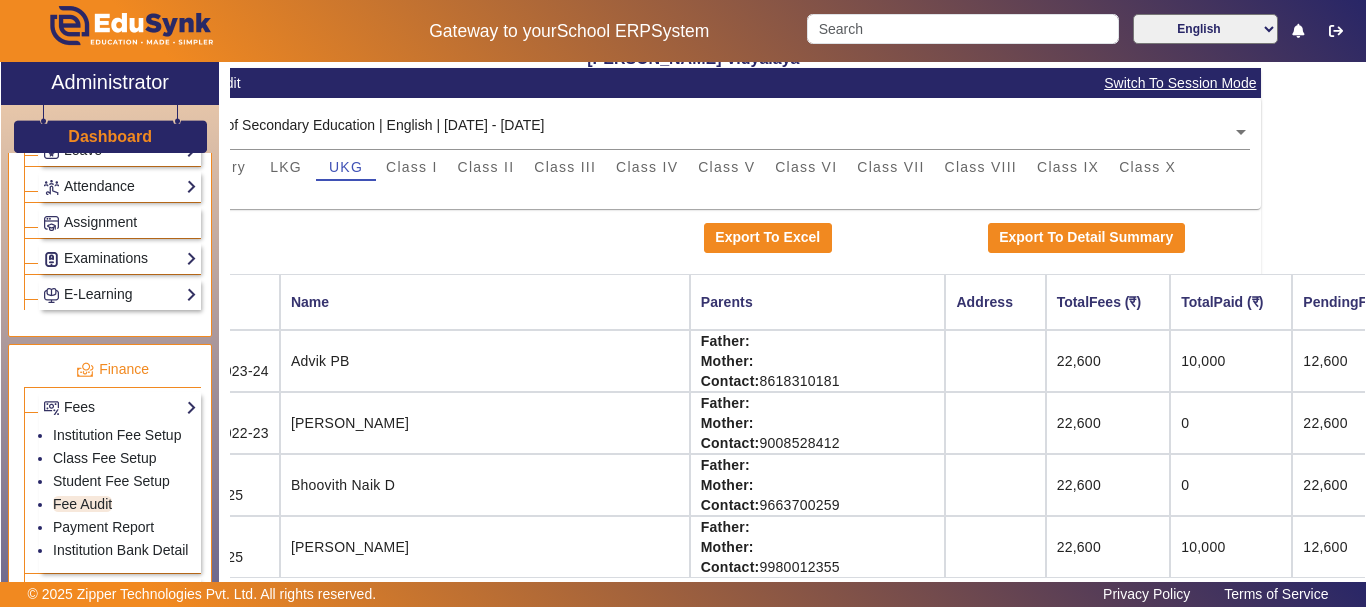 click on "A" at bounding box center [693, 195] 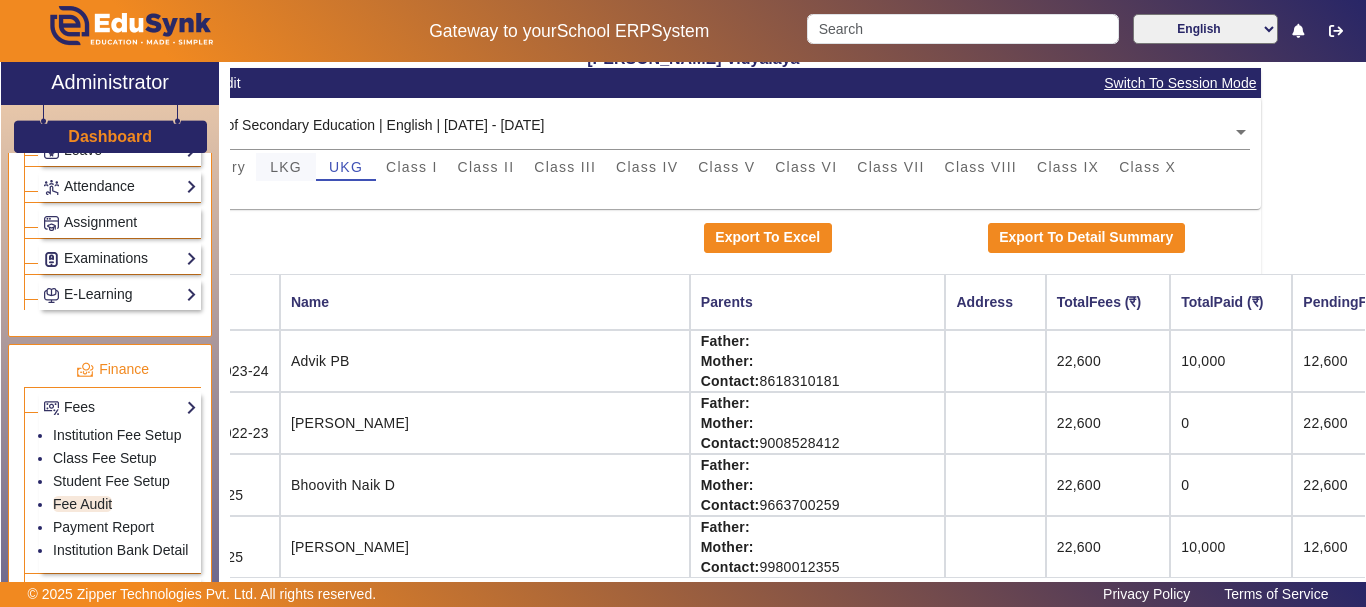 click on "LKG" at bounding box center (286, 167) 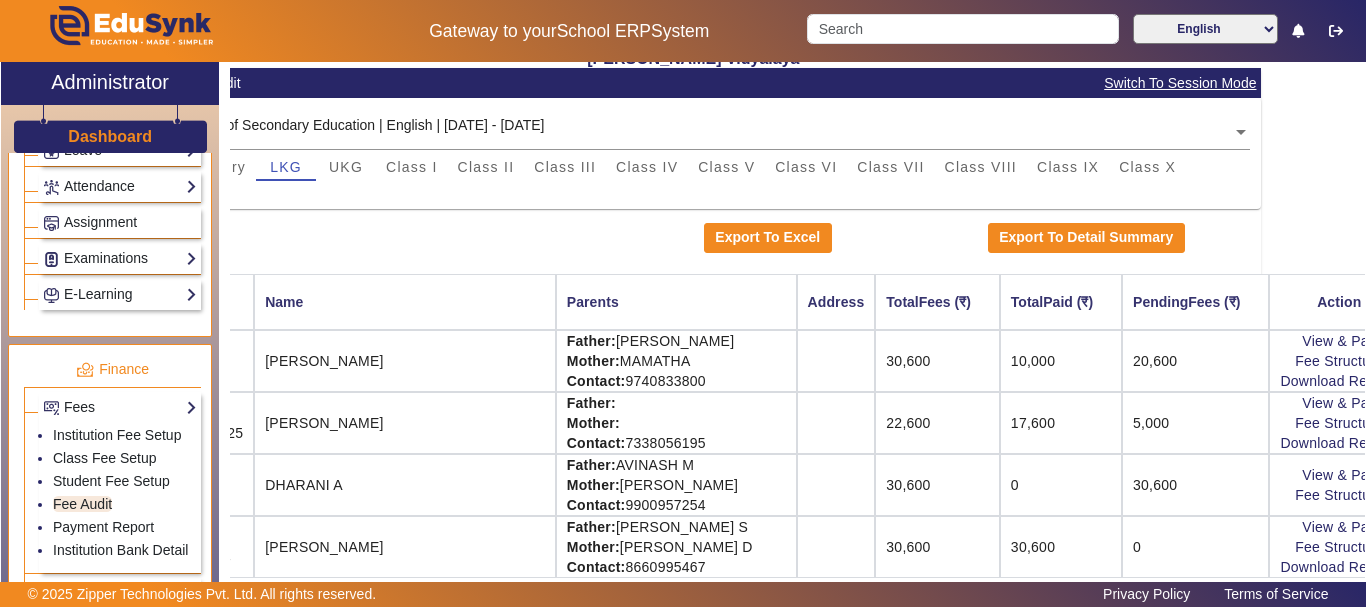 scroll, scrollTop: 128, scrollLeft: 101, axis: both 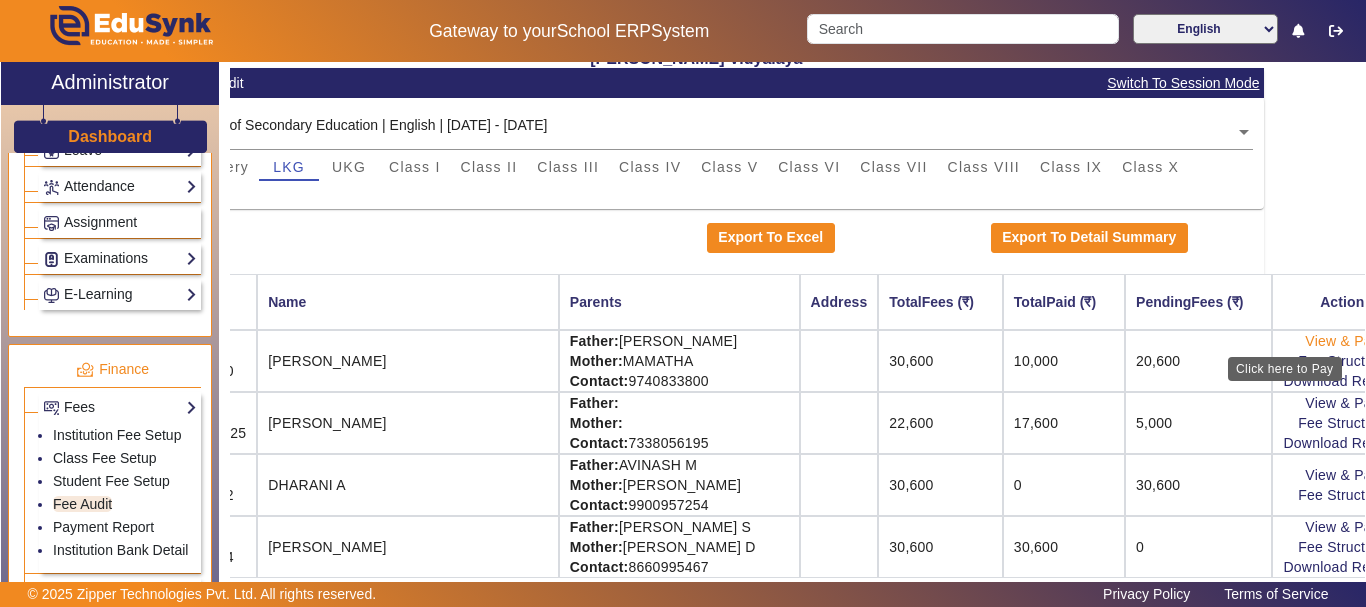 click on "View & Pay" 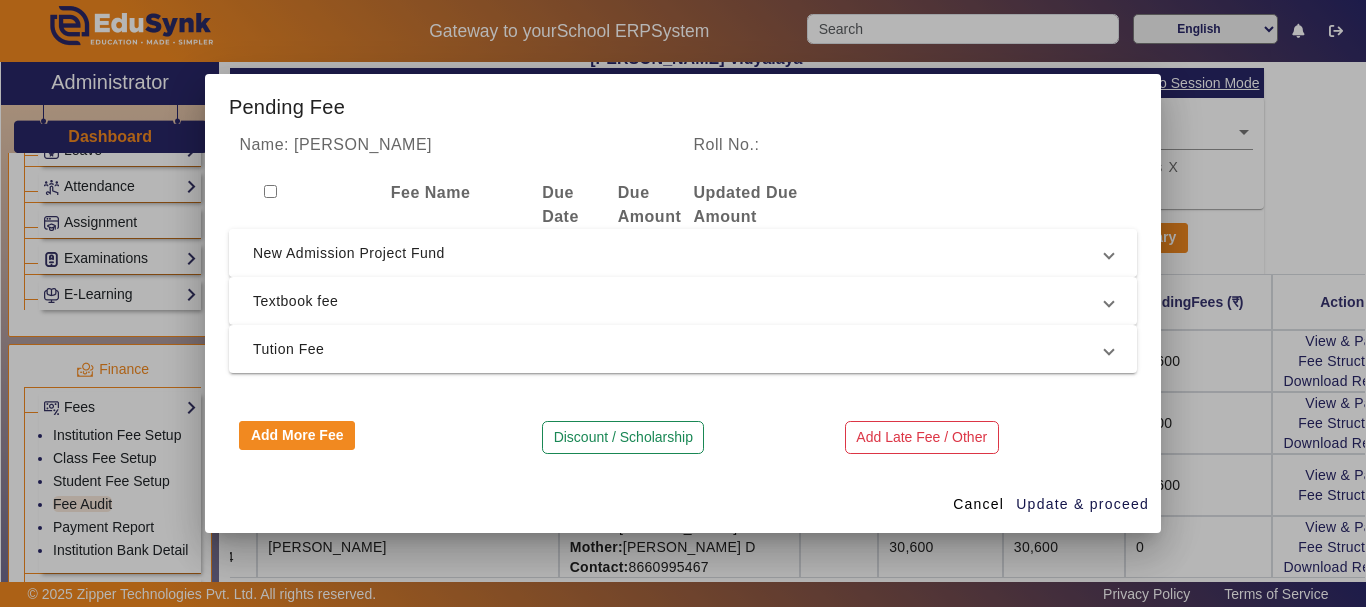 click on "New Admission Project Fund" at bounding box center (679, 253) 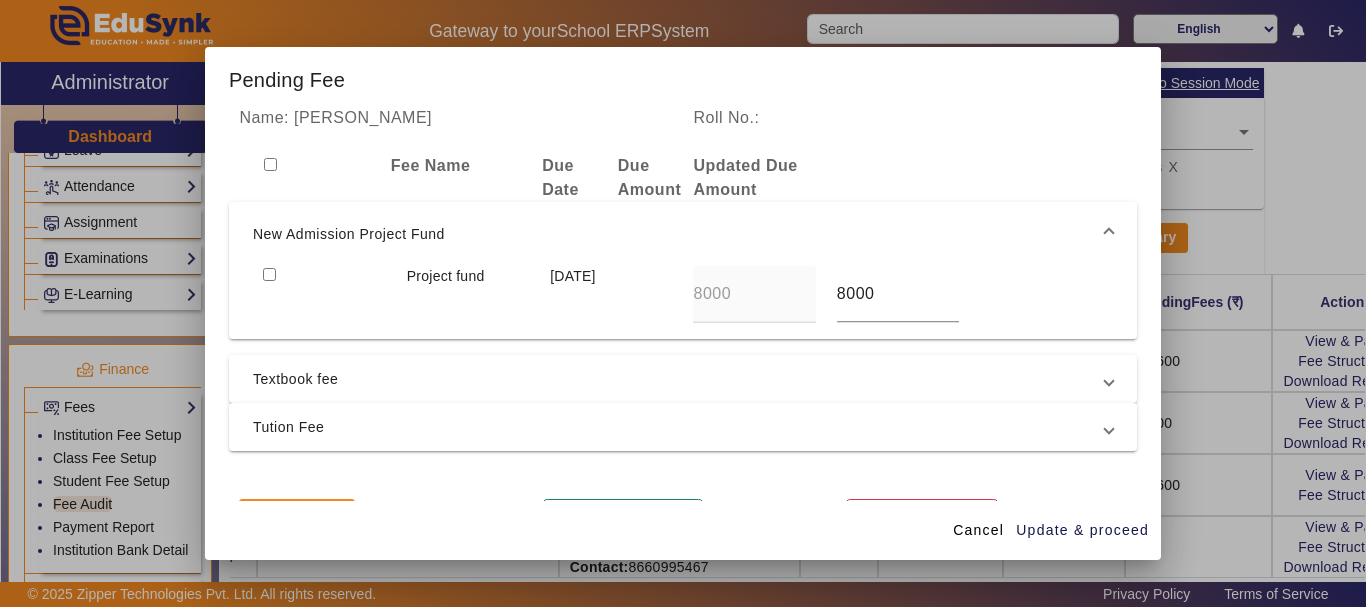 click at bounding box center (269, 274) 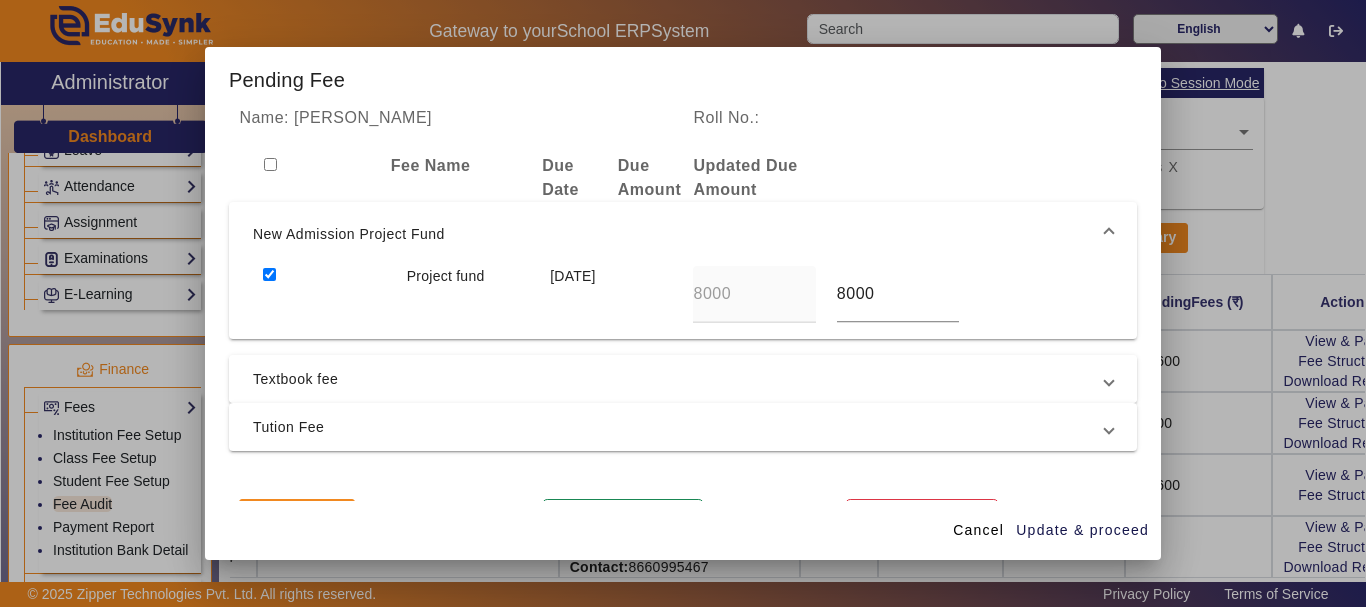 click on "Textbook fee" at bounding box center [679, 379] 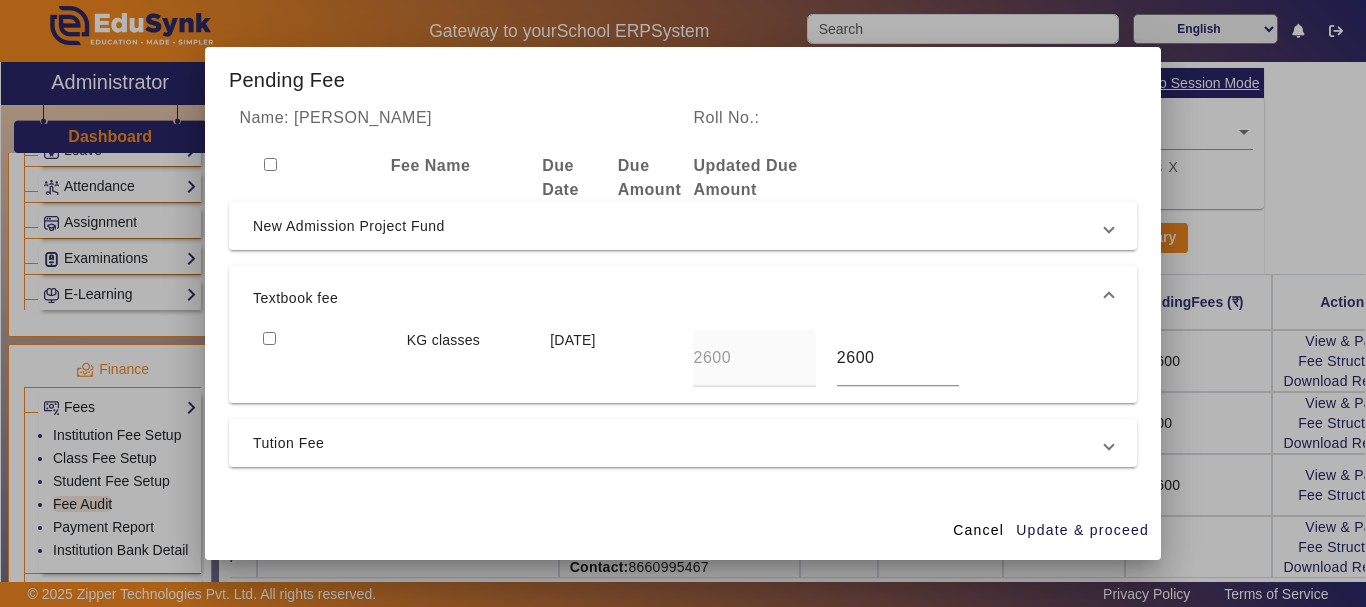 click at bounding box center (269, 338) 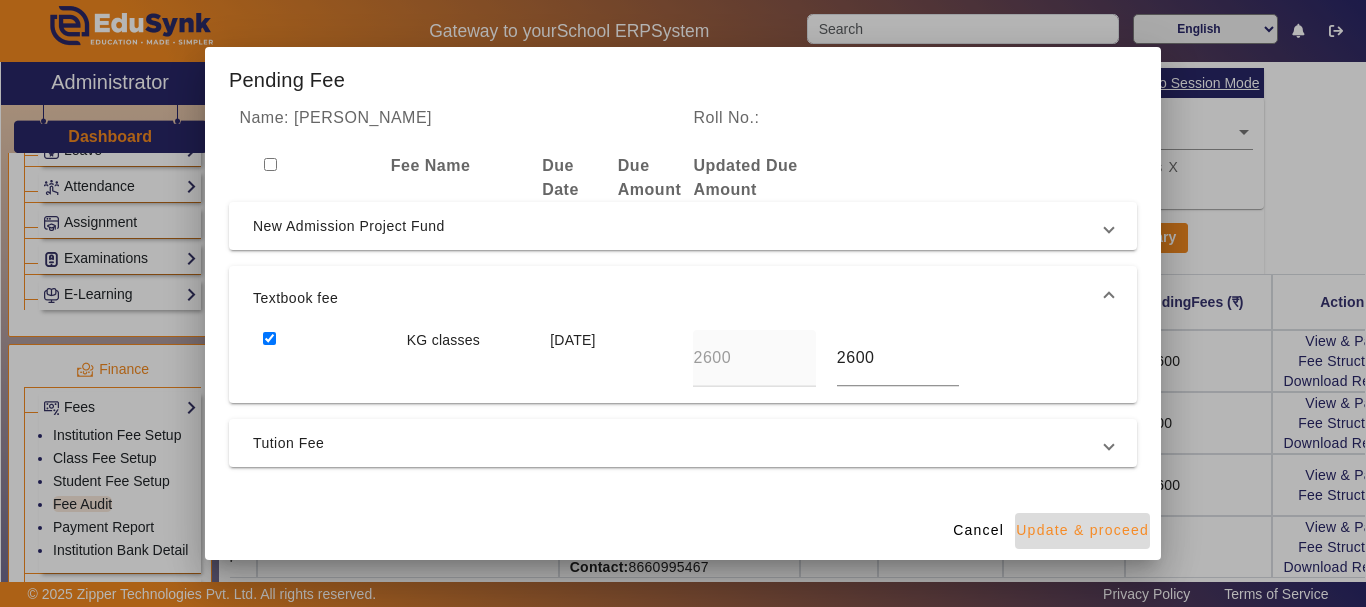 click on "Update & proceed" at bounding box center [1082, 530] 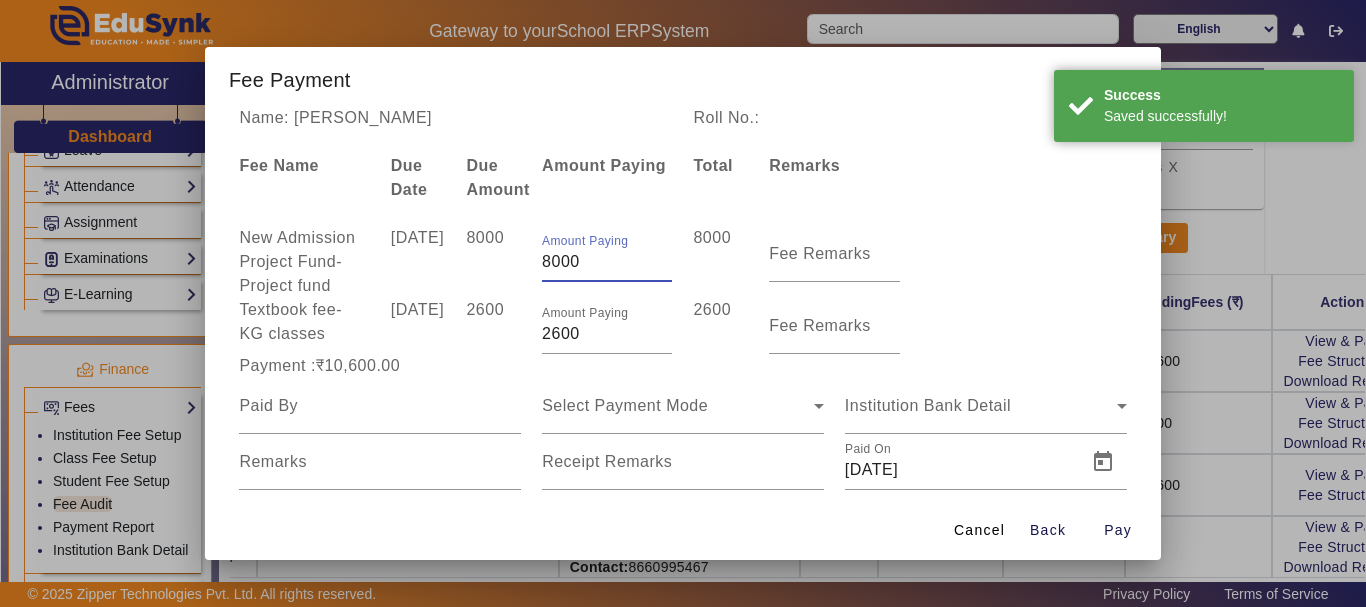 click on "8000" at bounding box center (607, 262) 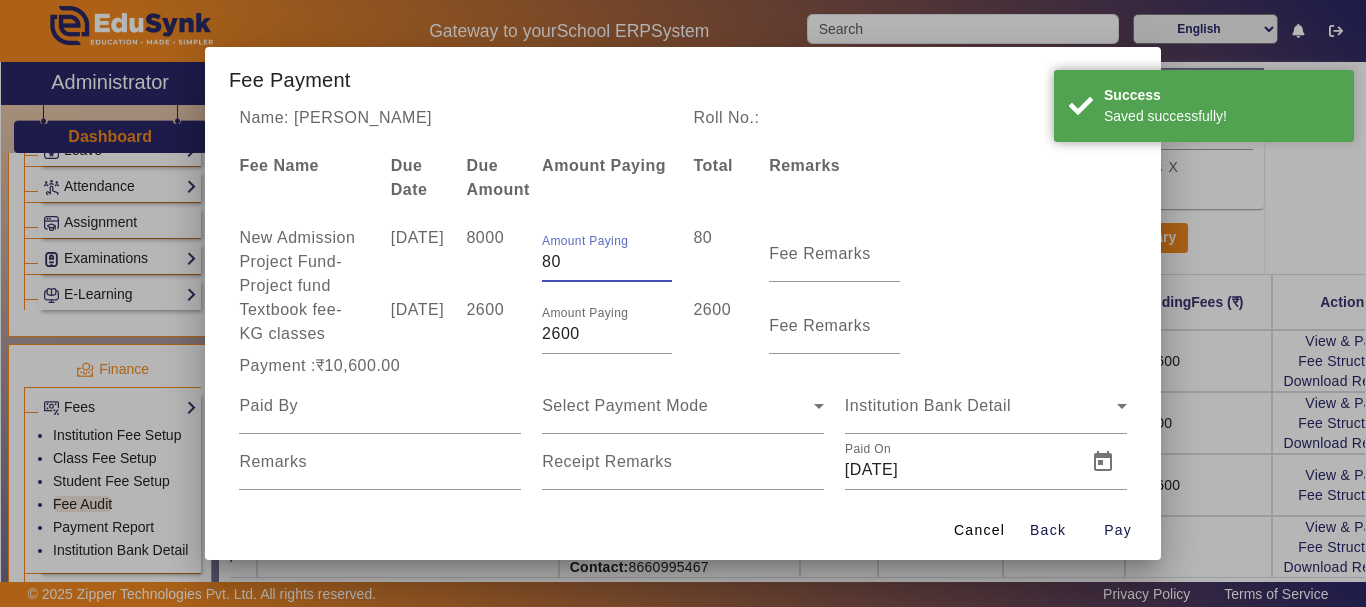 type on "8" 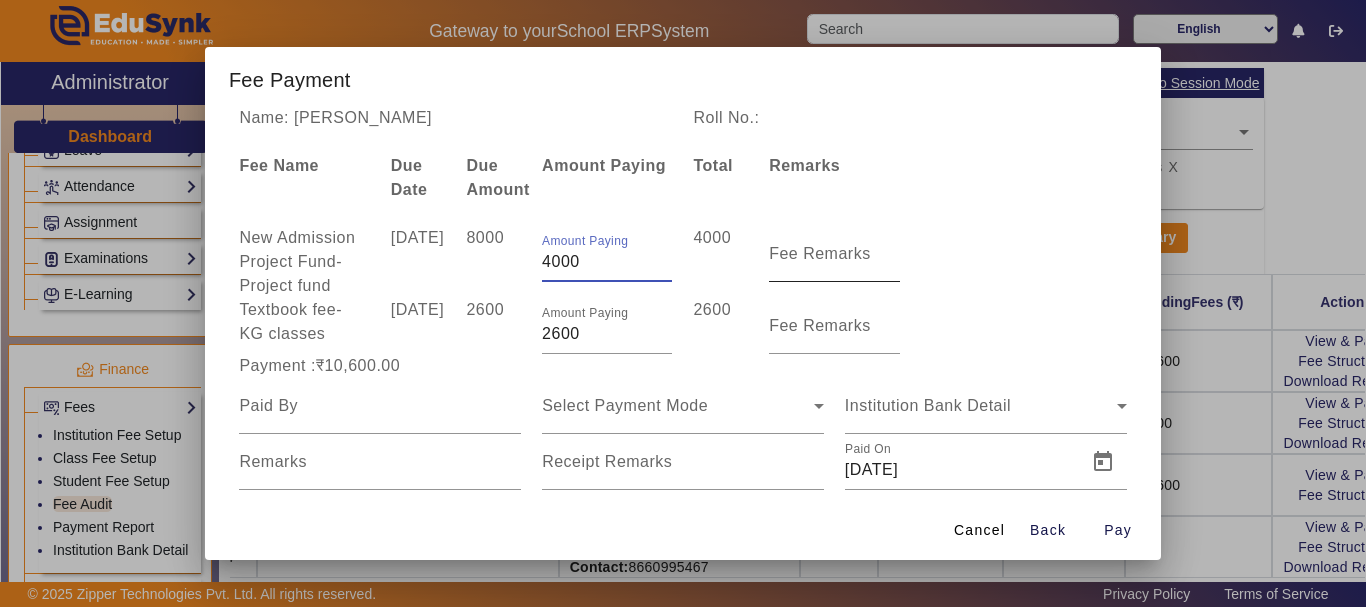 type on "4000" 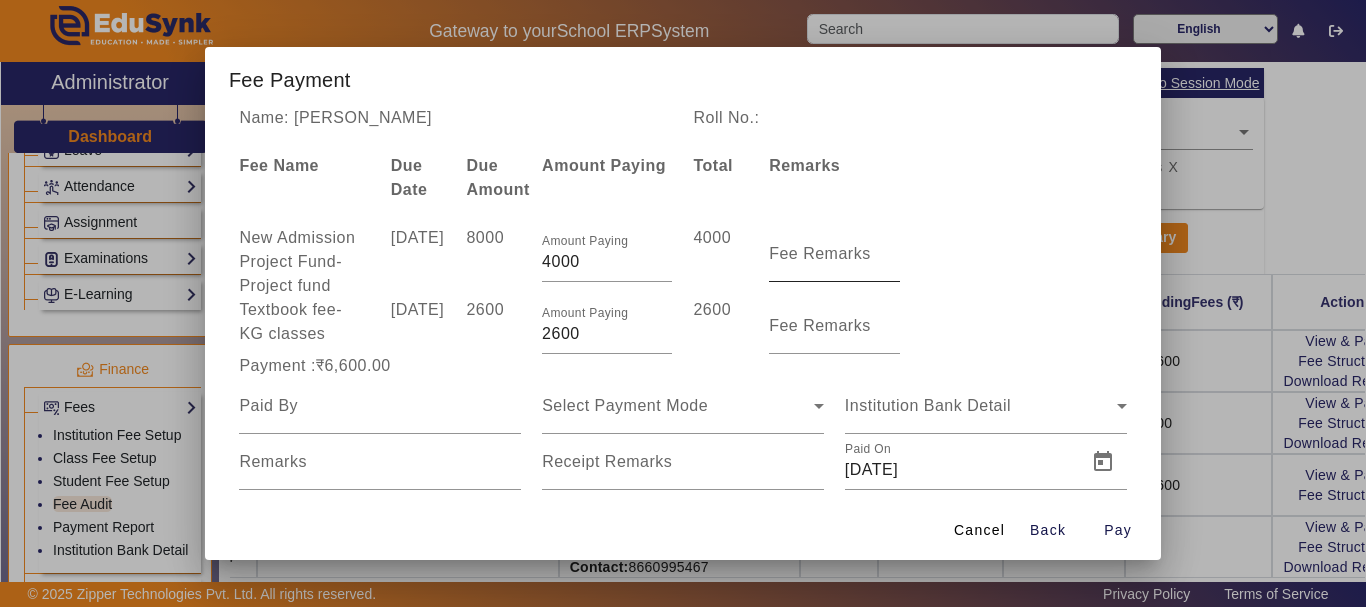 click on "Fee Remarks" at bounding box center (820, 253) 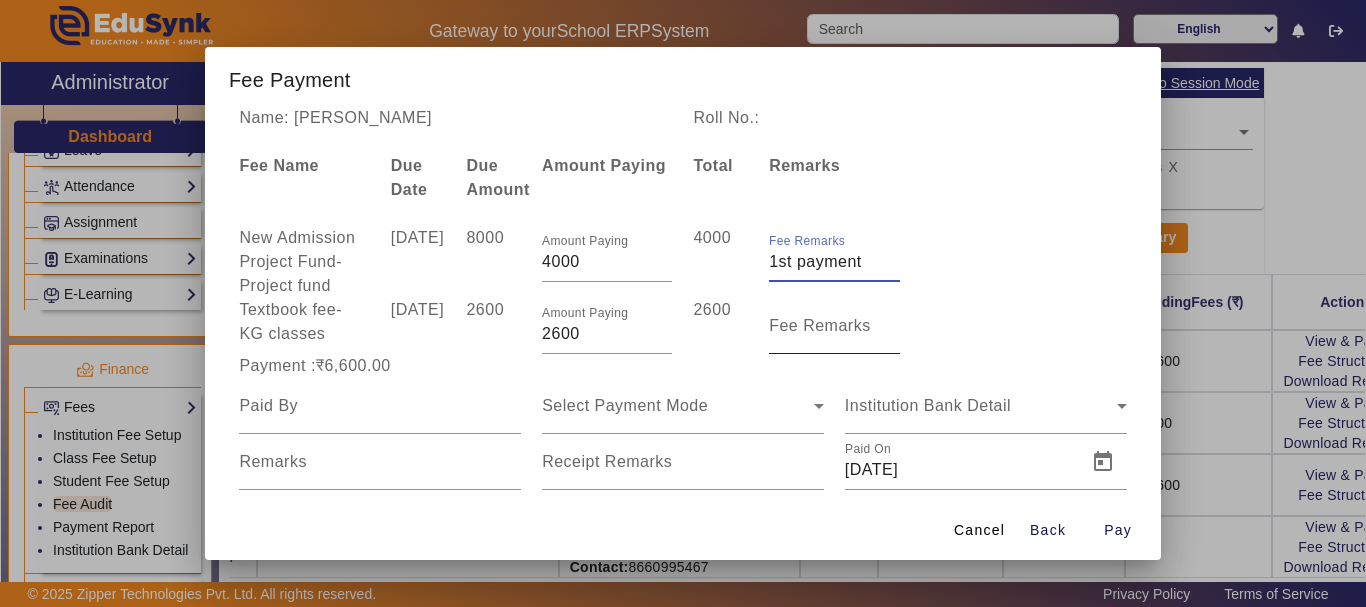 type on "1st payment" 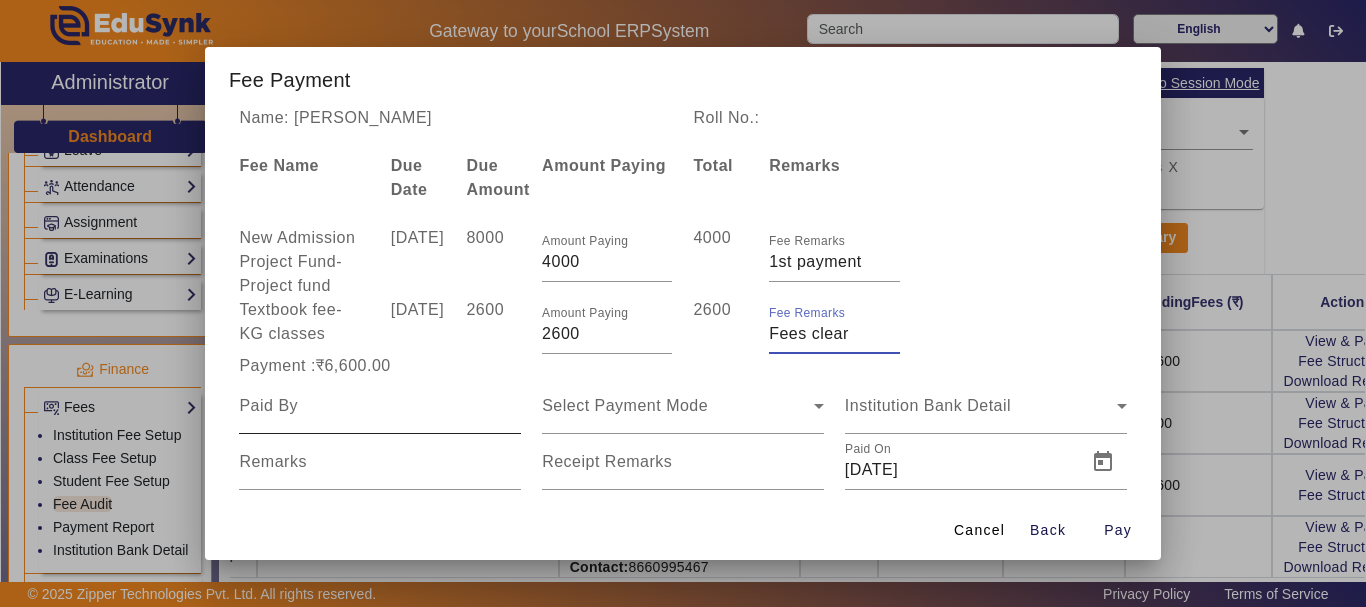type on "Fees clear" 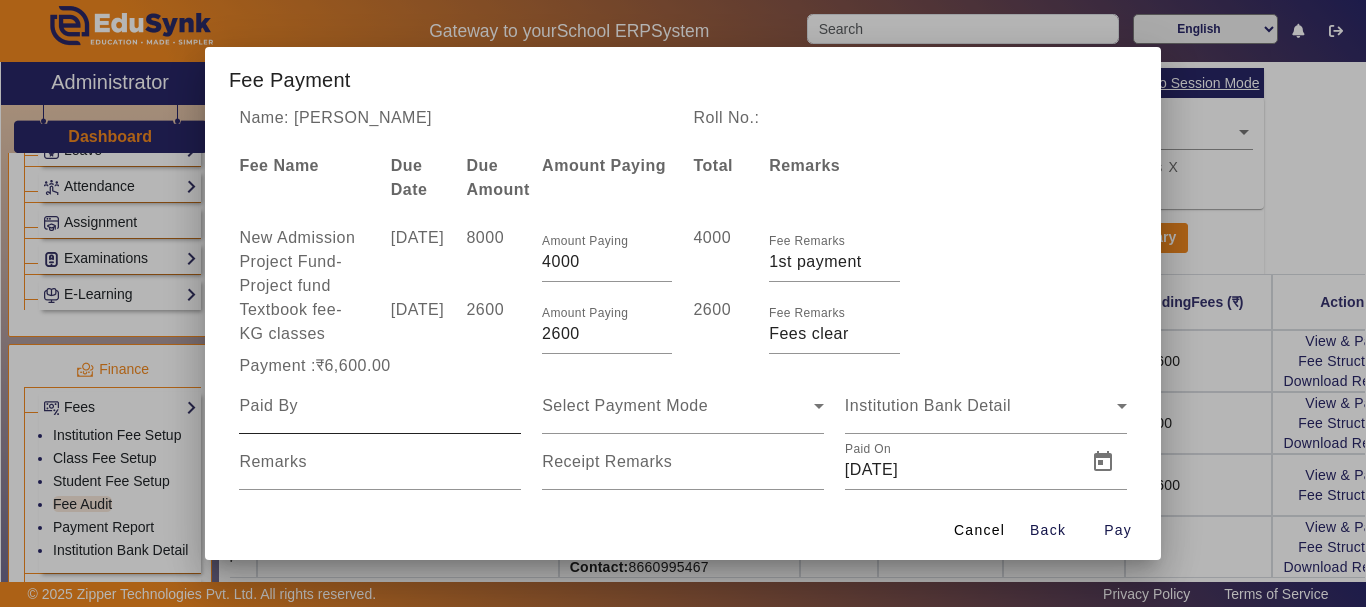 click at bounding box center [380, 406] 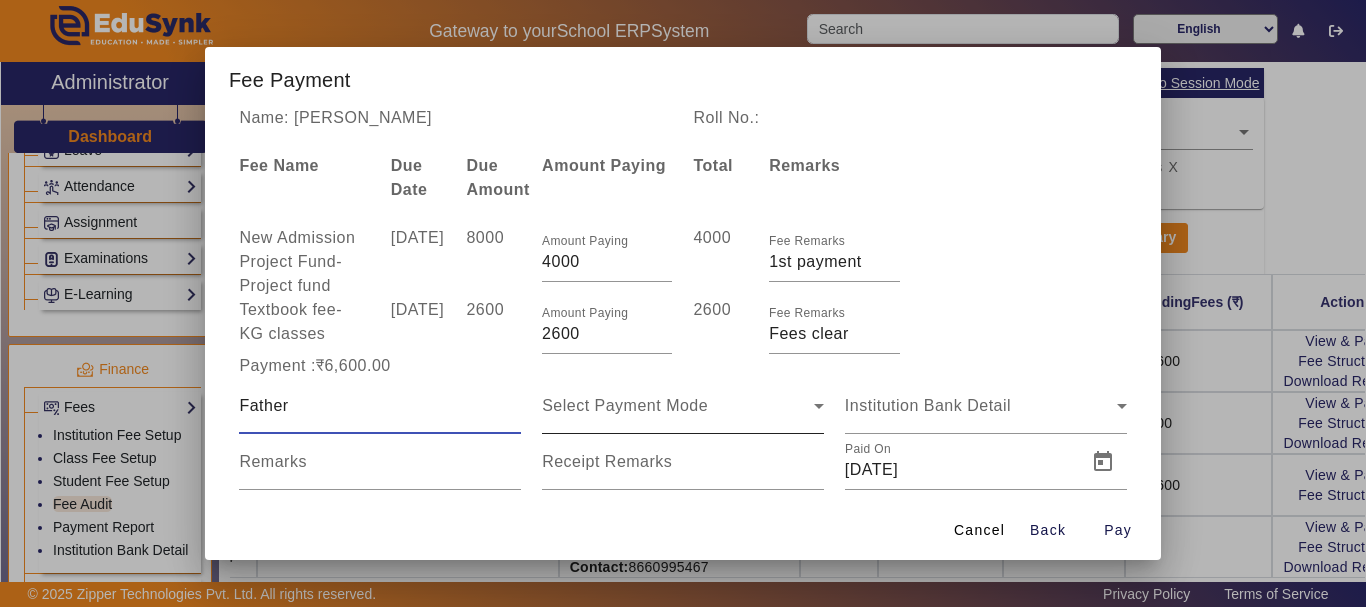 type on "Father" 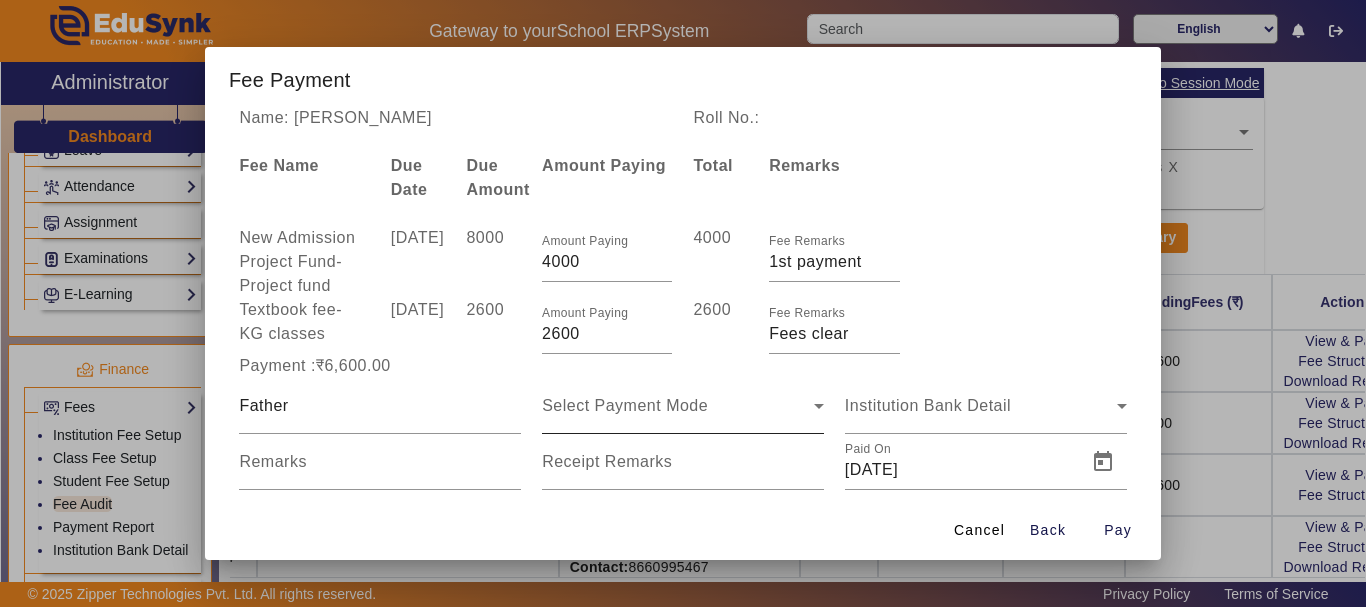 click on "Select Payment Mode" at bounding box center (683, 406) 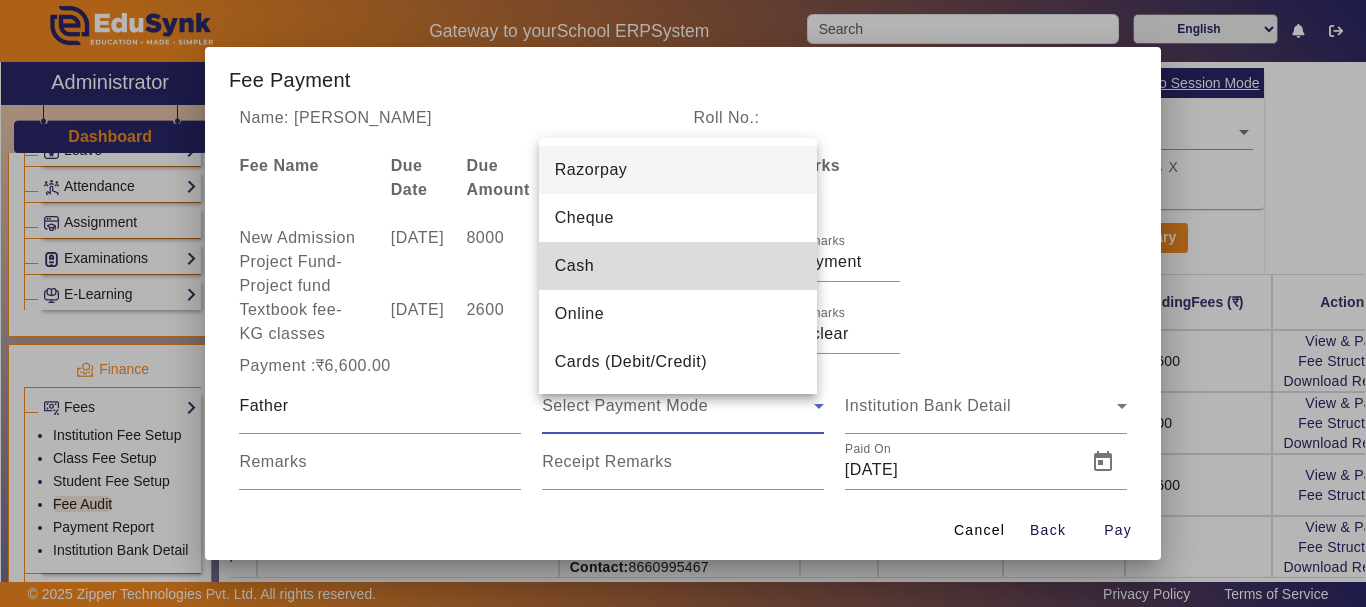 click on "Cash" at bounding box center (678, 266) 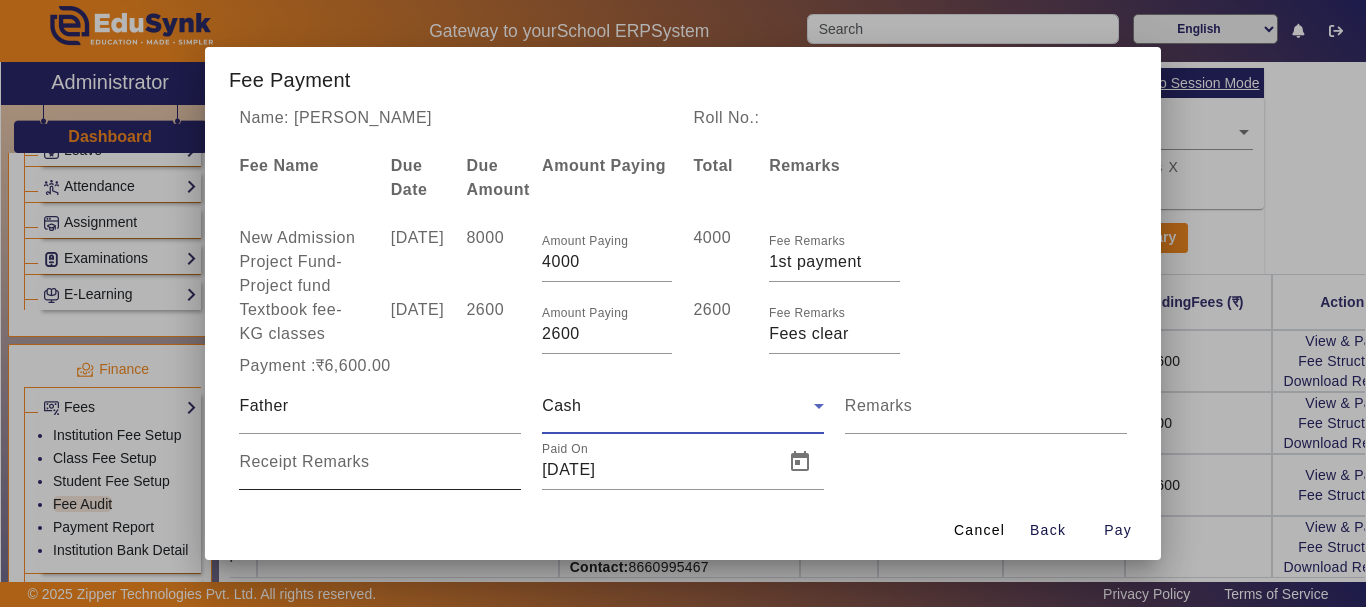click on "Receipt Remarks" at bounding box center [304, 462] 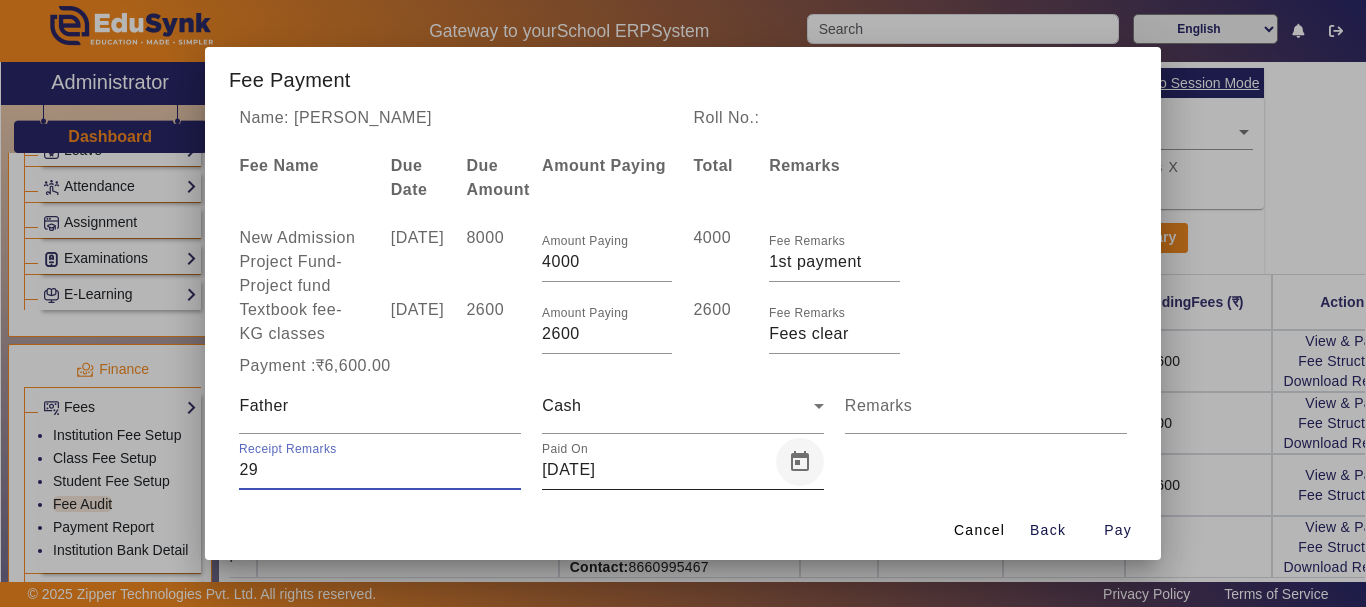 type on "29" 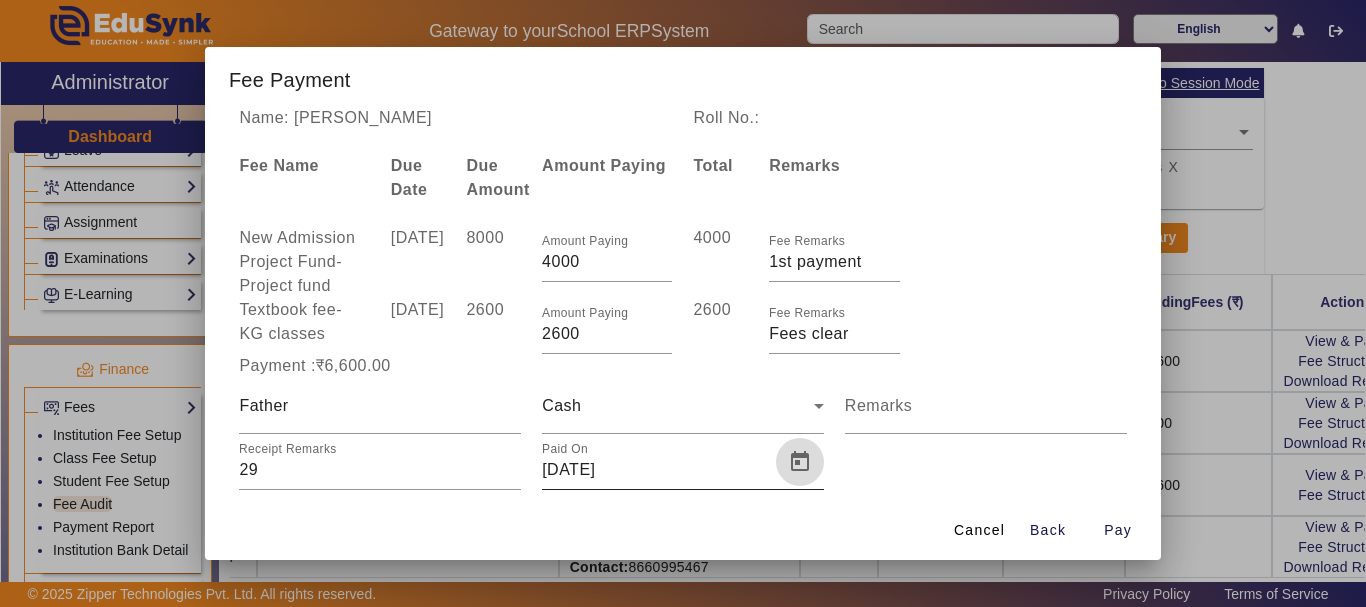 click at bounding box center (800, 462) 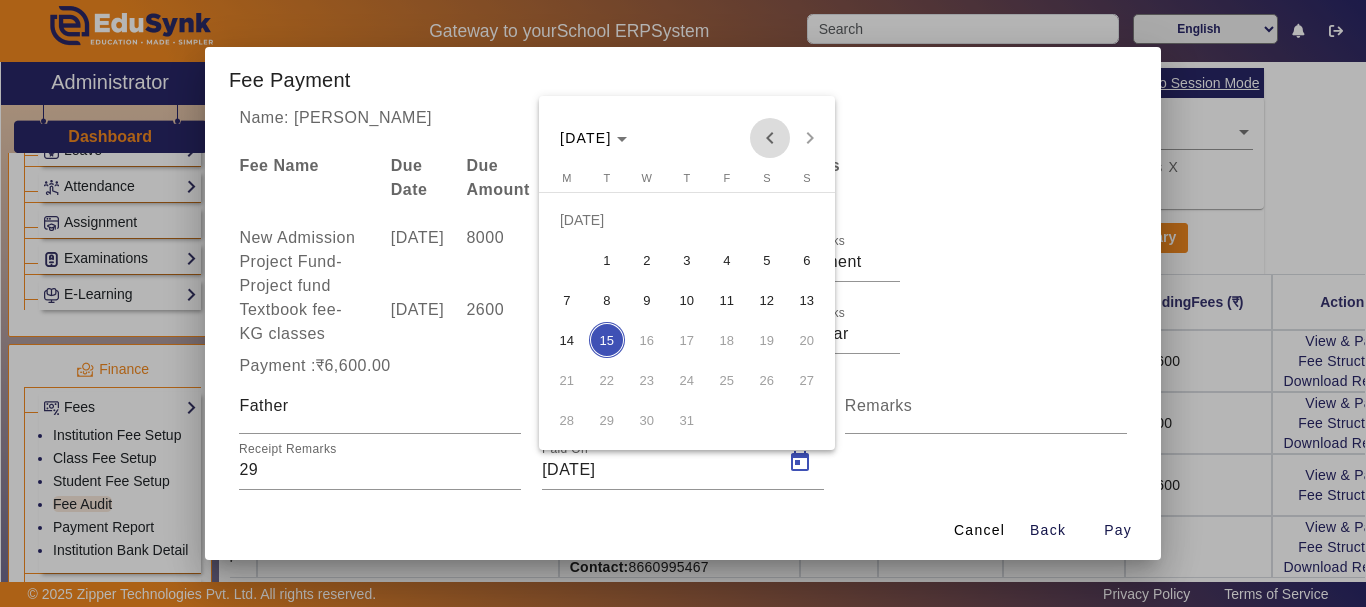 click at bounding box center (770, 138) 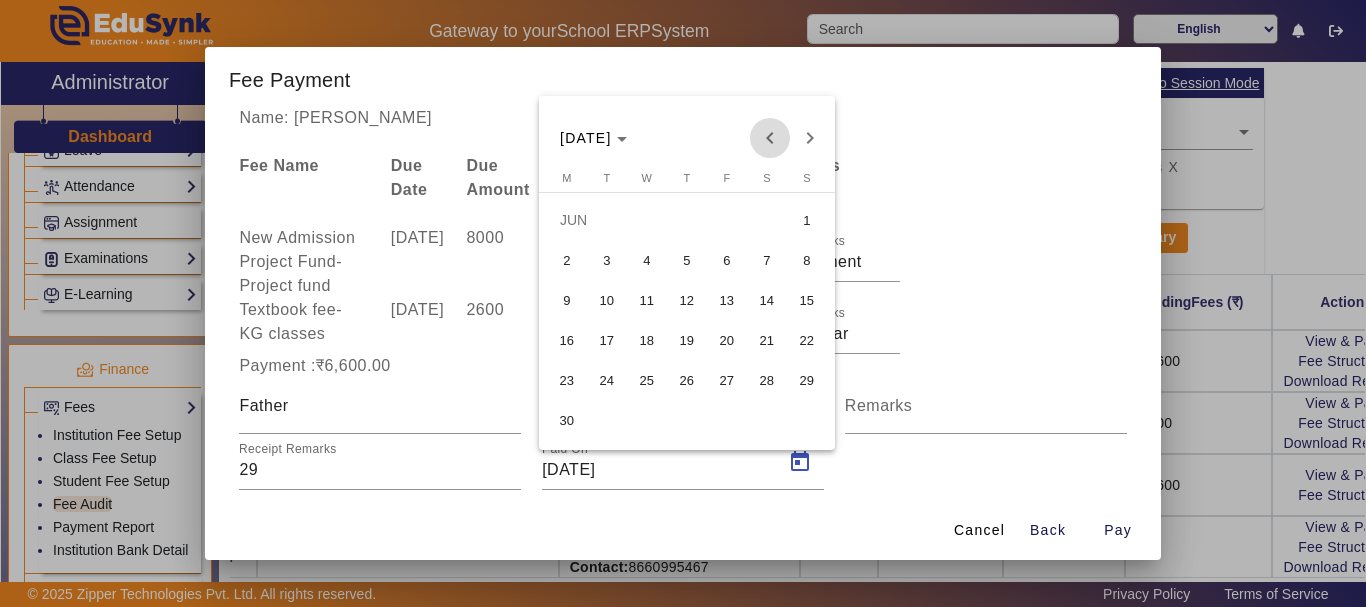 click at bounding box center [770, 138] 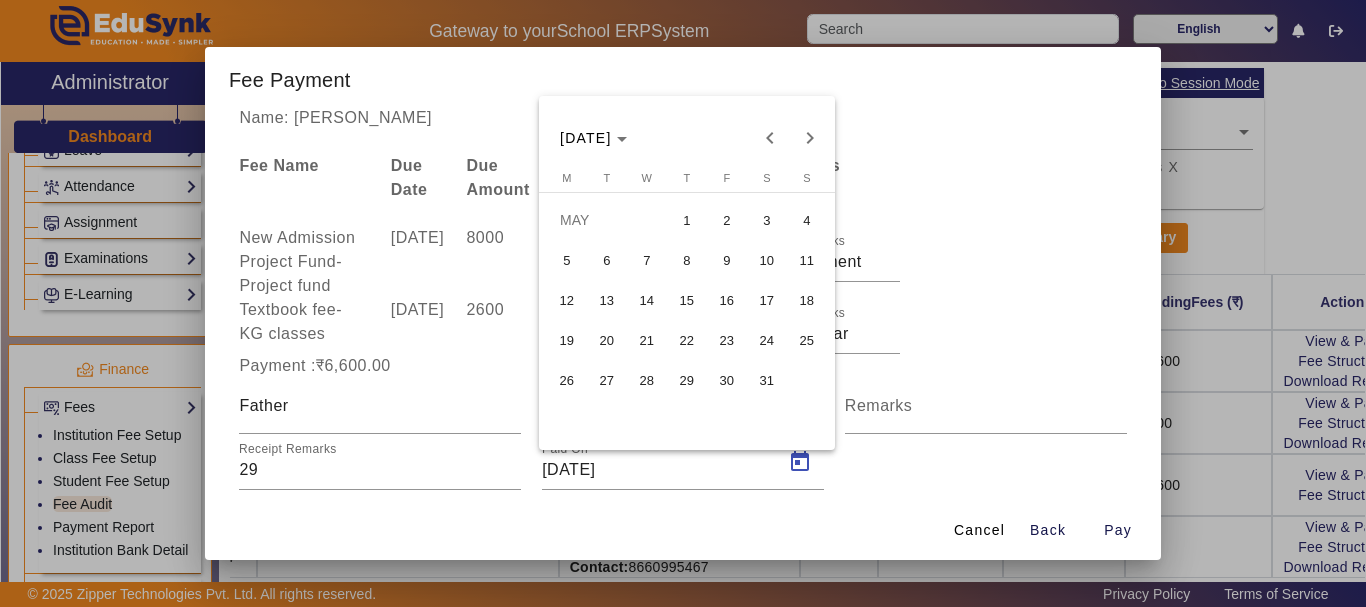 click on "26" at bounding box center (567, 380) 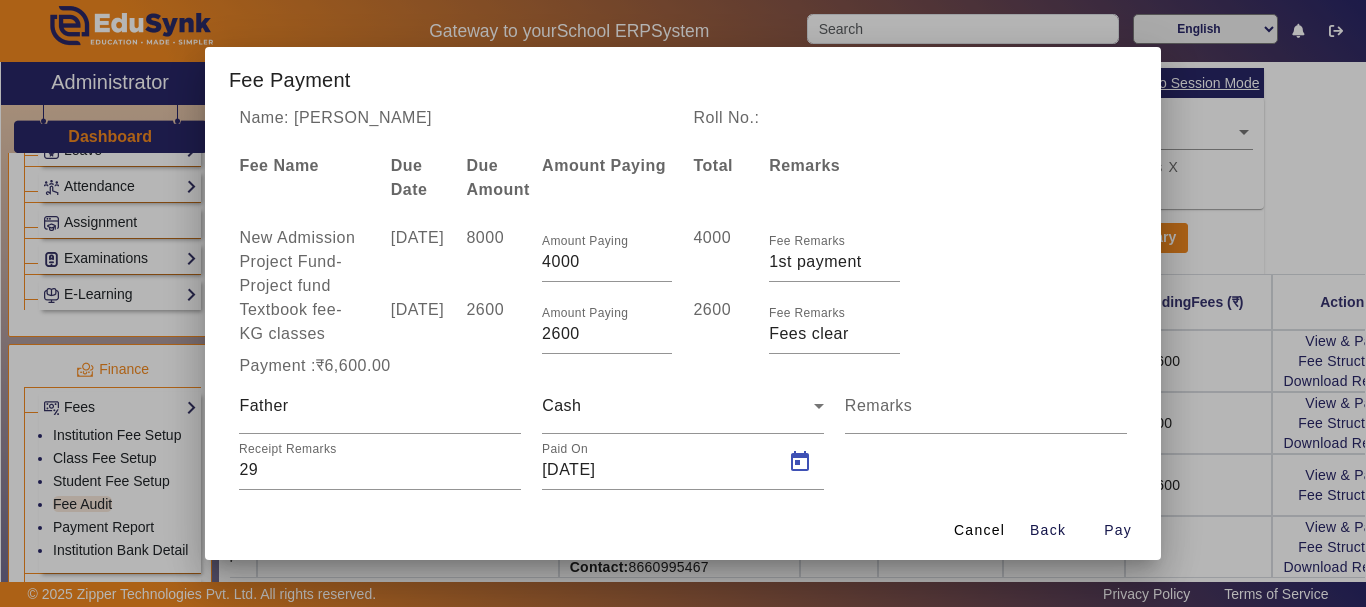 type on "[DATE]" 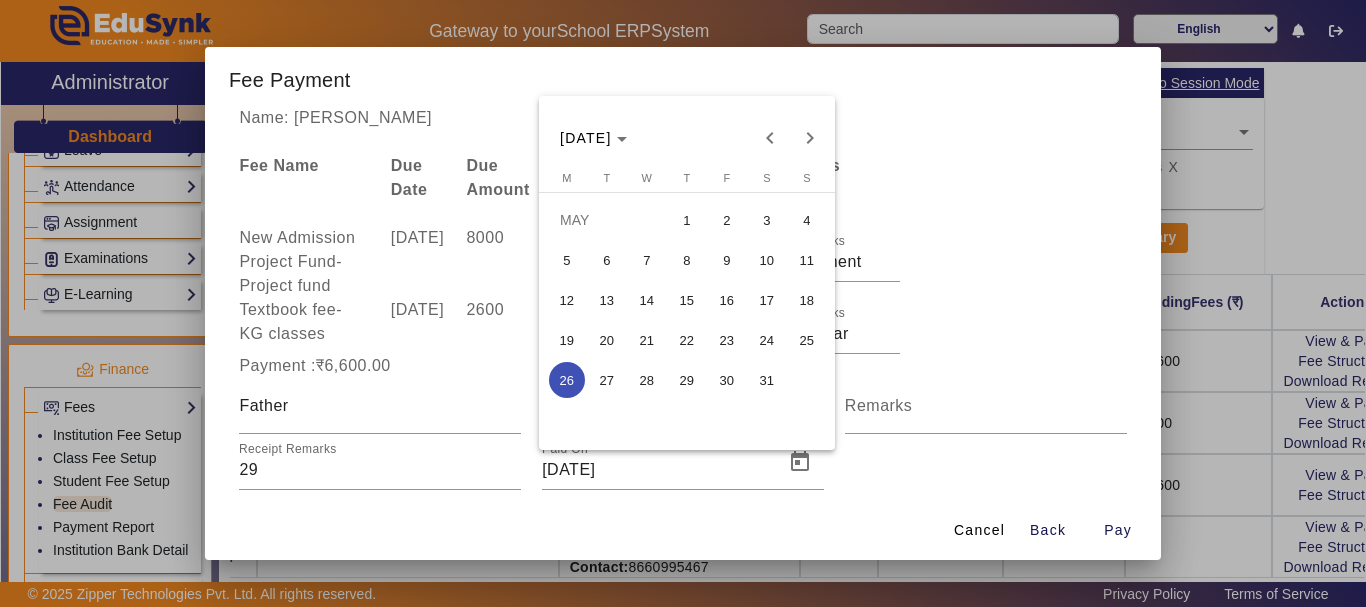 scroll, scrollTop: 1, scrollLeft: 0, axis: vertical 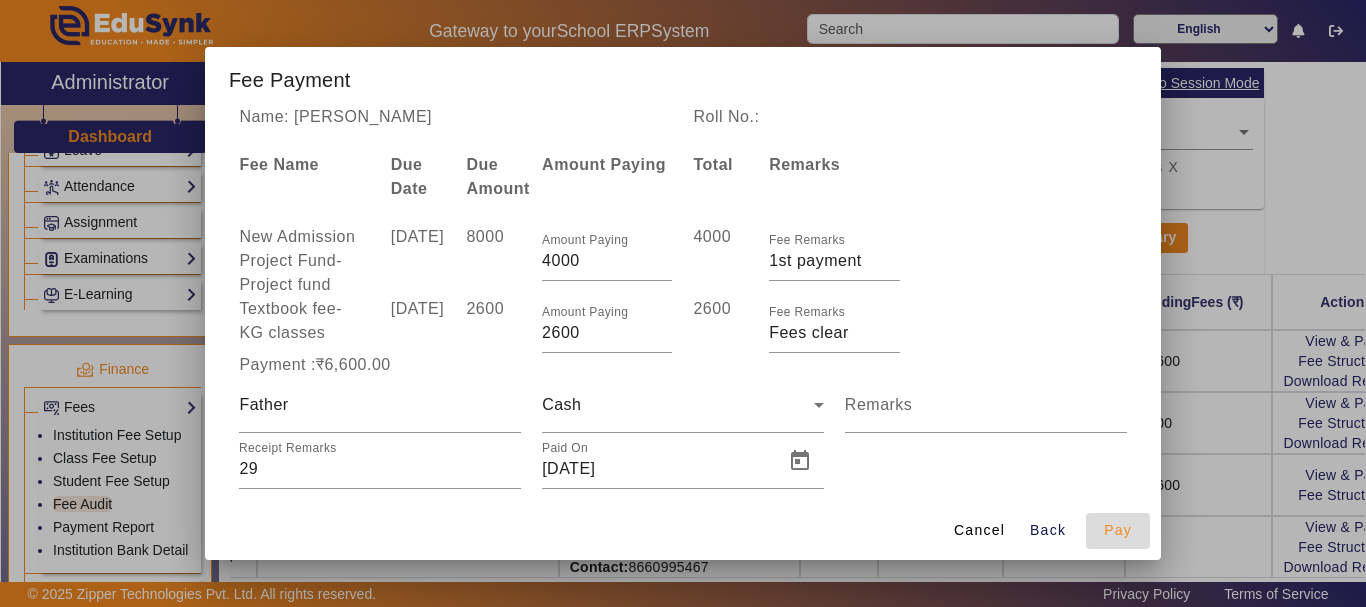 click on "Pay" at bounding box center (1118, 530) 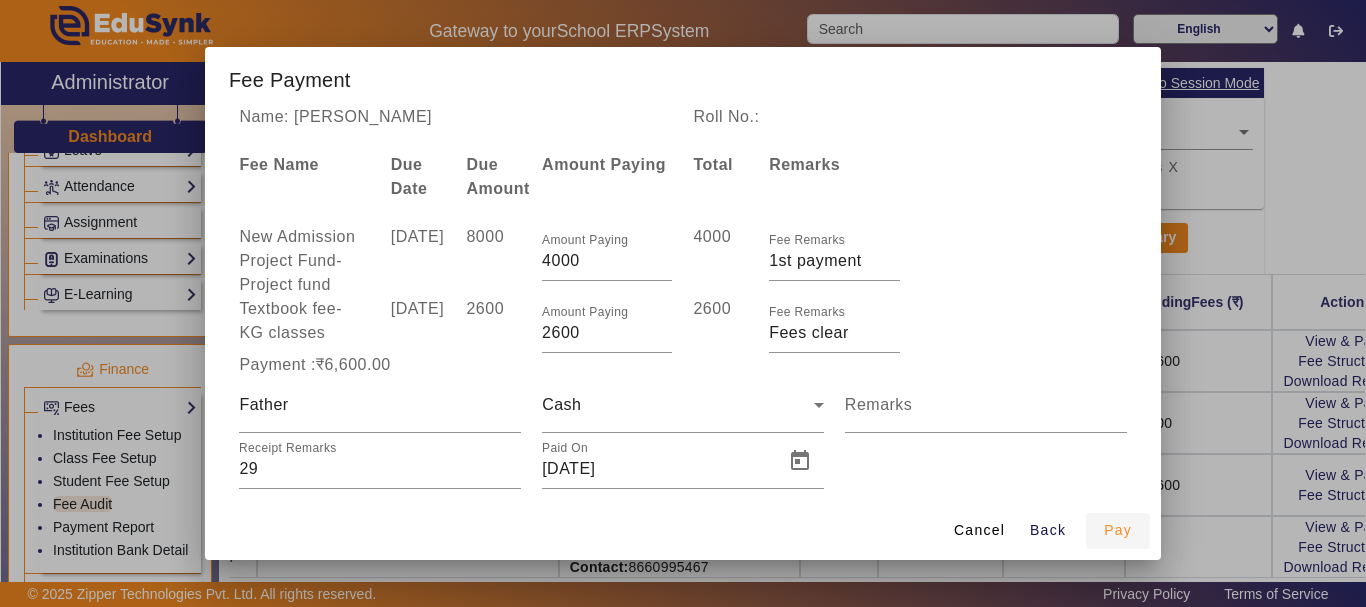 scroll, scrollTop: 0, scrollLeft: 0, axis: both 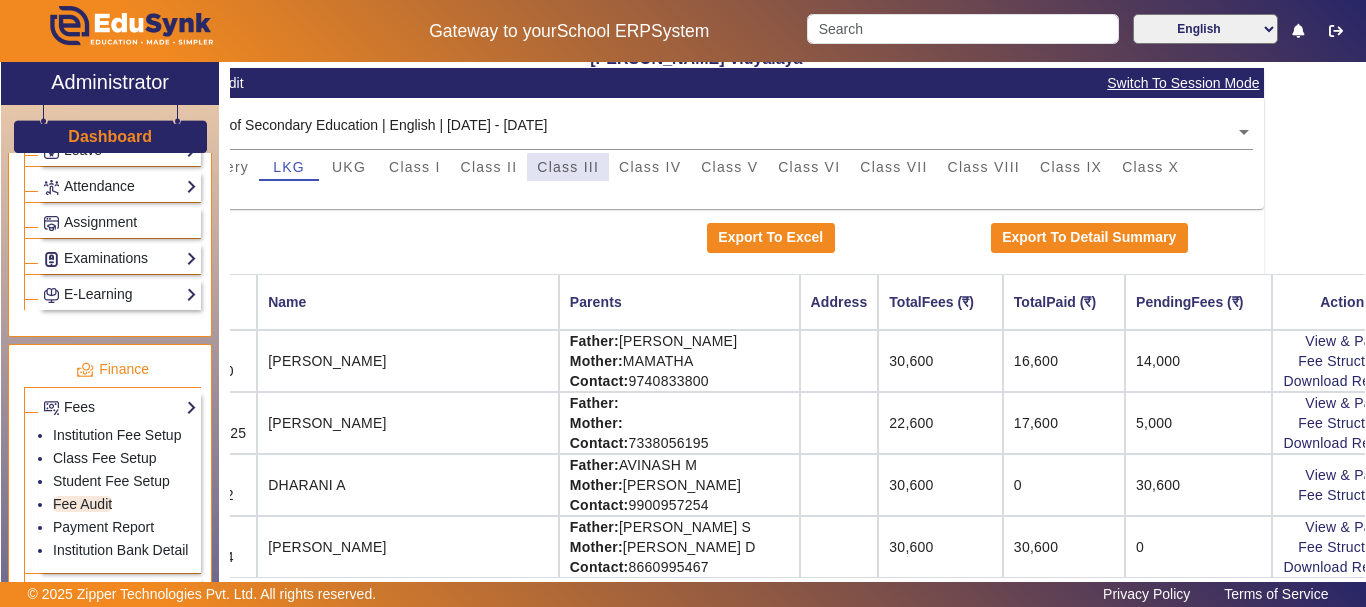 click on "Class III" at bounding box center (568, 167) 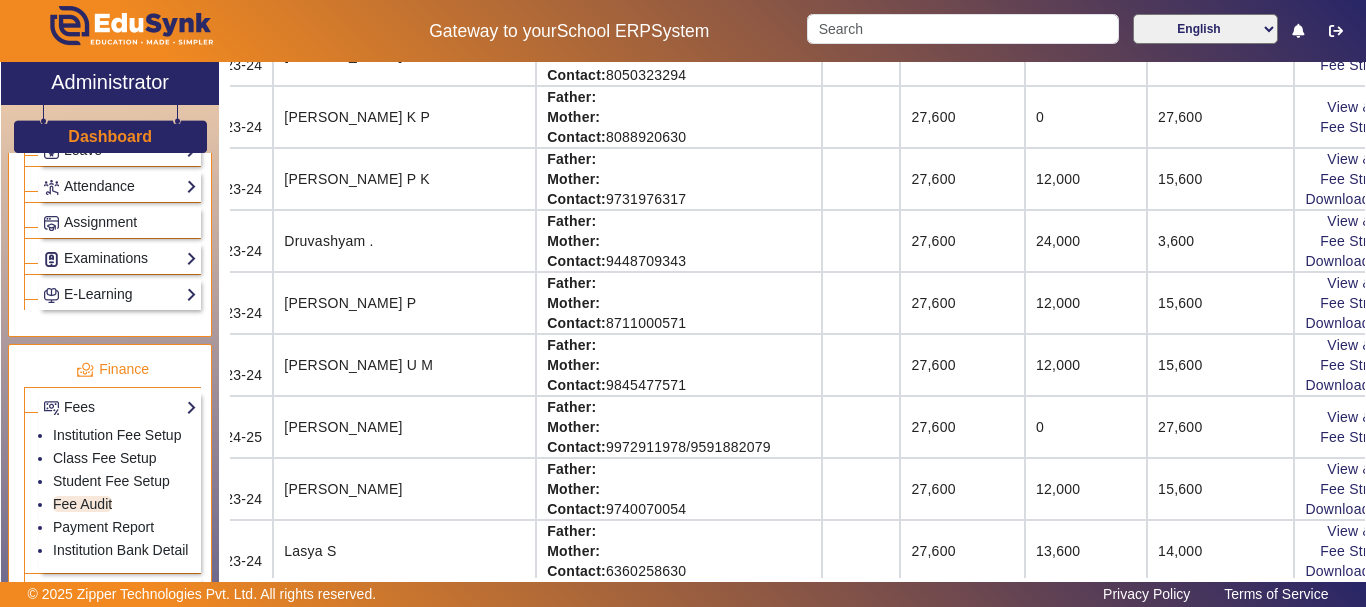 scroll, scrollTop: 808, scrollLeft: 101, axis: both 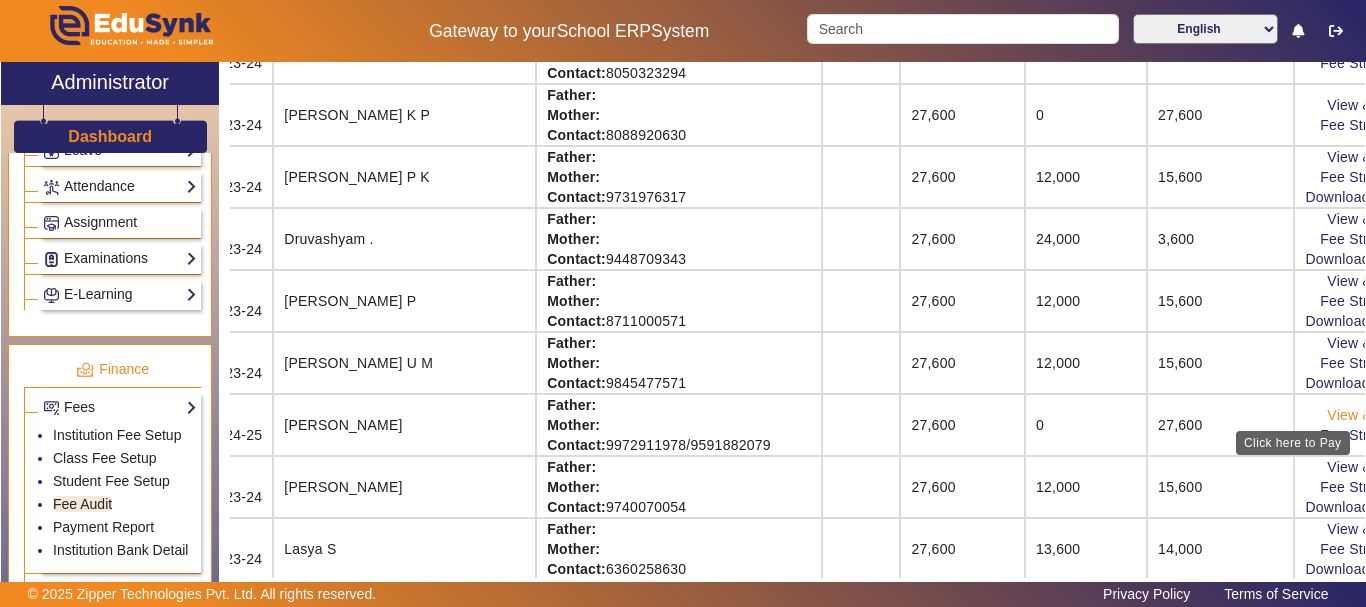 click on "View & Pay" 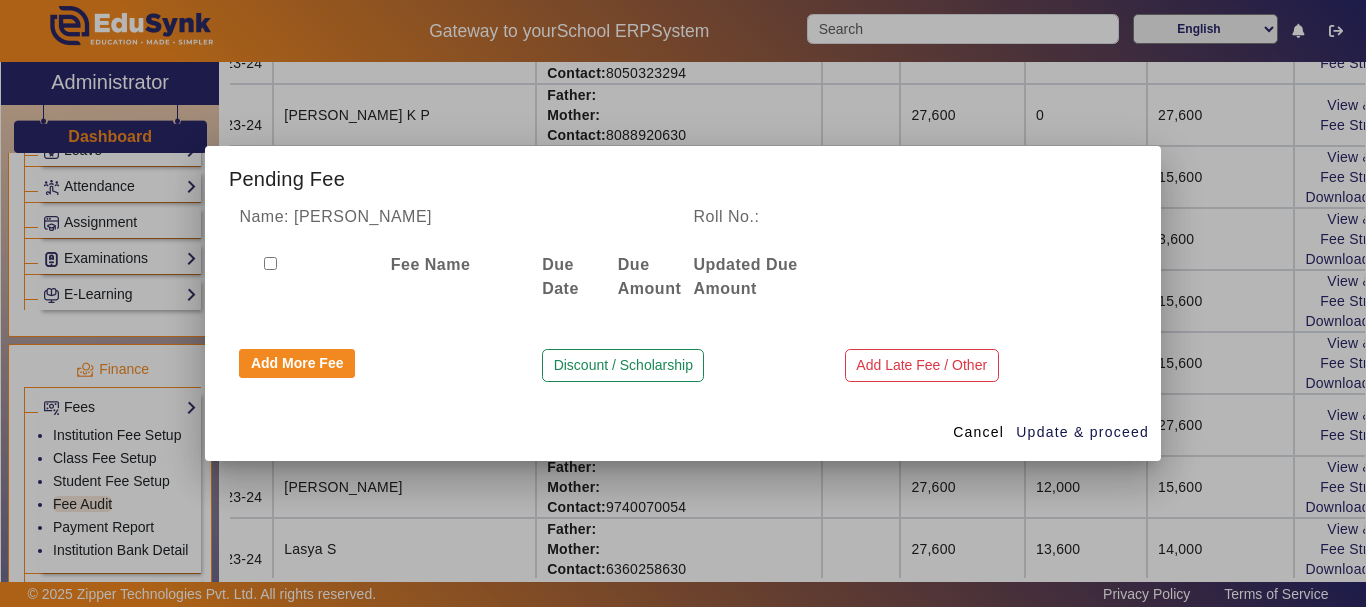 click at bounding box center (304, 277) 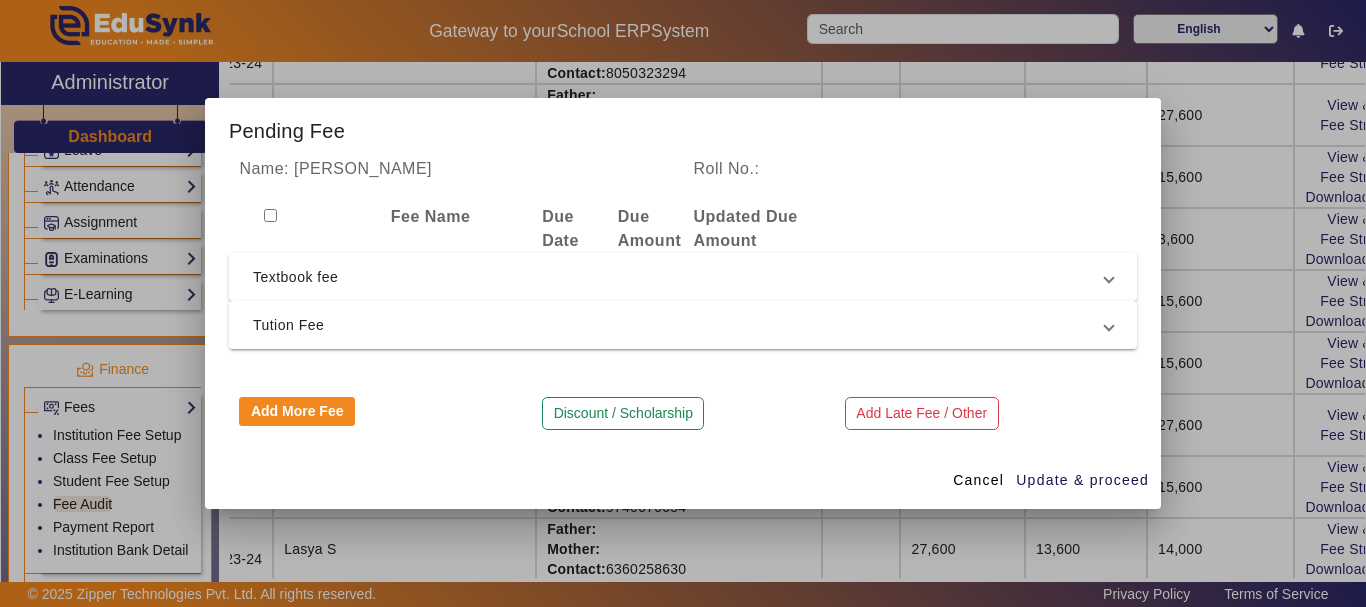 click on "Textbook fee" at bounding box center (679, 277) 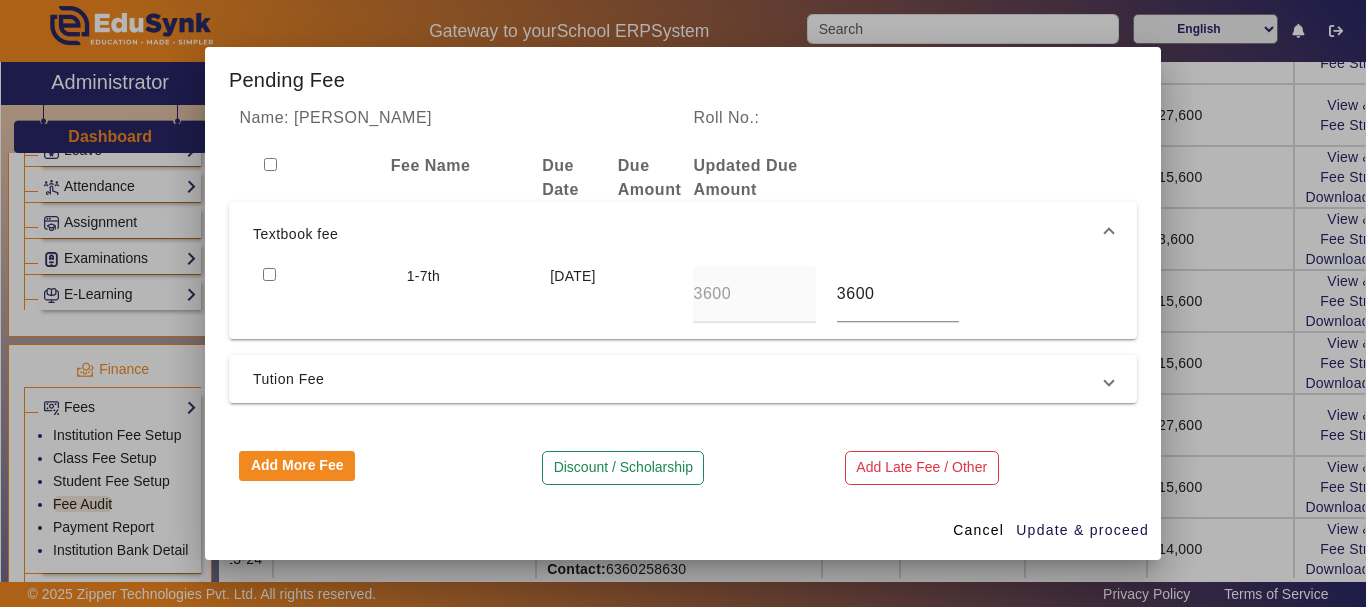 click at bounding box center (269, 274) 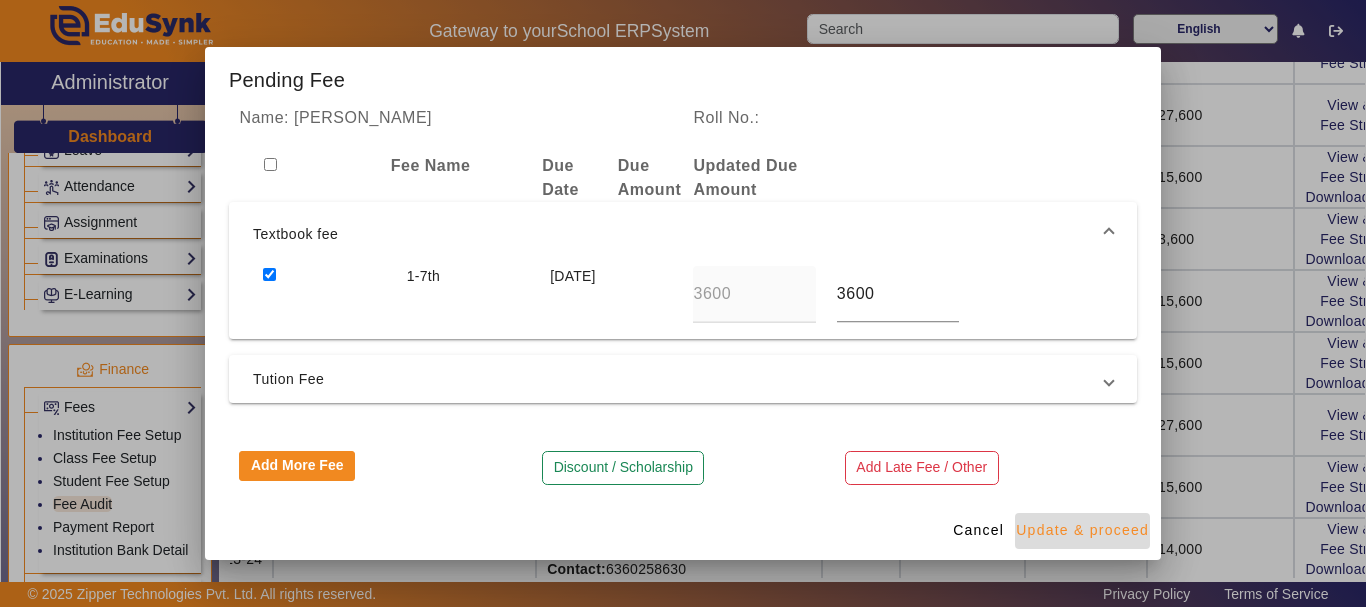 click on "Update & proceed" at bounding box center (1082, 530) 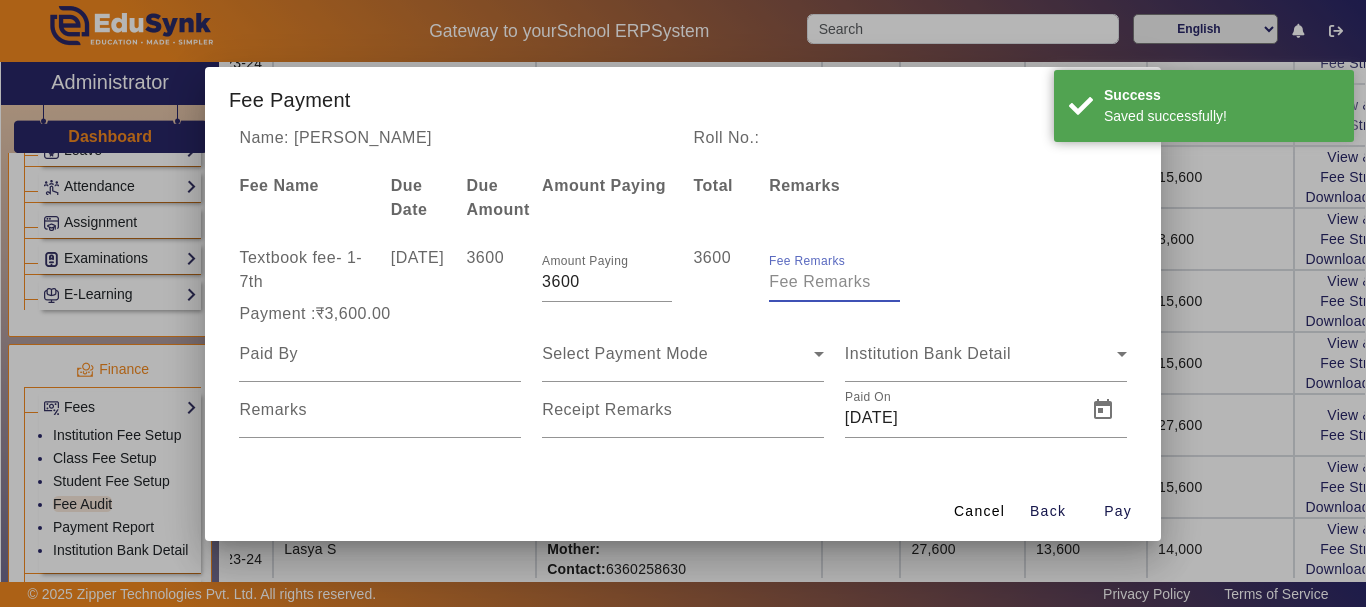 click on "Fee Remarks" at bounding box center [834, 282] 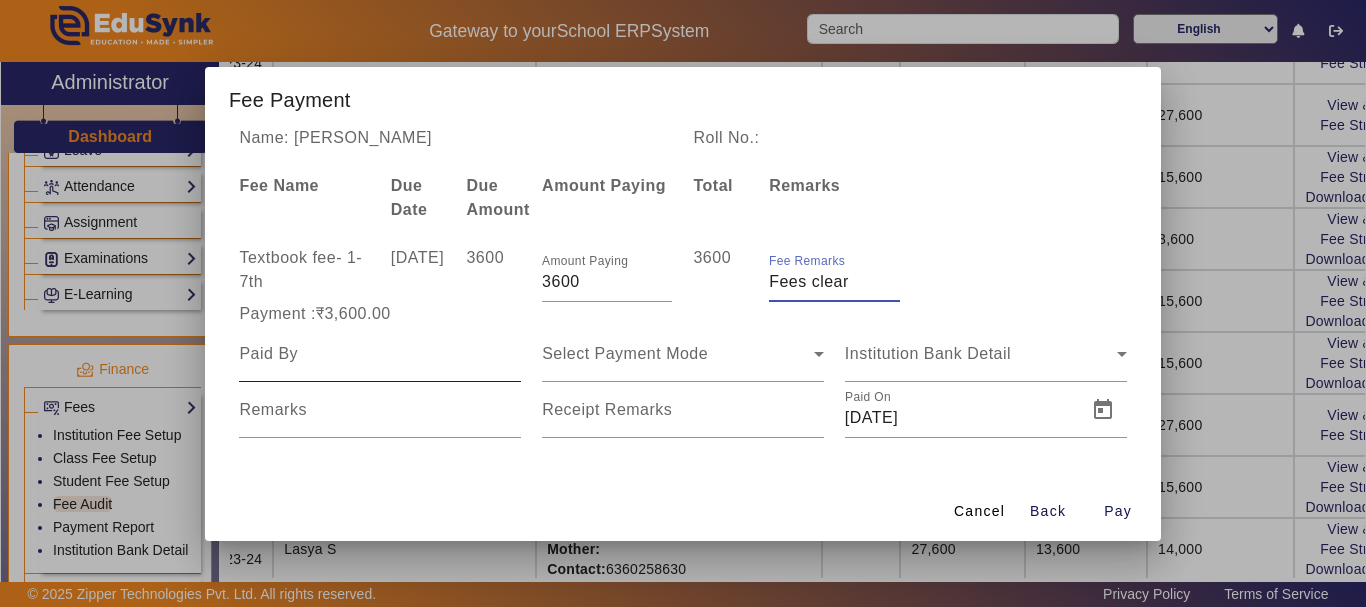 type on "Fees clear" 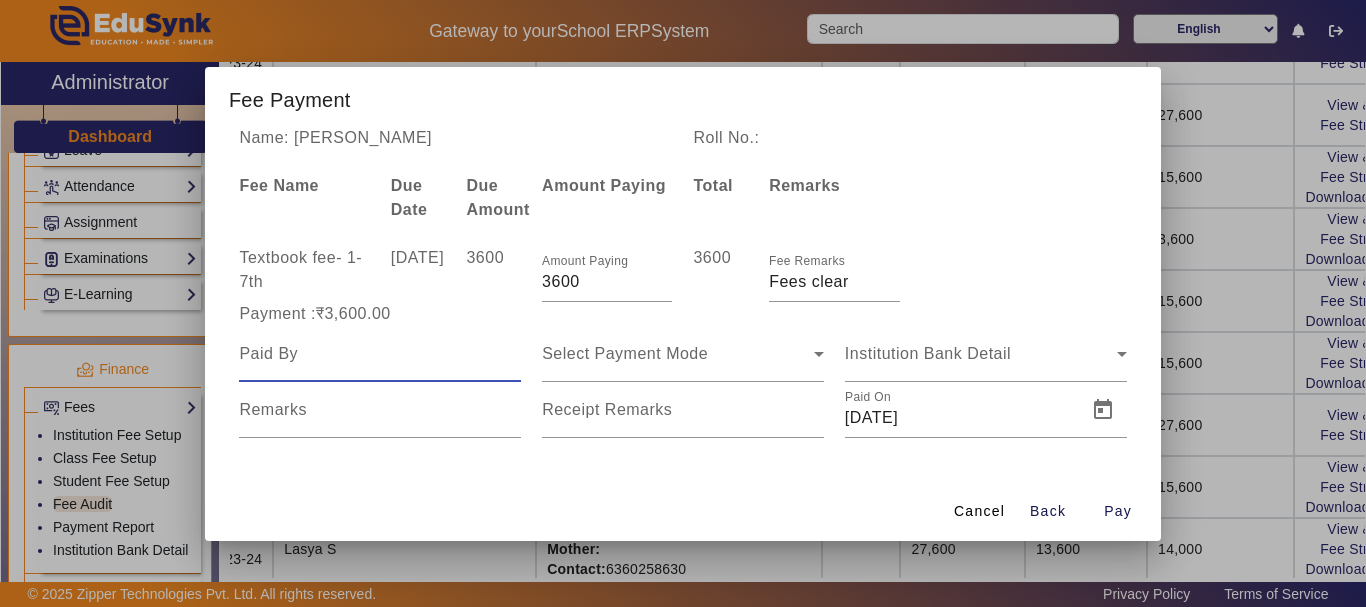 click at bounding box center (380, 354) 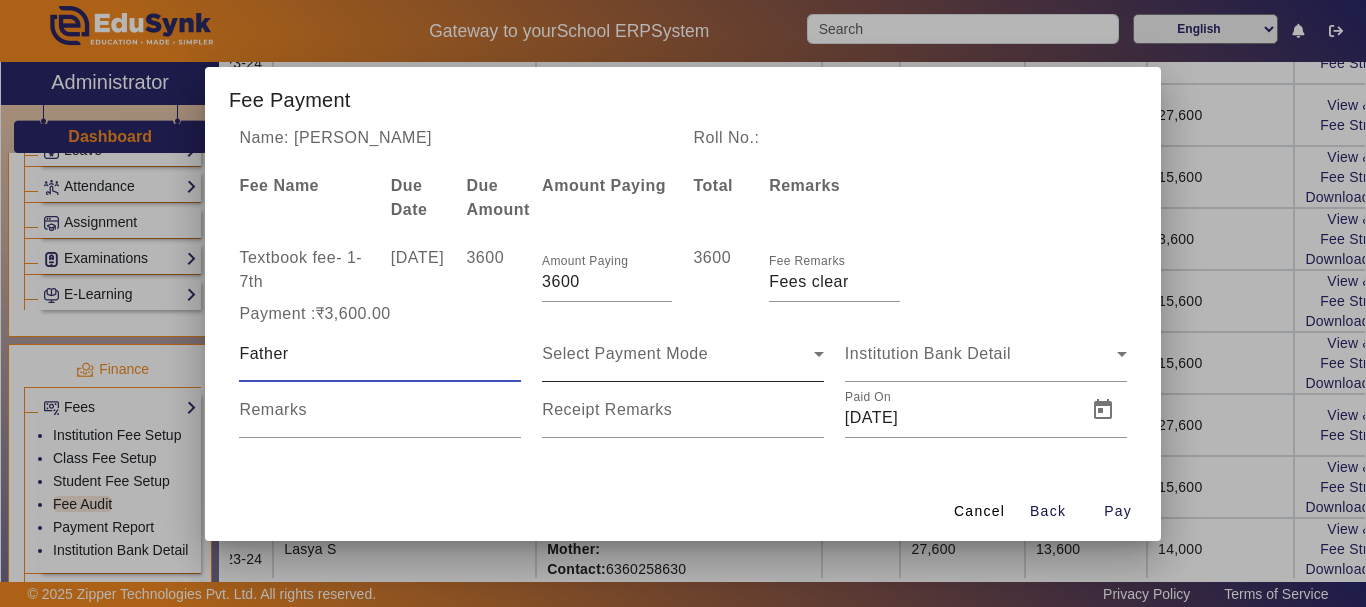 type on "Father" 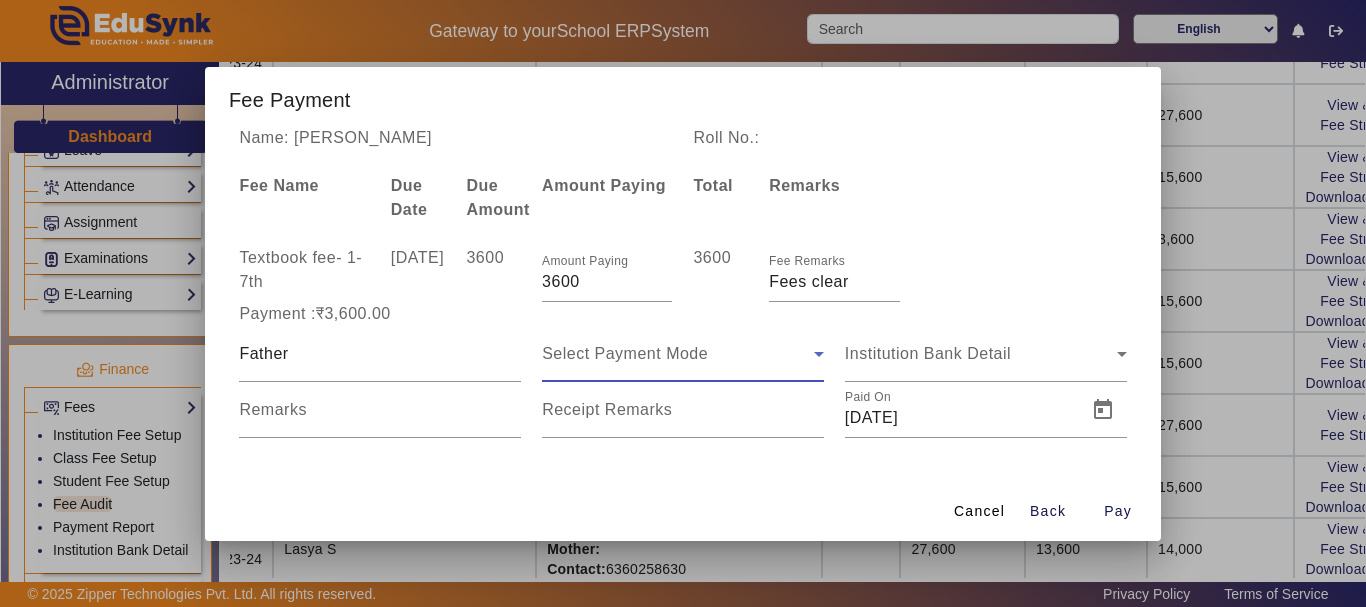 click on "Select Payment Mode" at bounding box center [625, 353] 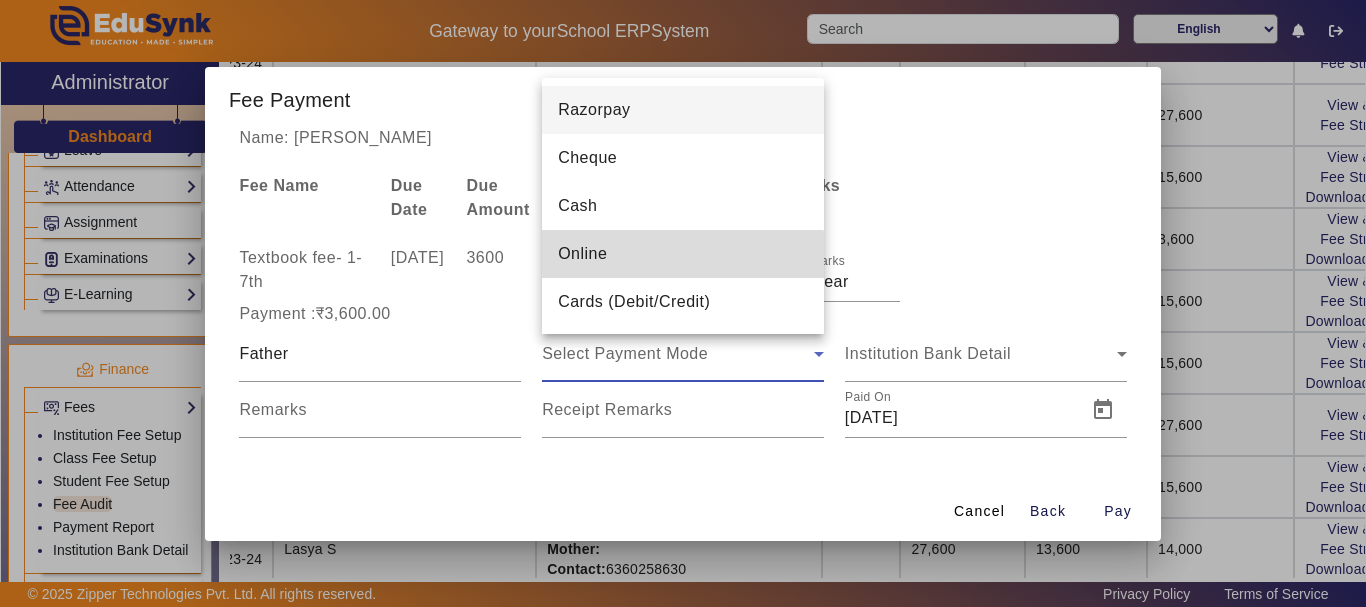 click on "Online" at bounding box center (582, 254) 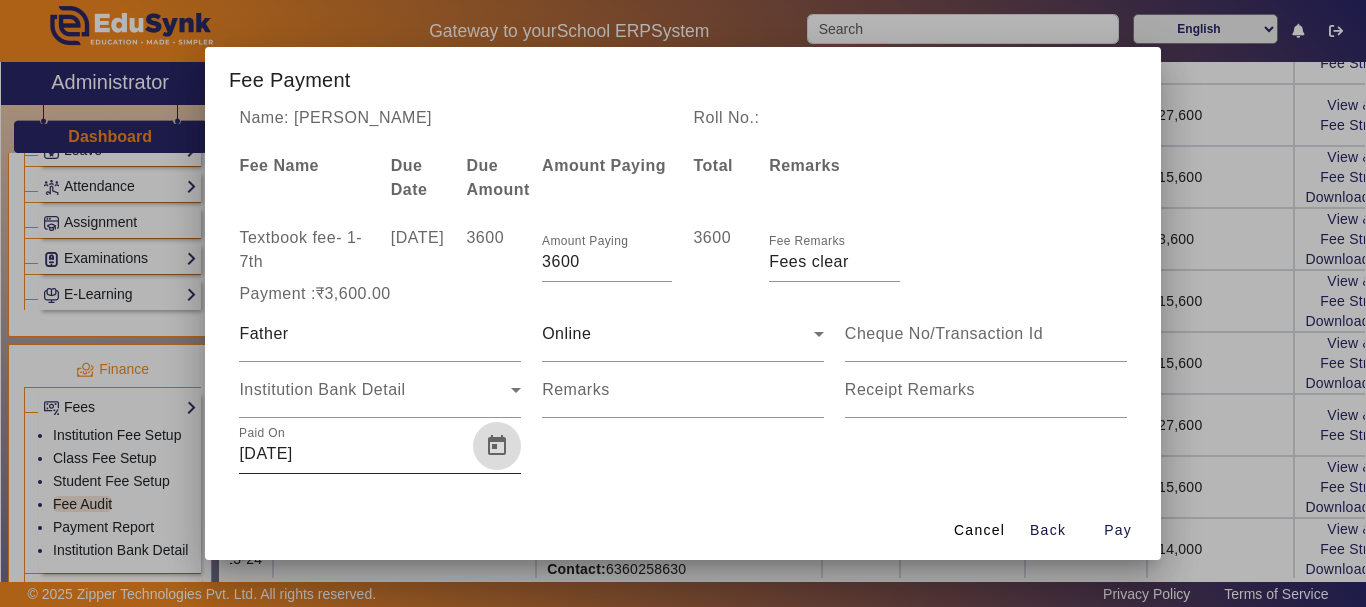 click at bounding box center [497, 446] 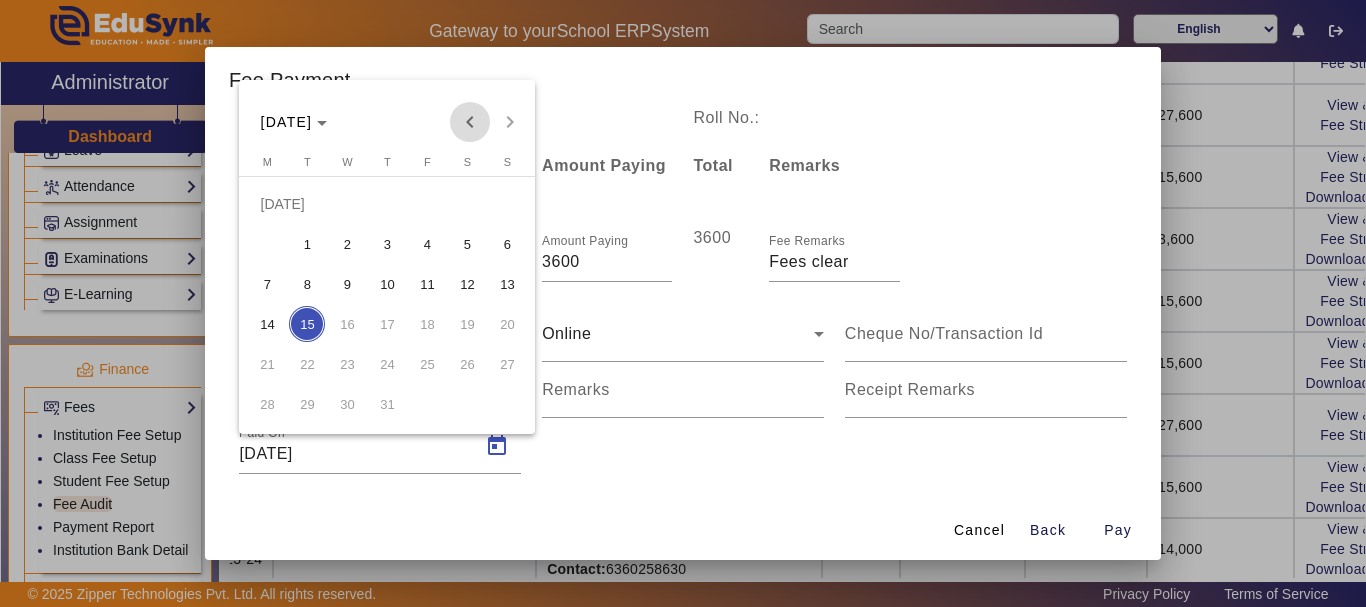 click at bounding box center (470, 122) 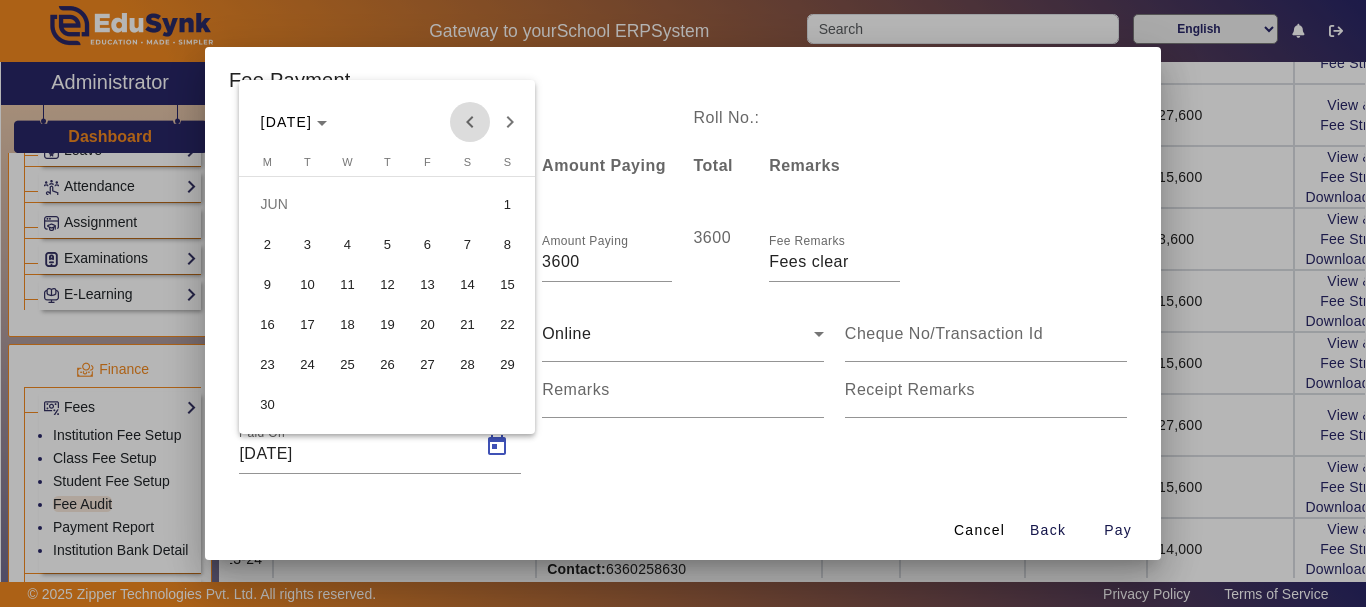 click at bounding box center (470, 122) 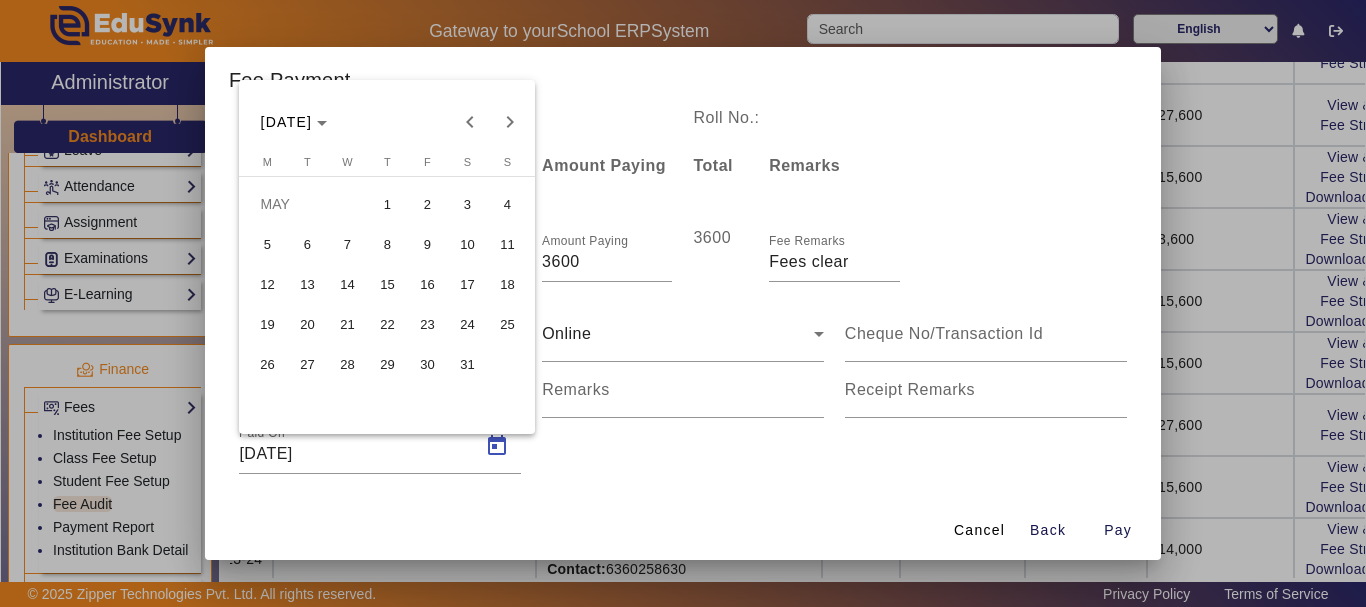 click on "26" at bounding box center (267, 364) 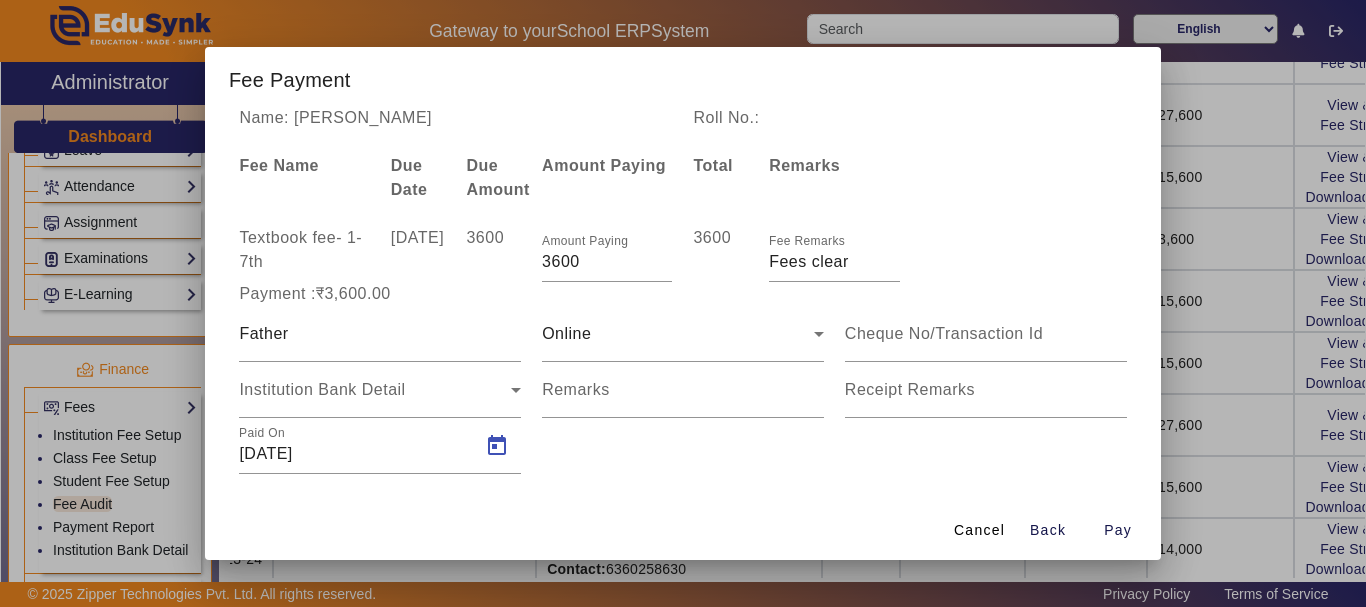 type on "[DATE]" 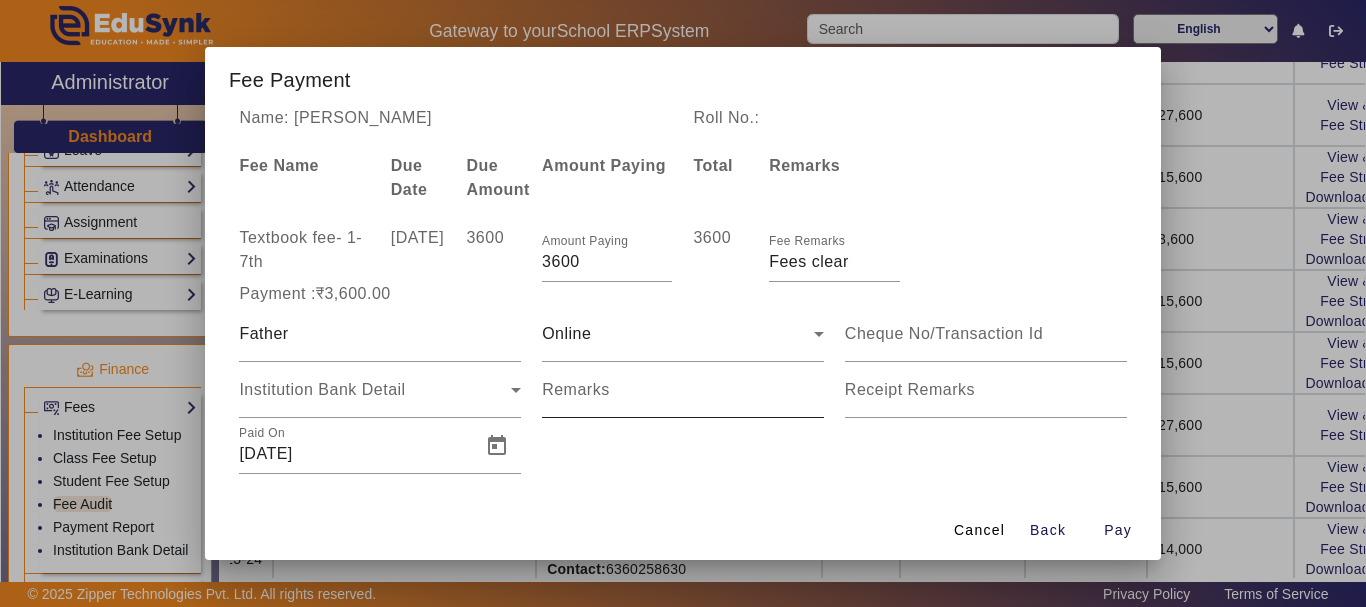 click on "Remarks" at bounding box center [576, 389] 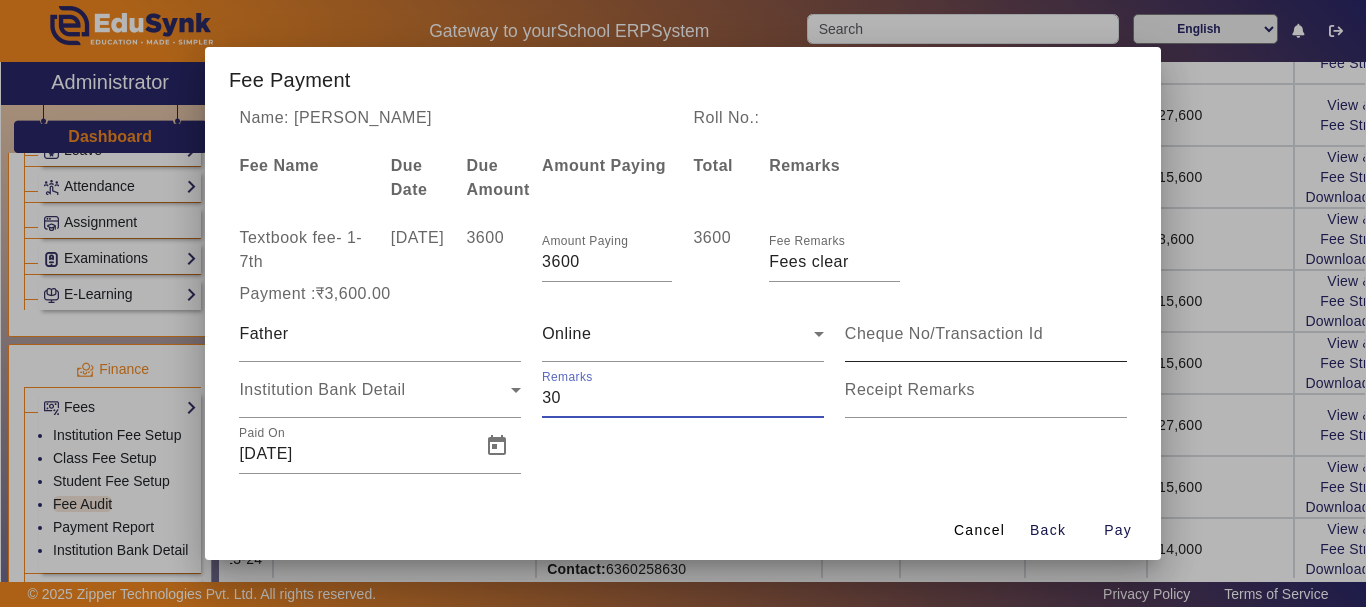 type on "30" 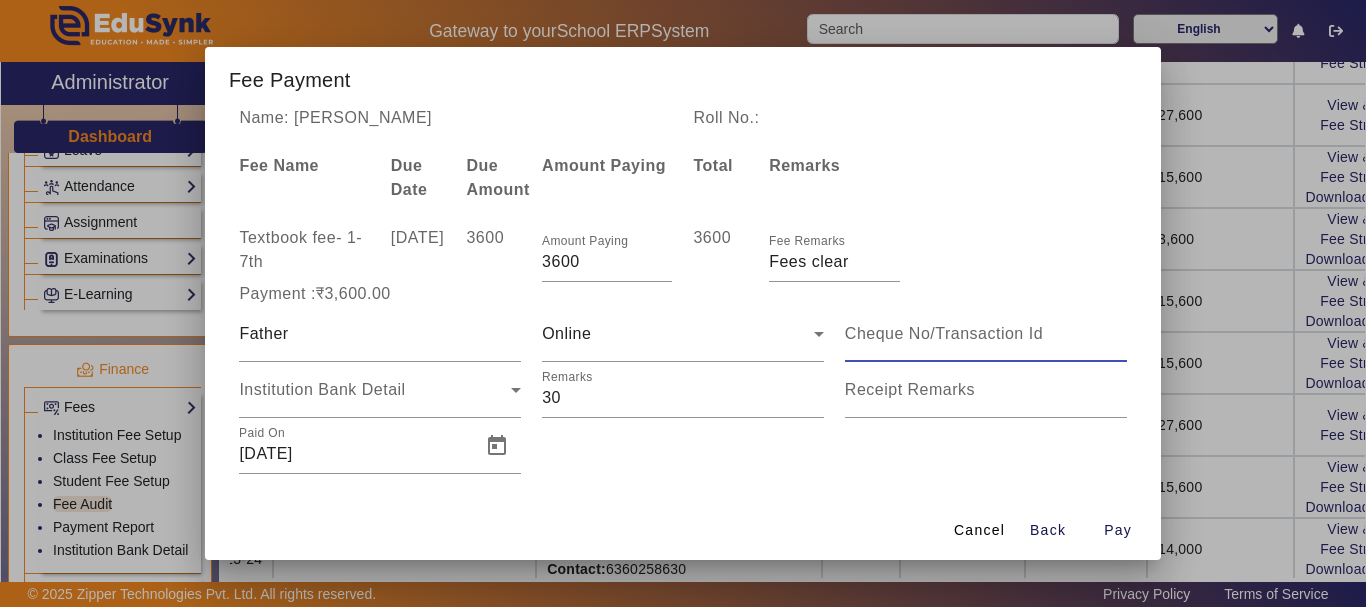 click at bounding box center [986, 334] 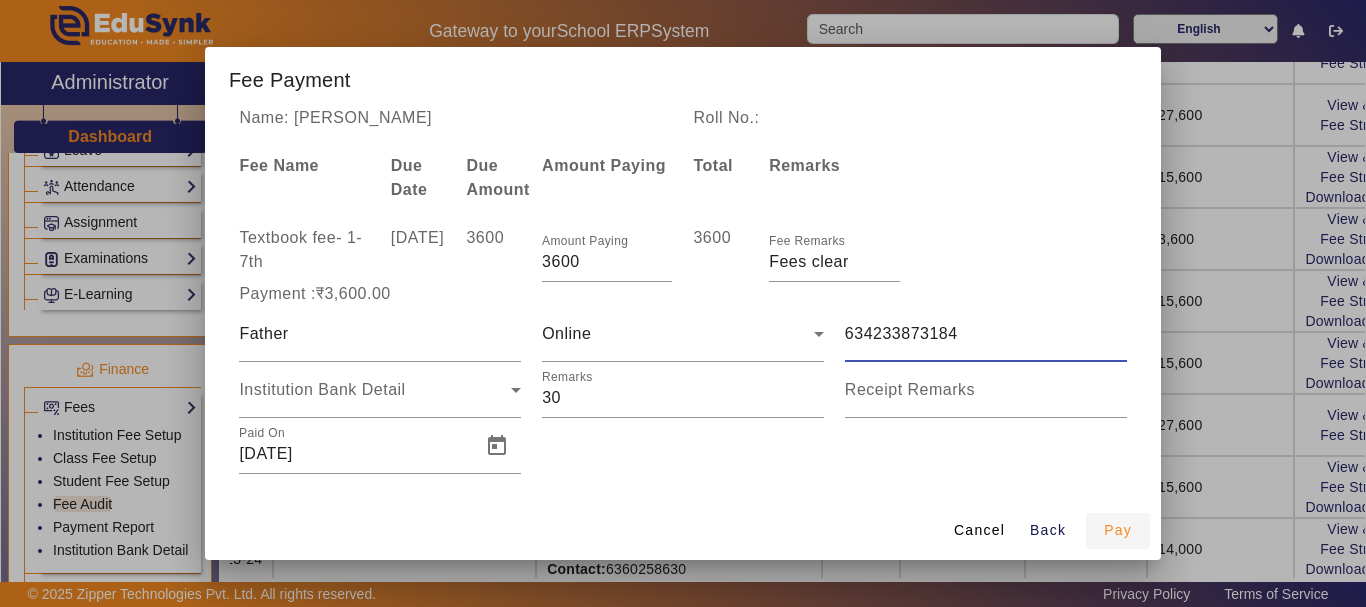 type on "634233873184" 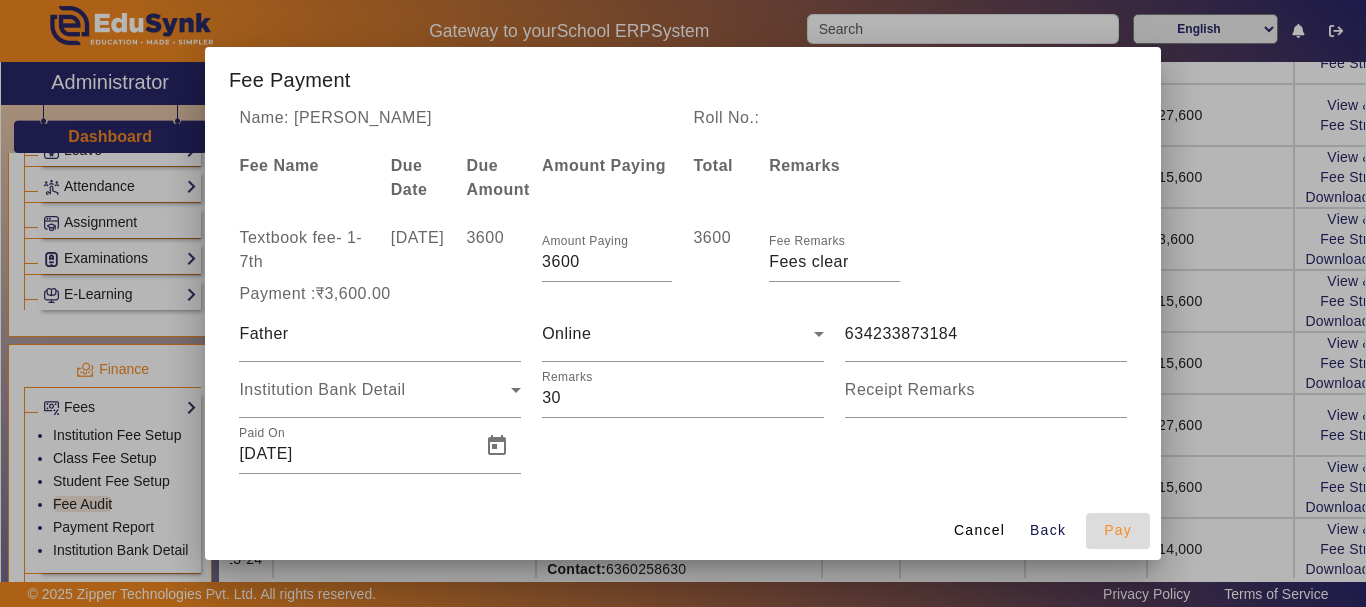 click on "Pay" at bounding box center (1118, 530) 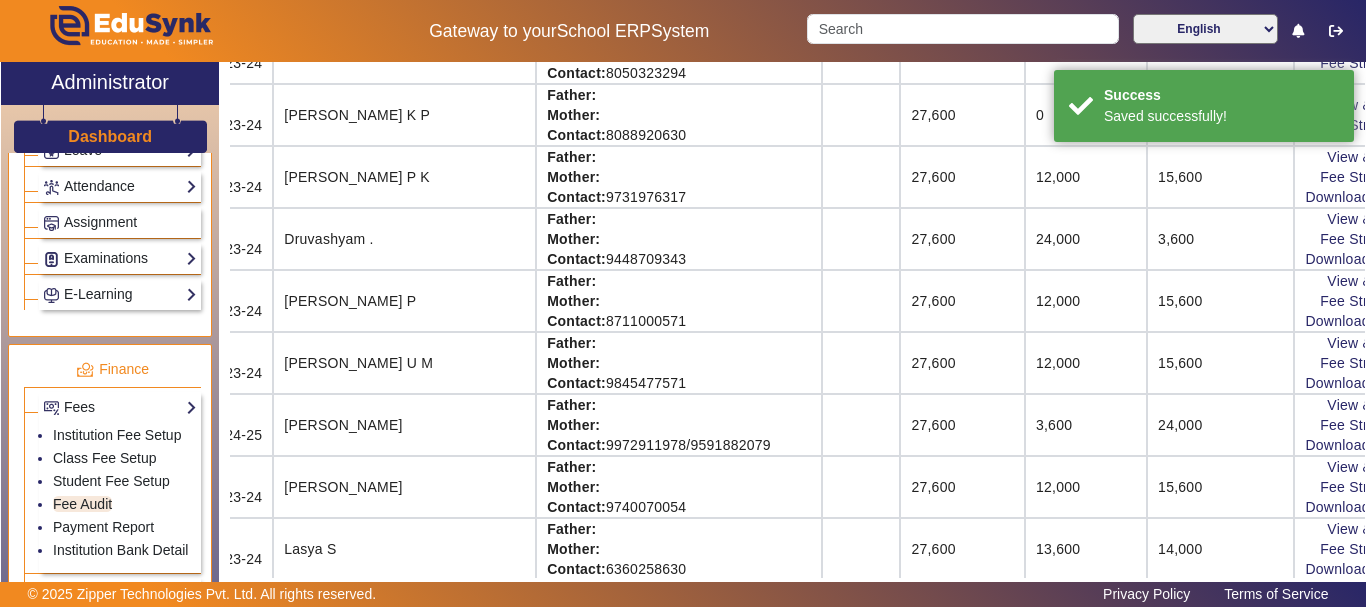 scroll, scrollTop: 64, scrollLeft: 101, axis: both 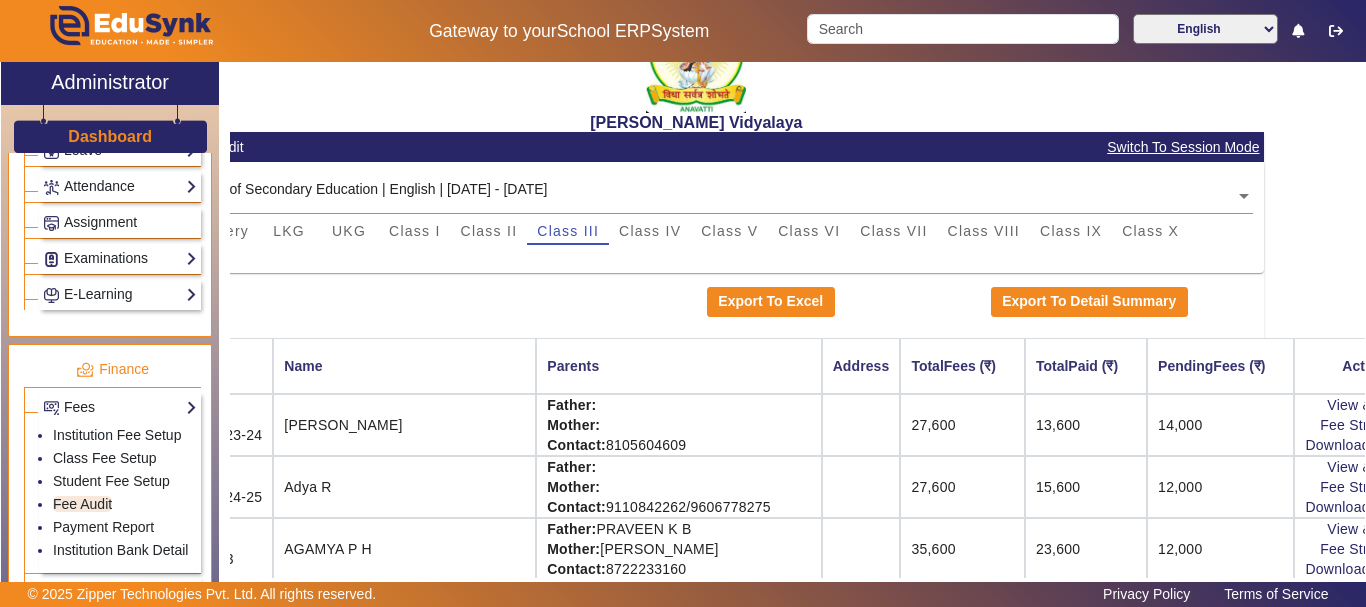 click on "A" at bounding box center [696, 259] 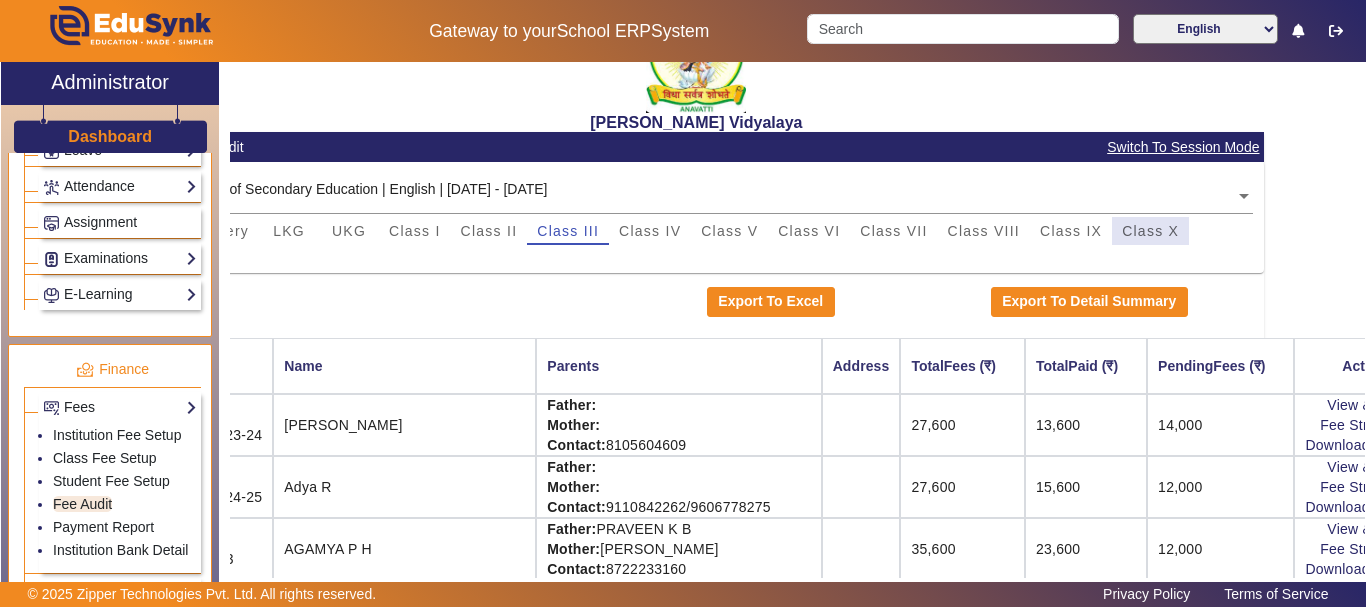 click on "Class X" at bounding box center (1150, 231) 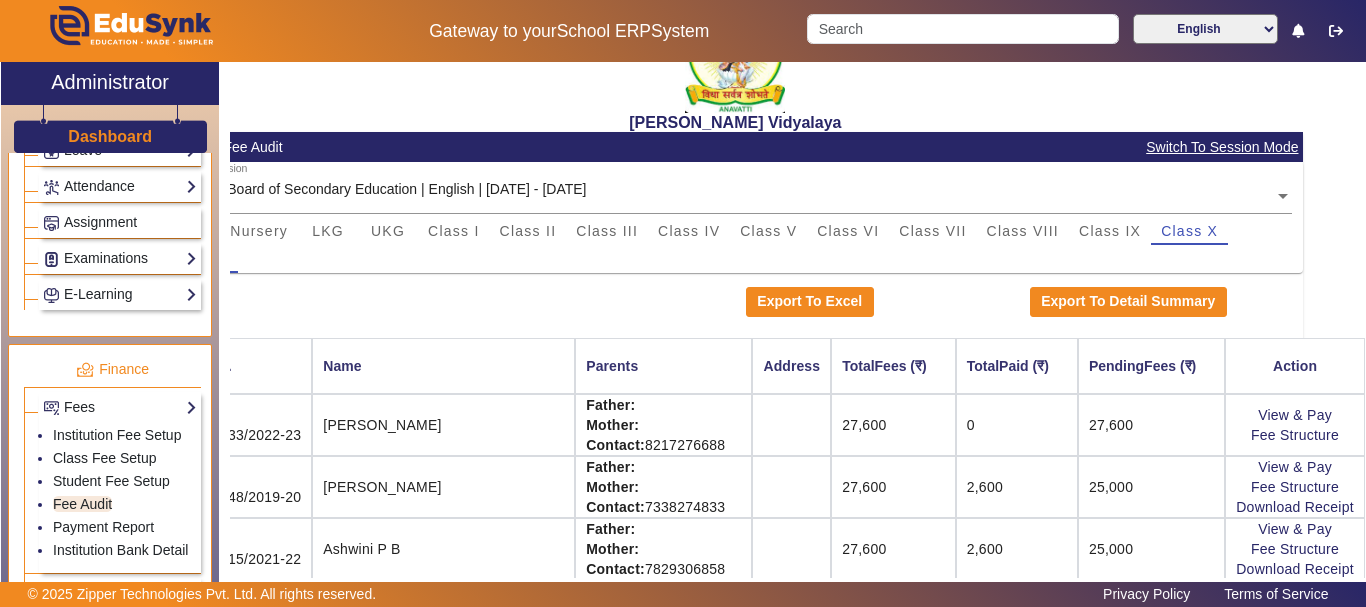 scroll, scrollTop: 64, scrollLeft: 0, axis: vertical 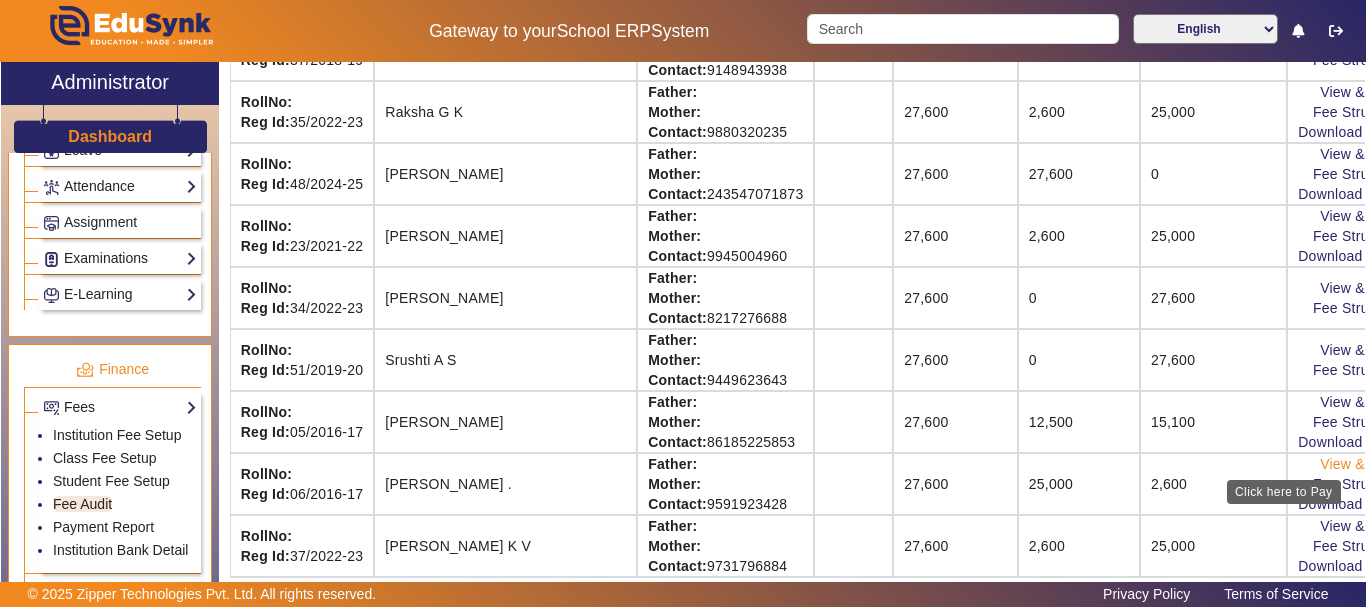 click on "View & Pay" 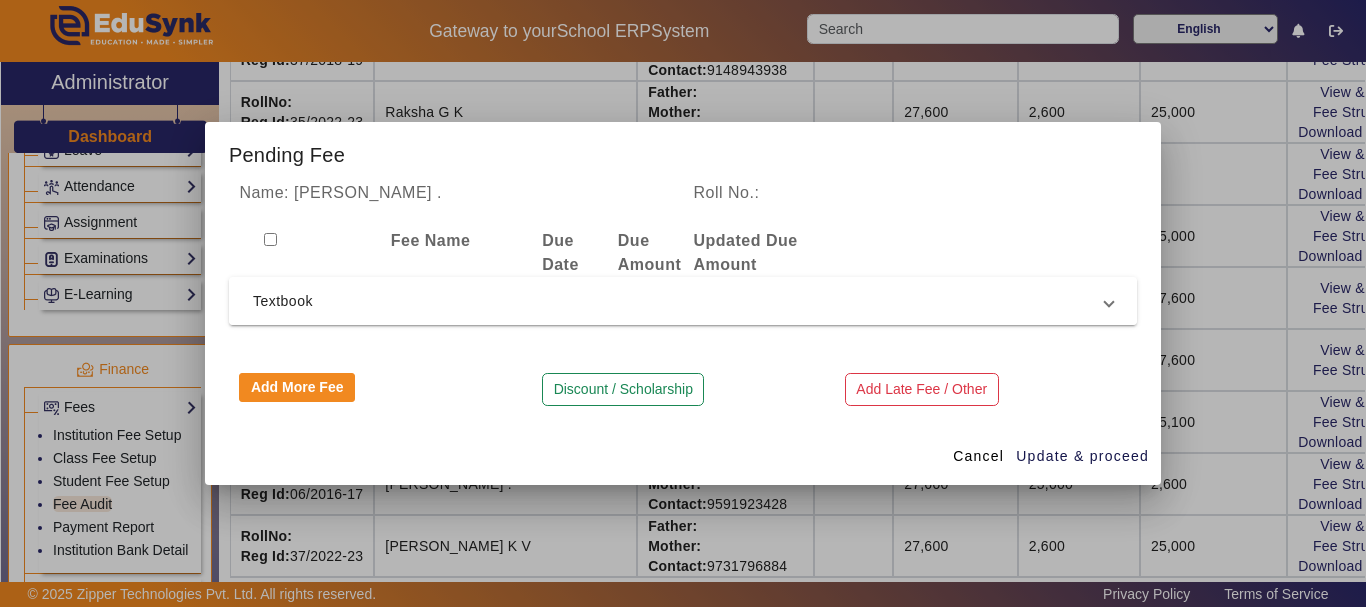 click on "Textbook" at bounding box center [679, 301] 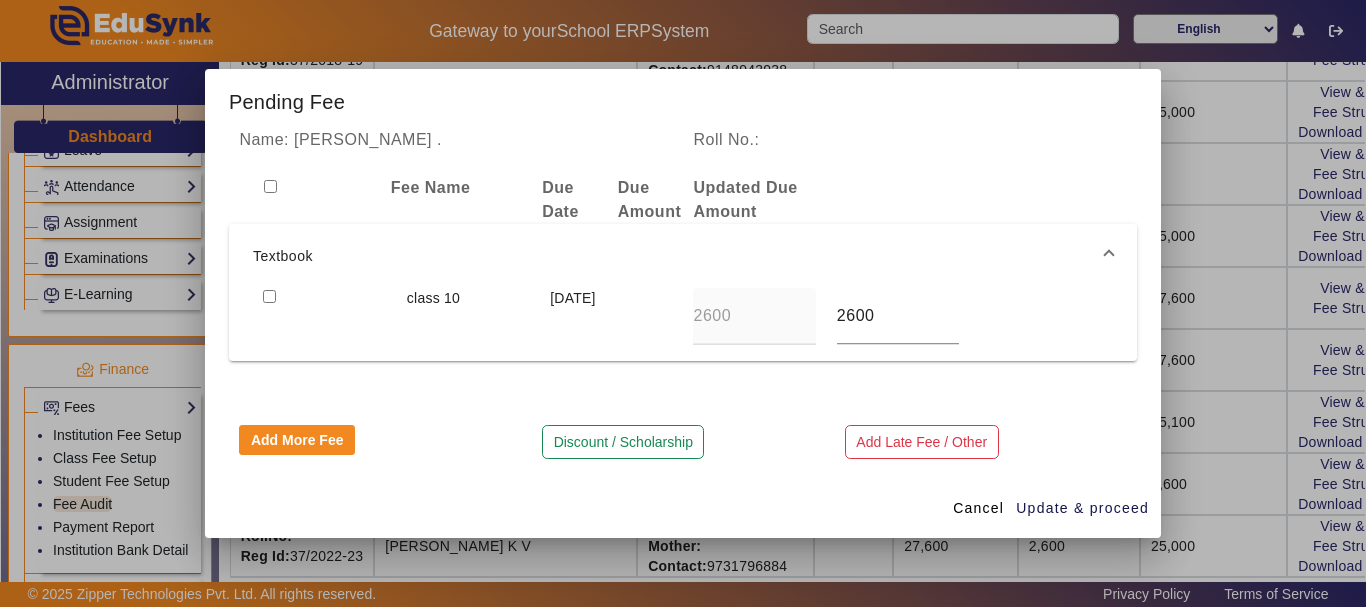 click at bounding box center (269, 296) 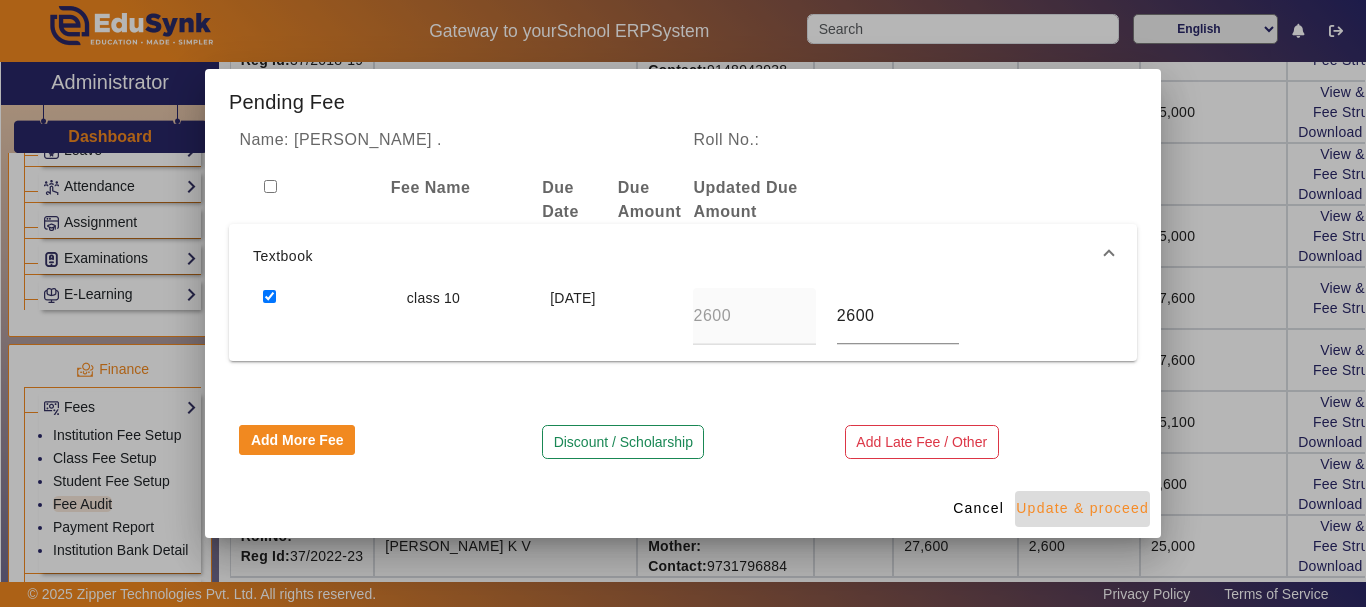 click on "Update & proceed" at bounding box center (1082, 508) 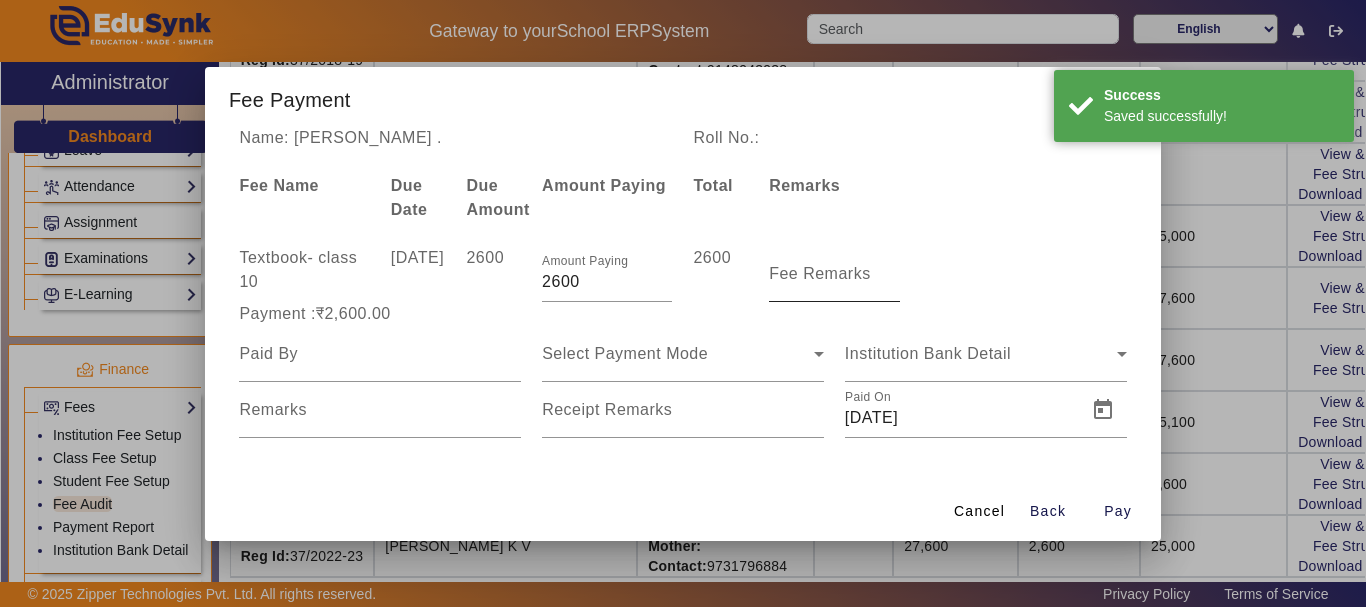 click on "Fee Remarks" at bounding box center [820, 273] 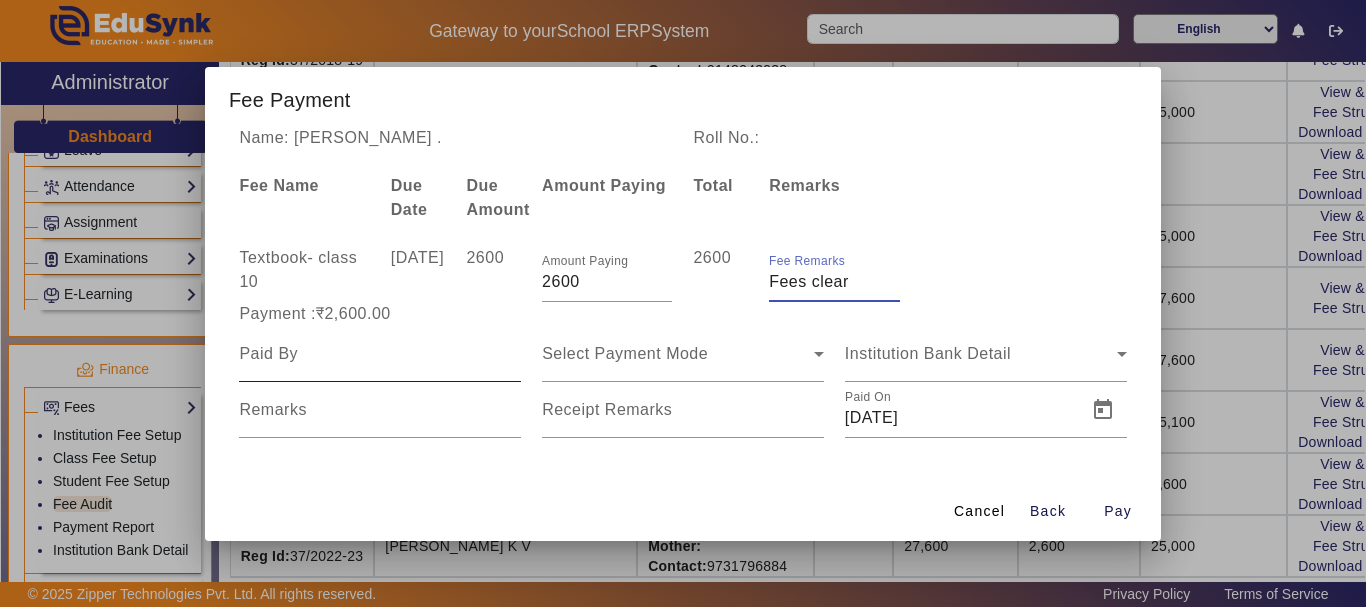 type on "Fees clear" 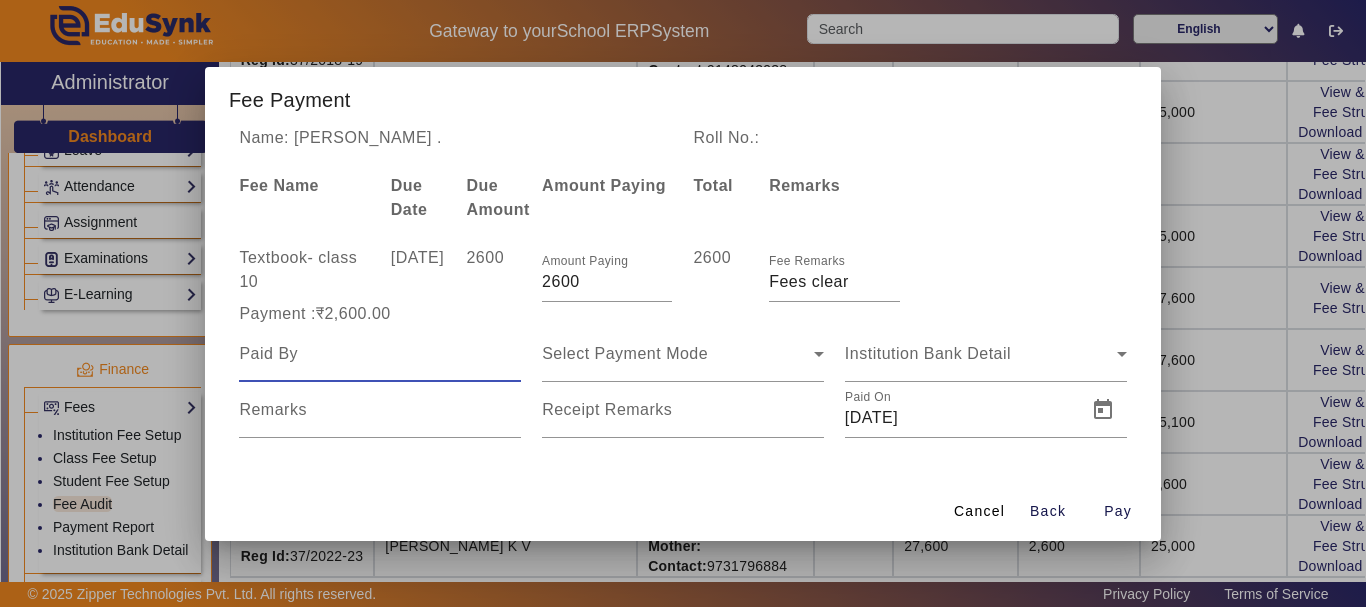 click at bounding box center [380, 354] 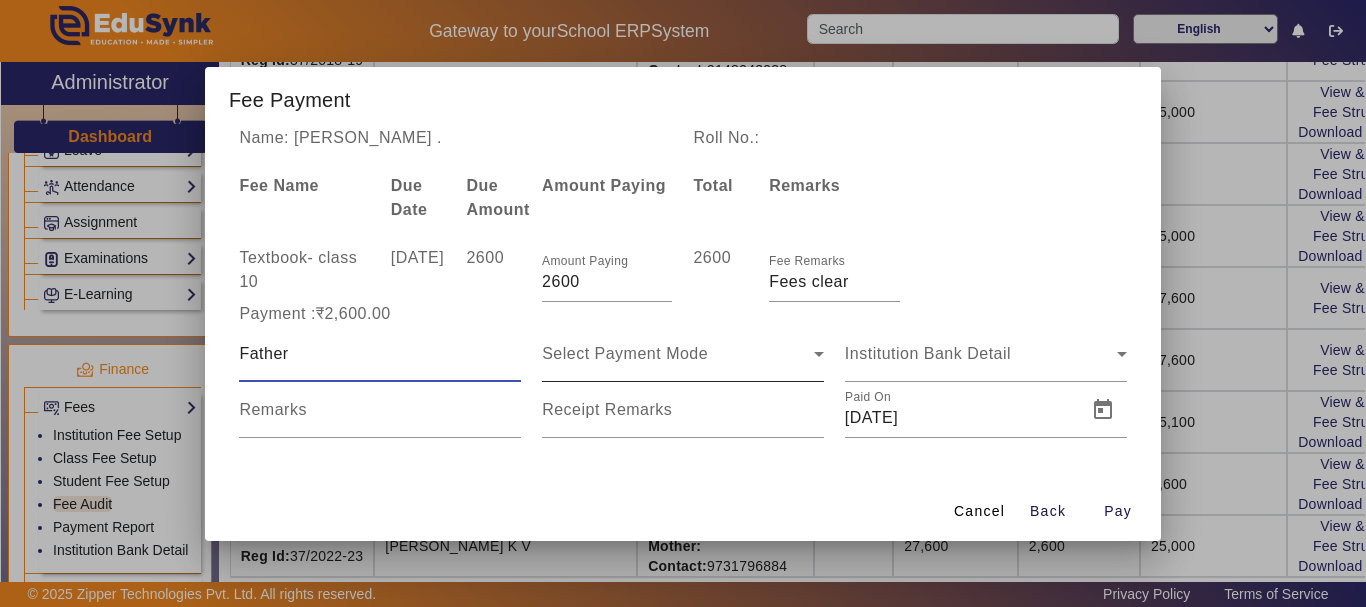 type on "Father" 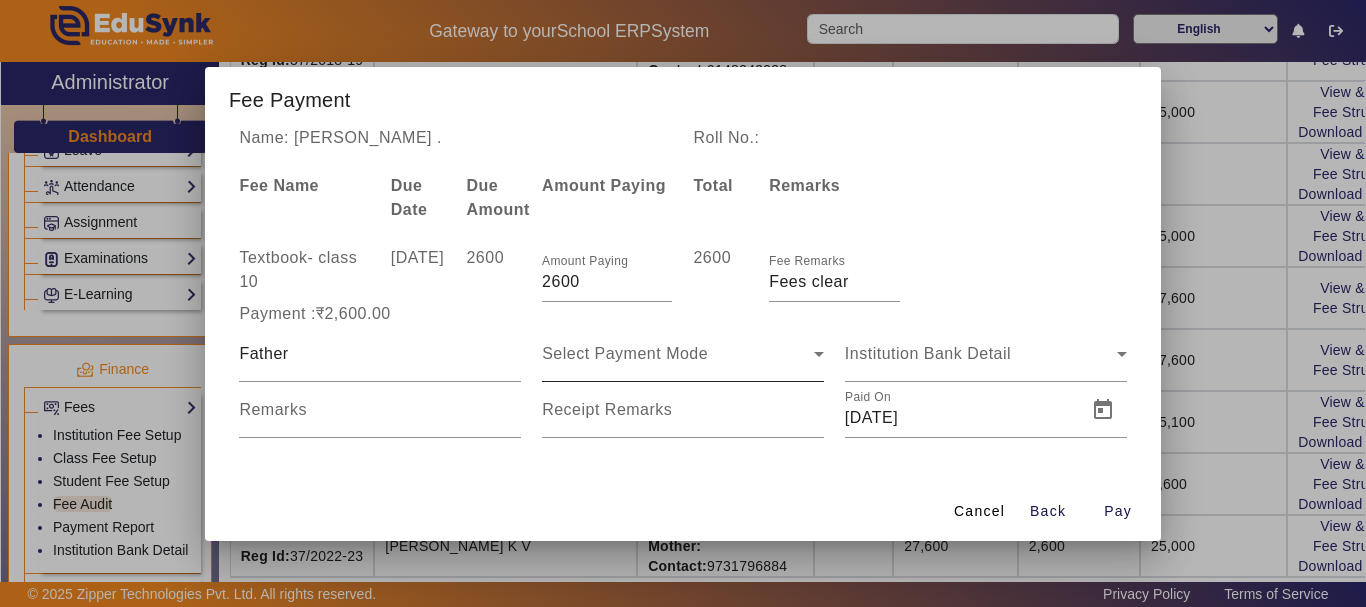 click on "Select Payment Mode" at bounding box center [683, 354] 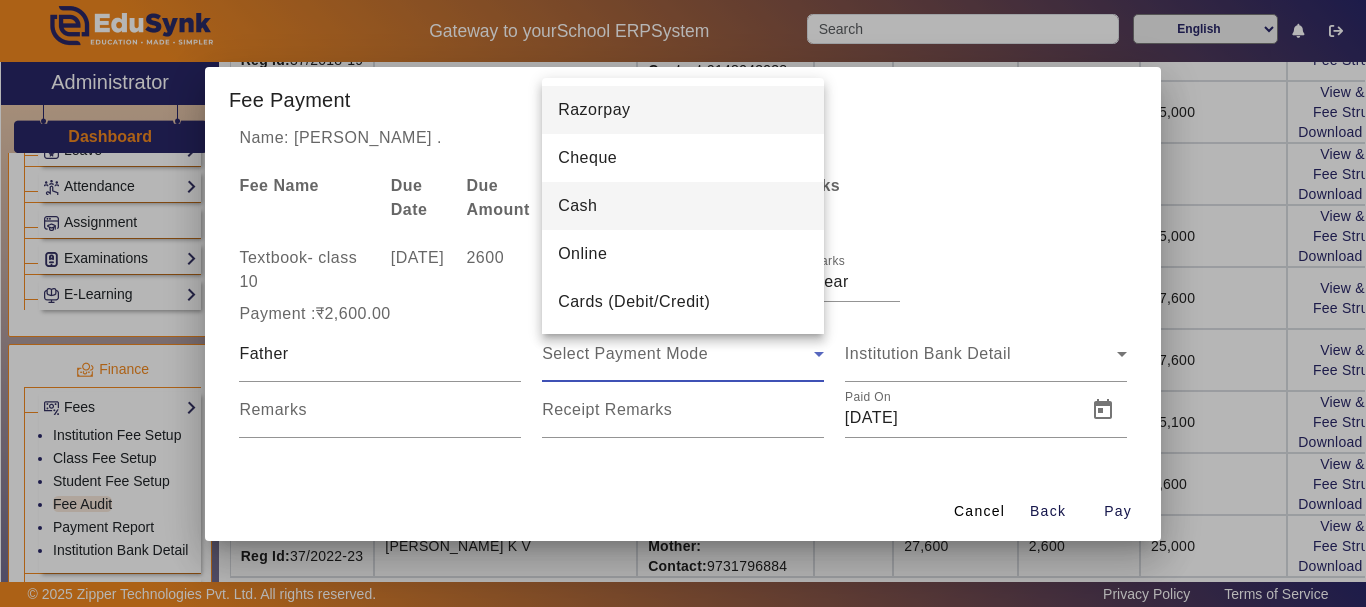 click on "Cash" at bounding box center [577, 206] 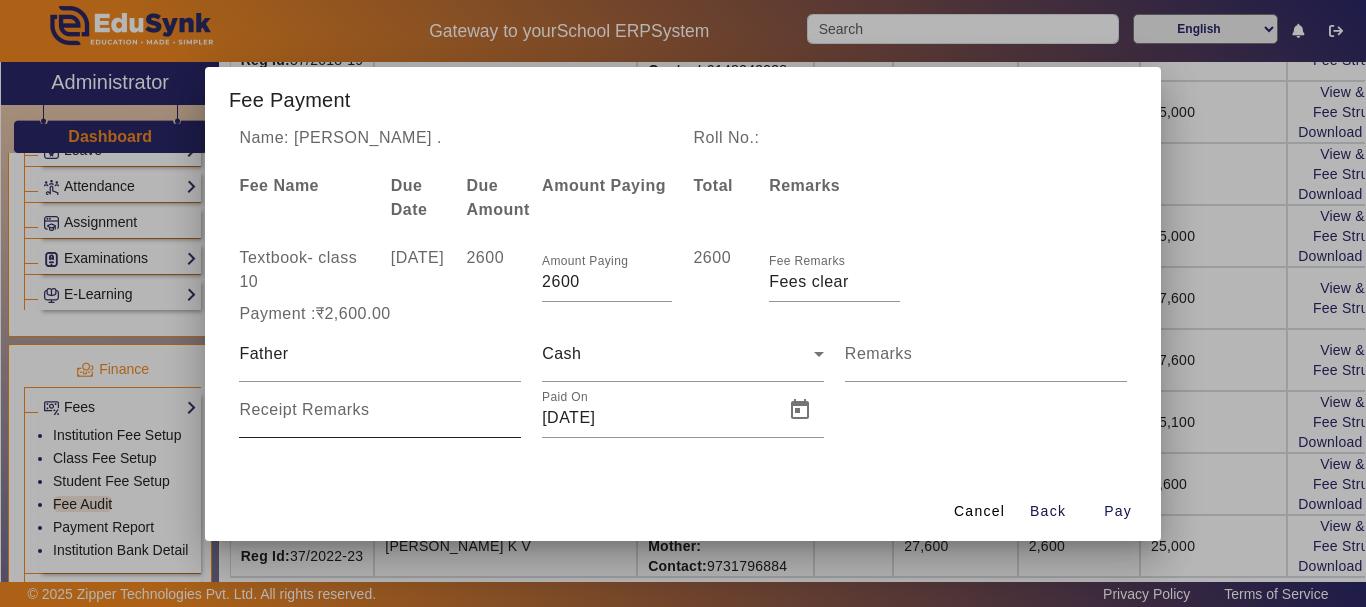 click on "Receipt Remarks" at bounding box center [304, 409] 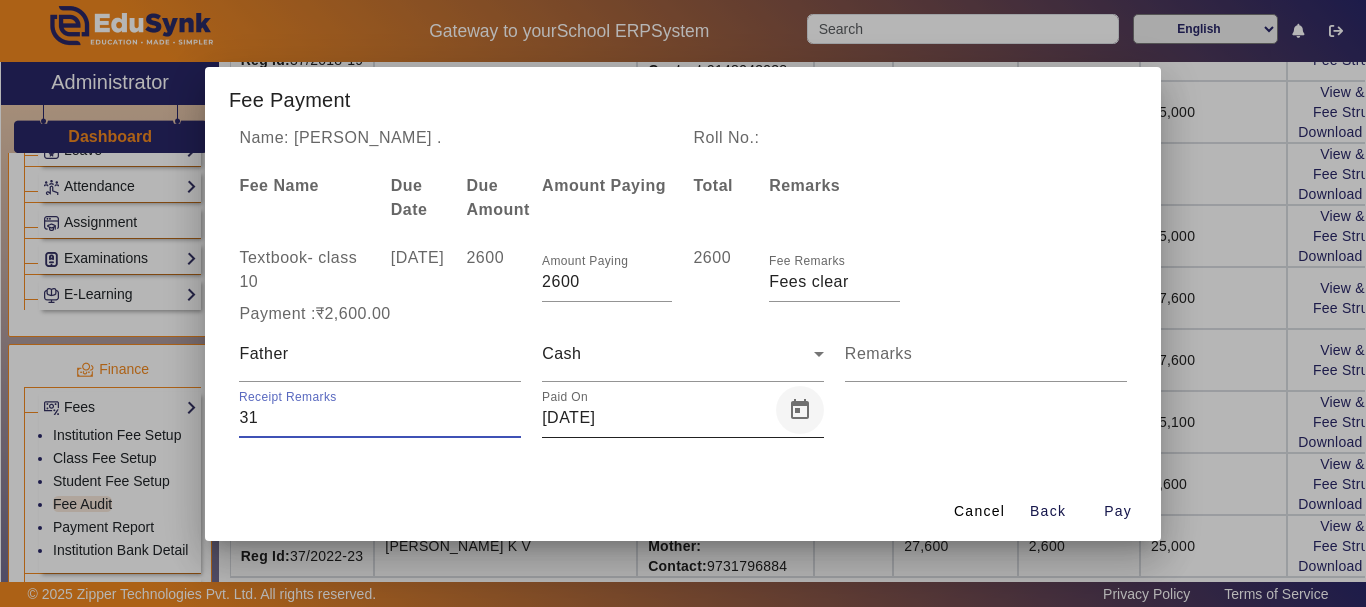 type on "31" 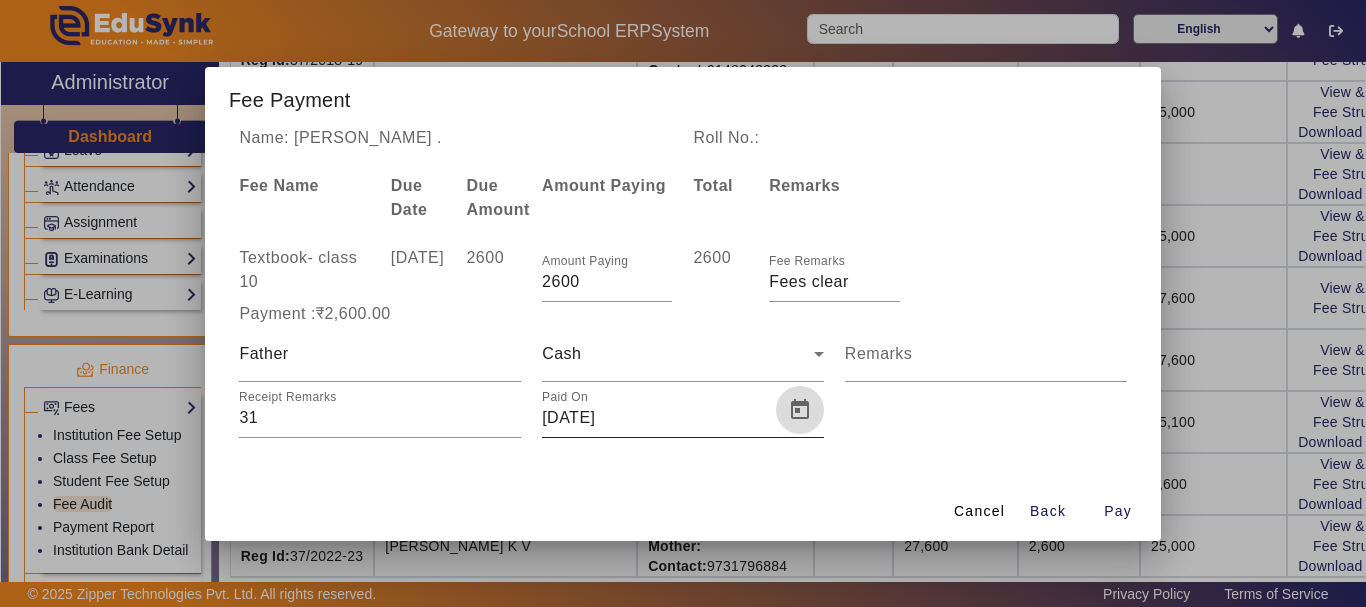 click at bounding box center (800, 410) 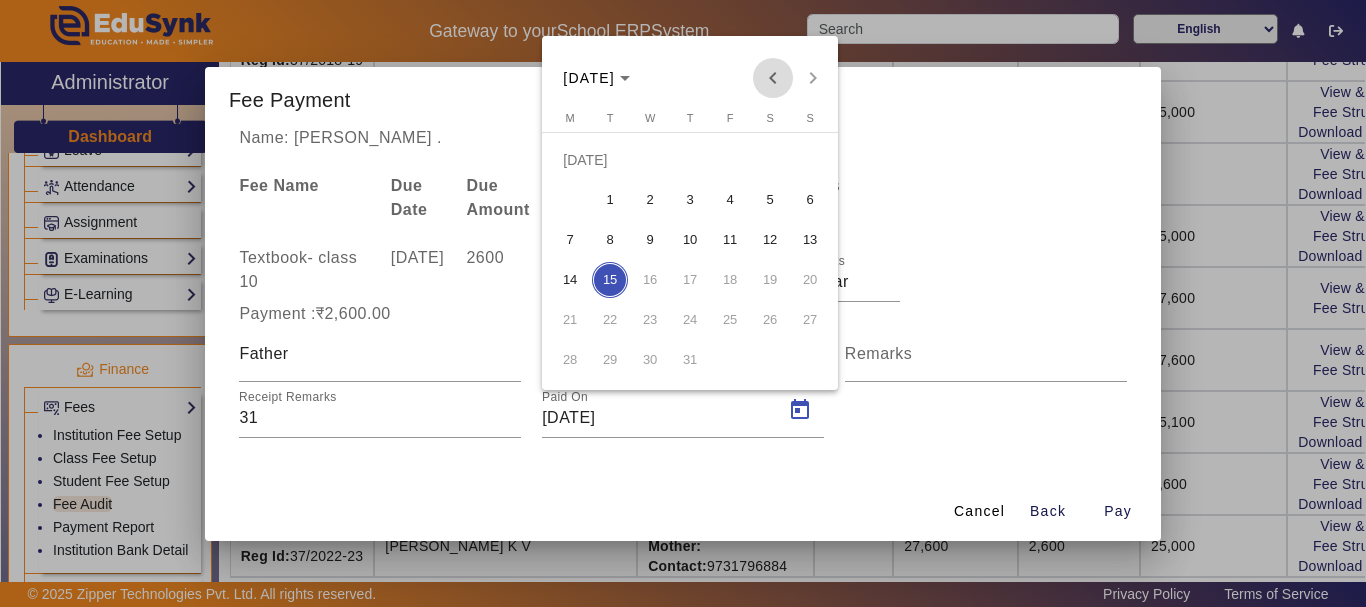 click at bounding box center [773, 78] 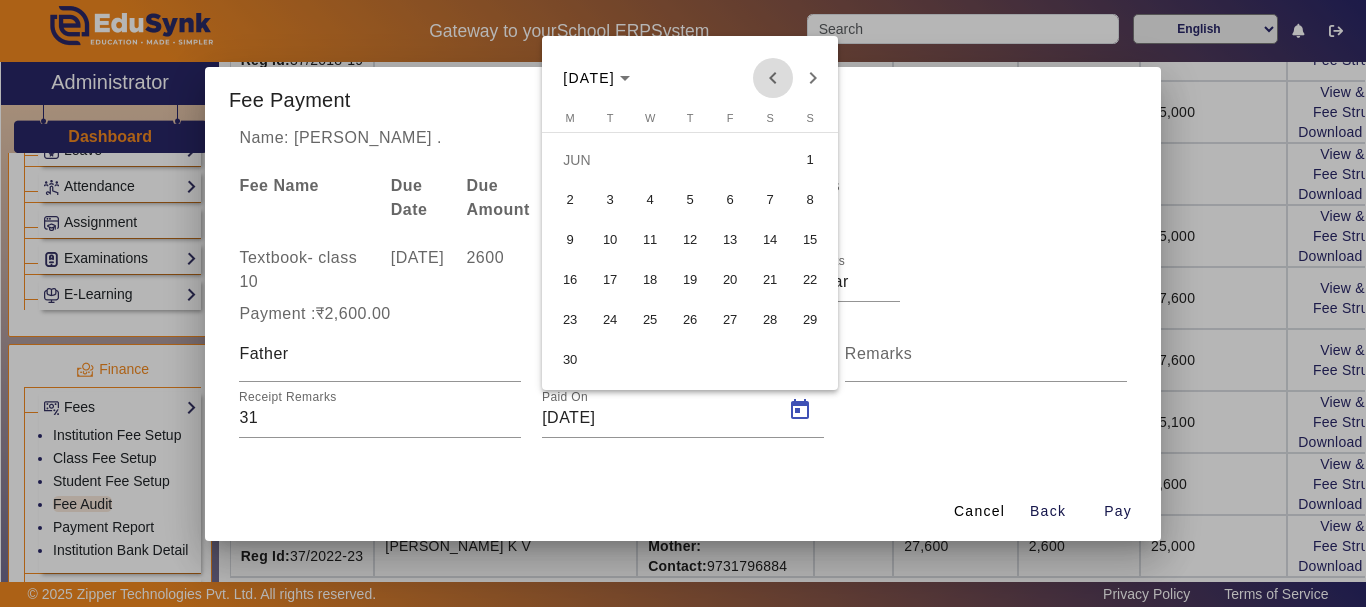 click at bounding box center (773, 78) 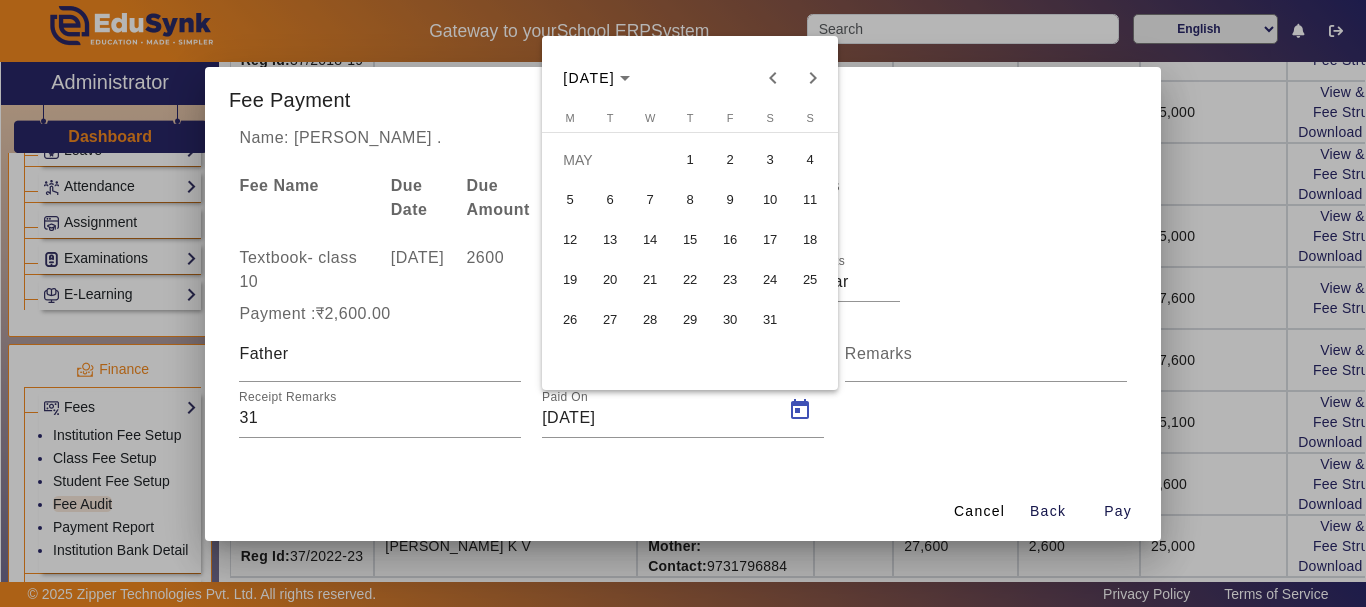 click on "26" at bounding box center [570, 320] 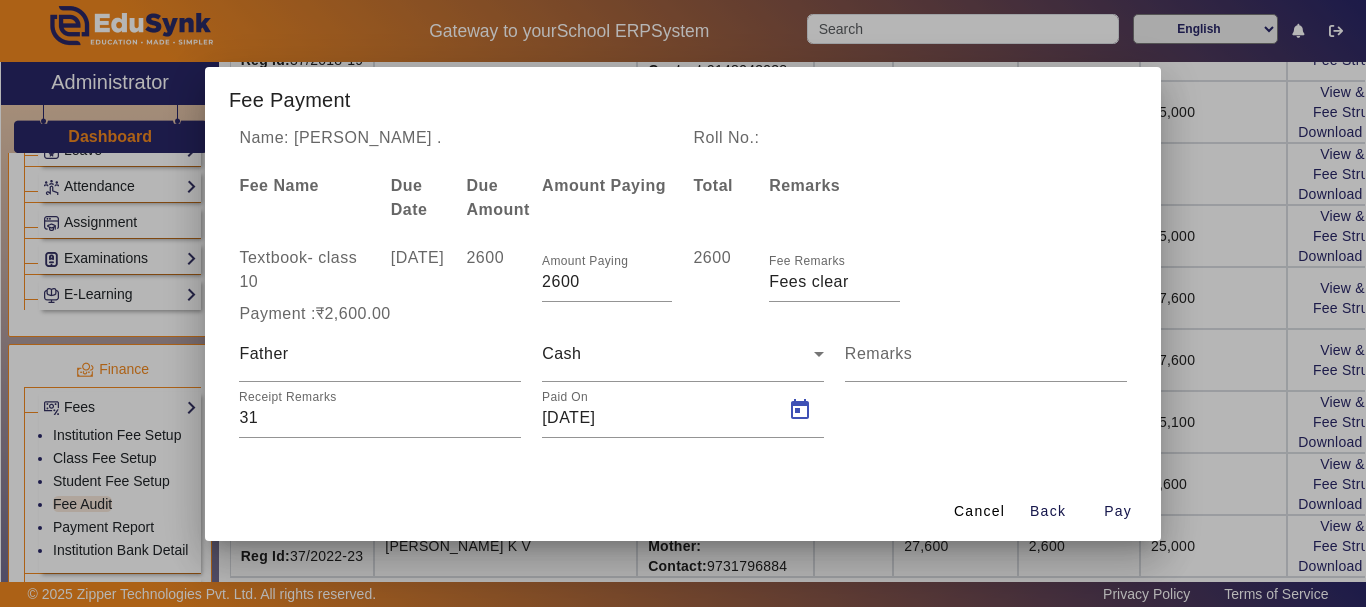 type on "[DATE]" 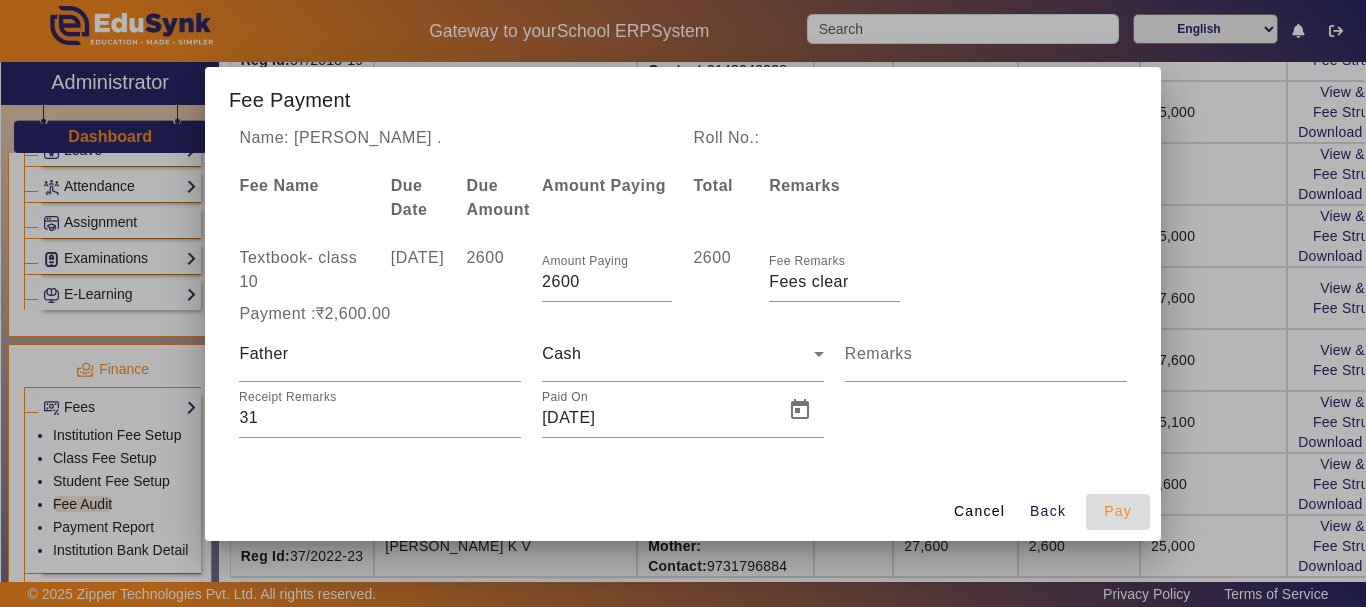 click on "Pay" at bounding box center [1118, 511] 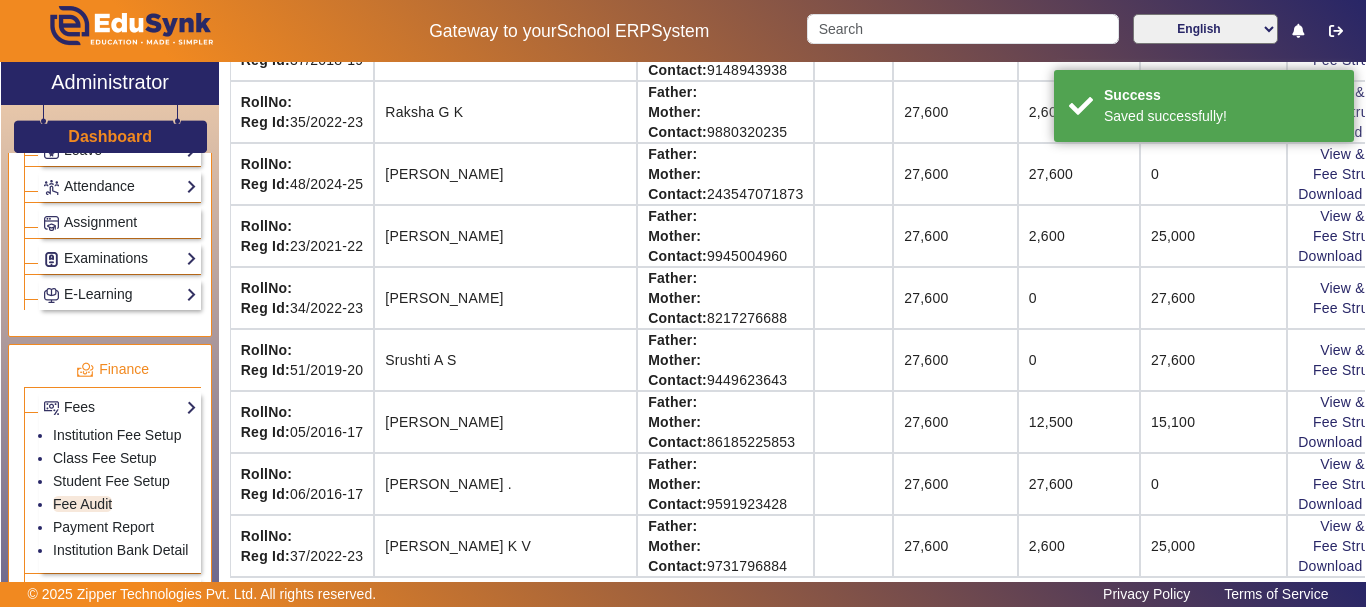scroll, scrollTop: 5, scrollLeft: 0, axis: vertical 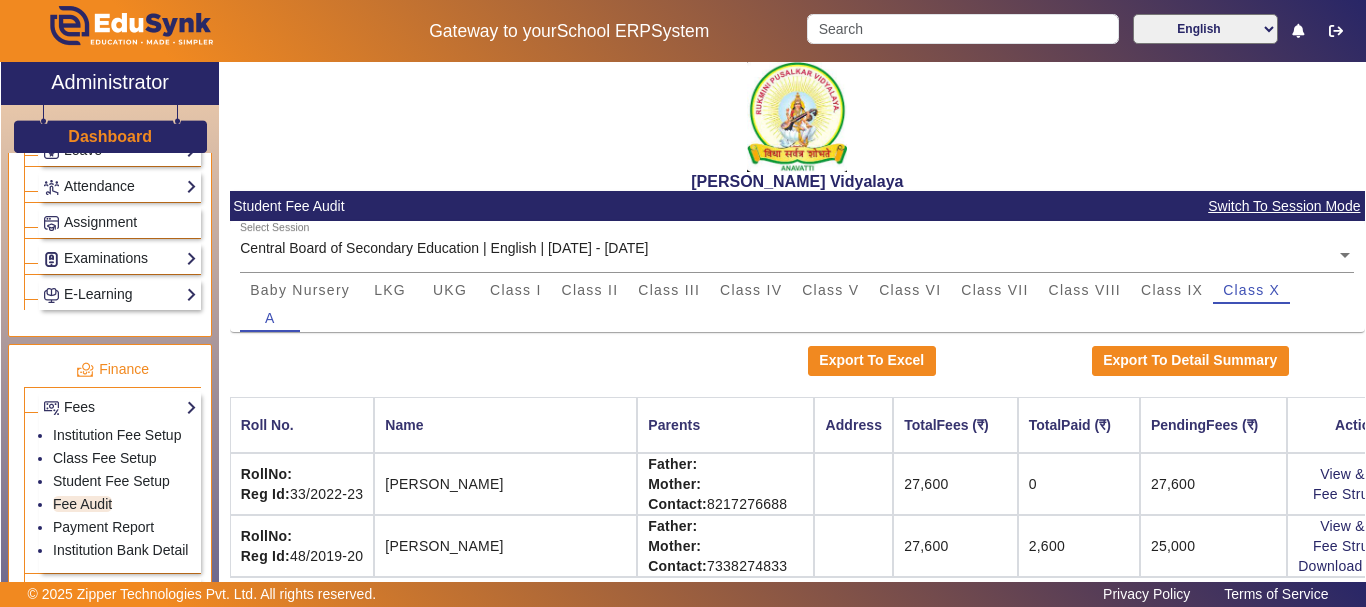 click on "[PERSON_NAME] Vidyalaya   Student Fee Audit   Switch To Session Mode  Select Session  Central Board of Secondary Education | English | [DATE] - [DATE]  × Baby Nursery LKG UKG Class I Class II Class III Class IV Class V Class VI Class VII Class VIII Class IX Class X A  Export To Excel   Export To Detail Summary  Roll No. Name Parents Address TotalFees (₹) TotalPaid (₹) PendingFees (₹) Action RollNo: Reg Id: 33/2022-23  [PERSON_NAME] S Father:    Mother:    Contact: 8217276688    27,600 0 27,600  View & Pay   Fee Structure  RollNo: Reg Id: 48/2019-20  [PERSON_NAME] Father:    Mother:    Contact: 7338274833    27,600 2,600 25,000  View & Pay   Fee Structure  Download Receipt RollNo: Reg Id: 15/2021-22  Ashwini  P B Father:    Mother:    Contact: 7829306858    27,600 2,600 25,000  View & Pay   Fee Structure  Download Receipt RollNo: Reg Id: 49/2019-20  [PERSON_NAME]  [PERSON_NAME] Father:    Mother:    Contact: 9008650550    27,600 0 27,600  View & Pay   Fee Structure  RollNo: Reg Id: 56/2023-24  [PERSON_NAME]  N H Father:" 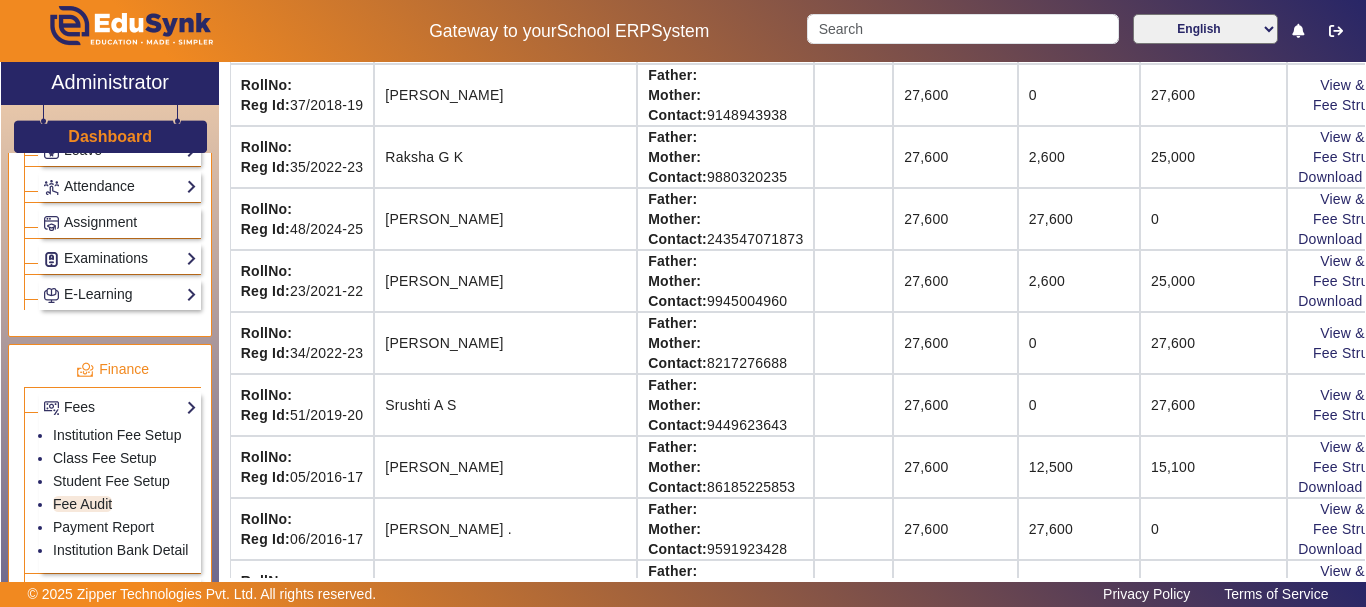 scroll, scrollTop: 965, scrollLeft: 0, axis: vertical 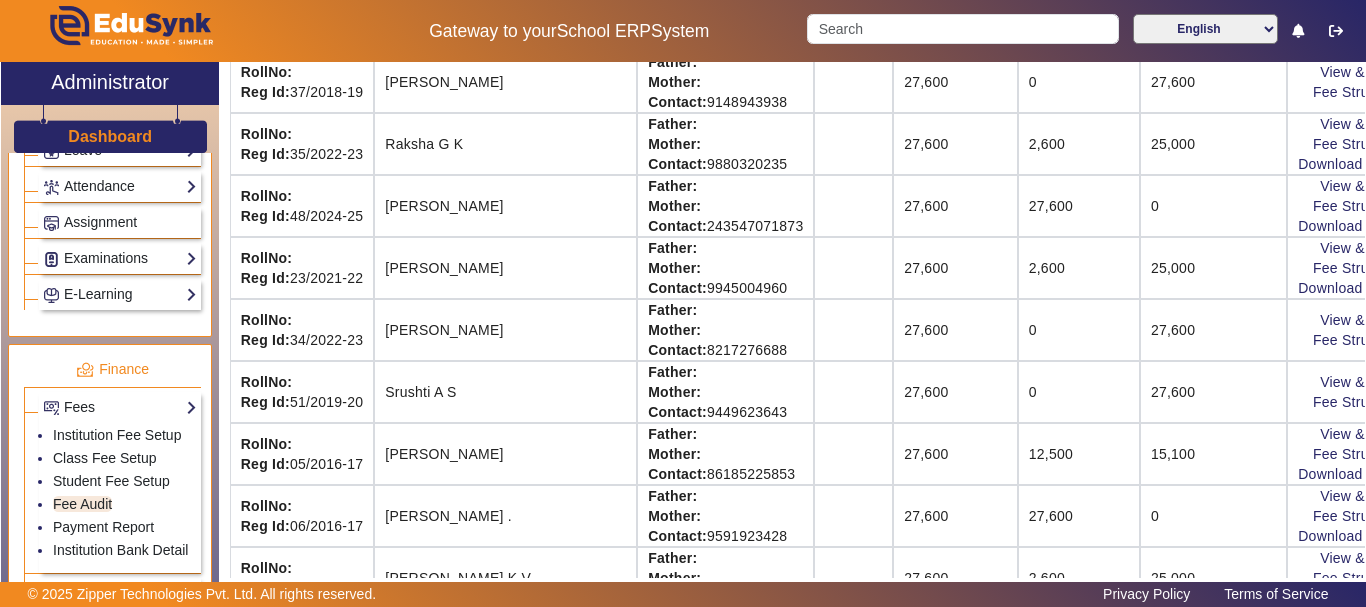click on "View & Pay   Fee Structure" 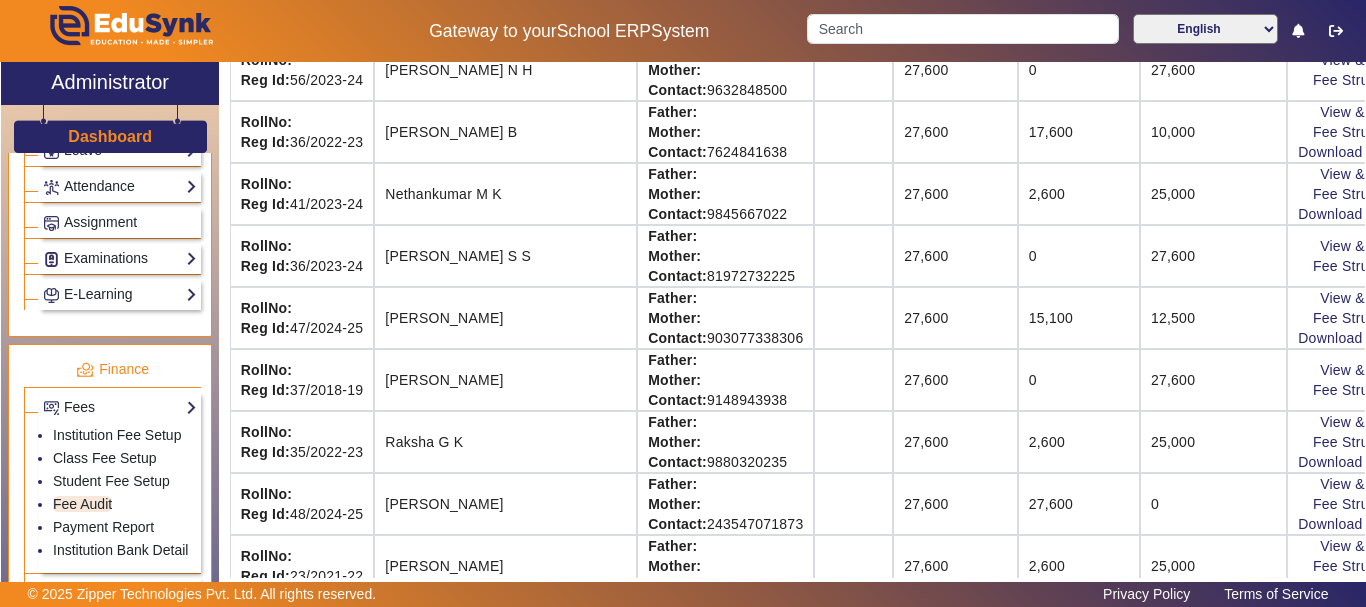 click on "[PERSON_NAME] Vidyalaya   Student Fee Audit   Switch To Session Mode  Select Session  Central Board of Secondary Education | English | [DATE] - [DATE]  × Baby Nursery LKG UKG Class I Class II Class III Class IV Class V Class VI Class VII Class VIII Class IX Class X A  Export To Excel   Export To Detail Summary  Roll No. Name Parents Address TotalFees (₹) TotalPaid (₹) PendingFees (₹) Action RollNo: Reg Id: 33/2022-23  [PERSON_NAME] S Father:    Mother:    Contact: 8217276688    27,600 0 27,600  View & Pay   Fee Structure  RollNo: Reg Id: 48/2019-20  [PERSON_NAME] Father:    Mother:    Contact: 7338274833    27,600 2,600 25,000  View & Pay   Fee Structure  Download Receipt RollNo: Reg Id: 15/2021-22  Ashwini  P B Father:    Mother:    Contact: 7829306858    27,600 2,600 25,000  View & Pay   Fee Structure  Download Receipt RollNo: Reg Id: 49/2019-20  [PERSON_NAME]  [PERSON_NAME] Father:    Mother:    Contact: 9008650550    27,600 0 27,600  View & Pay   Fee Structure  RollNo: Reg Id: 56/2023-24  [PERSON_NAME]  N H Father:" 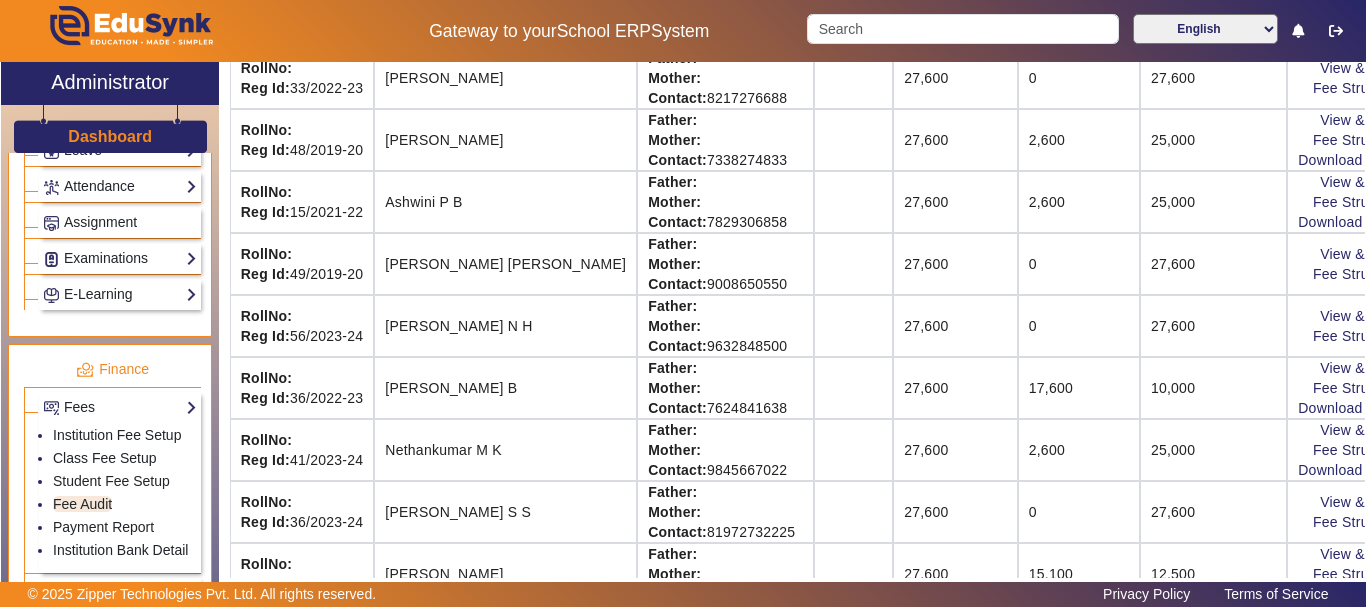 scroll, scrollTop: 372, scrollLeft: 0, axis: vertical 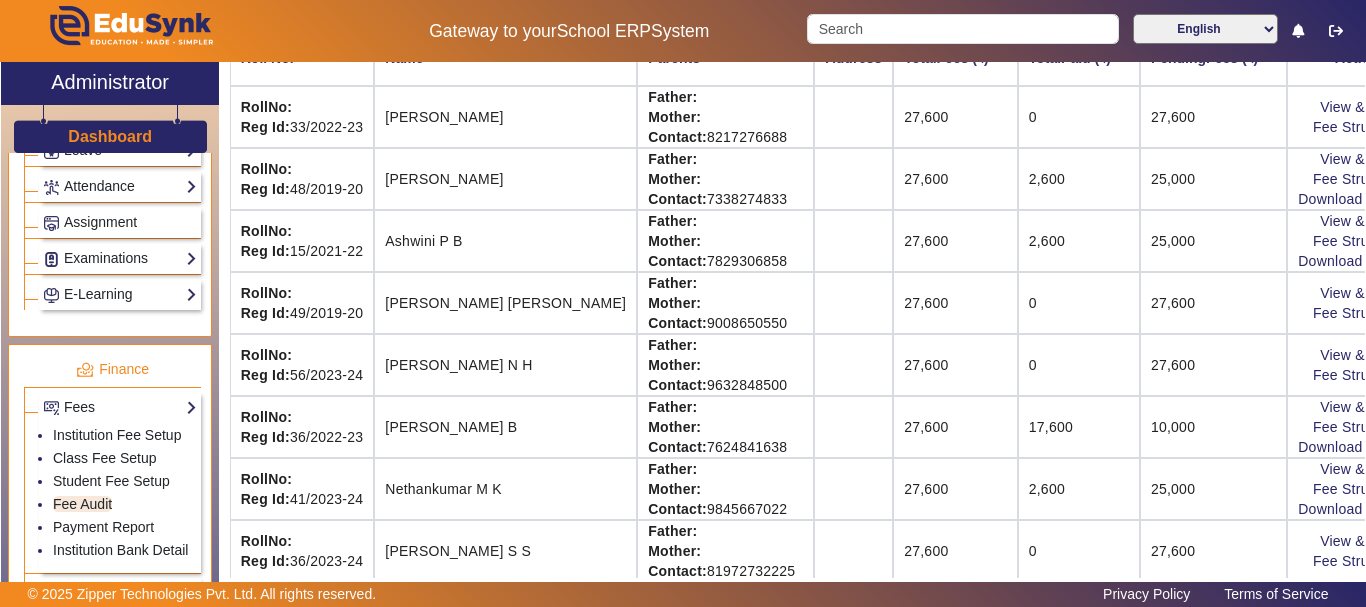 click on "25,000" 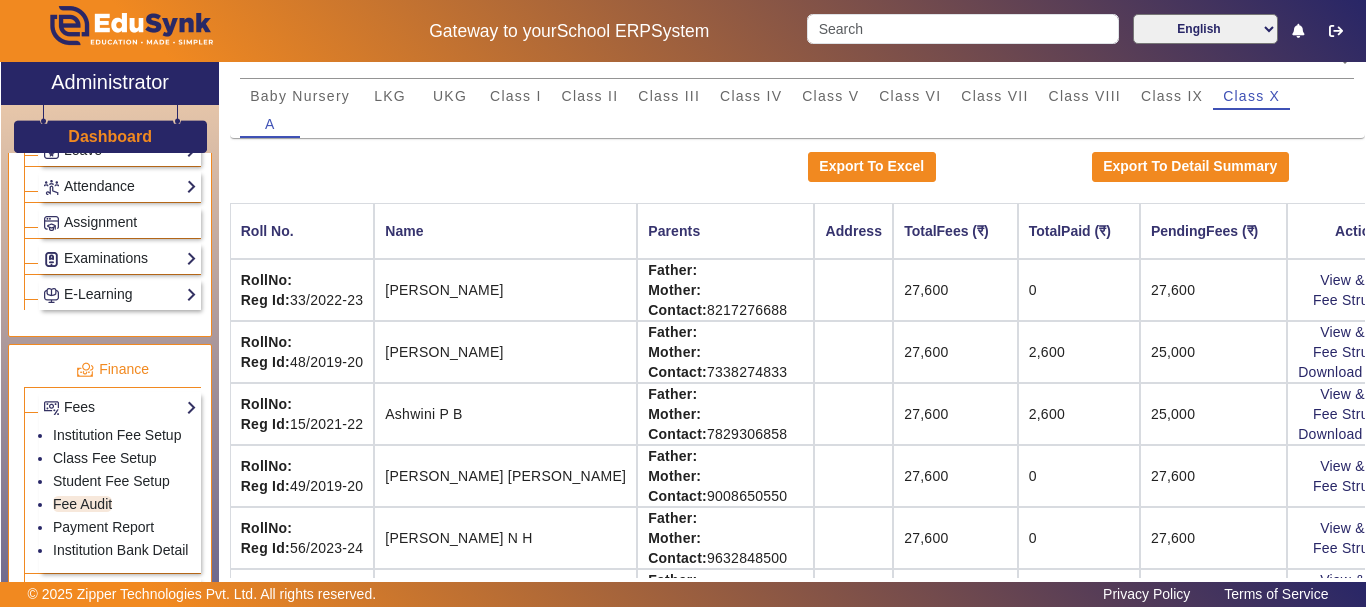 scroll, scrollTop: 119, scrollLeft: 0, axis: vertical 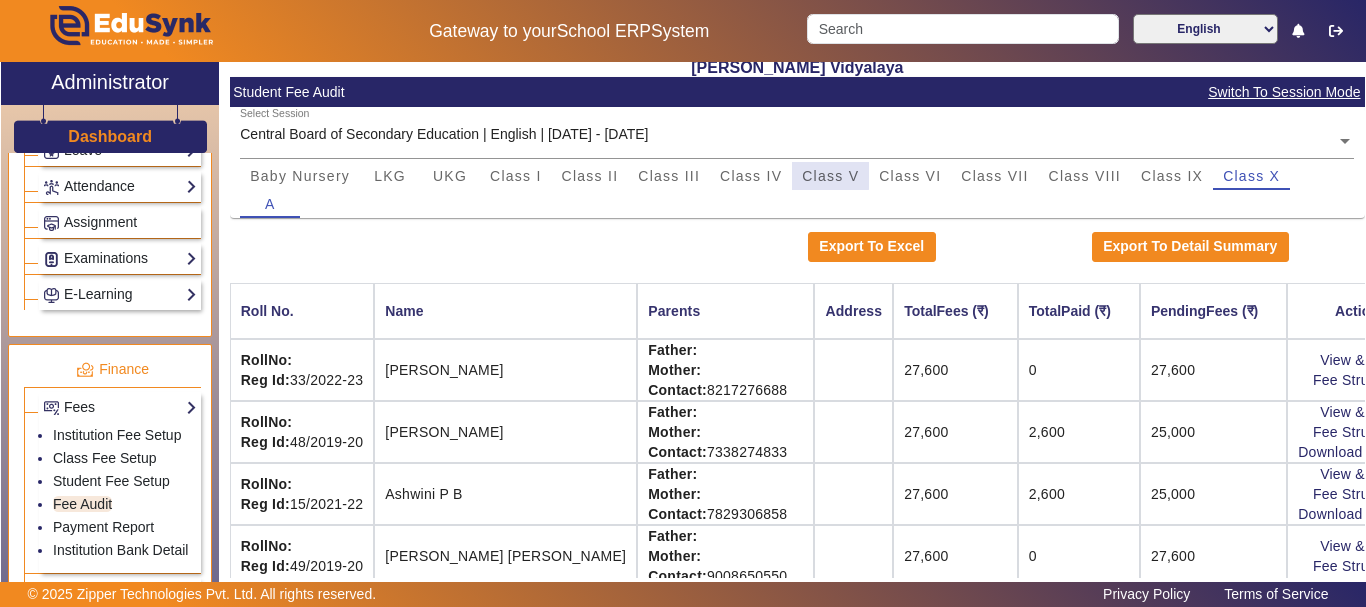 click on "Class V" at bounding box center [830, 176] 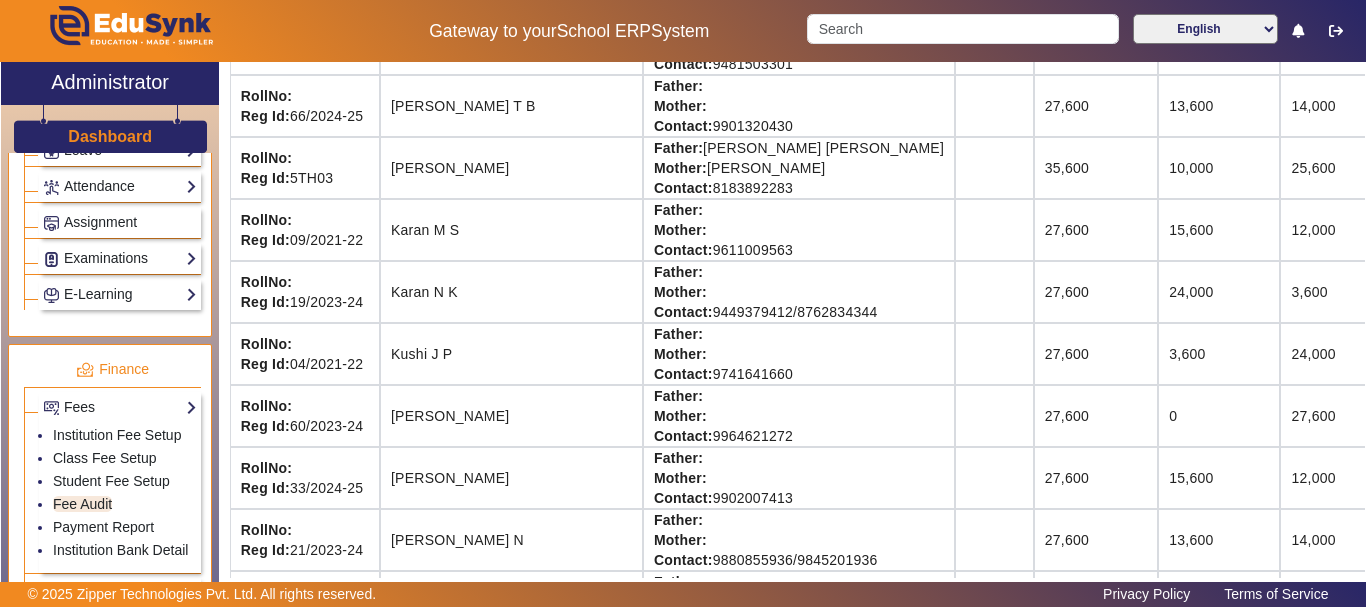 scroll, scrollTop: 959, scrollLeft: 0, axis: vertical 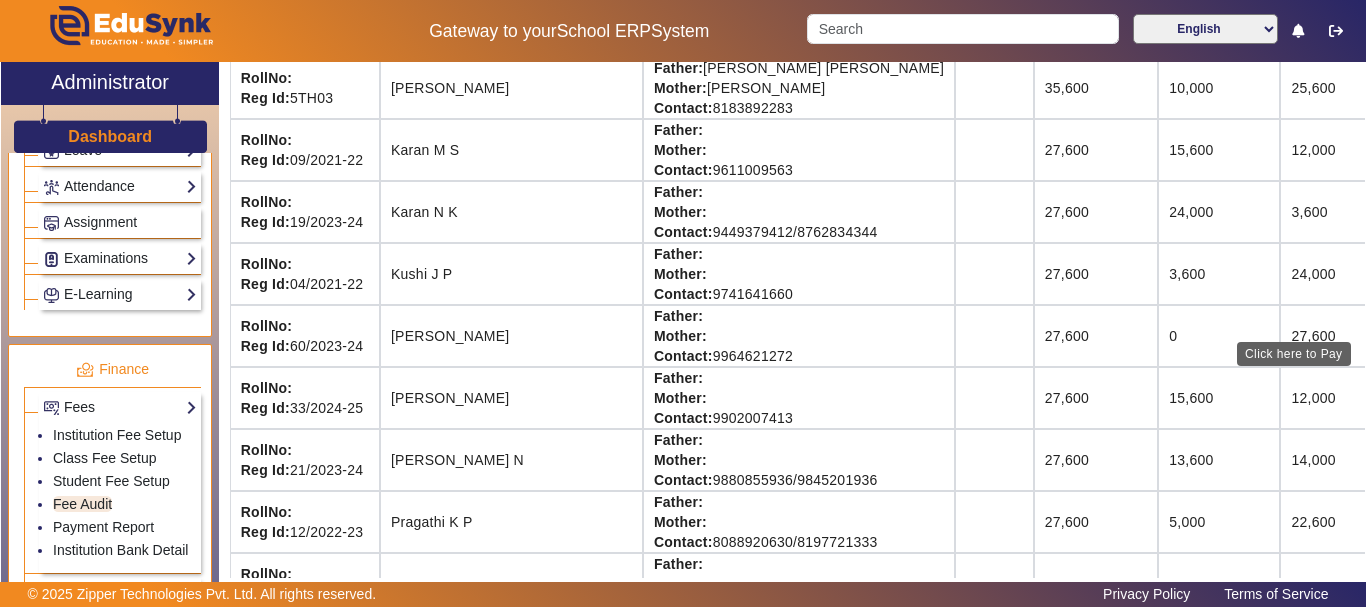 click on "View & Pay" 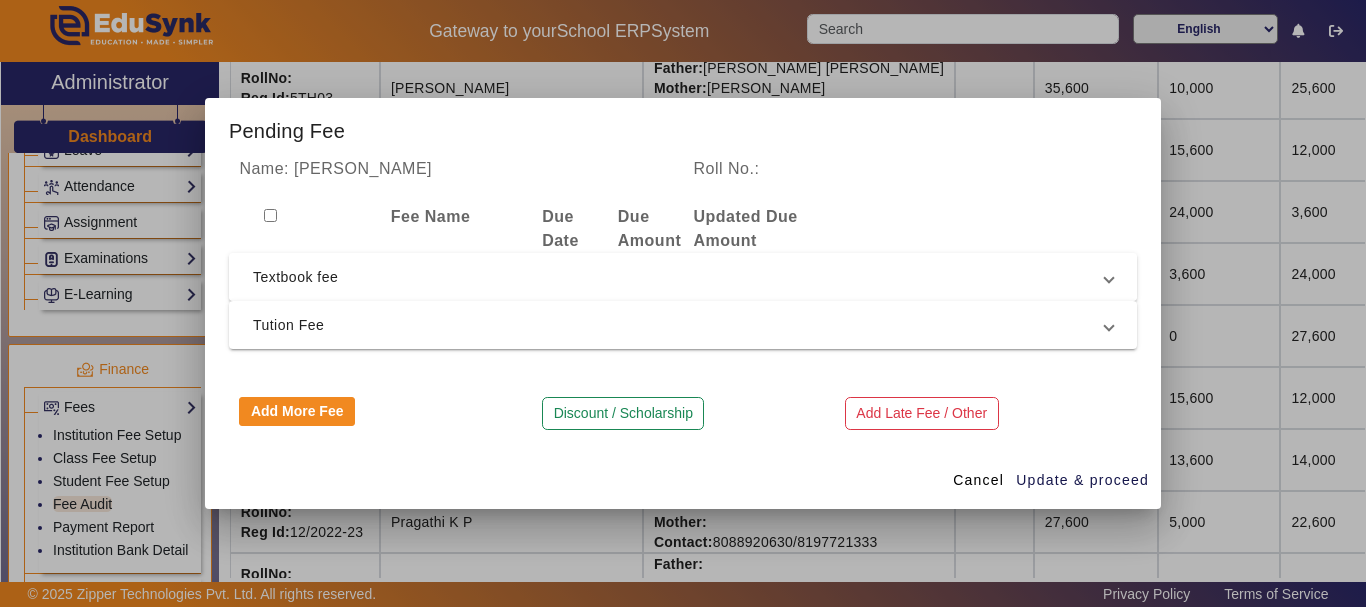 click on "Textbook fee" at bounding box center [679, 277] 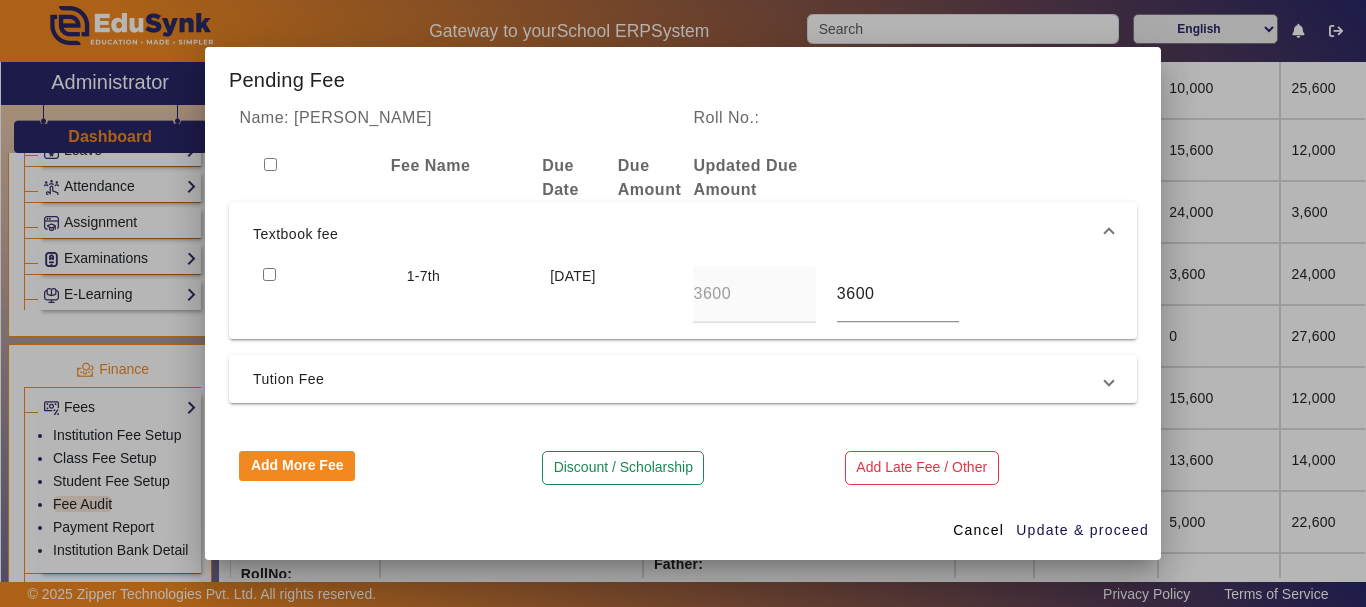 click at bounding box center (269, 274) 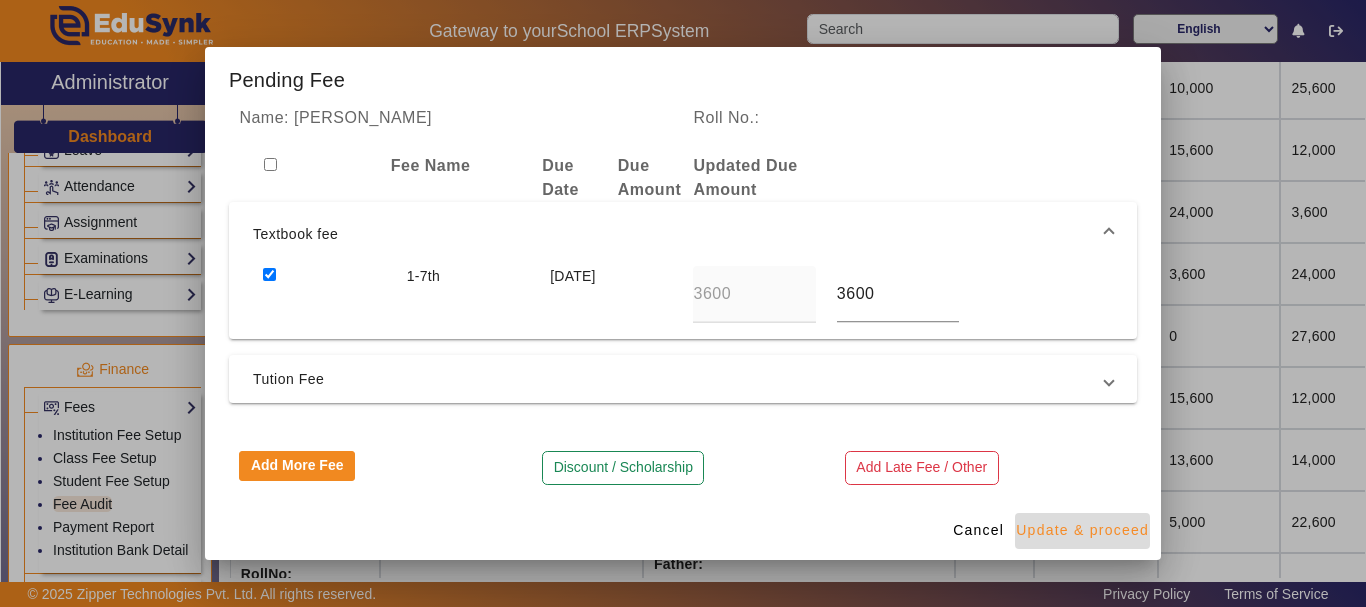 click on "Update & proceed" at bounding box center (1082, 530) 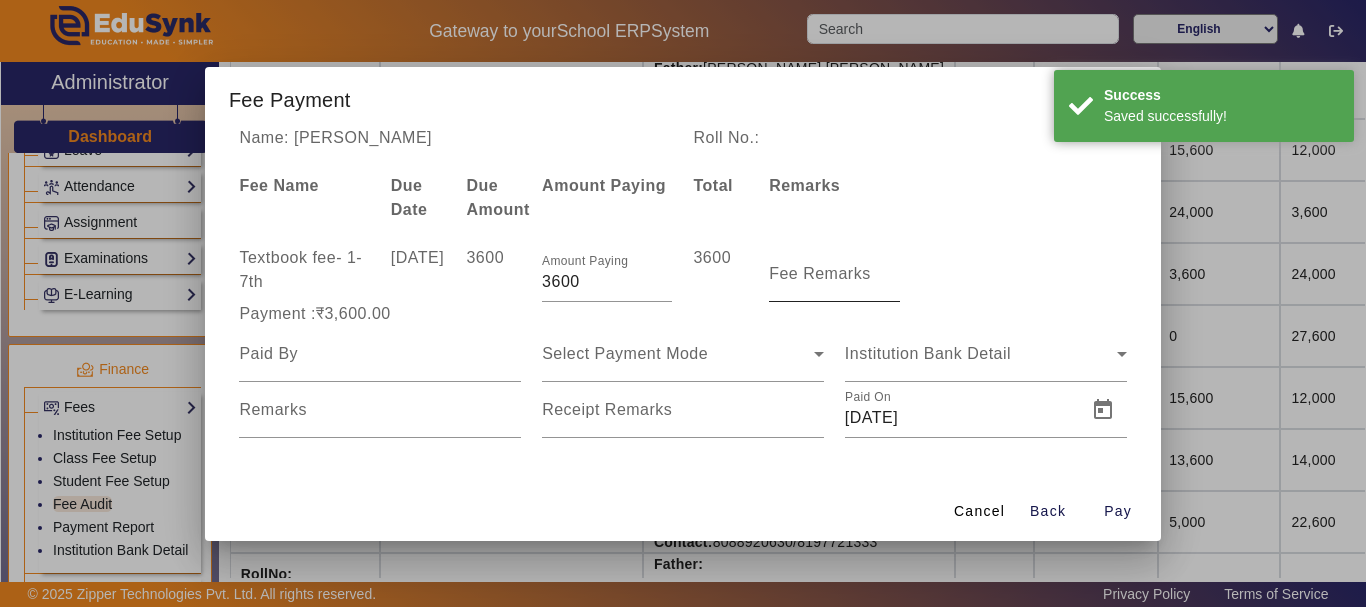 click on "Fee Remarks" at bounding box center (820, 273) 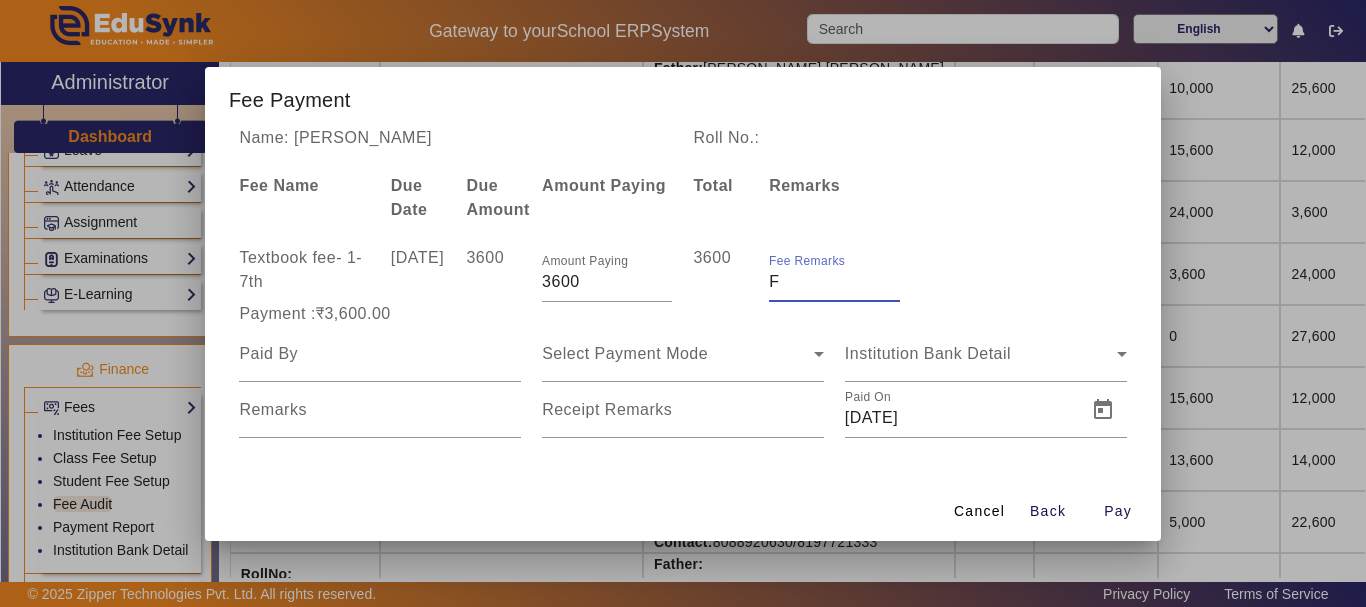 click on "Fee Remarks" at bounding box center [834, 282] 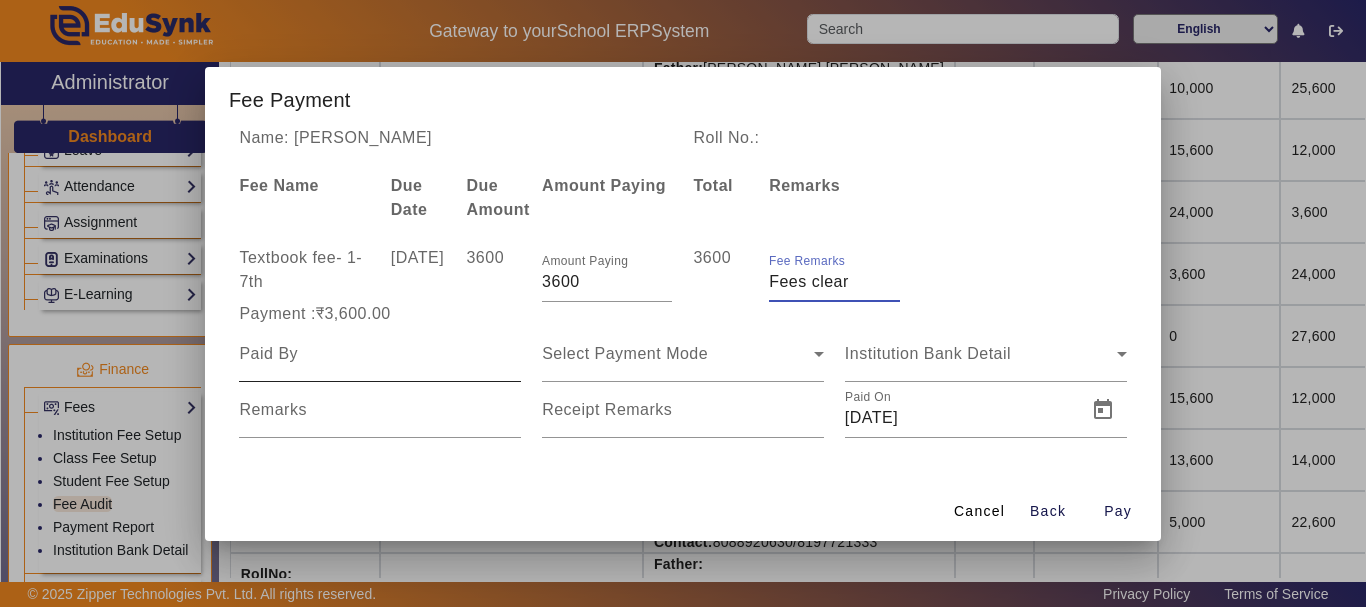 type on "Fees clear" 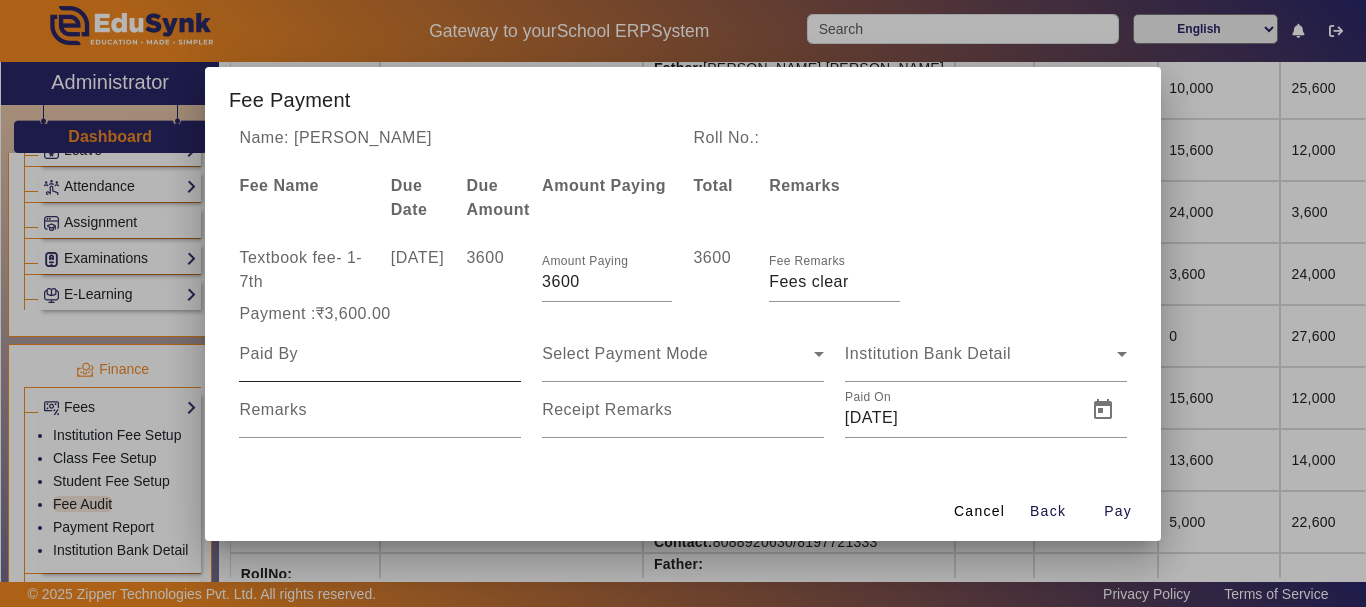 click at bounding box center (380, 354) 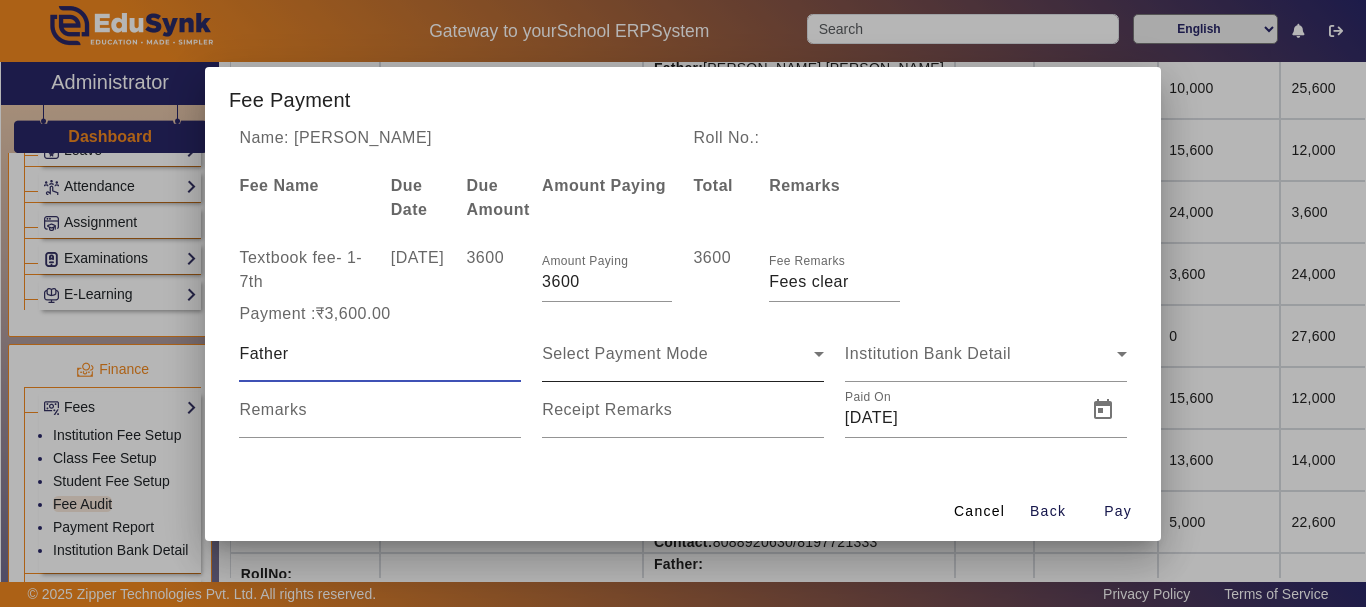 type on "Father" 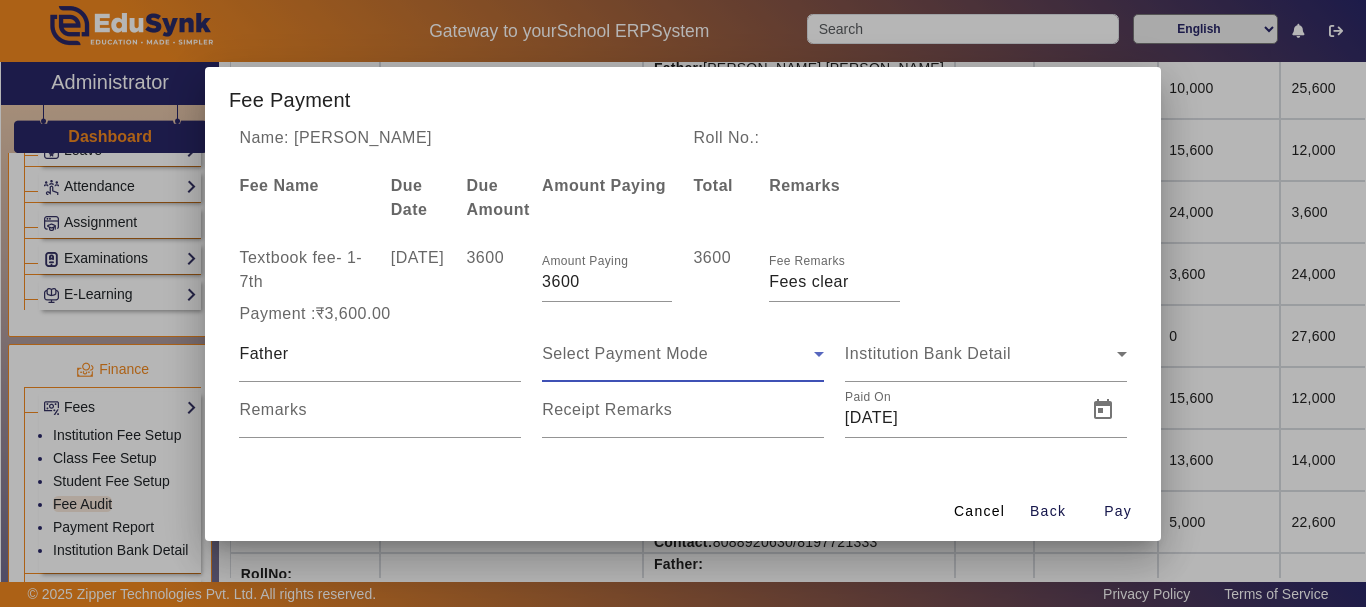 click on "Select Payment Mode" at bounding box center [625, 353] 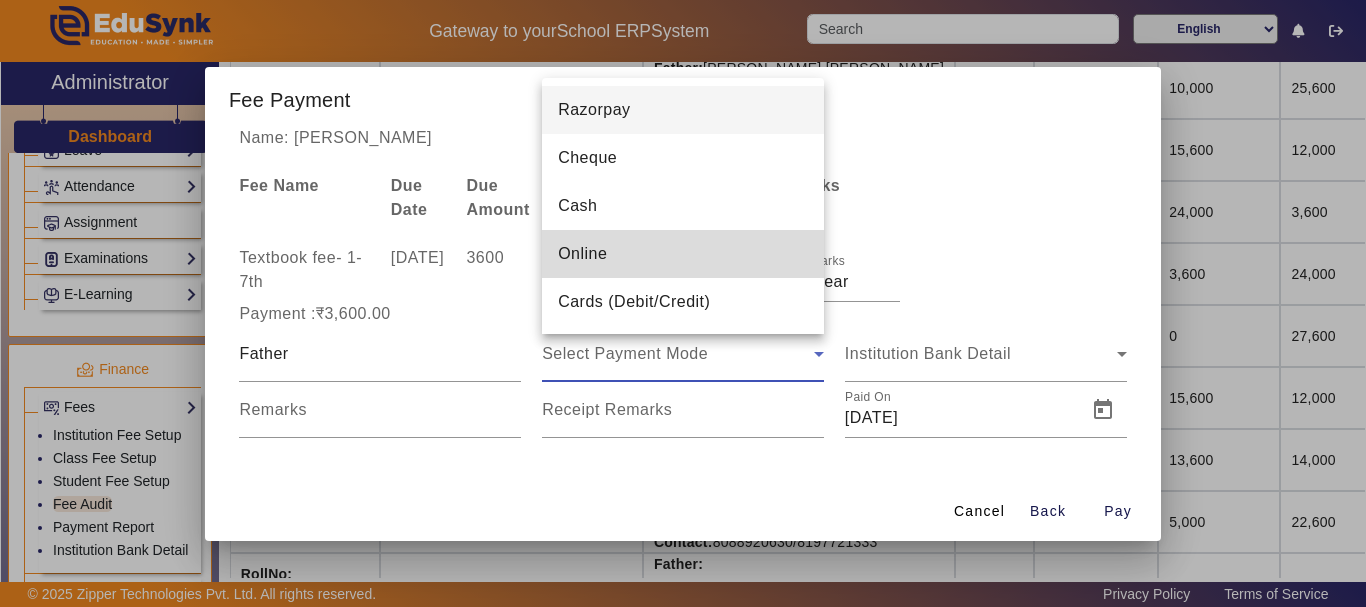 click on "Online" at bounding box center [582, 254] 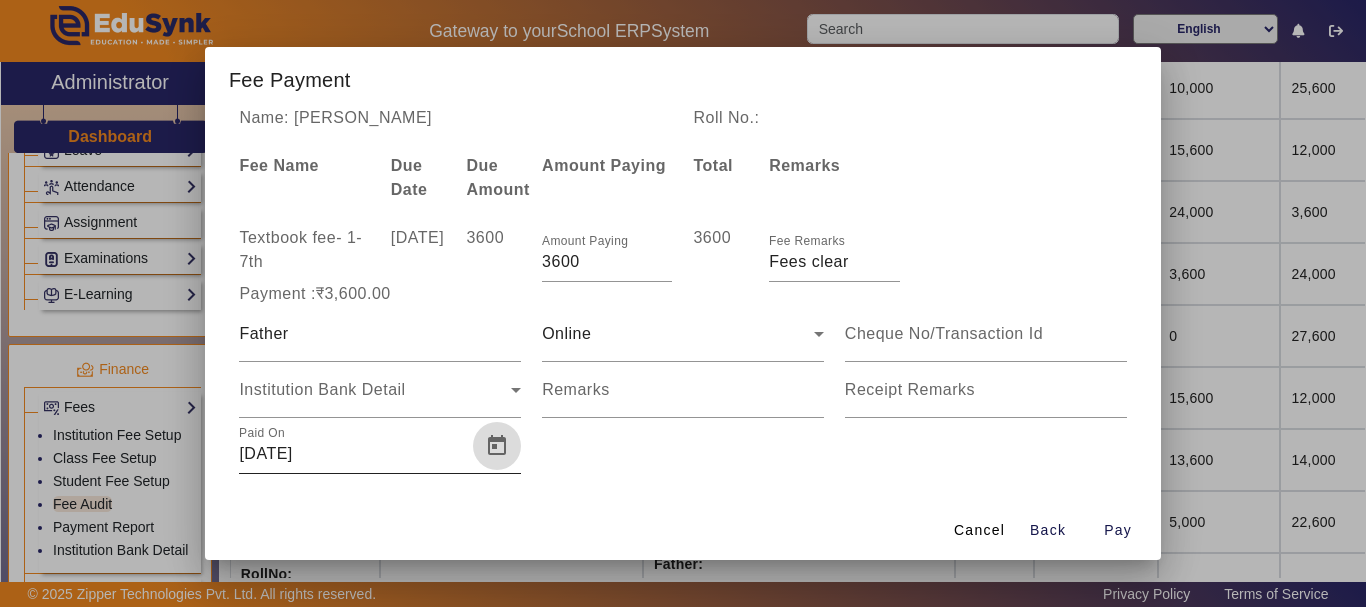 click at bounding box center (497, 446) 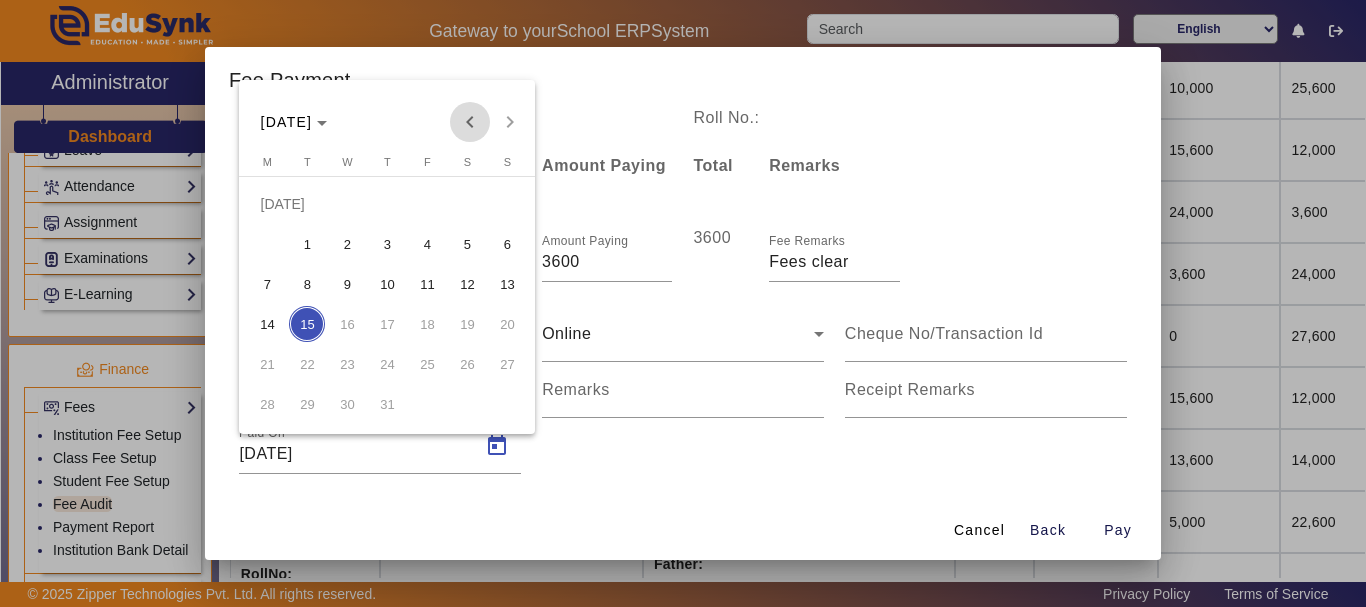 click at bounding box center (470, 122) 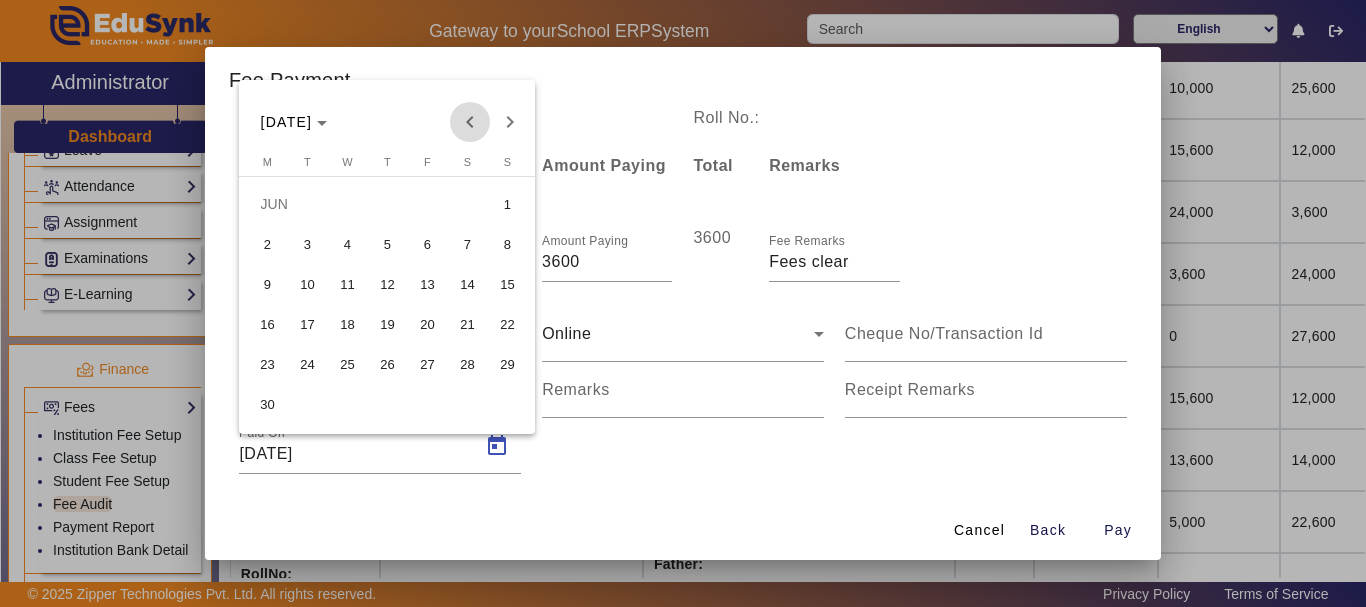click at bounding box center (470, 122) 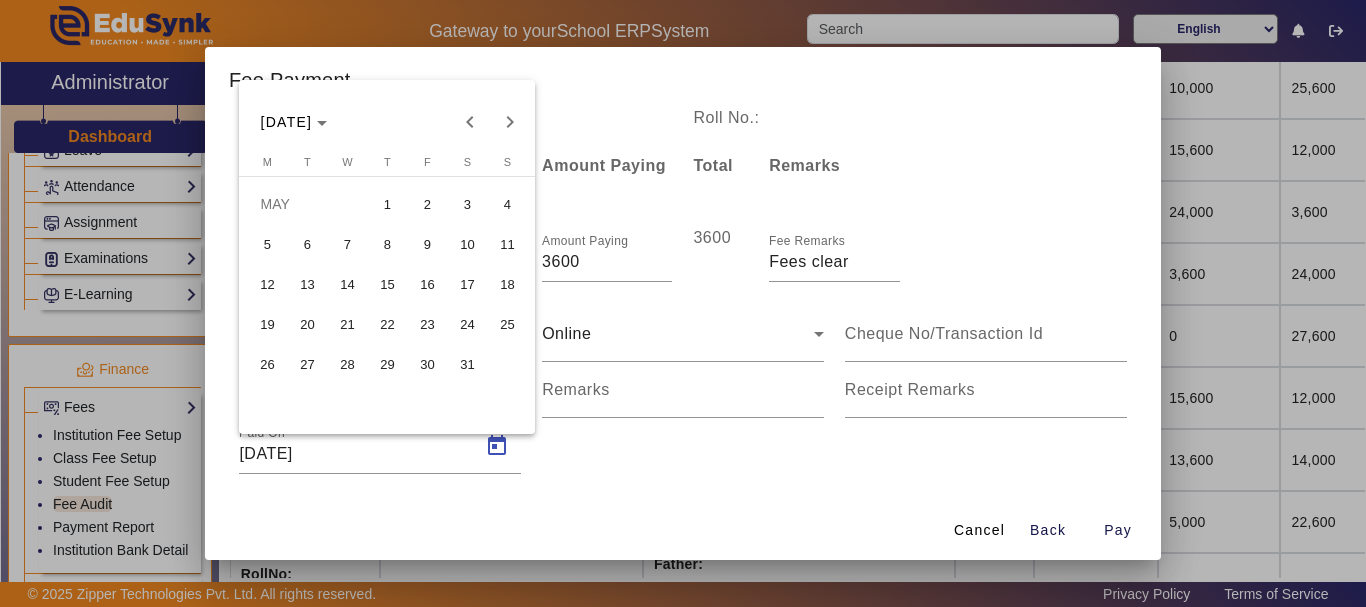click on "27" at bounding box center (307, 364) 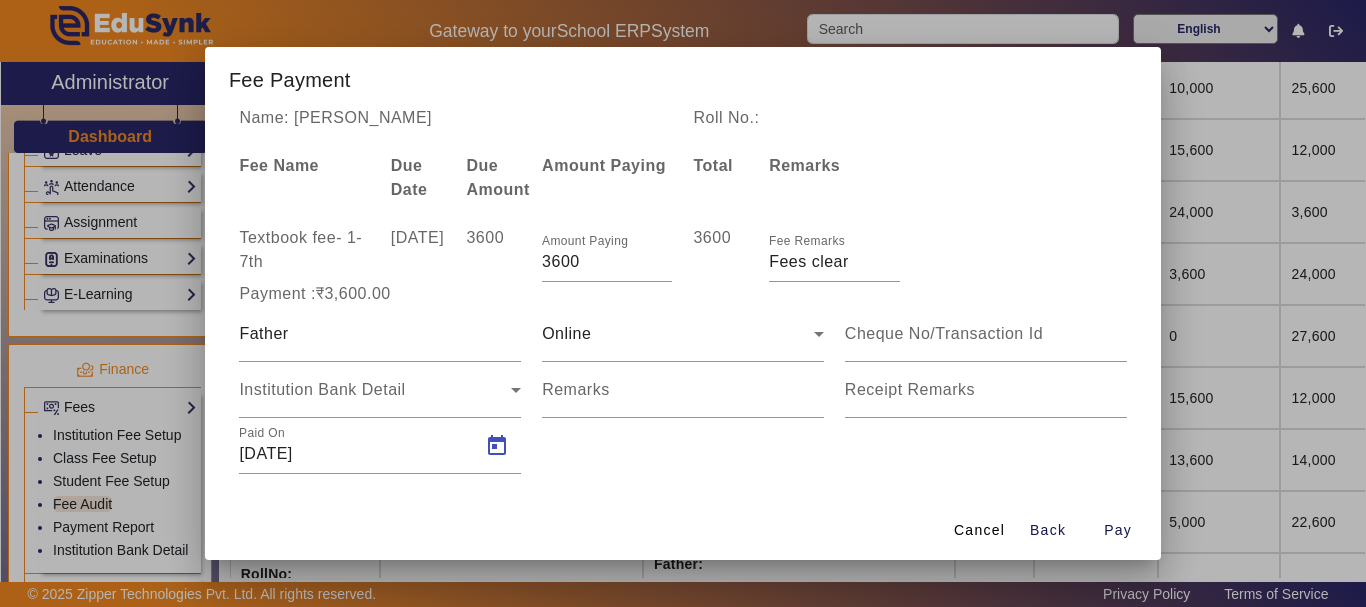 type on "[DATE]" 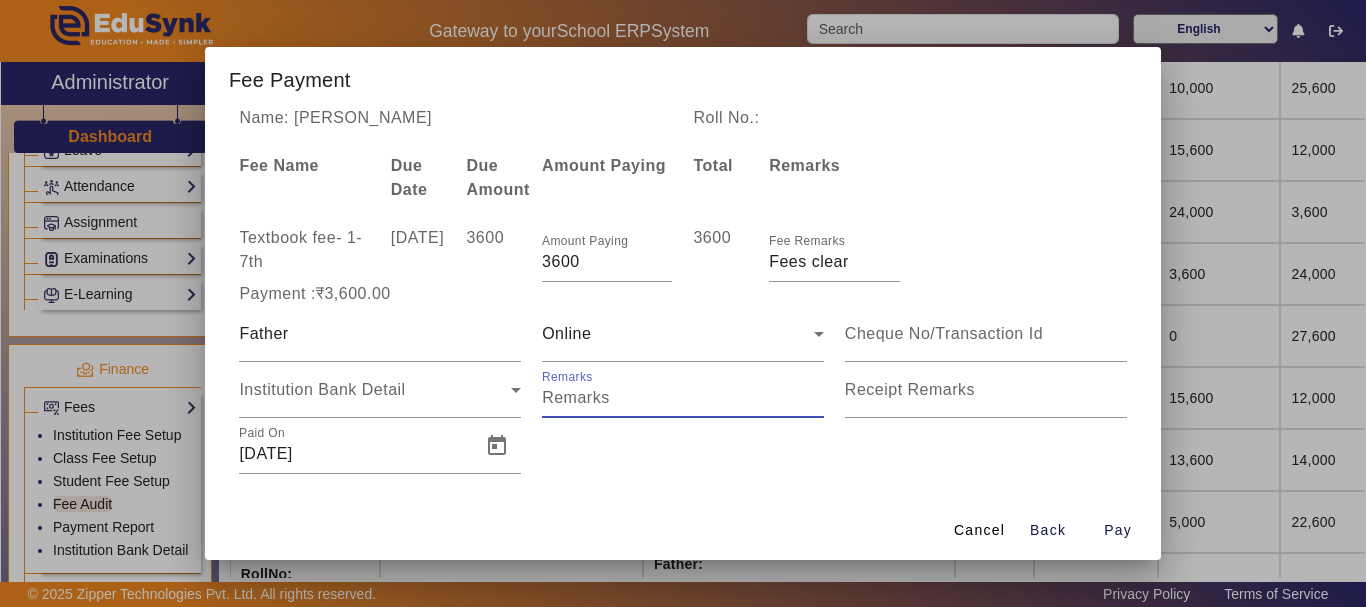 click on "Remarks" at bounding box center (683, 398) 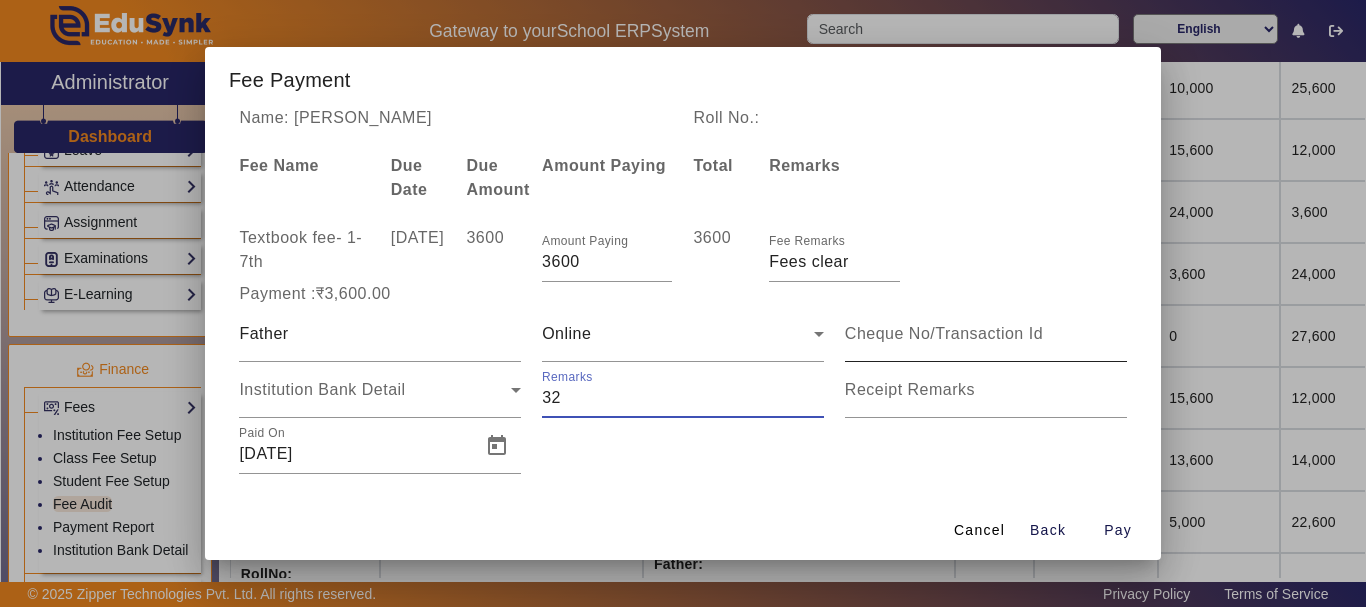 type on "32" 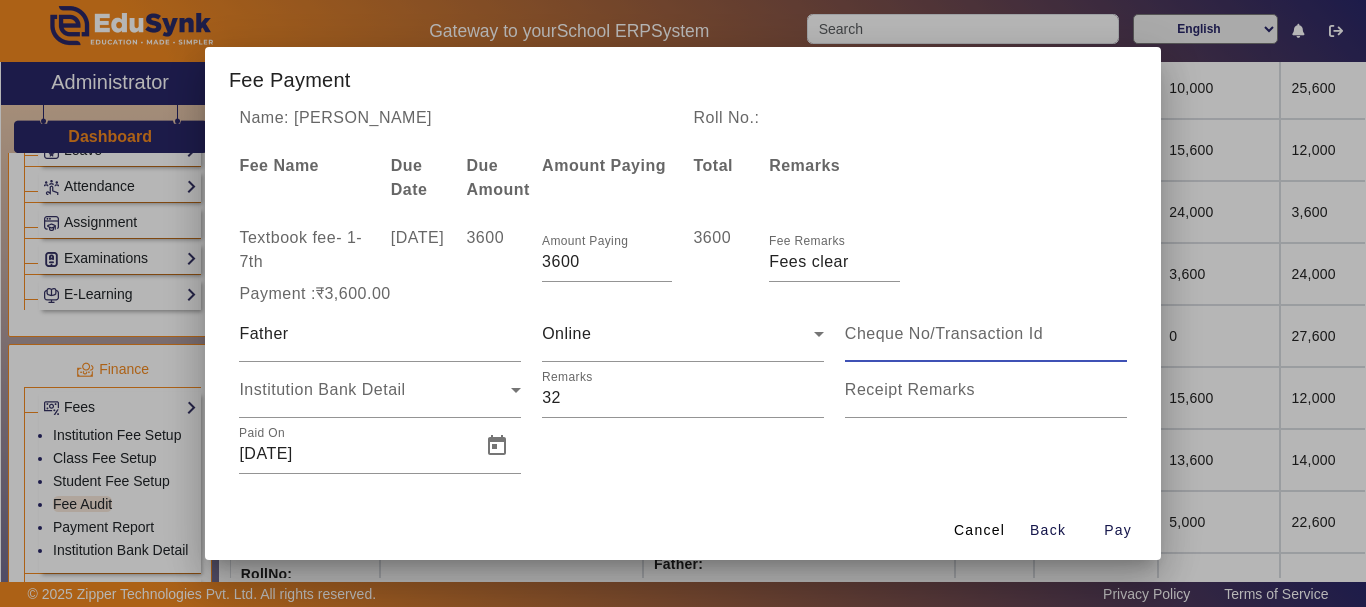 click at bounding box center [986, 334] 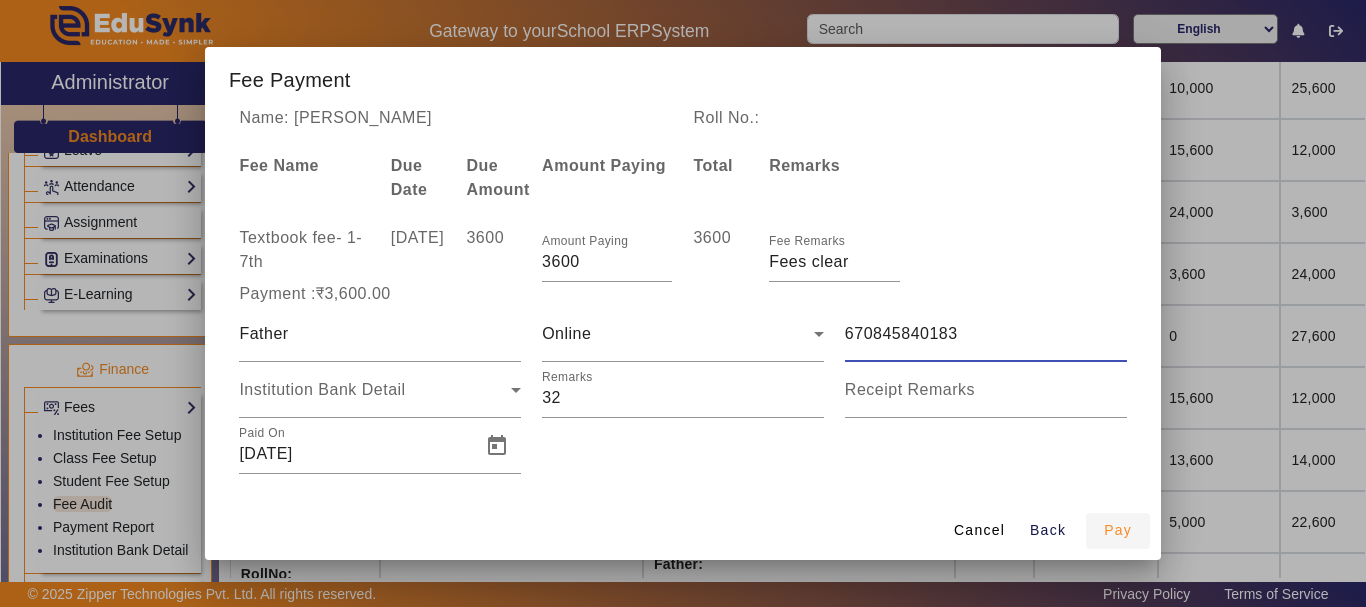 type on "670845840183" 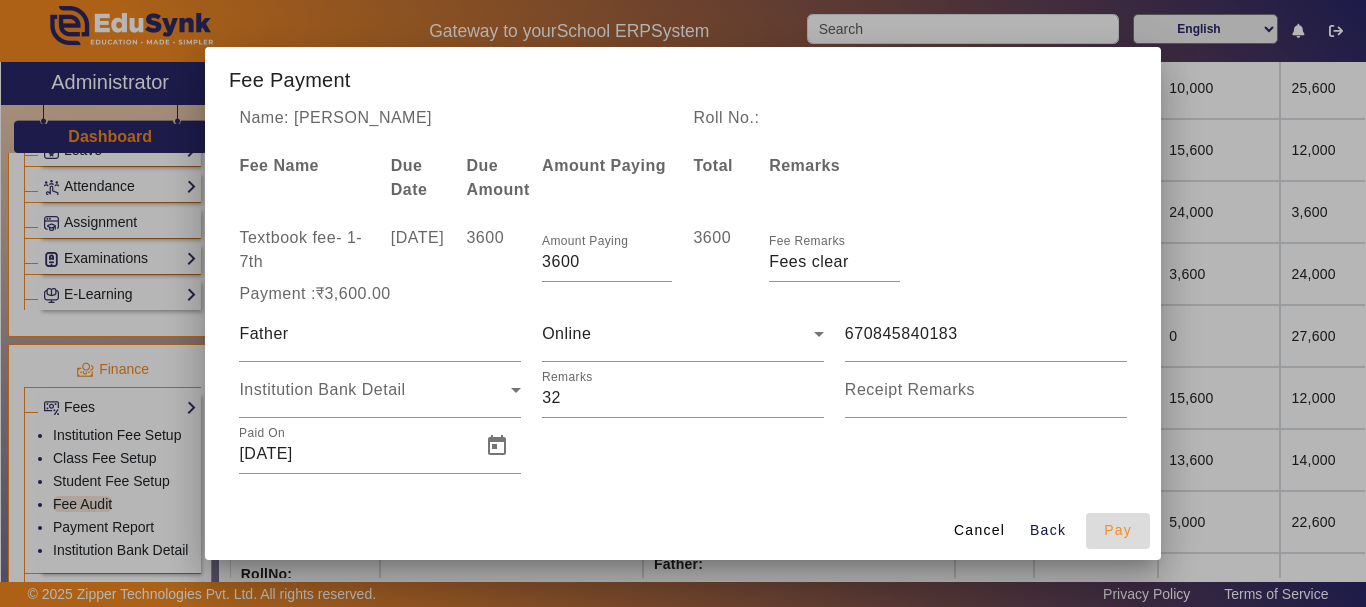 click on "Pay" at bounding box center (1118, 530) 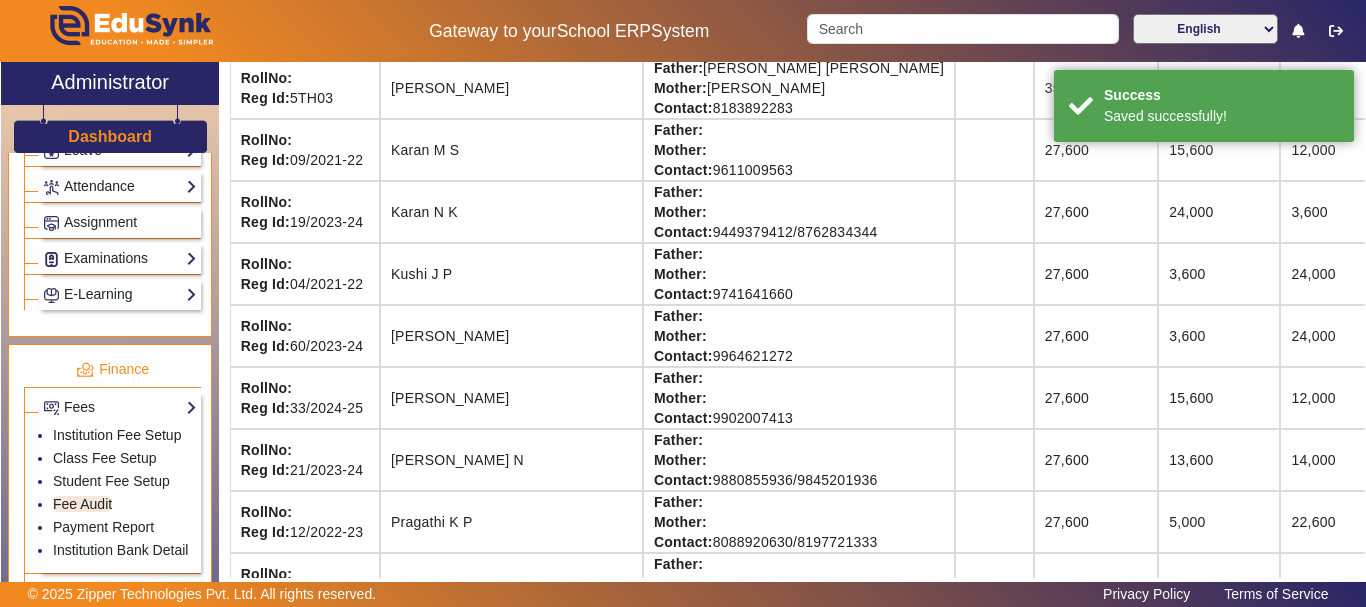 scroll, scrollTop: 153, scrollLeft: 0, axis: vertical 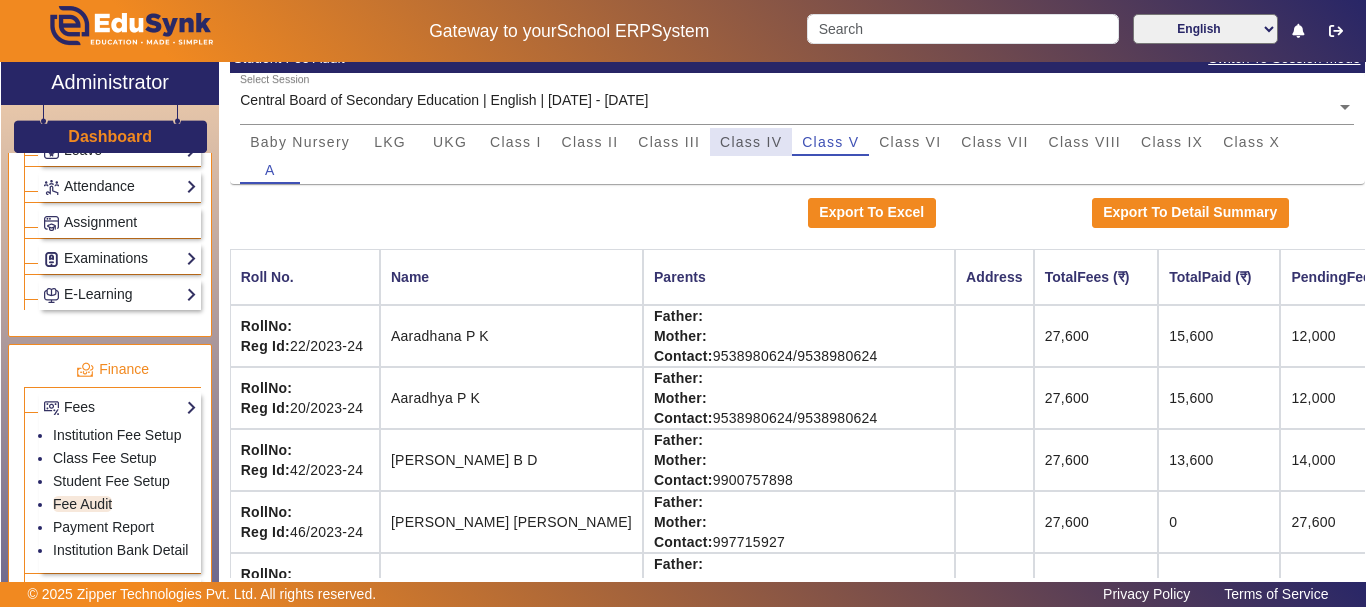 click on "Class IV" at bounding box center [751, 142] 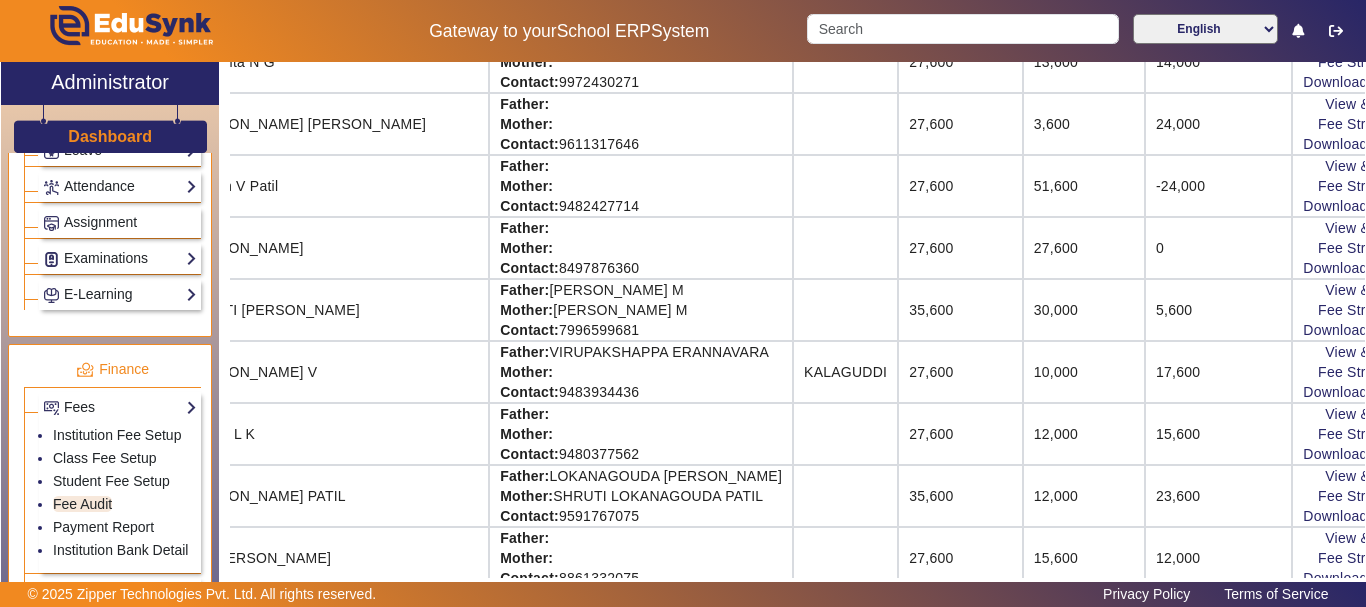 scroll, scrollTop: 1233, scrollLeft: 236, axis: both 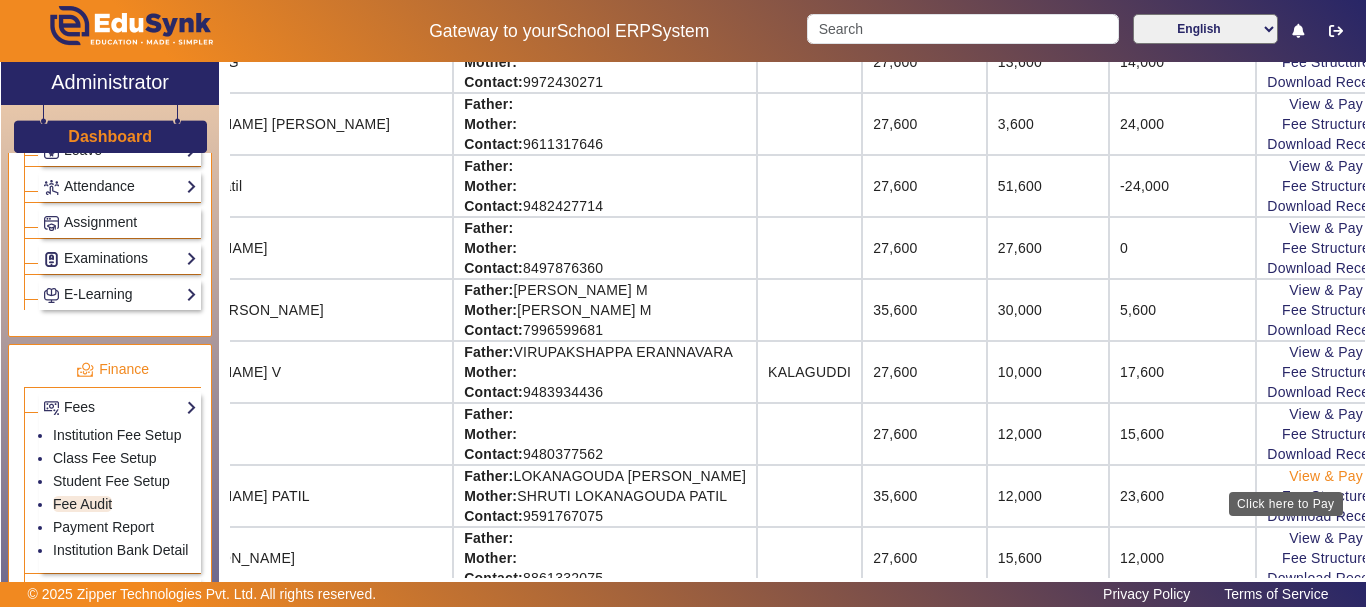 click on "View & Pay" 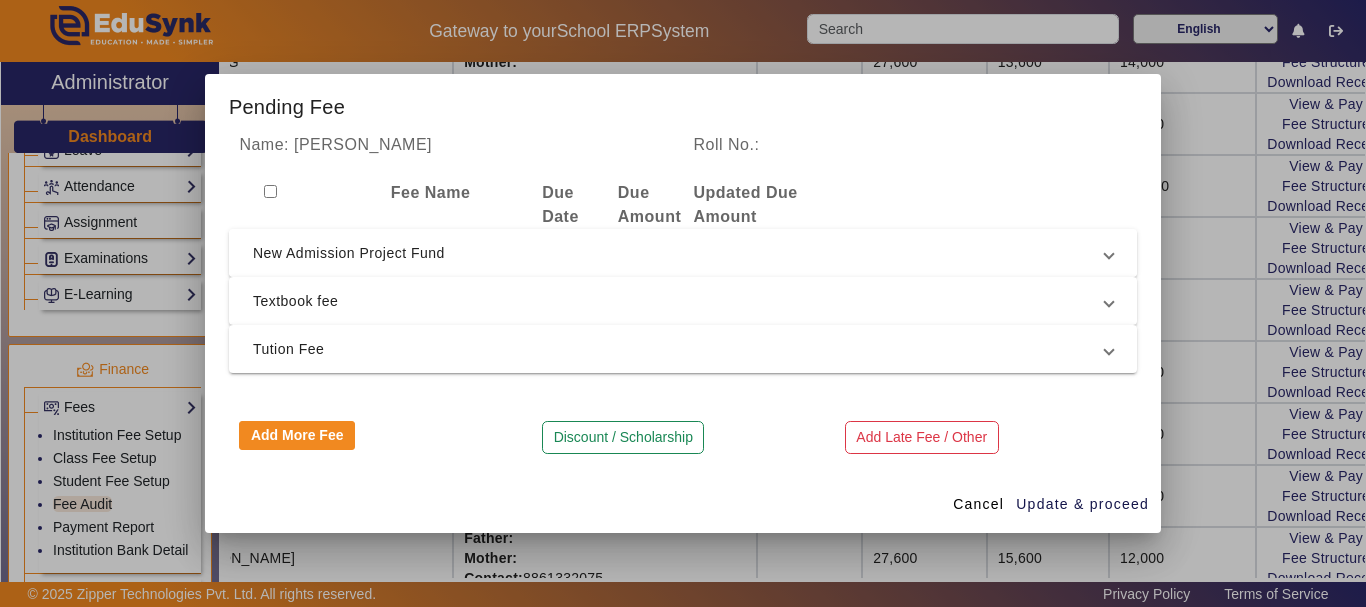 click on "New Admission Project Fund" at bounding box center [679, 253] 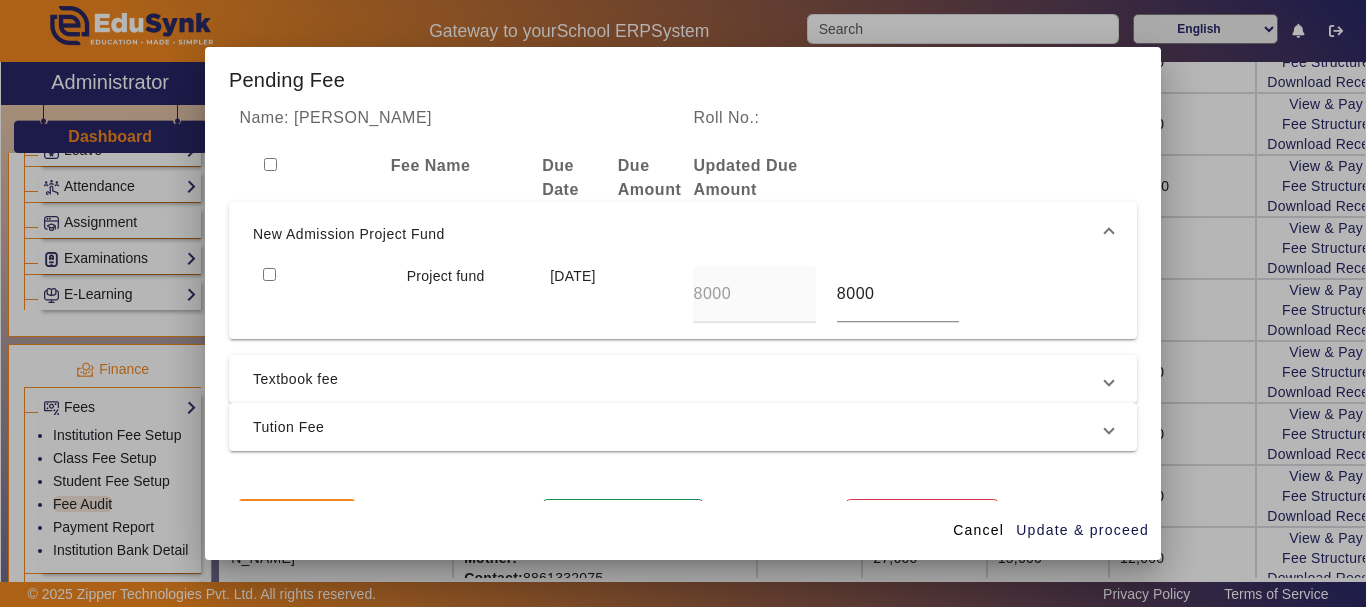 click at bounding box center [269, 274] 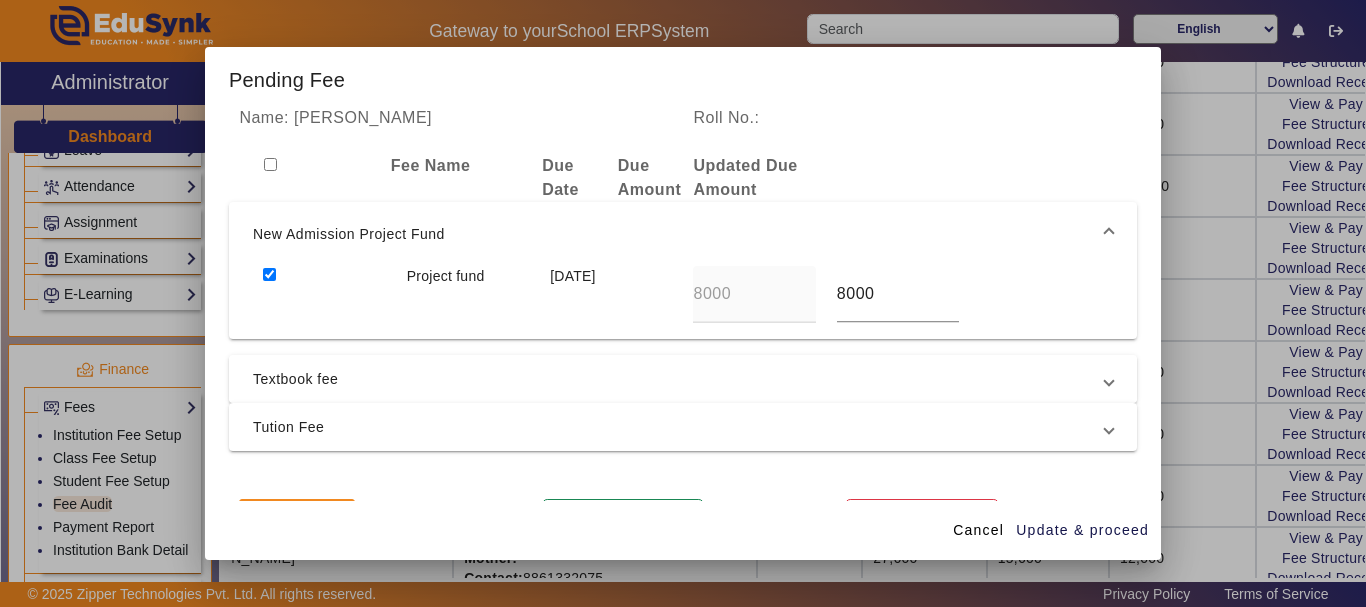 click on "Textbook fee" at bounding box center (679, 379) 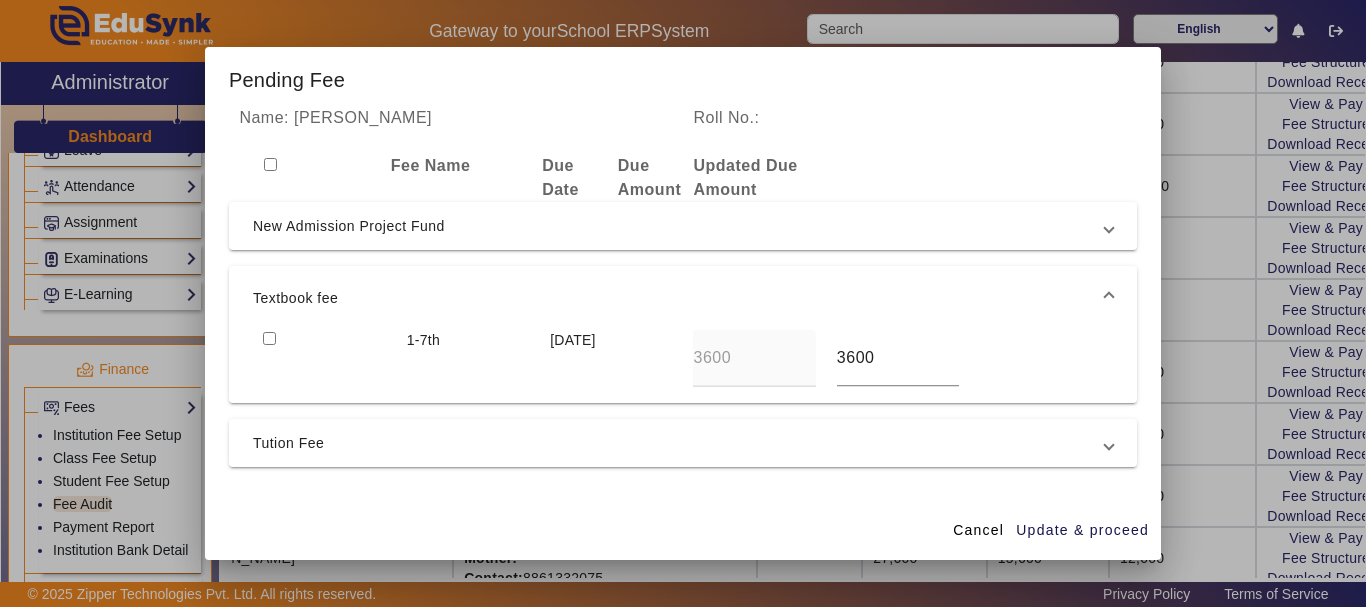 click at bounding box center (269, 338) 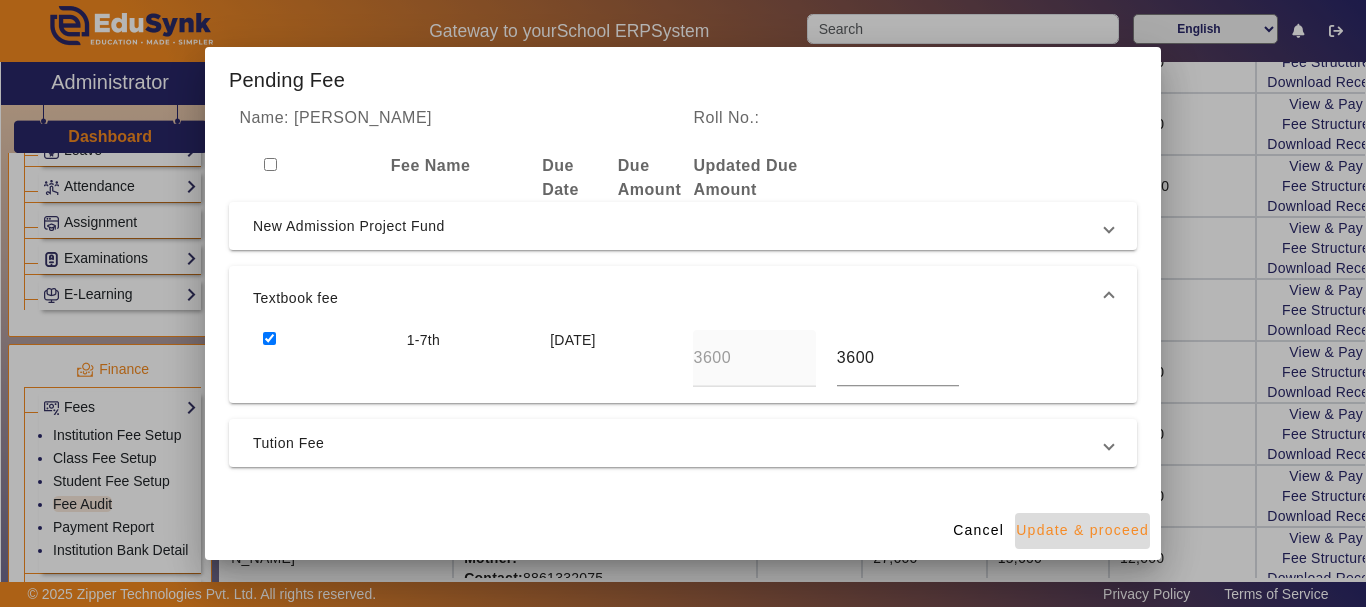 click on "Update & proceed" at bounding box center [1082, 530] 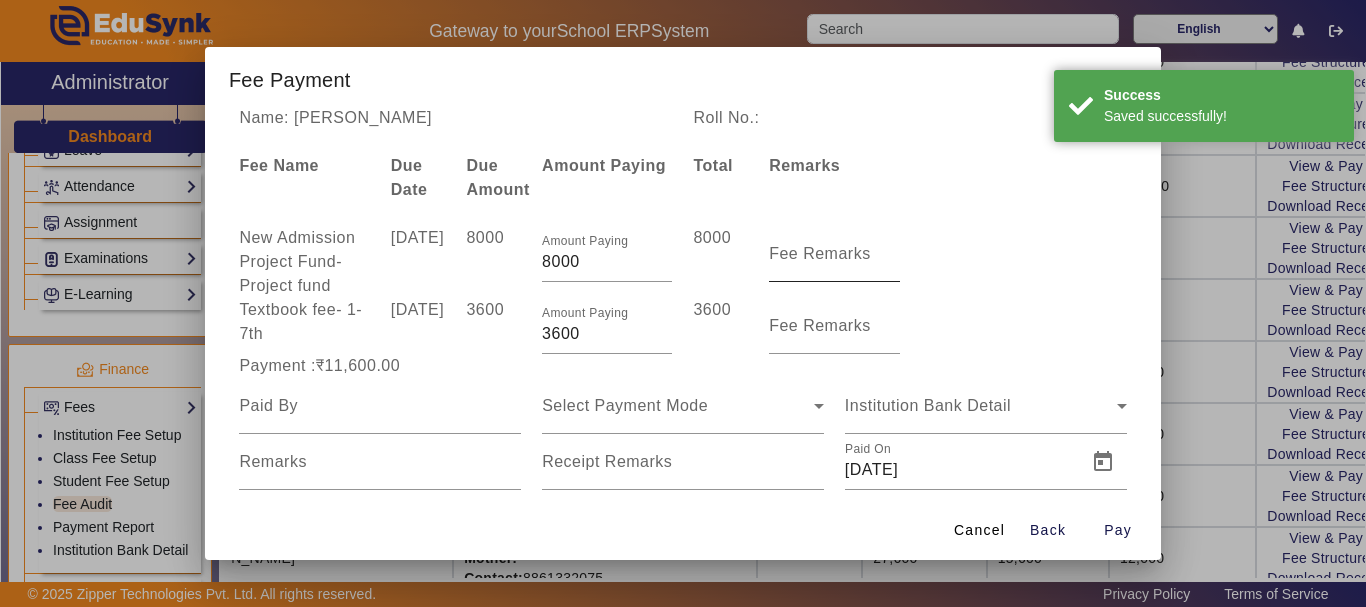 click on "Fee Remarks" at bounding box center [820, 253] 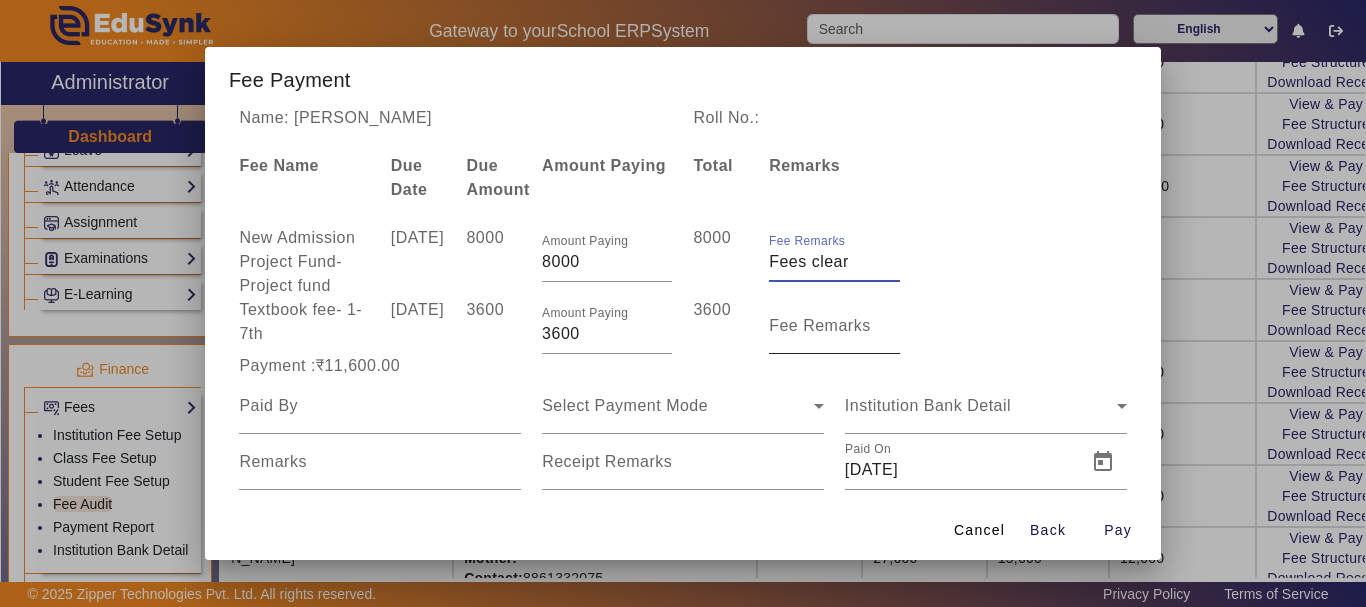 type on "Fees clear" 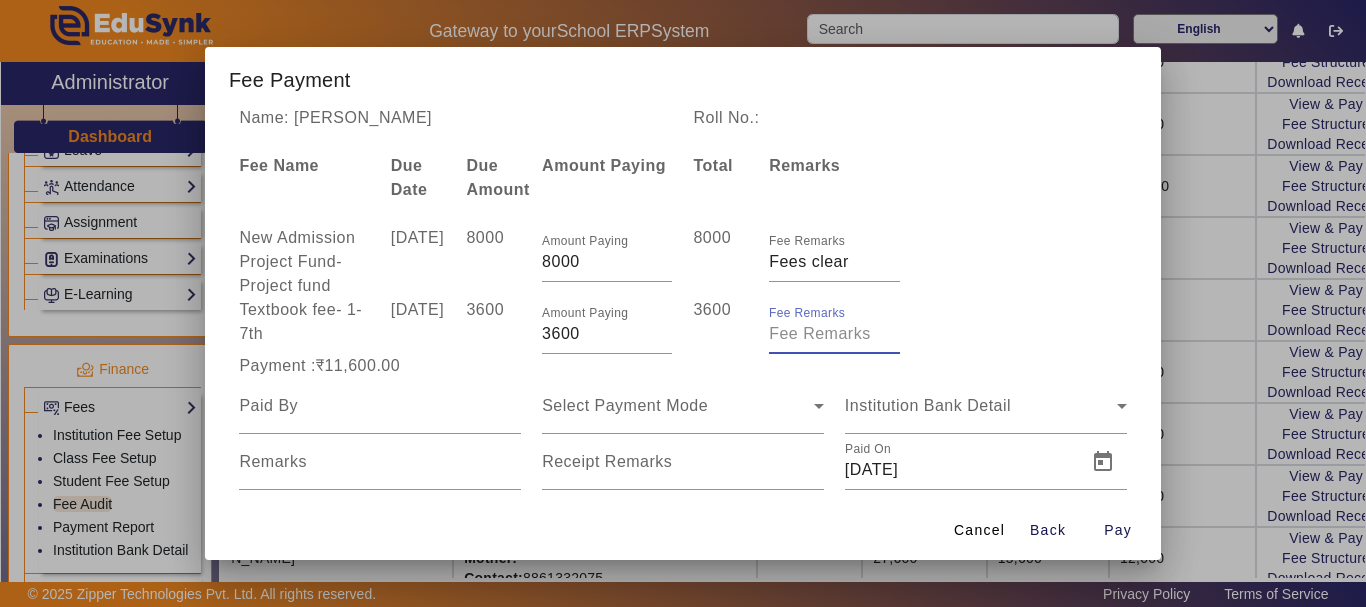 click on "Fee Remarks" at bounding box center (834, 334) 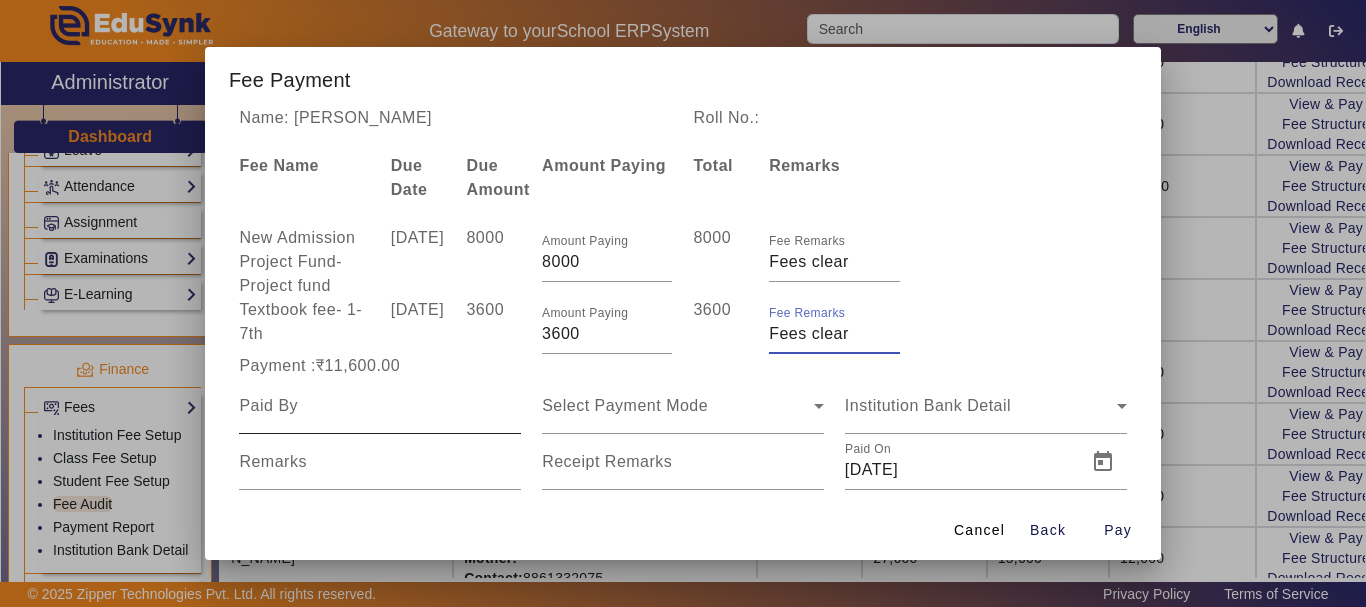 type on "Fees clear" 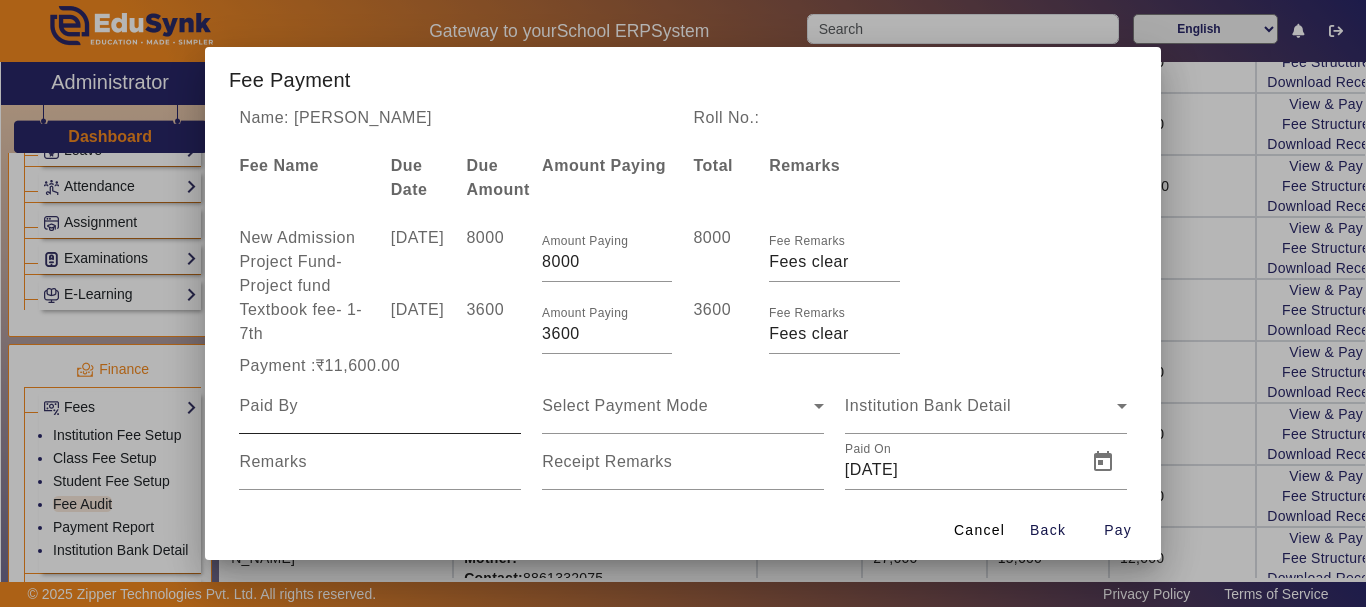click at bounding box center (380, 406) 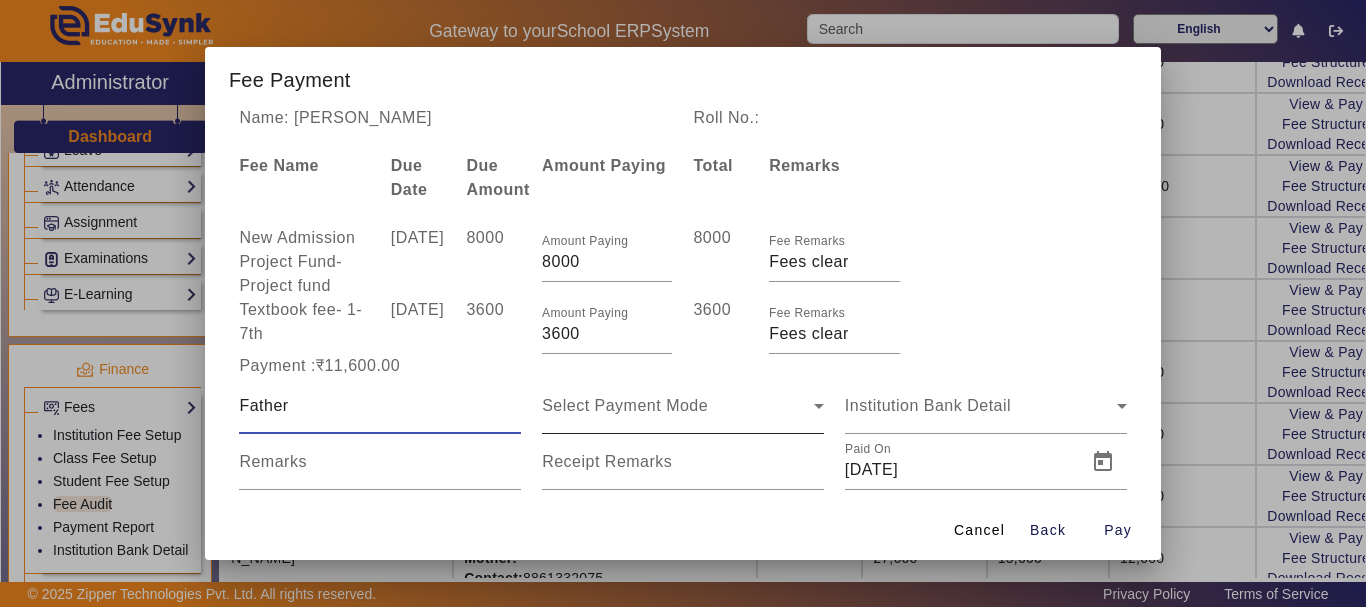 type on "Father" 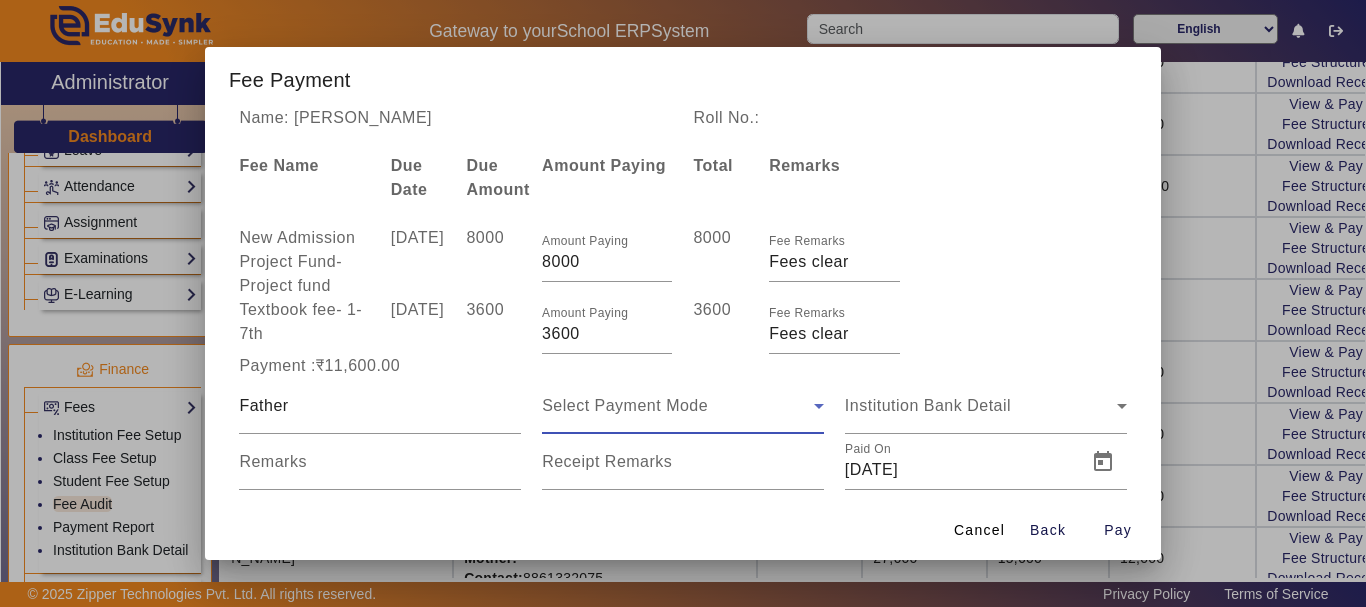 click on "Select Payment Mode" at bounding box center [625, 405] 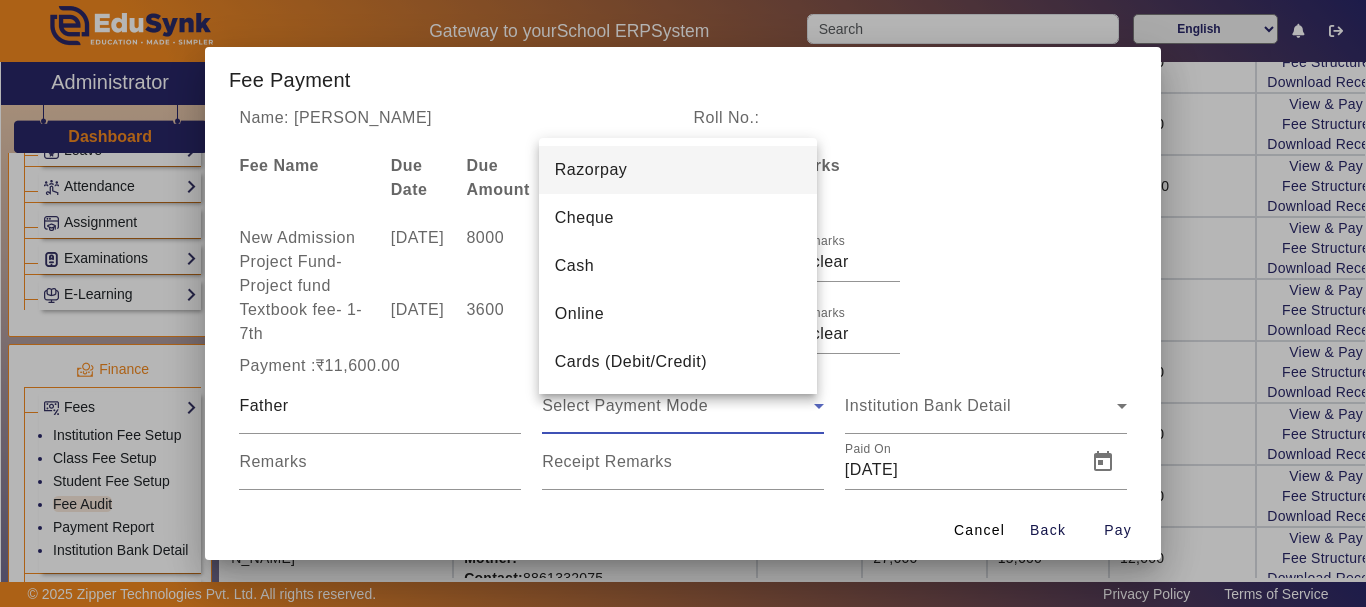 click at bounding box center [683, 303] 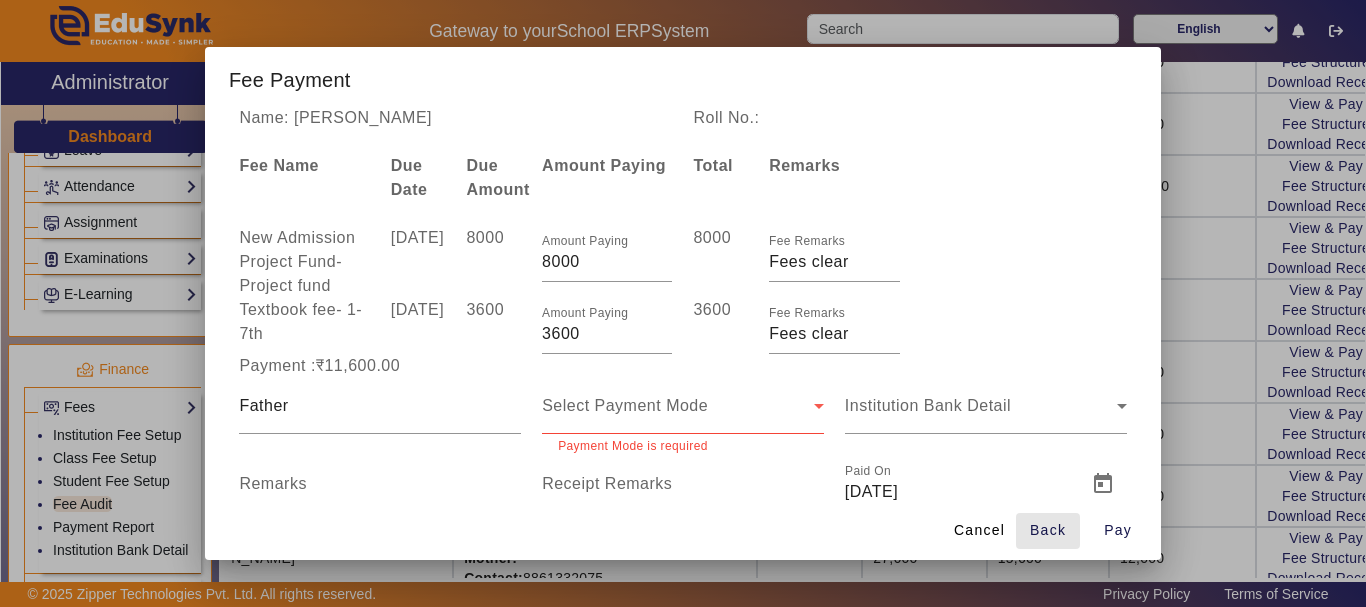 click on "Back" at bounding box center [1048, 530] 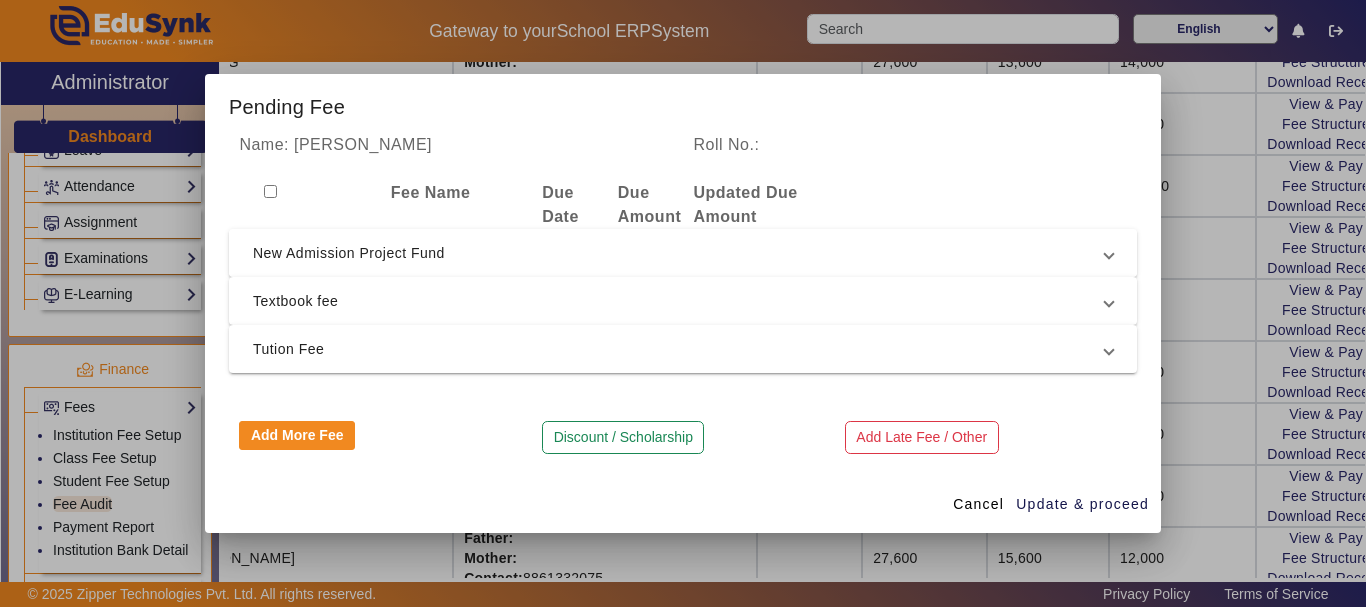 click on "New Admission Project Fund" at bounding box center [679, 253] 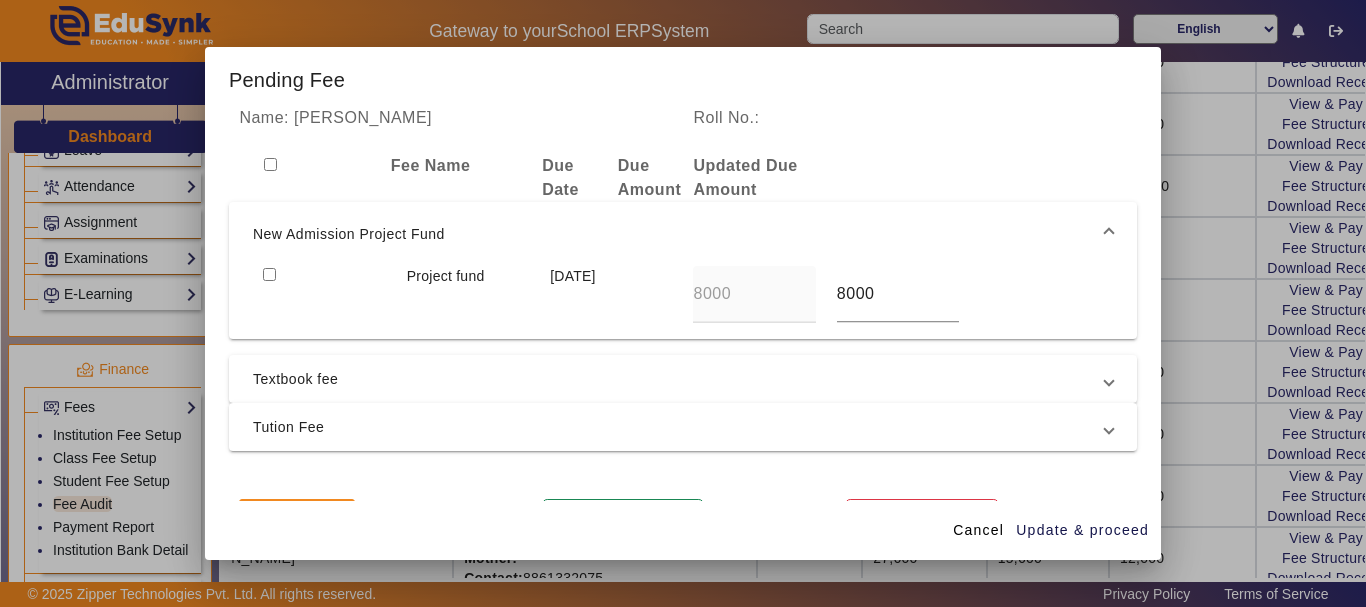 click at bounding box center (269, 274) 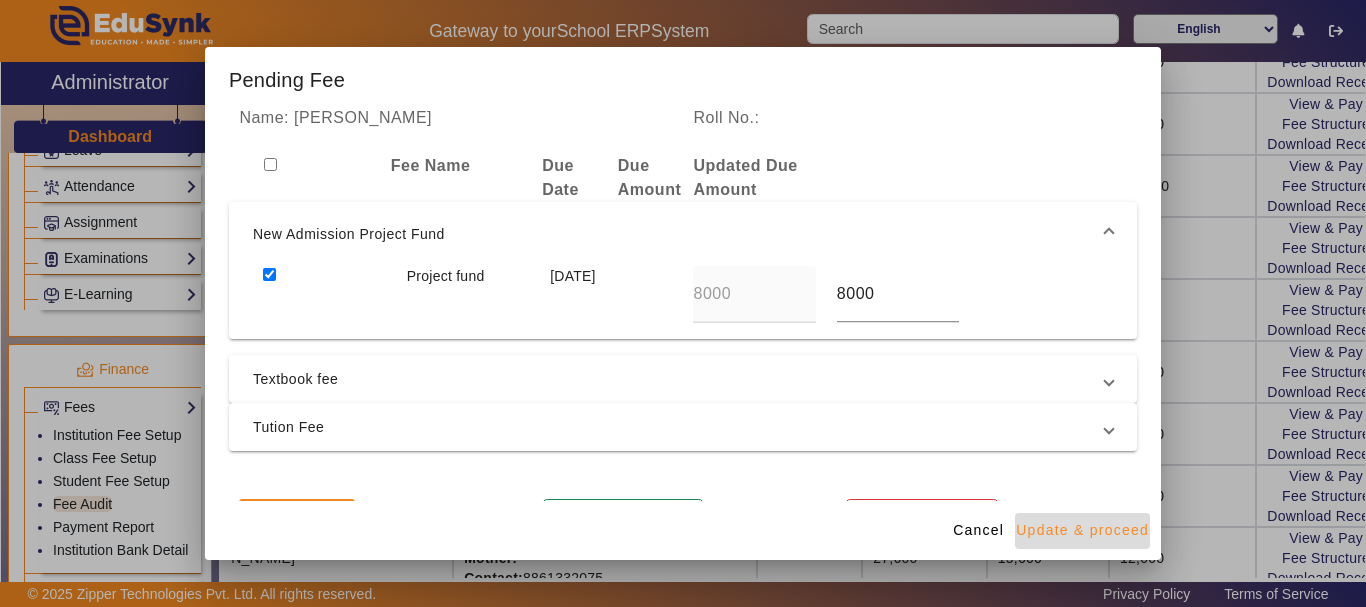 click on "Update & proceed" at bounding box center (1082, 530) 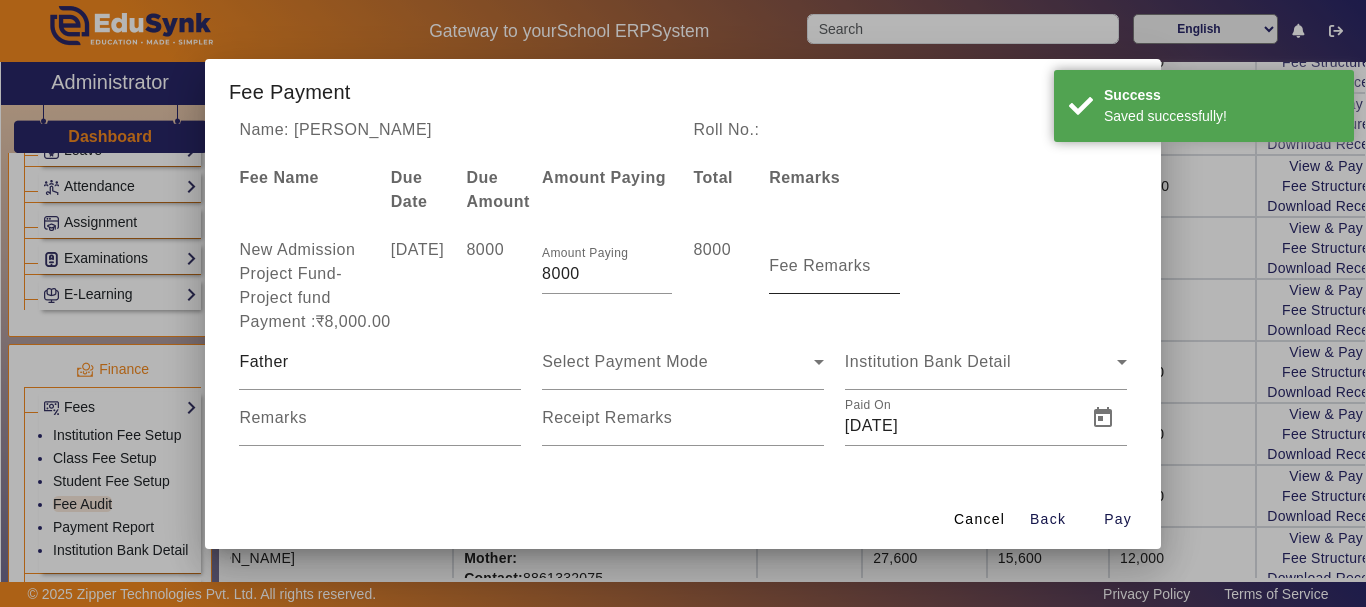 click on "Fee Remarks" at bounding box center (820, 265) 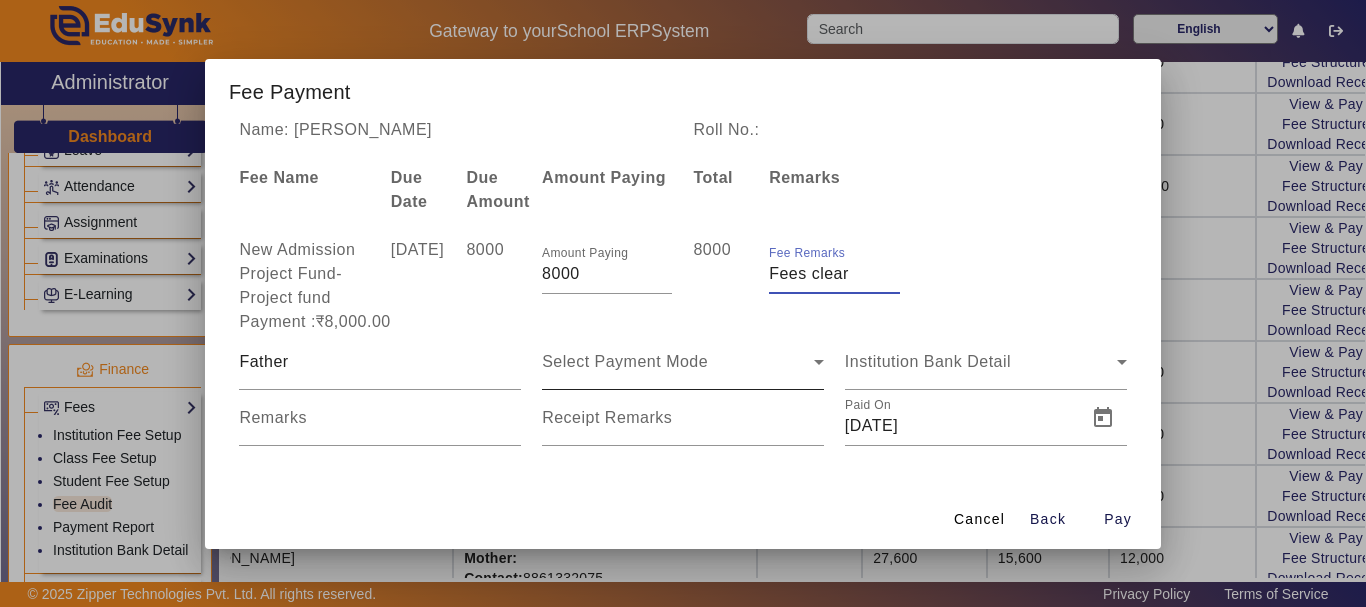 type on "Fees clear" 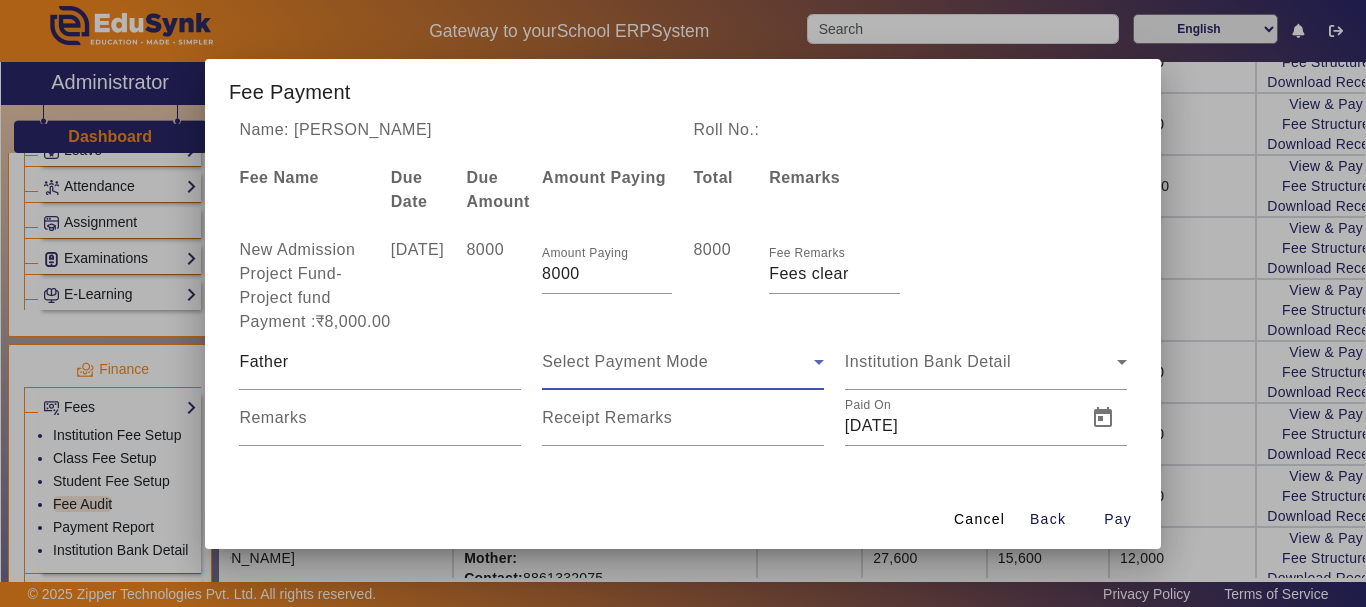 click on "Select Payment Mode" at bounding box center (625, 361) 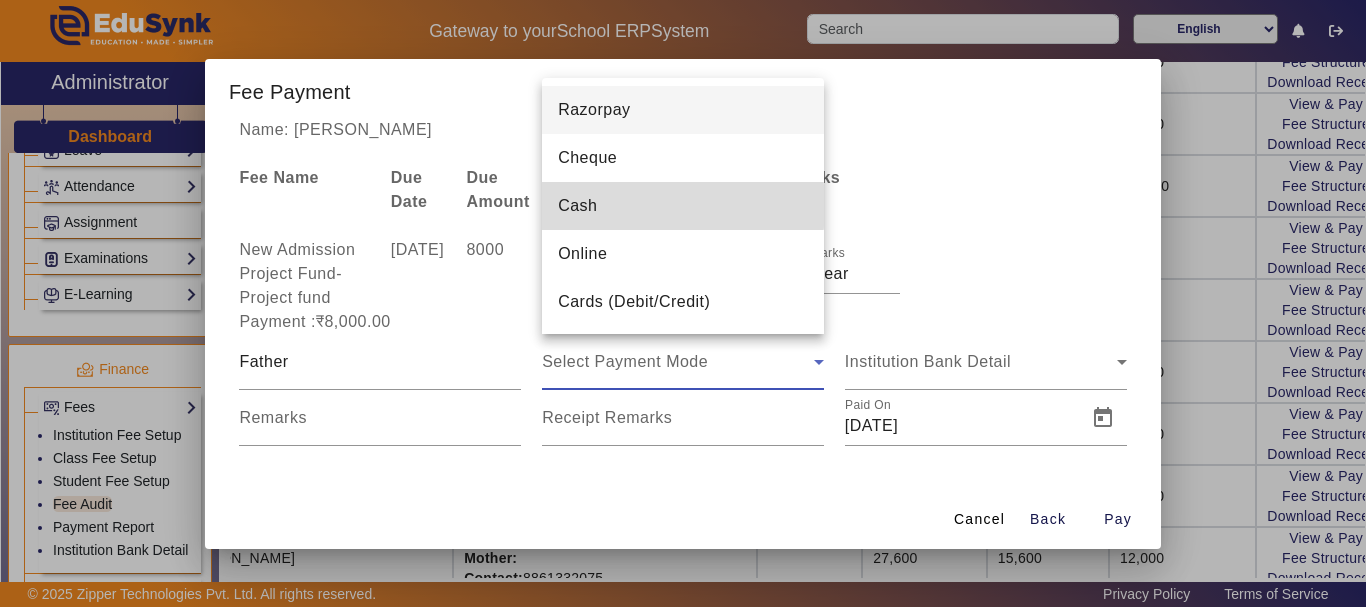 click on "Cash" at bounding box center (683, 206) 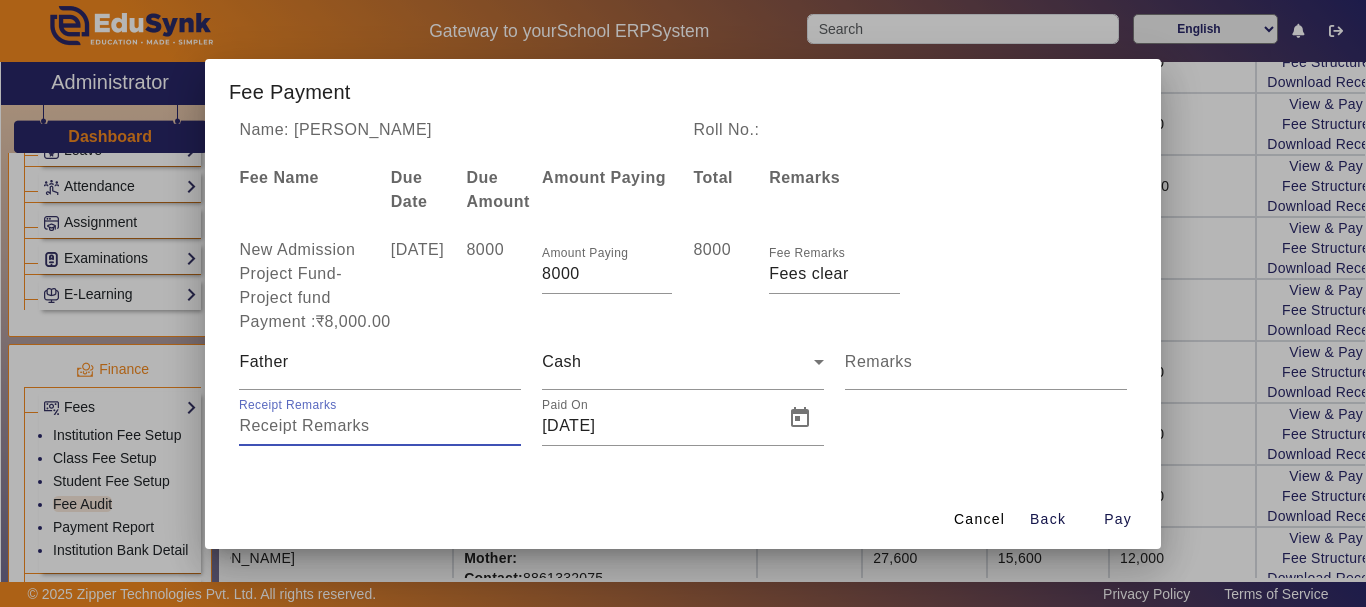 click on "Receipt Remarks" at bounding box center (380, 426) 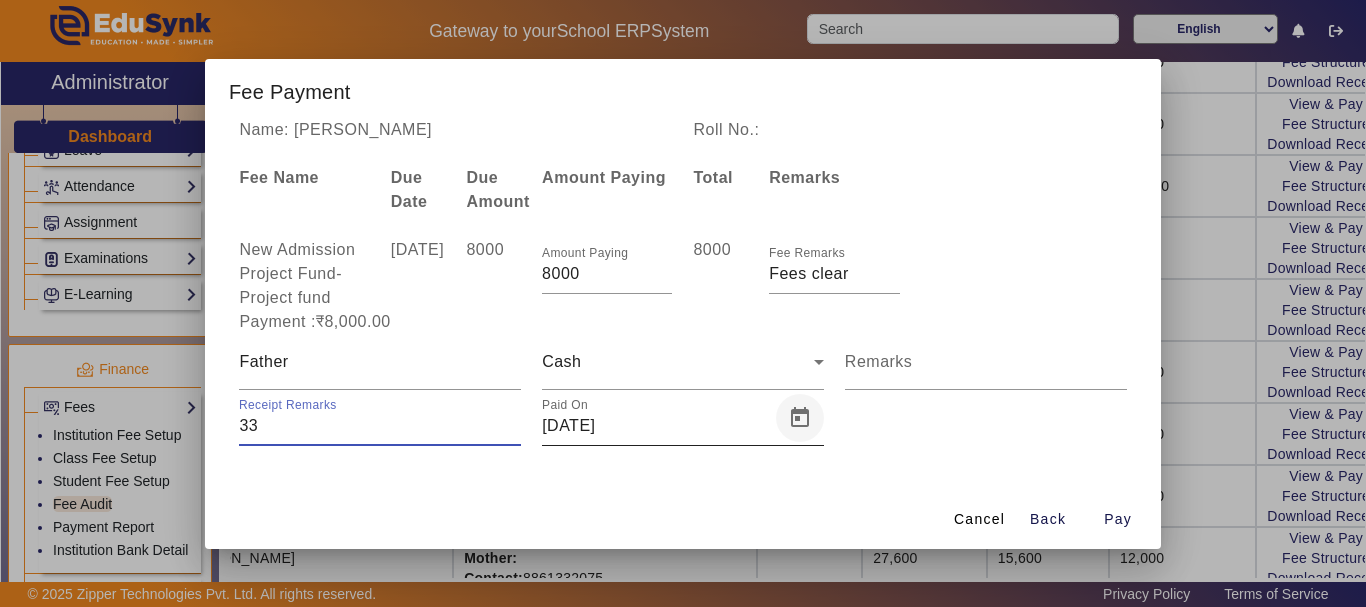type on "33" 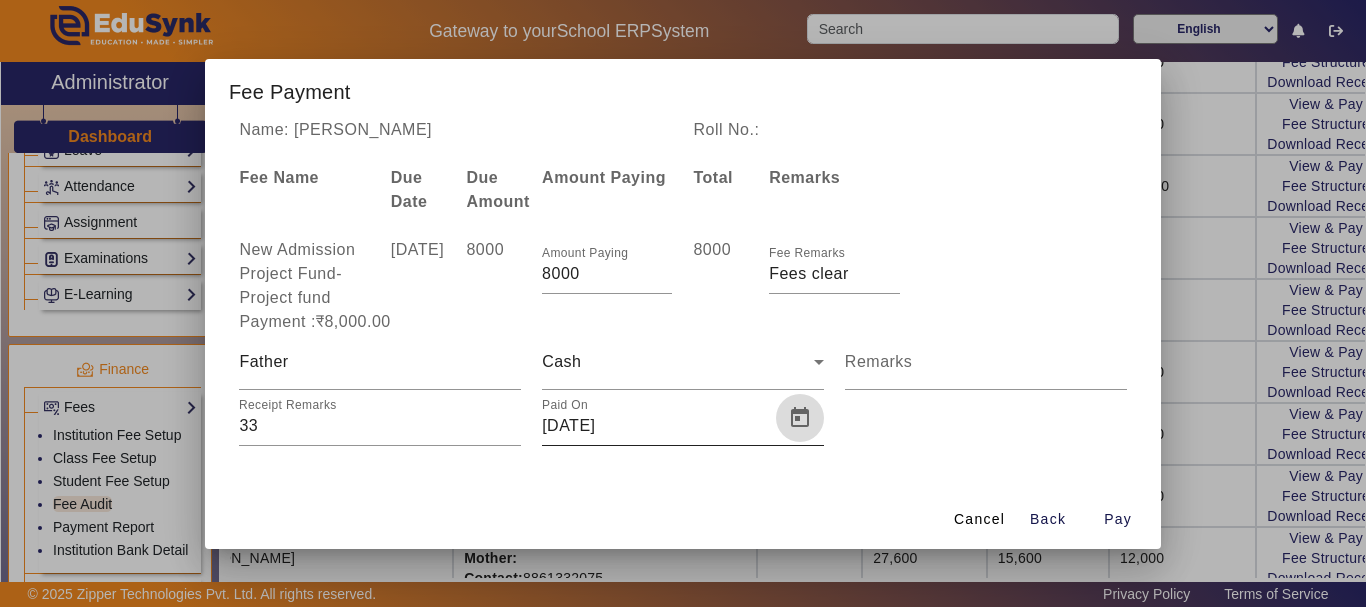 click at bounding box center [800, 418] 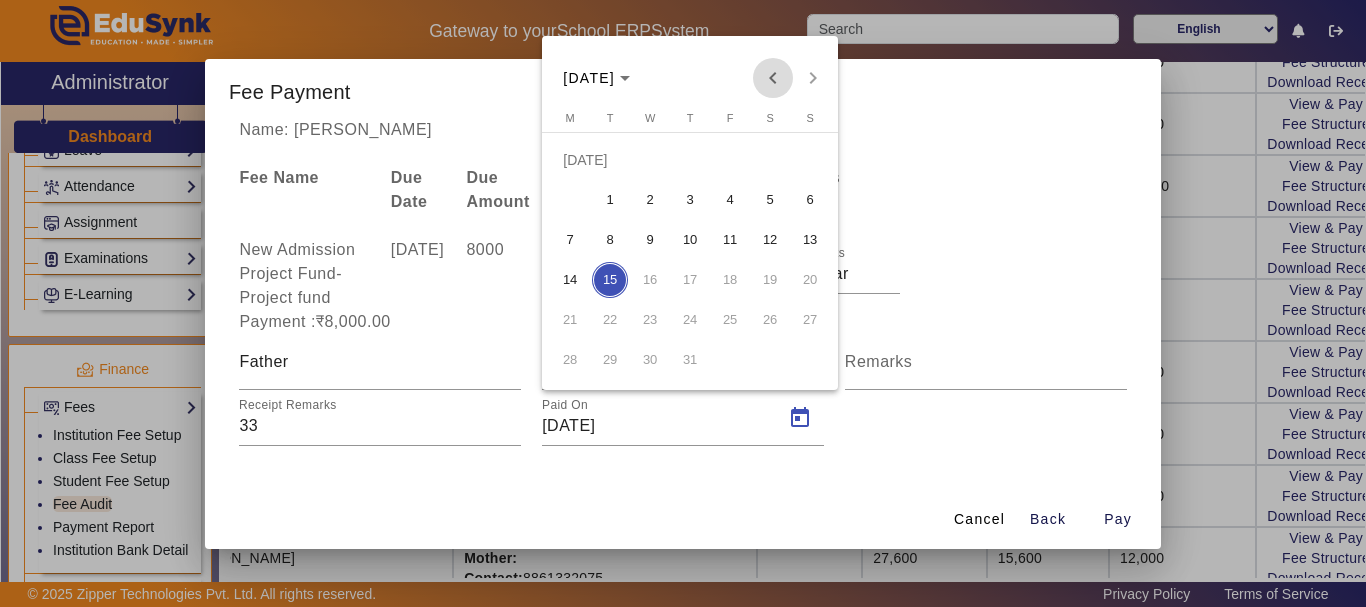click at bounding box center [773, 78] 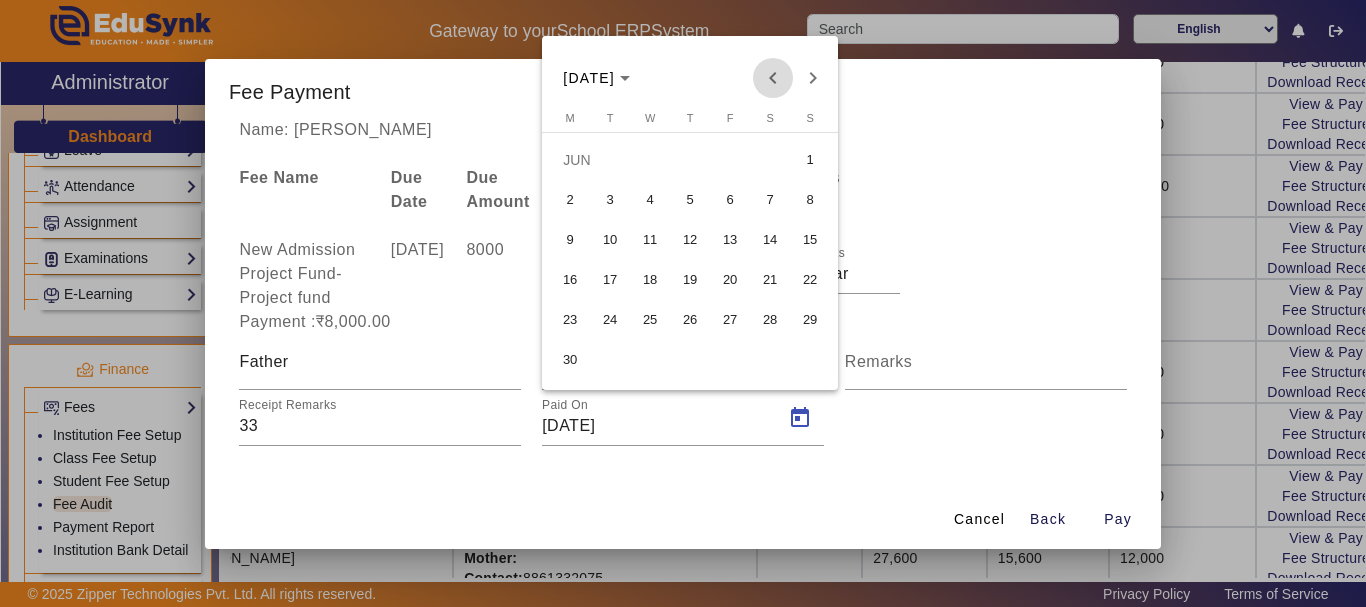 click at bounding box center [773, 78] 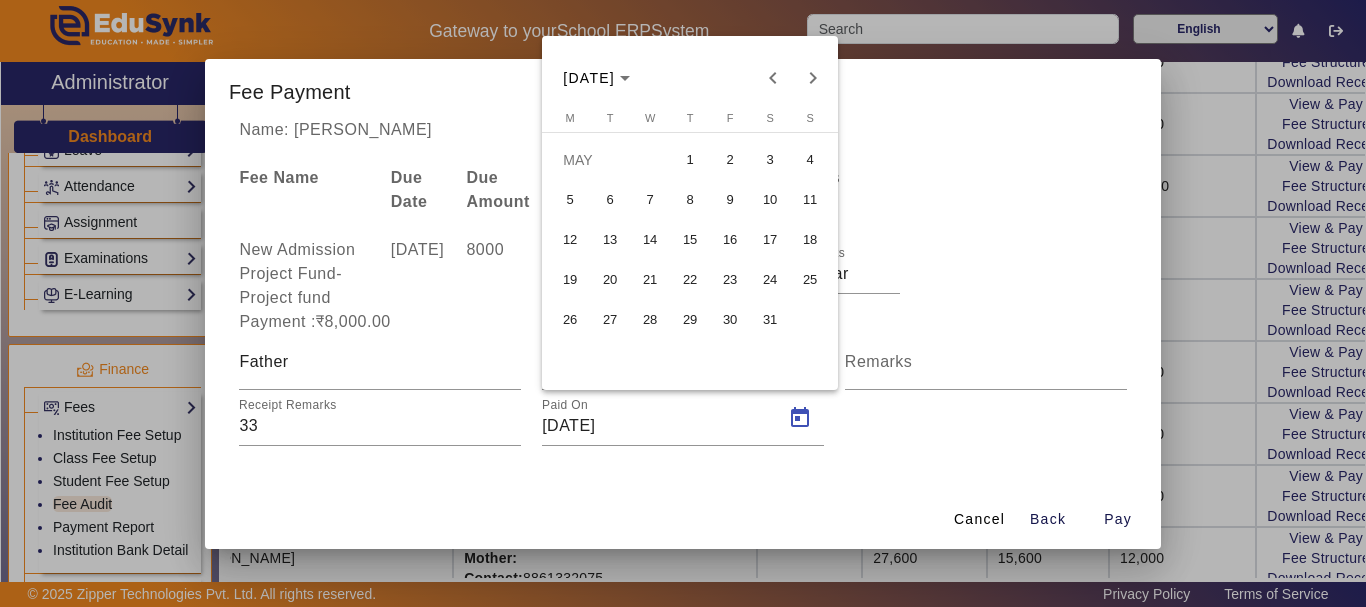 click on "27" at bounding box center (610, 320) 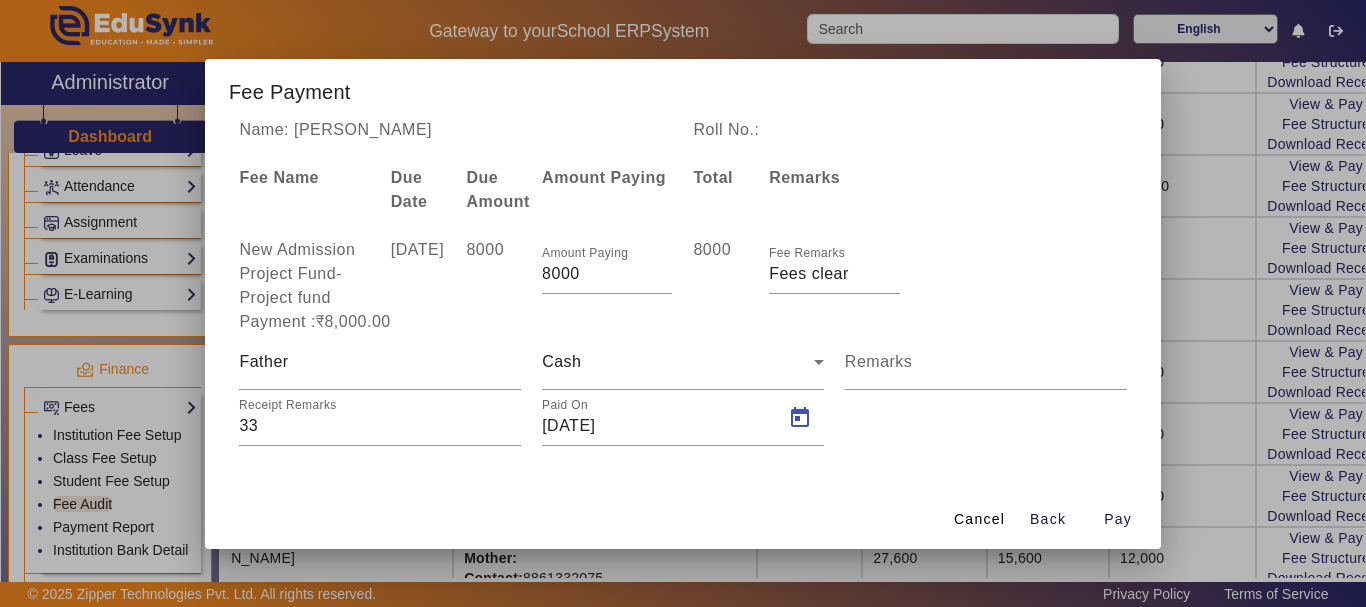 type on "[DATE]" 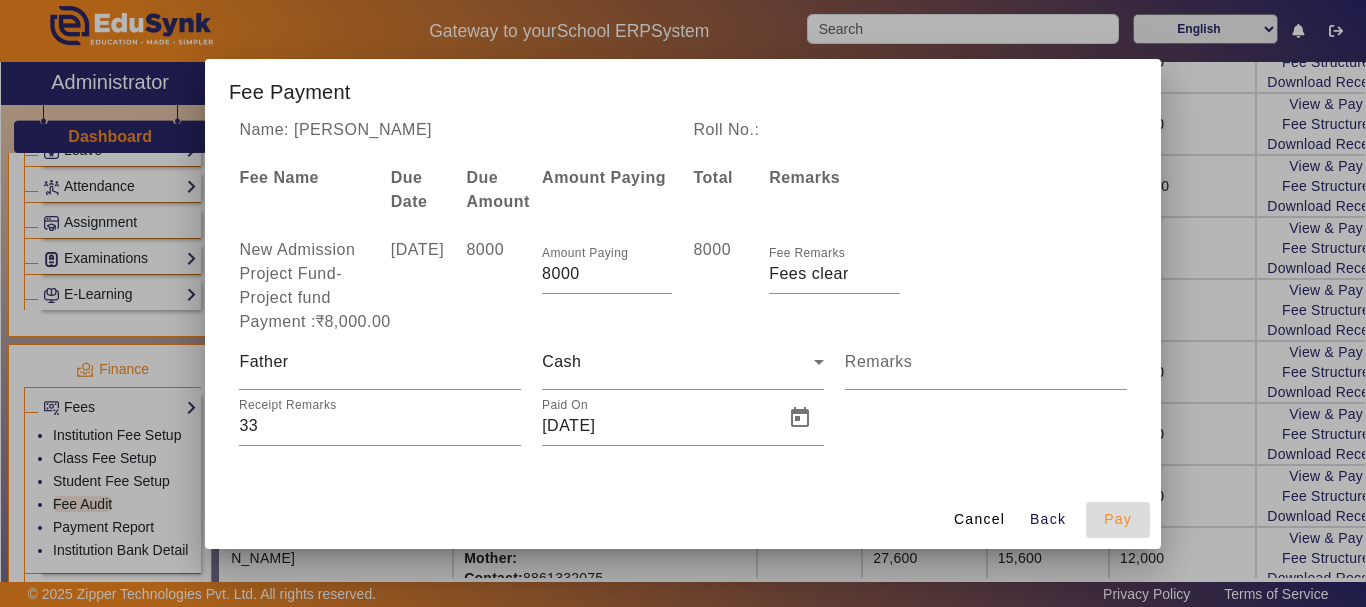 click on "Pay" at bounding box center [1118, 519] 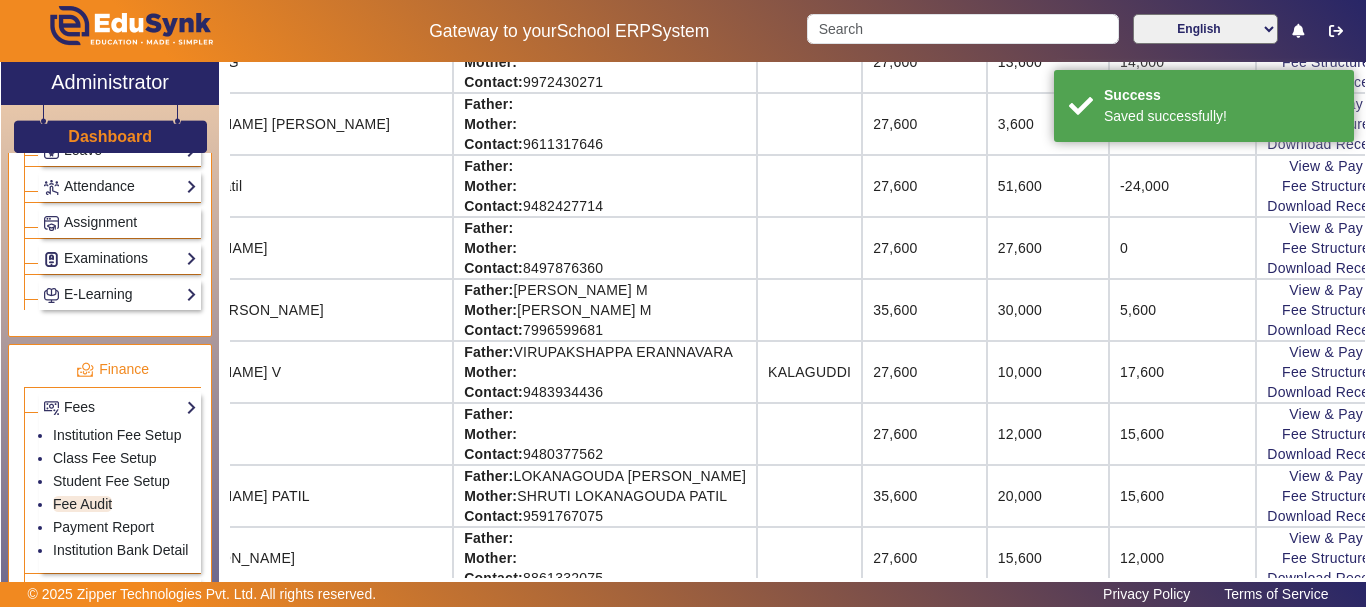scroll, scrollTop: 0, scrollLeft: 236, axis: horizontal 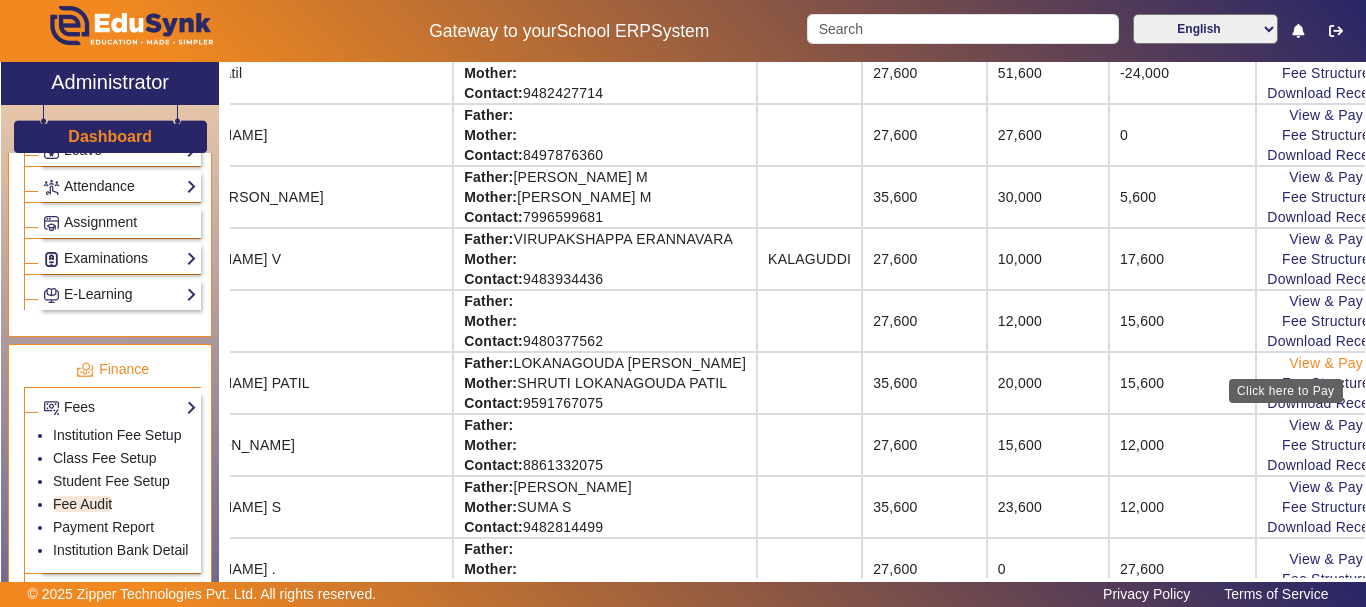 click on "View & Pay" 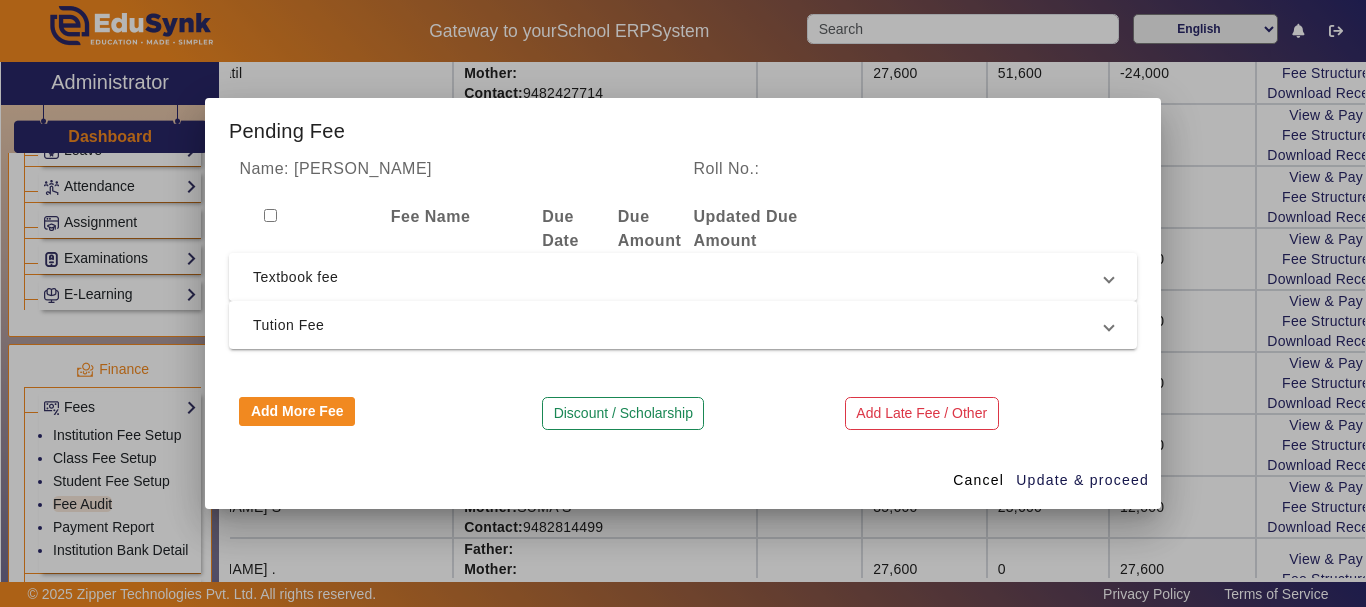 click on "Textbook fee" at bounding box center [679, 277] 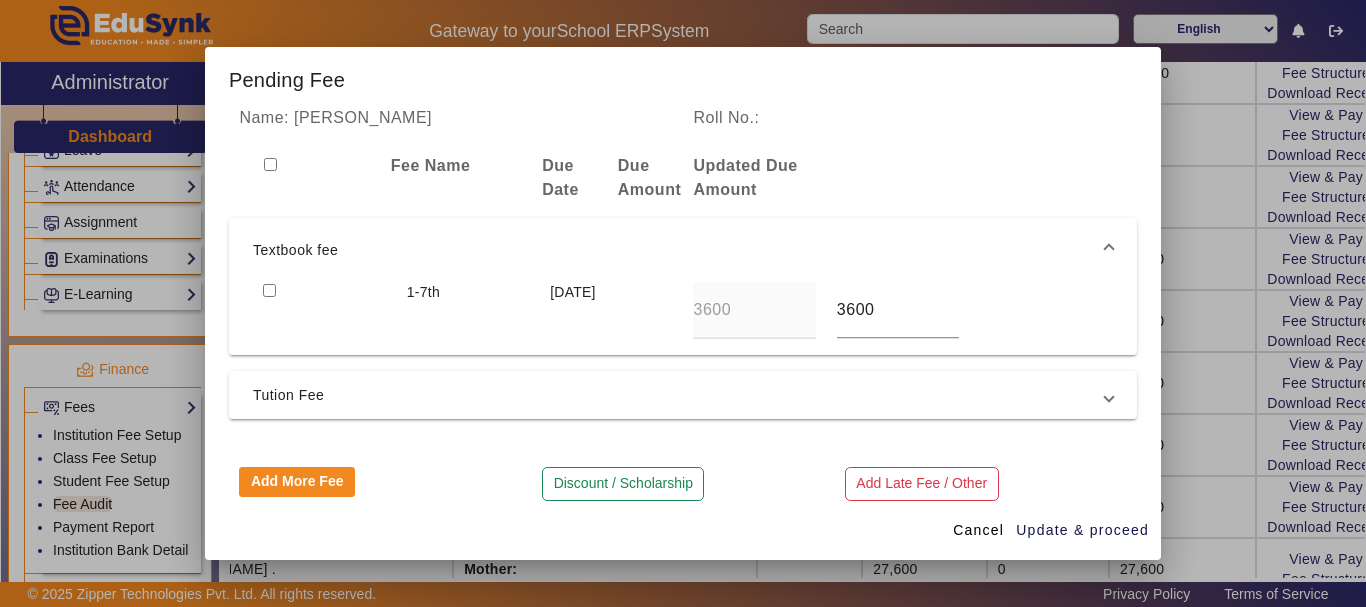 click at bounding box center (269, 290) 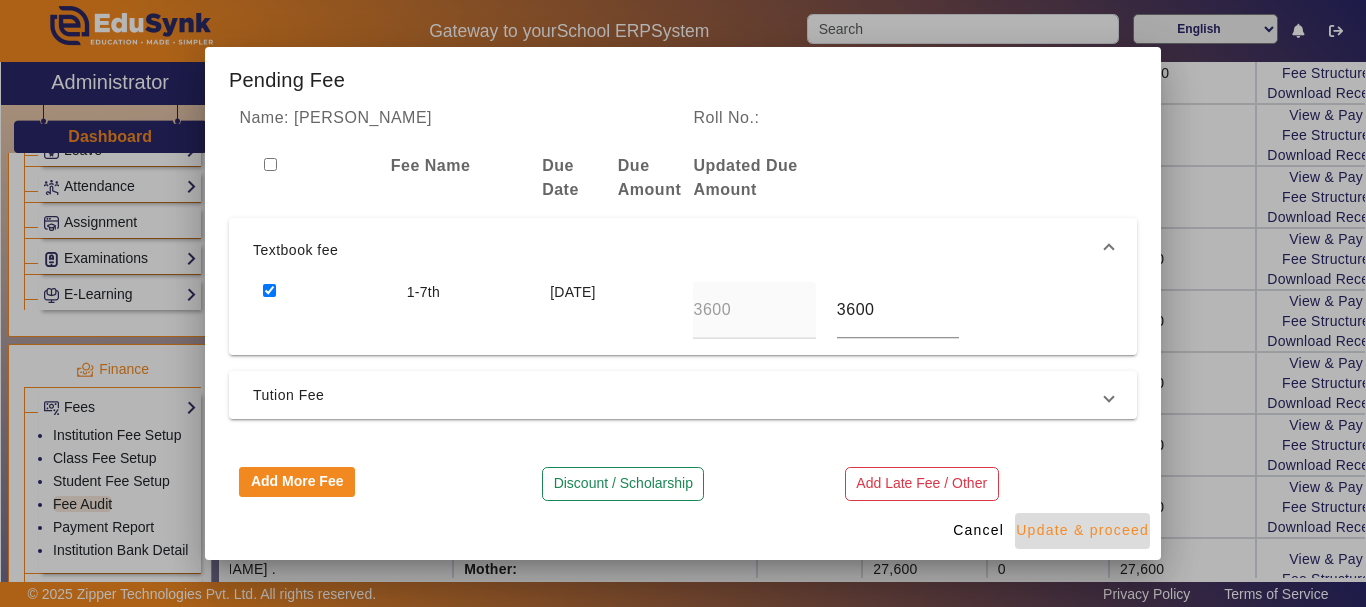 click on "Update & proceed" at bounding box center (1082, 530) 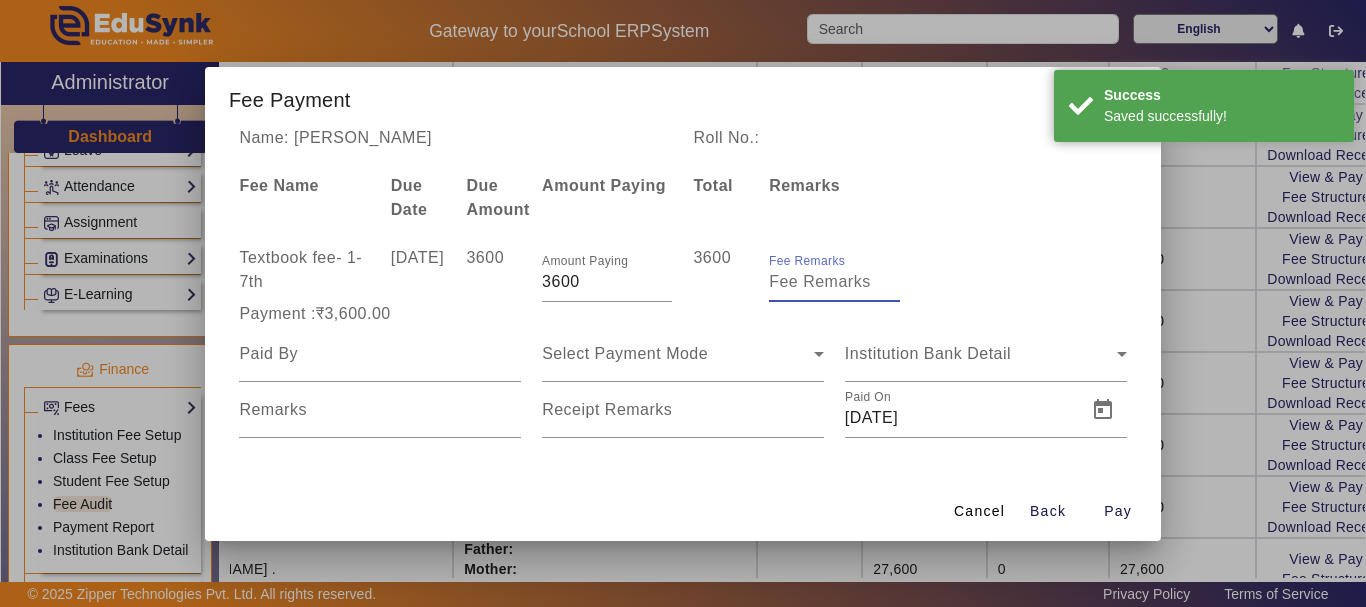 click on "Fee Remarks" at bounding box center [834, 282] 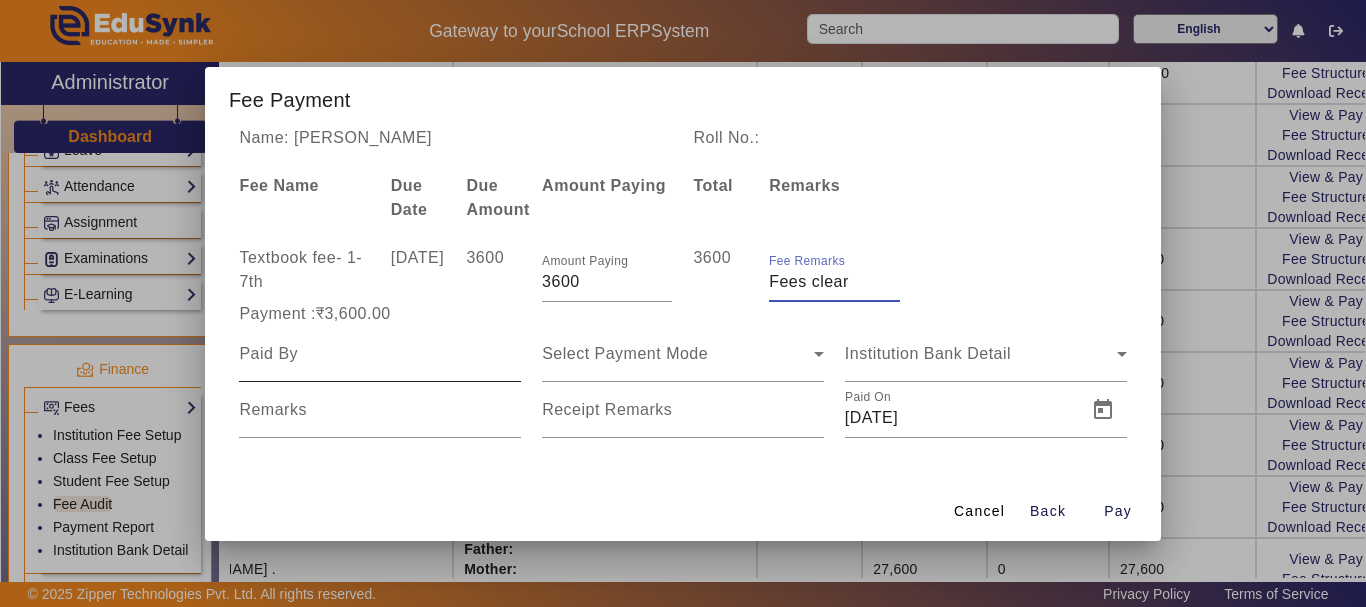 type on "Fees clear" 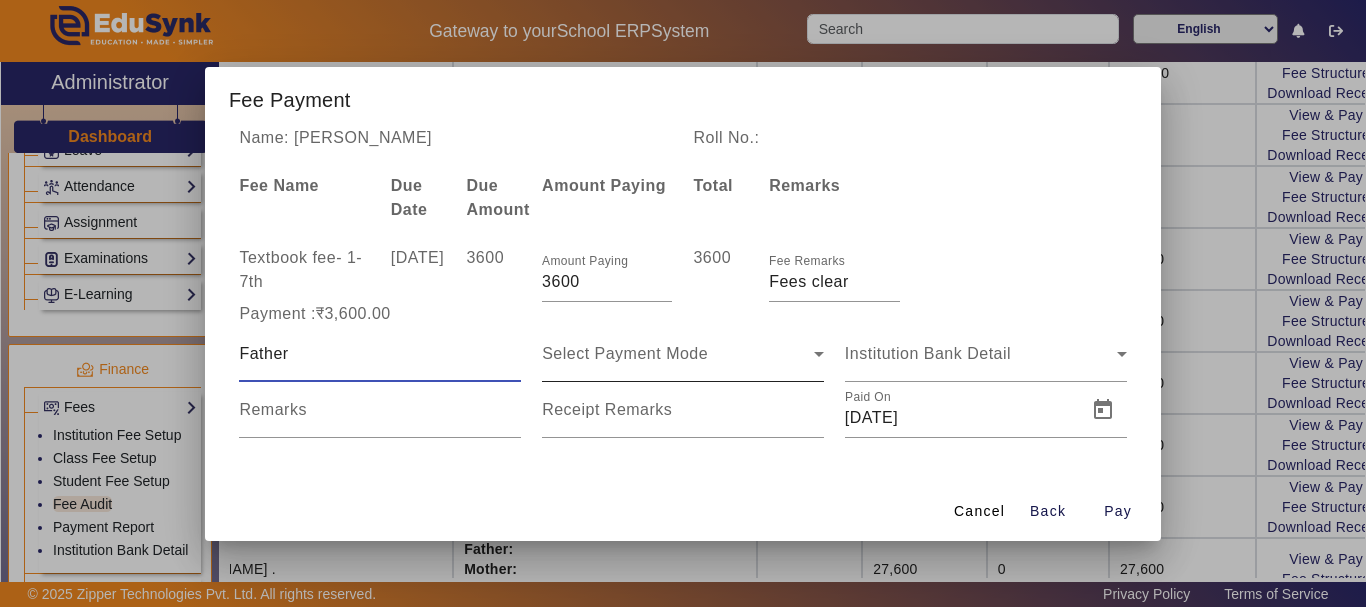 type on "Father" 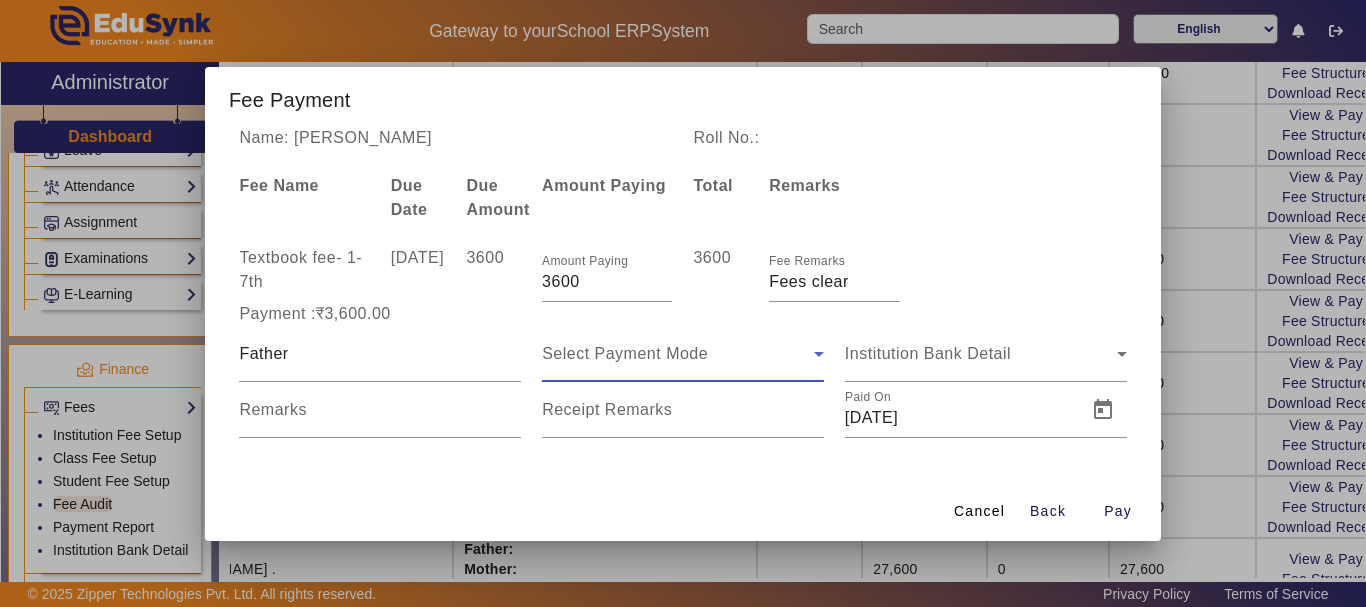 click on "Select Payment Mode" at bounding box center [678, 354] 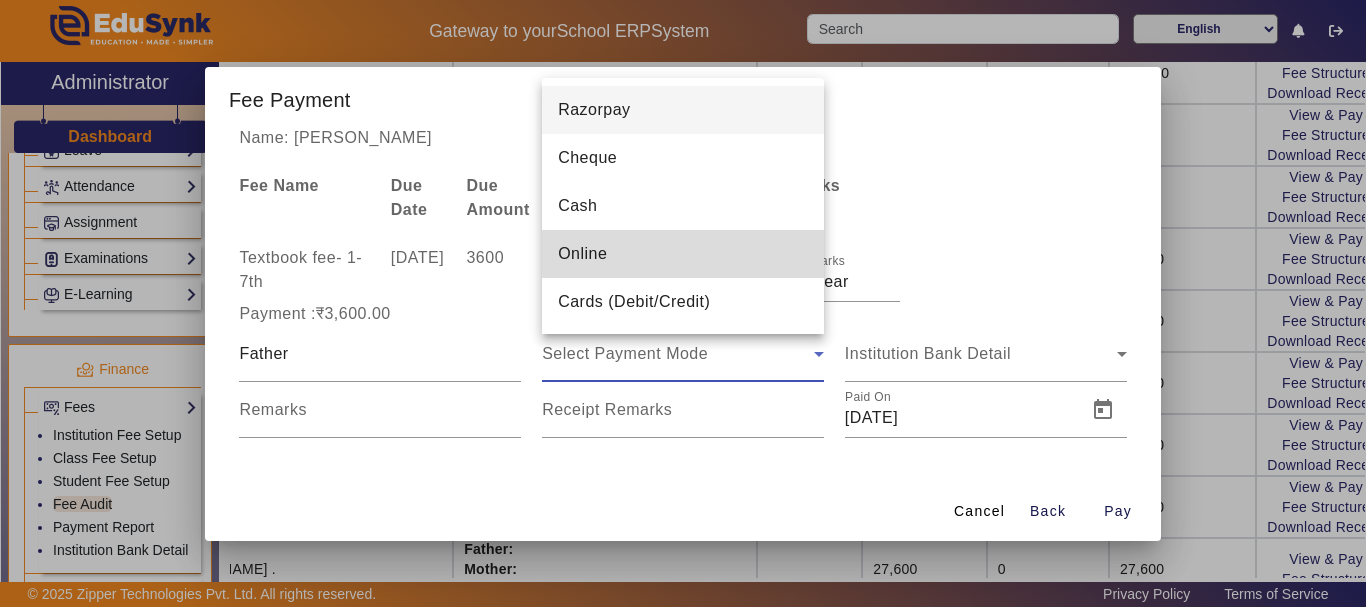 click on "Online" at bounding box center (582, 254) 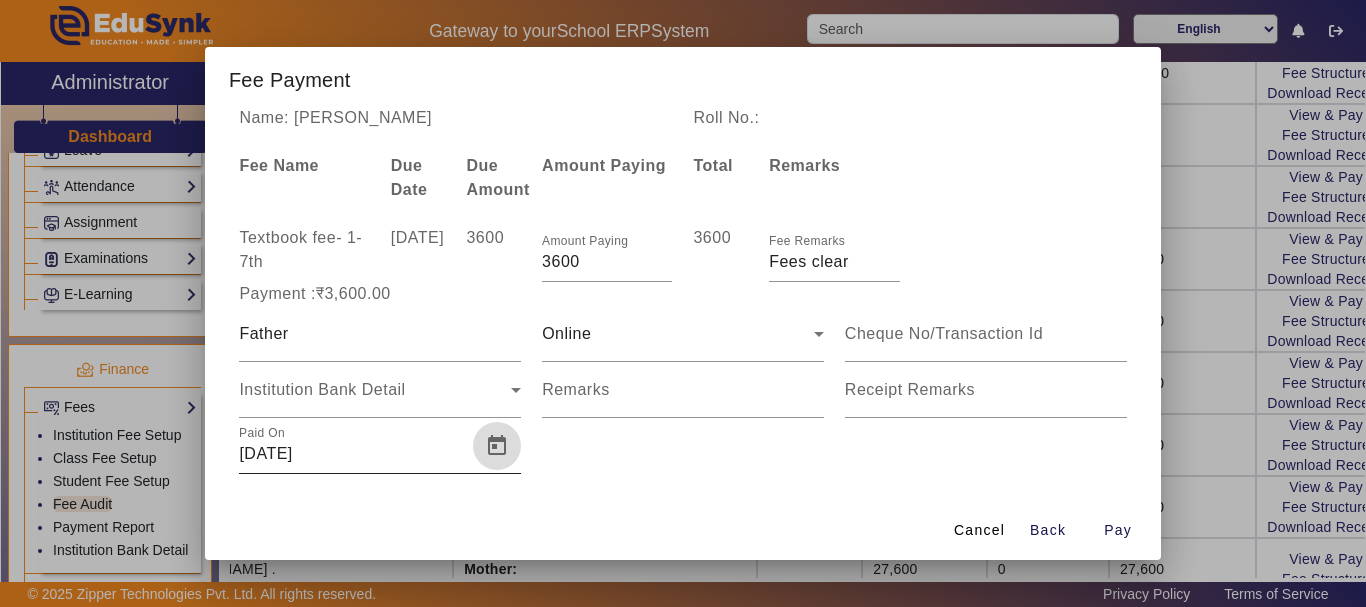 click at bounding box center (497, 446) 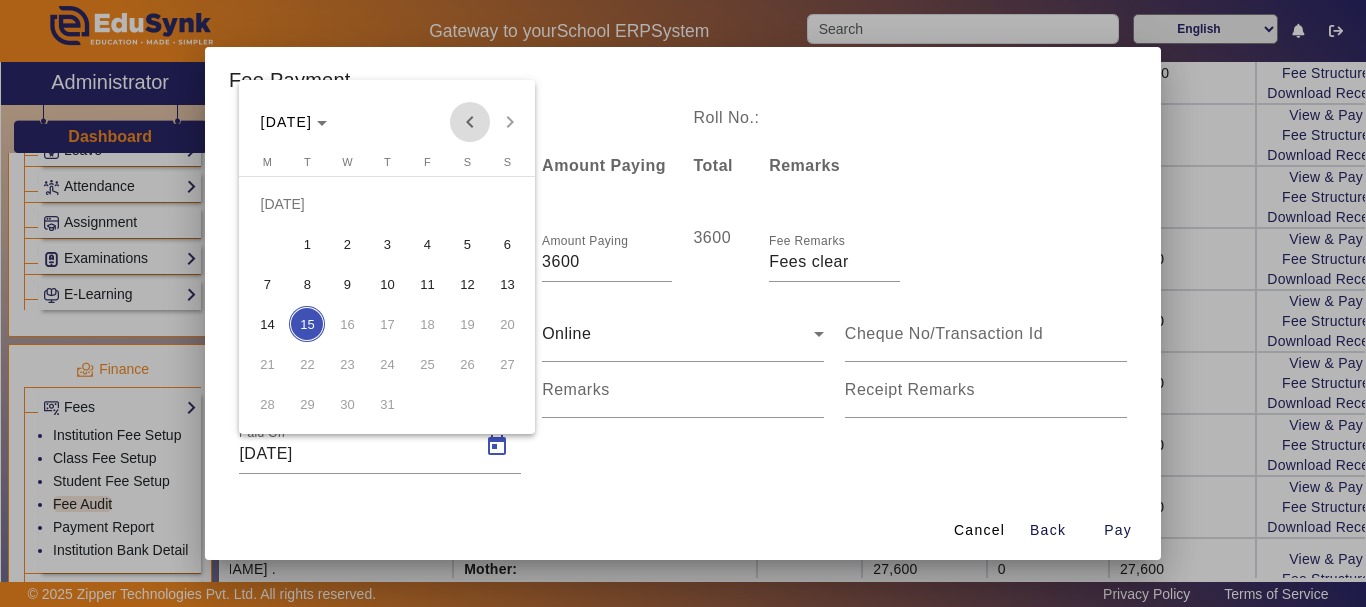 click at bounding box center (470, 122) 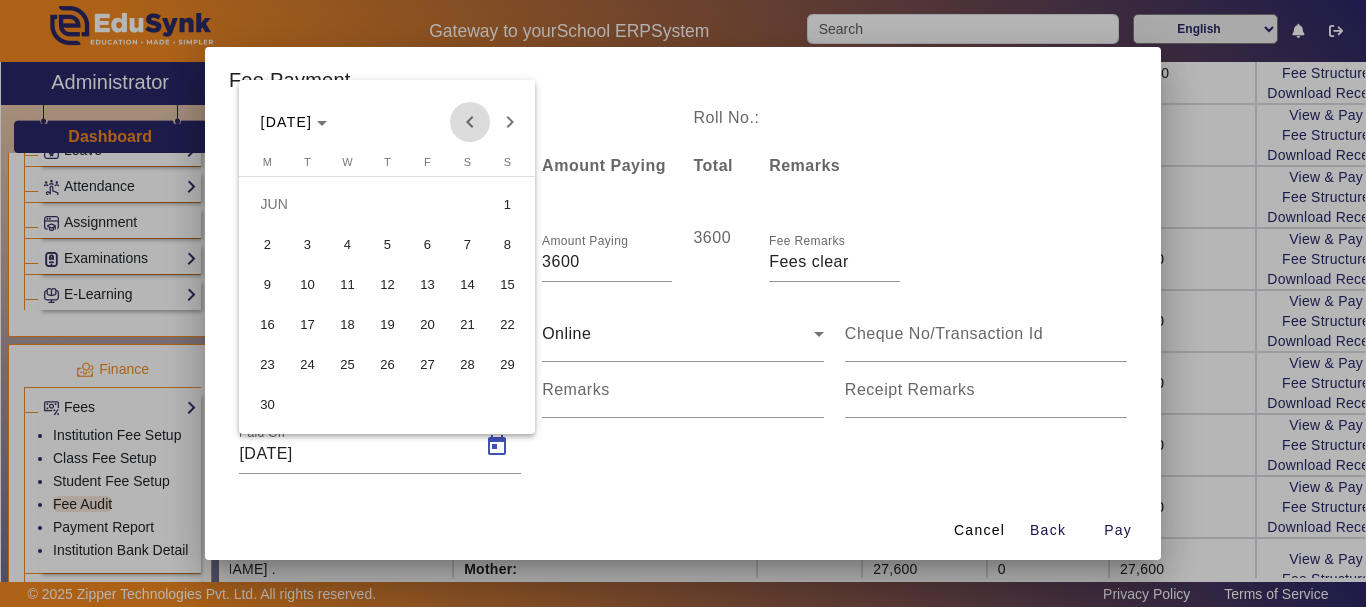 click at bounding box center [470, 122] 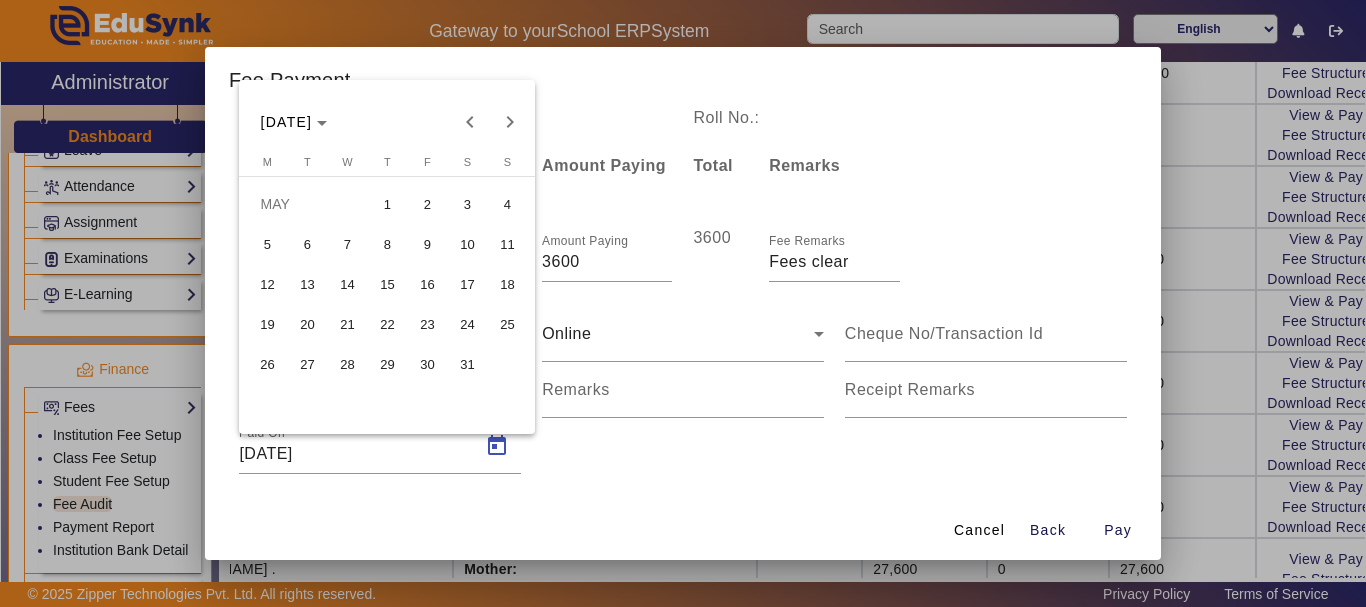 click on "27" at bounding box center (307, 364) 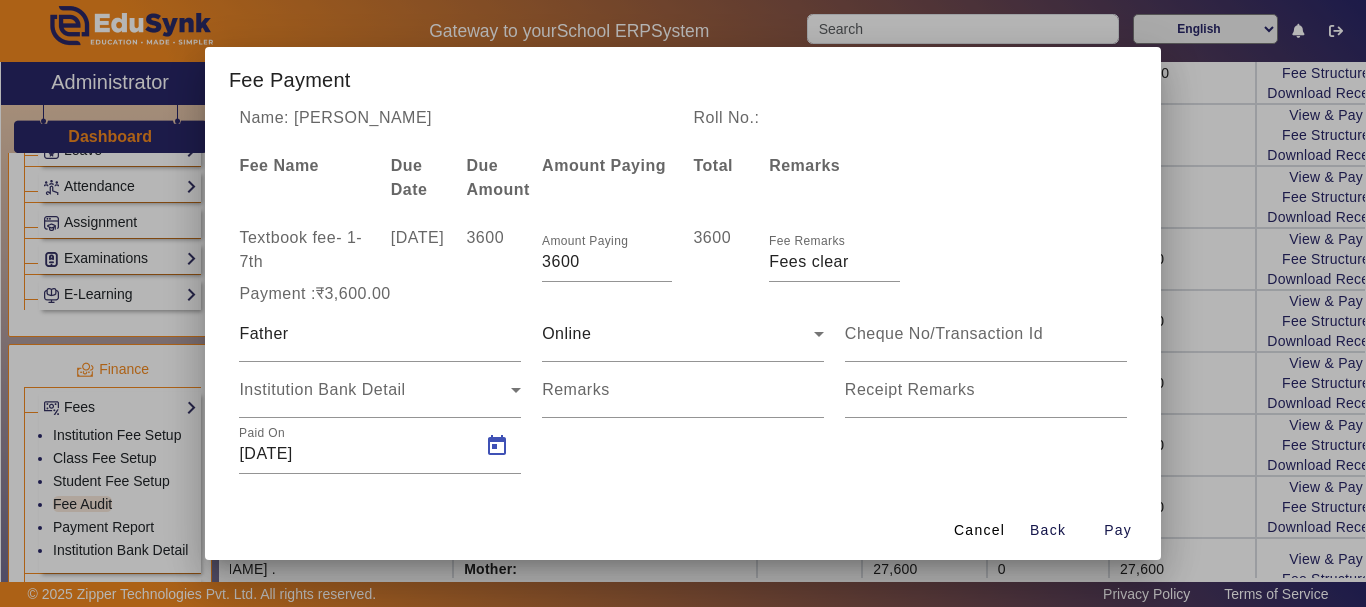 type on "[DATE]" 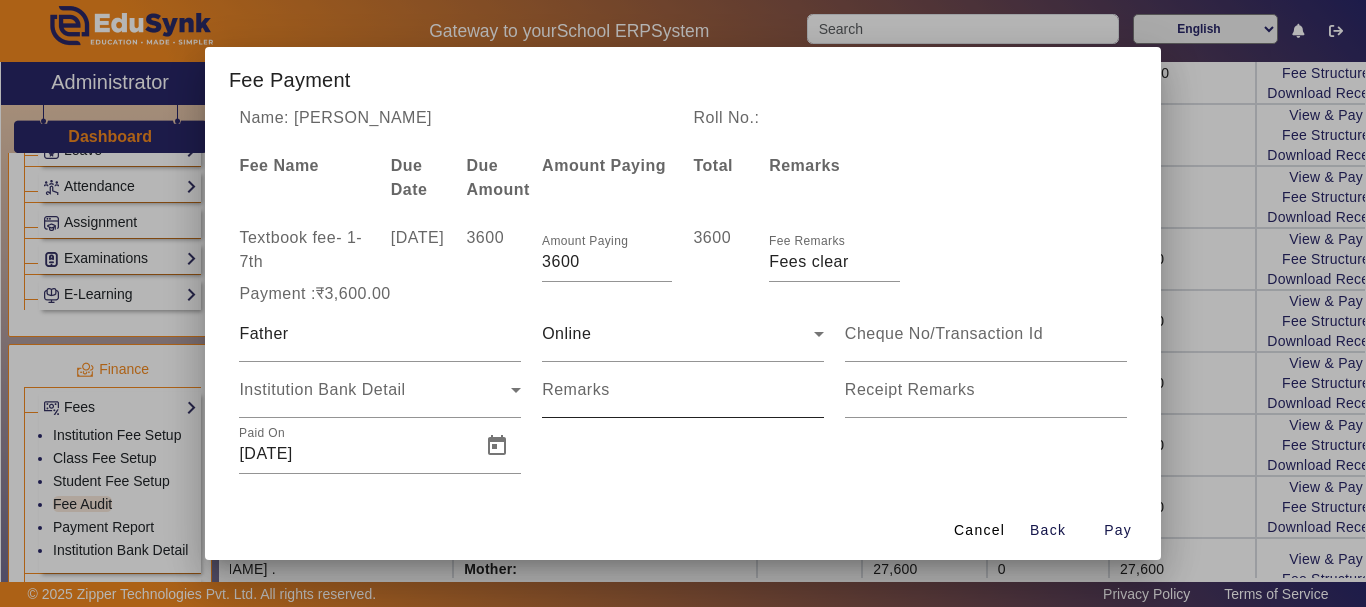 click on "Remarks" at bounding box center (576, 389) 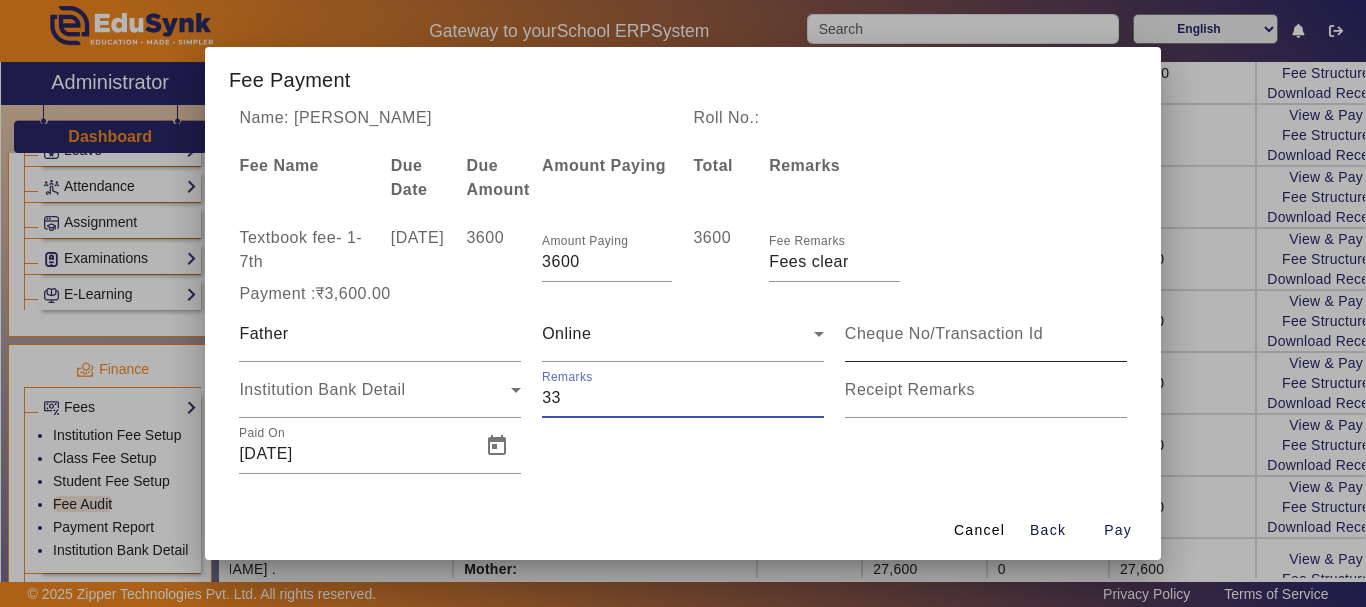 type on "33" 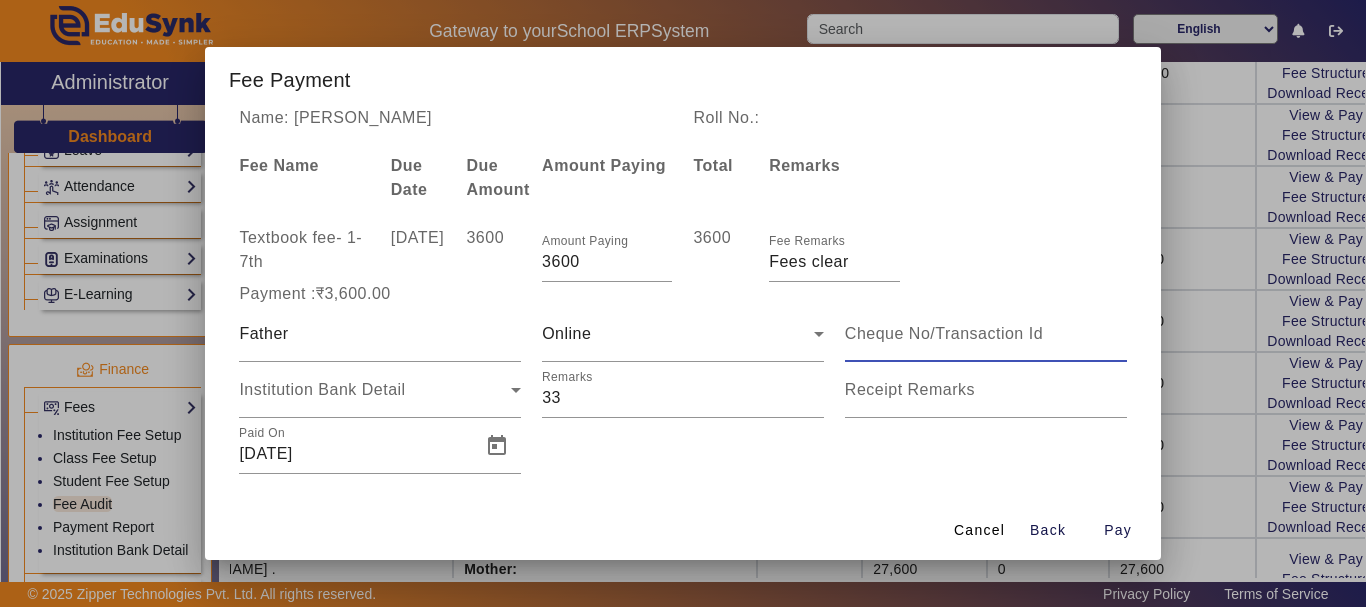 click at bounding box center [986, 334] 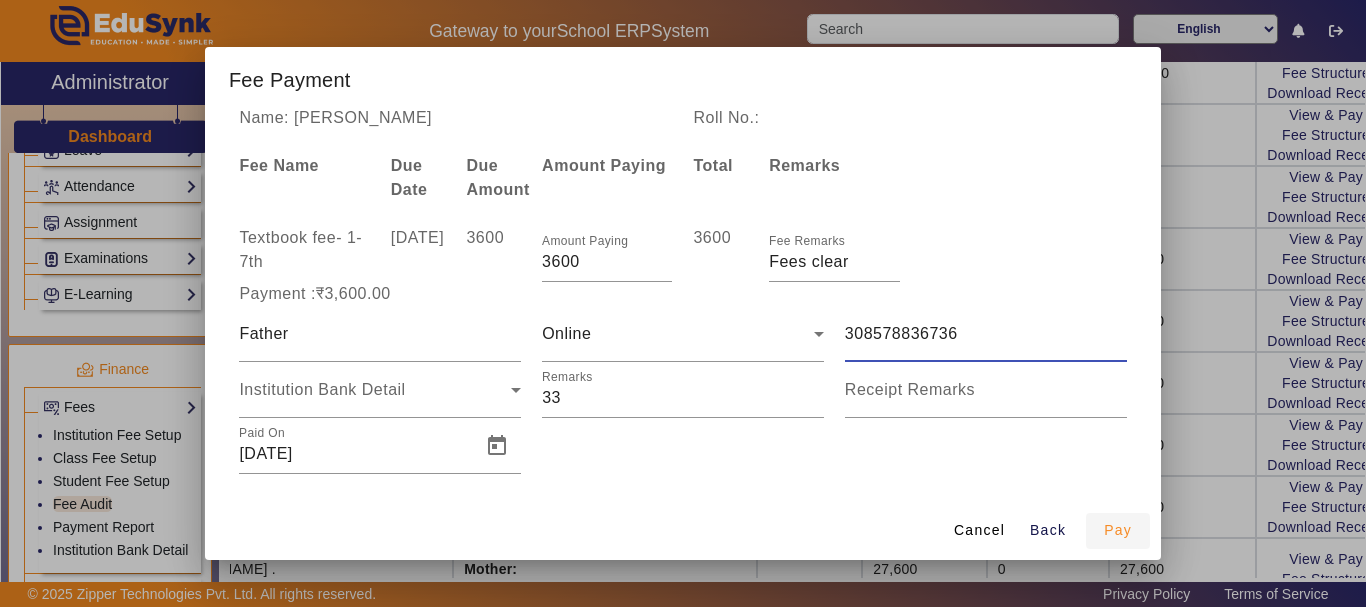type on "308578836736" 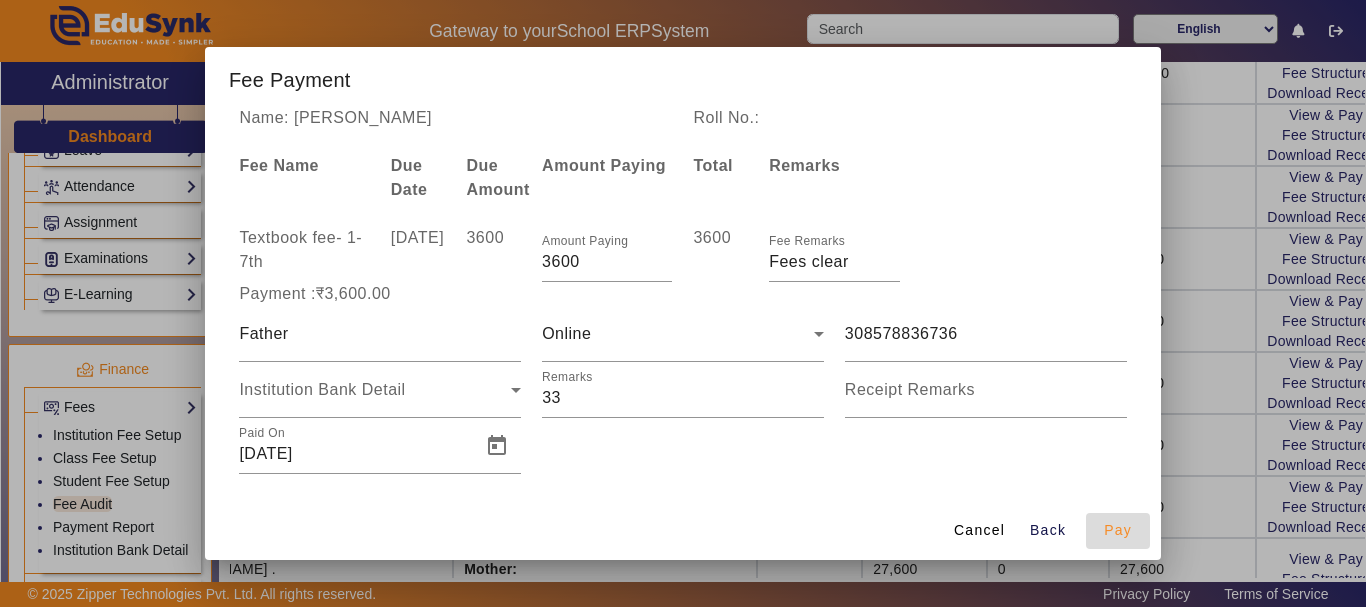 click on "Pay" at bounding box center (1118, 530) 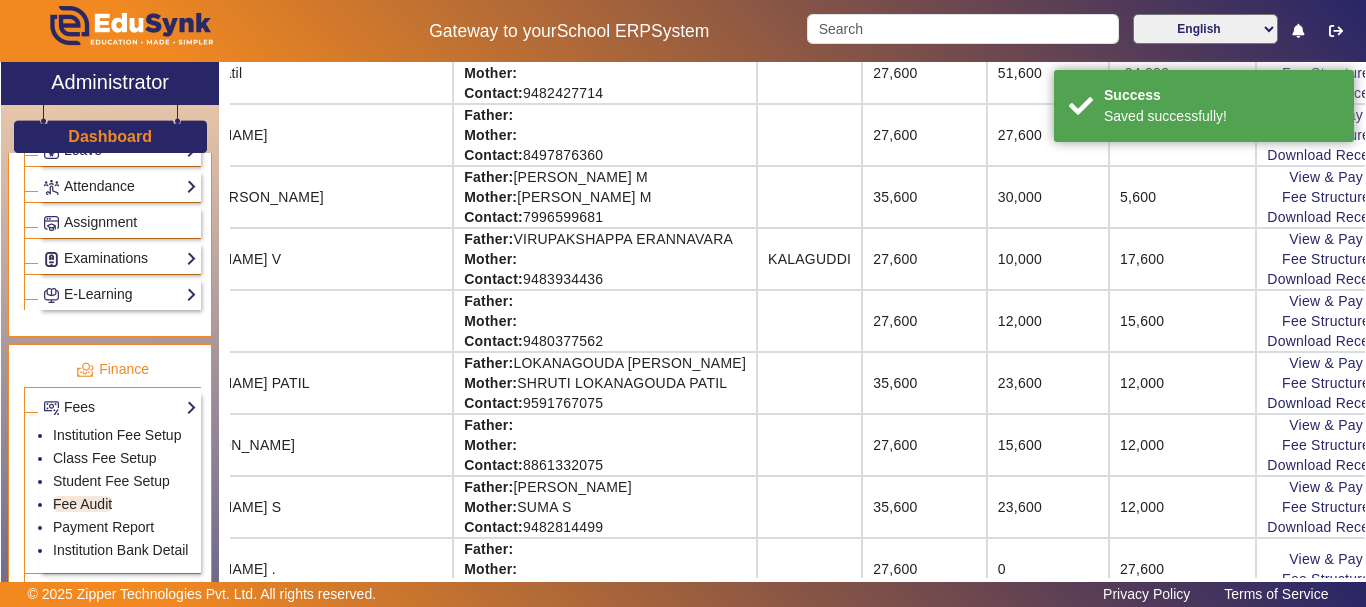 scroll, scrollTop: 106, scrollLeft: 236, axis: both 